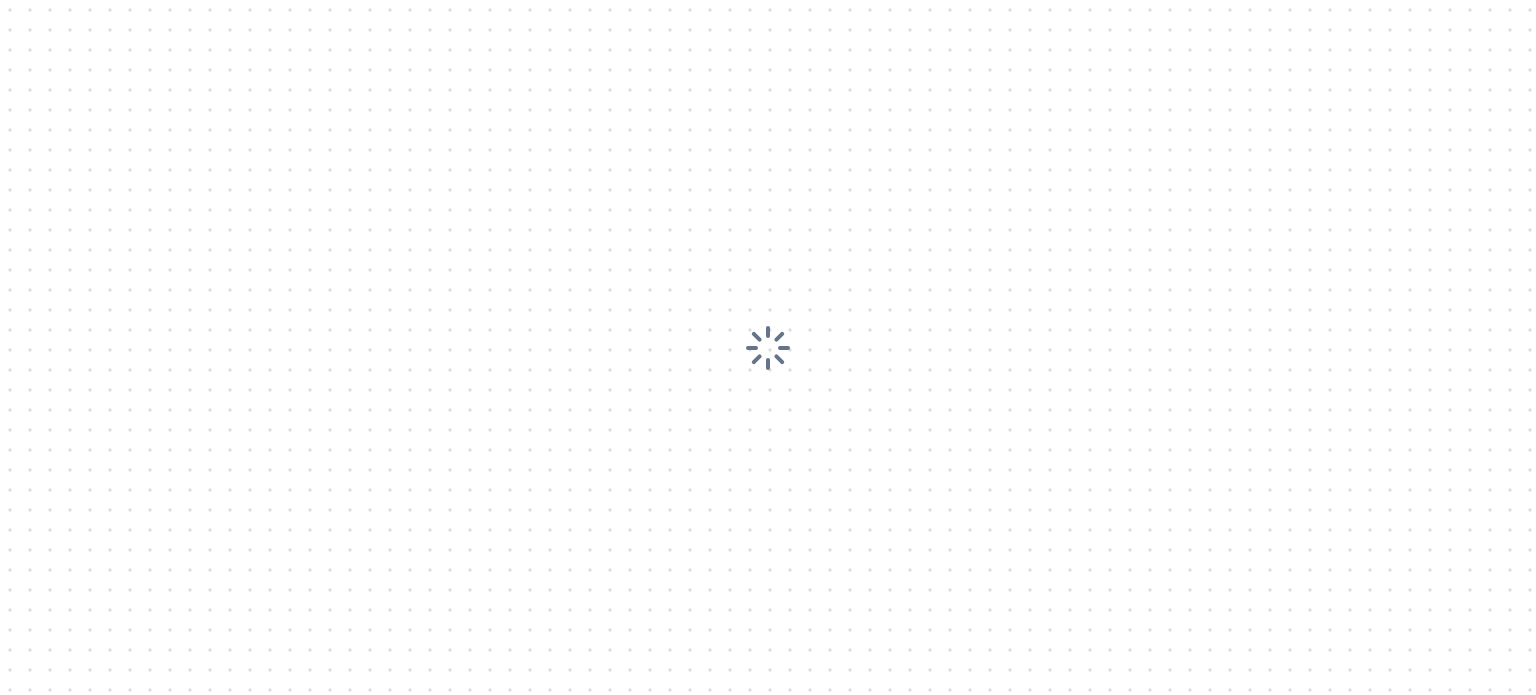 scroll, scrollTop: 0, scrollLeft: 0, axis: both 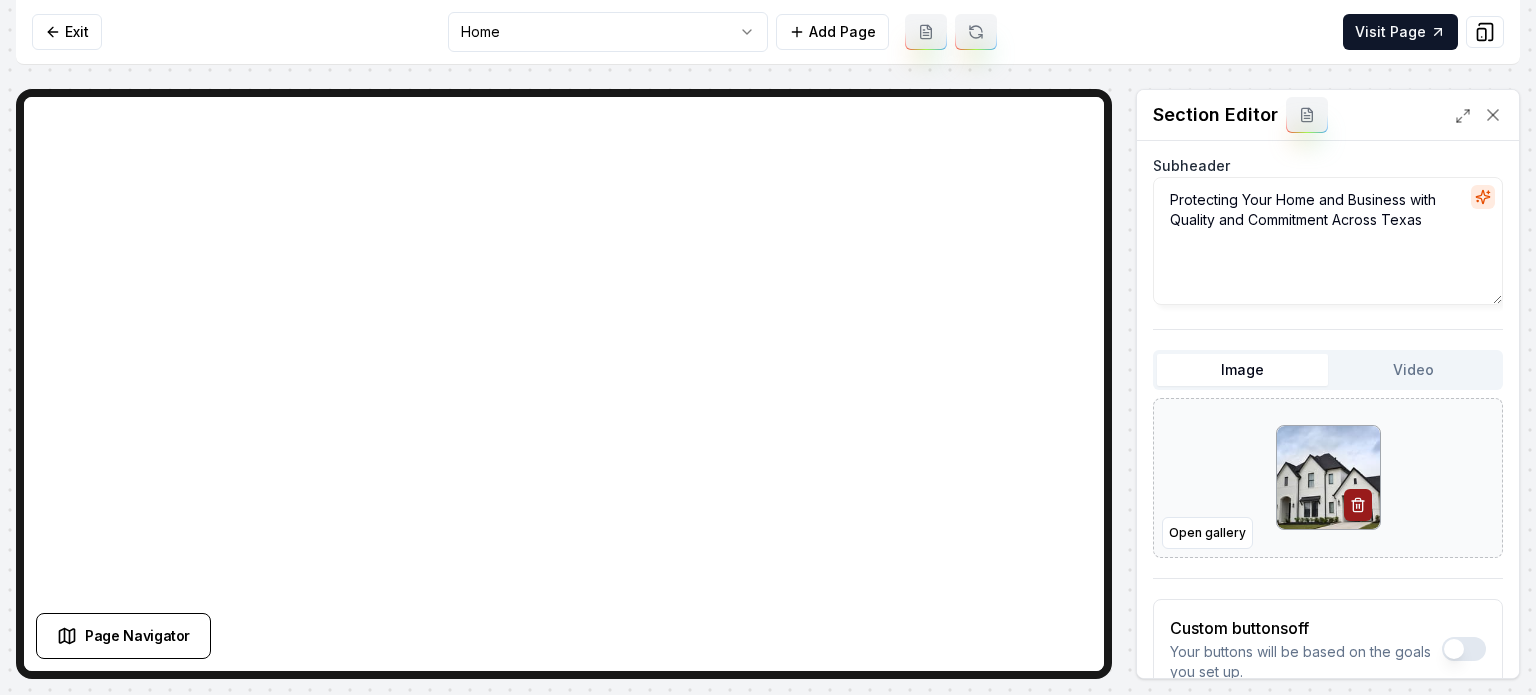 click on "Video" at bounding box center [1413, 370] 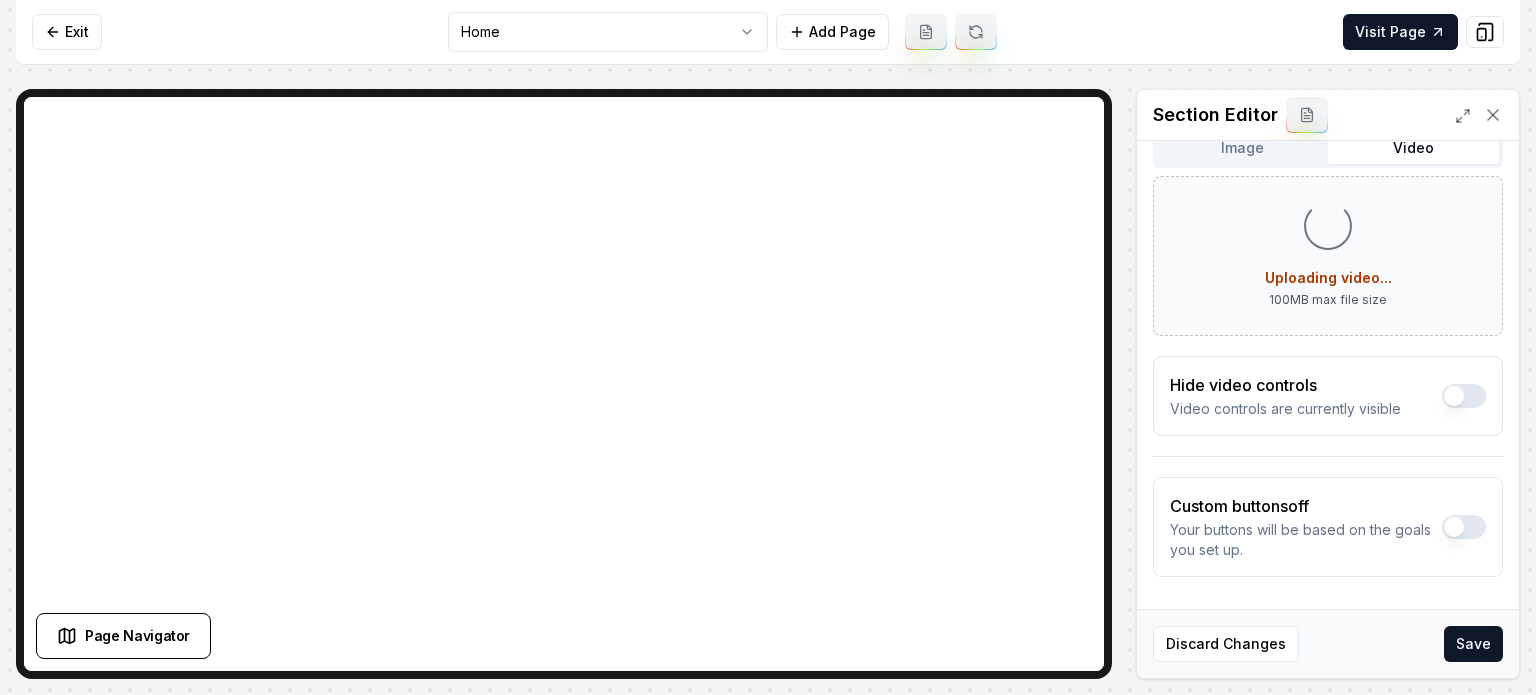scroll, scrollTop: 323, scrollLeft: 0, axis: vertical 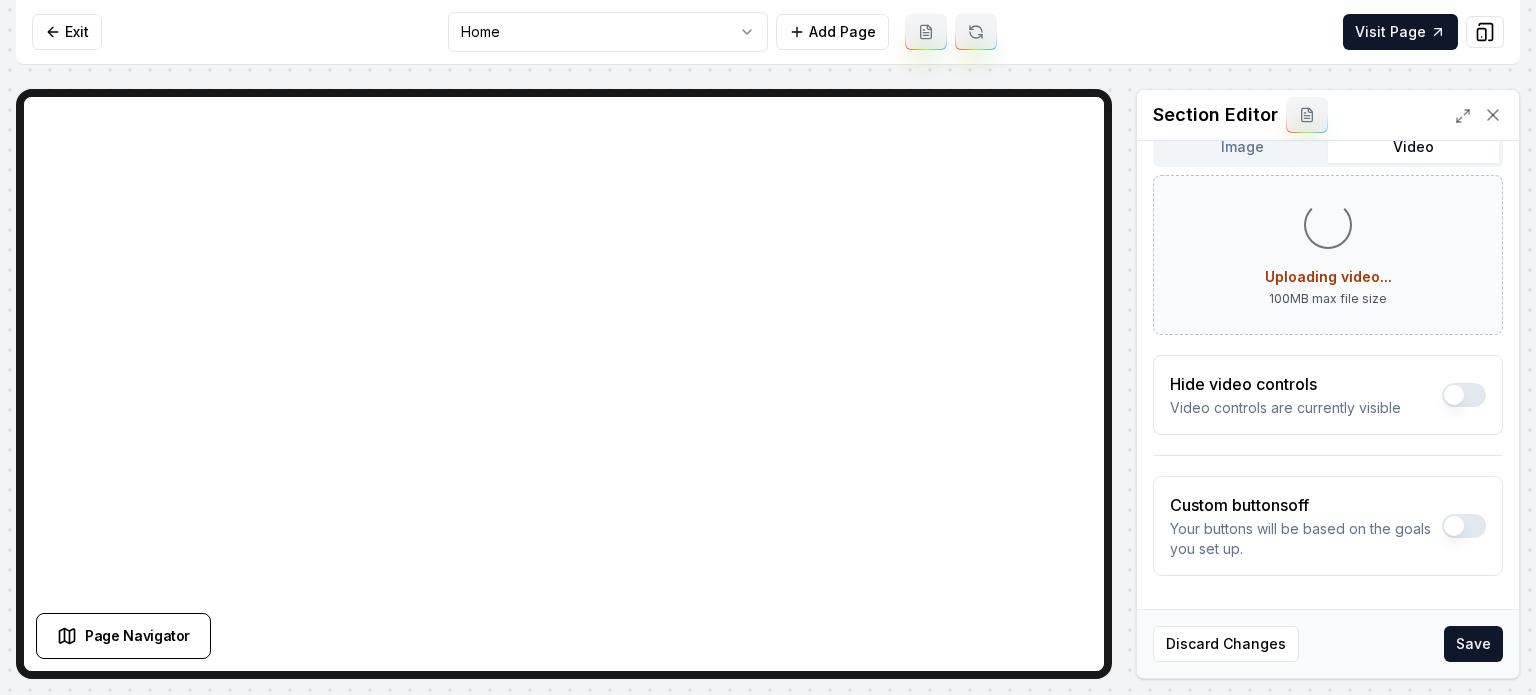 click on "Header Reliable Roofing Solutions Subheader Protecting Your Home and Business with Quality and Commitment Across Texas Image Video Loading... Uploading video... 100  MB max file size Hide video controls Video controls are currently visible Custom buttons  off Your buttons will be based on the goals you set up. Discard Changes Save" at bounding box center [1328, 409] 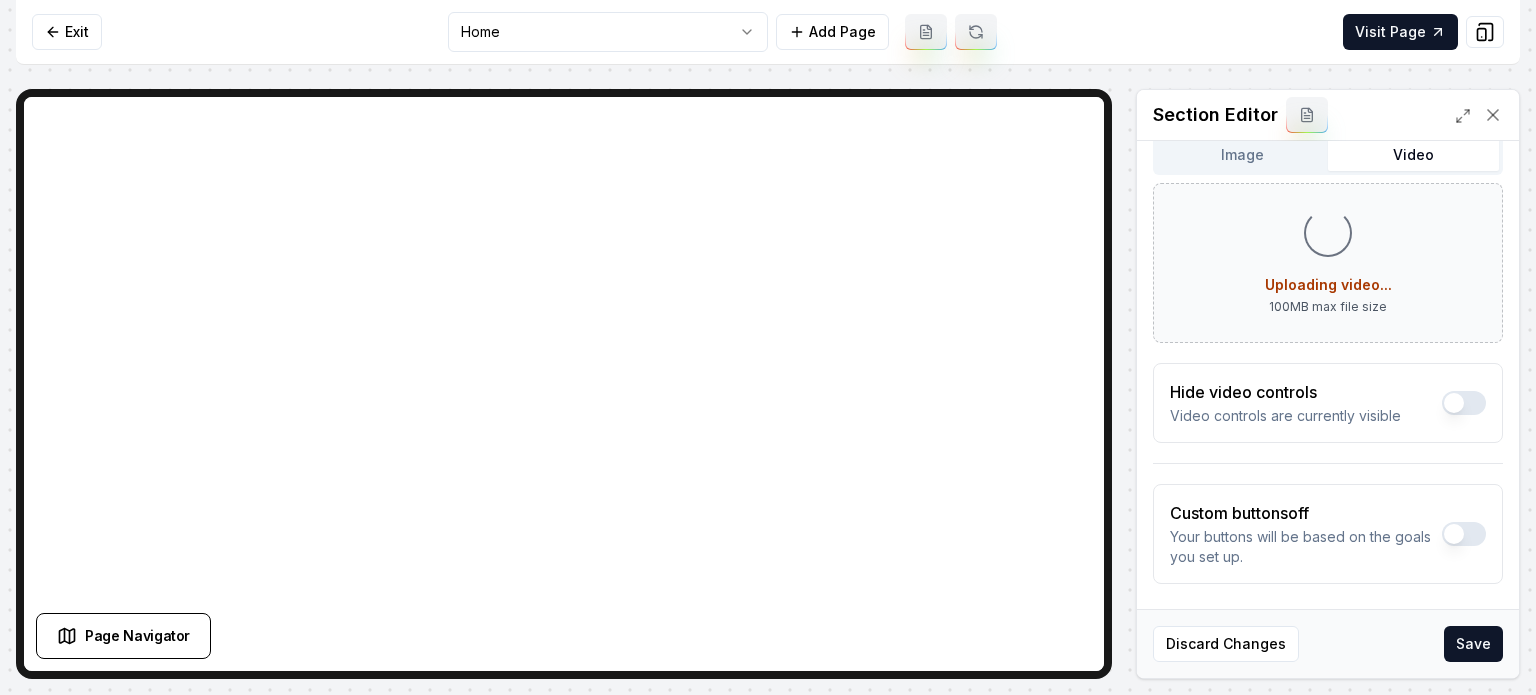 scroll, scrollTop: 323, scrollLeft: 0, axis: vertical 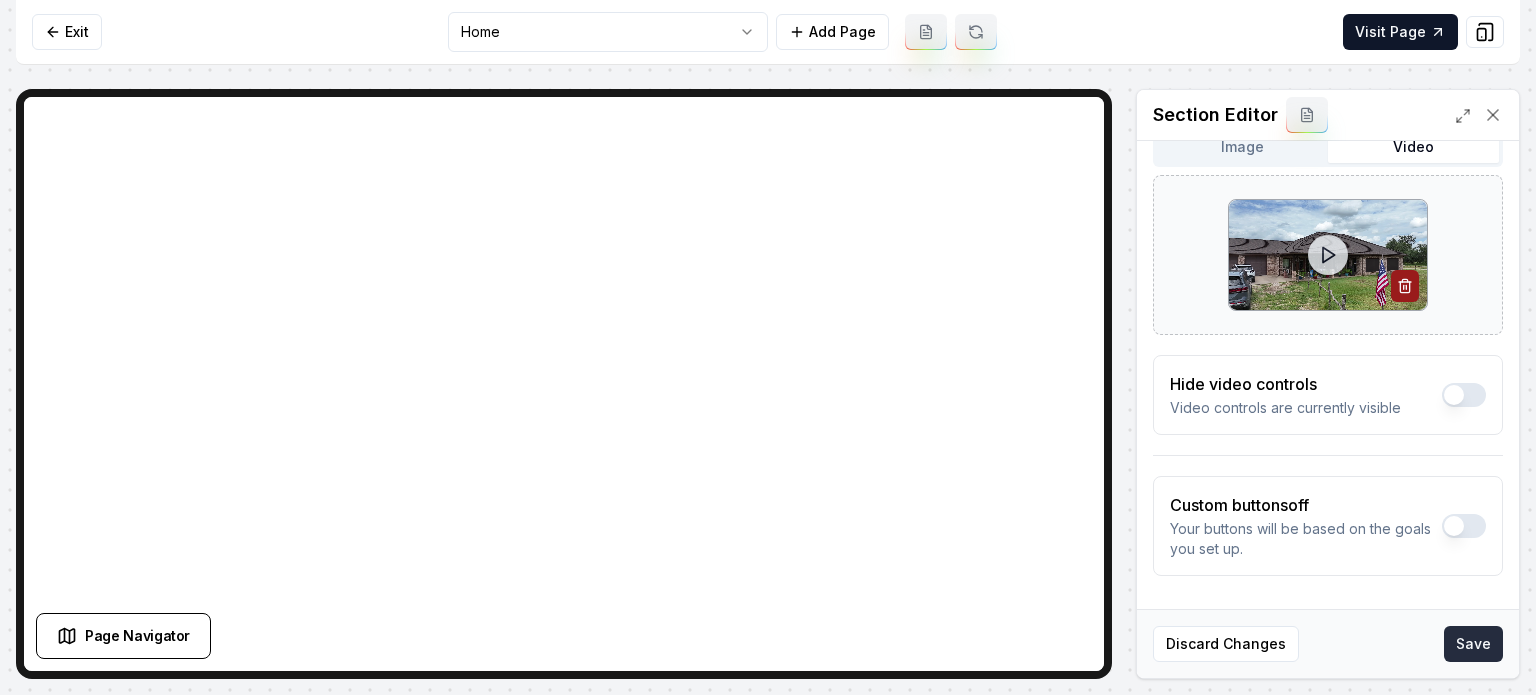 click on "Save" at bounding box center [1473, 644] 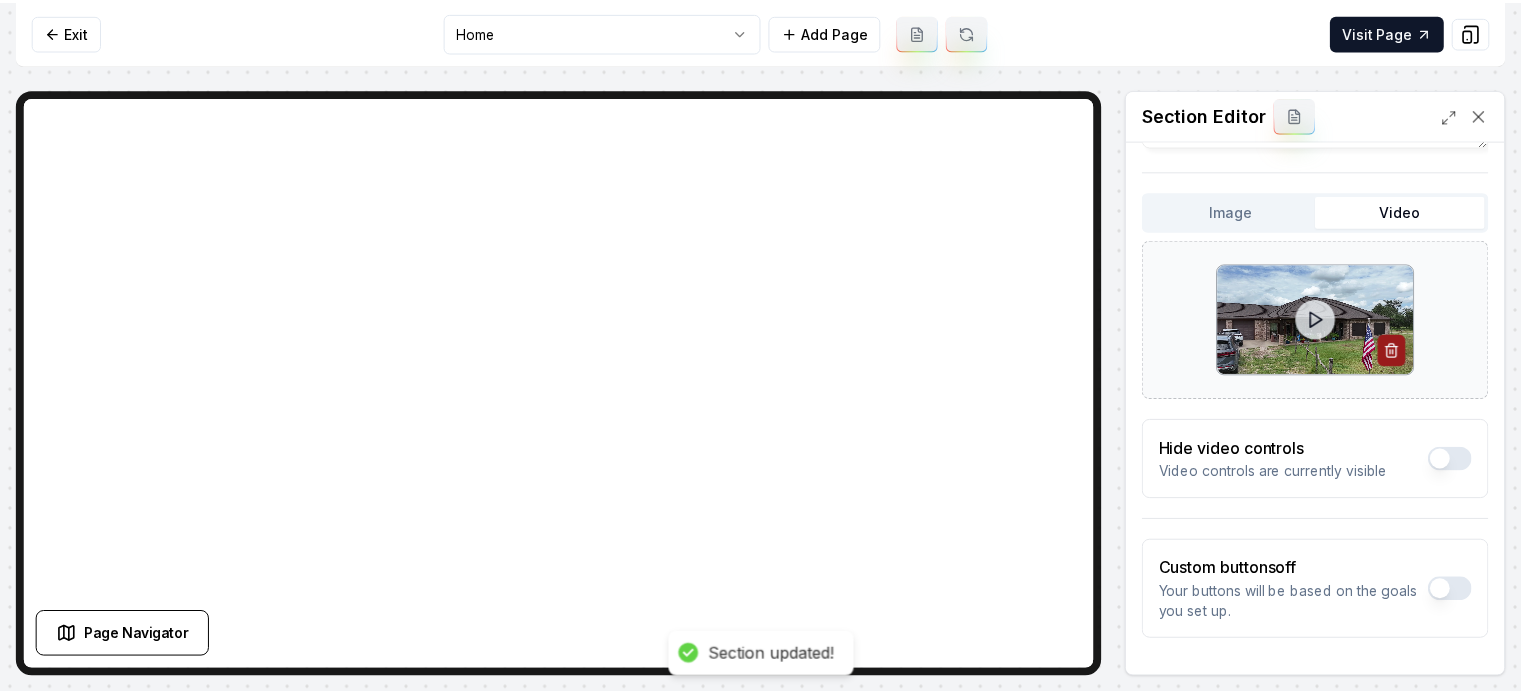 scroll, scrollTop: 223, scrollLeft: 0, axis: vertical 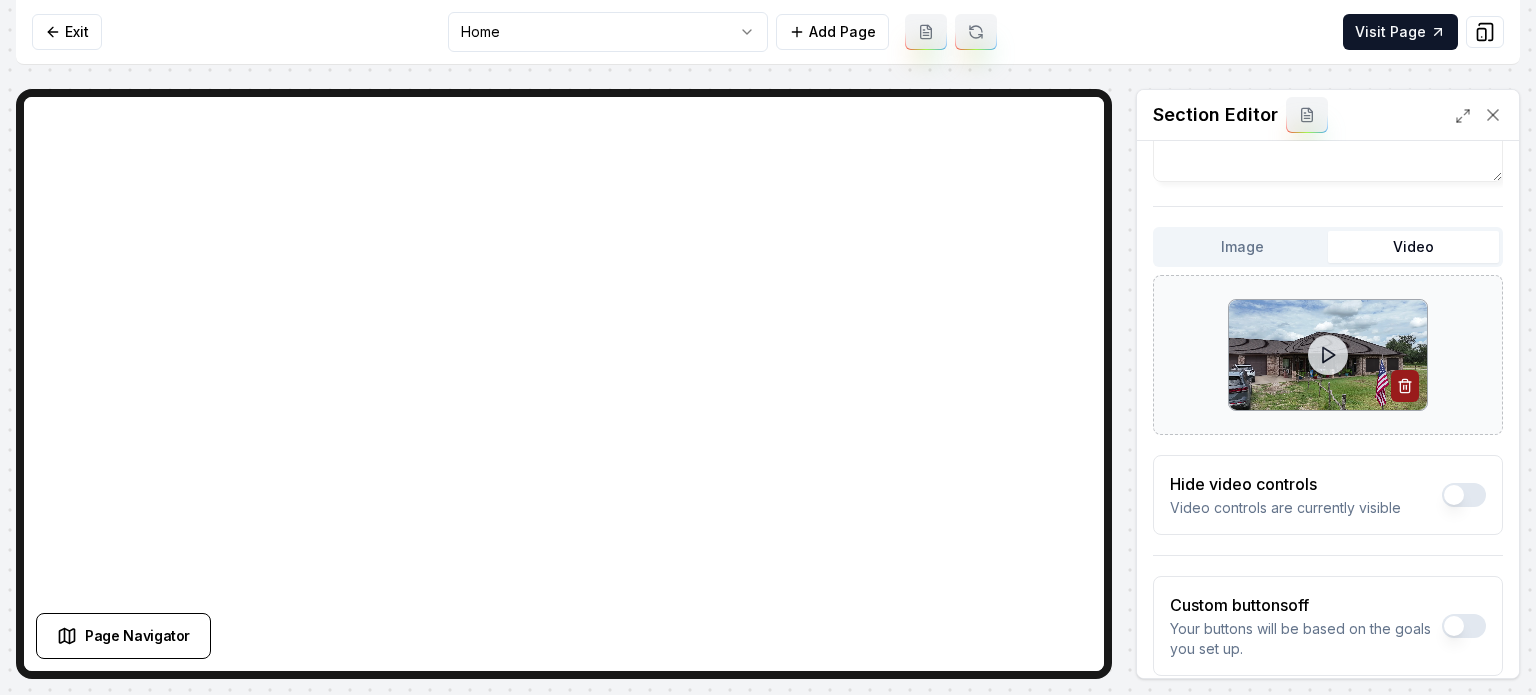 click on "Exit Home Add Page Visit Page" at bounding box center [768, 32] 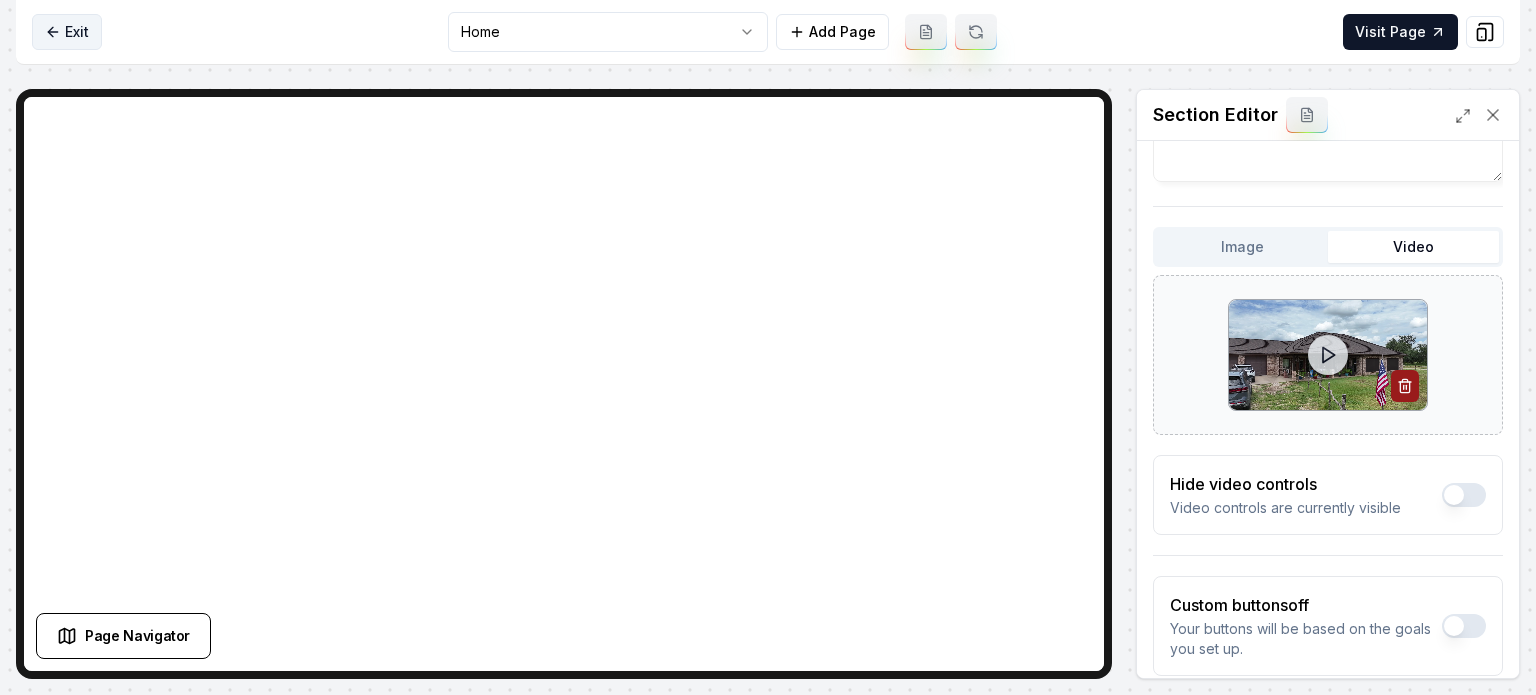 click 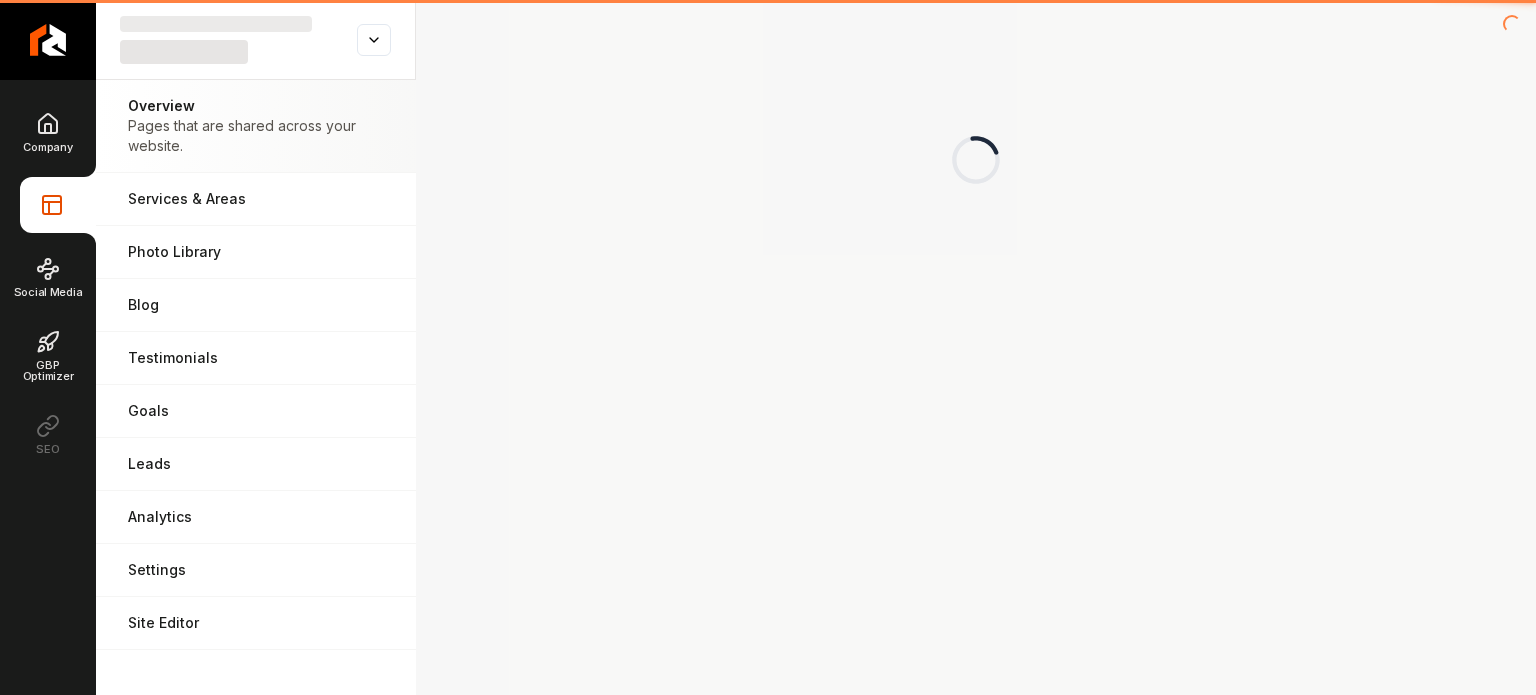 click 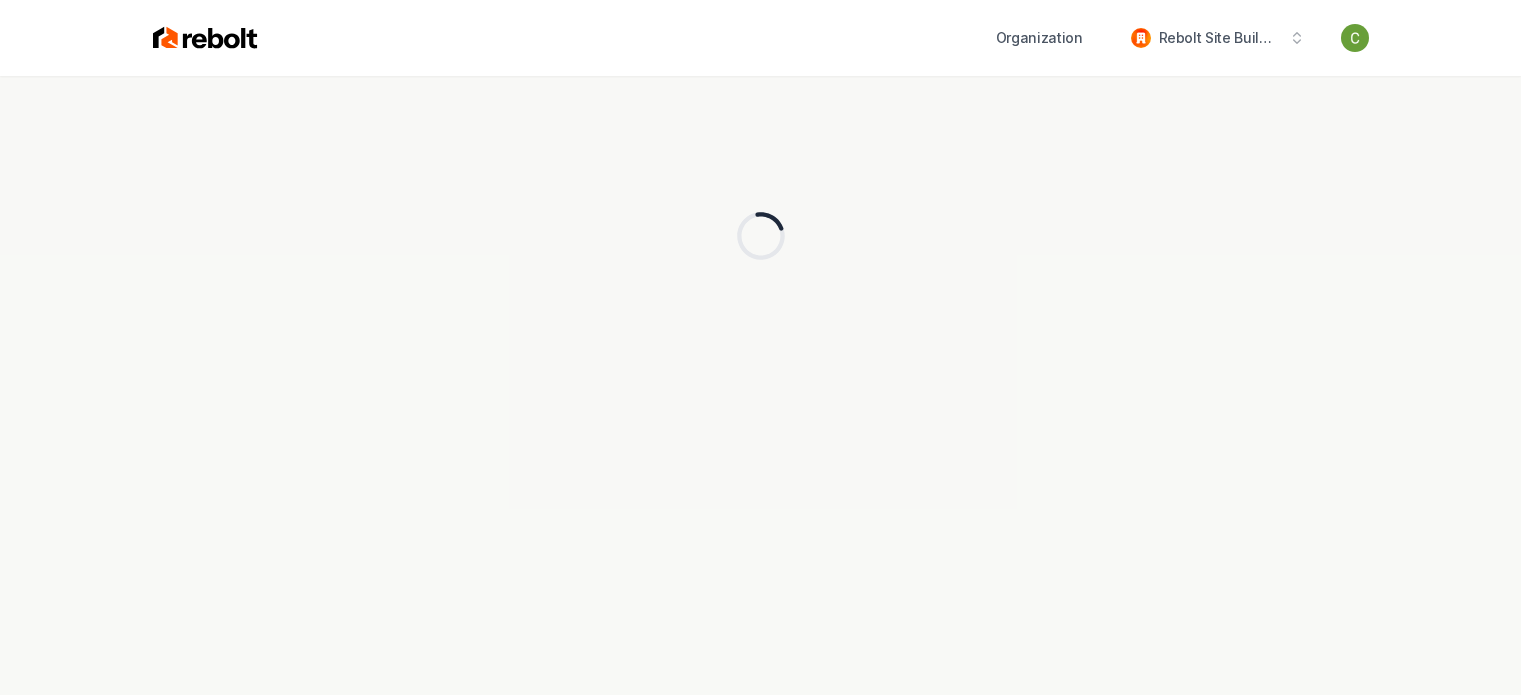 scroll, scrollTop: 0, scrollLeft: 0, axis: both 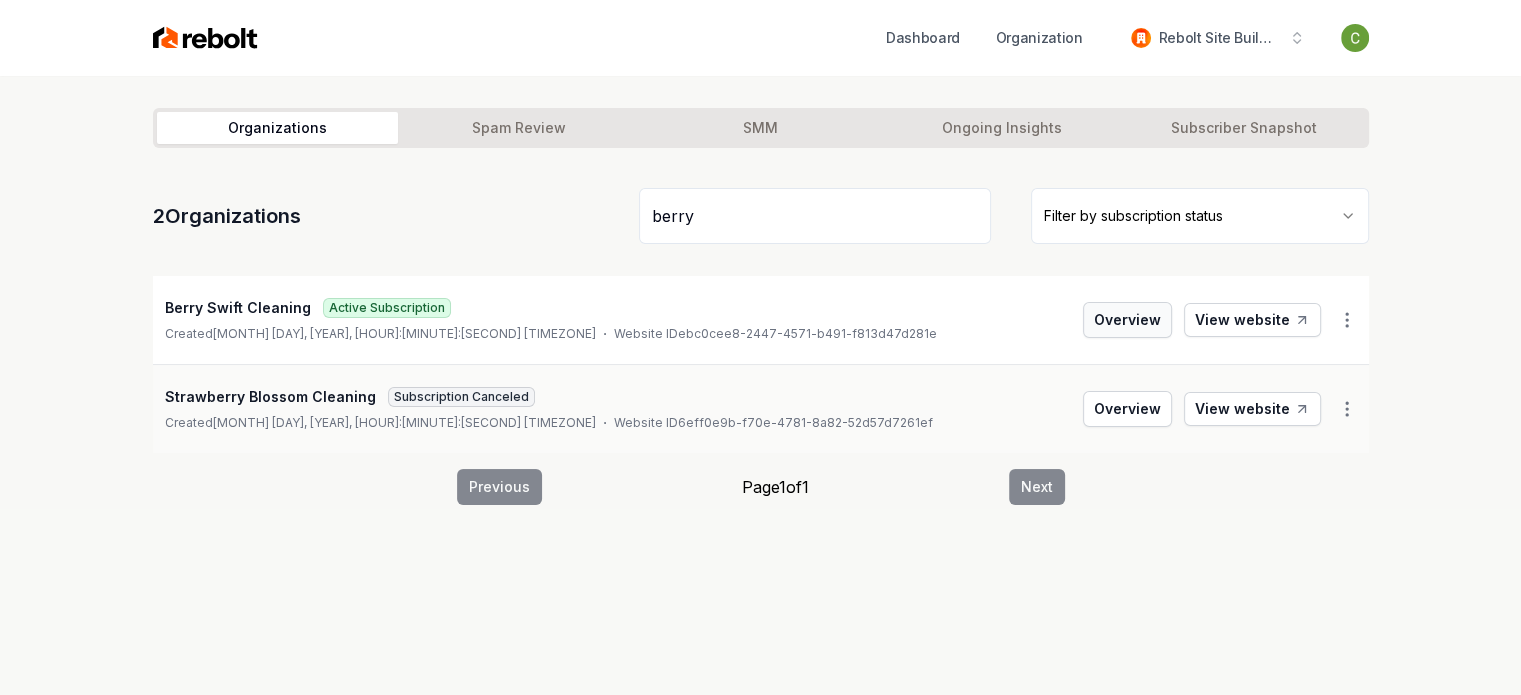 type on "berry" 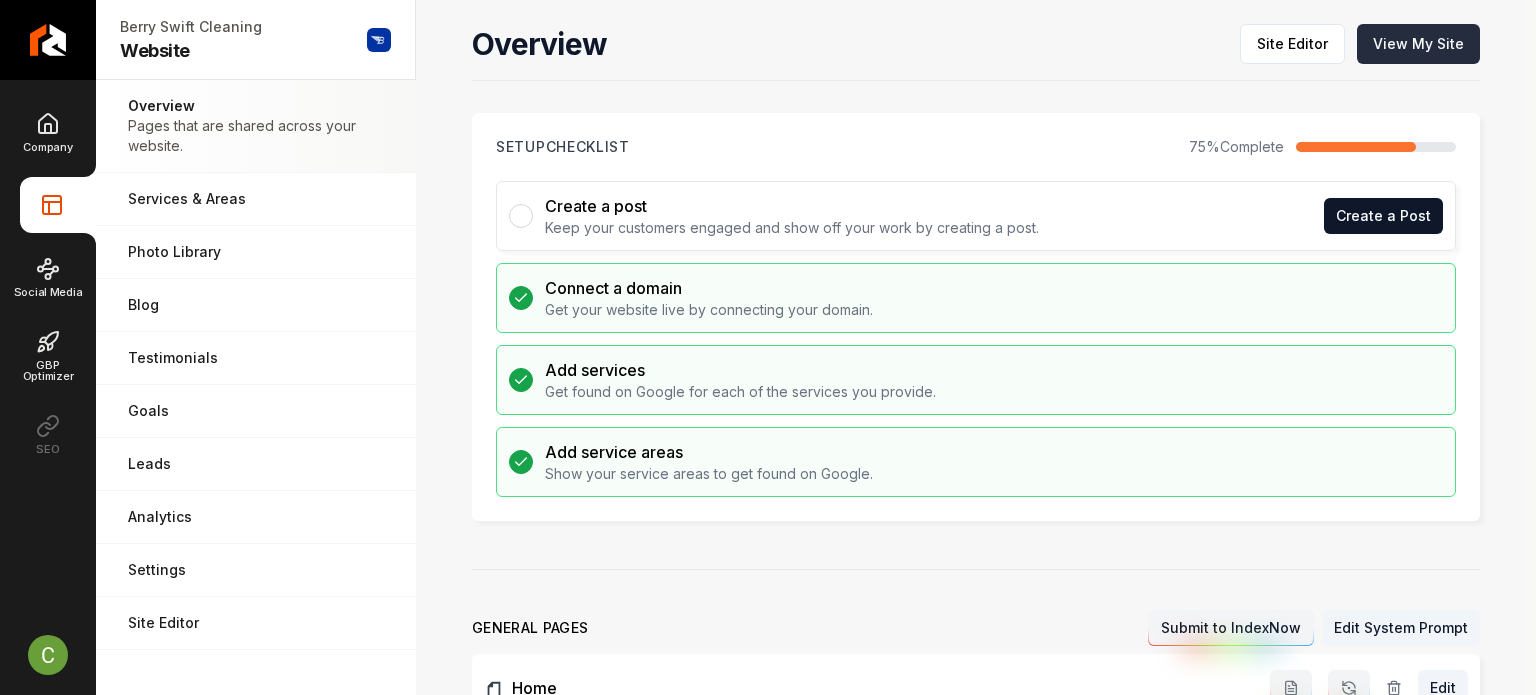 click on "View My Site" at bounding box center (1418, 44) 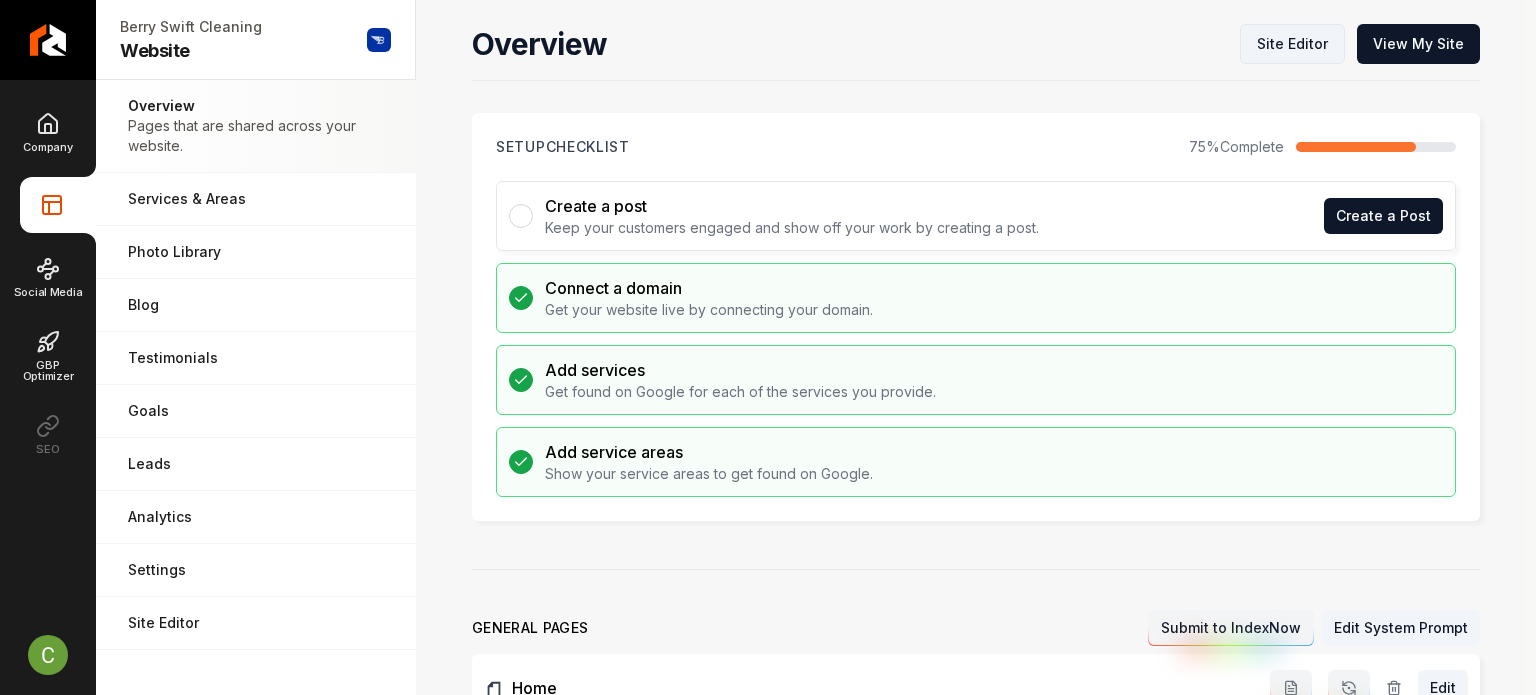 click on "Site Editor" at bounding box center (1292, 44) 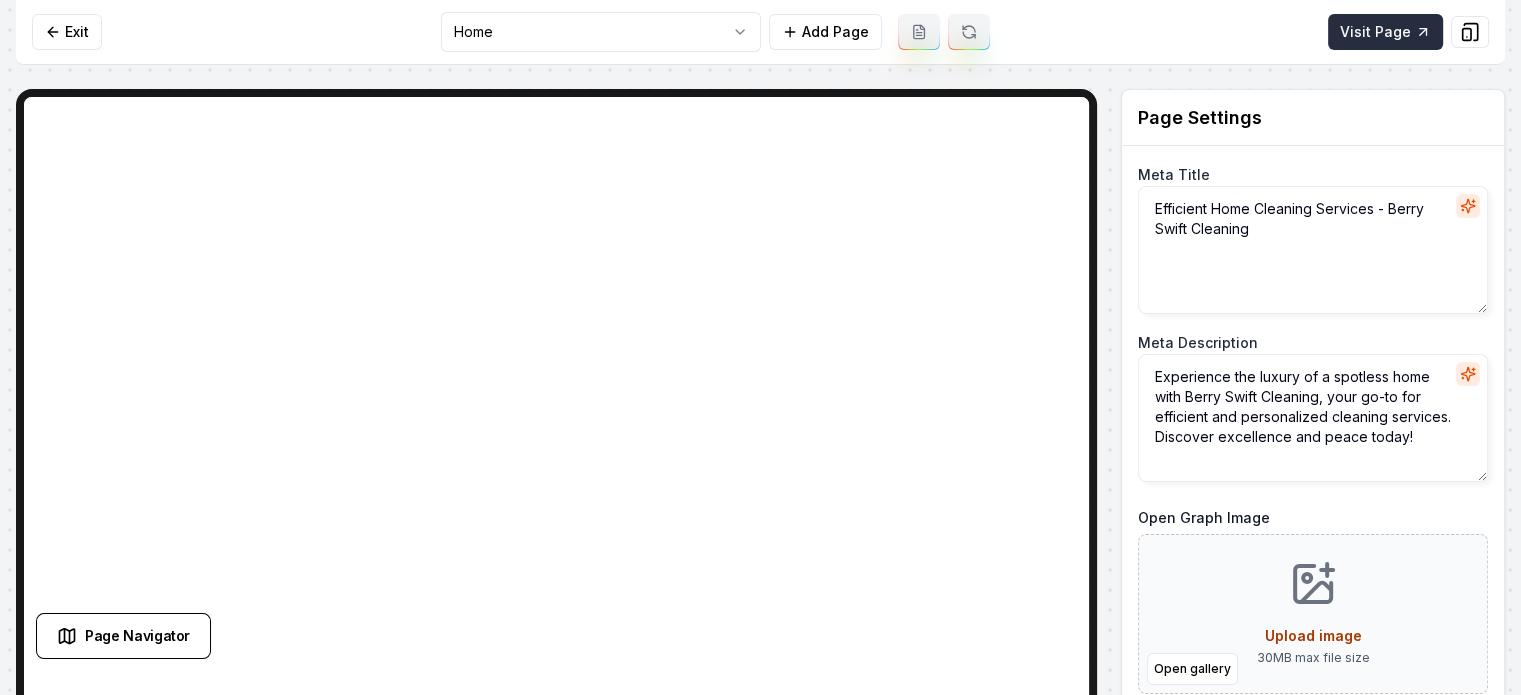 click on "Visit Page" at bounding box center (1385, 32) 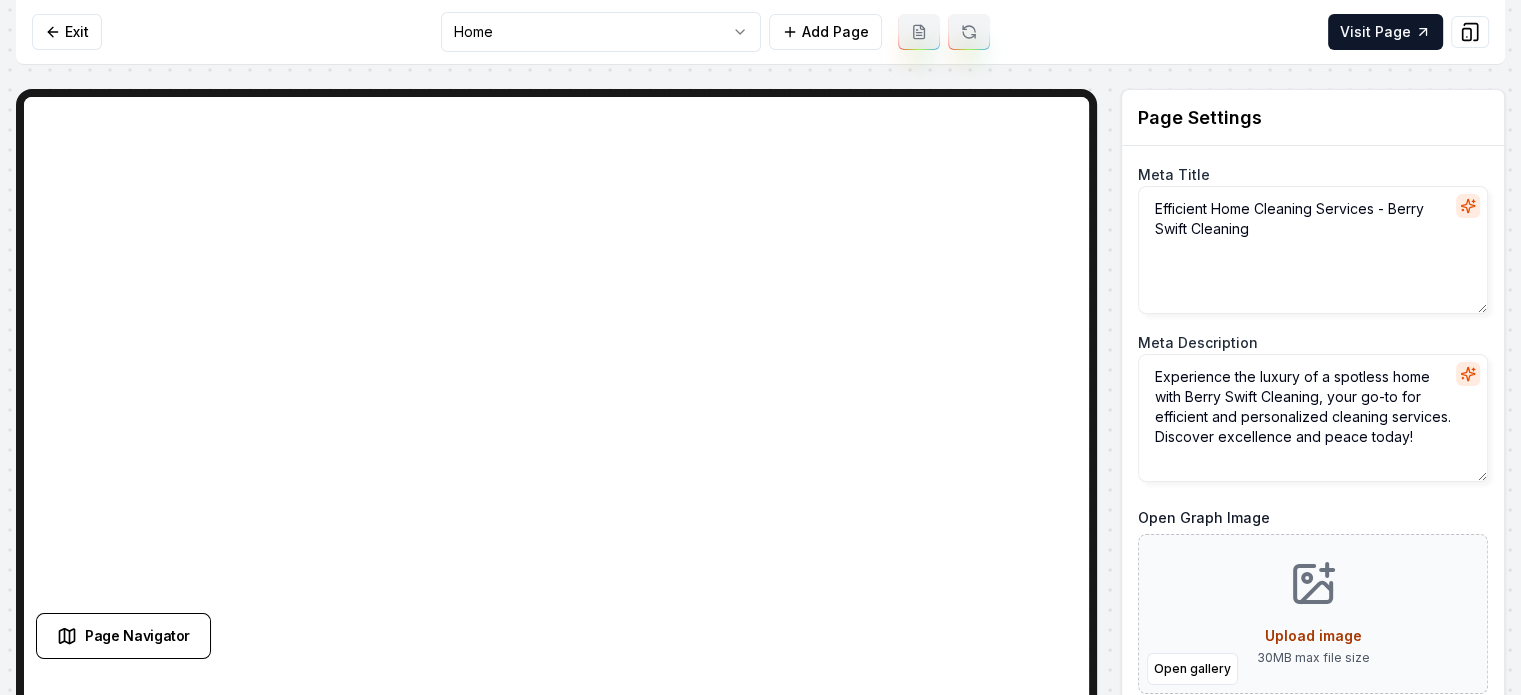 click on "Exit Home Add Page Visit Page" at bounding box center (760, 32) 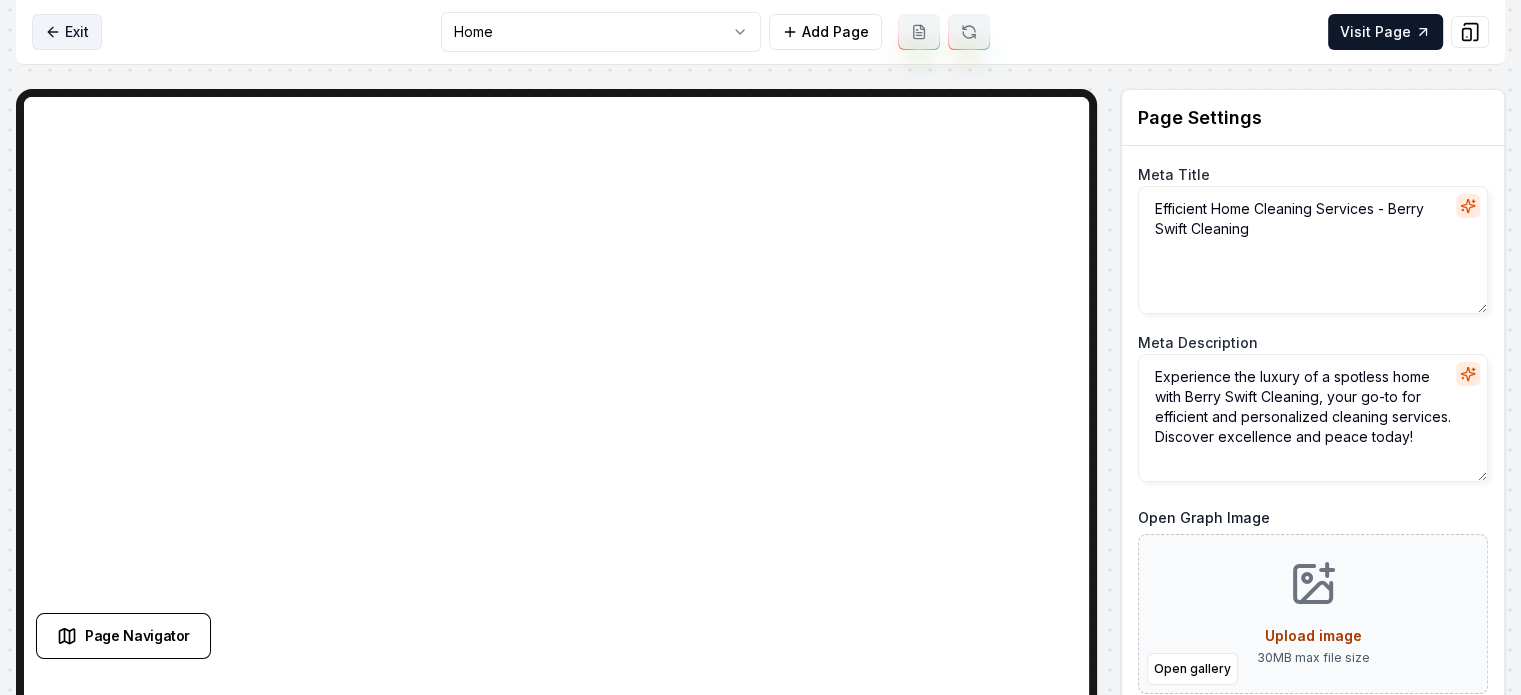 click on "Exit" at bounding box center [67, 32] 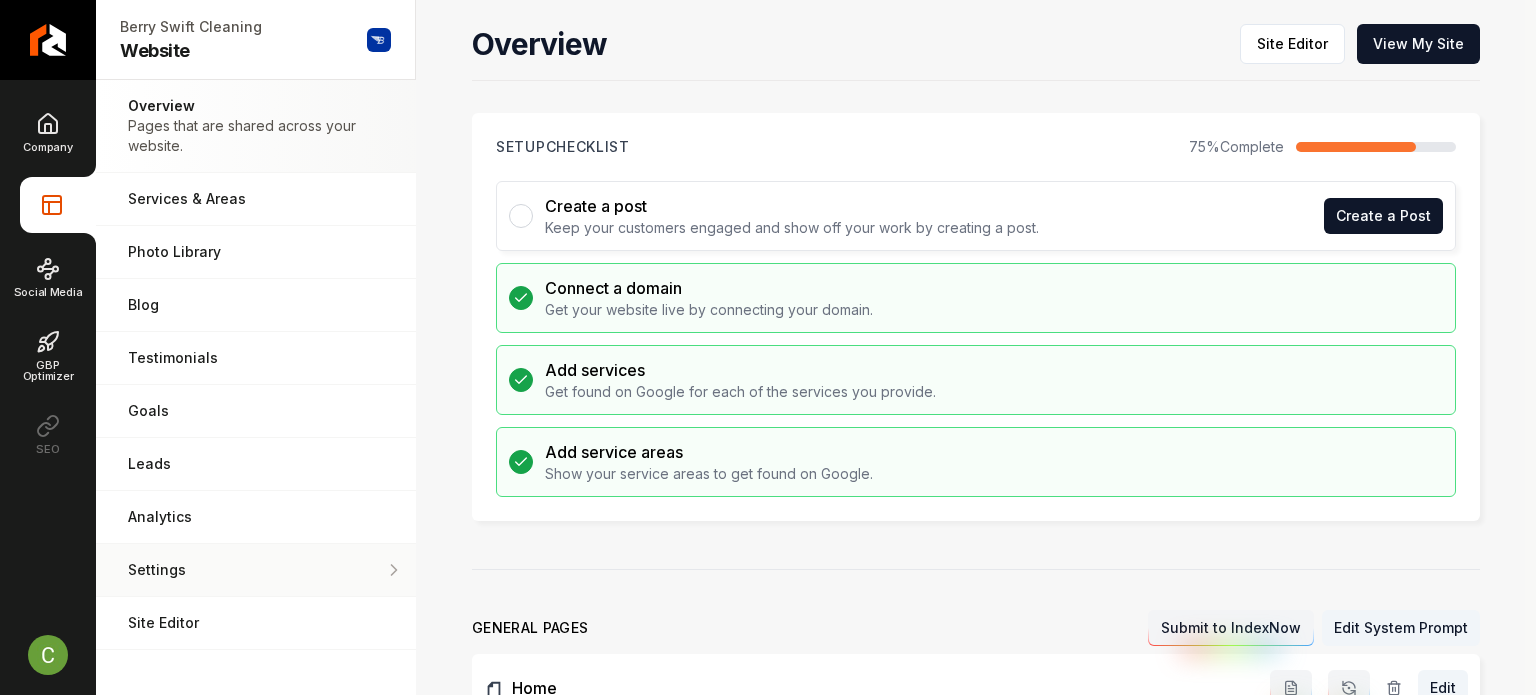 click on "Settings" at bounding box center [256, 570] 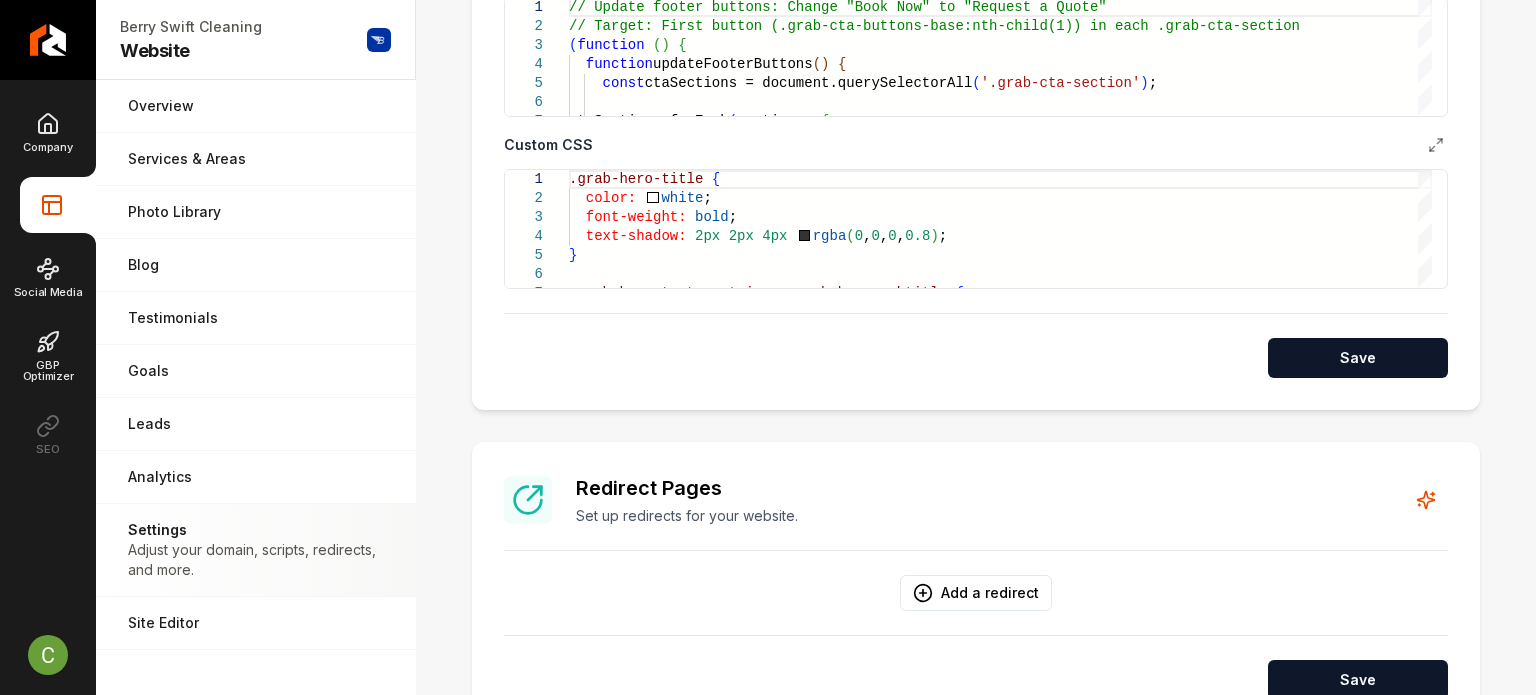 scroll, scrollTop: 800, scrollLeft: 0, axis: vertical 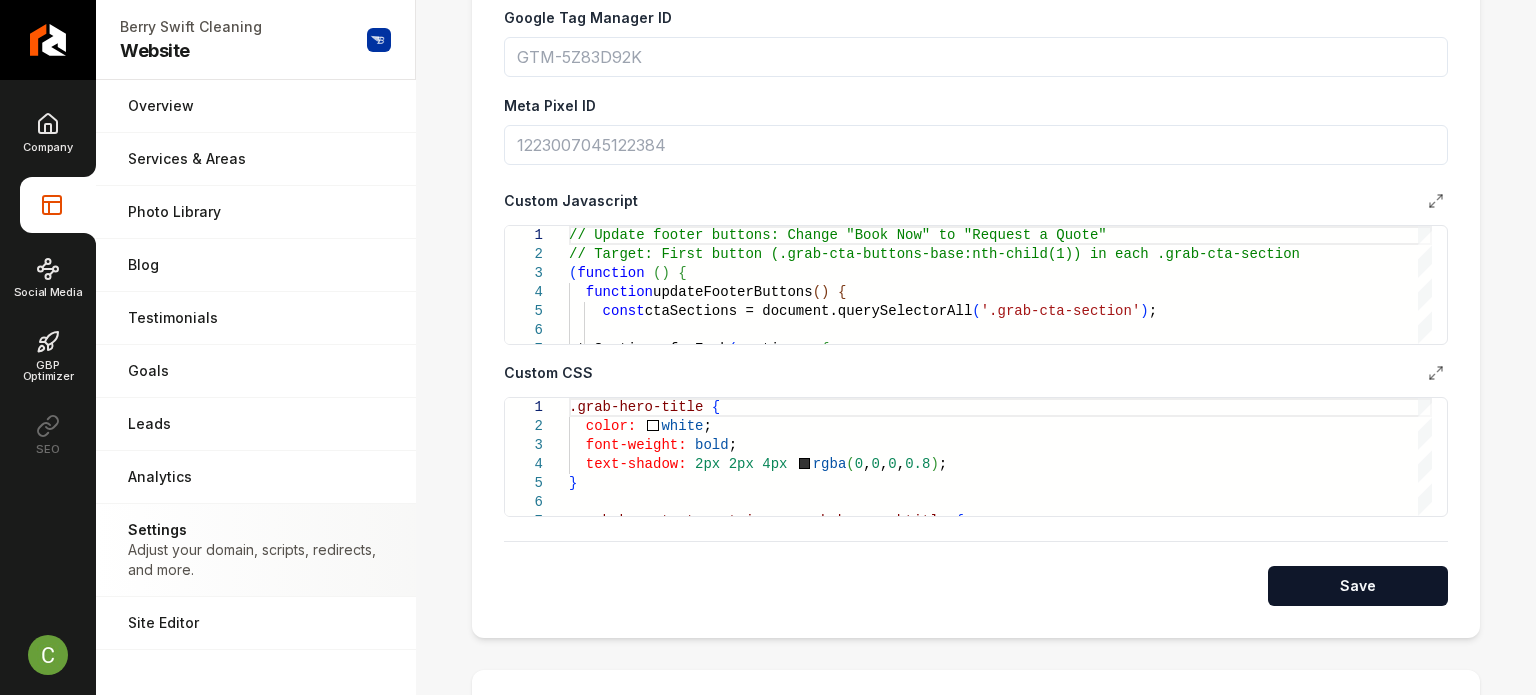 click on "// Update footer buttons: Change "Book Now" to "Re quest a Quote" // Target: First button (.grab-cta-buttons-base:nt h-child(1)) in each .grab-cta-section ( function   ( )   {    function  updateFooterButtons ( )   {      const  ctaSections = document.querySelectorAll ( '.grab-cta-section' ) ;     ctaSections.forEach ( section =>  {" at bounding box center (1000, 824) 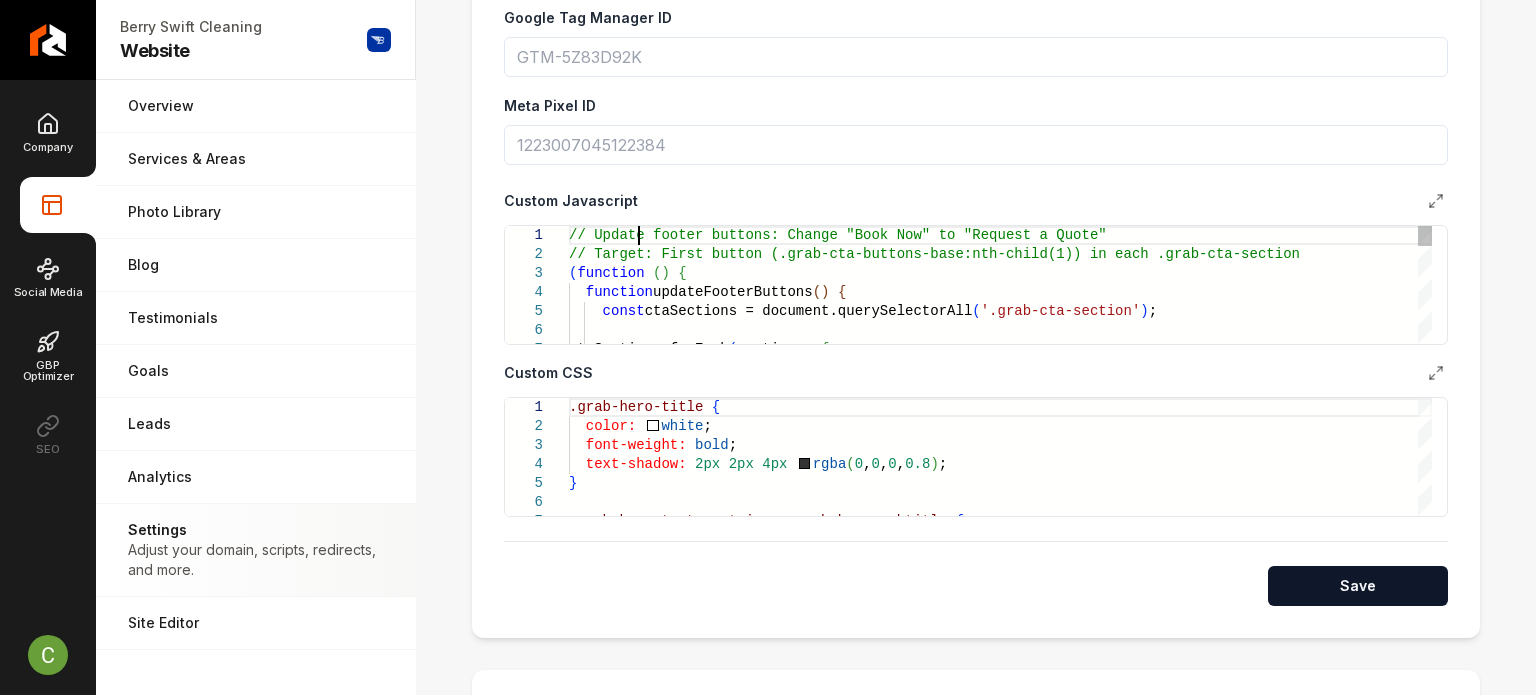 scroll, scrollTop: 0, scrollLeft: 0, axis: both 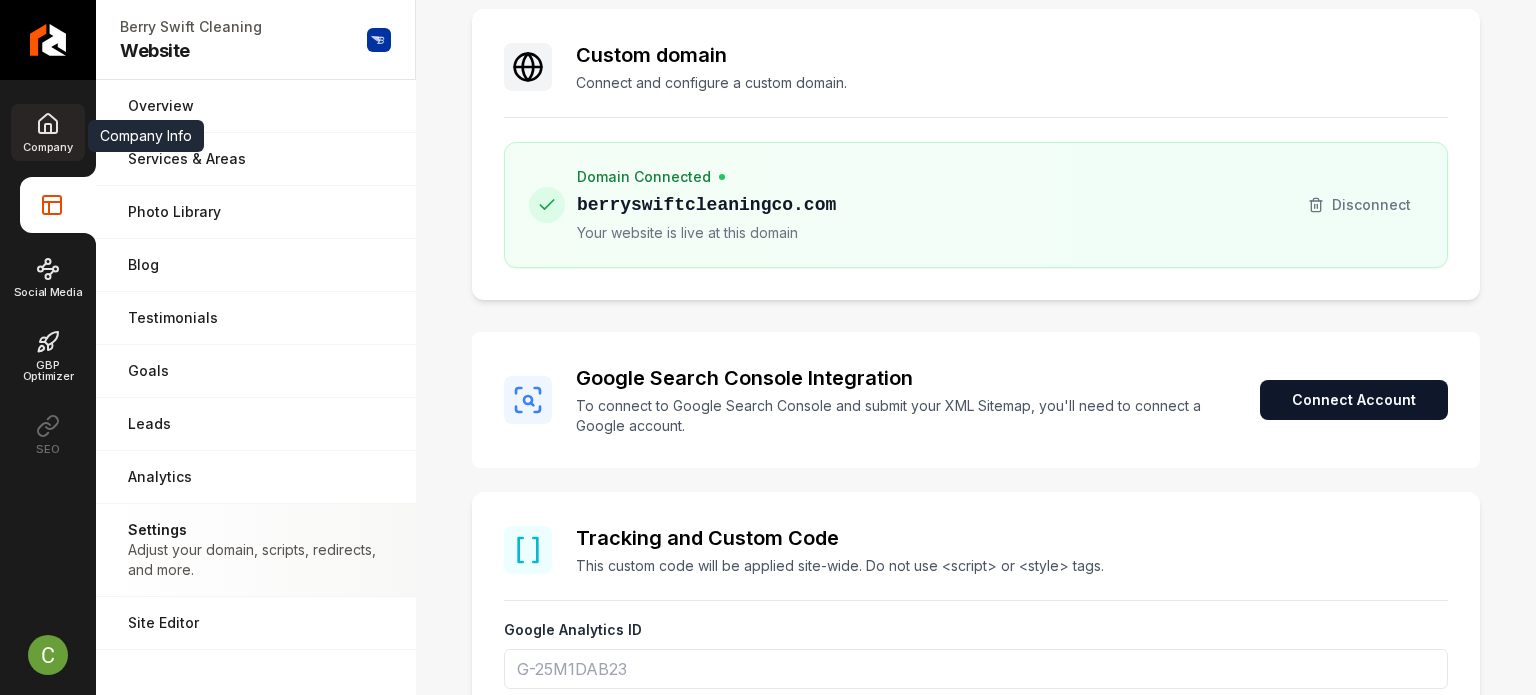 click 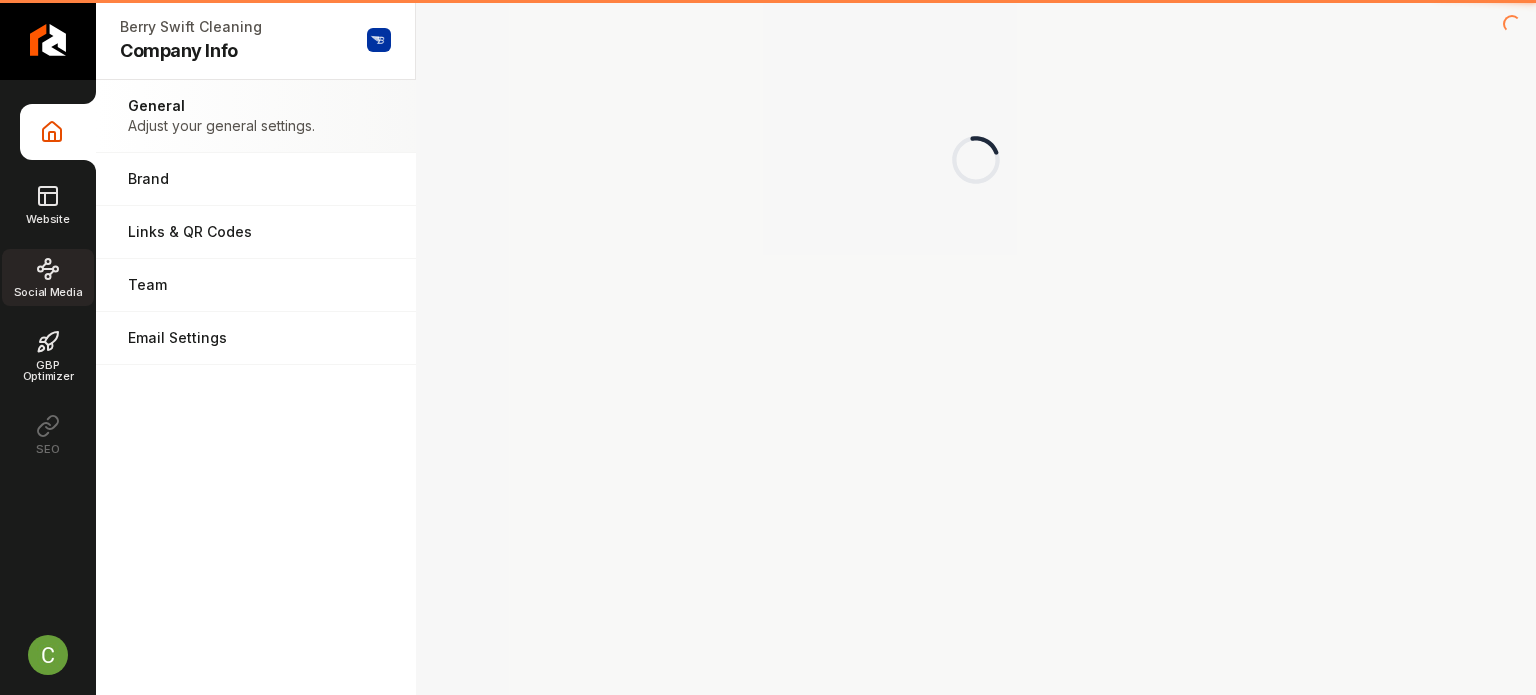 scroll, scrollTop: 0, scrollLeft: 0, axis: both 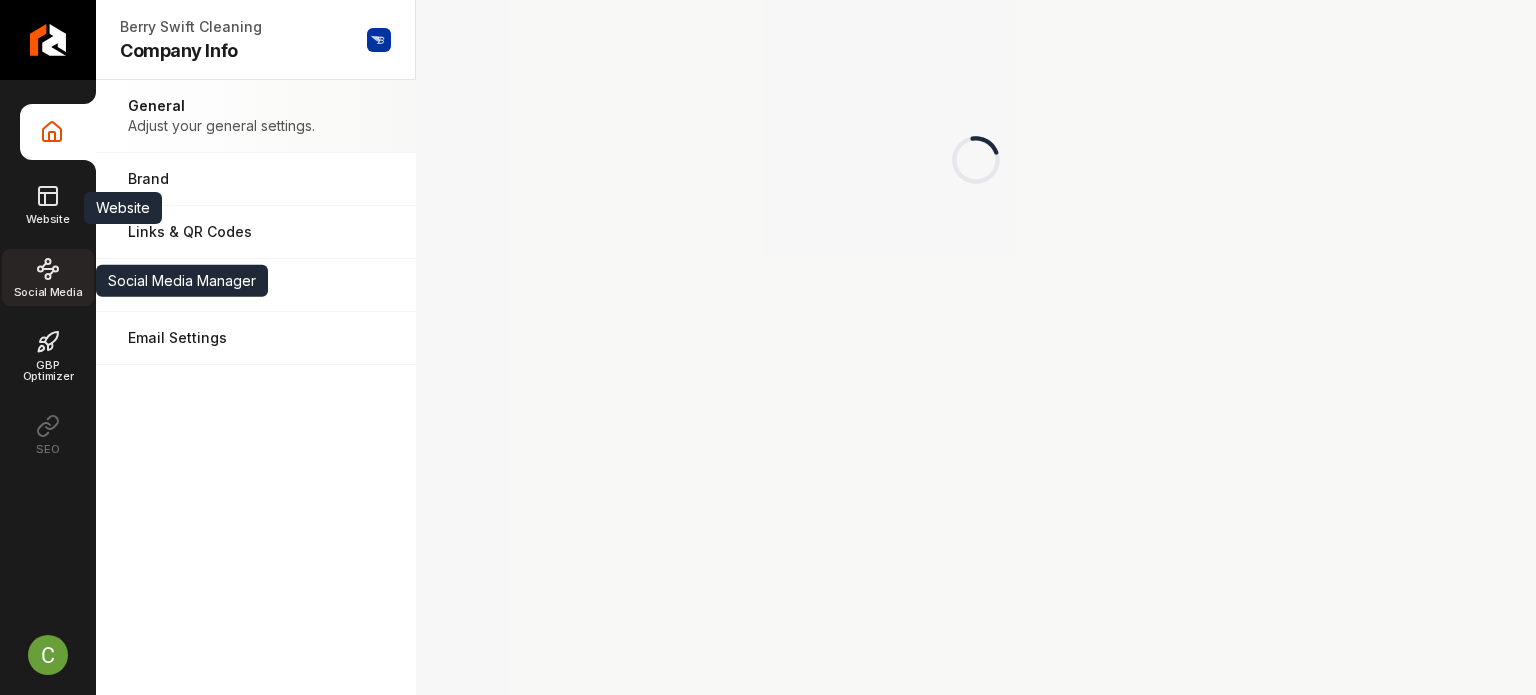 click on "Social Media" at bounding box center (48, 277) 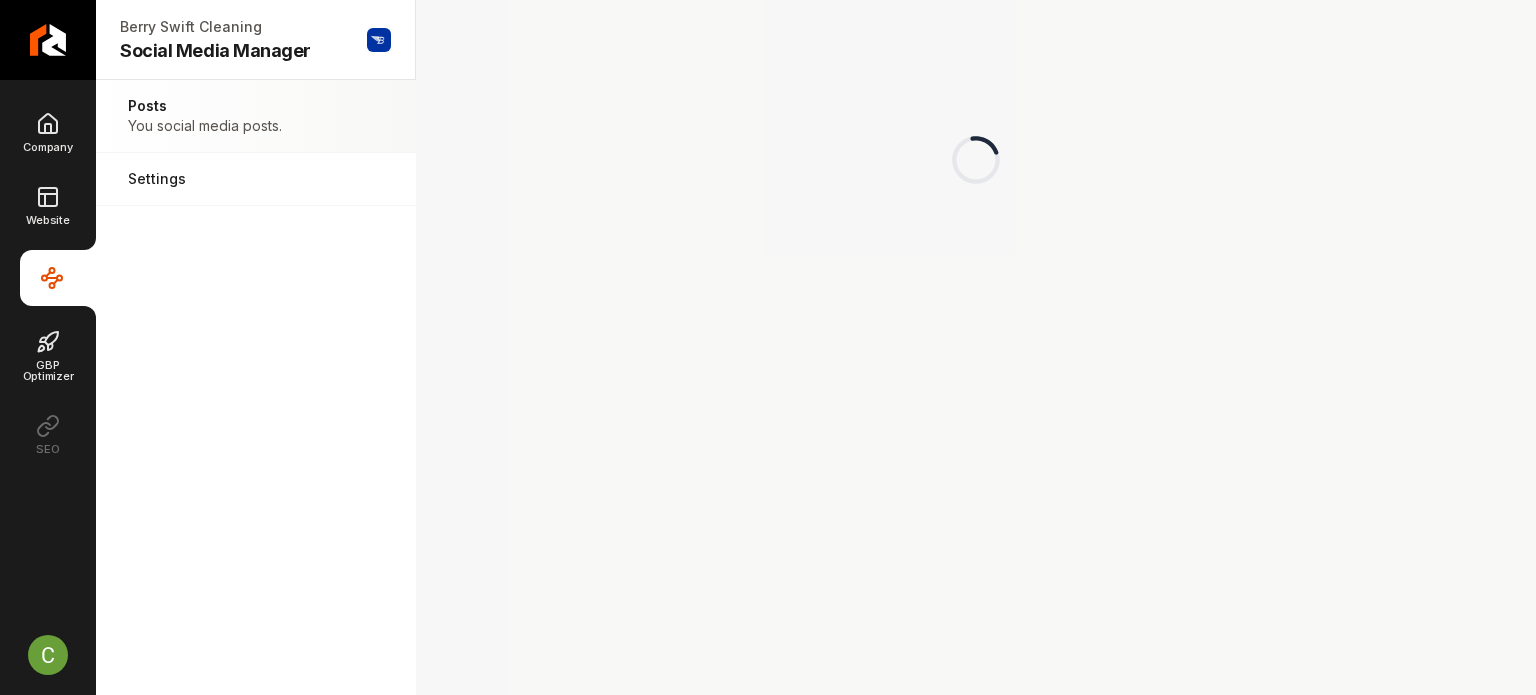 click on "Company Website Social Media Manager GBP Optimizer SEO" at bounding box center [48, 283] 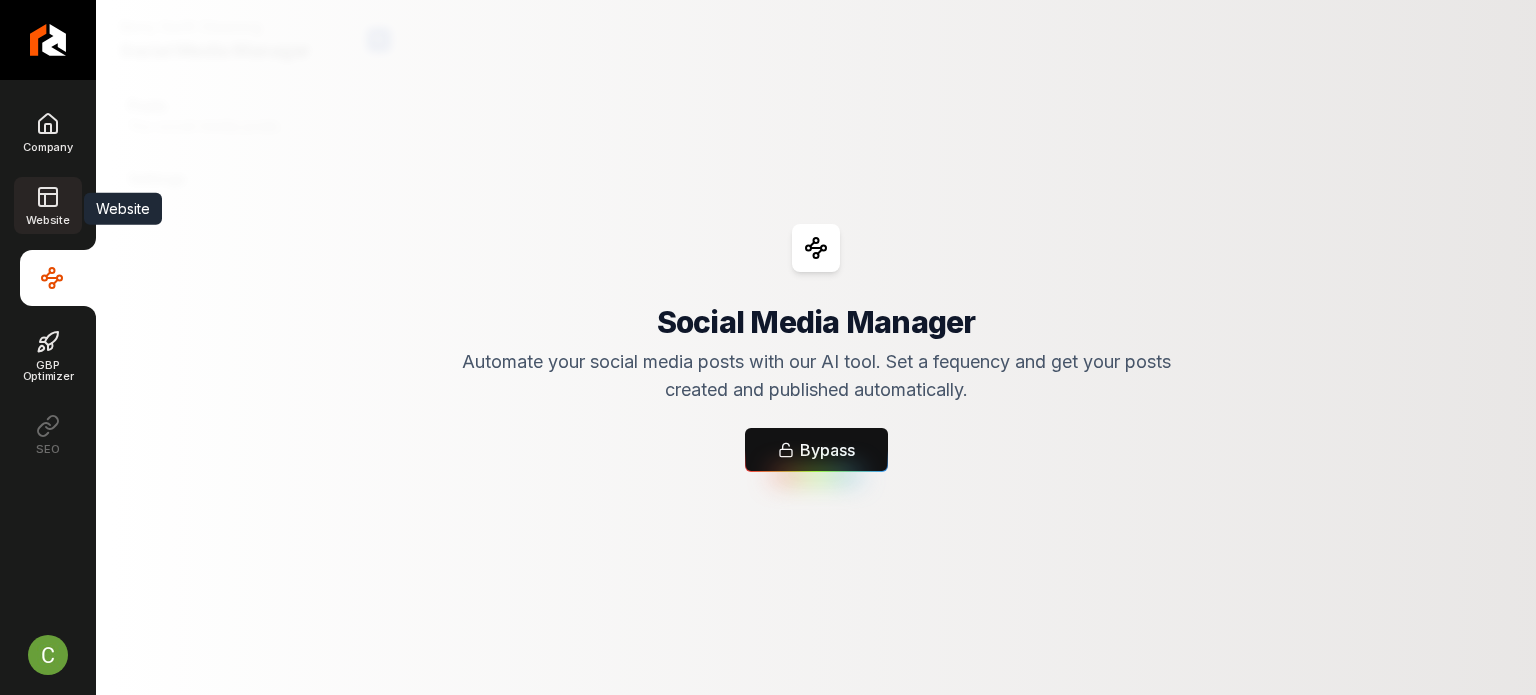 click 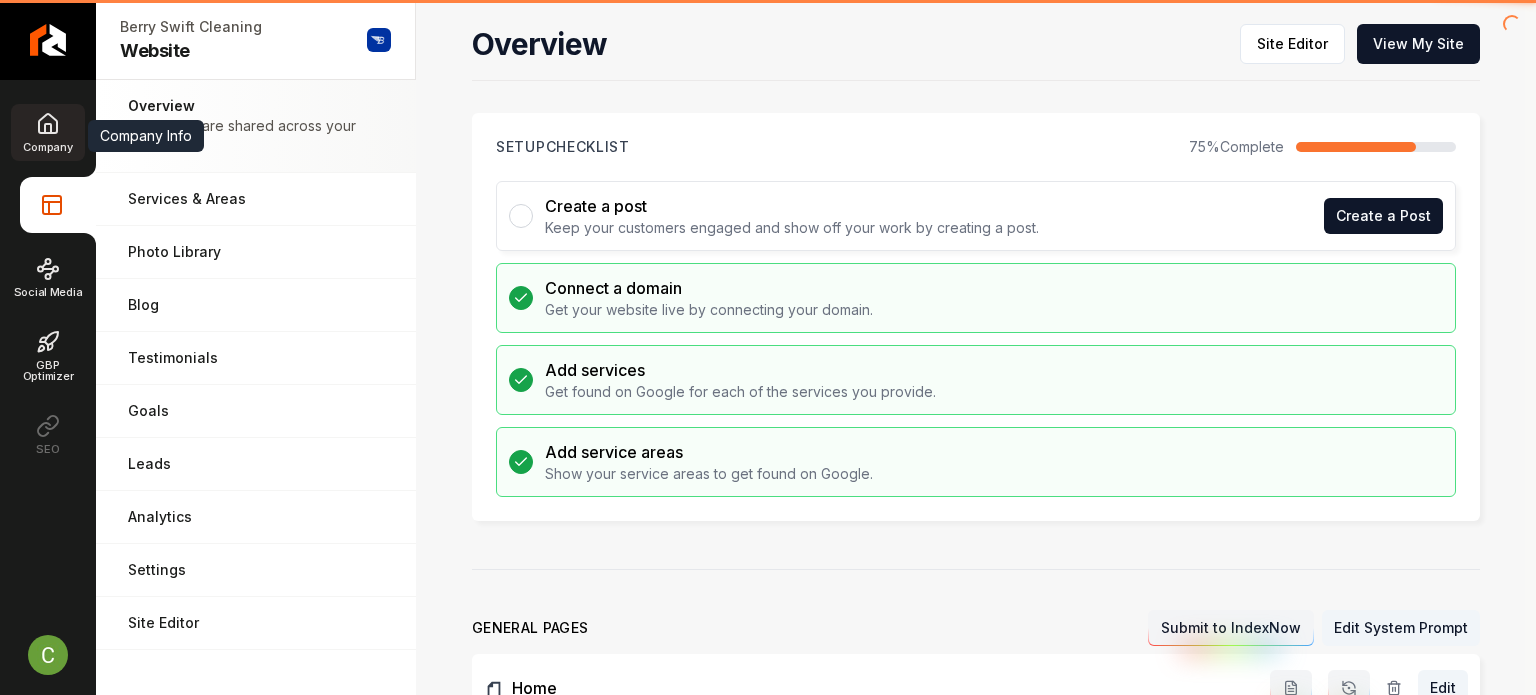 click on "Company" at bounding box center [47, 147] 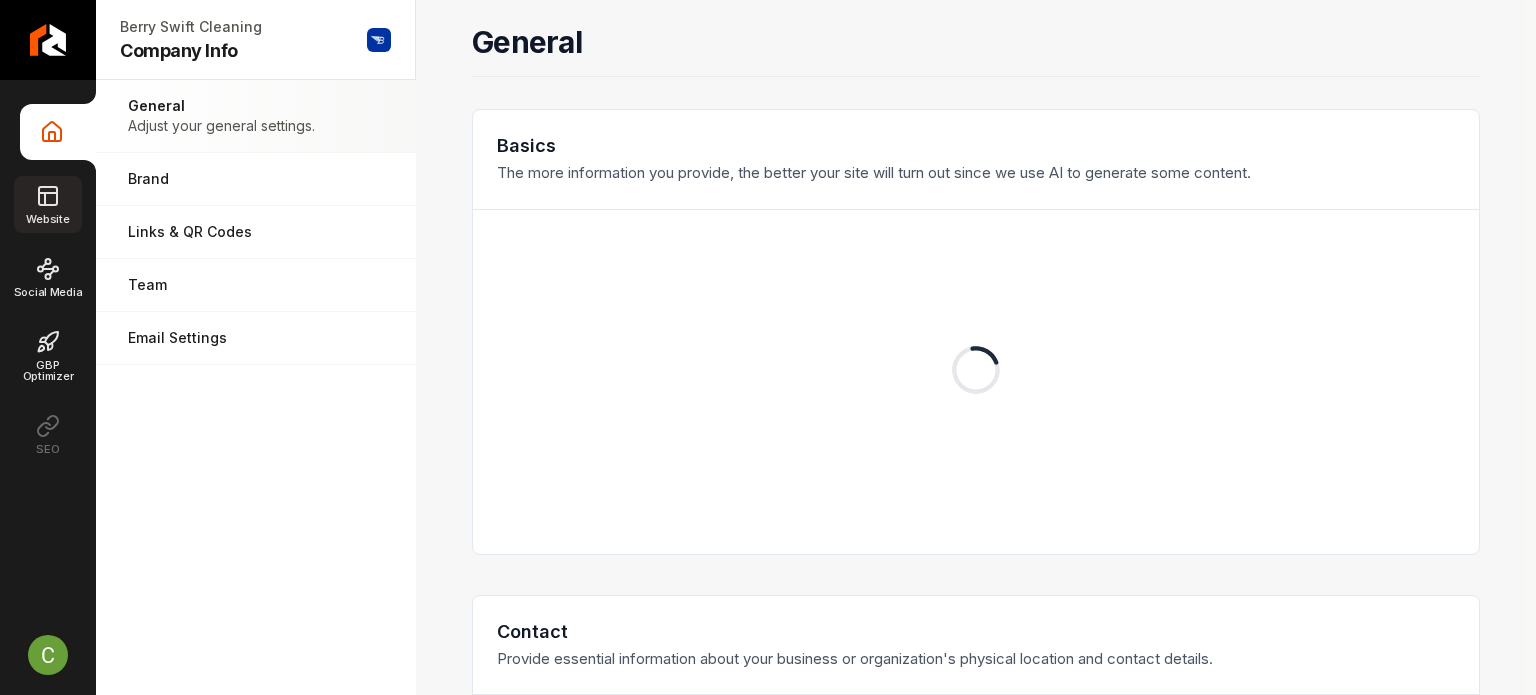 click 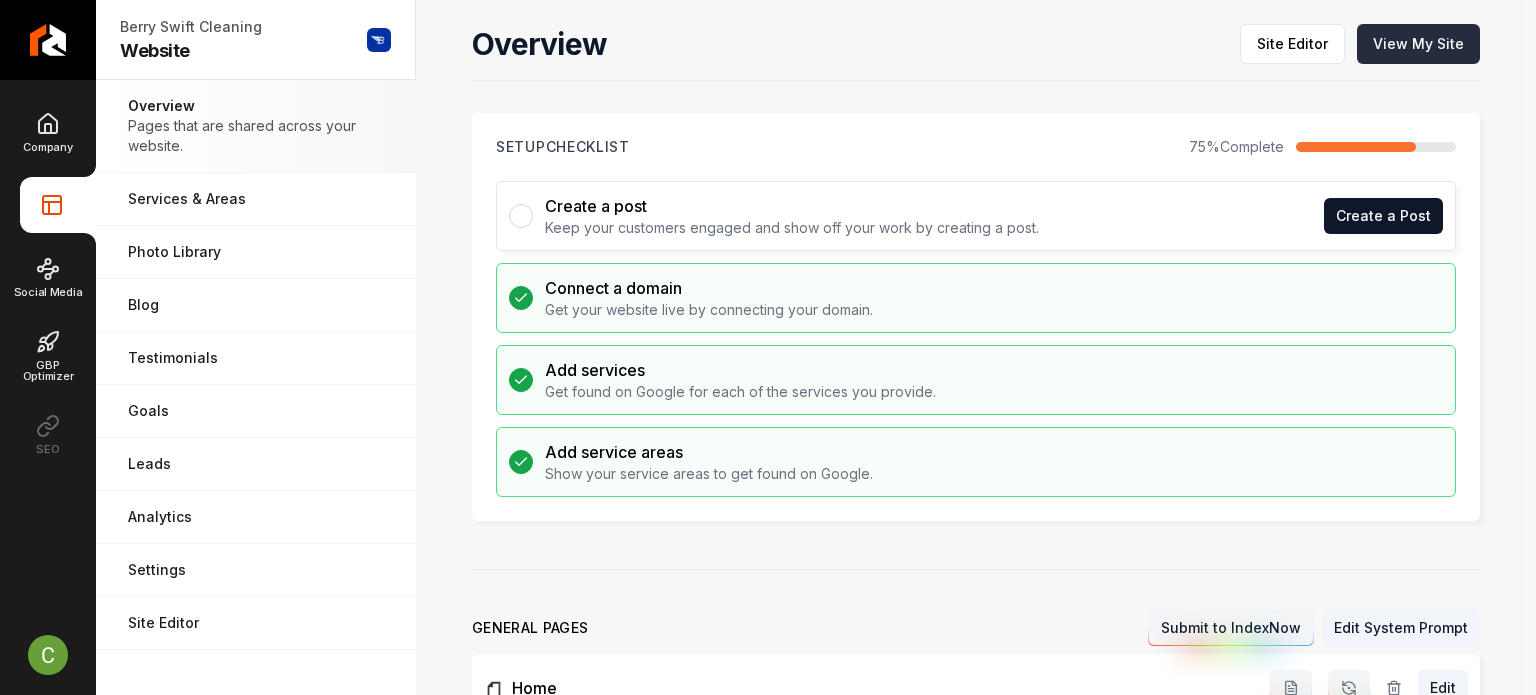 click on "View My Site" at bounding box center (1418, 44) 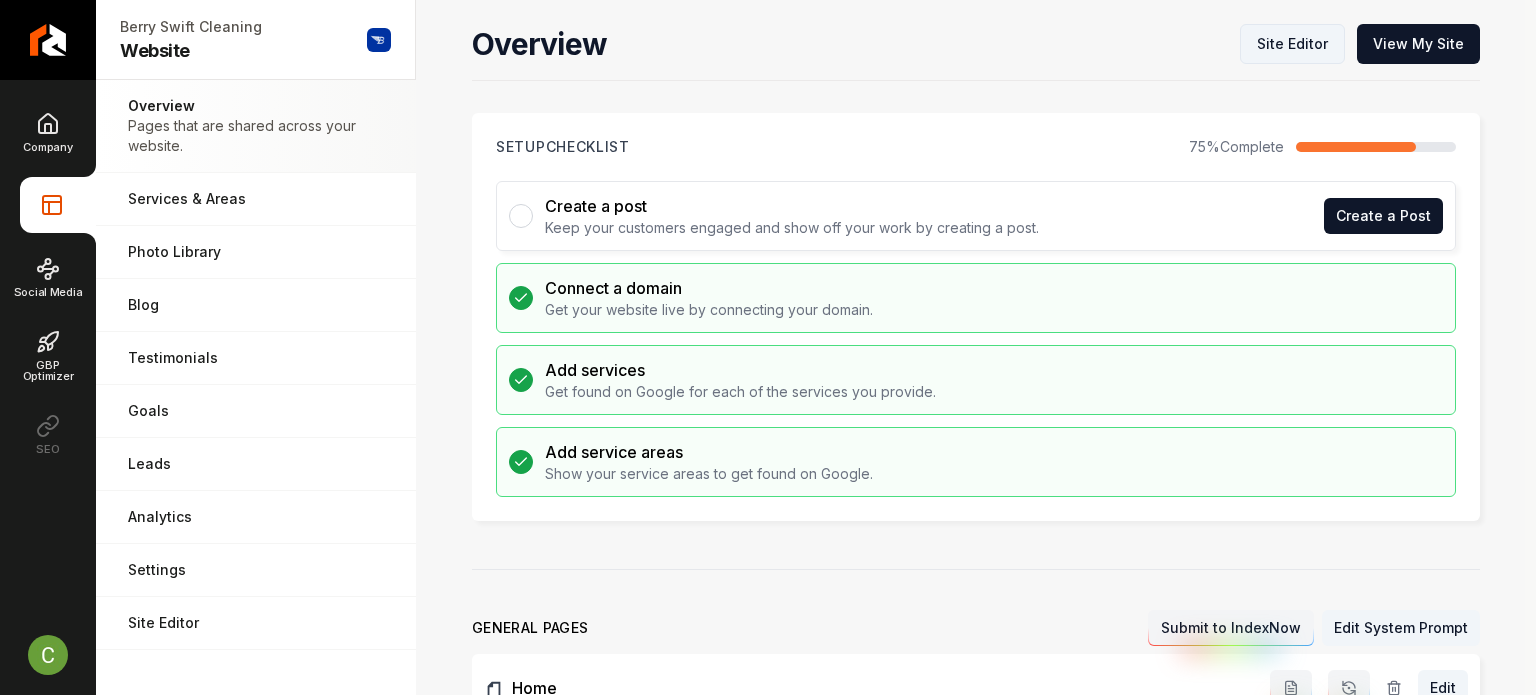 click on "Site Editor" at bounding box center [1292, 44] 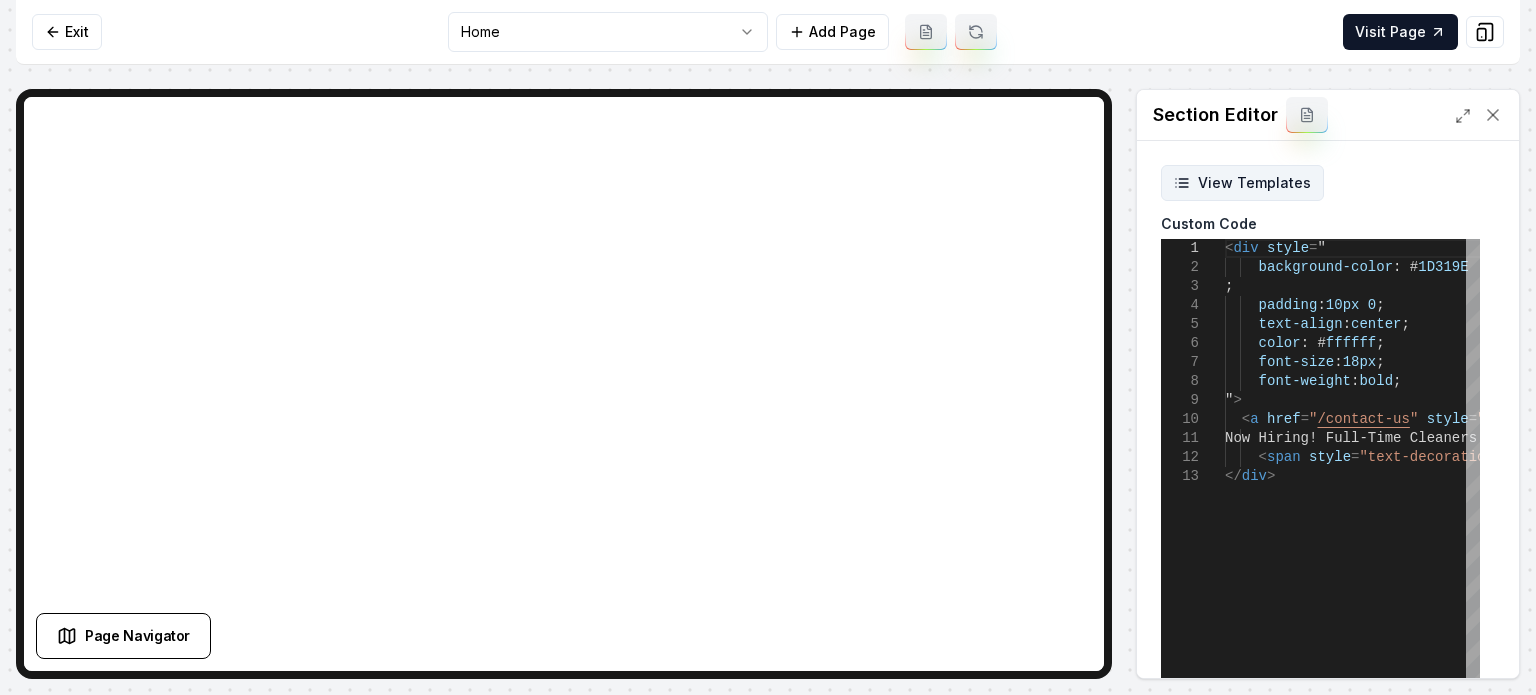 click on "View Templates" at bounding box center (1242, 183) 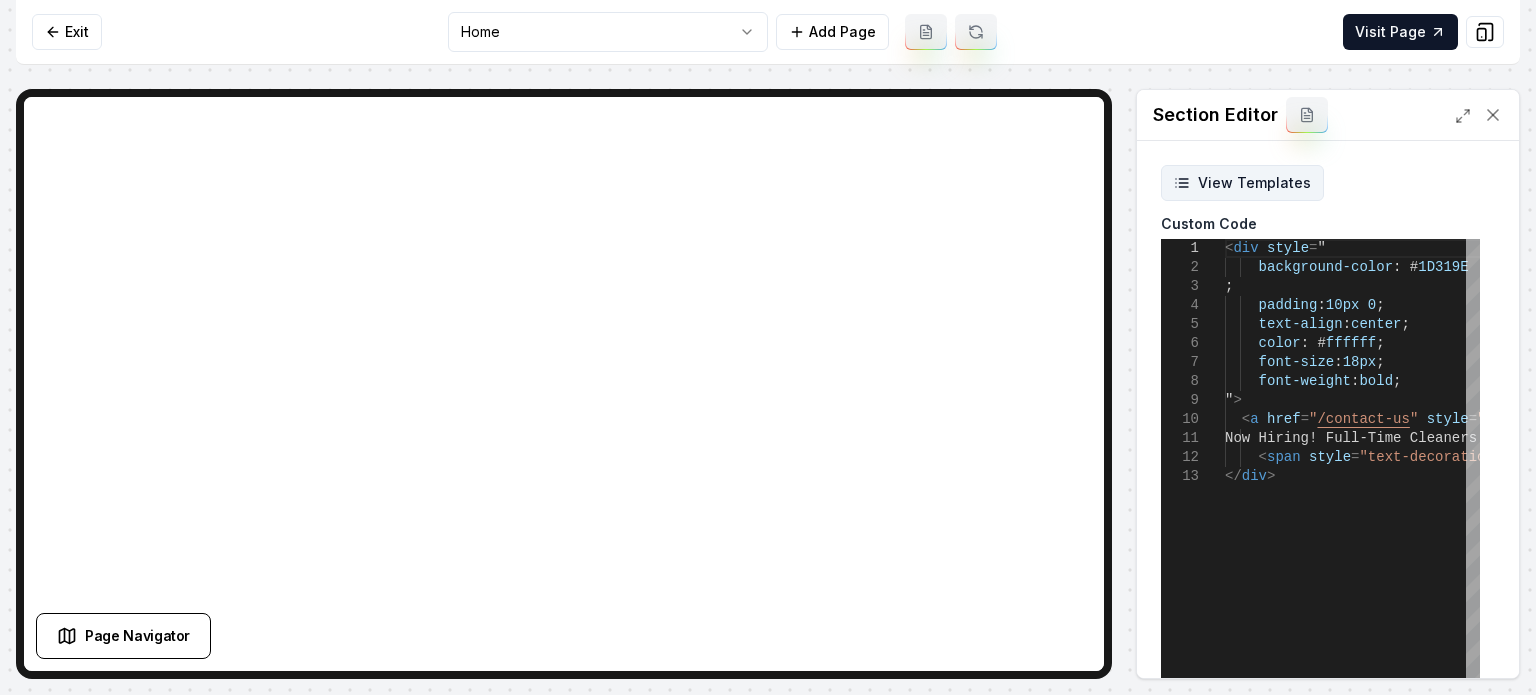 click on "View Templates" at bounding box center [1242, 183] 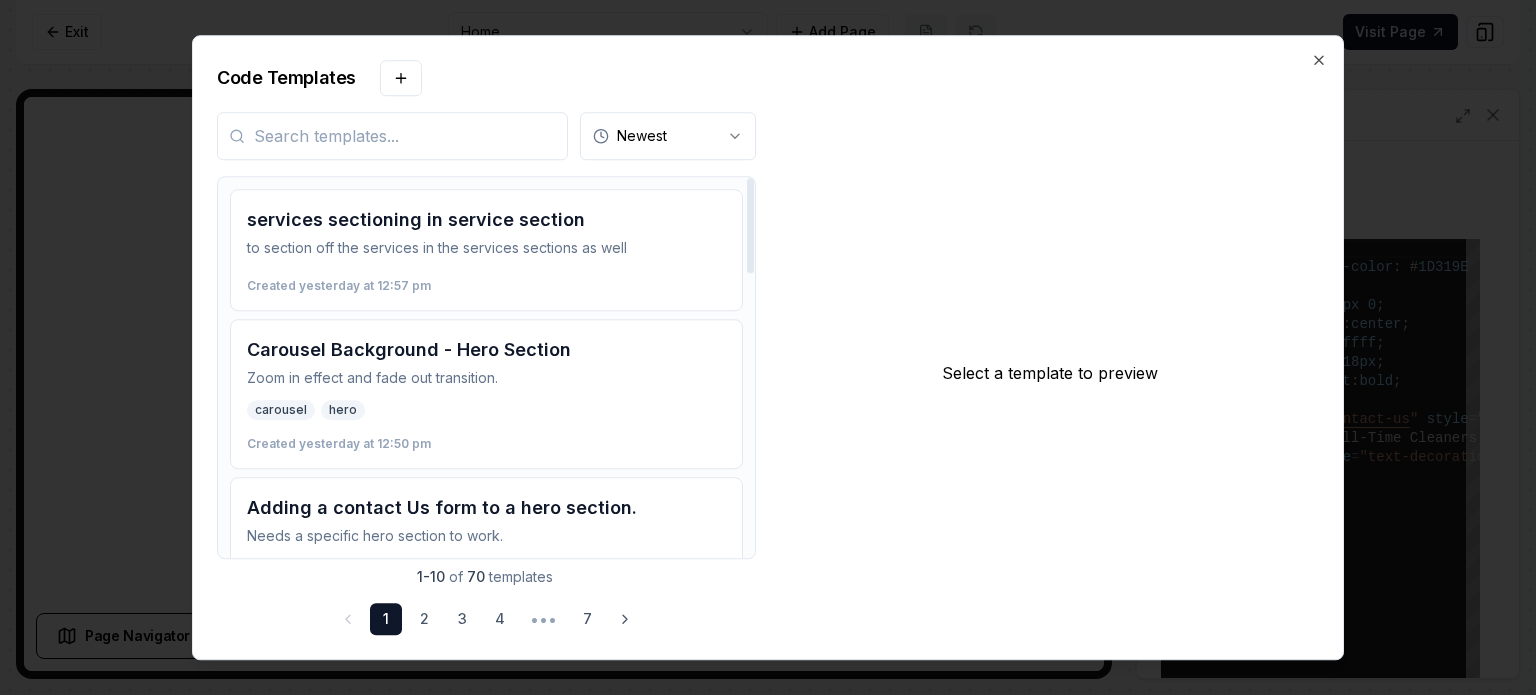 click at bounding box center (392, 136) 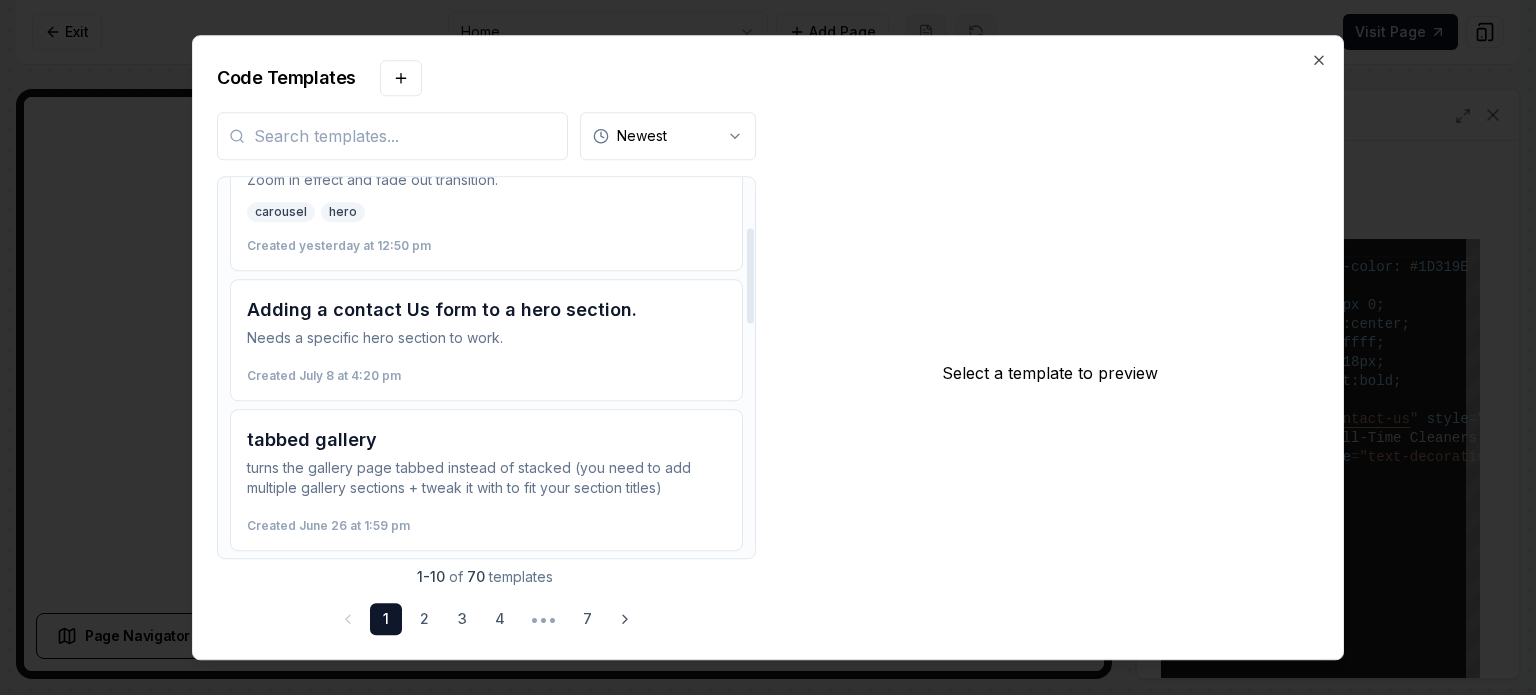 scroll, scrollTop: 200, scrollLeft: 0, axis: vertical 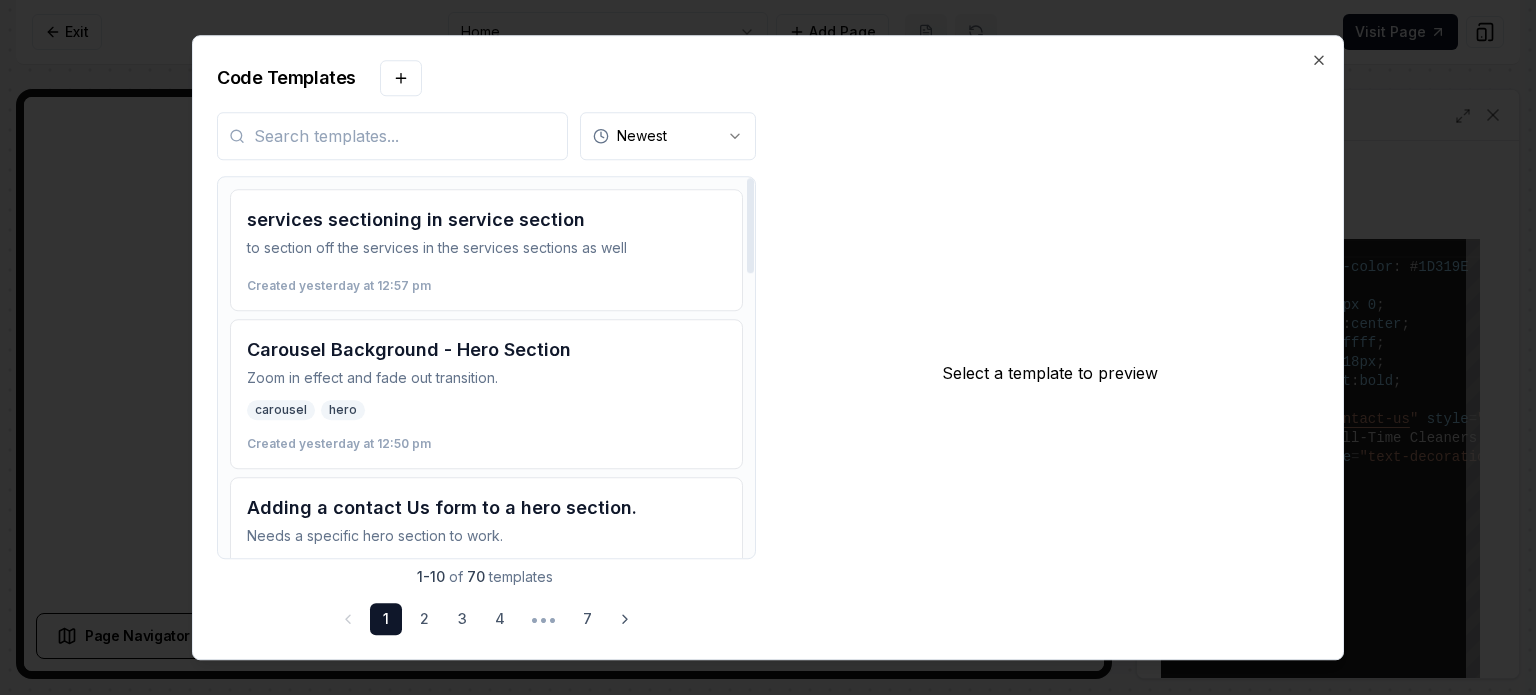 drag, startPoint x: 752, startPoint y: 246, endPoint x: 756, endPoint y: 179, distance: 67.11929 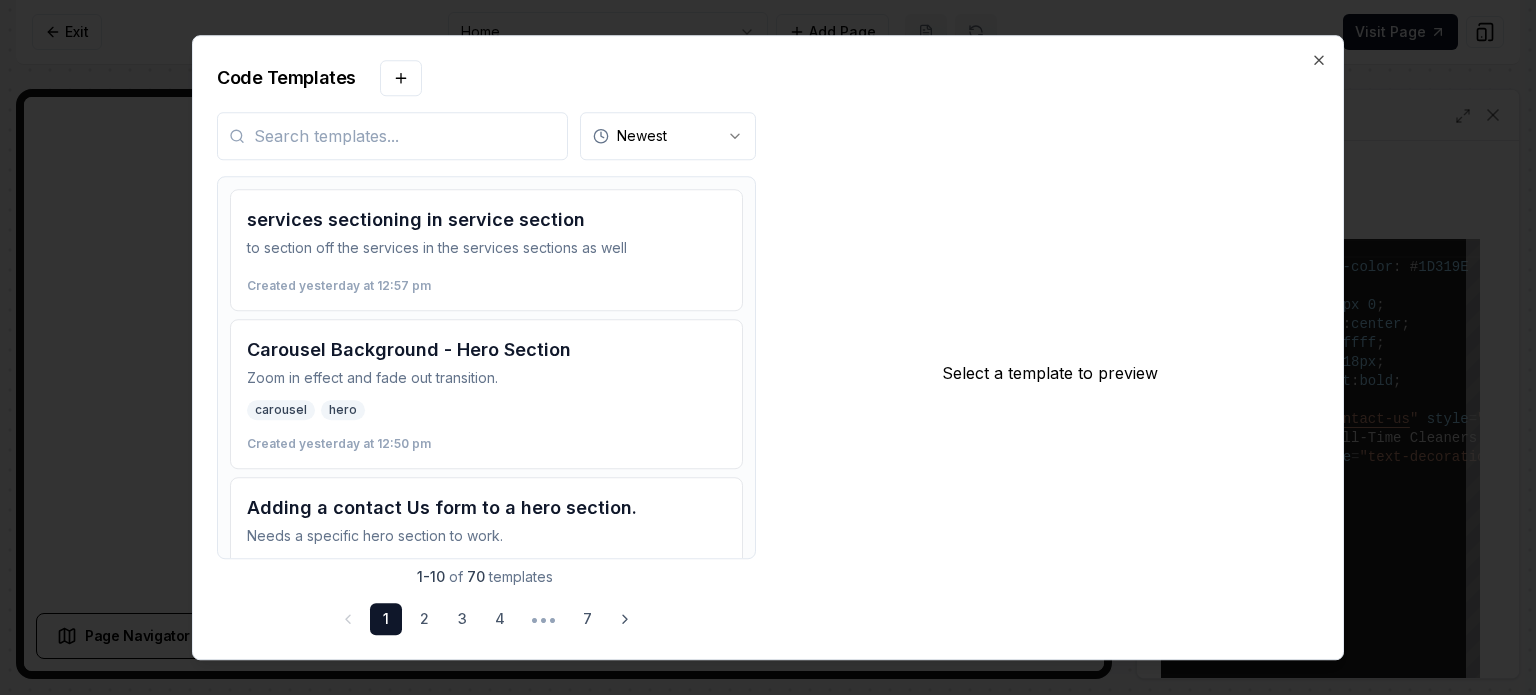 click at bounding box center [392, 136] 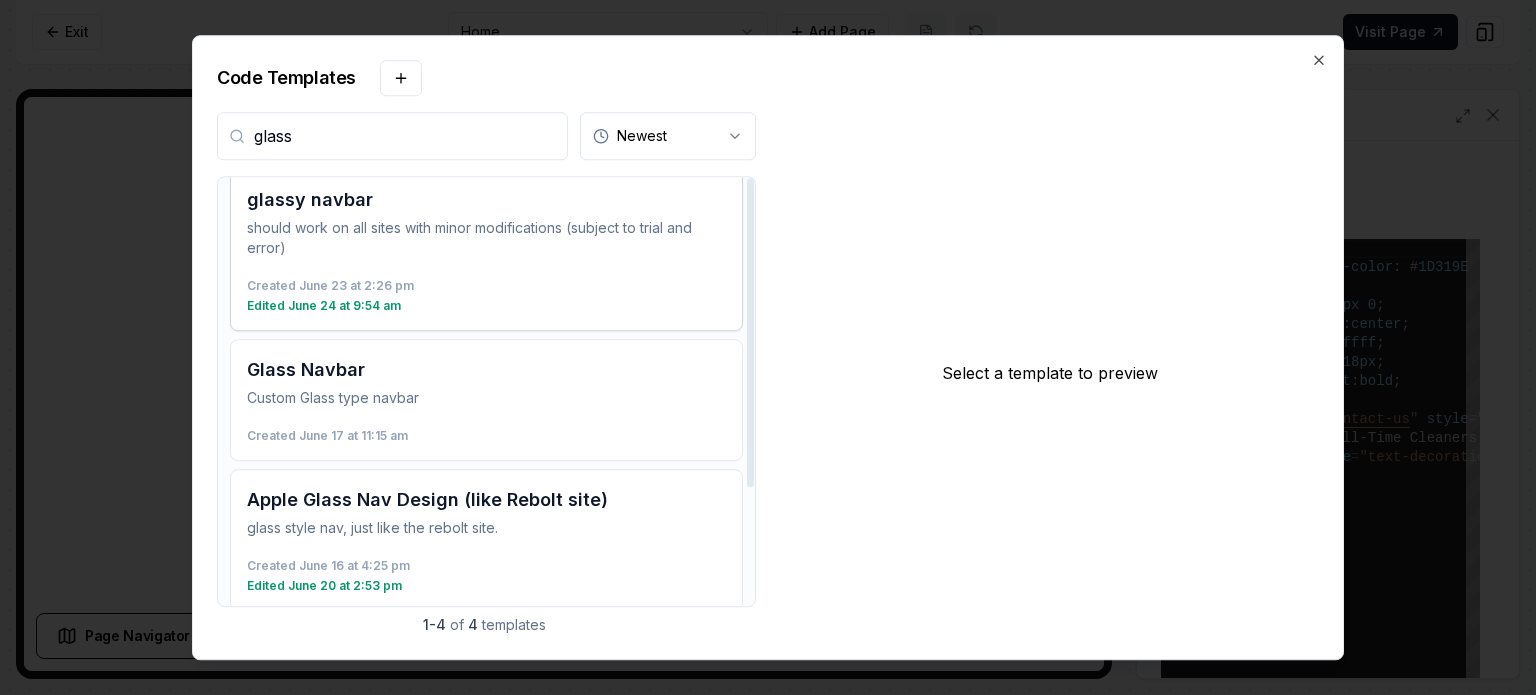 scroll, scrollTop: 0, scrollLeft: 0, axis: both 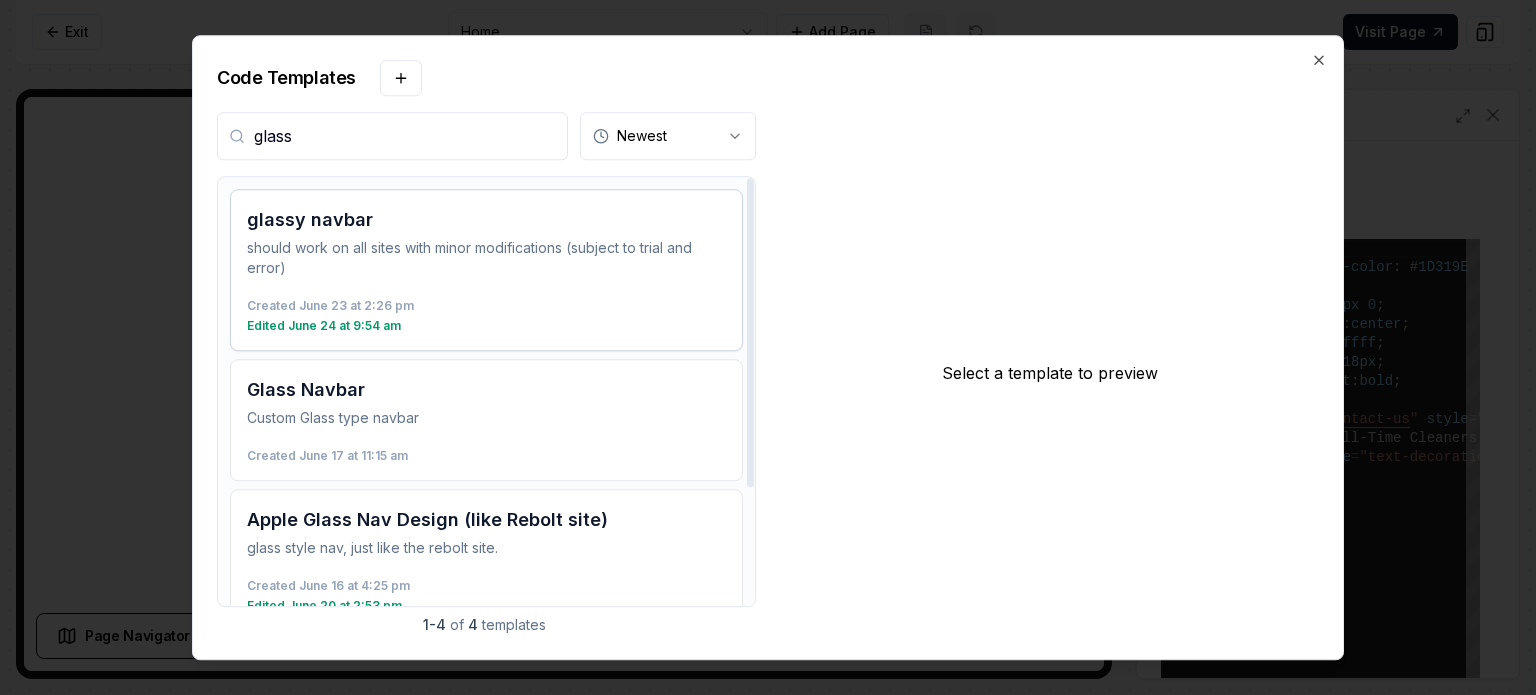 type on "glass" 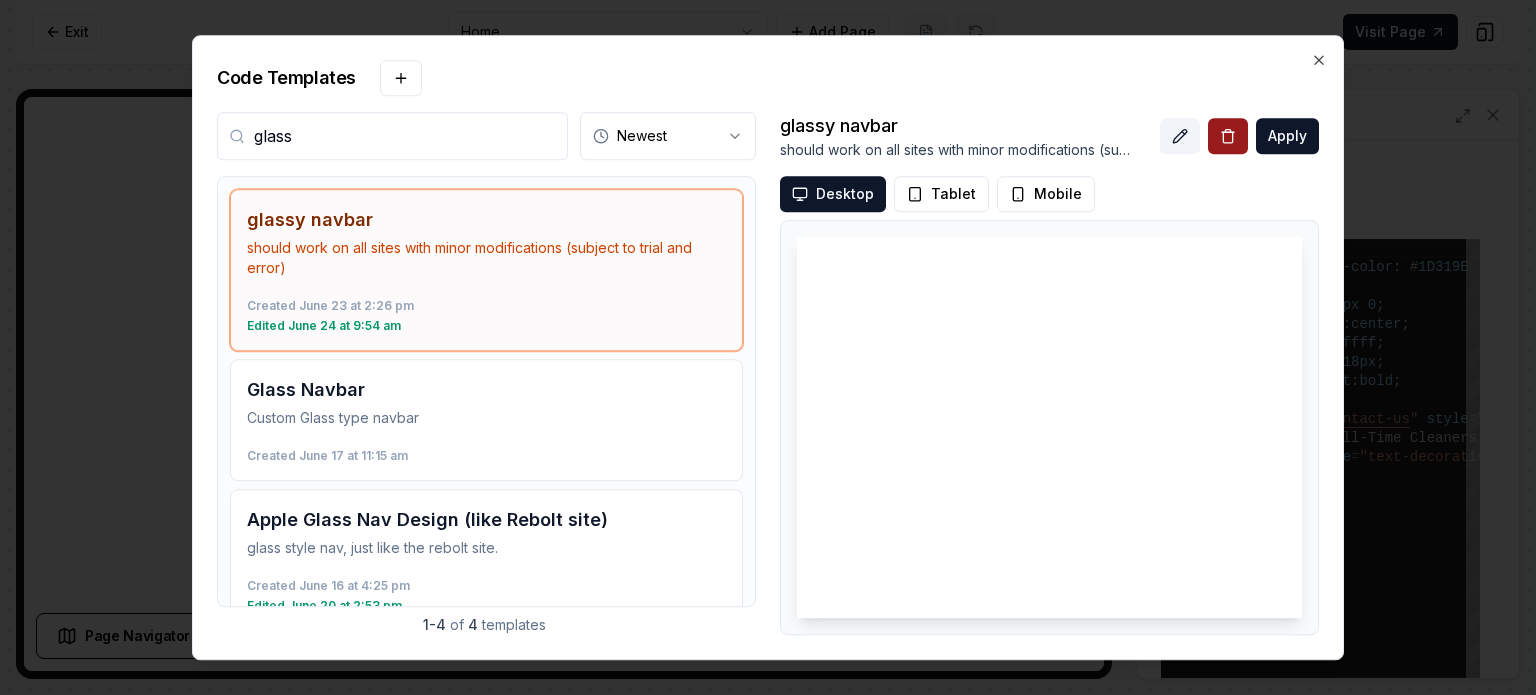 click 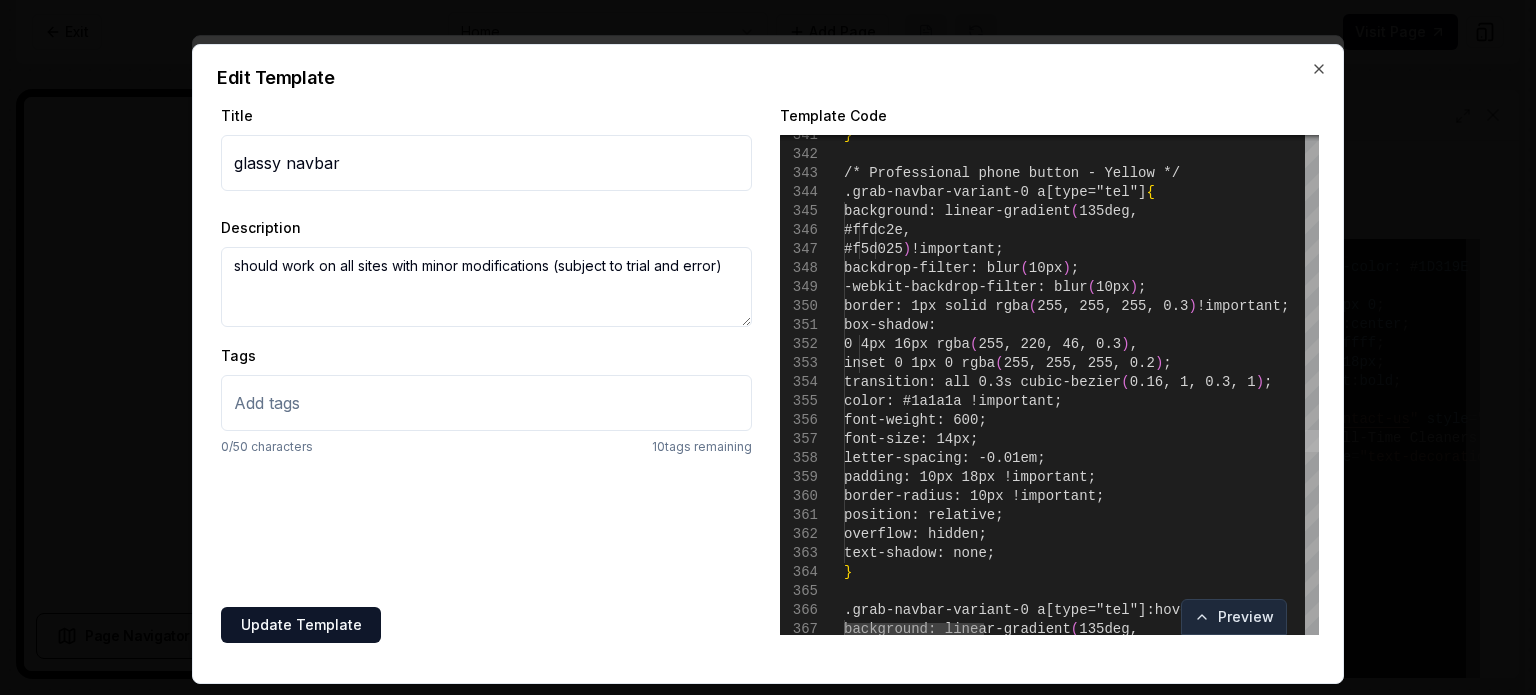 click at bounding box center (1312, 441) 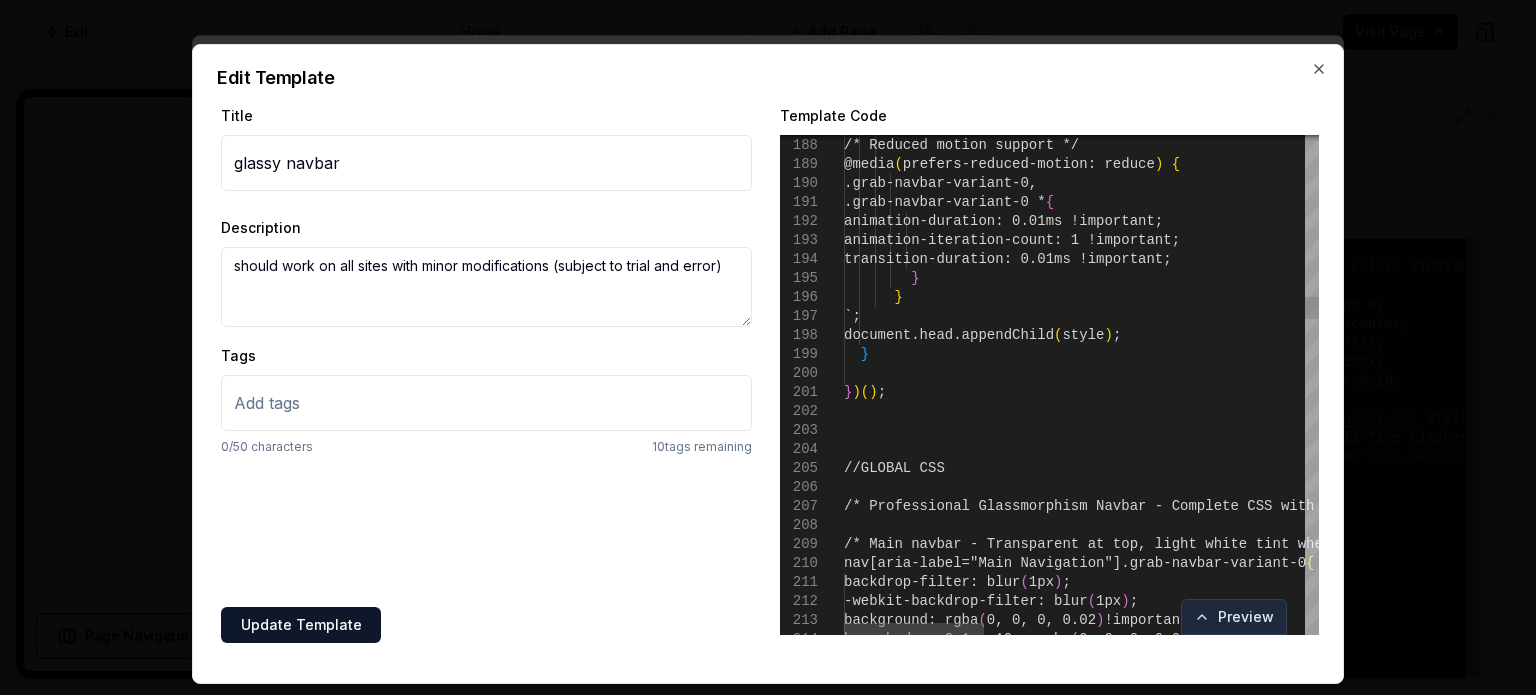 scroll, scrollTop: 0, scrollLeft: 0, axis: both 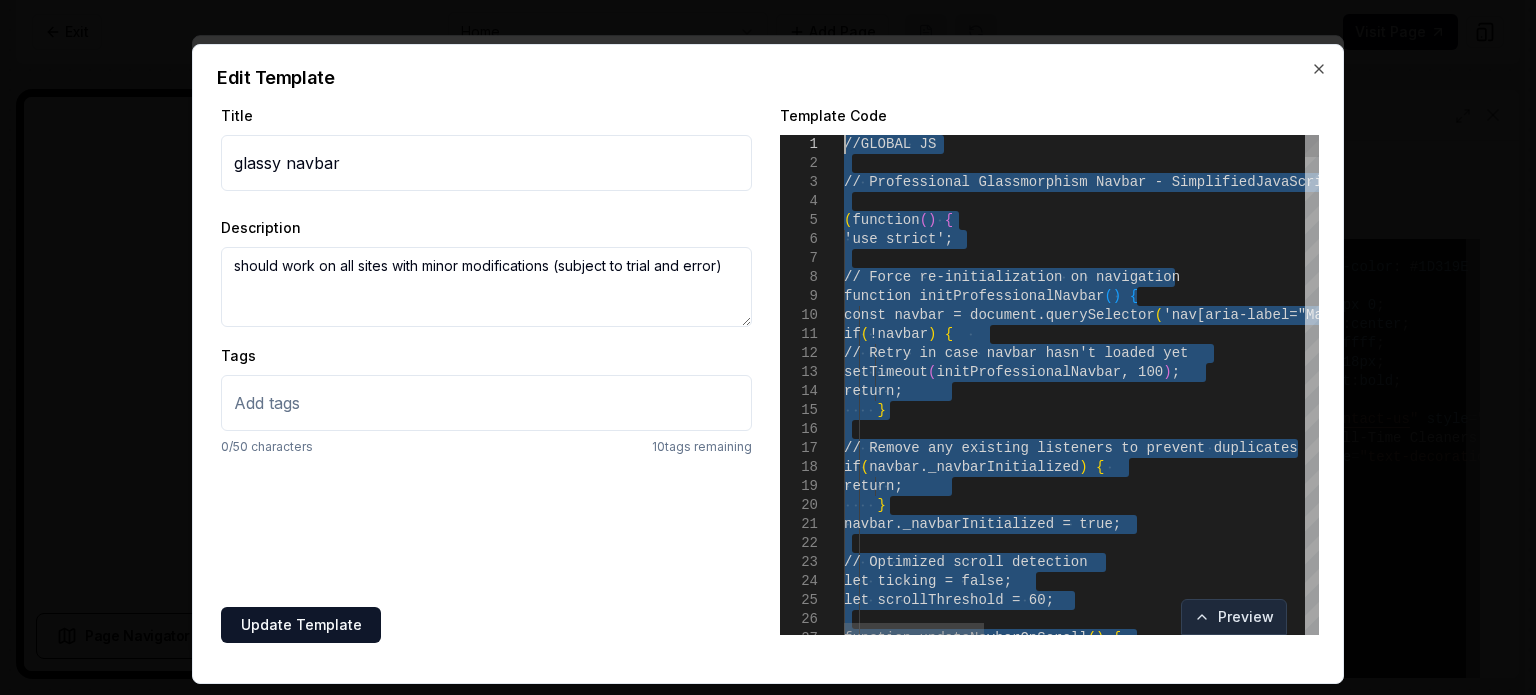 drag, startPoint x: 891, startPoint y: 388, endPoint x: 821, endPoint y: 147, distance: 250.96016 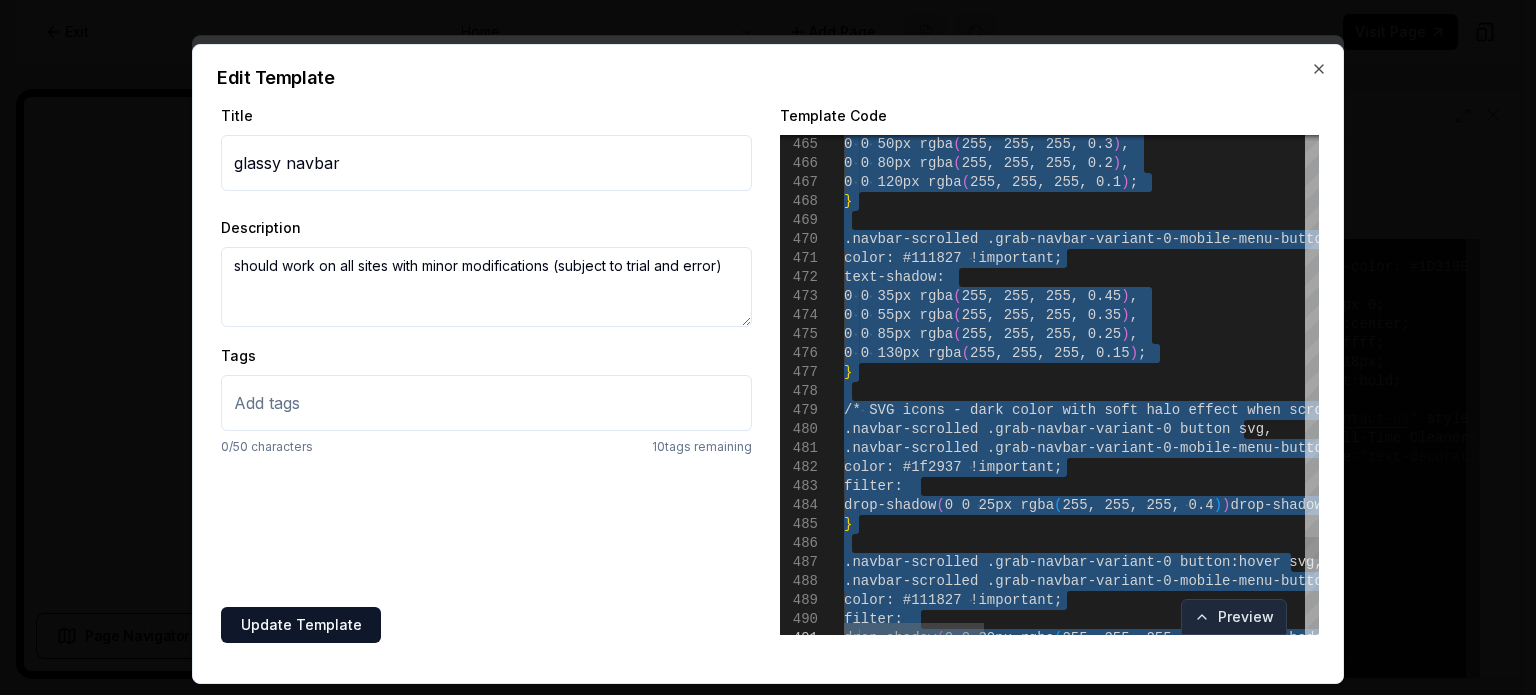 type on "**********" 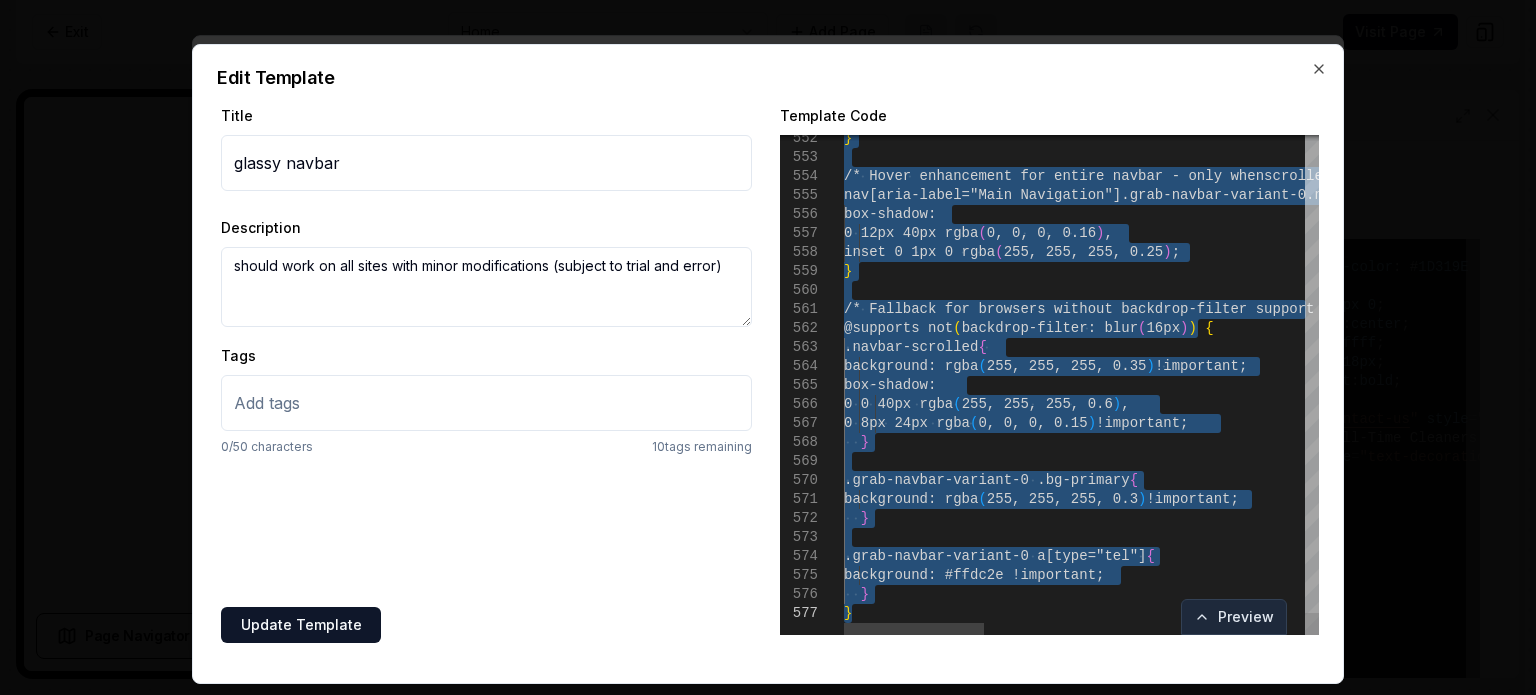 drag, startPoint x: 845, startPoint y: 314, endPoint x: 1183, endPoint y: 731, distance: 536.7802 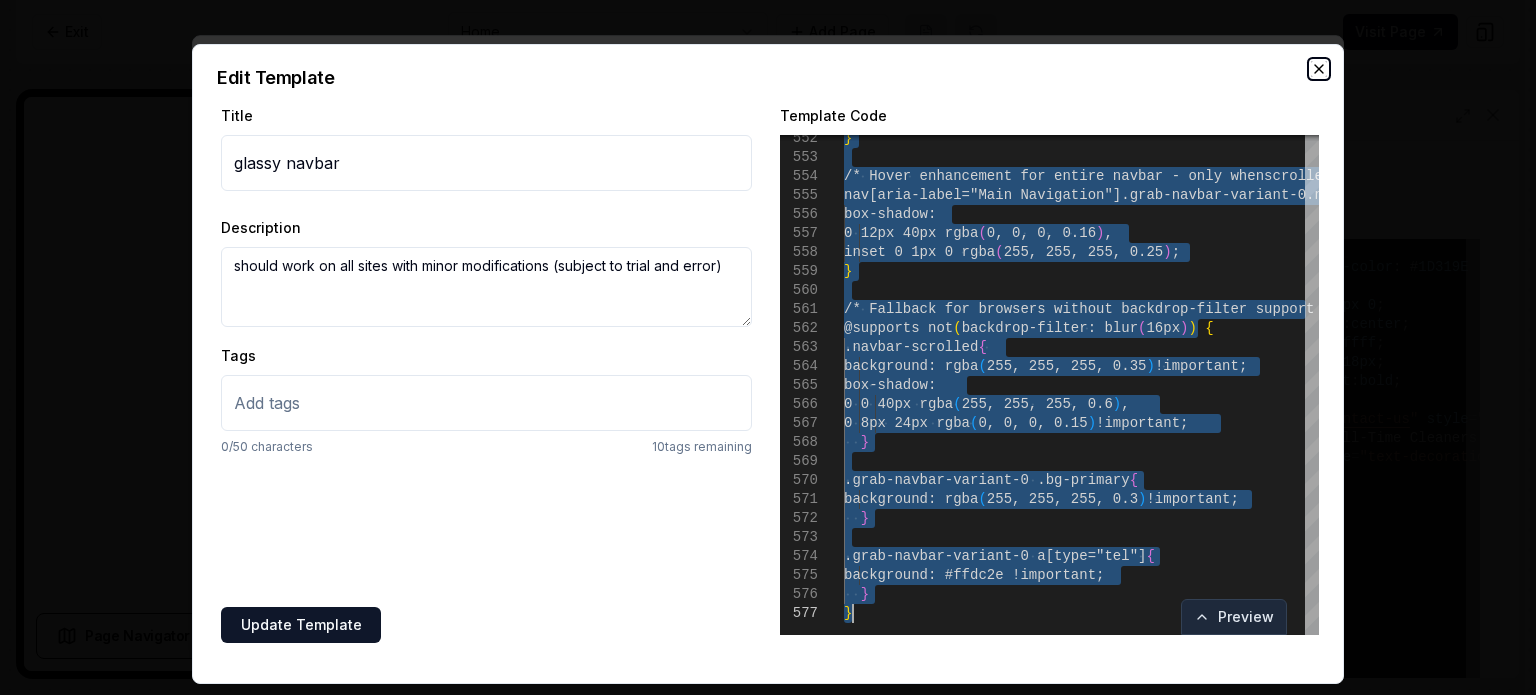 click 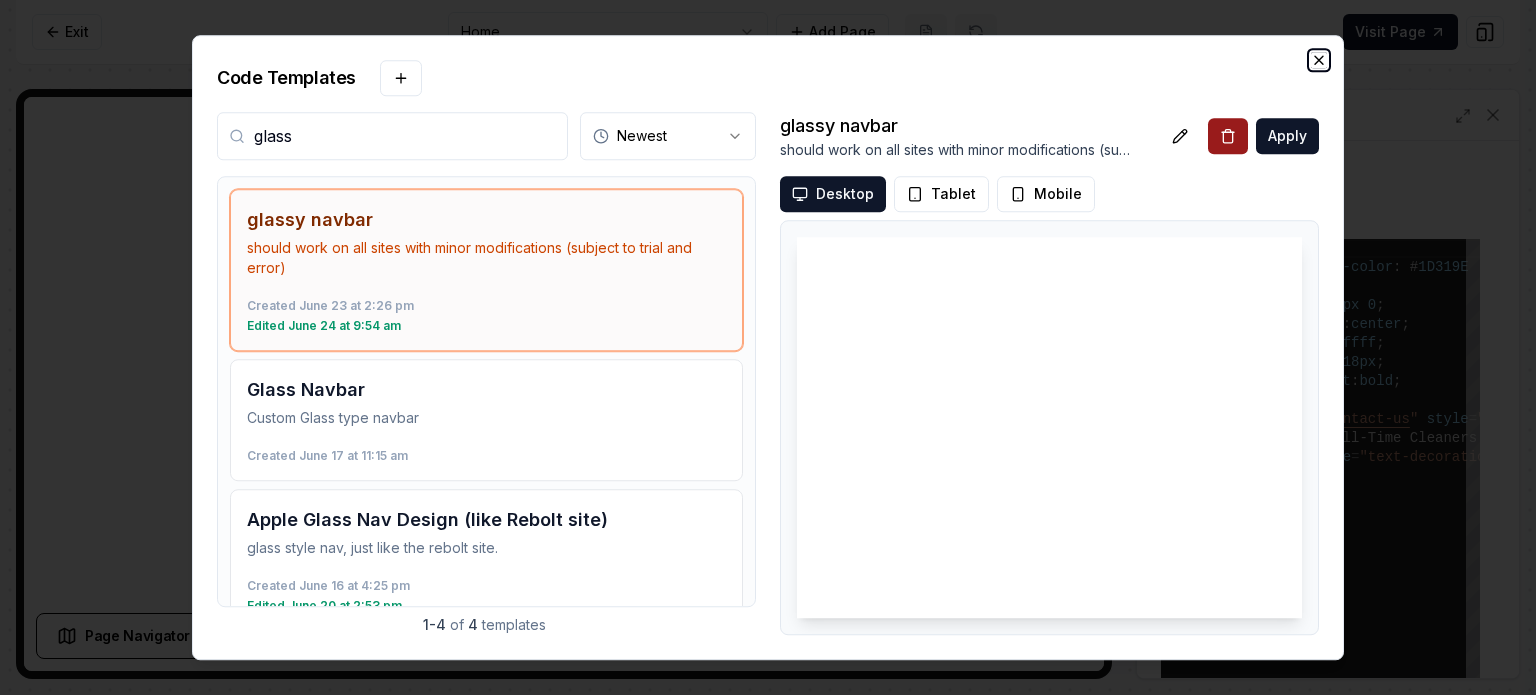 click 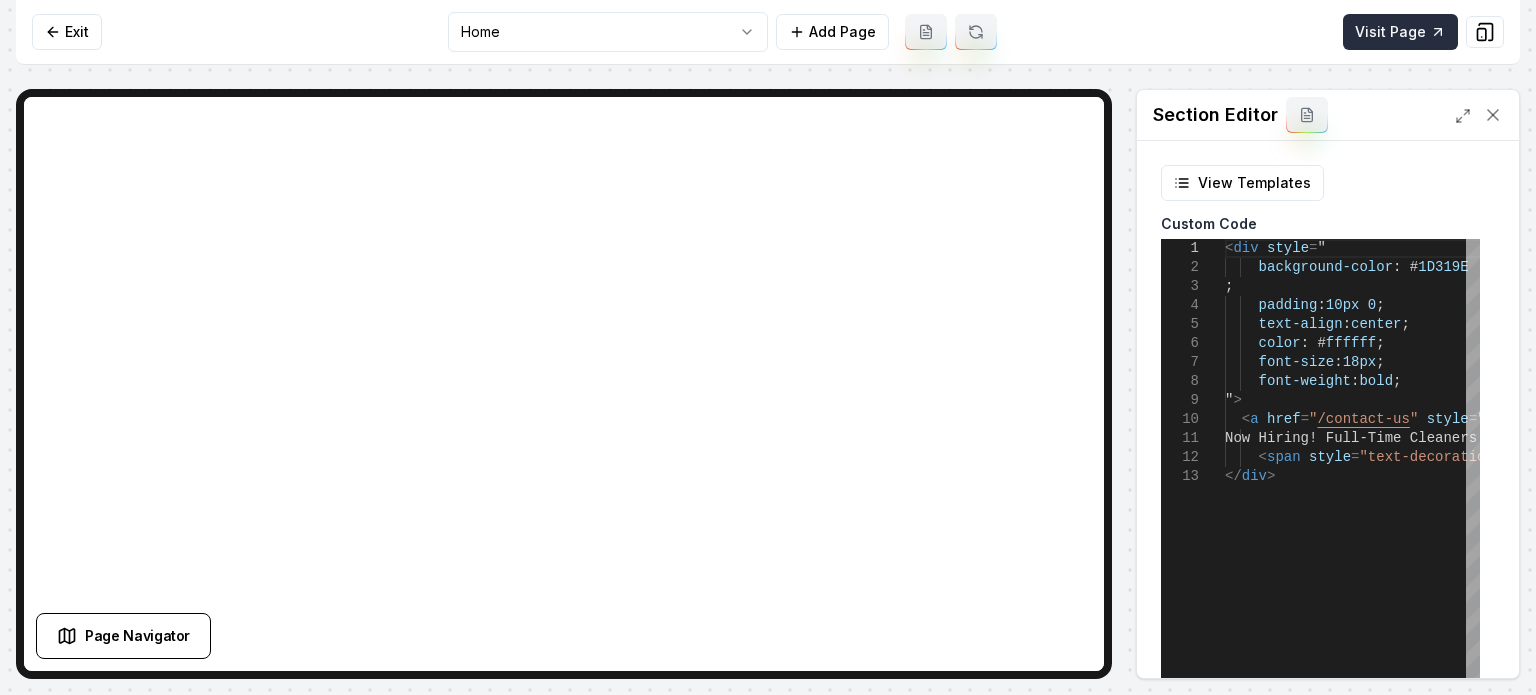 click on "Visit Page" at bounding box center (1400, 32) 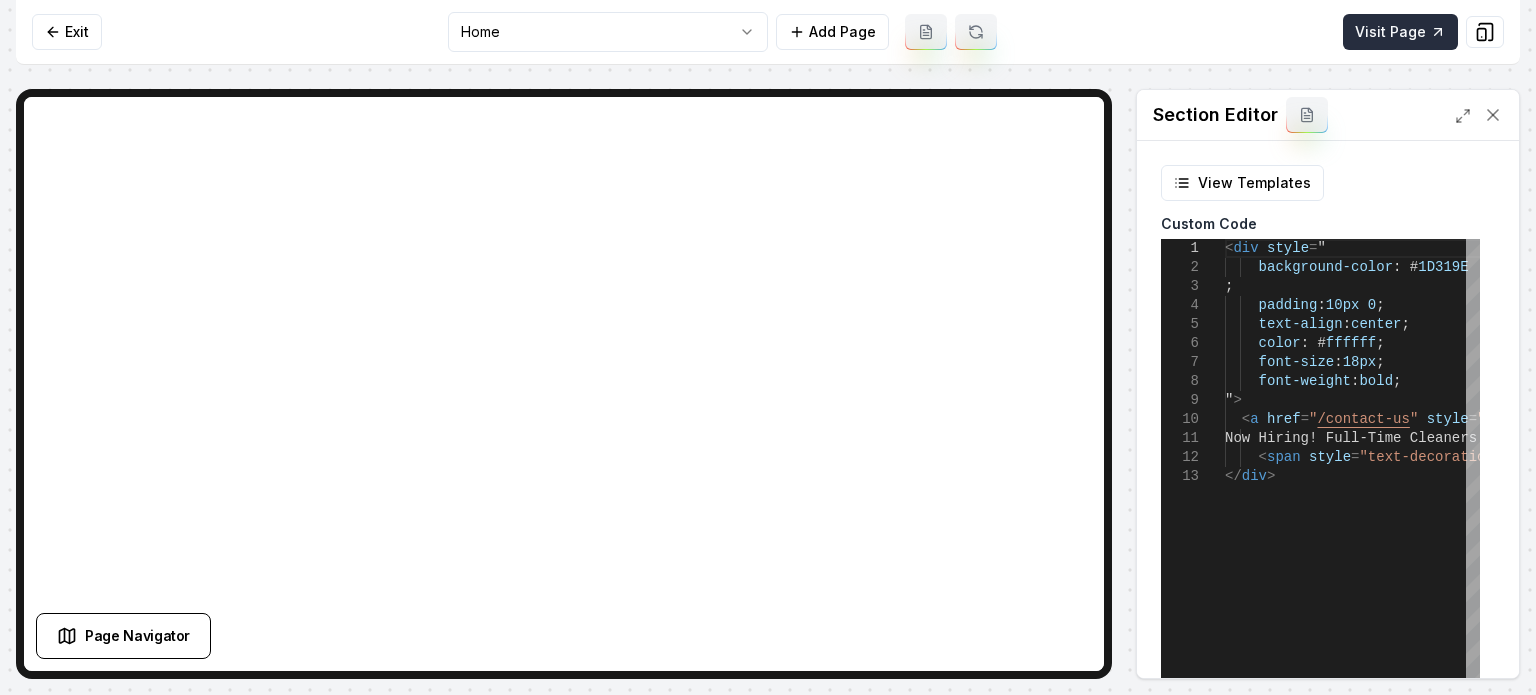 click on "Visit Page" at bounding box center (1400, 32) 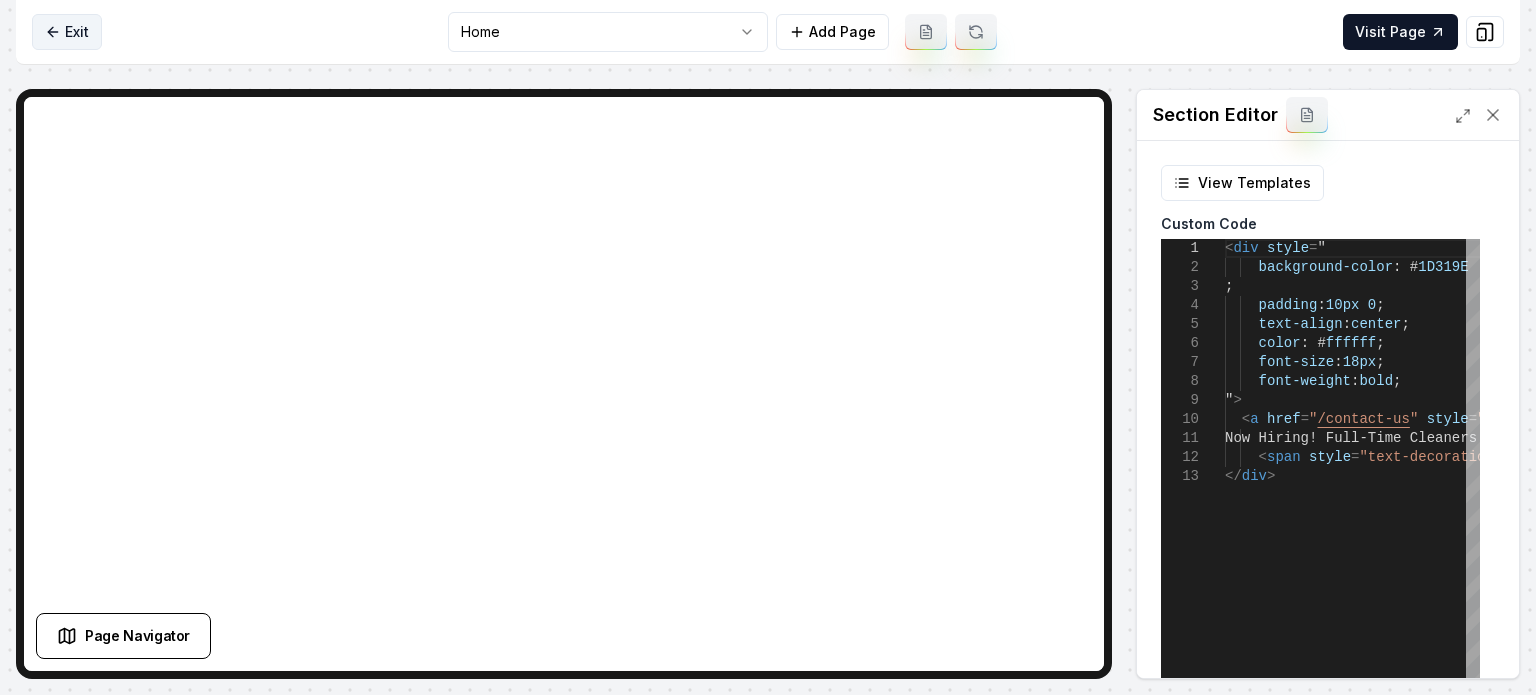 click 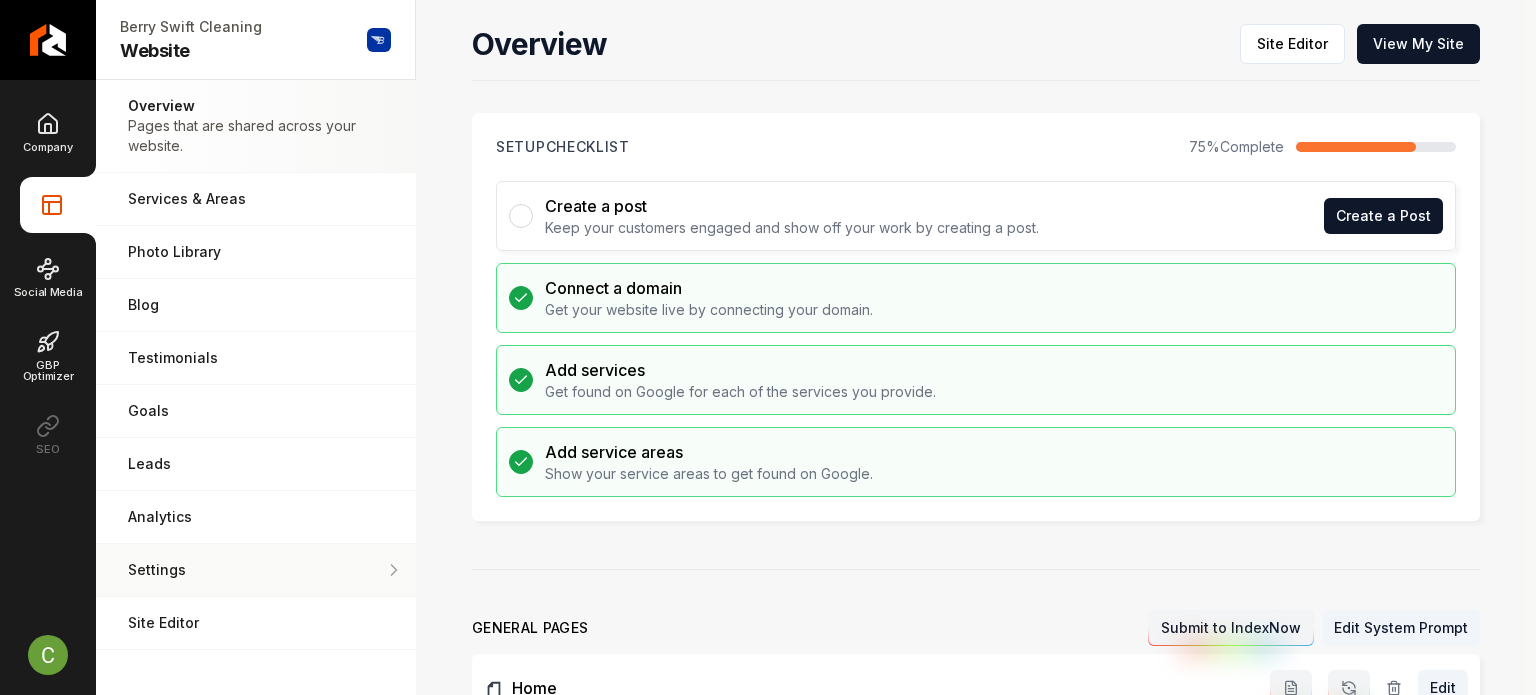 drag, startPoint x: 210, startPoint y: 575, endPoint x: 229, endPoint y: 572, distance: 19.235384 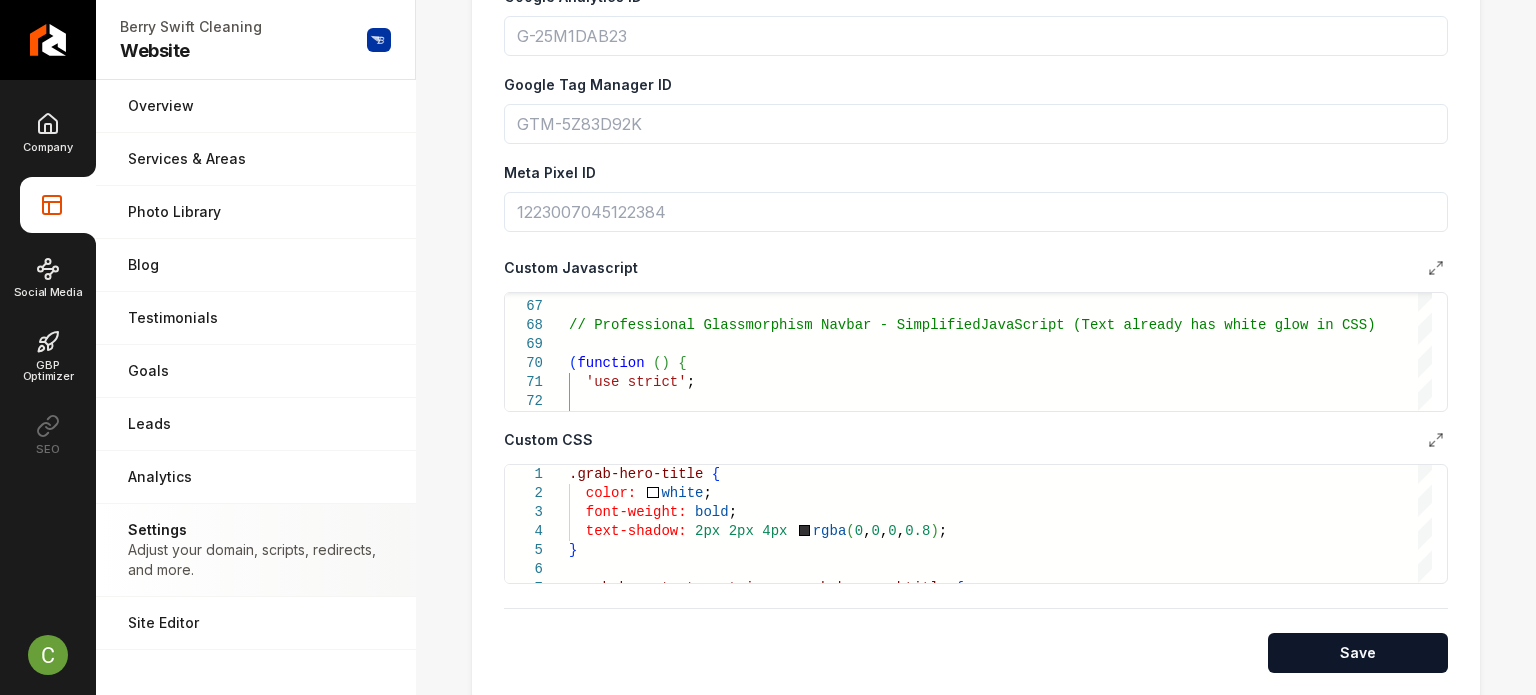 scroll, scrollTop: 700, scrollLeft: 0, axis: vertical 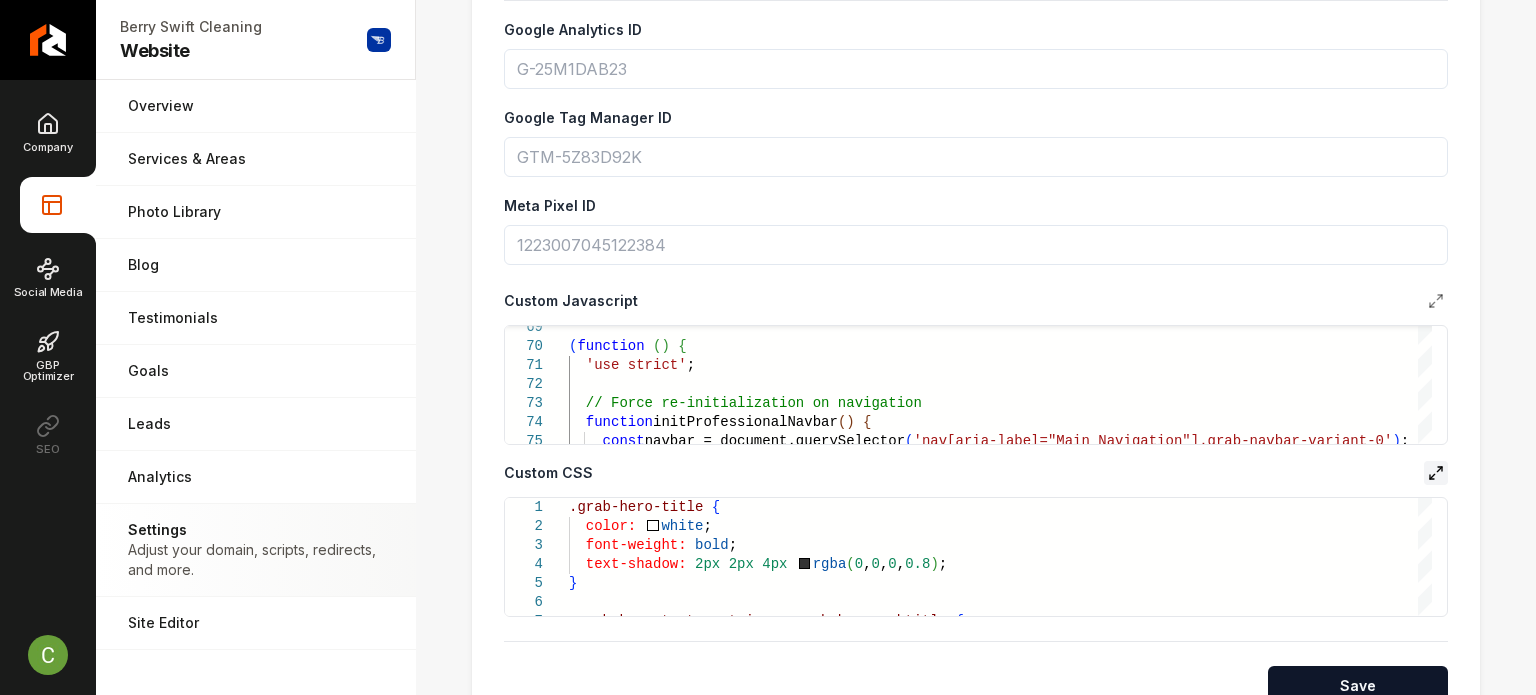click 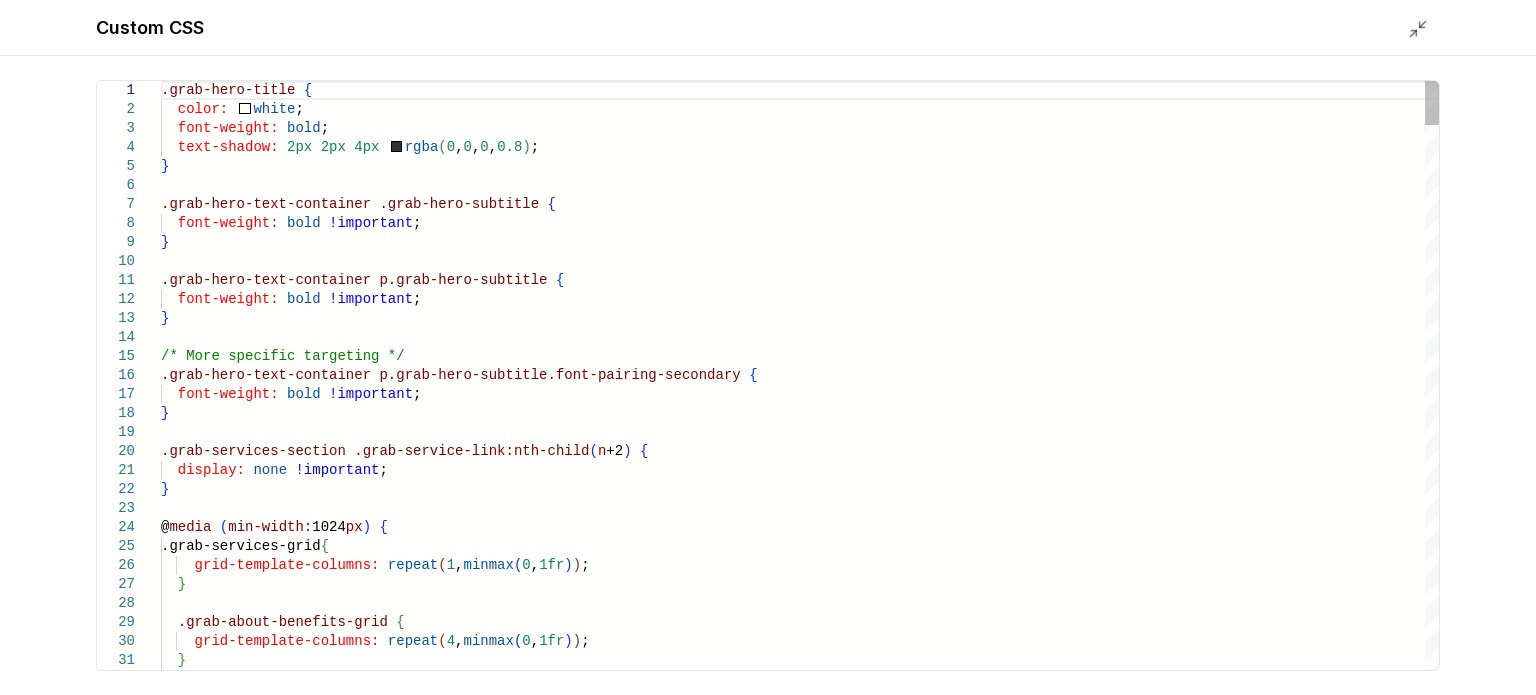 click on ".grab-hero-title   {    color:     white ;    font-weight:   bold ;    text-shadow:   2px   2px   4px     rgba ( 0 ,  0 ,  0 ,  0.8 ) ; } .grab-hero-text-container   .grab-hero-subtitle   {    font-weight:   bold   !important ; } .grab-hero-text-container   p.grab-hero-subtitle   {    font-weight:   bold   !important ; } /* More specific targeting */ .grab-hero-text-container   p.grab-hero-subtitle.font-pairing-secondary   {    font-weight:   bold   !important ; } .grab-services-section   .grab-service-link:nth-child ( n +2 )   {    display:   none   !important ; } @ media   ( min-width:  1024 px )   {   .grab-services-grid  {      grid-template-columns:   repeat ( 1 ,  minmax ( 0 ,  1fr ) ) ;    }    .grab-about-benefits-grid   {      grid-template-columns:   repeat ( 4 ,  minmax ( 0 ,  1fr ) ) ;    }" at bounding box center [800, 3976] 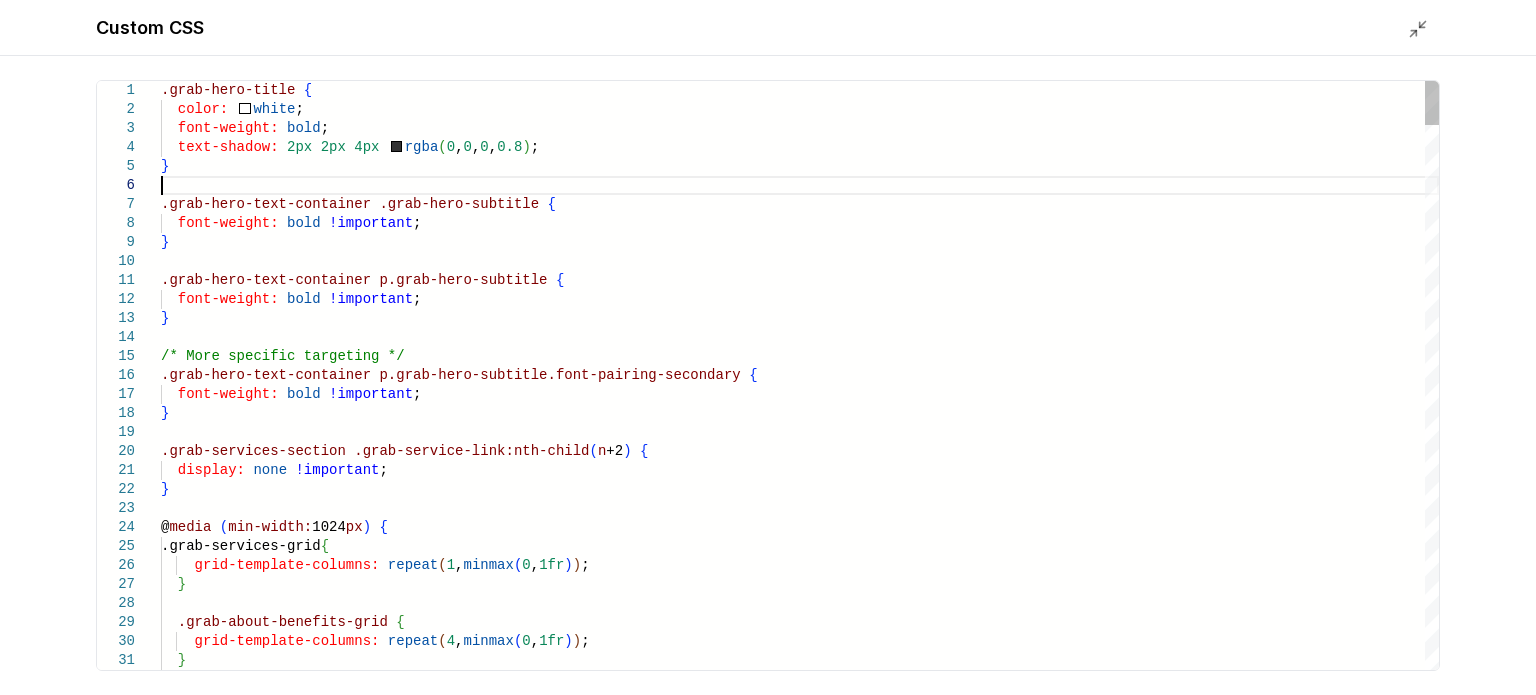 scroll, scrollTop: 0, scrollLeft: 0, axis: both 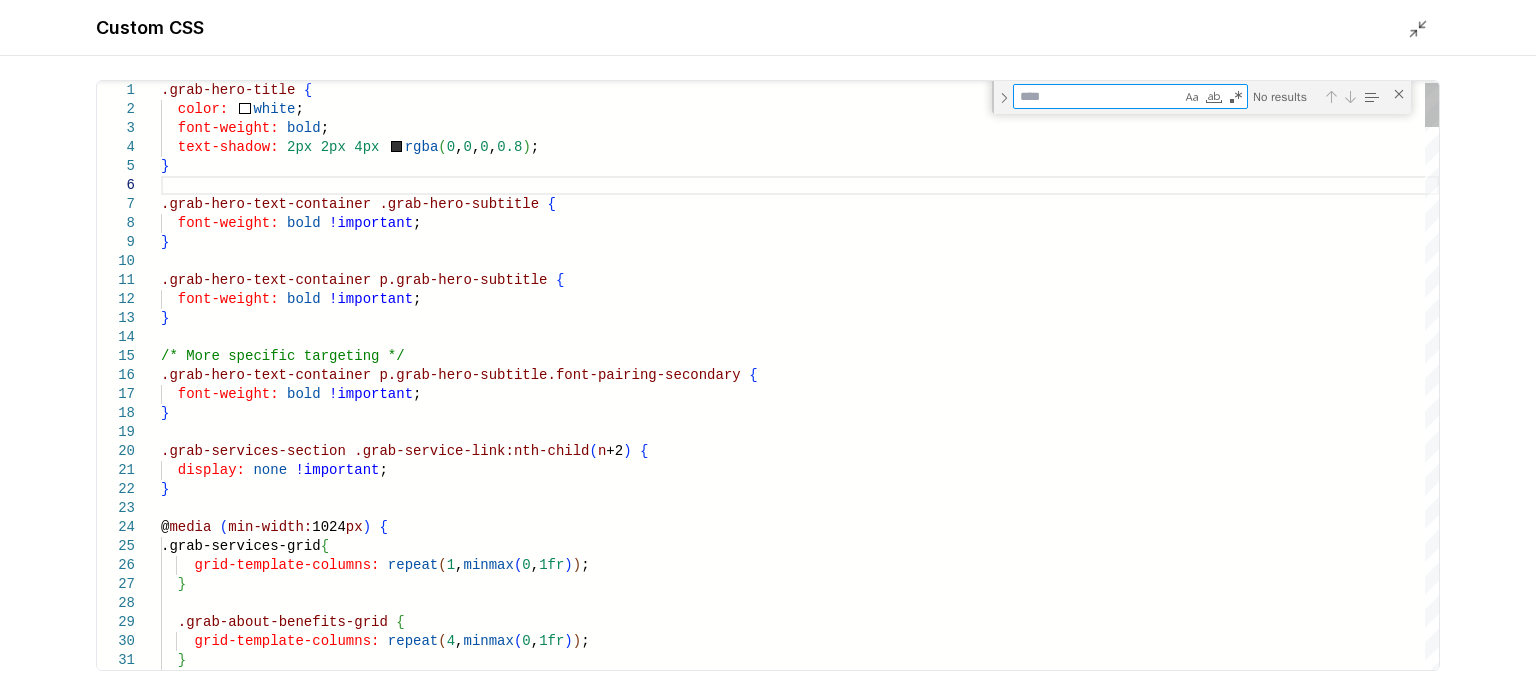 type on "*" 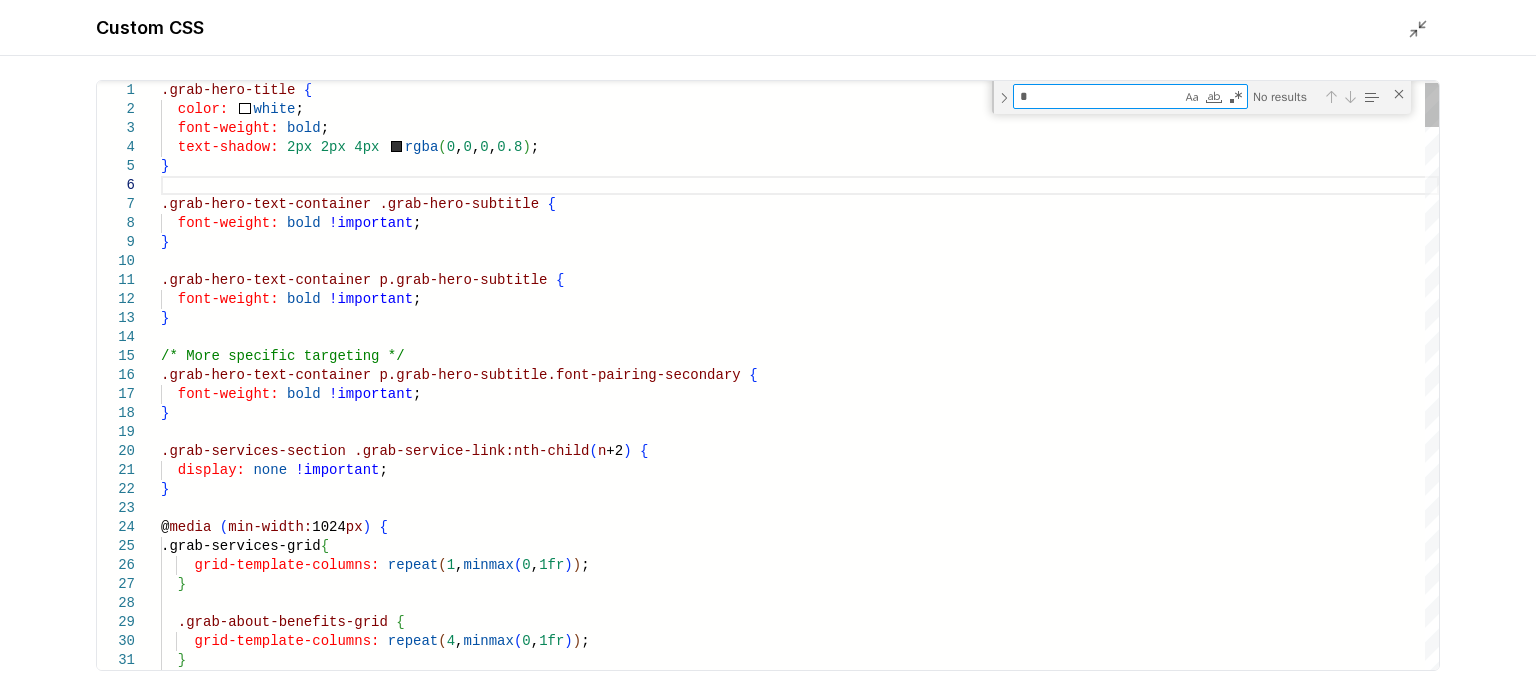 type on "**********" 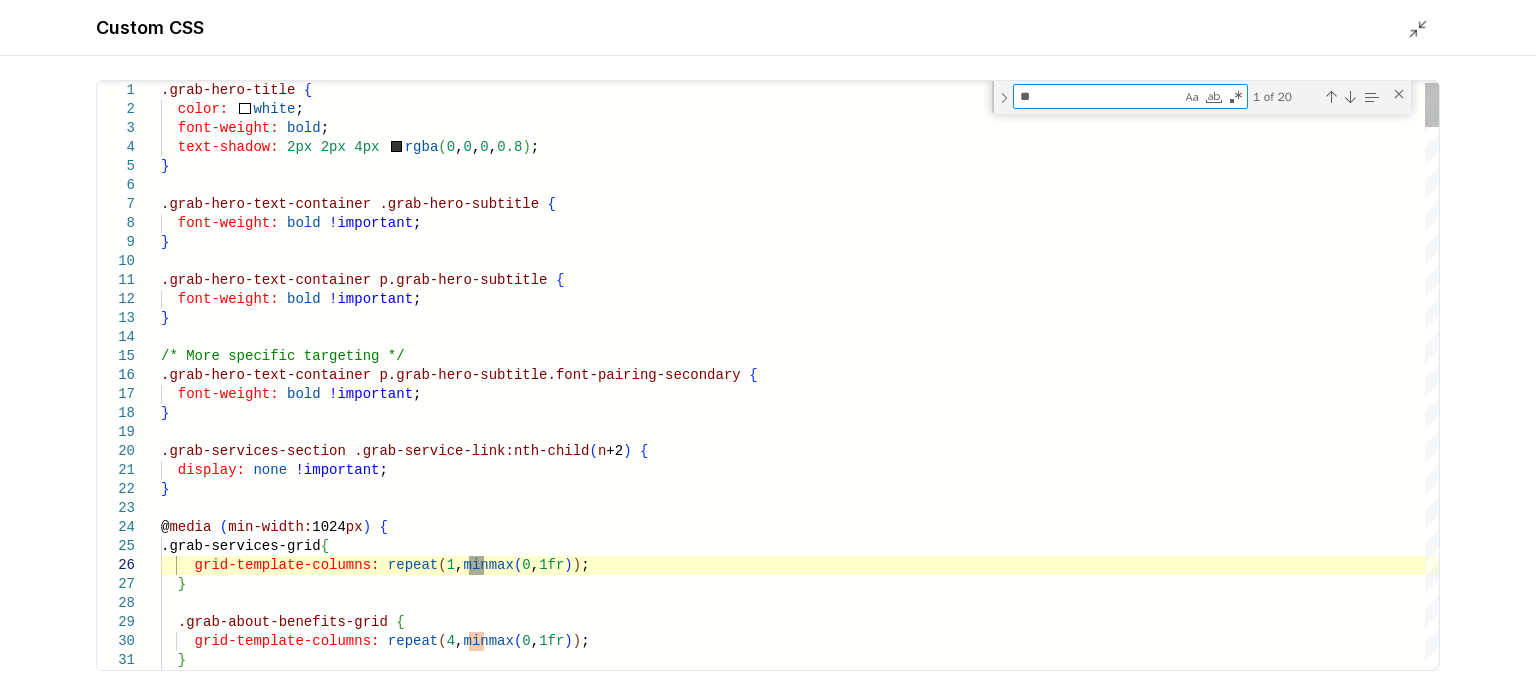 type on "**********" 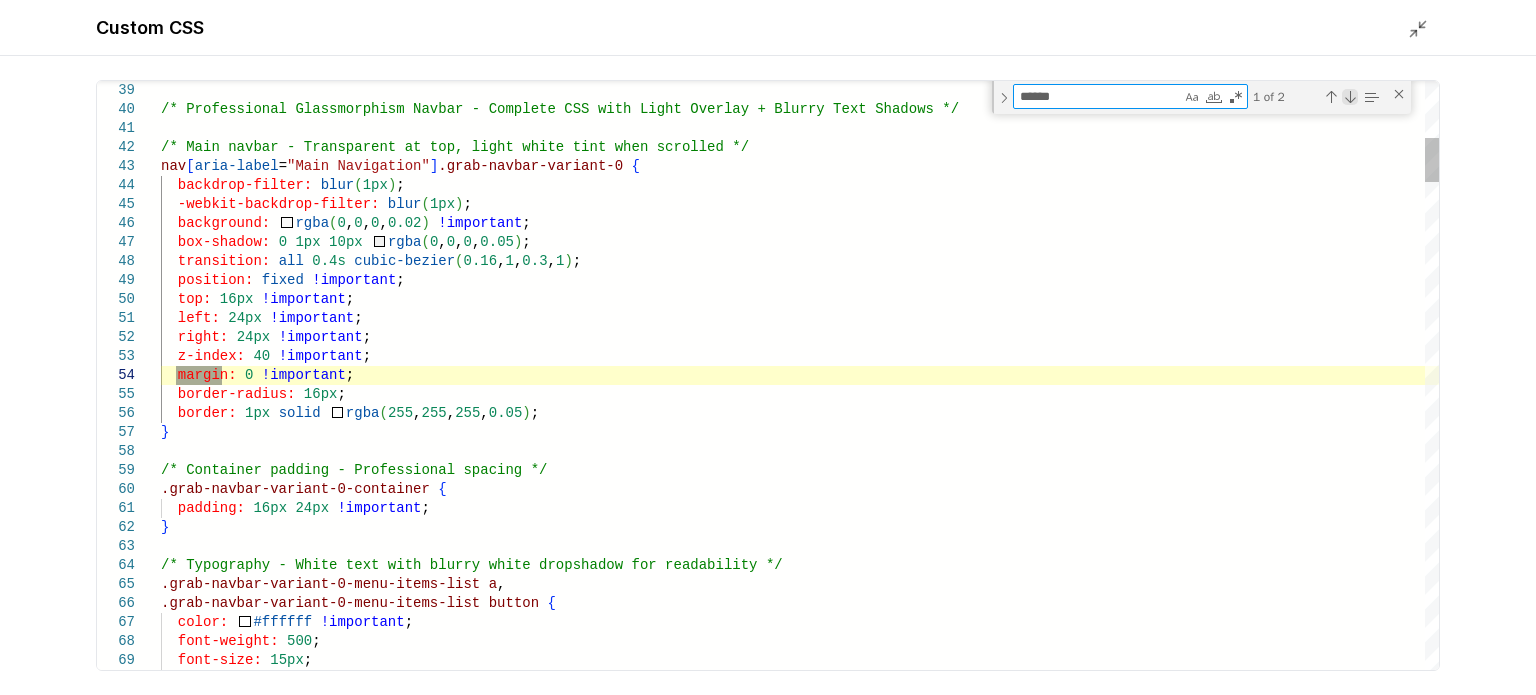 type on "******" 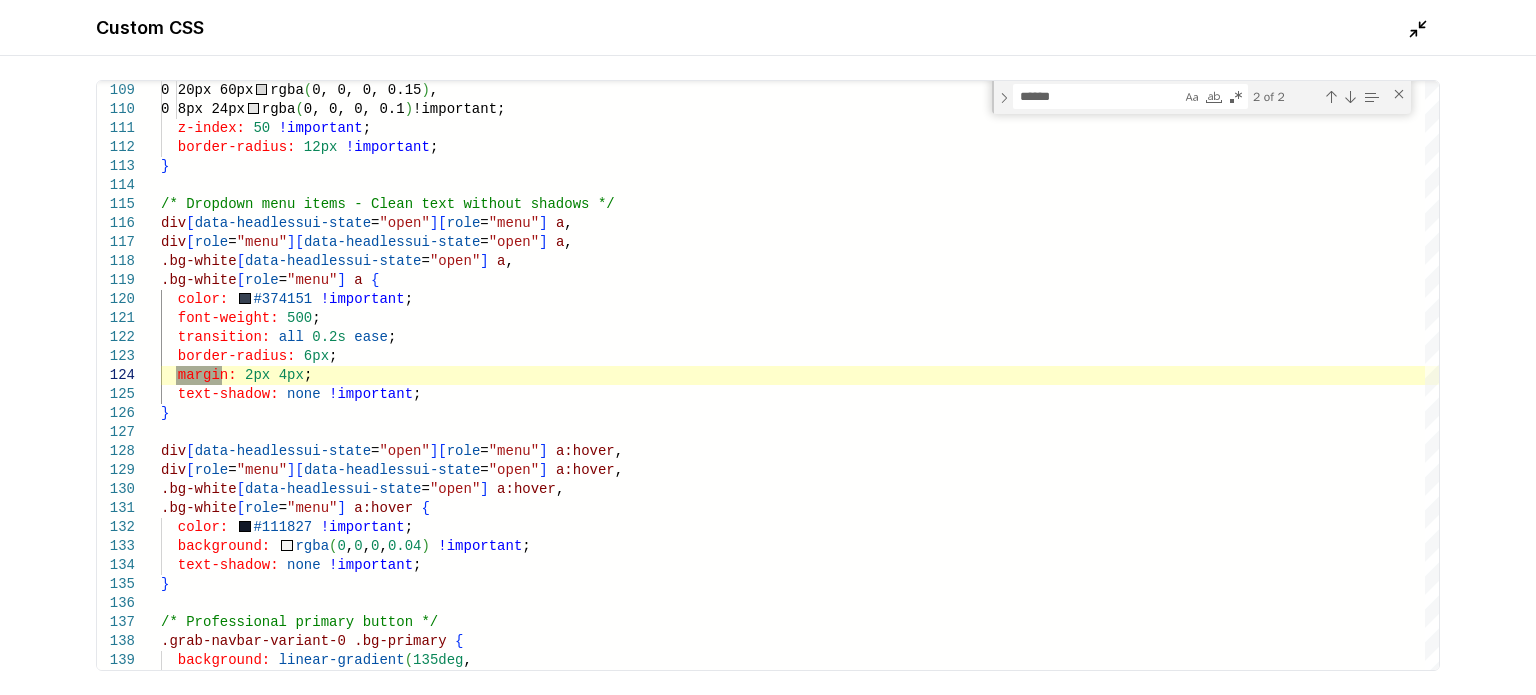 click 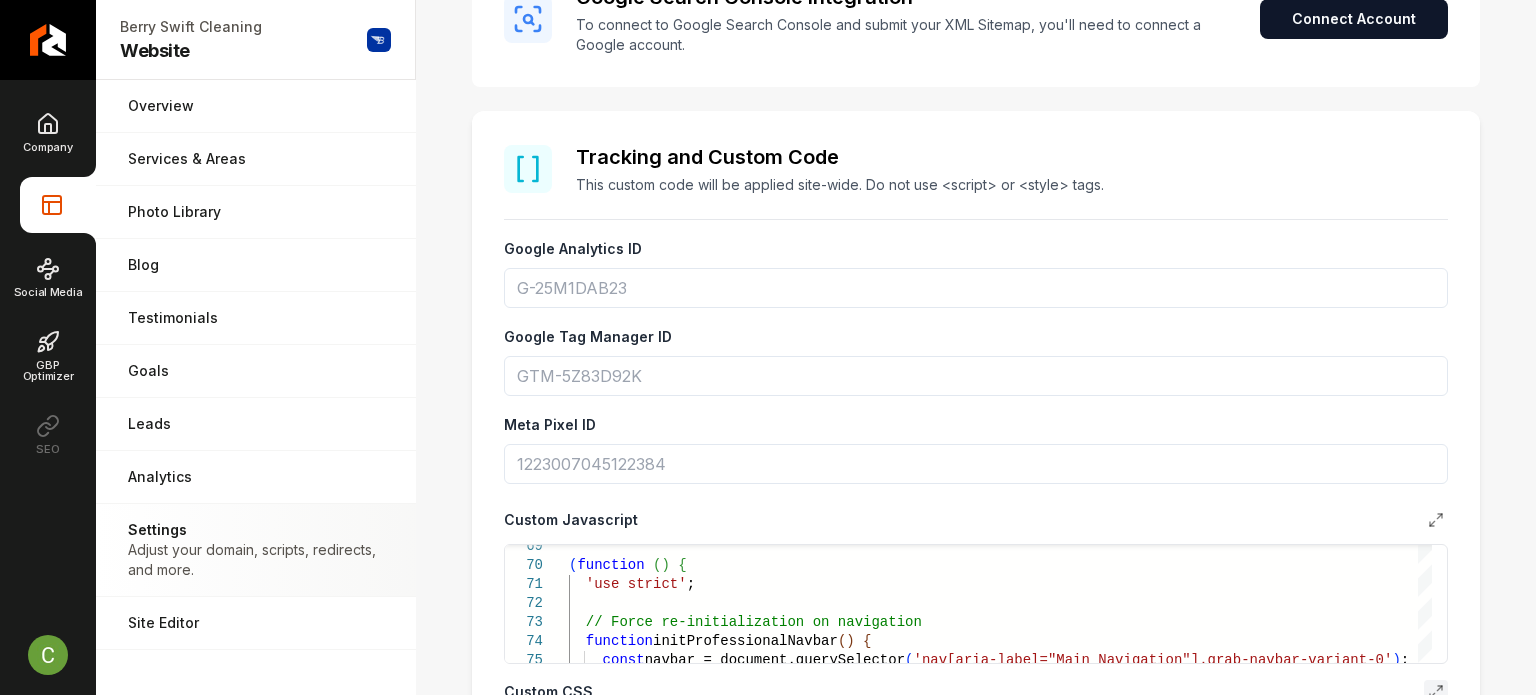scroll, scrollTop: 800, scrollLeft: 0, axis: vertical 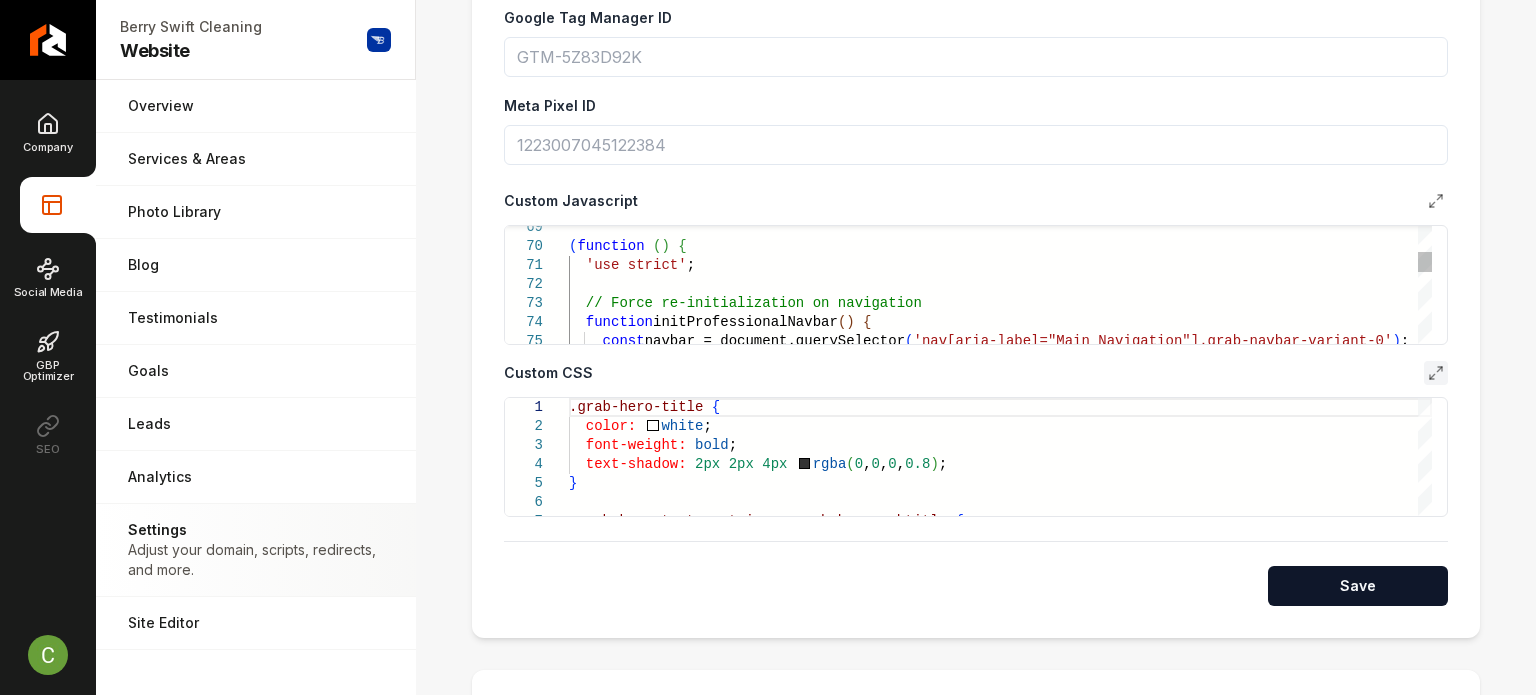click on "( function   ( )   {    'use strict' ;    // Force re-initialization on navigation    function  initProfessionalNavbar ( )   {      const  navbar = document.querySelector ( 'nav[aria-label="Main Navigation"].grab-navbar-var iant-0' ) ;" at bounding box center (1000, 1453) 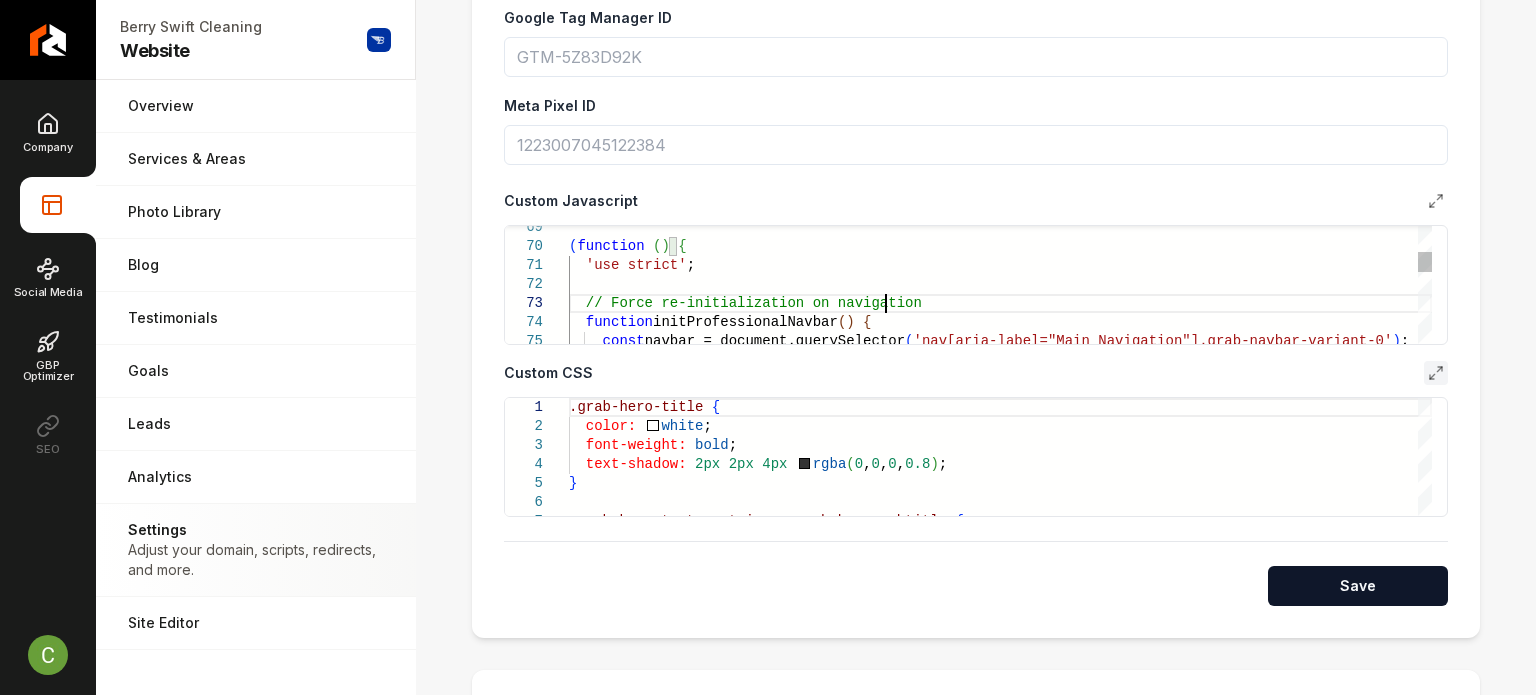 type on "**********" 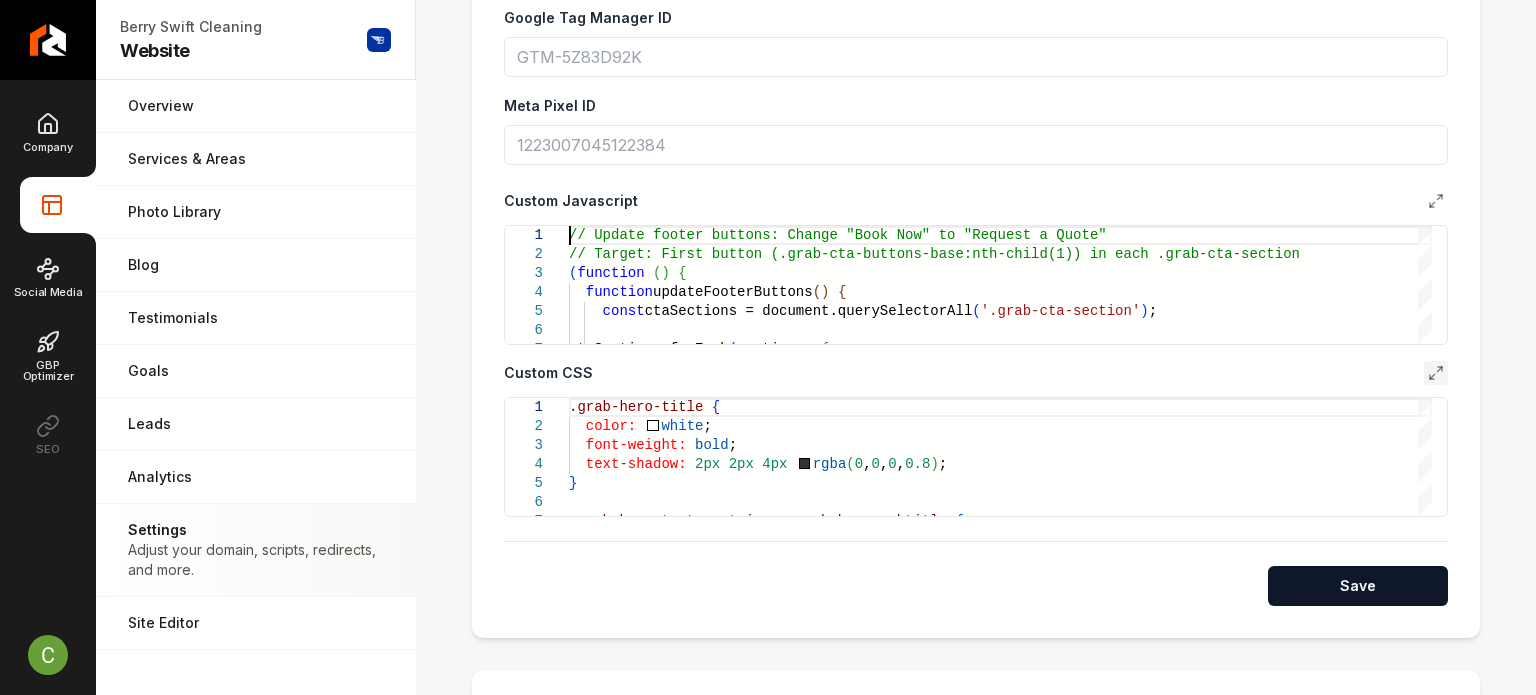 click on ".grab-hero-title   {    color:     white ;    font-weight:   bold ;    text-shadow:   2px   2px   4px     rgba ( 0 ,  0 ,  0 ,  0.8 ) ; } .grab-hero-text-container   .grab-hero-subtitle   {" at bounding box center (1000, 4293) 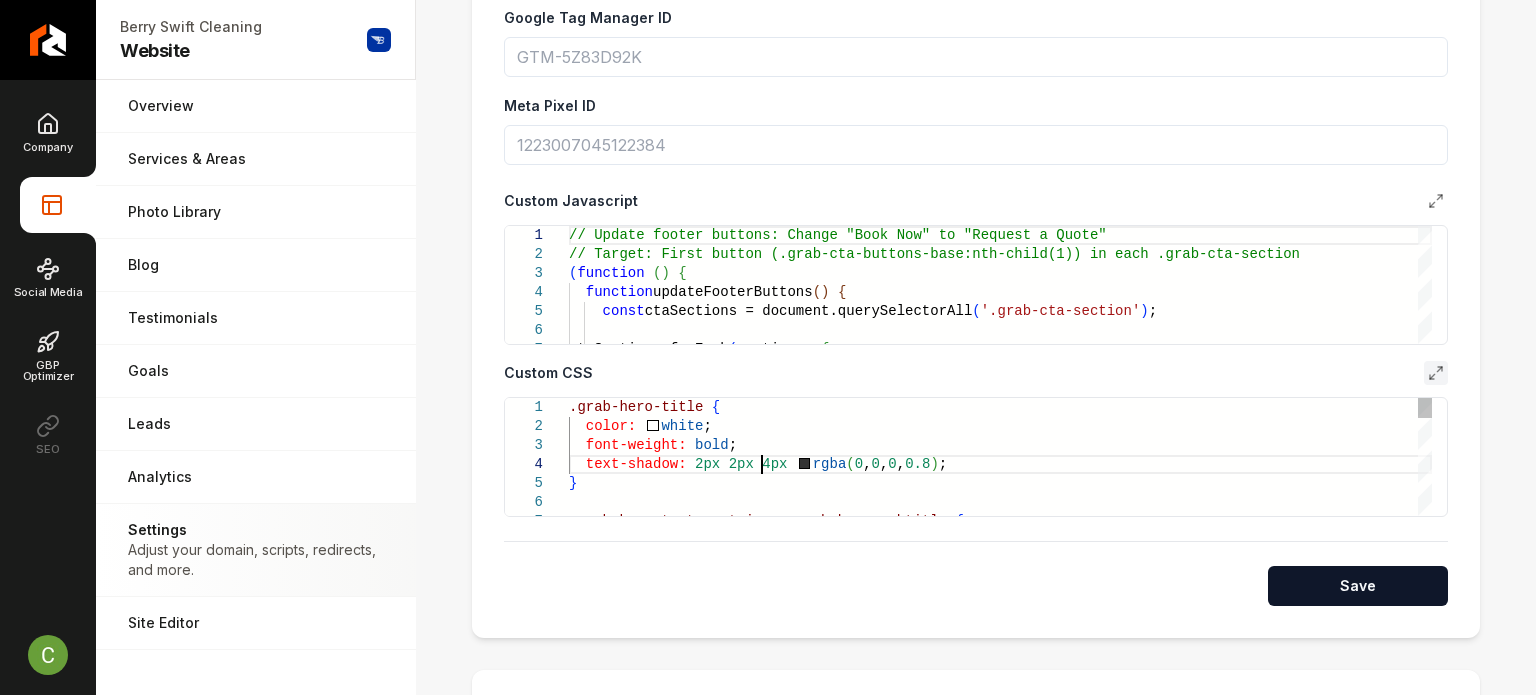 scroll, scrollTop: 0, scrollLeft: 0, axis: both 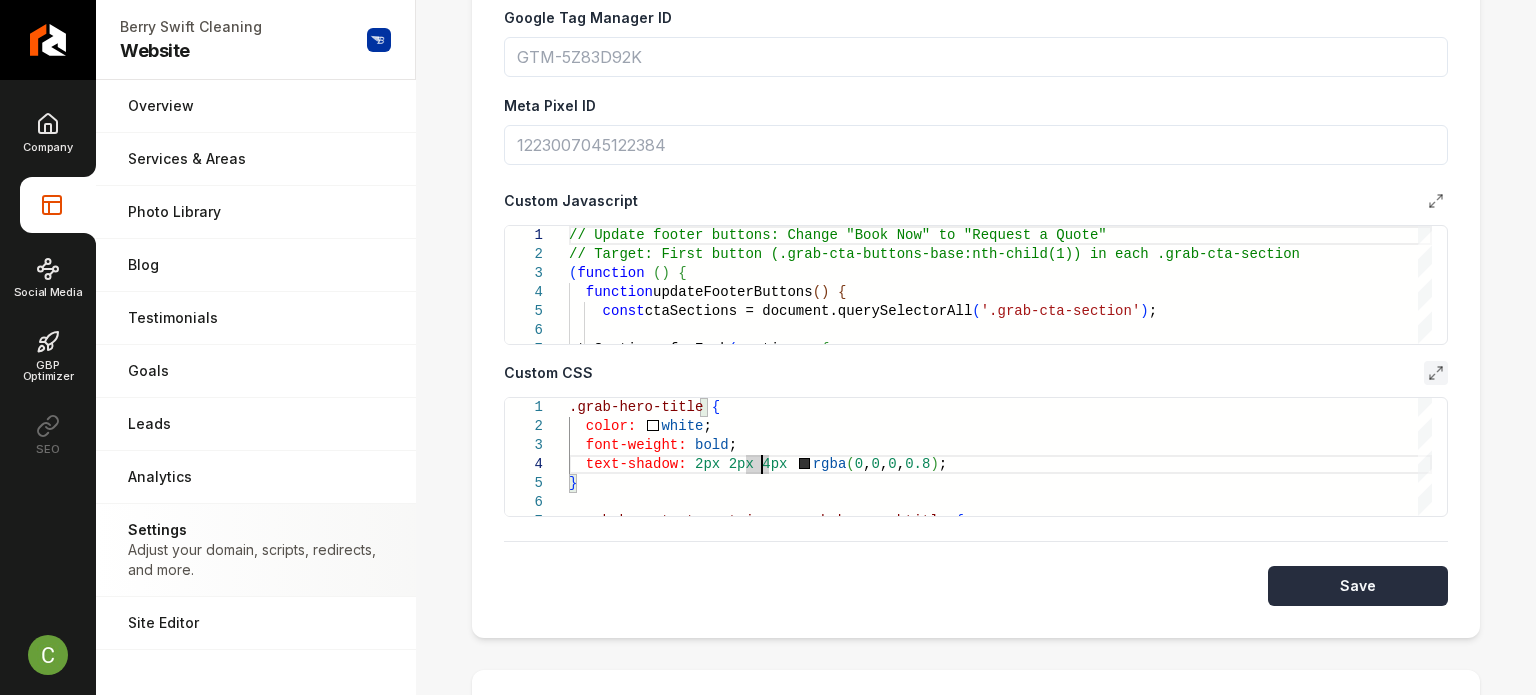 click on "Save" at bounding box center [1358, 586] 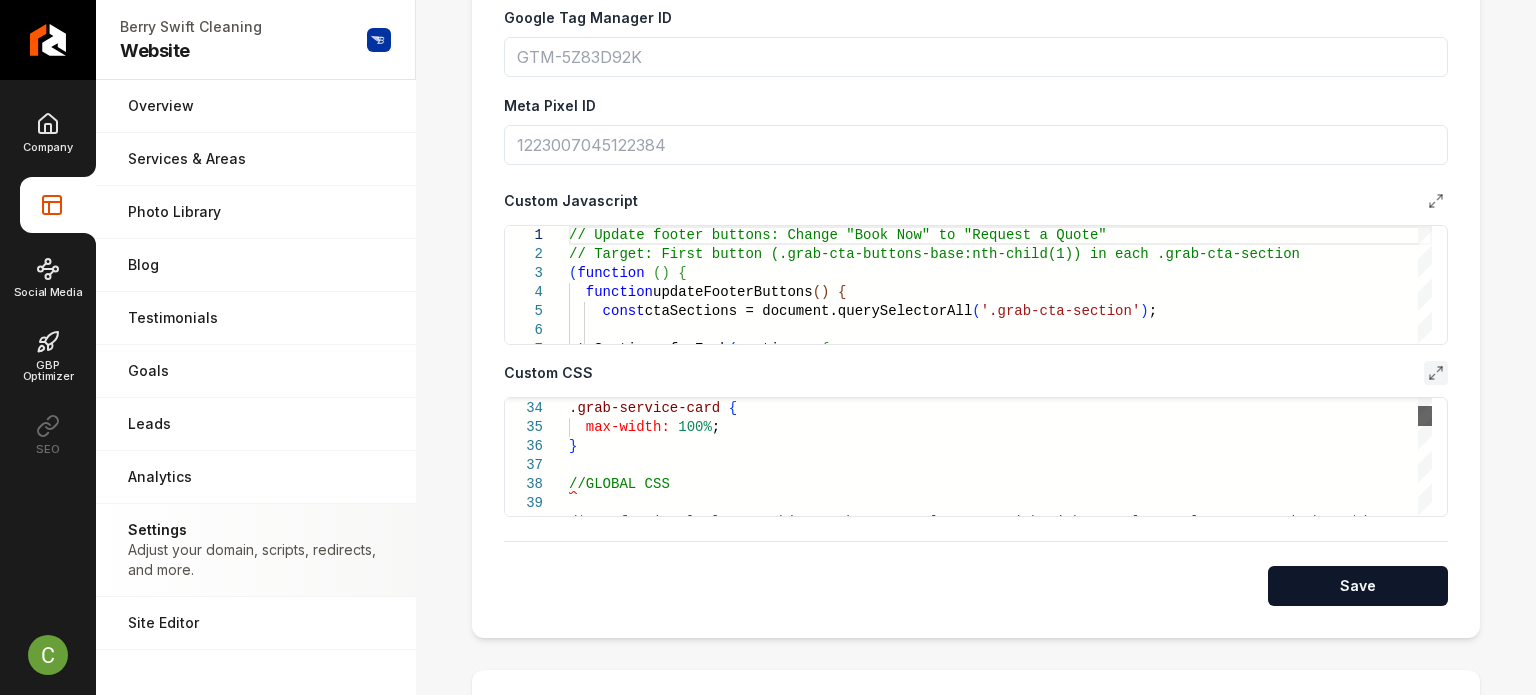 click at bounding box center [1425, 416] 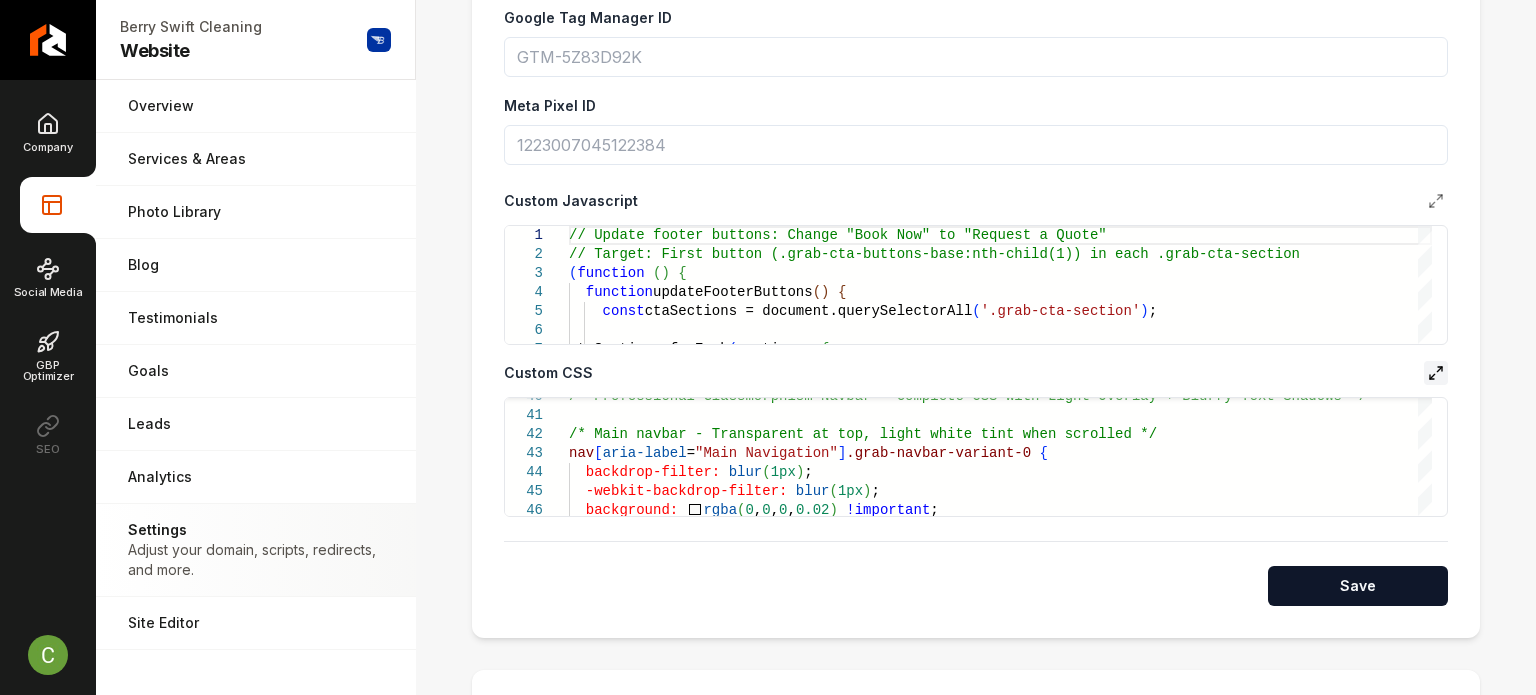 click 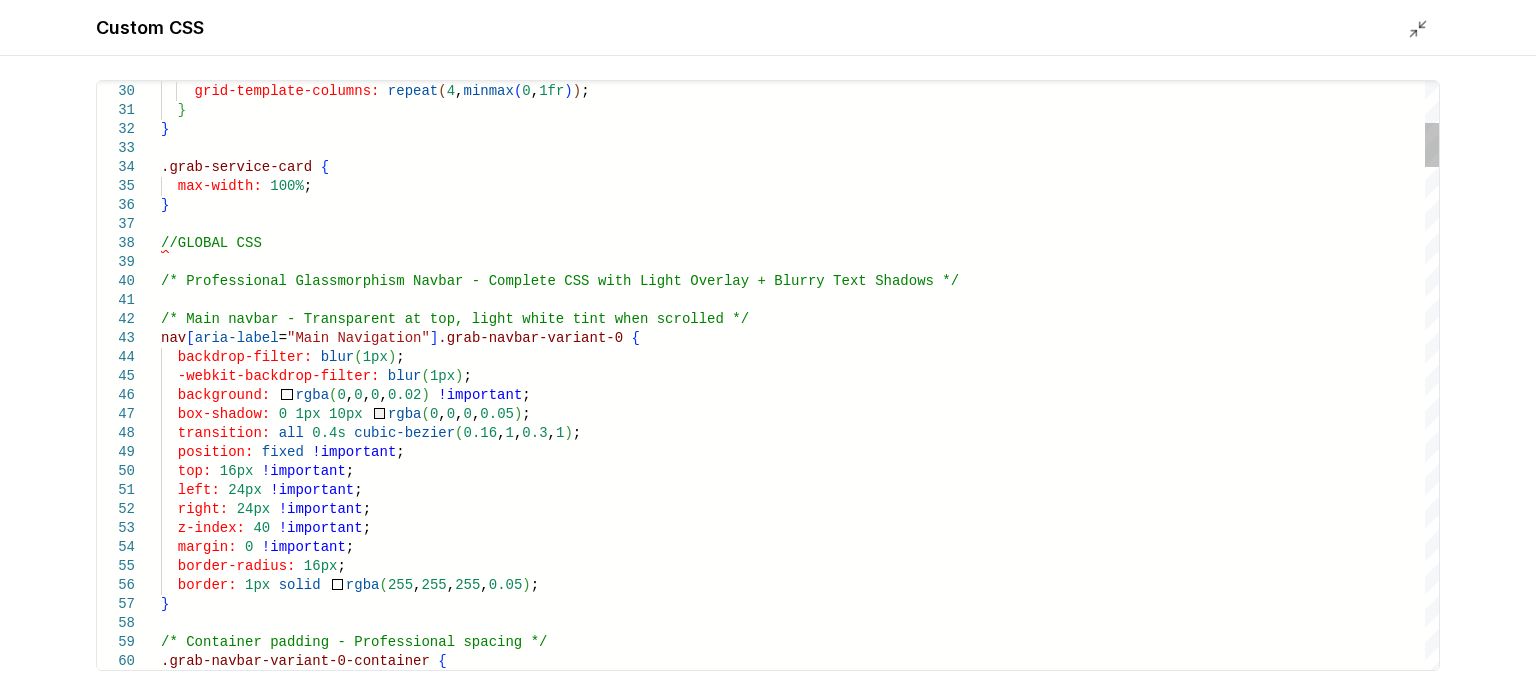 scroll, scrollTop: 0, scrollLeft: 0, axis: both 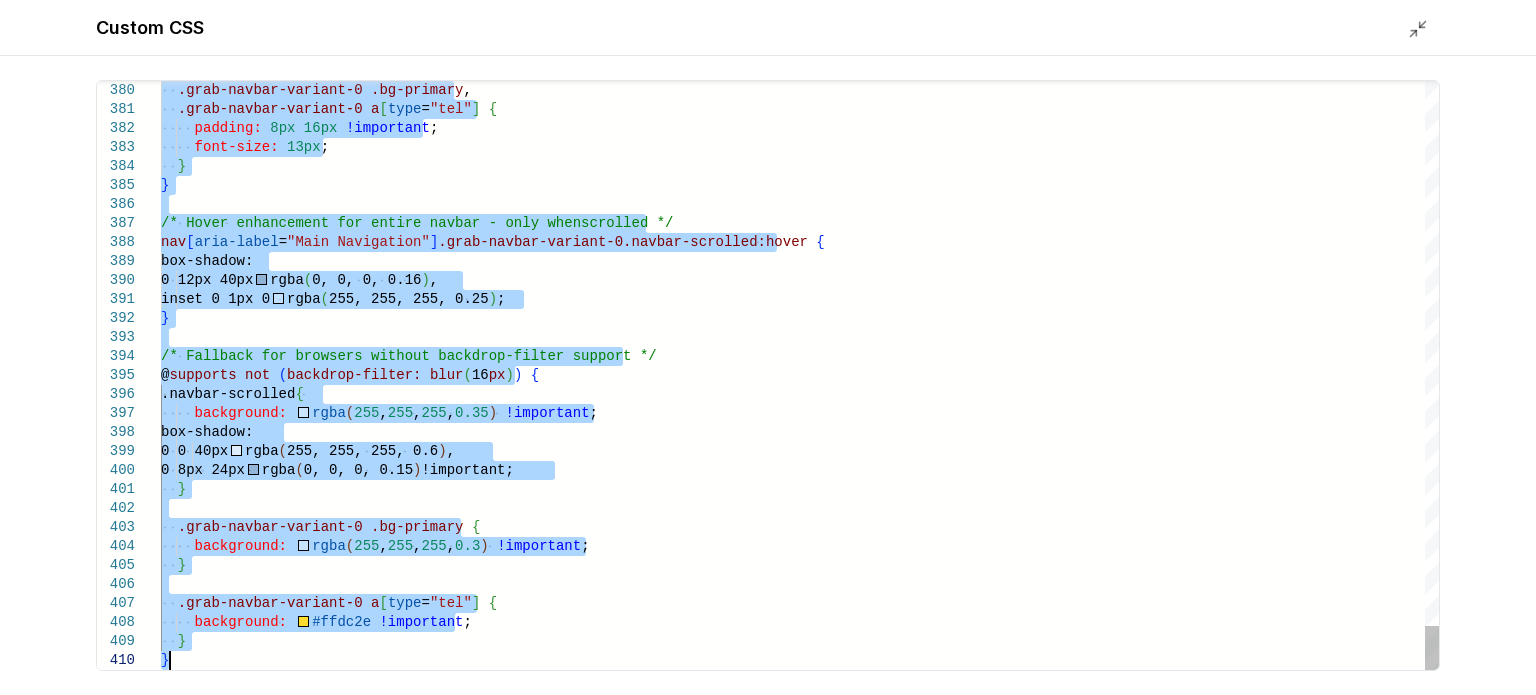drag, startPoint x: 161, startPoint y: 239, endPoint x: 645, endPoint y: 742, distance: 698.0437 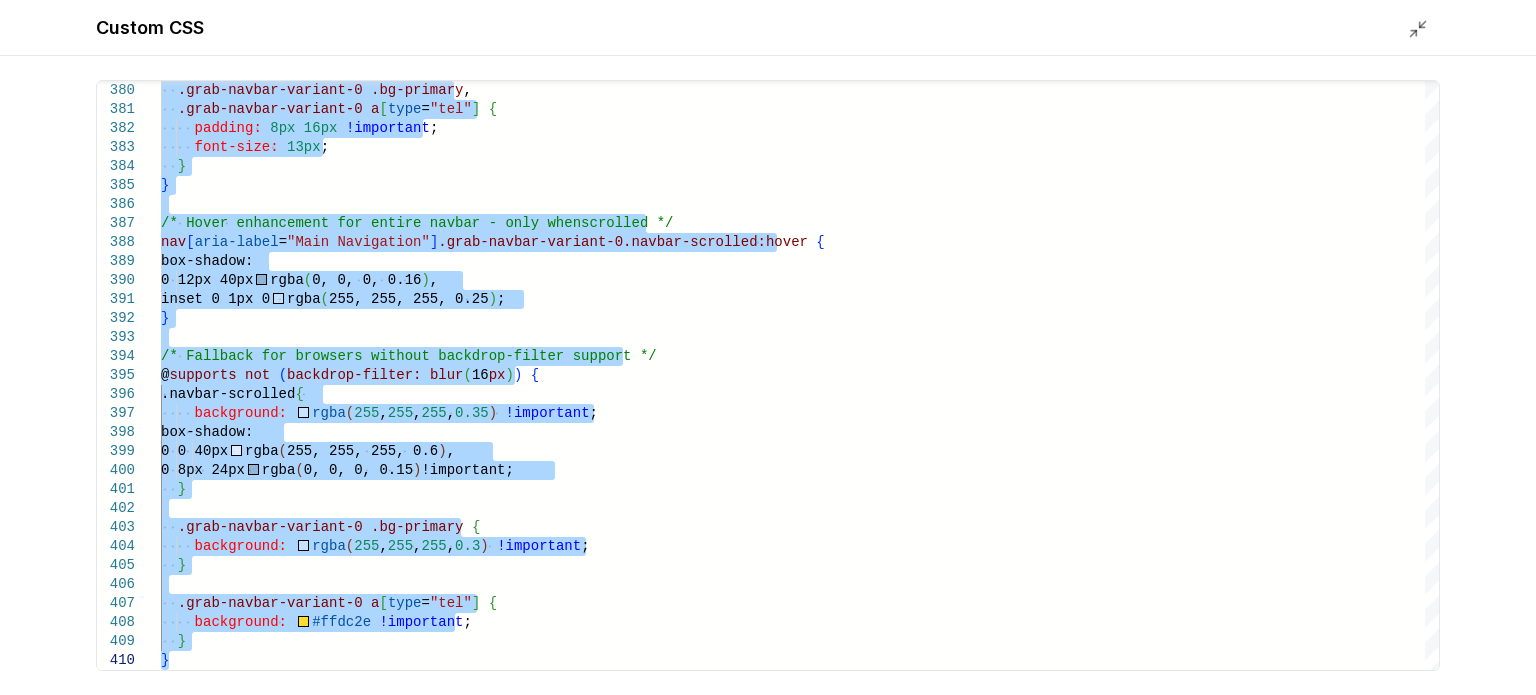 type on "**********" 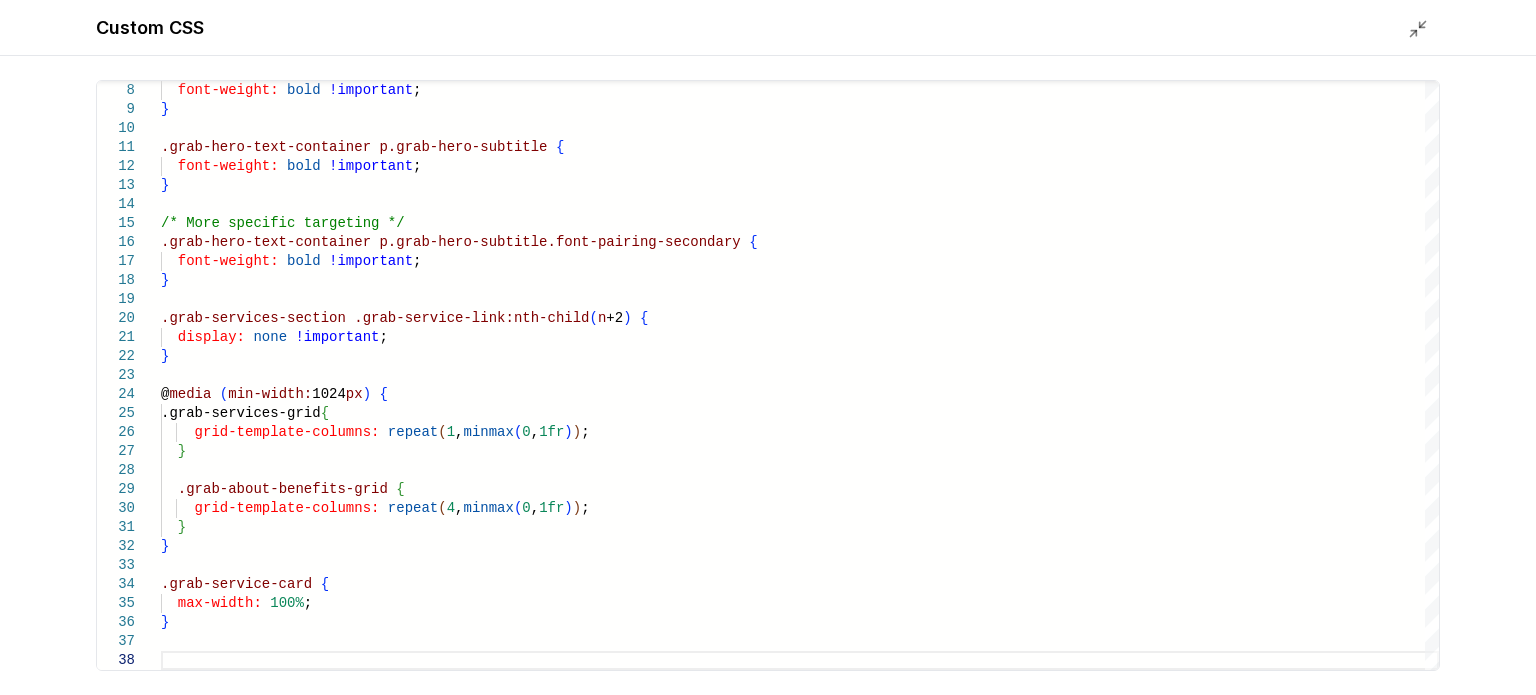 click 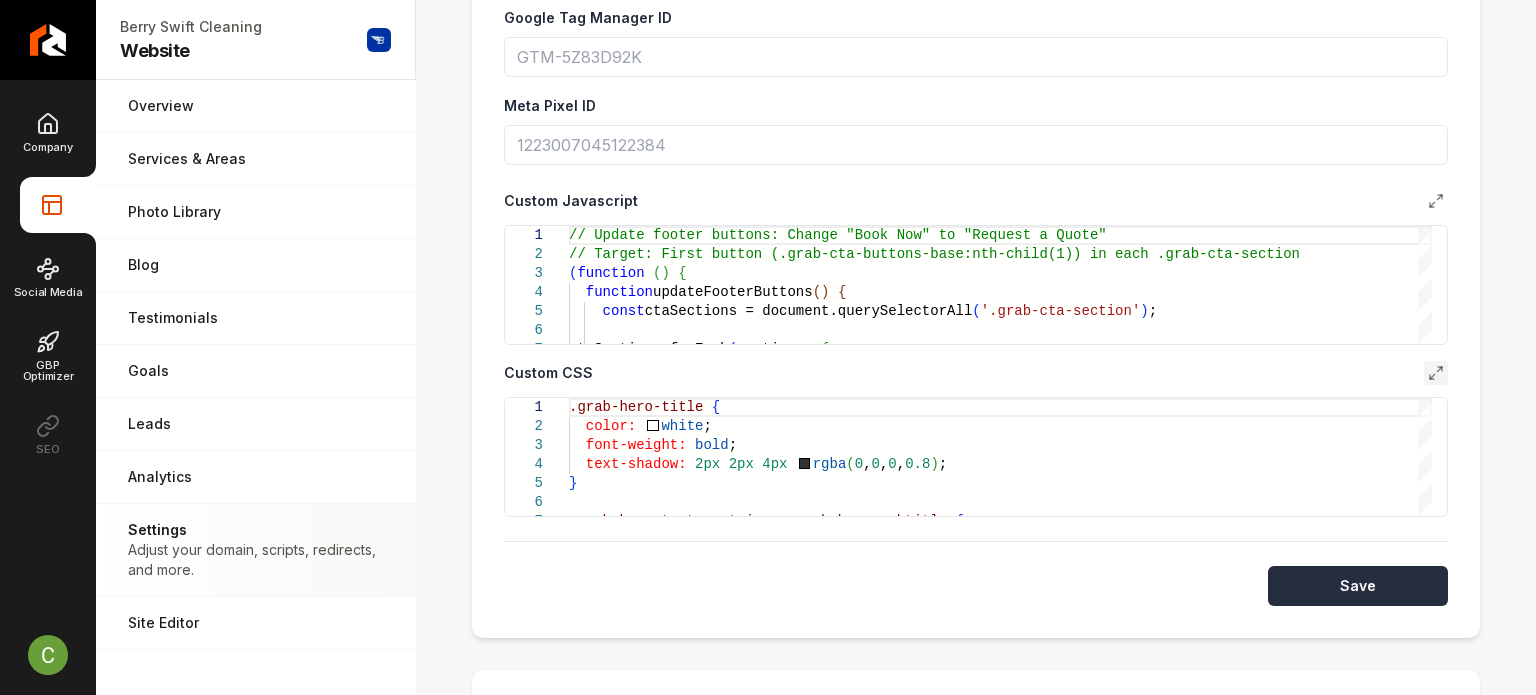 click on "Save" at bounding box center [1358, 586] 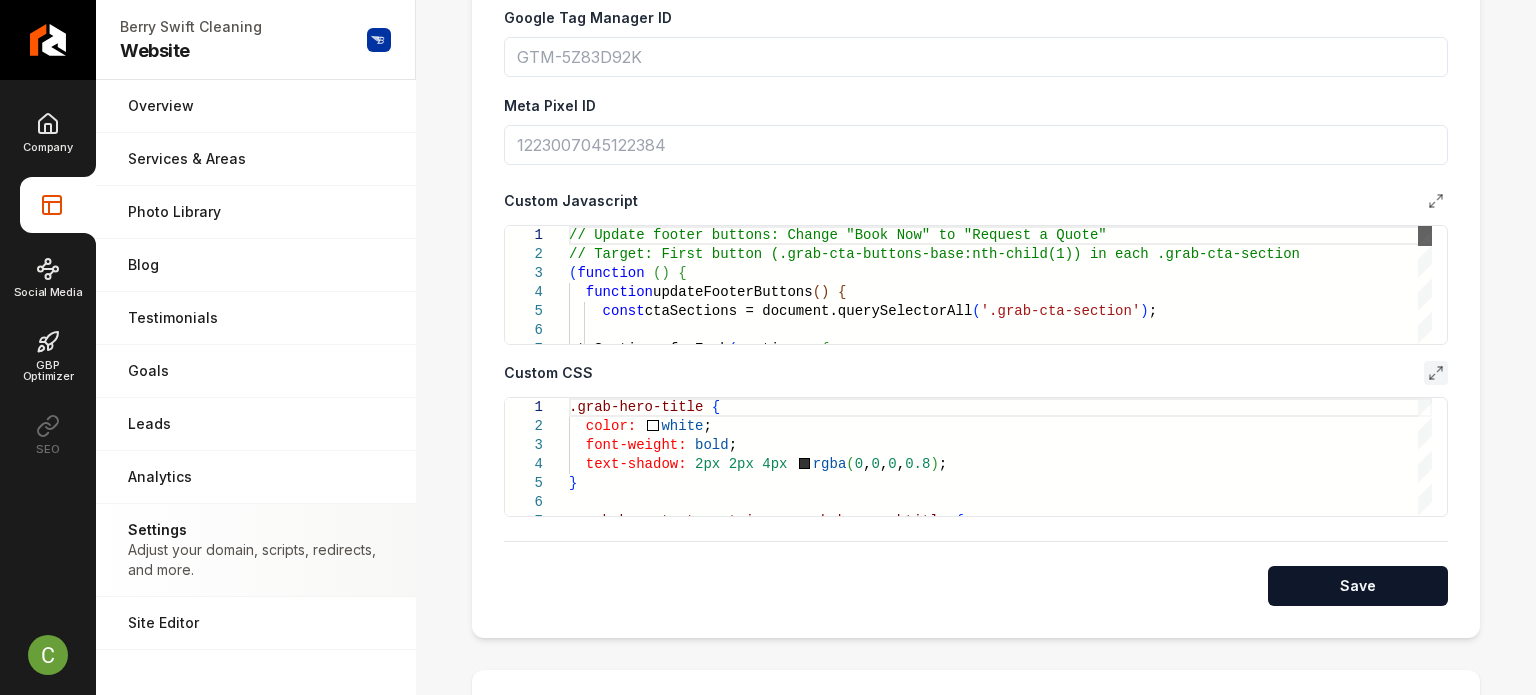 click at bounding box center (1425, 236) 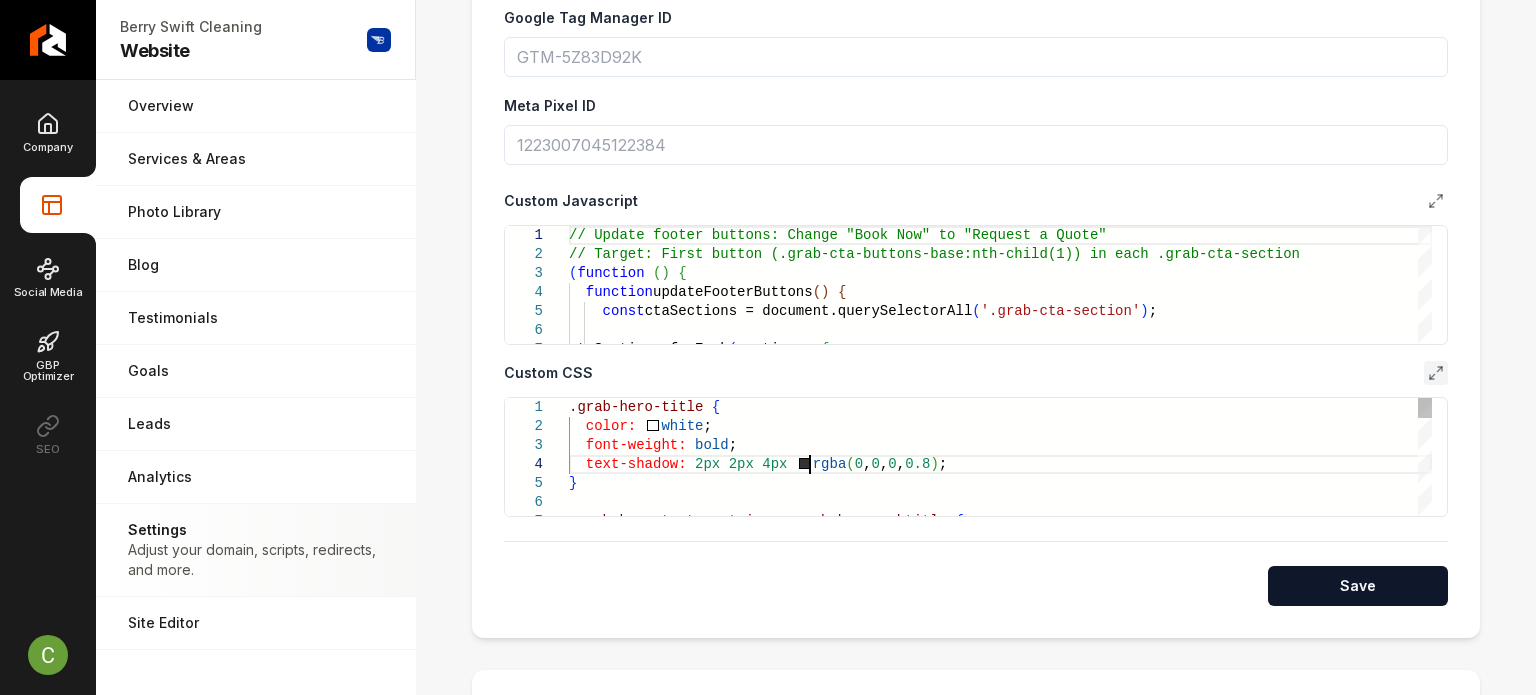 click on ".grab-hero-title   {    color:     white ;    font-weight:   bold ;    text-shadow:   2px   2px   4px     rgba ( 0 ,  0 ,  0 ,  0.8 ) ; } .grab-hero-text-container   .grab-hero-subtitle   {" at bounding box center (1000, 740) 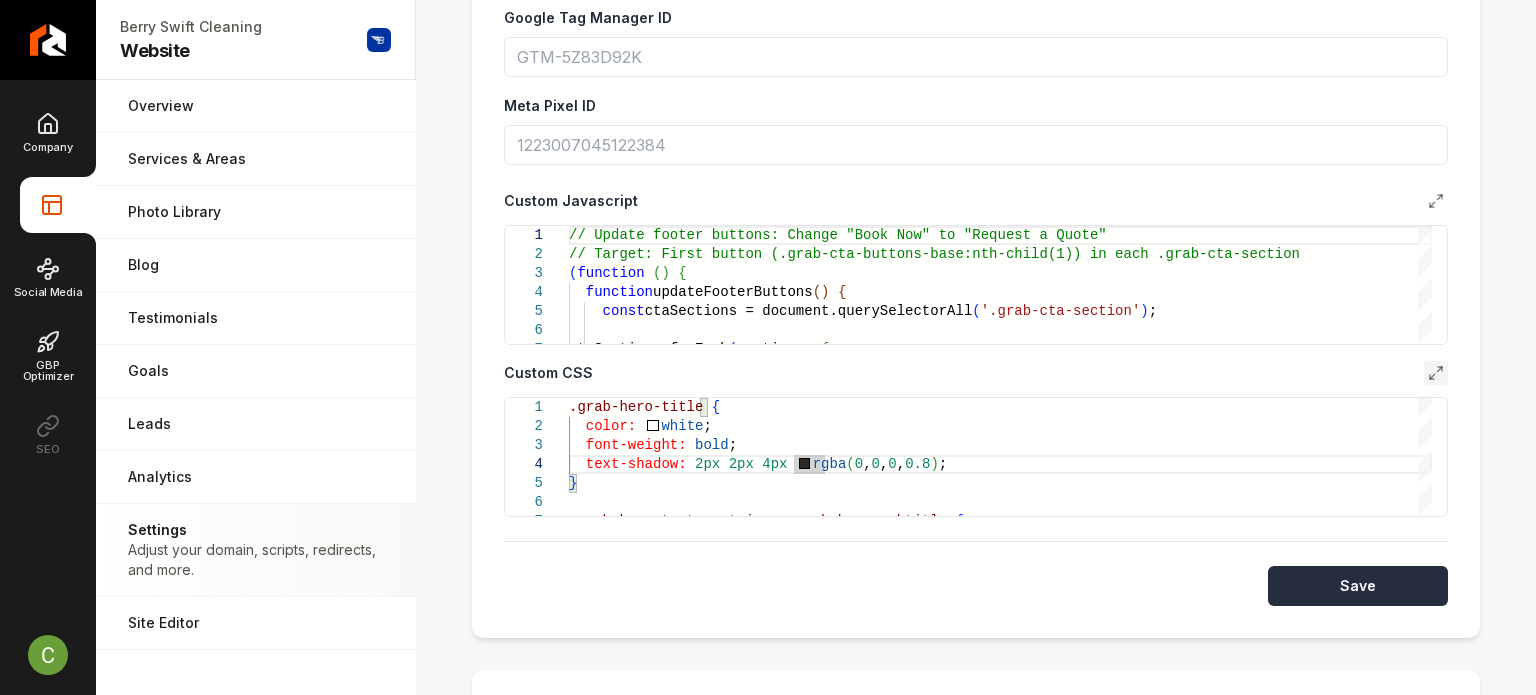click on "Save" at bounding box center (1358, 586) 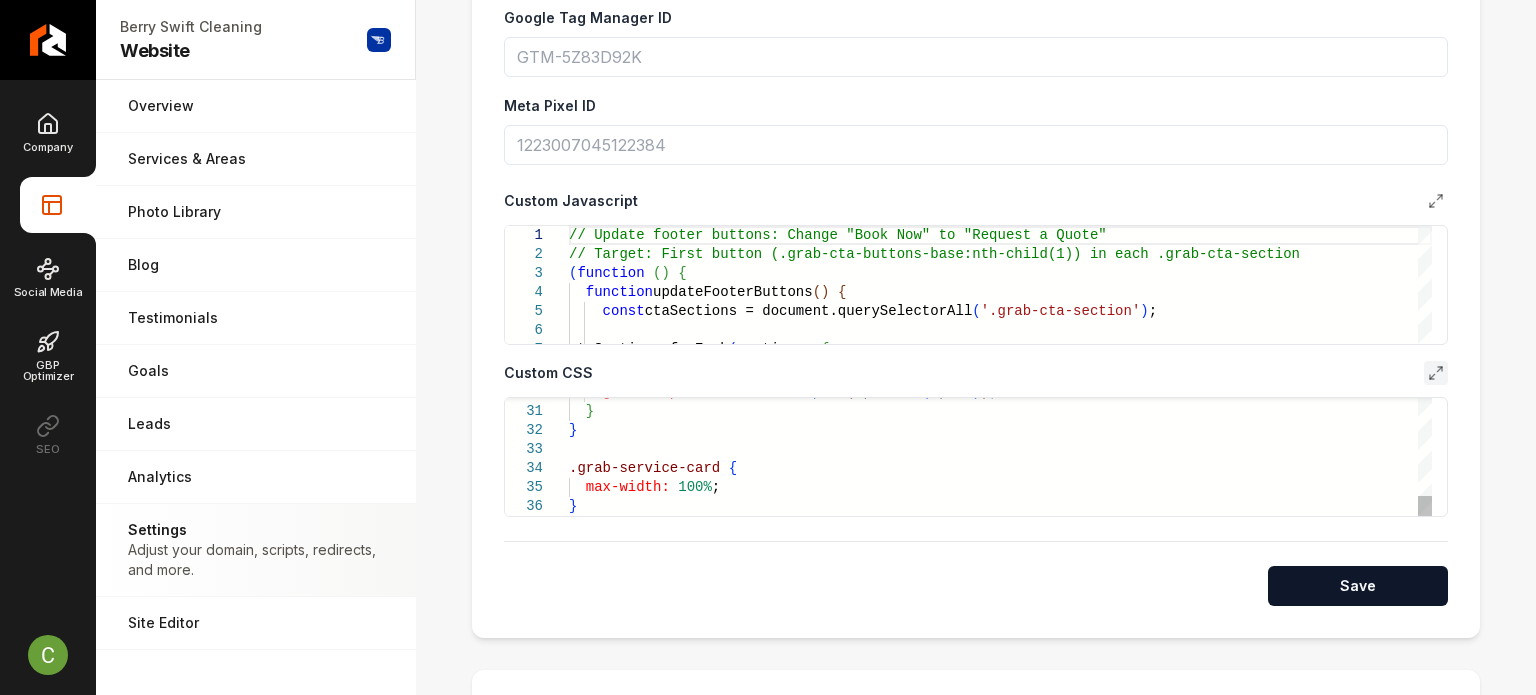 scroll, scrollTop: 900, scrollLeft: 0, axis: vertical 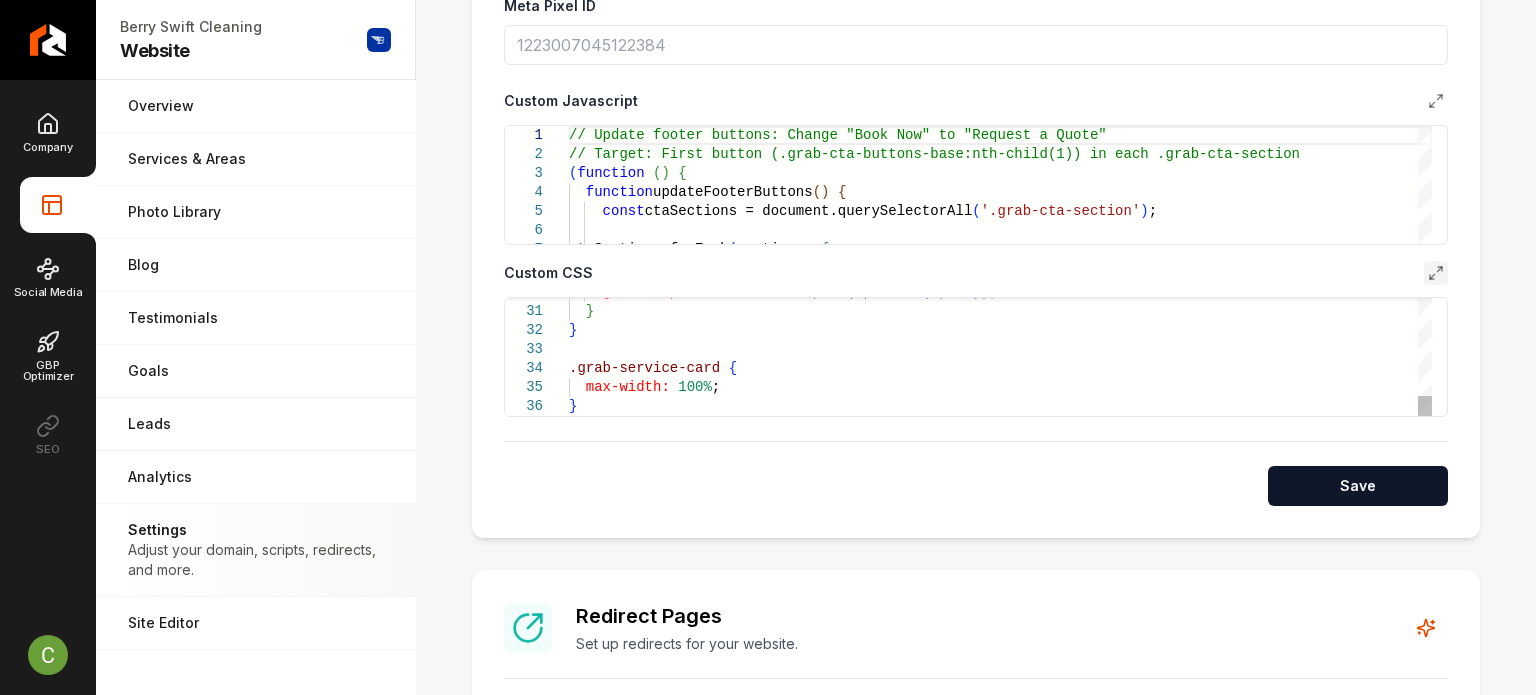 click on "grid-template-columns:   repeat ( 4 ,  minmax ( 0 ,  1fr ) ) ;    } } .grab-service-card   {    max-width:   100% ; }" at bounding box center [1000, 74] 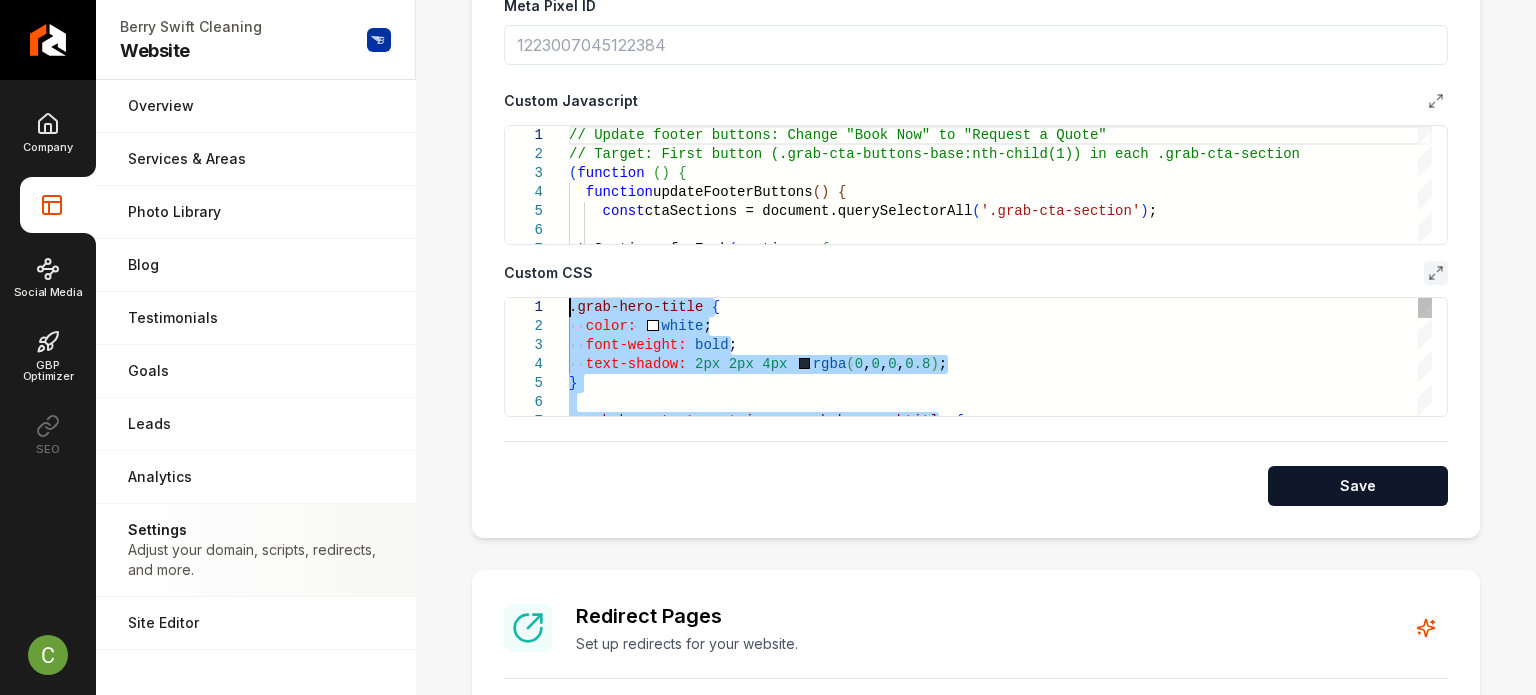 drag, startPoint x: 585, startPoint y: 381, endPoint x: 484, endPoint y: 140, distance: 261.30826 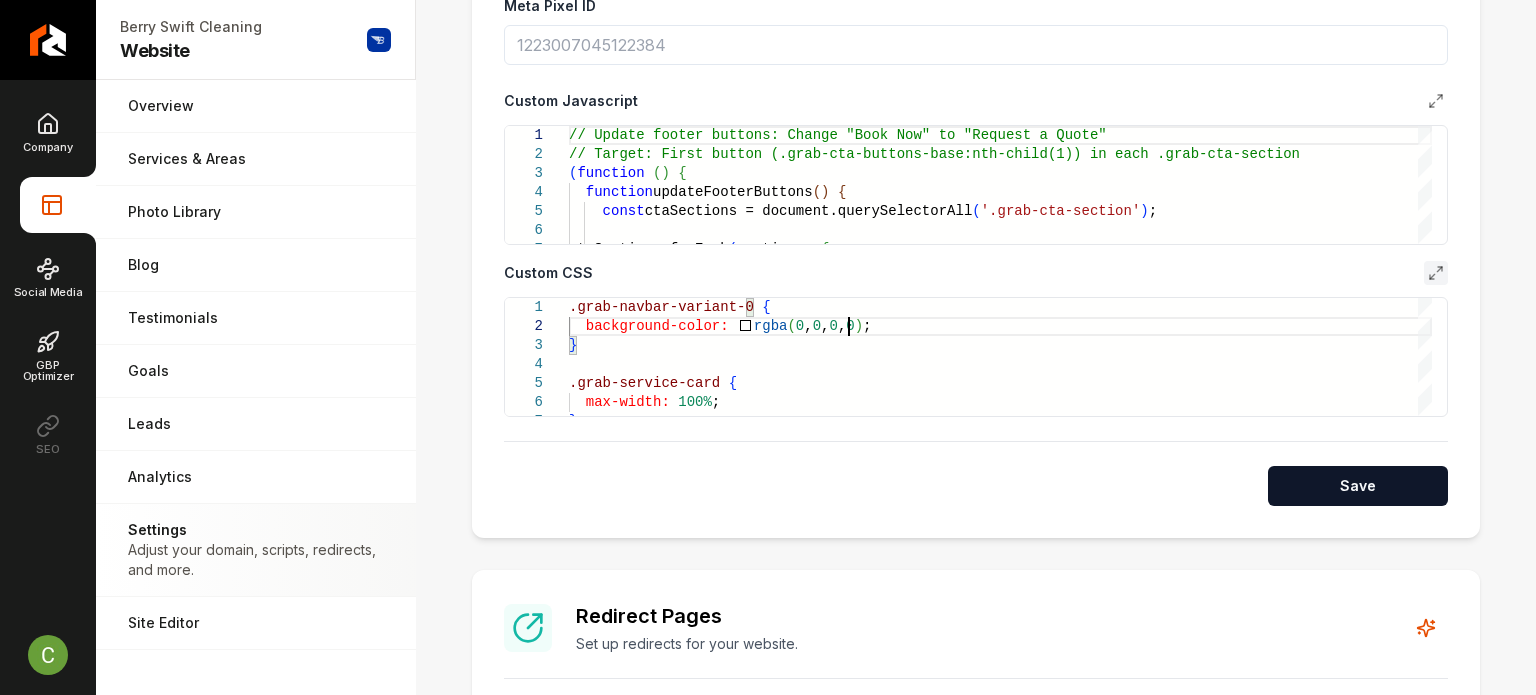scroll, scrollTop: 20, scrollLeft: 259, axis: both 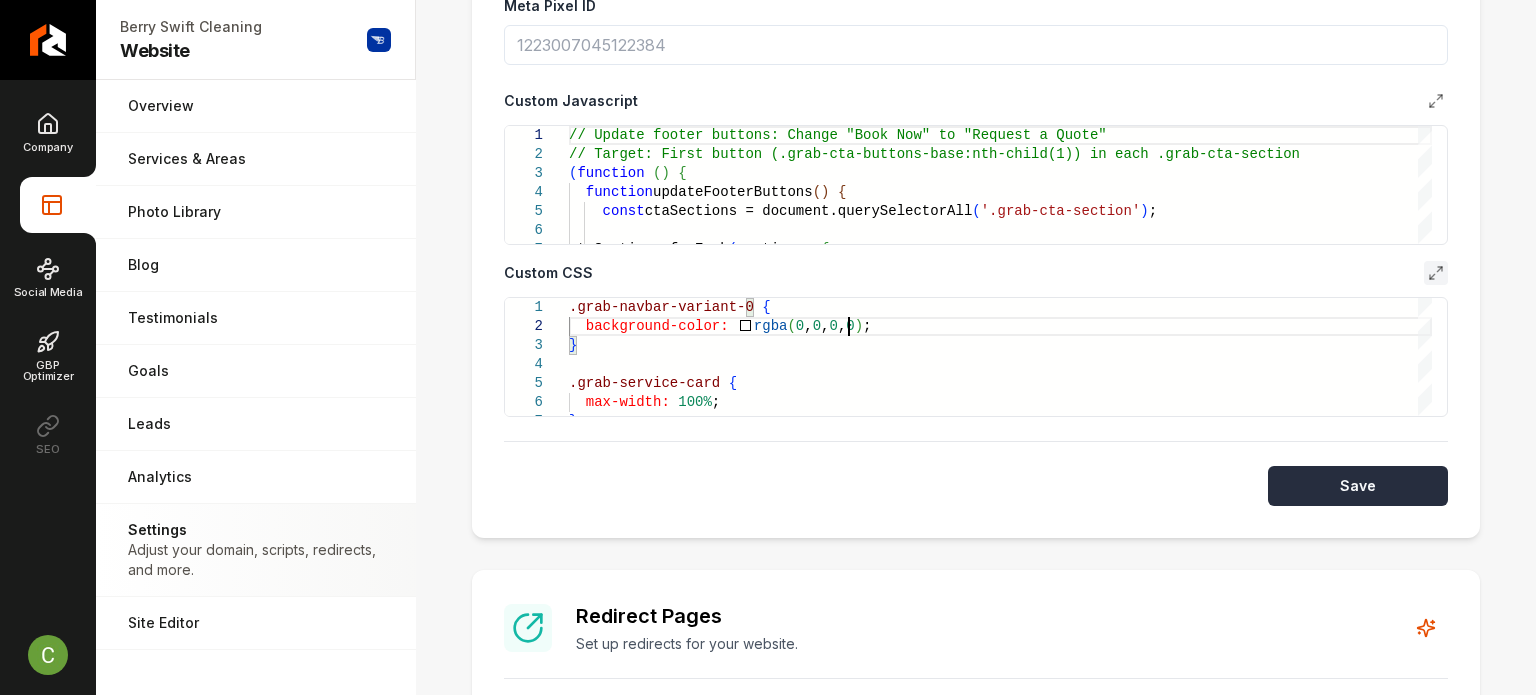 click on "Save" at bounding box center [1358, 486] 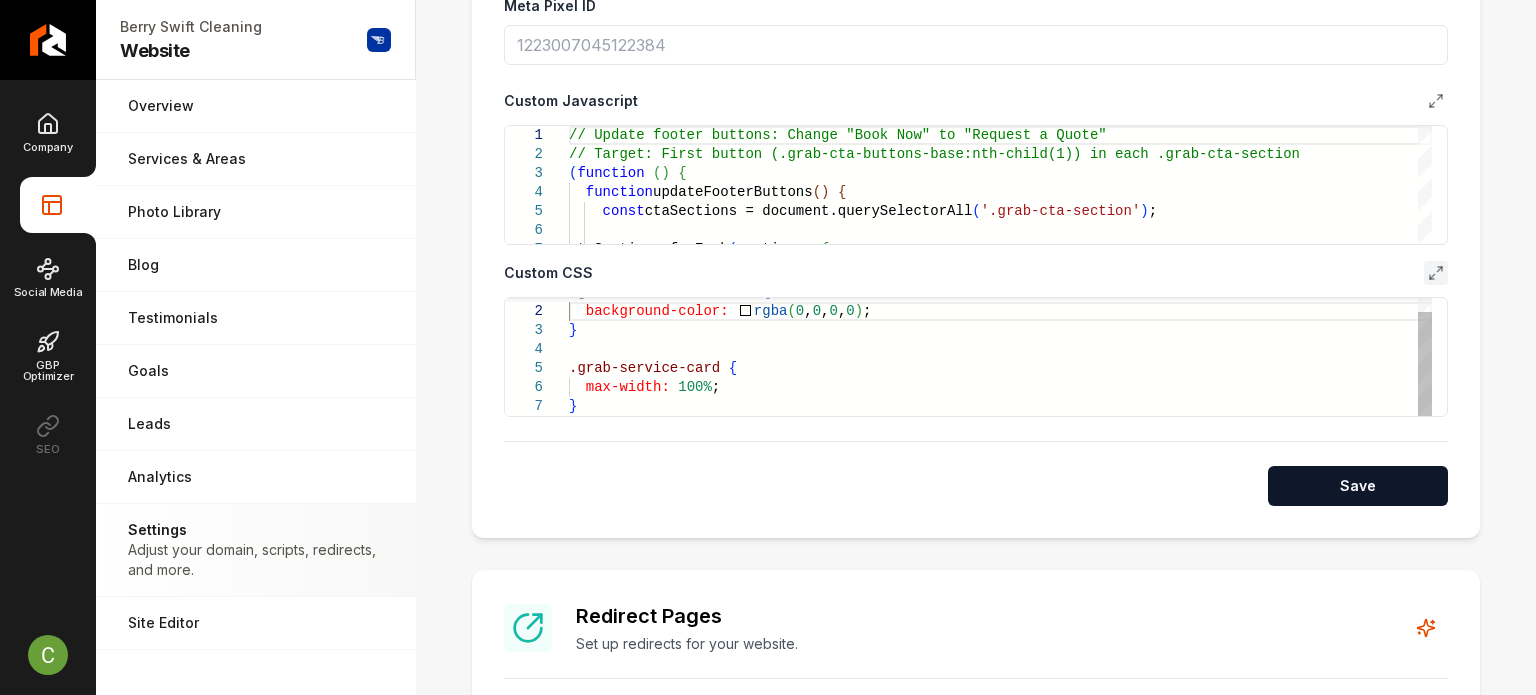 scroll, scrollTop: 1000, scrollLeft: 0, axis: vertical 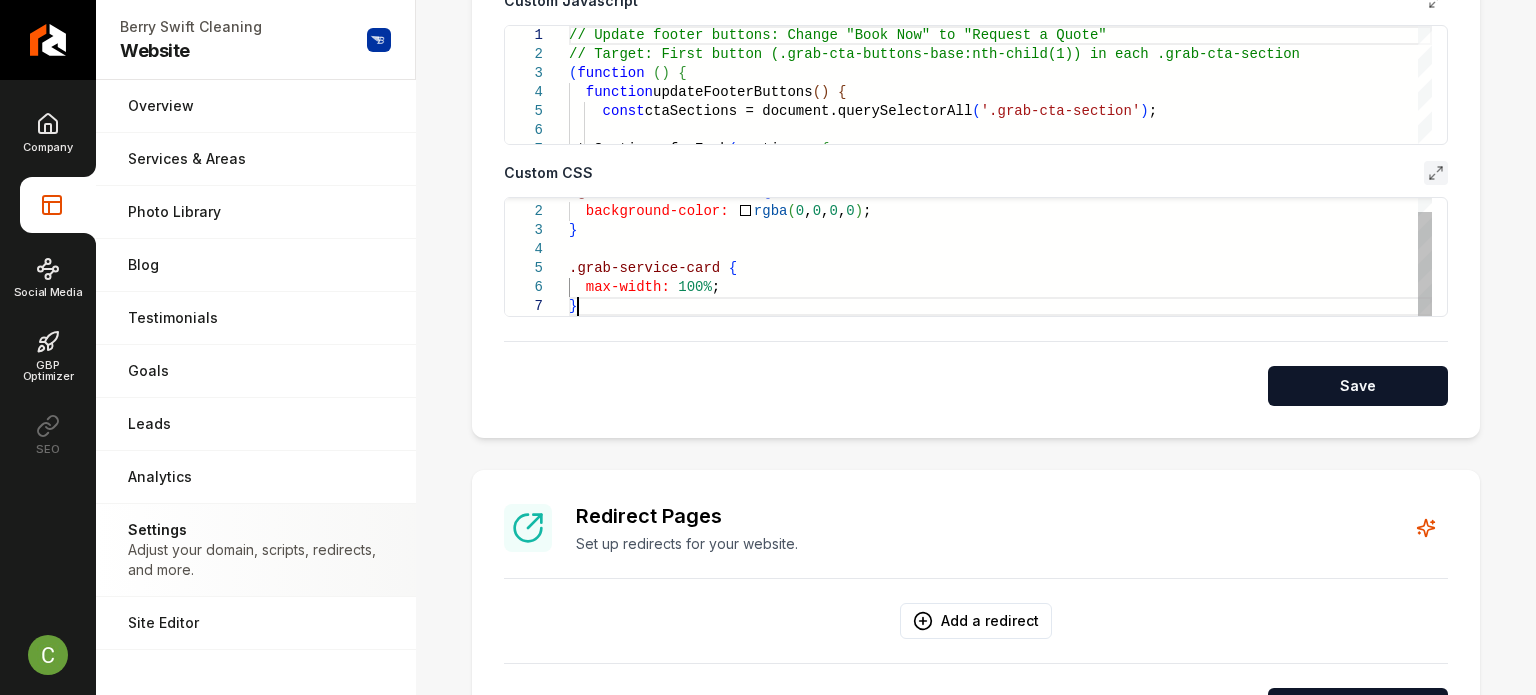 click on ".grab-navbar-variant-0   { .grab-service-card   {    background-color:     rgba ( 0 ,  0 ,  0 ,  0 ) ; }    max-width:   100% ; }" at bounding box center (1000, 249) 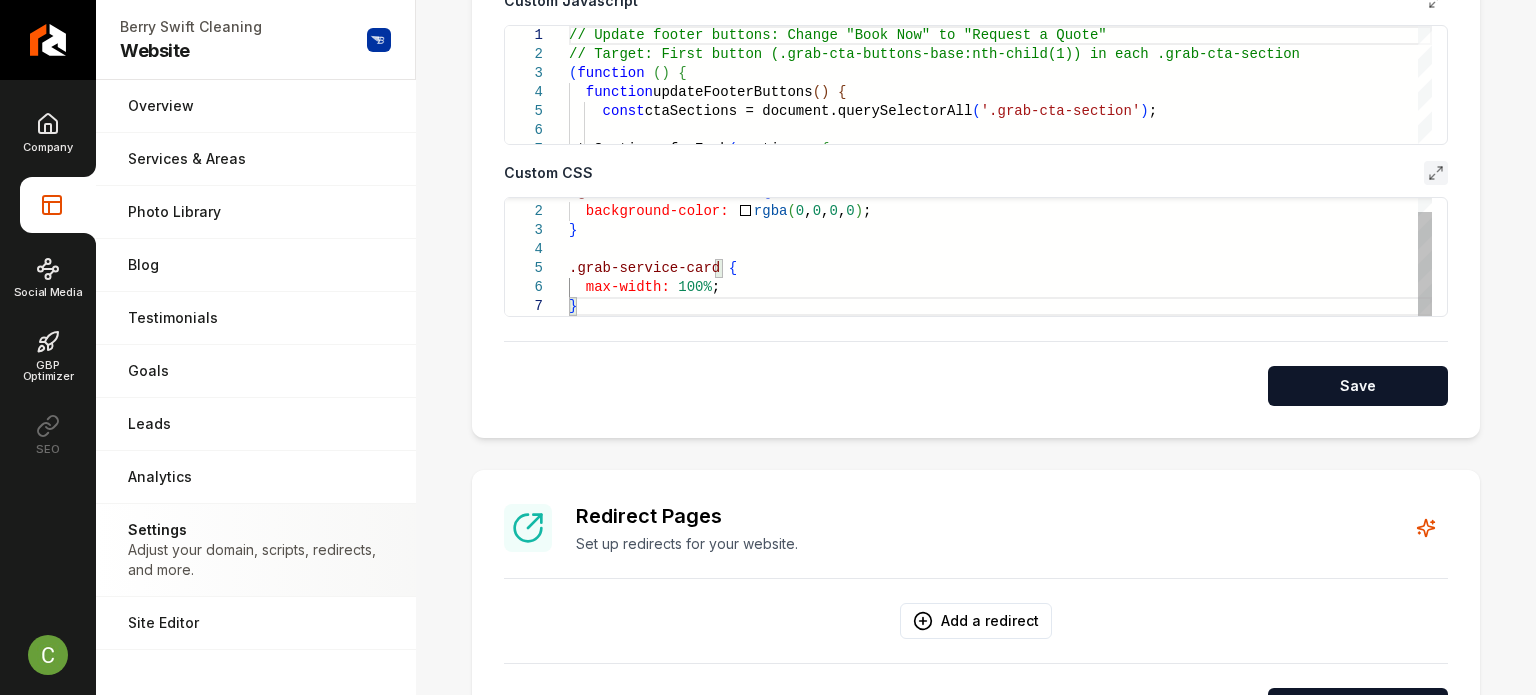 scroll, scrollTop: 133, scrollLeft: 0, axis: vertical 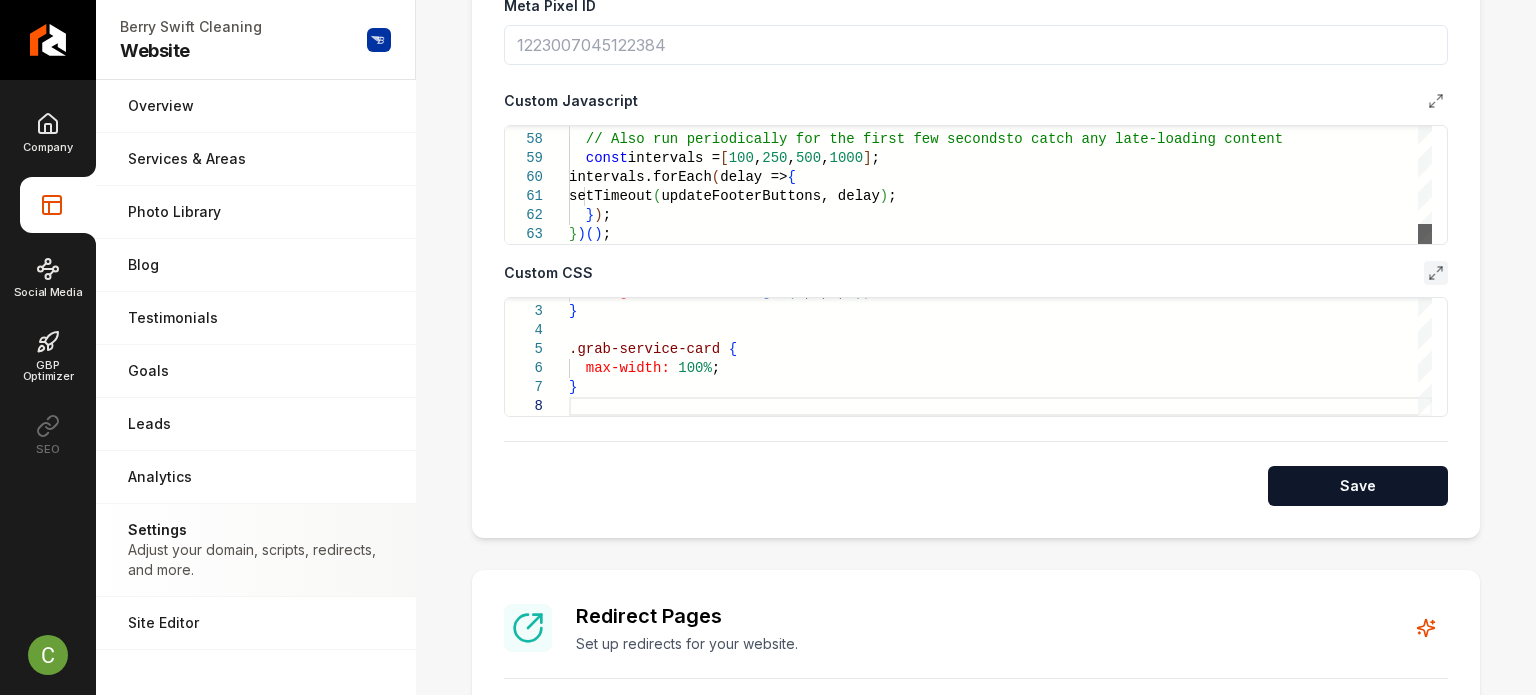 click at bounding box center [1425, 234] 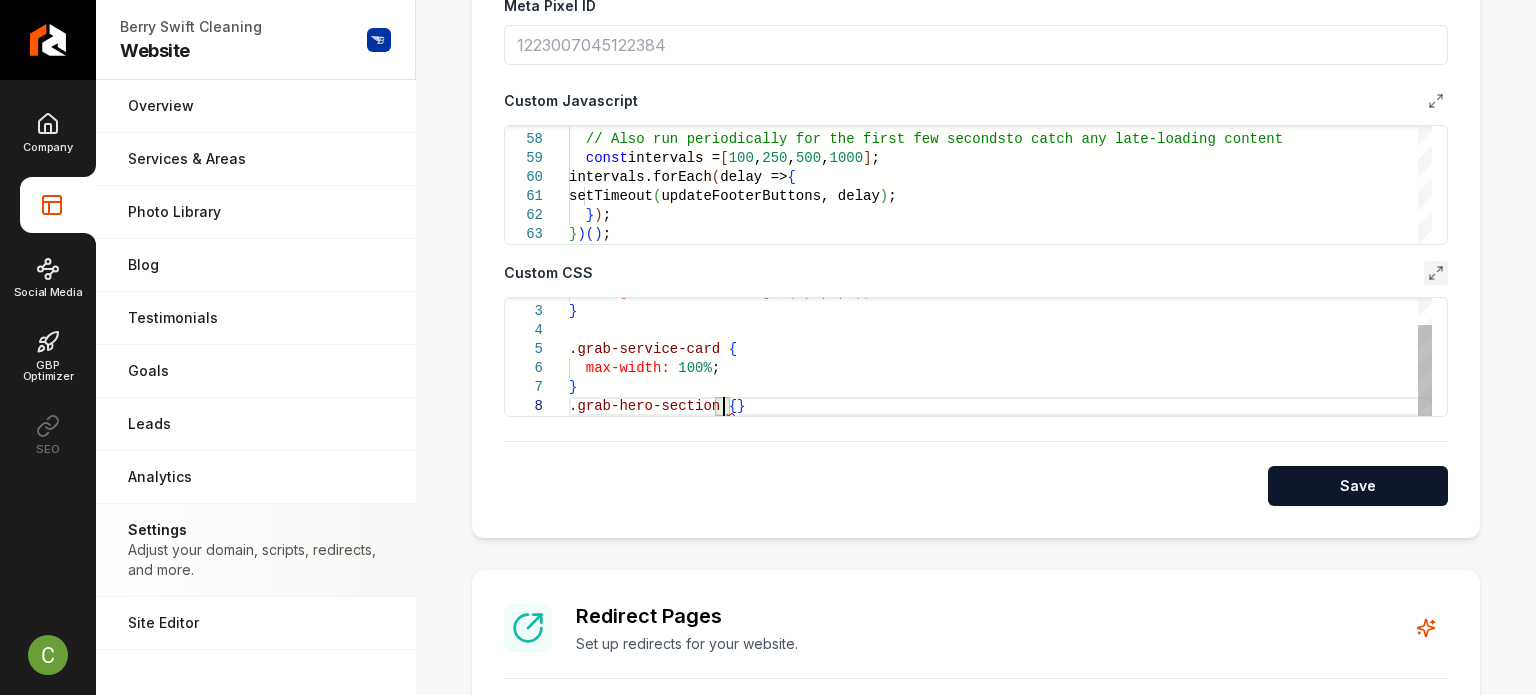 scroll, scrollTop: 152, scrollLeft: 14, axis: both 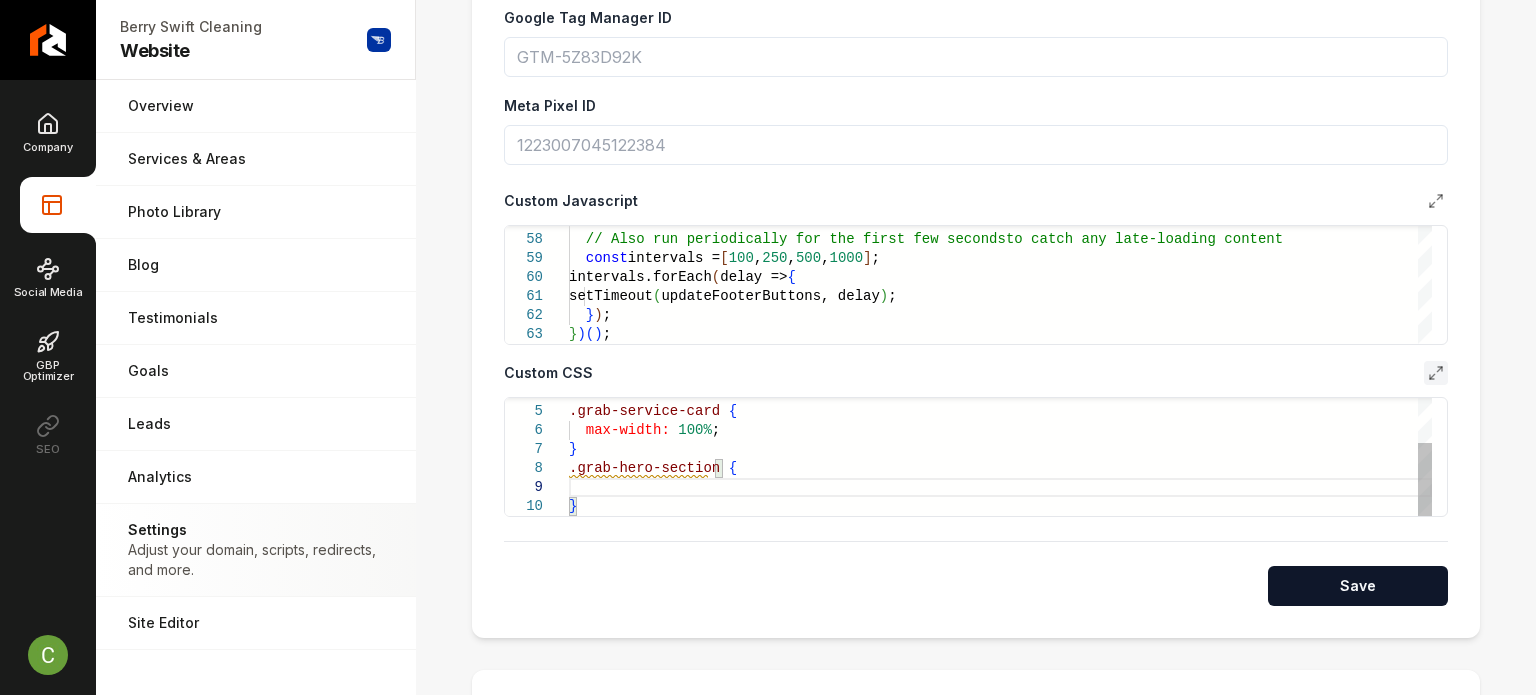 click on ".grab-service-card   {    max-width:   100% ; } .grab-hero-section   {    }" at bounding box center (1000, 421) 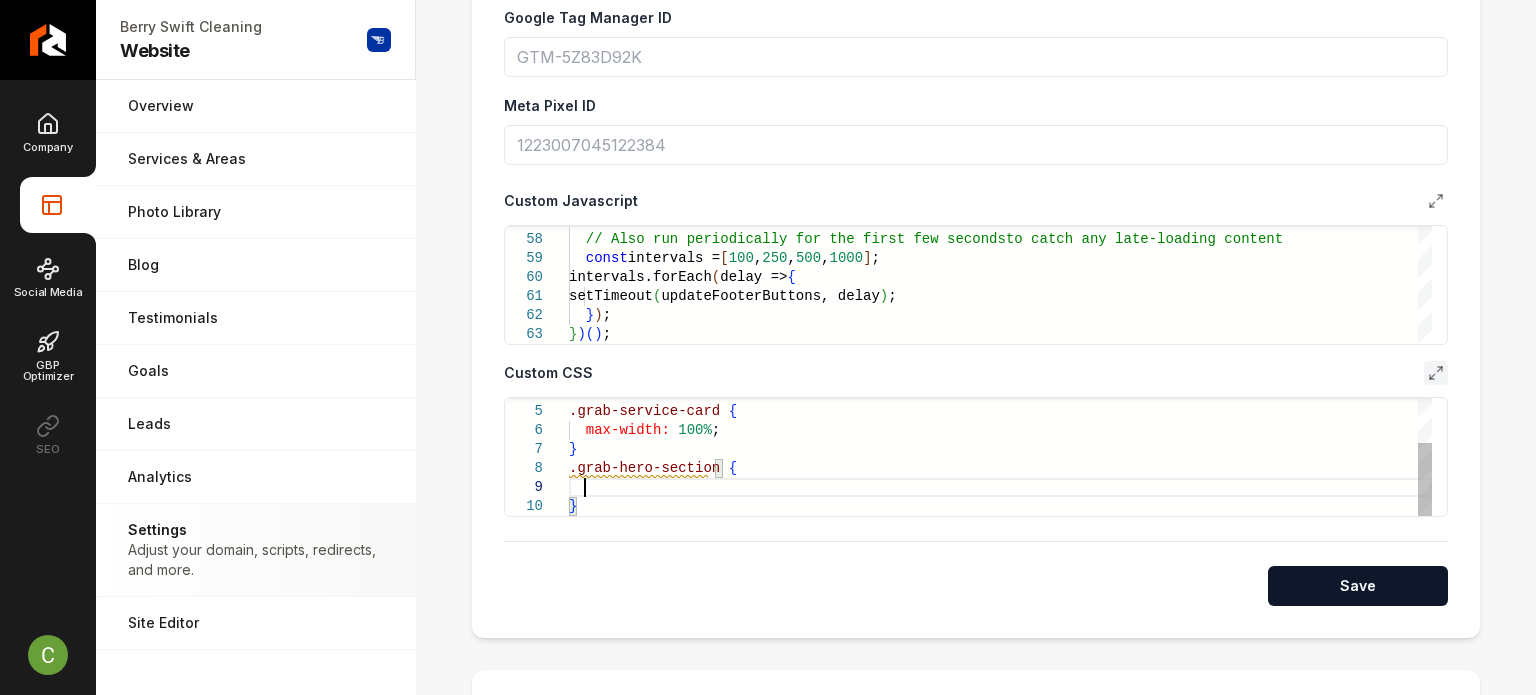 click on ".grab-service-card   {    max-width:   100% ; } .grab-hero-section   {    }" at bounding box center (1000, 421) 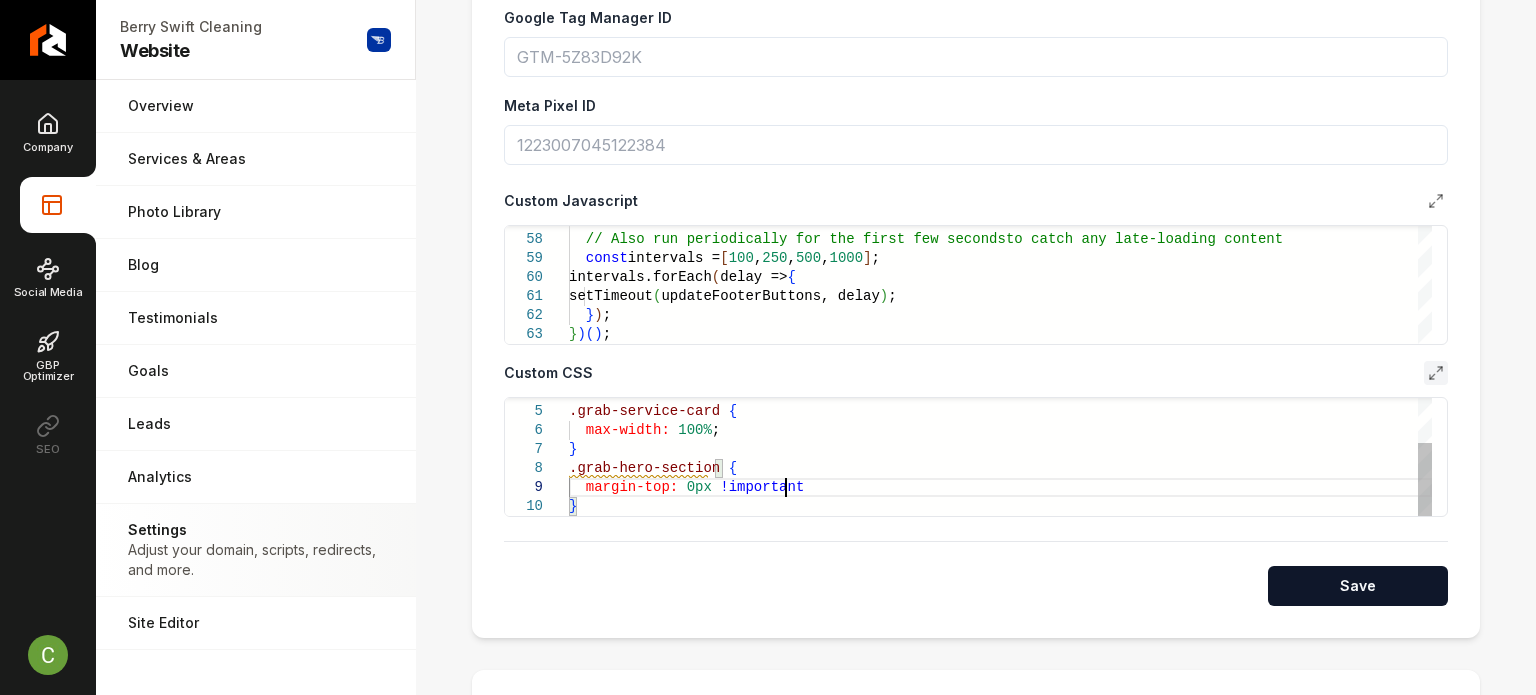 scroll, scrollTop: 152, scrollLeft: 228, axis: both 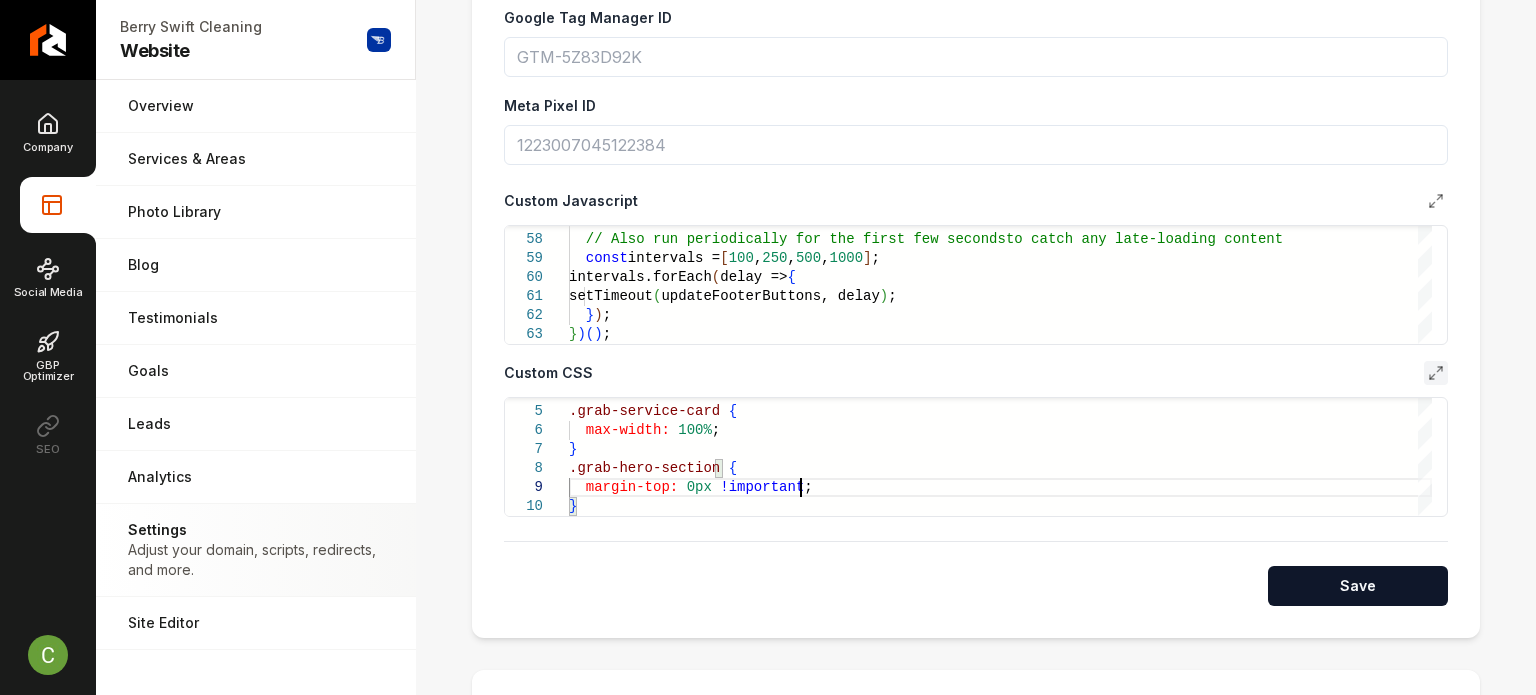 click on "Save" at bounding box center (1358, 586) 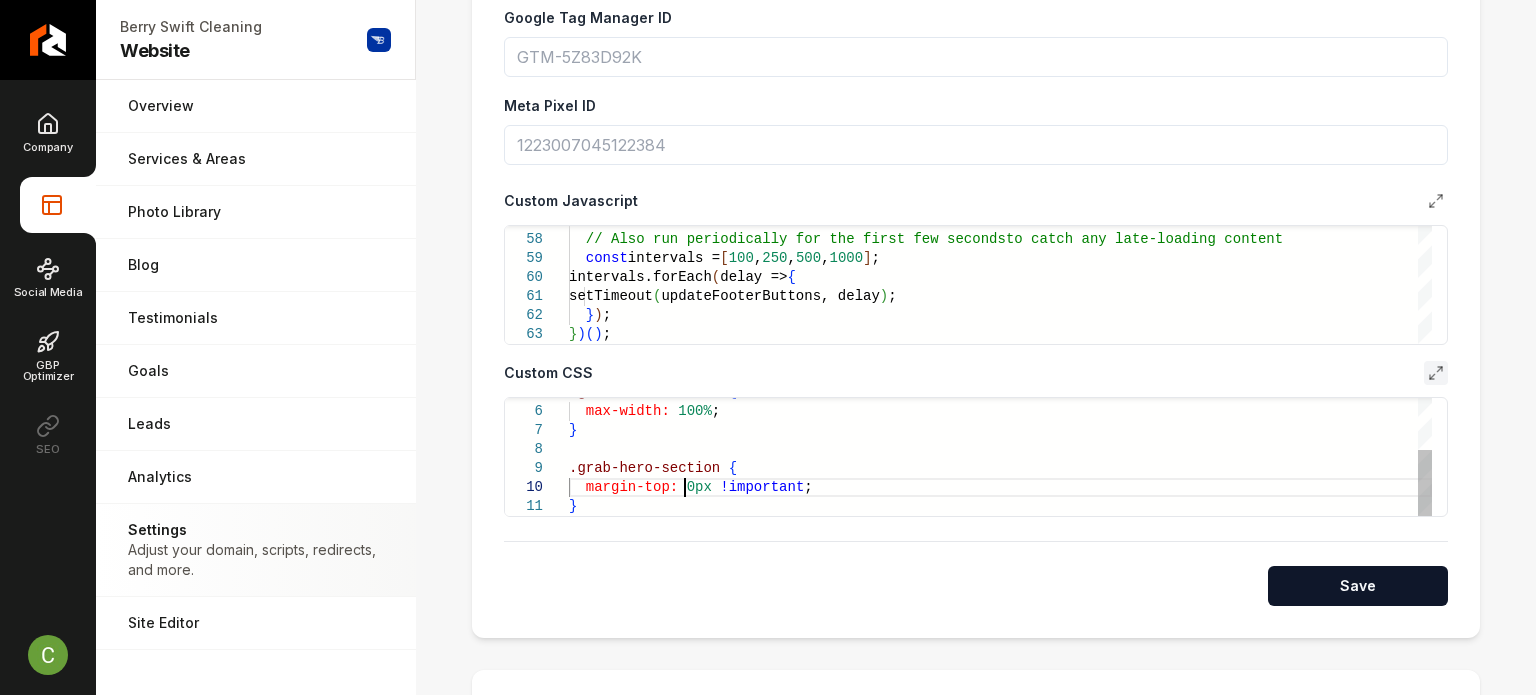 click on ".grab-service-card   {    max-width:   100% ; }    margin-top:   0px   !important ; .grab-hero-section   { }" at bounding box center [1000, 411] 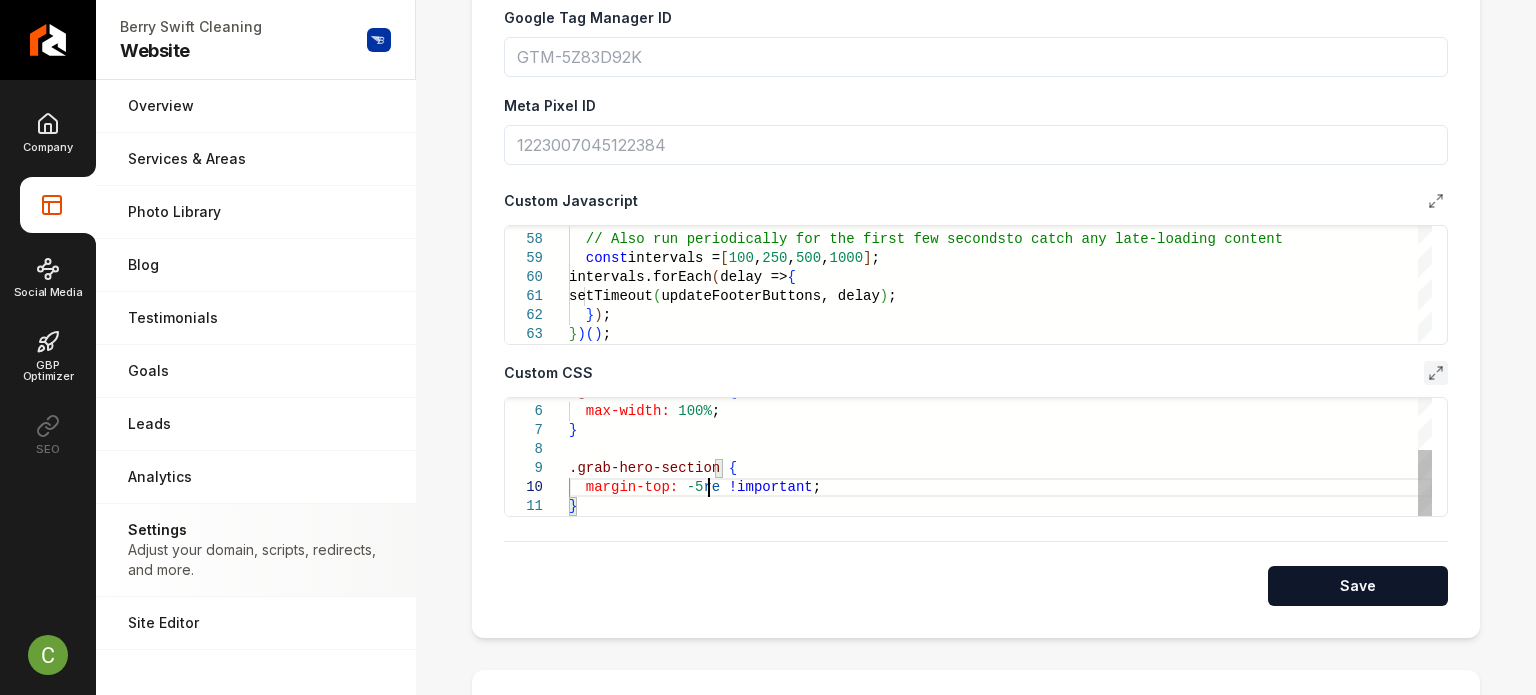 scroll, scrollTop: 172, scrollLeft: 144, axis: both 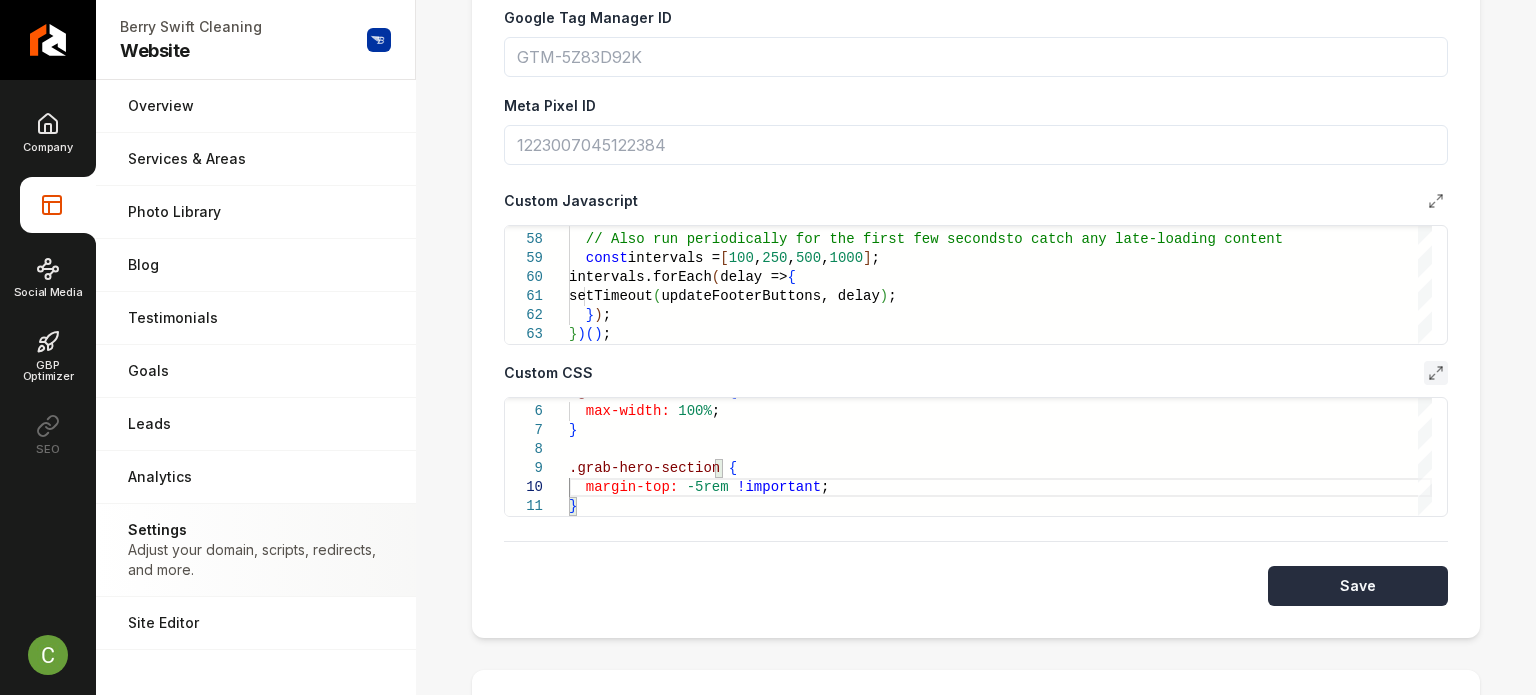 click on "Save" at bounding box center [1358, 586] 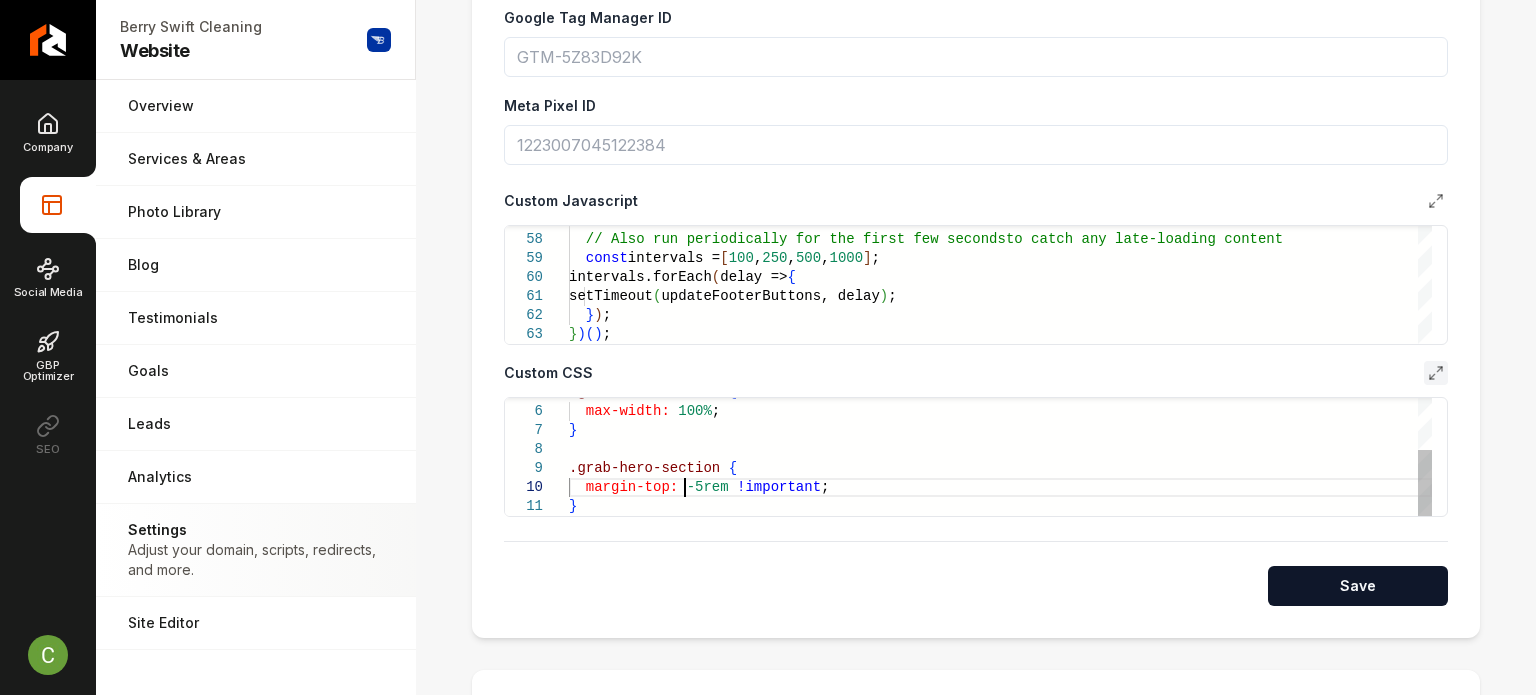 scroll, scrollTop: 172, scrollLeft: 145, axis: both 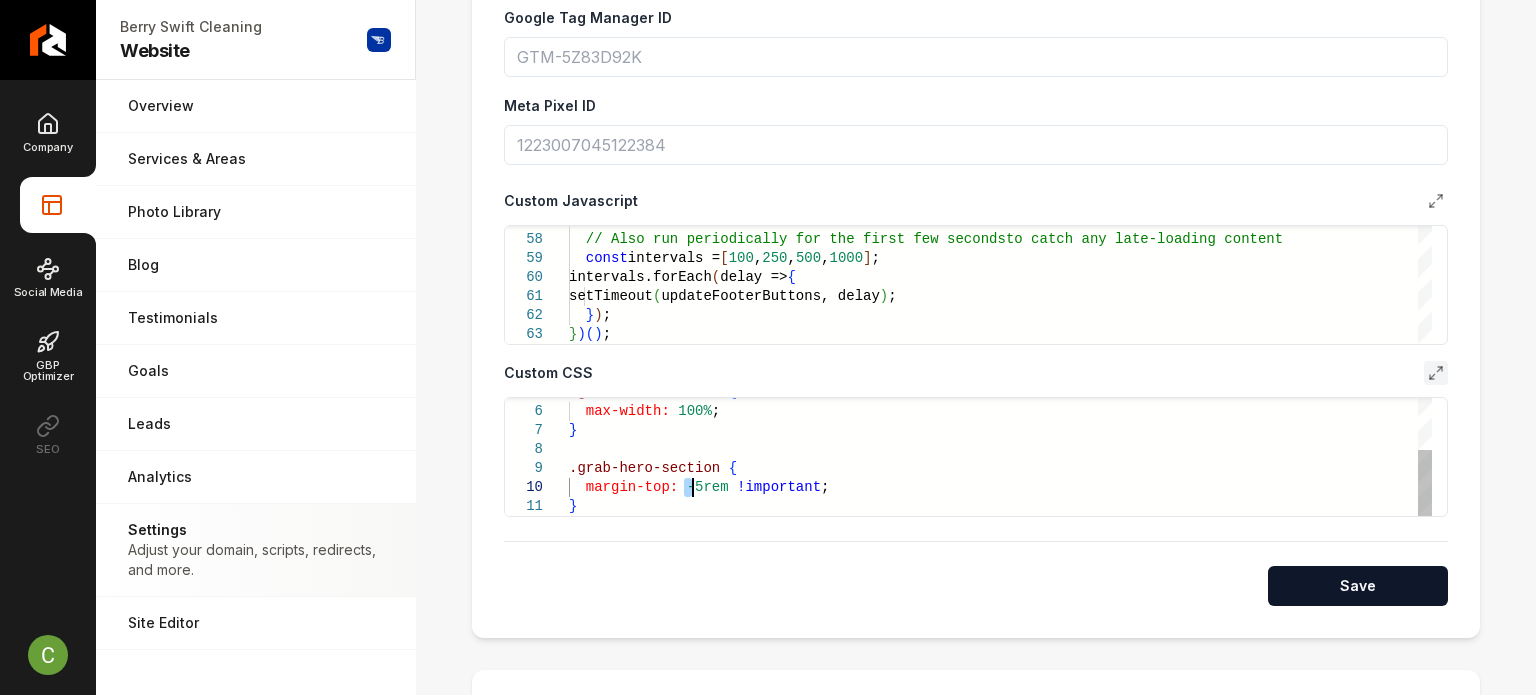 click on ".grab-service-card   {    max-width:   100% ; }    margin-top:   -5rem   !important ; .grab-hero-section   { }" at bounding box center (1000, 411) 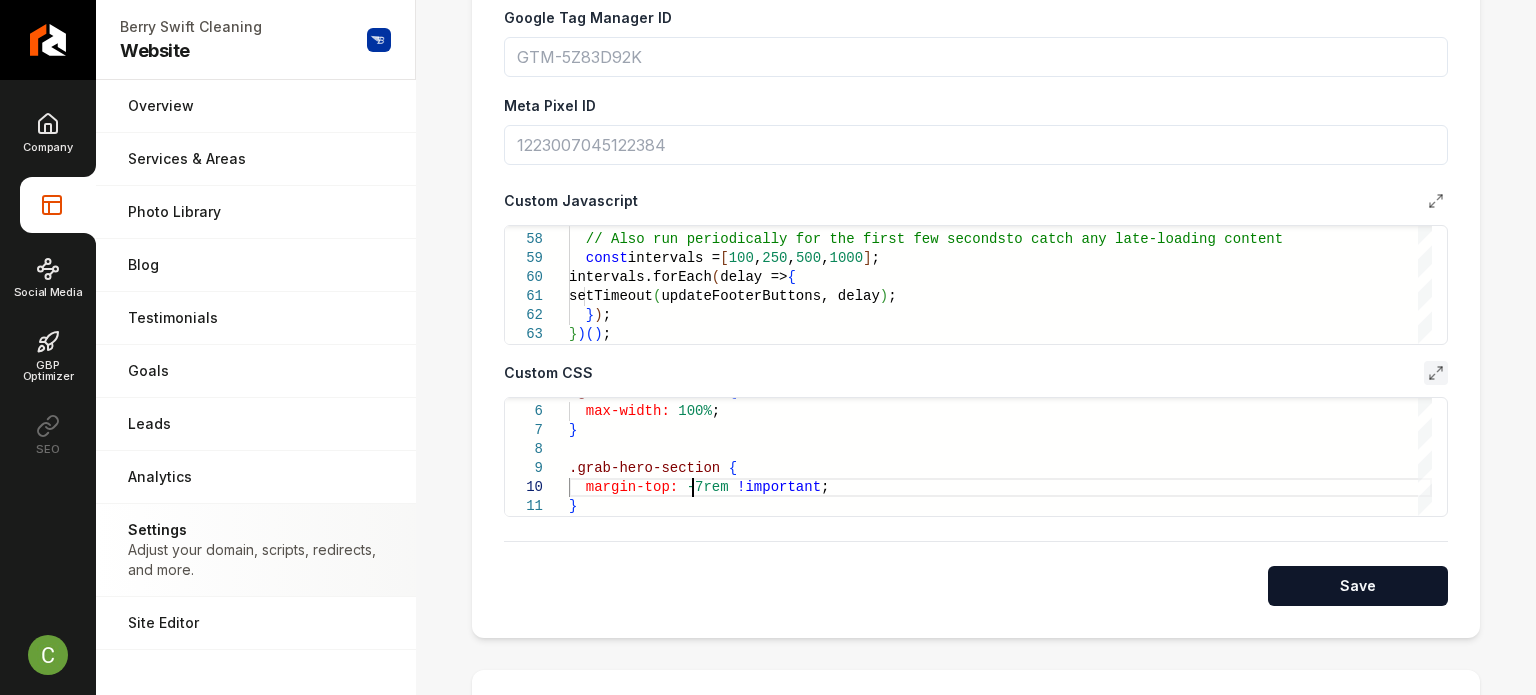 scroll, scrollTop: 172, scrollLeft: 122, axis: both 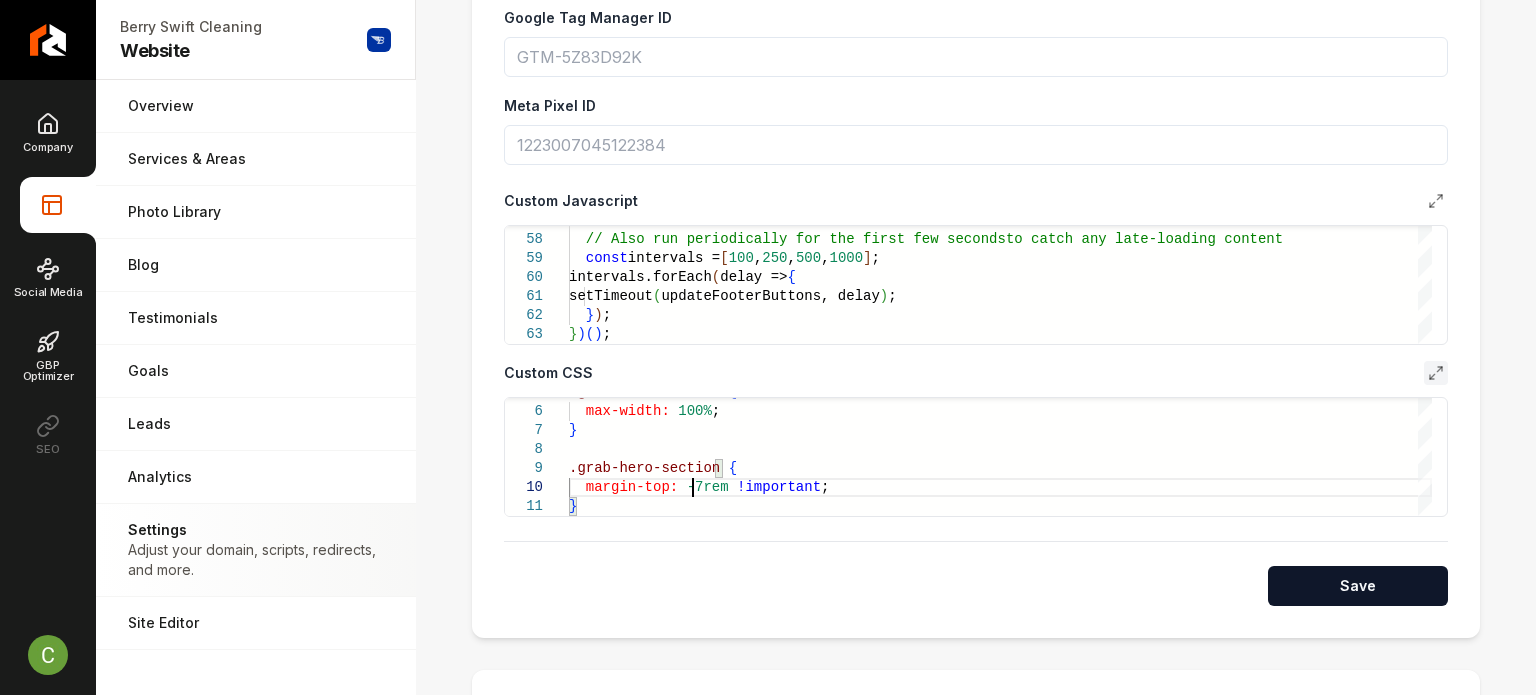 click on "Save" at bounding box center (1358, 586) 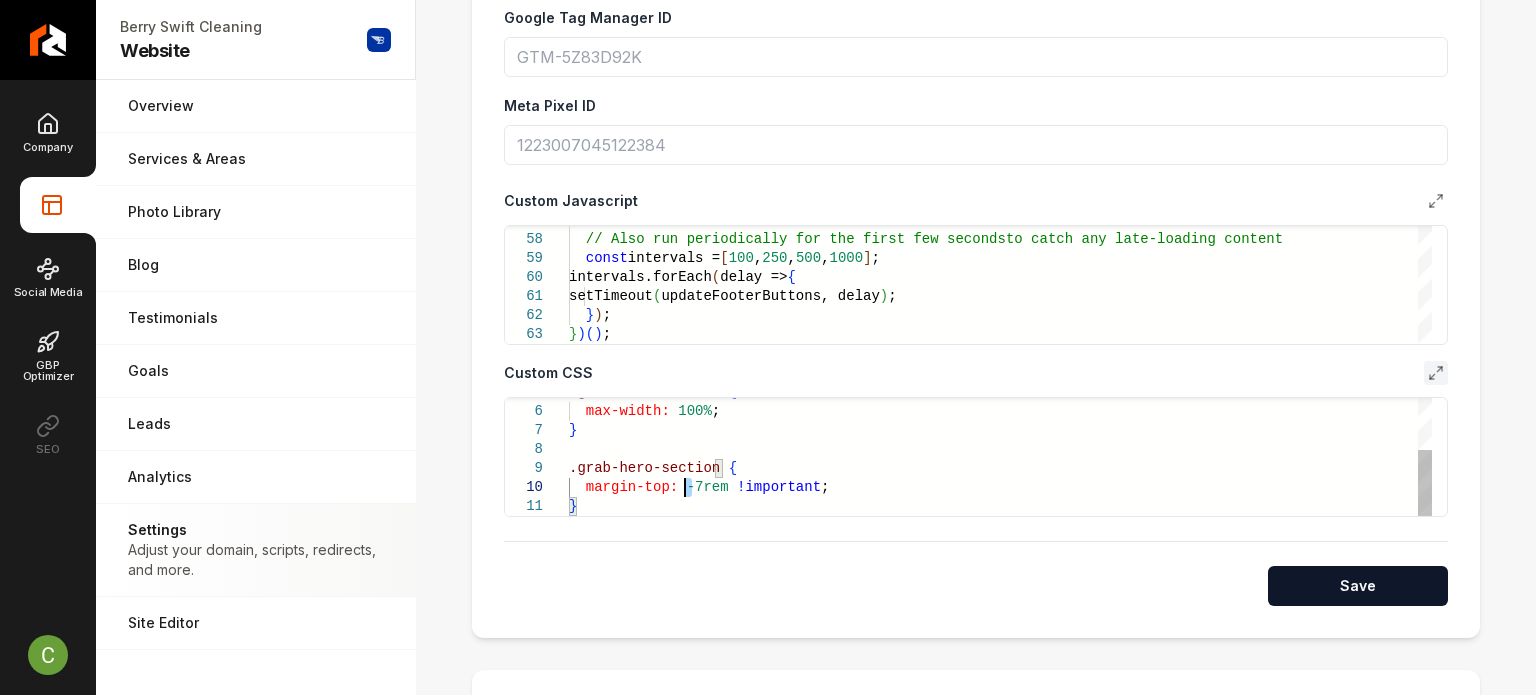 click on ".grab-service-card   {    max-width:   100% ; }    margin-top:   -7rem   !important ; .grab-hero-section   { }" at bounding box center [1000, 411] 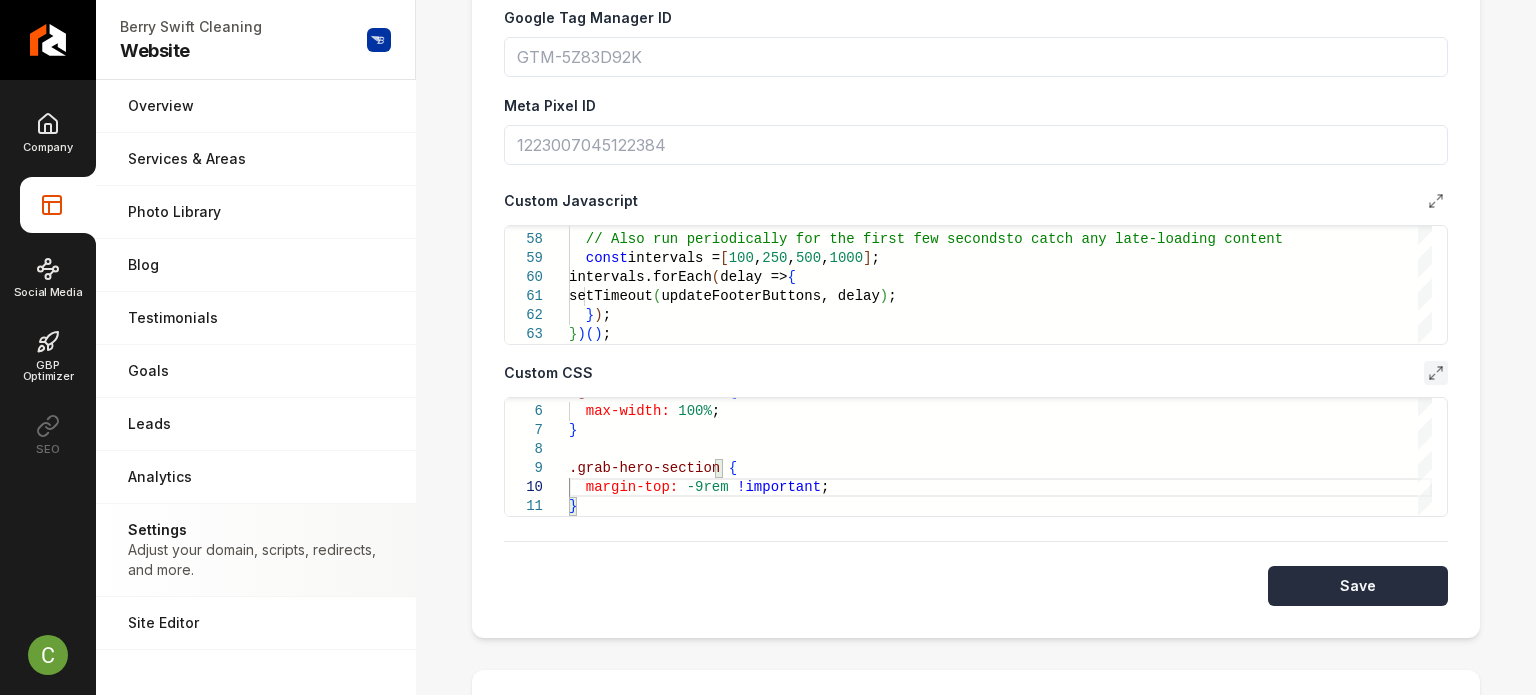 click on "Save" at bounding box center [1358, 586] 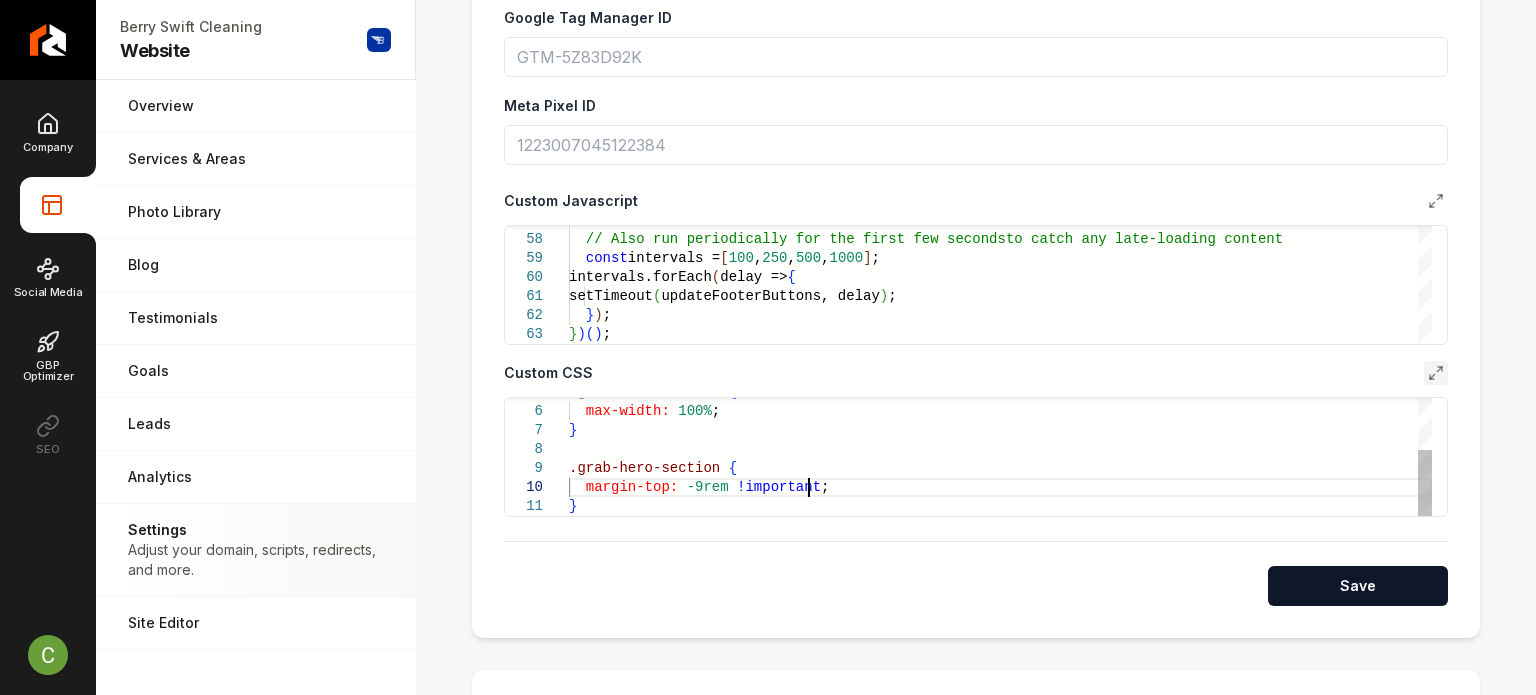 click on ".grab-service-card   {    max-width:   100% ; }    margin-top:   -9rem   !important ; .grab-hero-section   { }" at bounding box center (1000, 411) 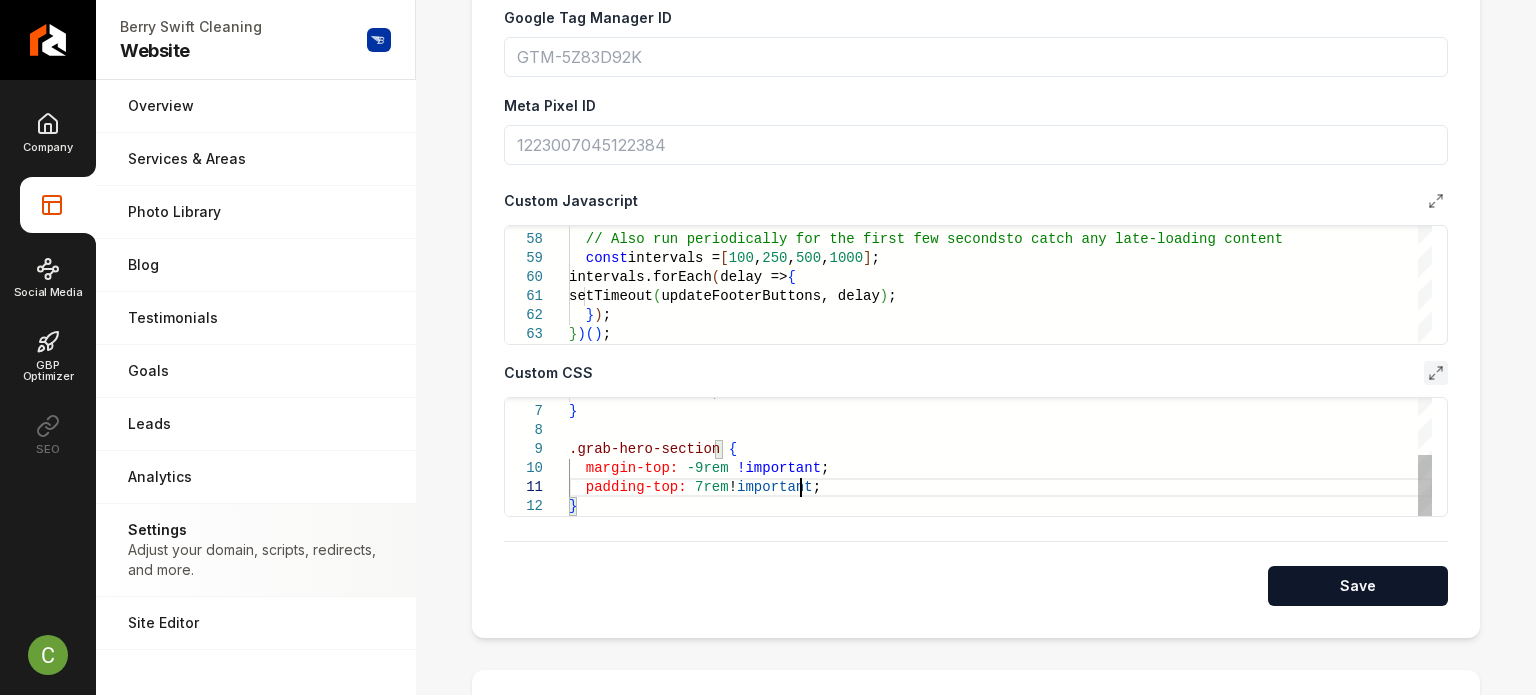 scroll, scrollTop: 16, scrollLeft: 229, axis: both 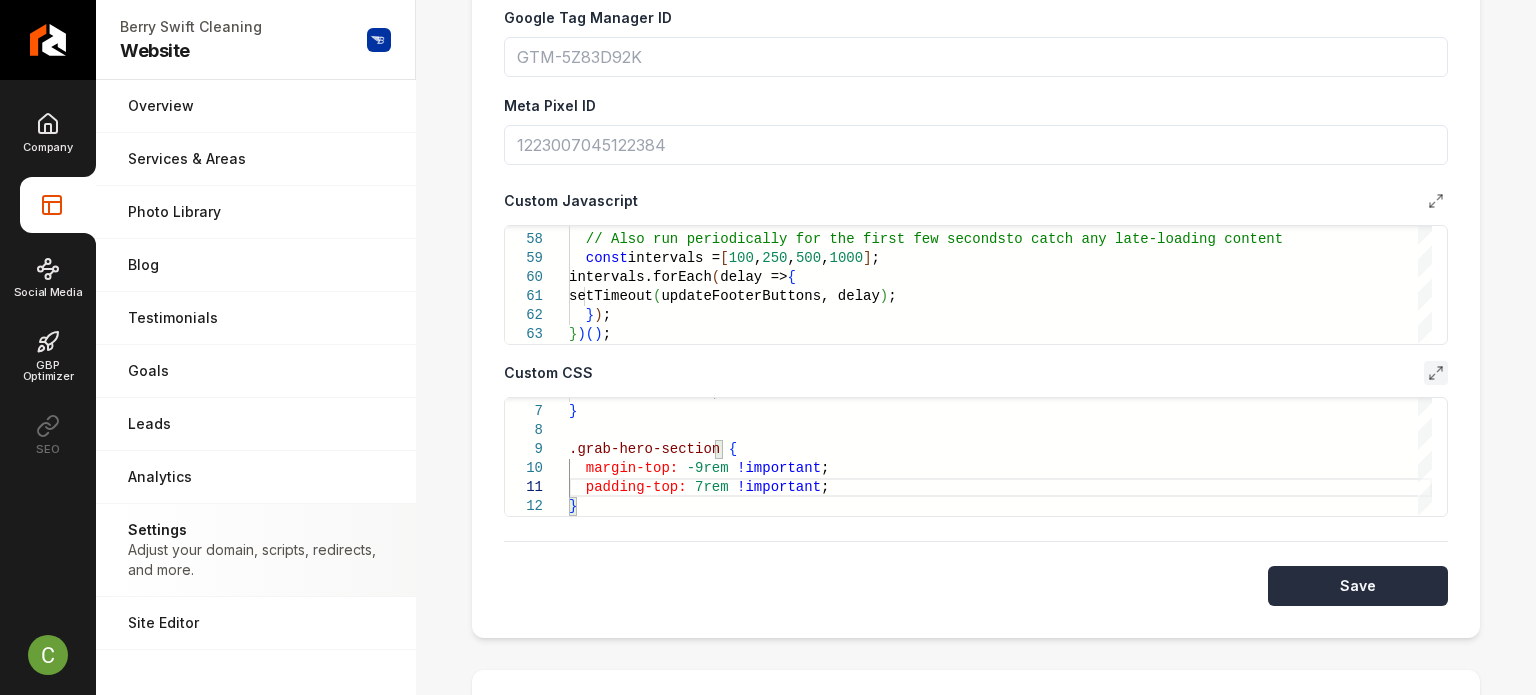 click on "Save" at bounding box center (1358, 586) 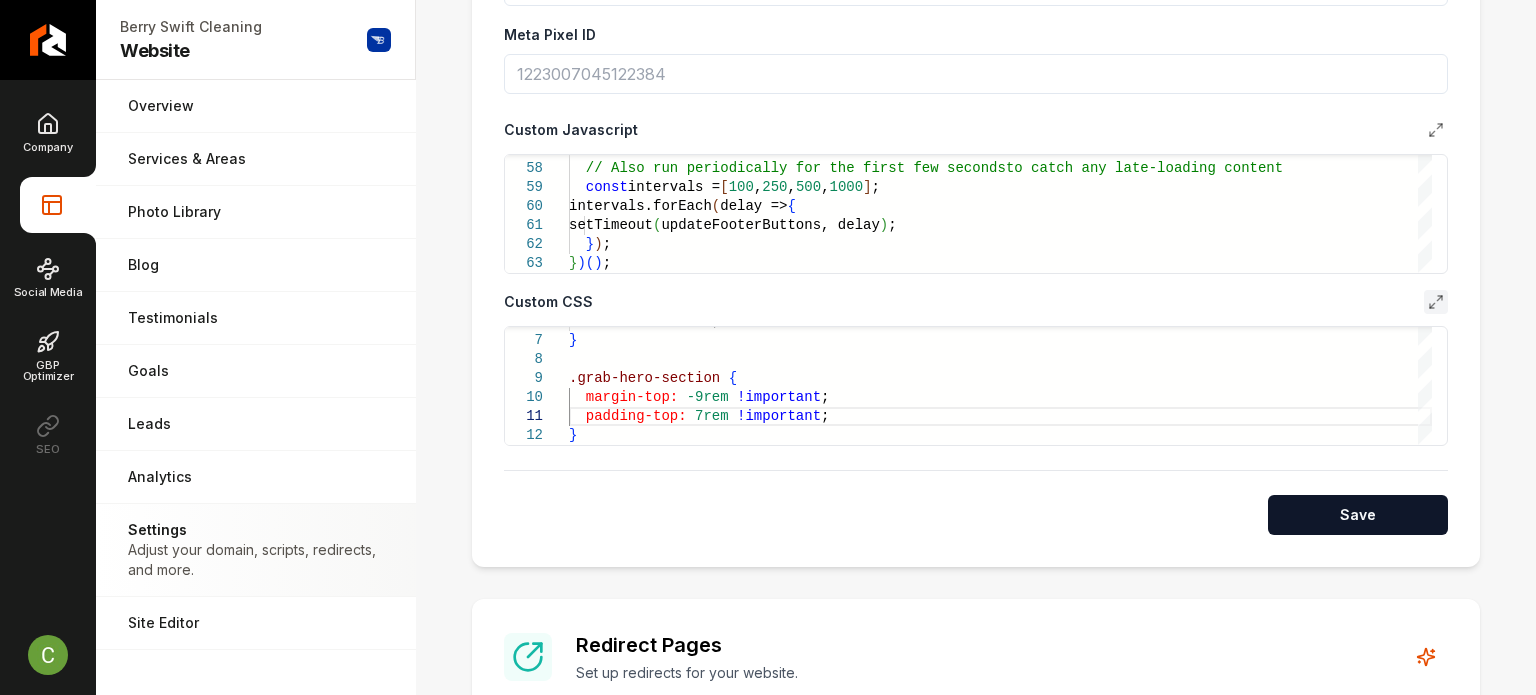 scroll, scrollTop: 900, scrollLeft: 0, axis: vertical 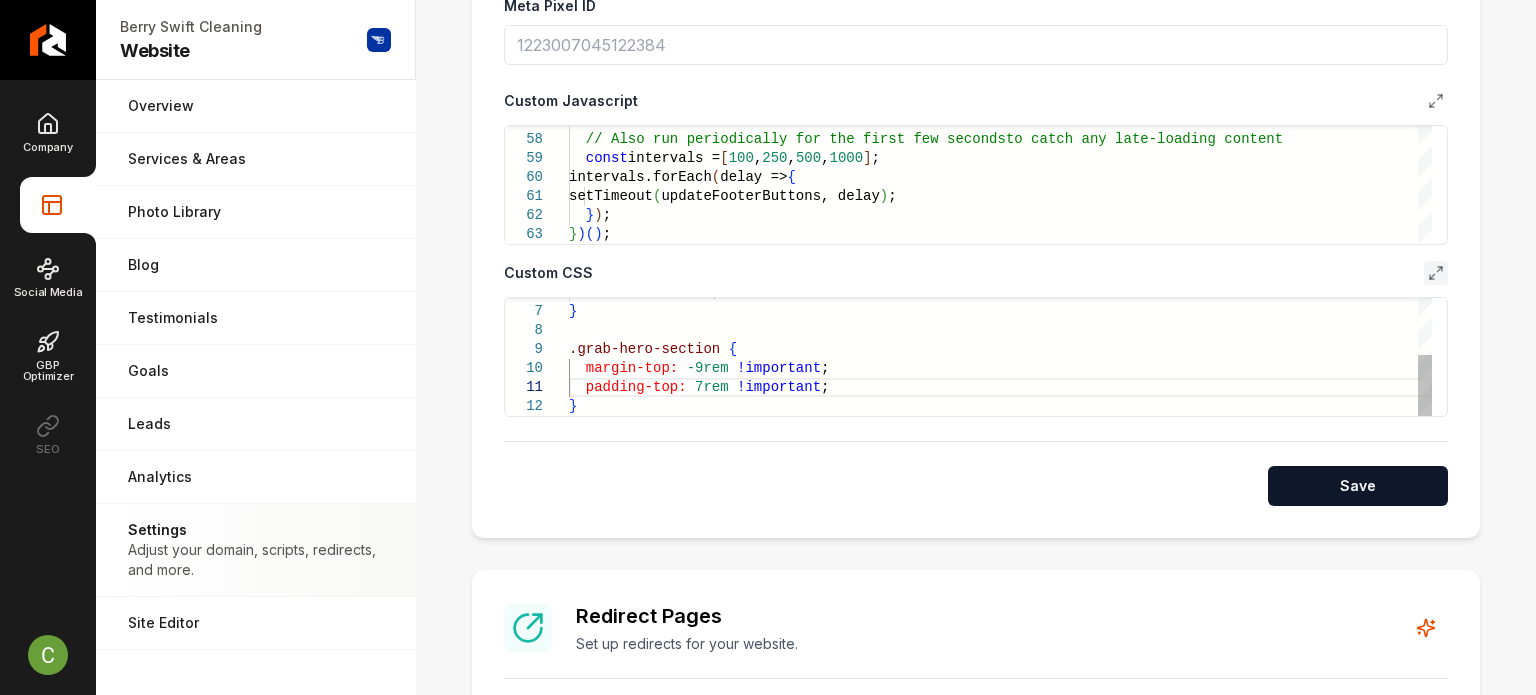 click on "max-width:   100% ; }    margin-top:   -9rem   !important ; .grab-hero-section   {    padding-top:   7rem   !important ; }" at bounding box center [1000, 302] 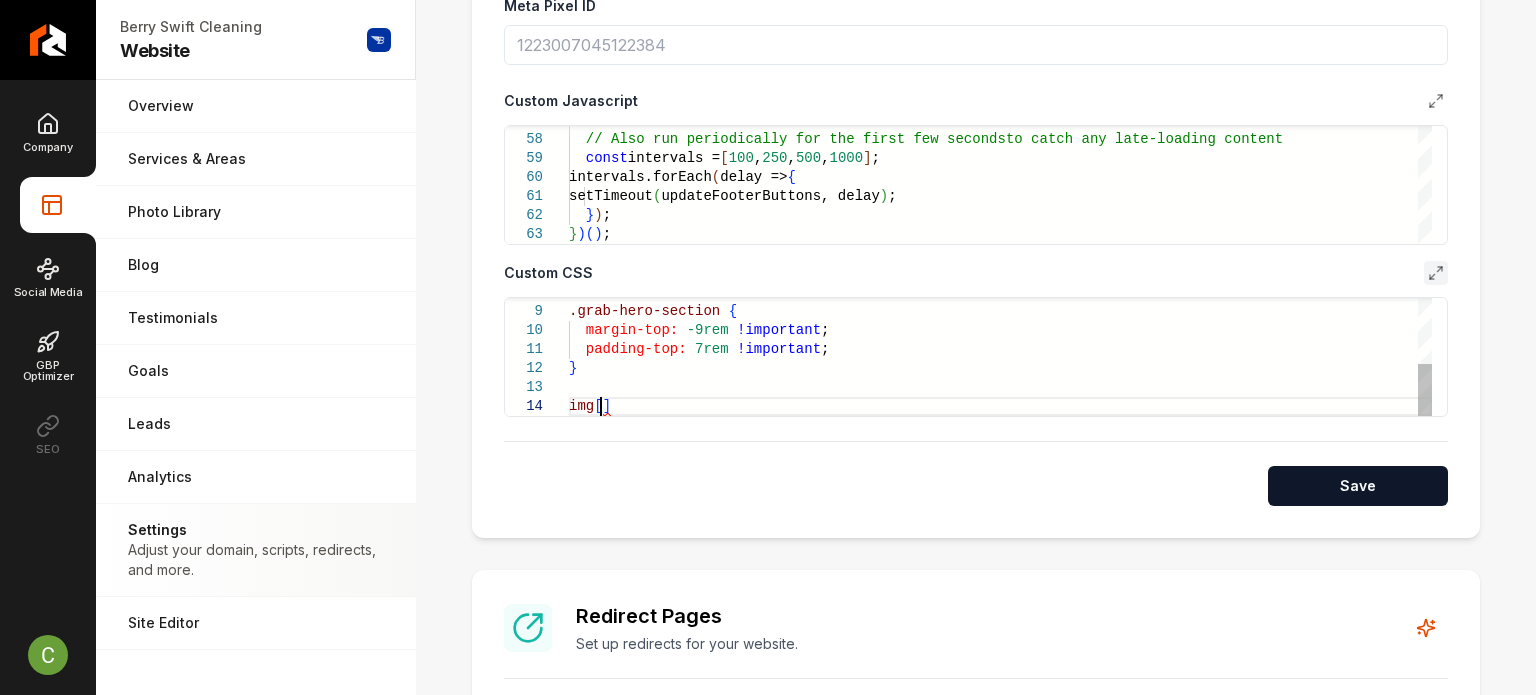 scroll, scrollTop: 57, scrollLeft: 29, axis: both 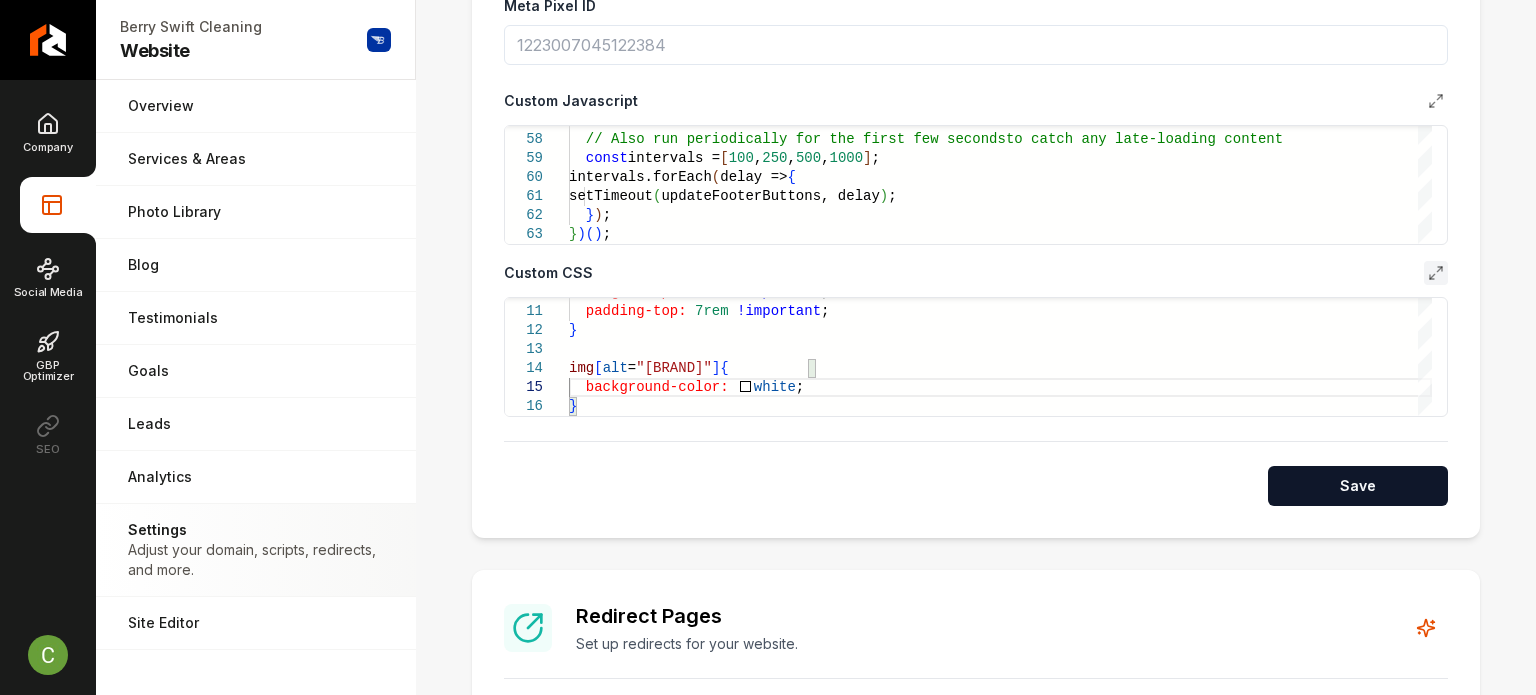 click on "Save" at bounding box center (1358, 486) 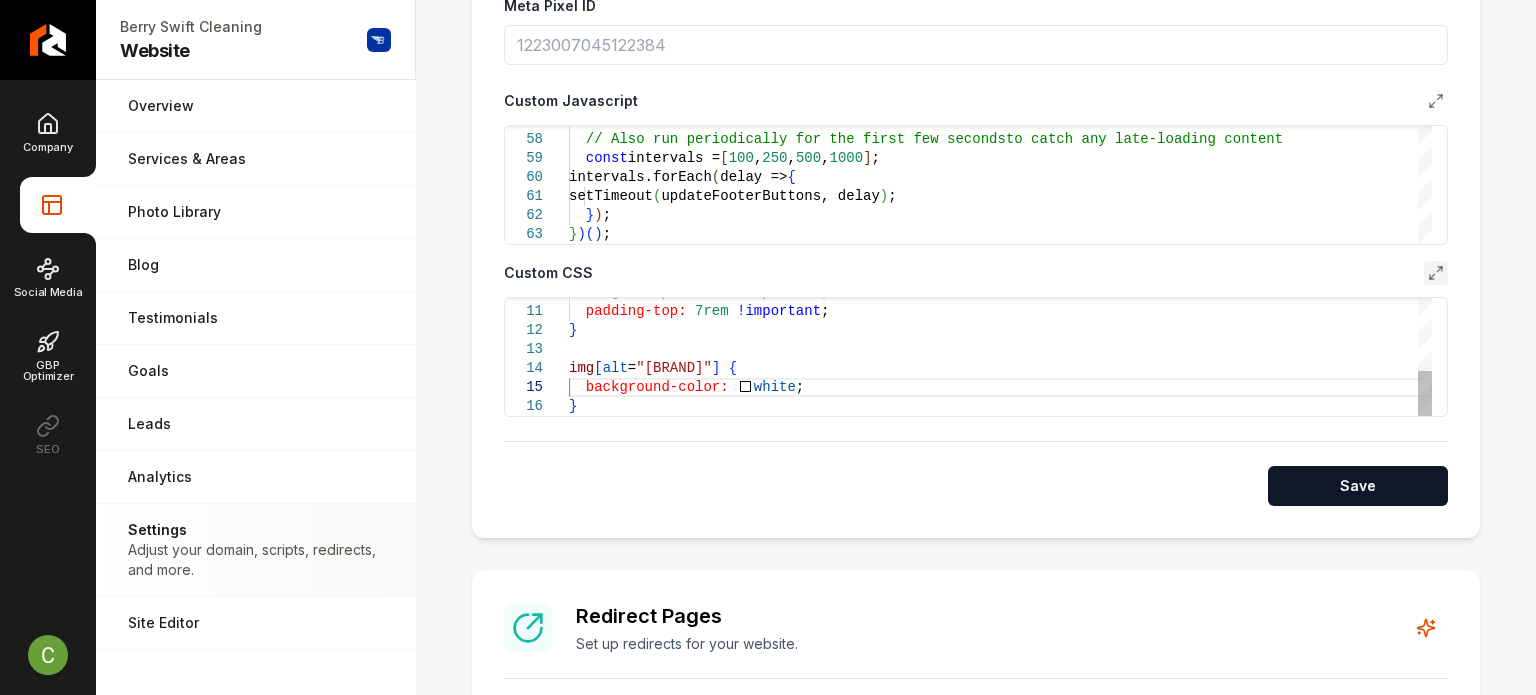 click on "margin-top:   -9rem   !important ;    padding-top:   7rem   !important ; } img [ alt = "Berry Swift Cleaning" ]   {    background-color:     white ; }" at bounding box center [1000, 264] 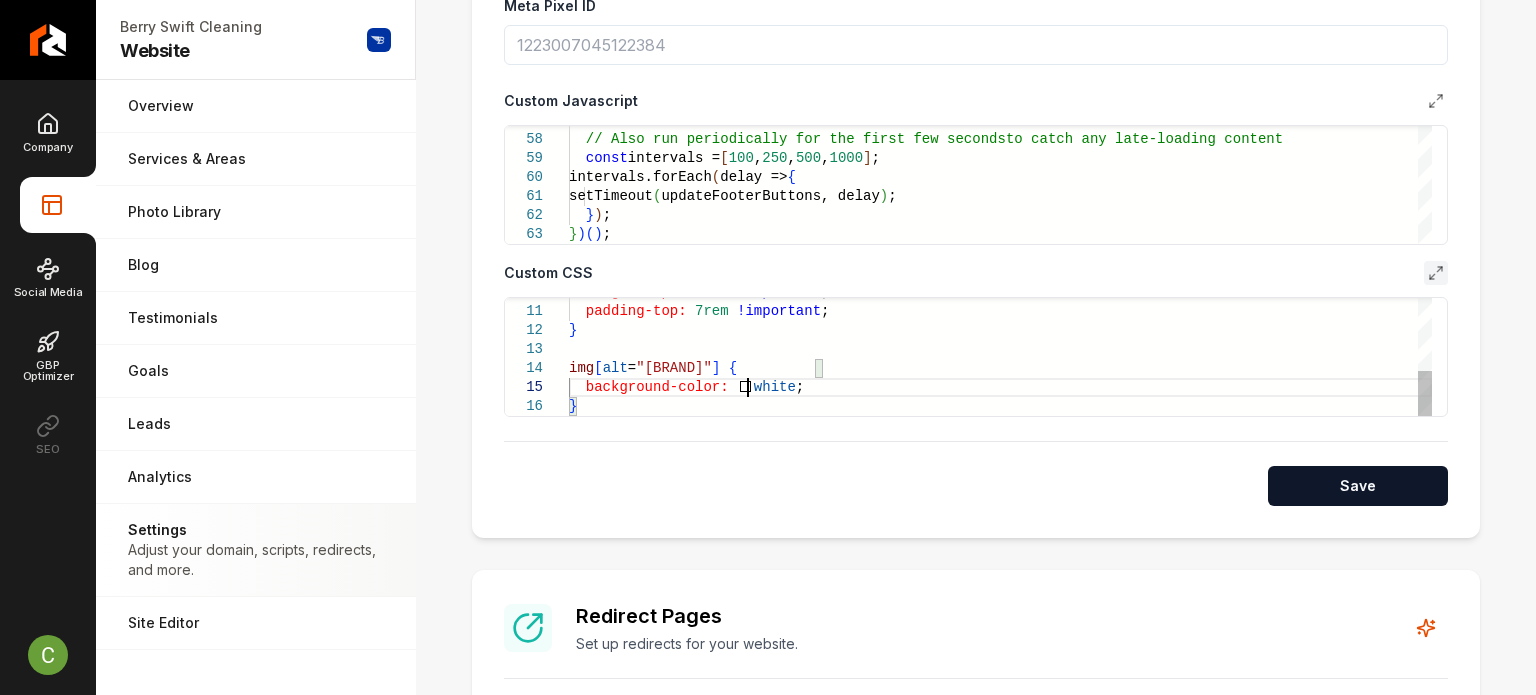 click on "margin-top:   -9rem   !important ;    padding-top:   7rem   !important ; } img [ alt = "Berry Swift Cleaning" ]   {    background-color:     white ; }" at bounding box center [1000, 264] 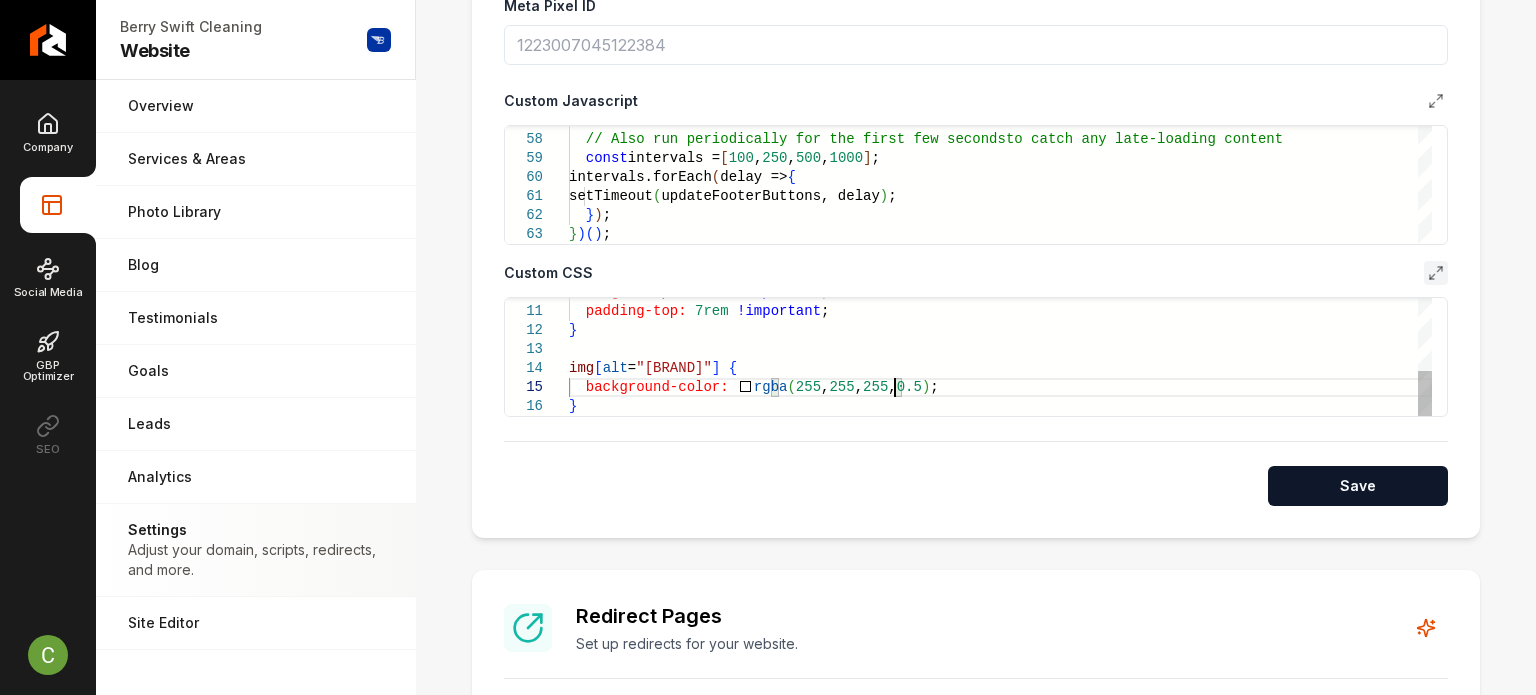 scroll, scrollTop: 76, scrollLeft: 307, axis: both 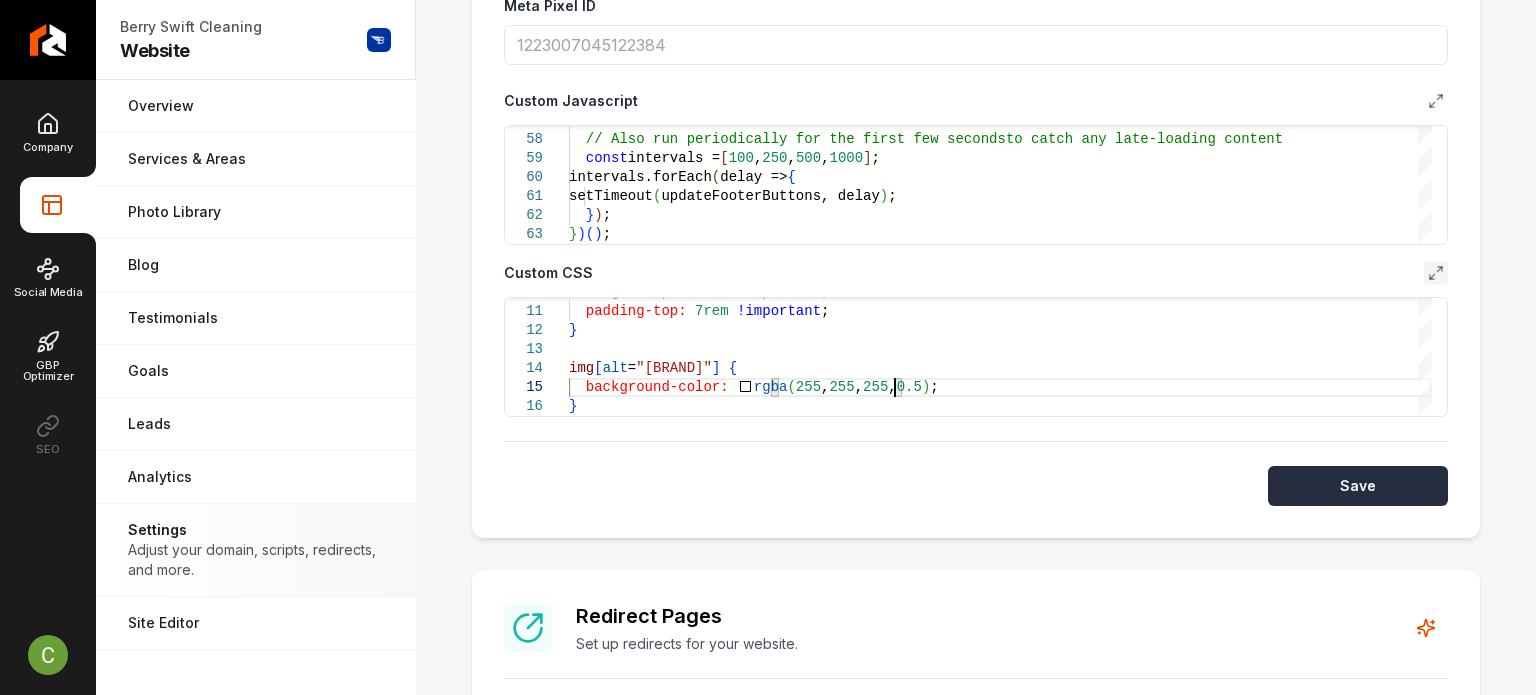 click on "Save" at bounding box center [1358, 486] 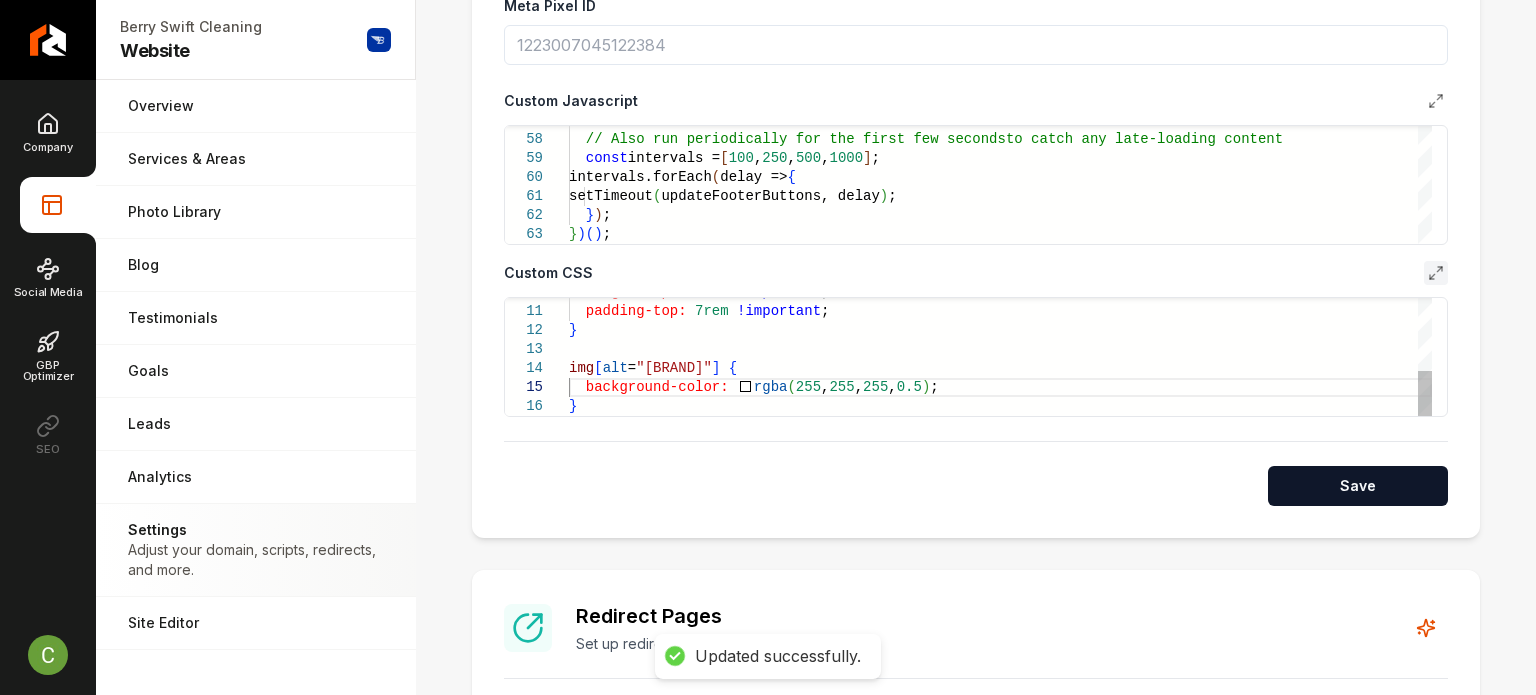 scroll, scrollTop: 76, scrollLeft: 6, axis: both 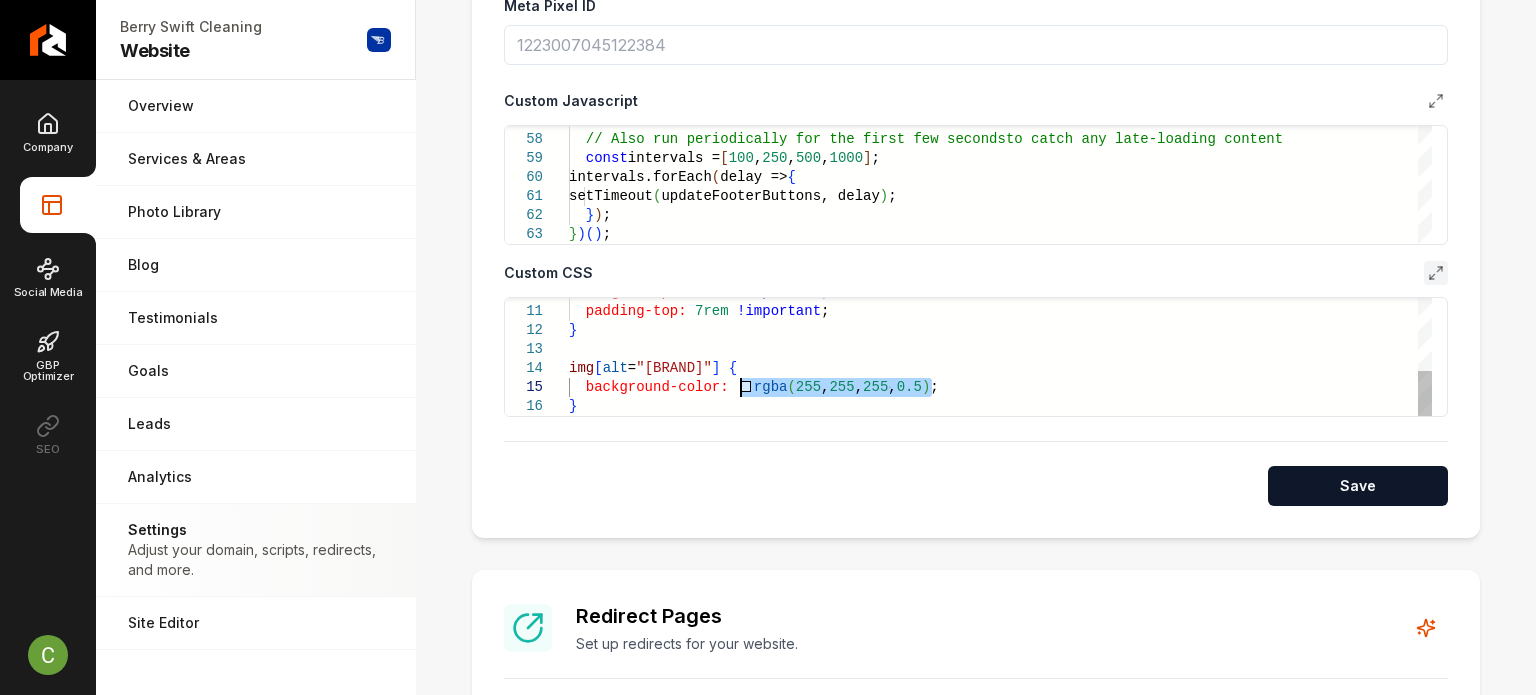 drag, startPoint x: 934, startPoint y: 387, endPoint x: 723, endPoint y: 383, distance: 211.03792 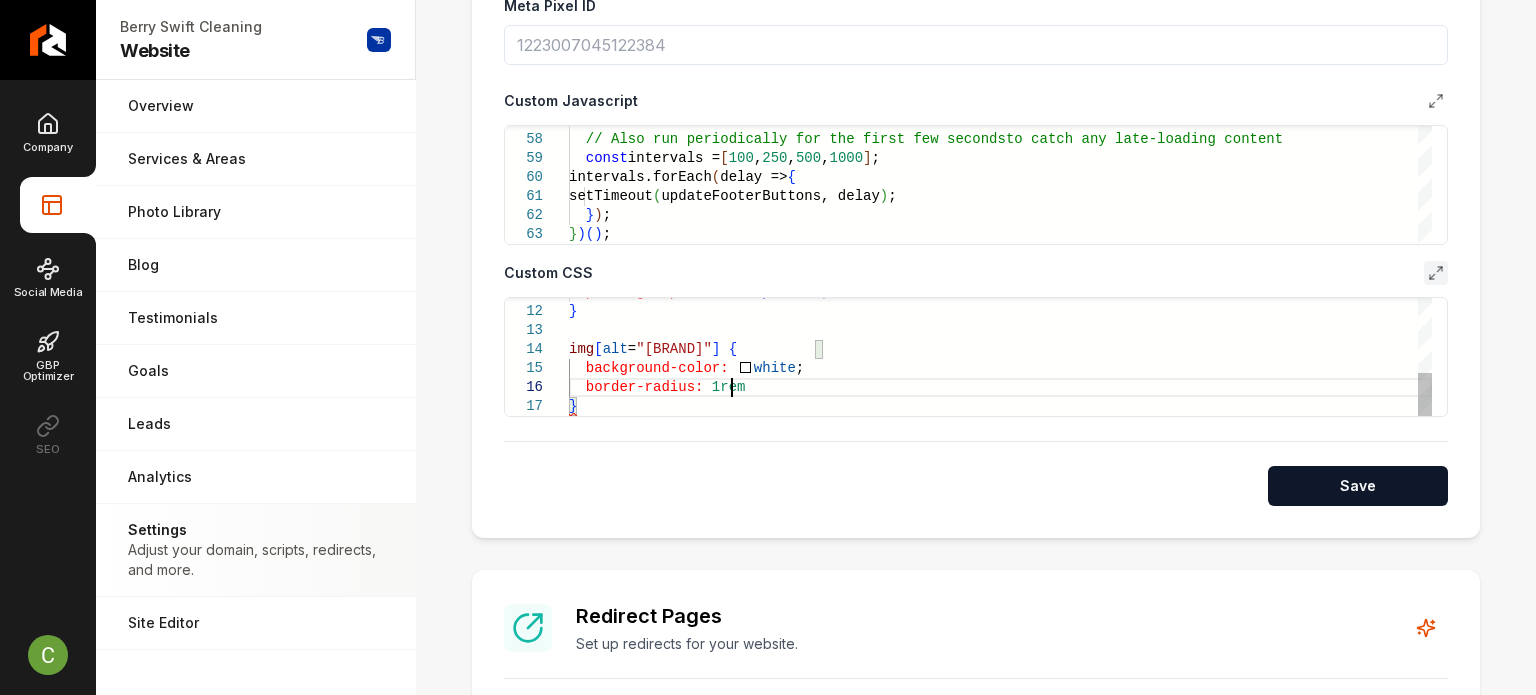 scroll, scrollTop: 96, scrollLeft: 168, axis: both 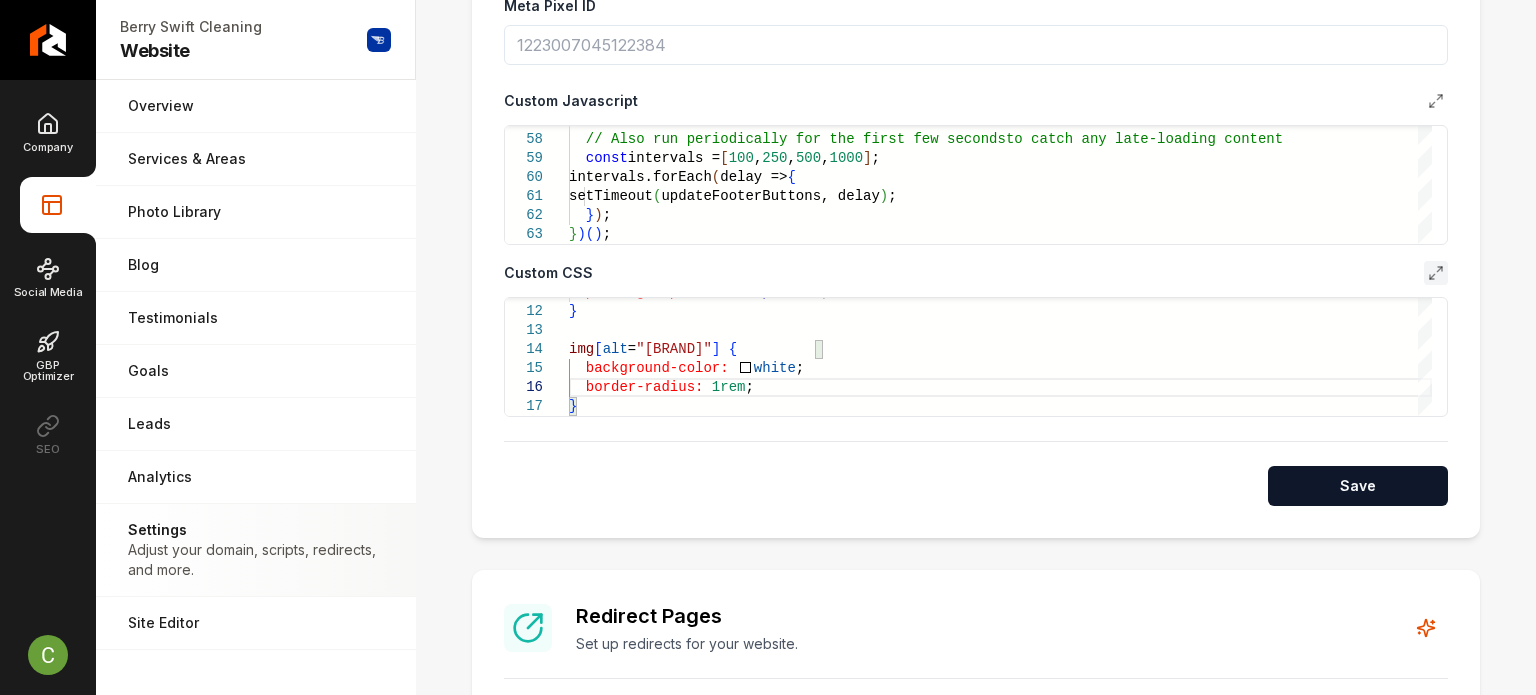 click on "**********" at bounding box center [976, 161] 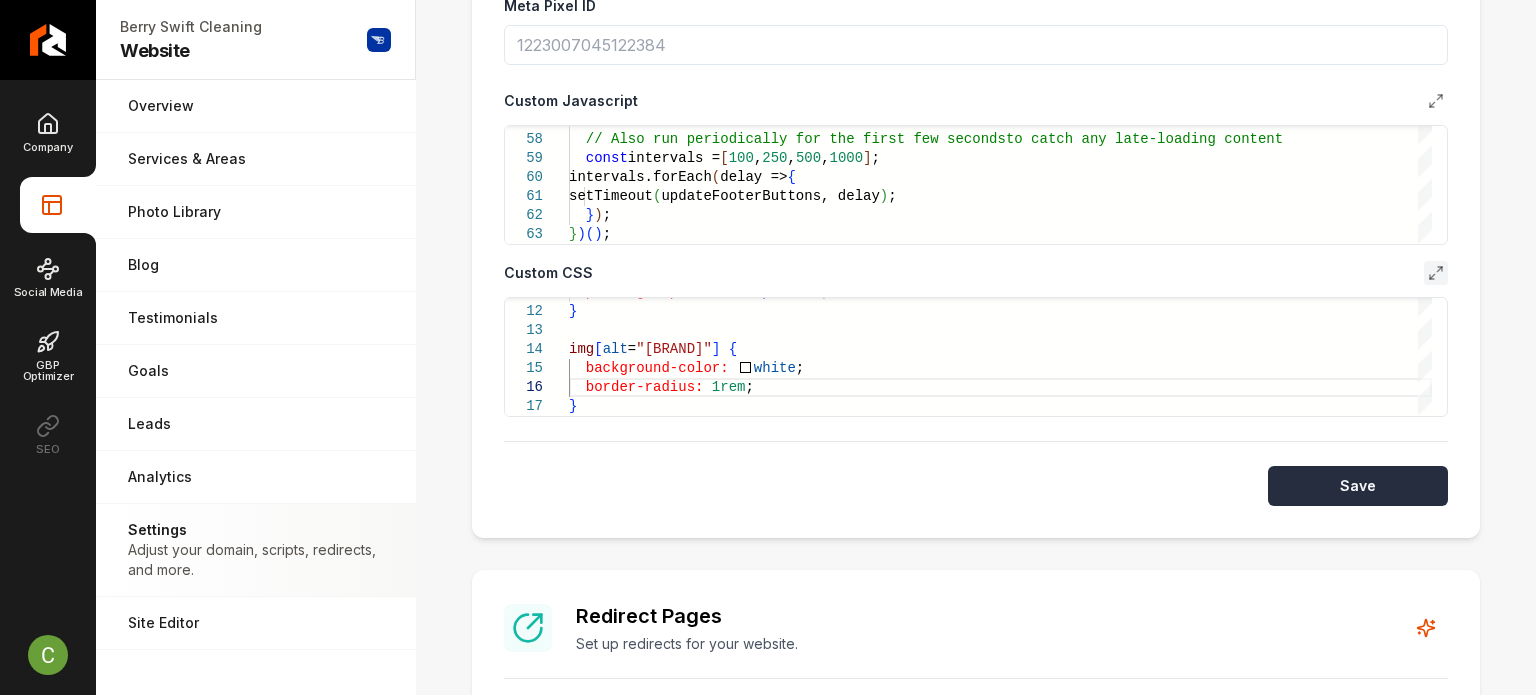 click on "Save" at bounding box center (1358, 486) 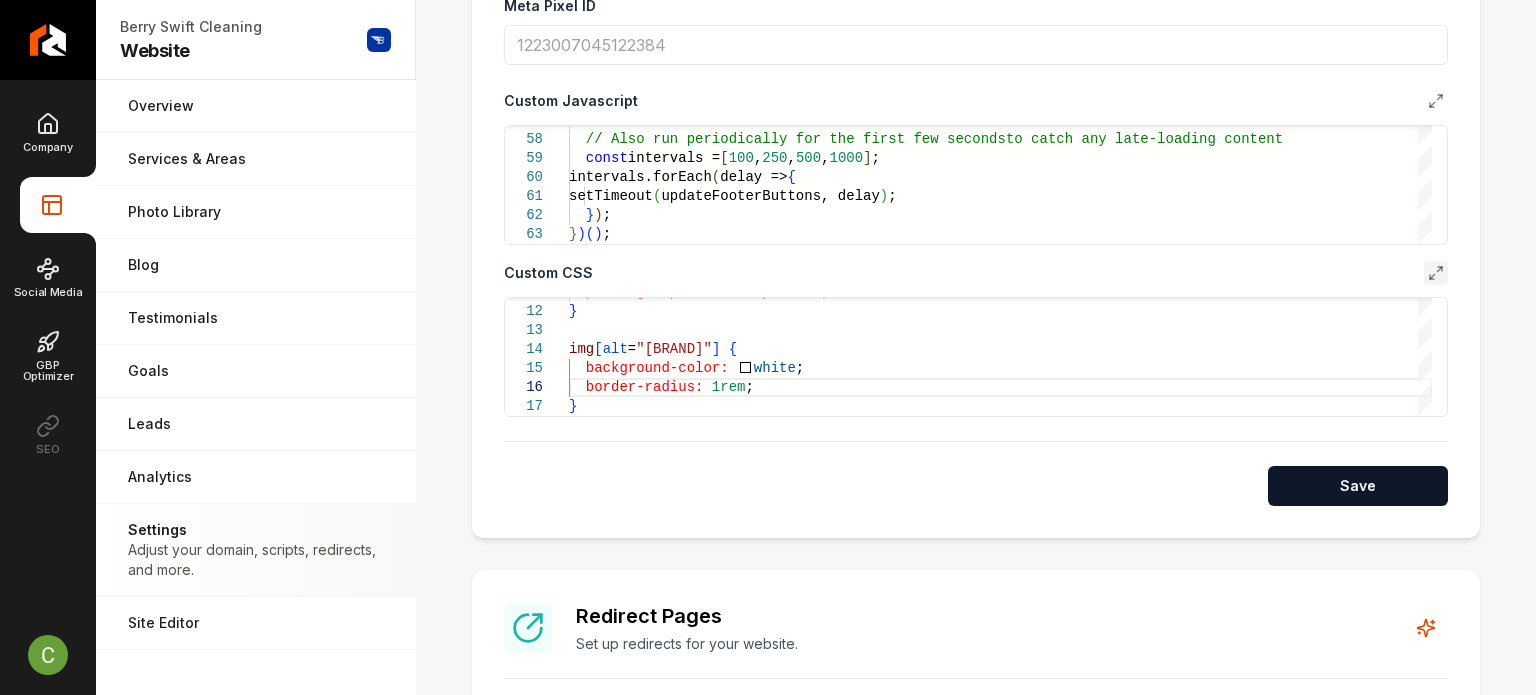 click on "**********" at bounding box center (976, 161) 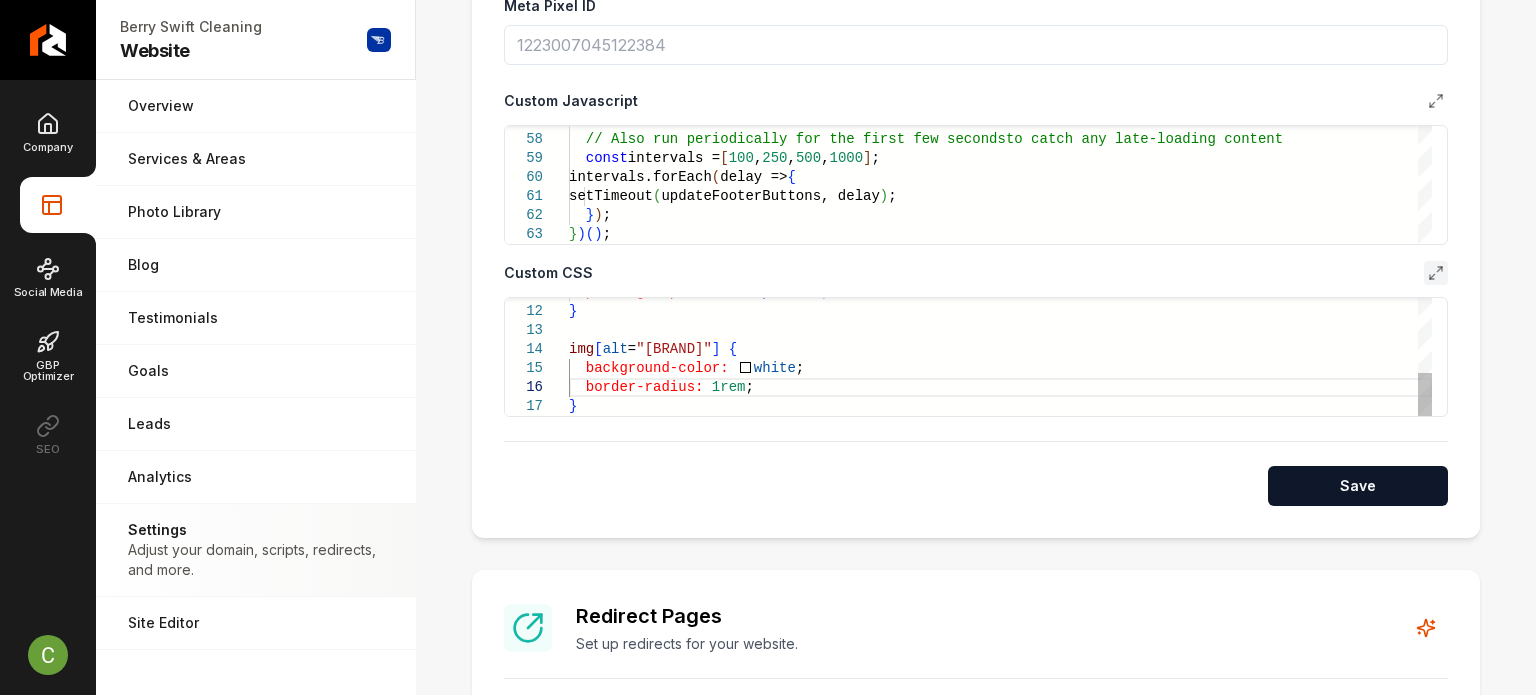 click on "padding-top:   7rem   !important ; } img [ alt = "Berry Swift Cleaning" ]   {    background-color:     white ;    border-radius:   1rem ; }" at bounding box center [1000, 254] 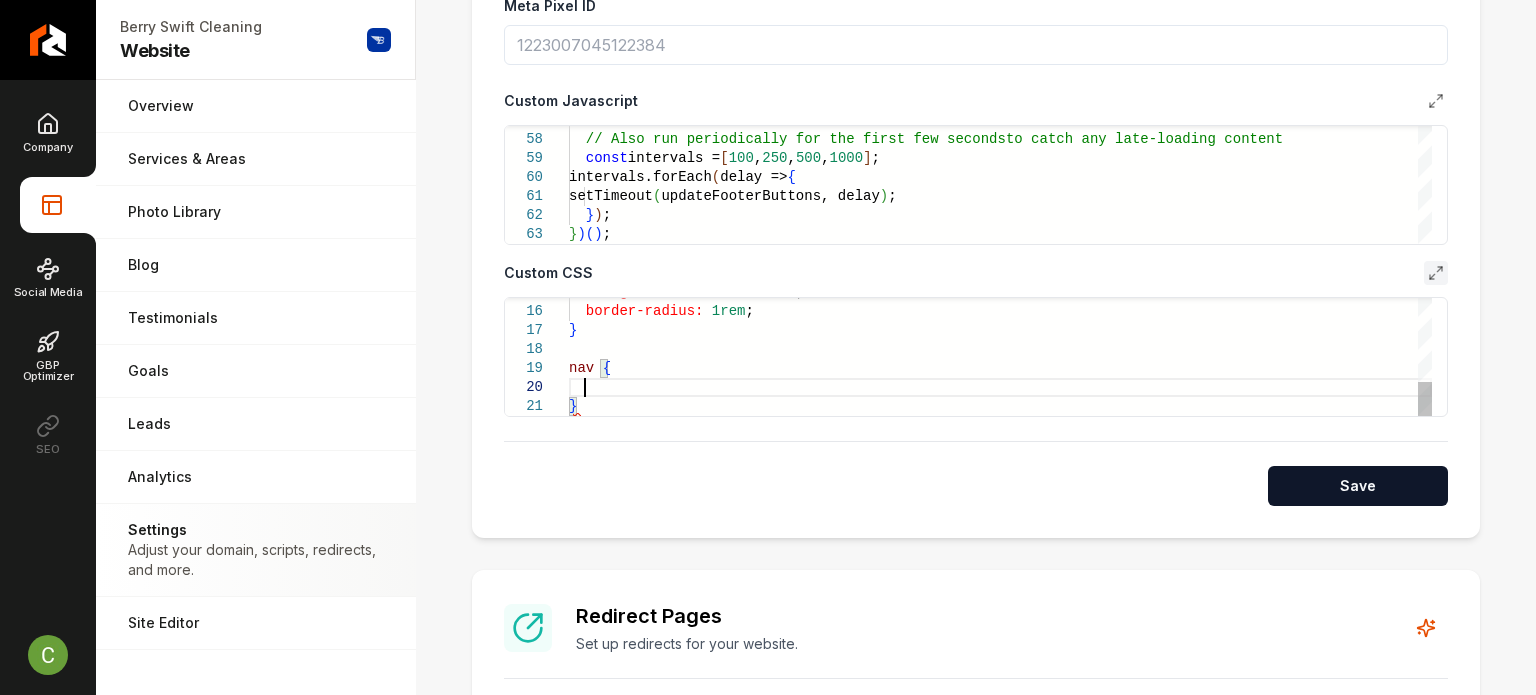 scroll, scrollTop: 172, scrollLeft: 14, axis: both 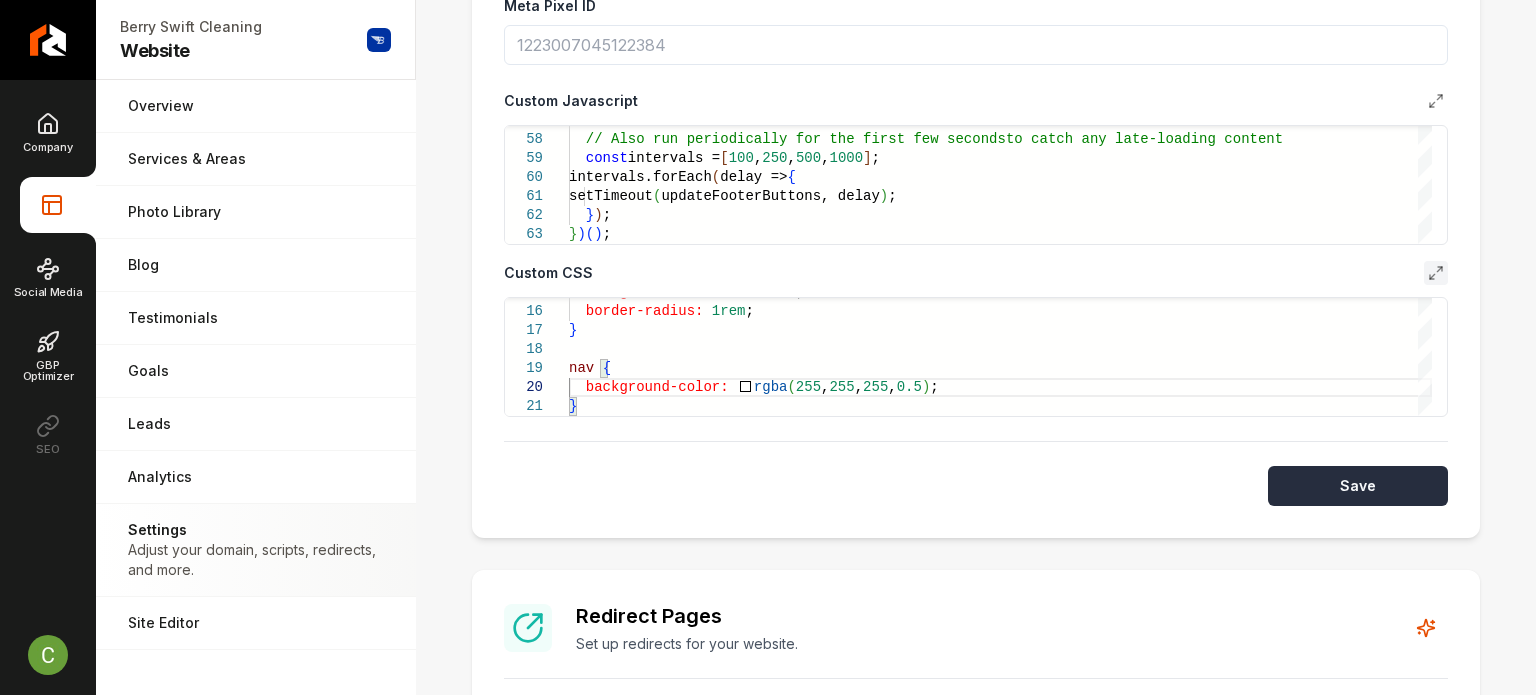 click on "Save" at bounding box center (1358, 486) 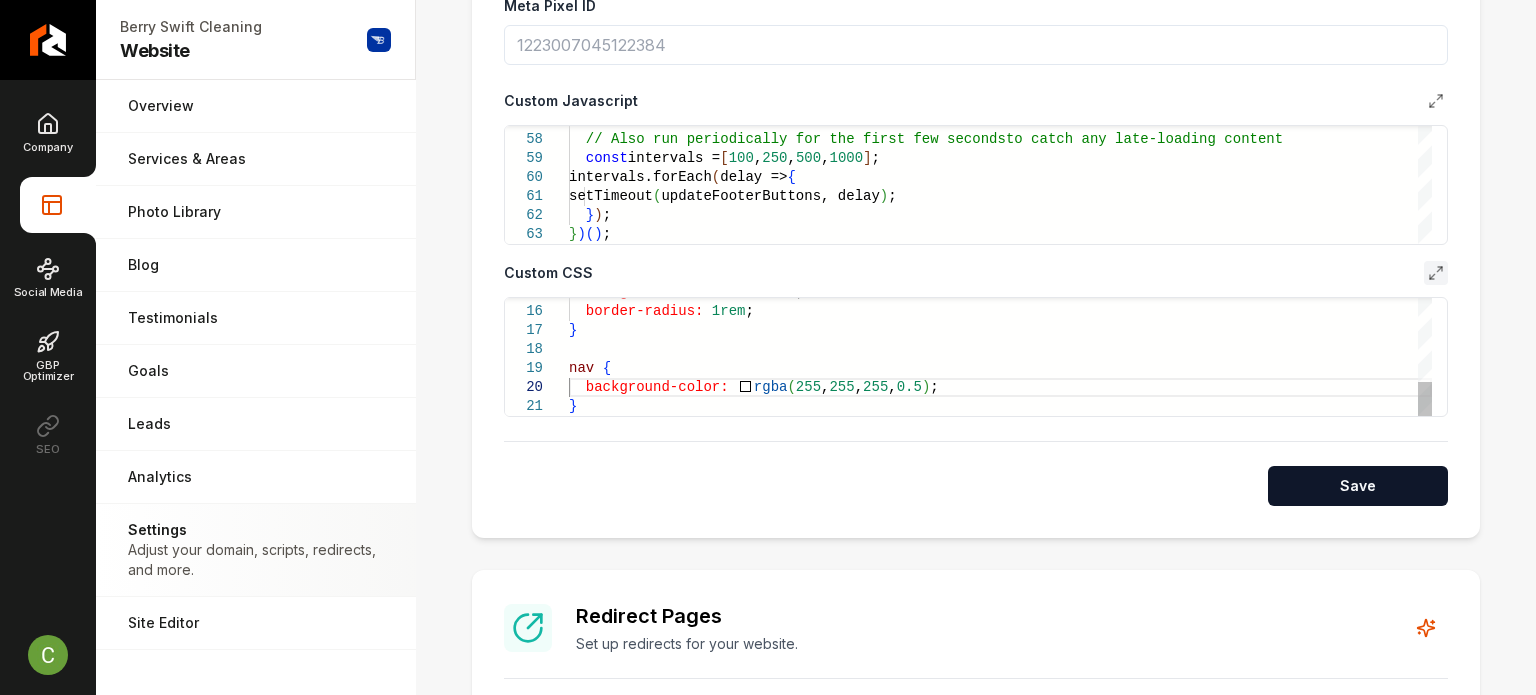 click on "background-color:     white ;    border-radius:   1rem ; } nav   {    background-color:     rgba ( 255 ,  255 ,  255 ,  0.5 ) ; }" at bounding box center [1000, 216] 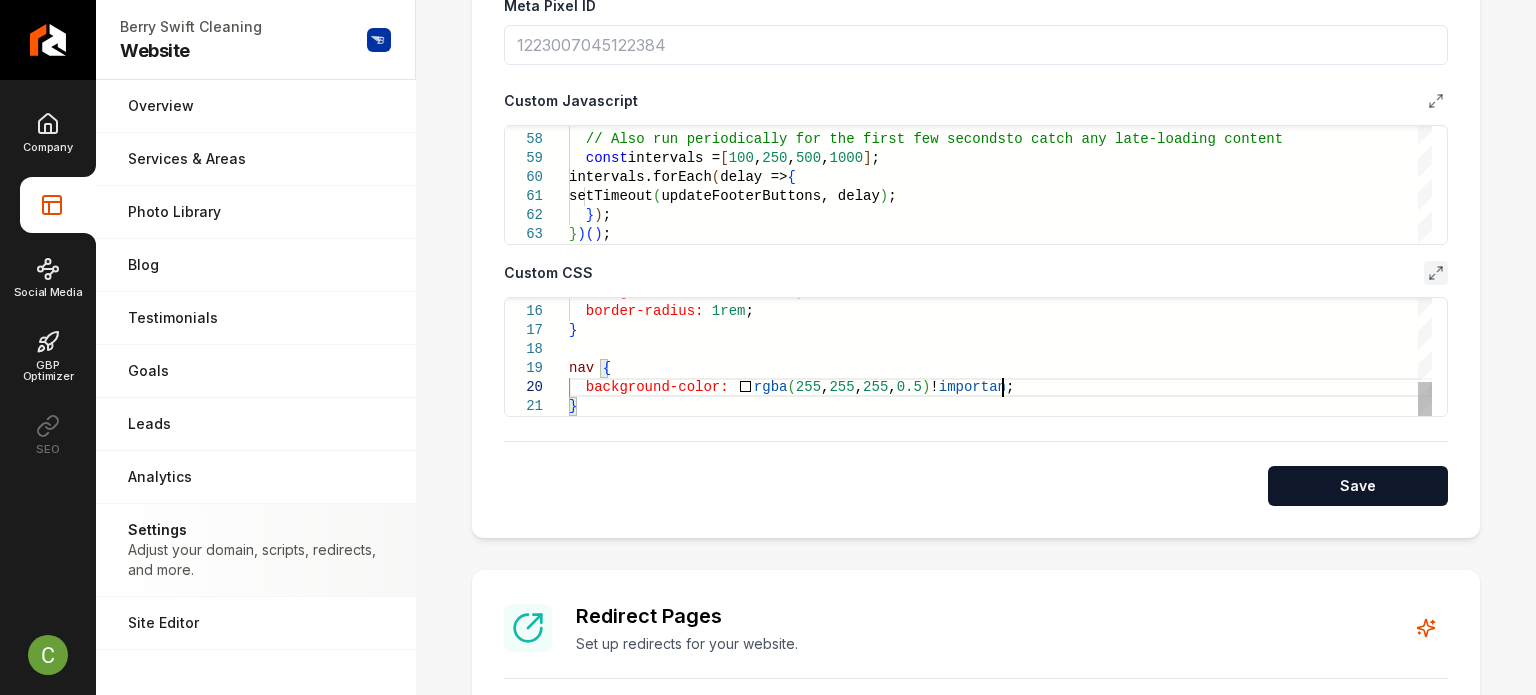 scroll, scrollTop: 172, scrollLeft: 423, axis: both 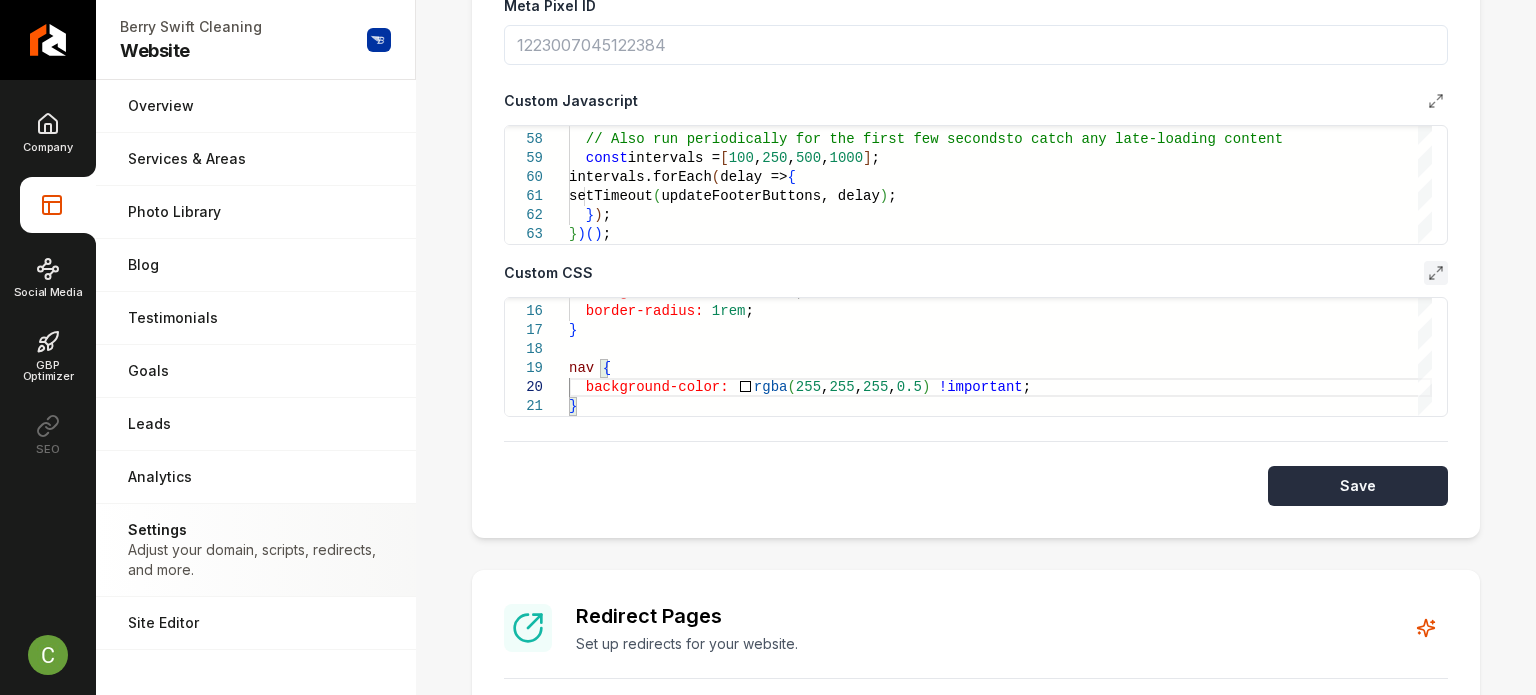 click on "Save" at bounding box center [1358, 486] 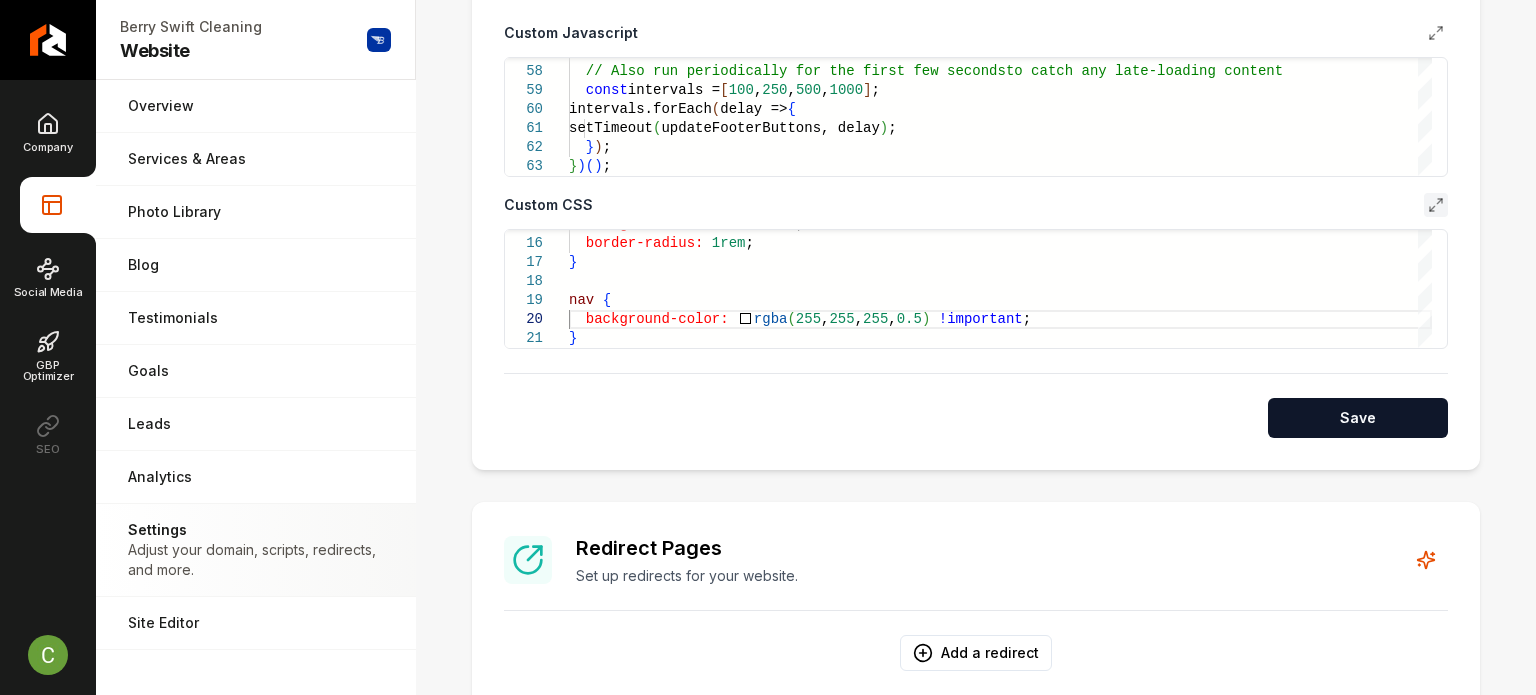 scroll, scrollTop: 1000, scrollLeft: 0, axis: vertical 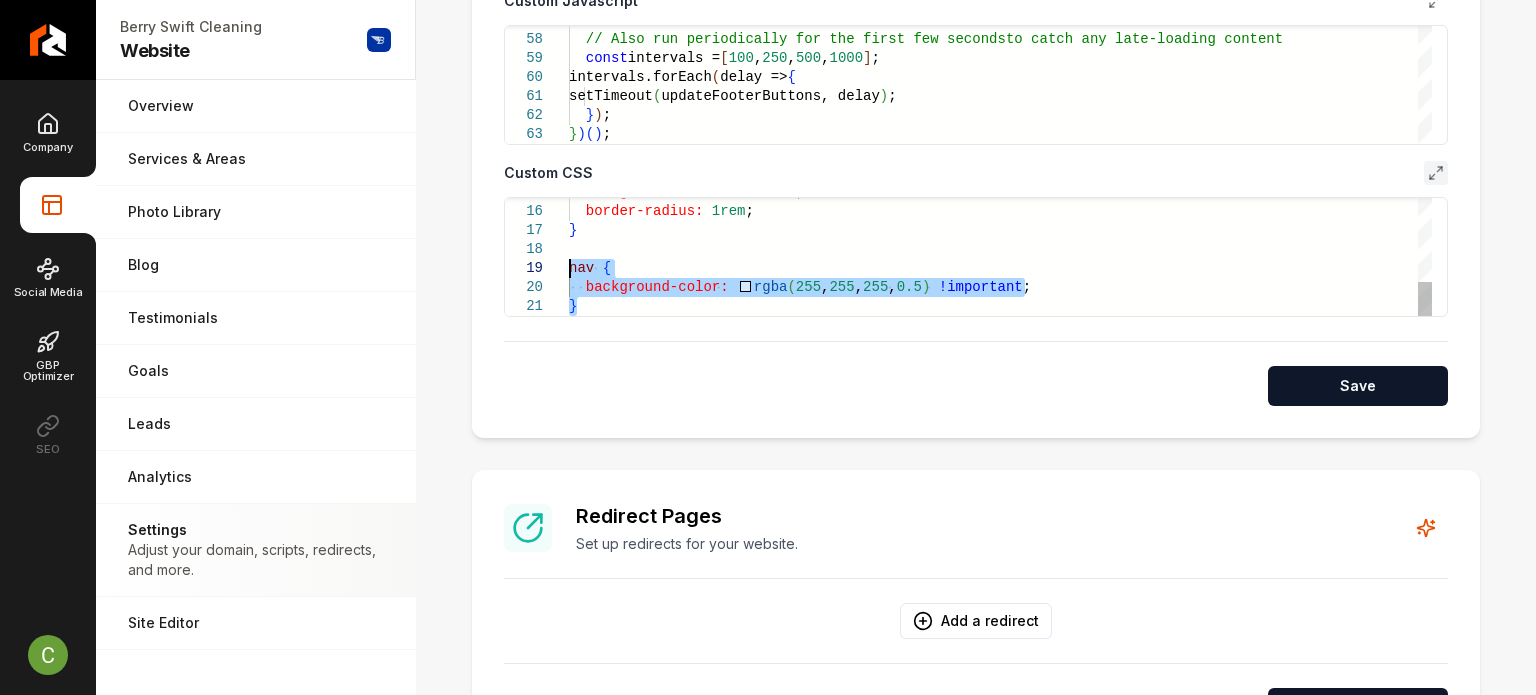 drag, startPoint x: 624, startPoint y: 304, endPoint x: 548, endPoint y: 269, distance: 83.67198 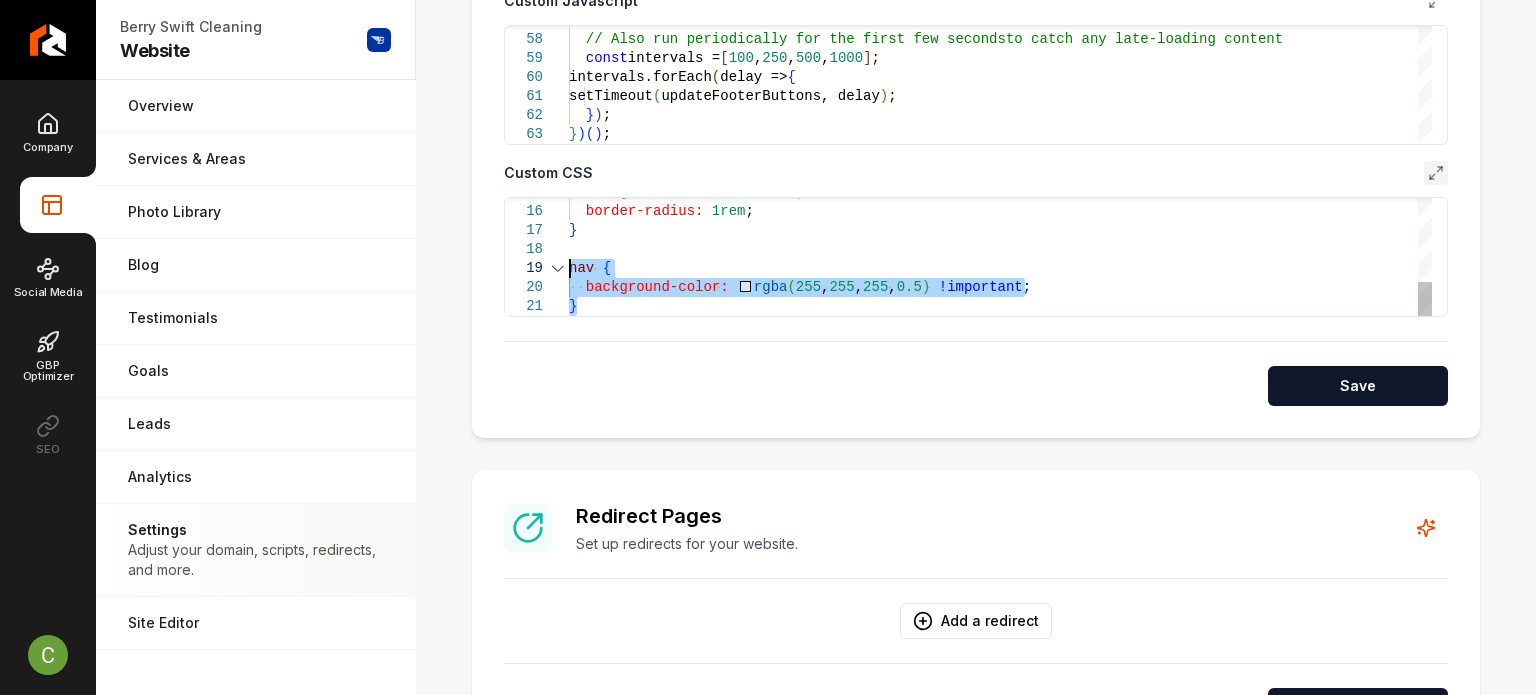 type on "**********" 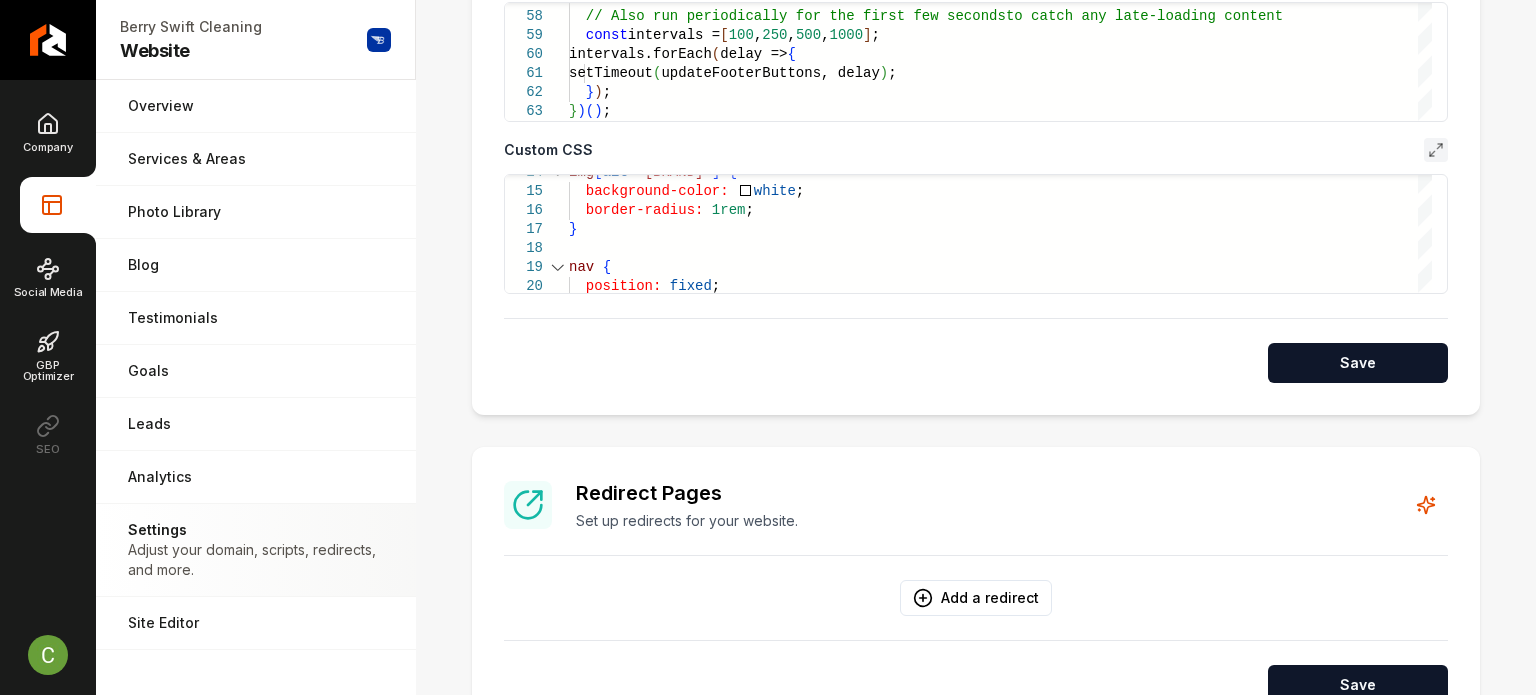 scroll, scrollTop: 1000, scrollLeft: 0, axis: vertical 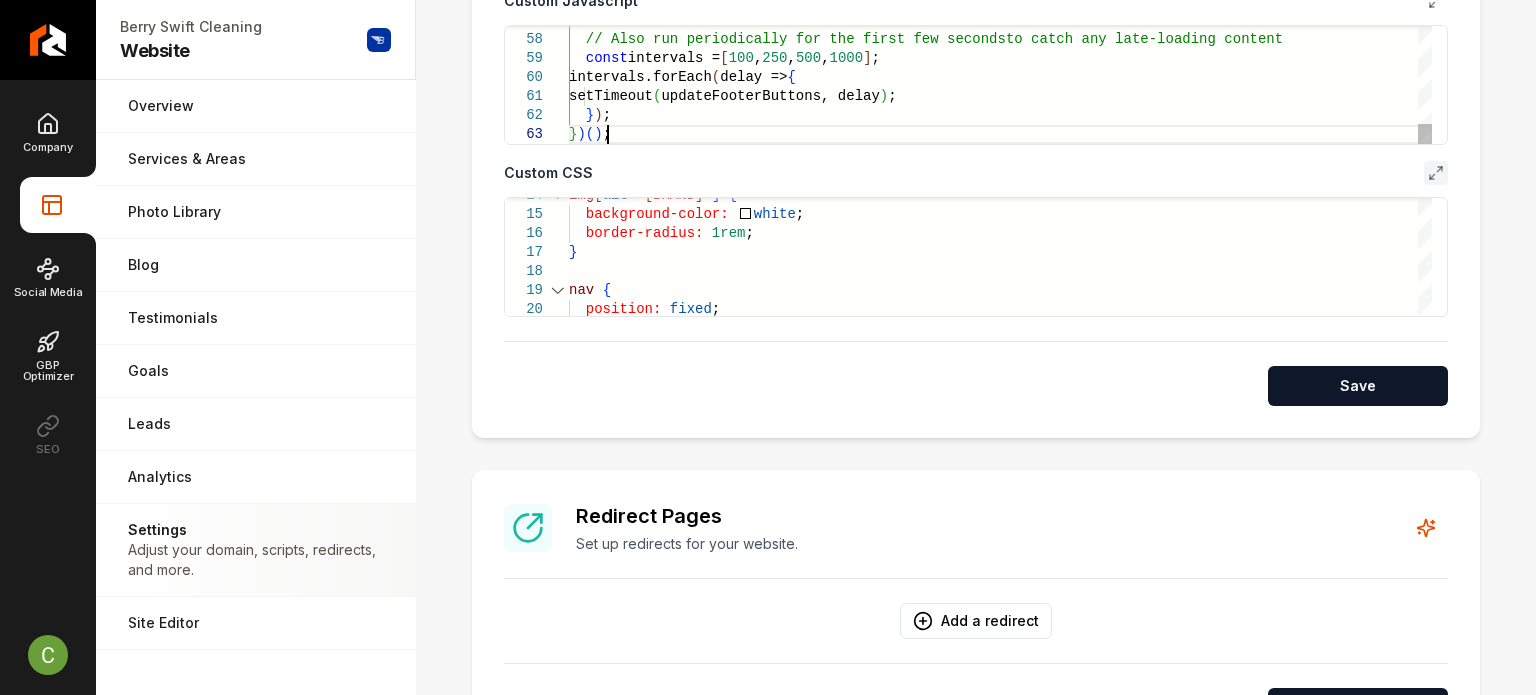click on "// Also run periodically for the first few seconds  to catch any late-loading content    const  intervals =  [ 100 ,  250 ,  500 ,  1000 ] ;   intervals.forEach ( delay =>  {     setTimeout ( updateFooterButtons, delay ) ;    } ) ; } ) ( ) ;" at bounding box center (1000, -455) 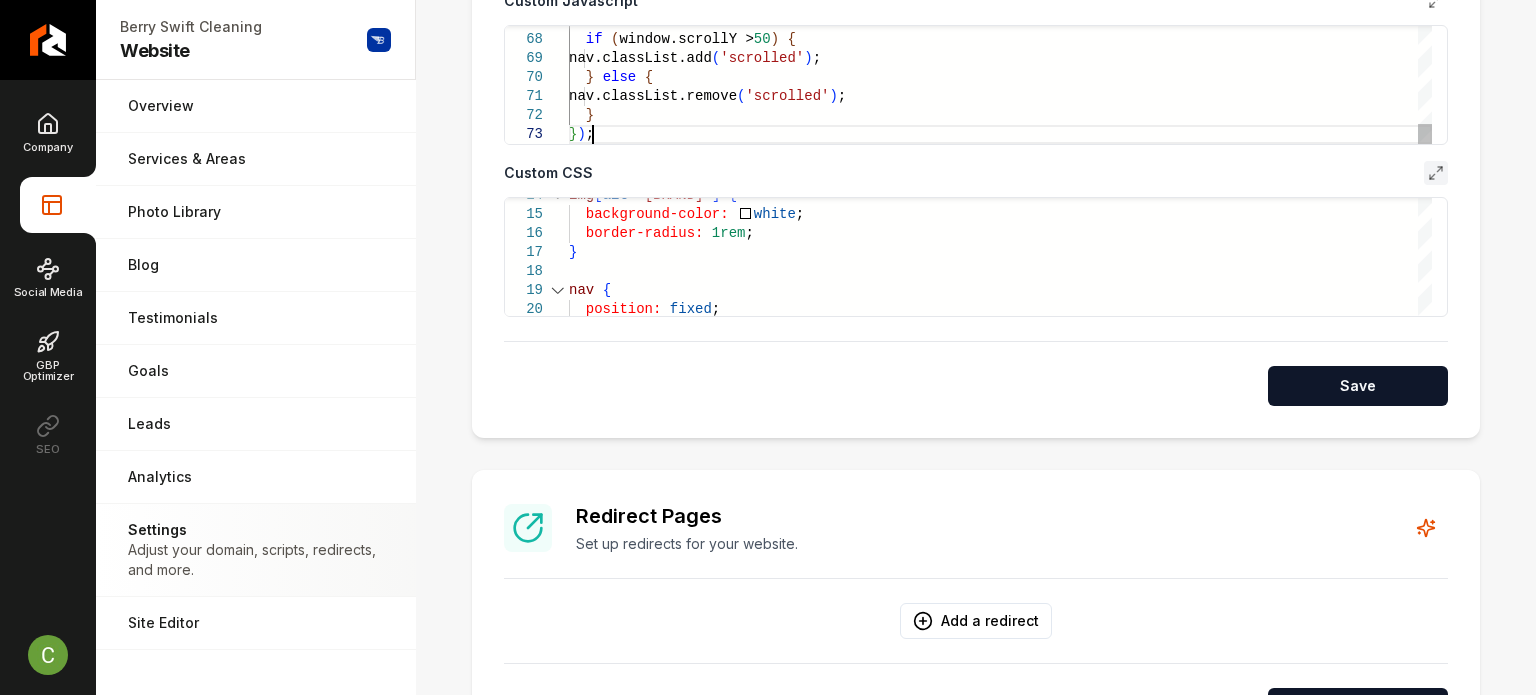 scroll, scrollTop: 56, scrollLeft: 0, axis: vertical 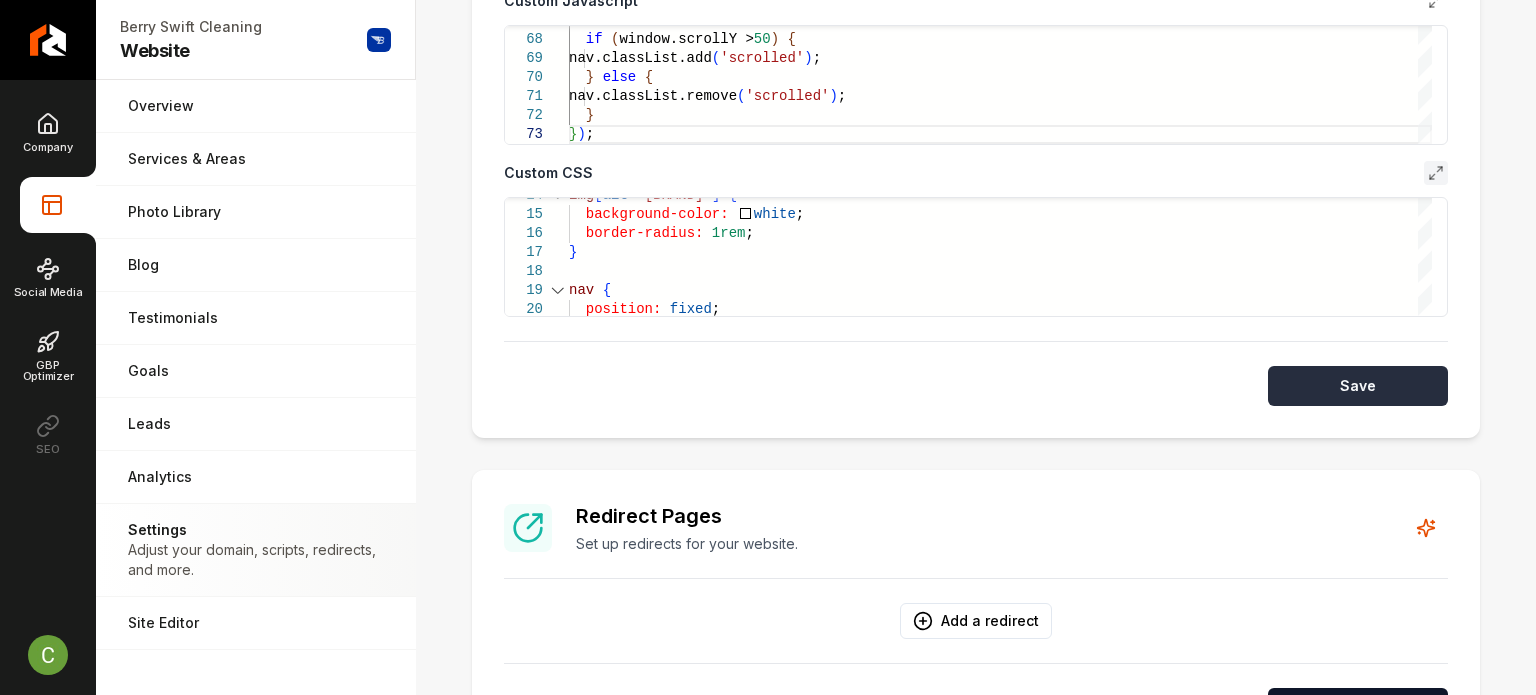 type on "**********" 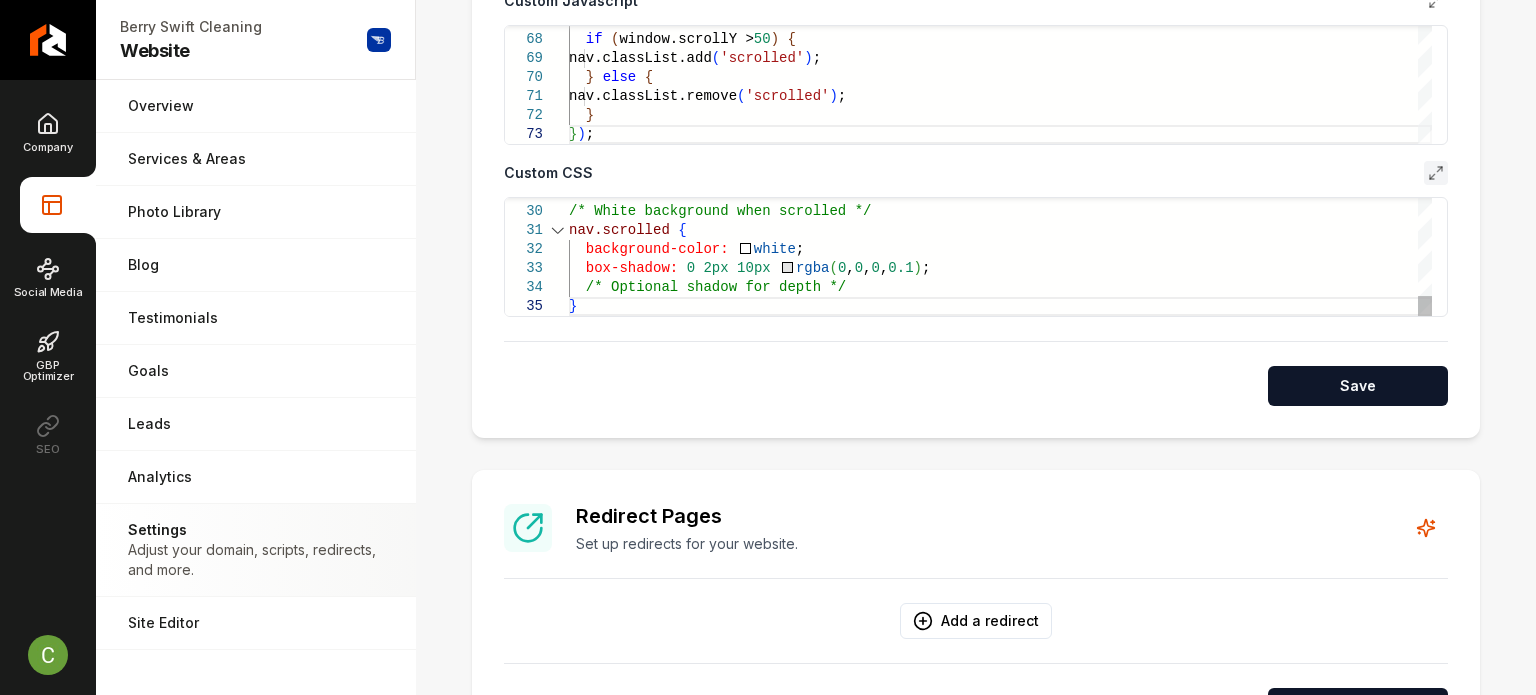 scroll, scrollTop: 1100, scrollLeft: 0, axis: vertical 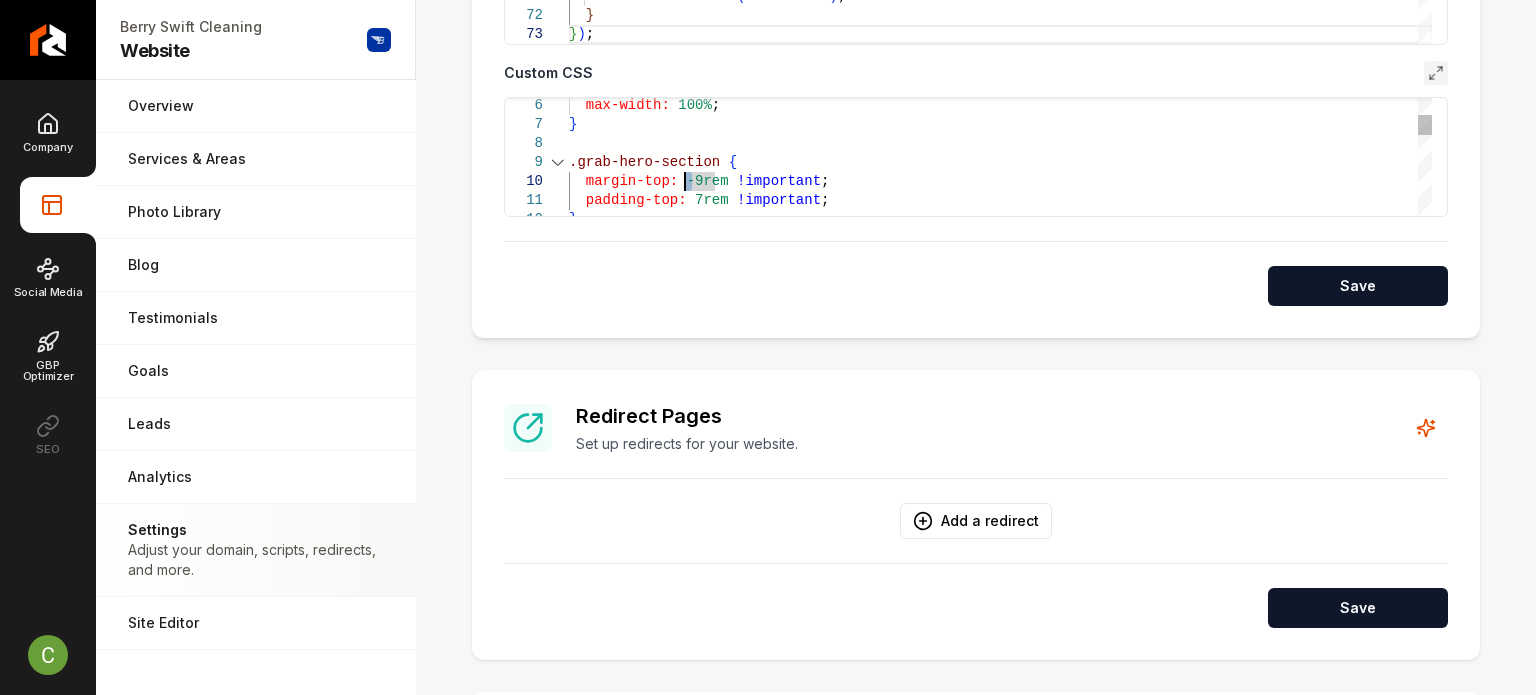 click on "padding-top:   7rem   !important ; } .grab-hero-section   {    margin-top:   -9rem   !important ;    max-width:   100% ; }" at bounding box center [1000, 333] 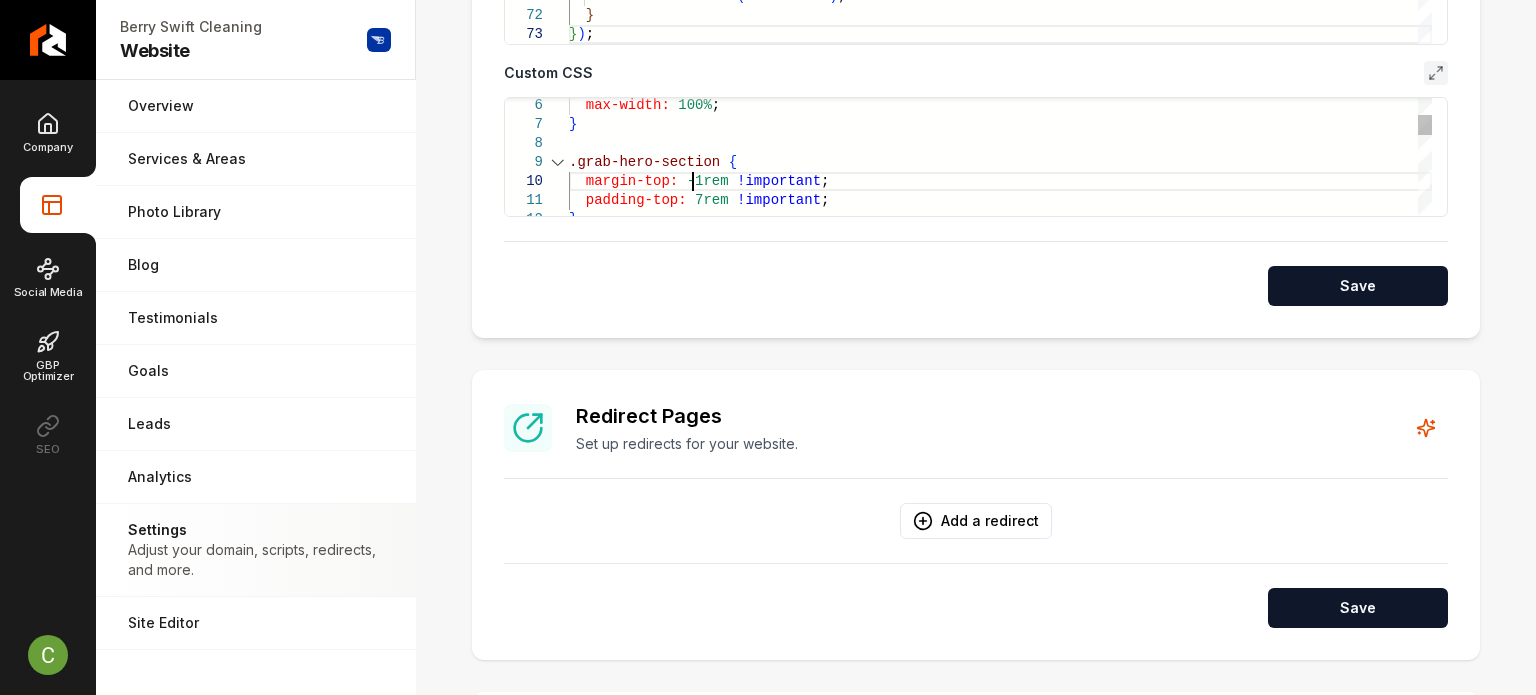 scroll, scrollTop: 171, scrollLeft: 129, axis: both 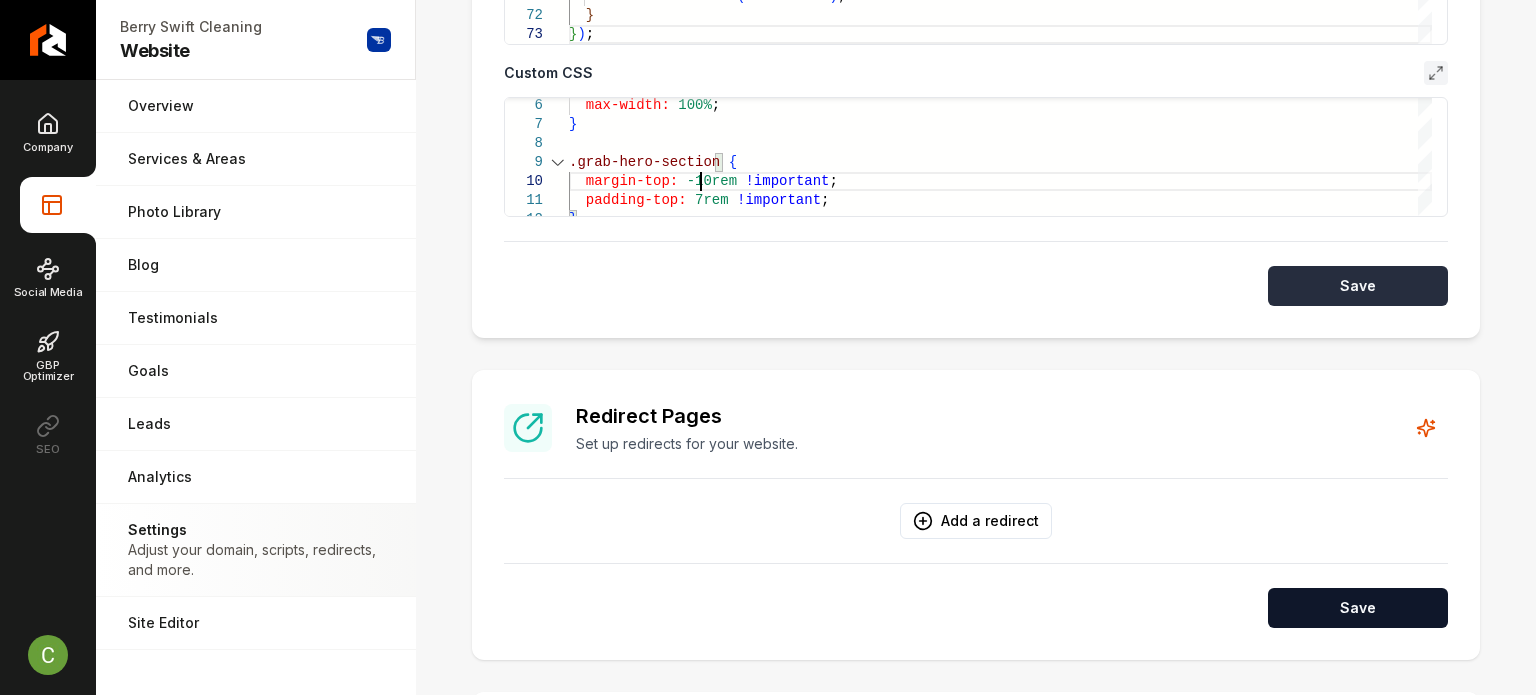 click on "Save" at bounding box center (1358, 286) 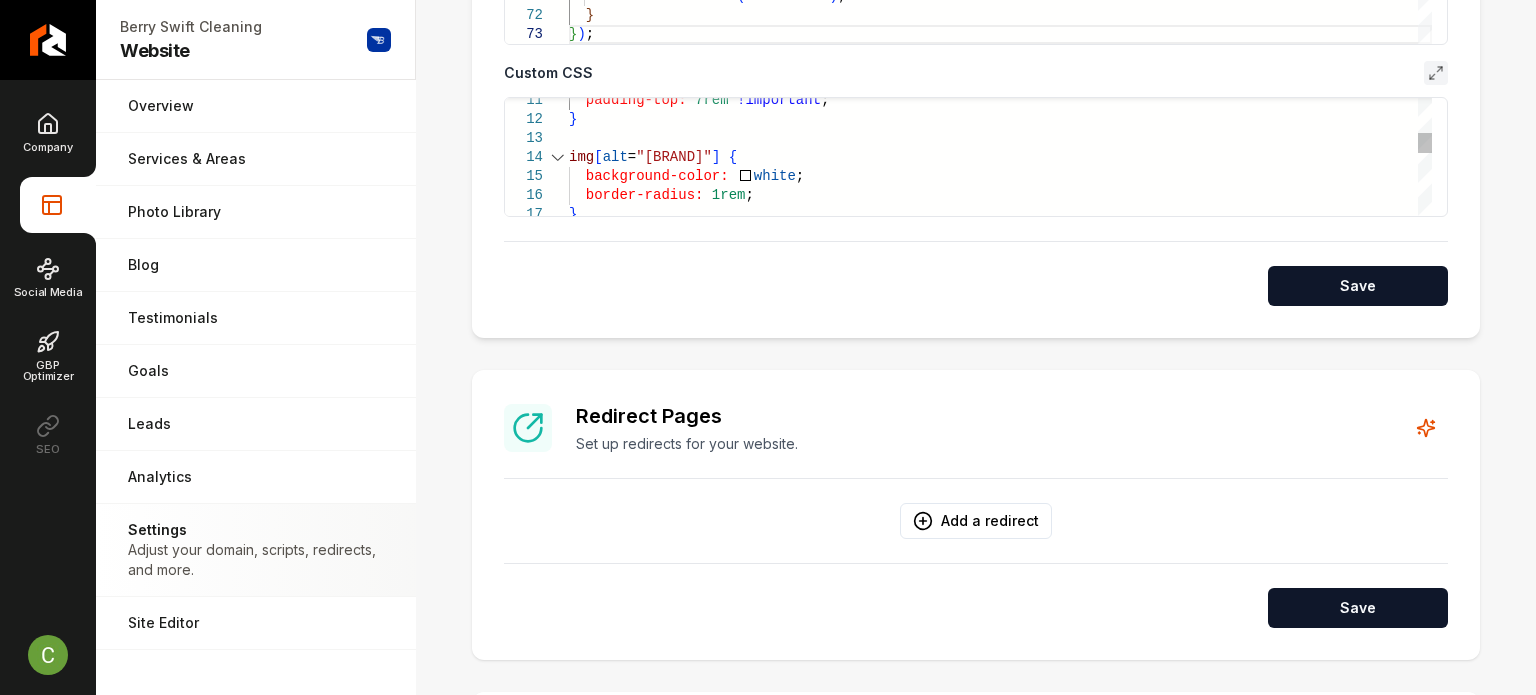 click on "border-radius:   1rem ; } img [ alt = "Berry Swift Cleaning" ]   {    background-color:     white ;    padding-top:   7rem   !important ; }" at bounding box center (1000, 233) 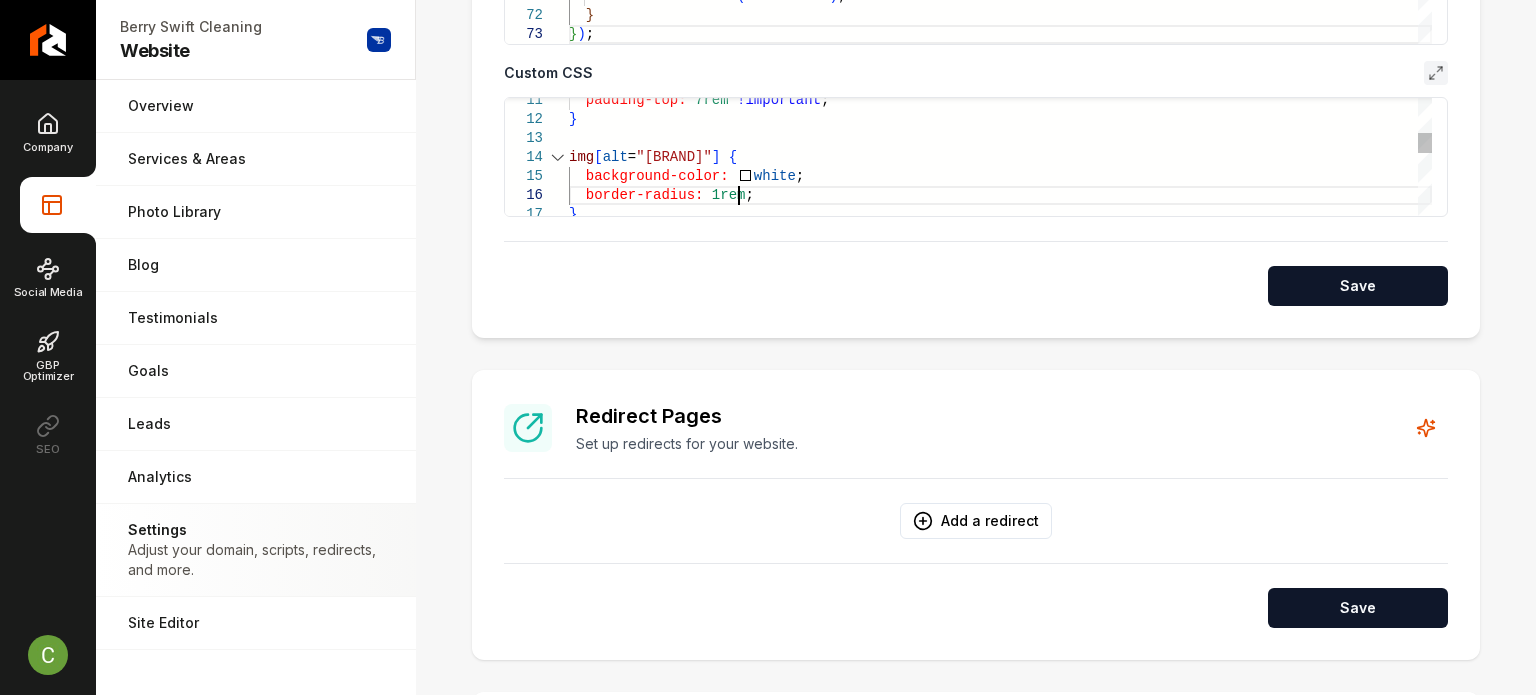 scroll, scrollTop: 171, scrollLeft: 130, axis: both 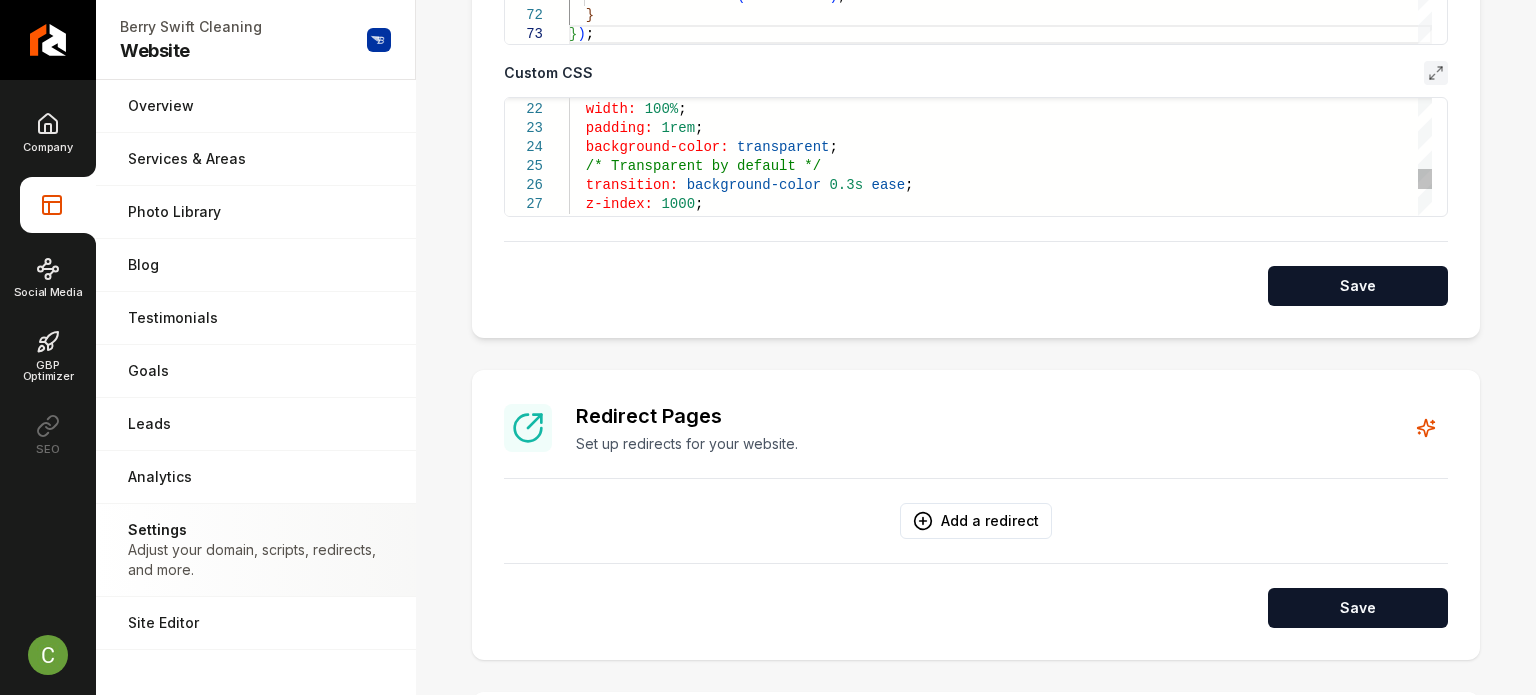 click on "z-index:   1000 ; }    background-color:   transparent ;    /* Transparent by default */    transition:   background-color   0.3s   ease ;    top:   0 ;    width:   100% ;    padding:   1rem ;" at bounding box center (1000, 33) 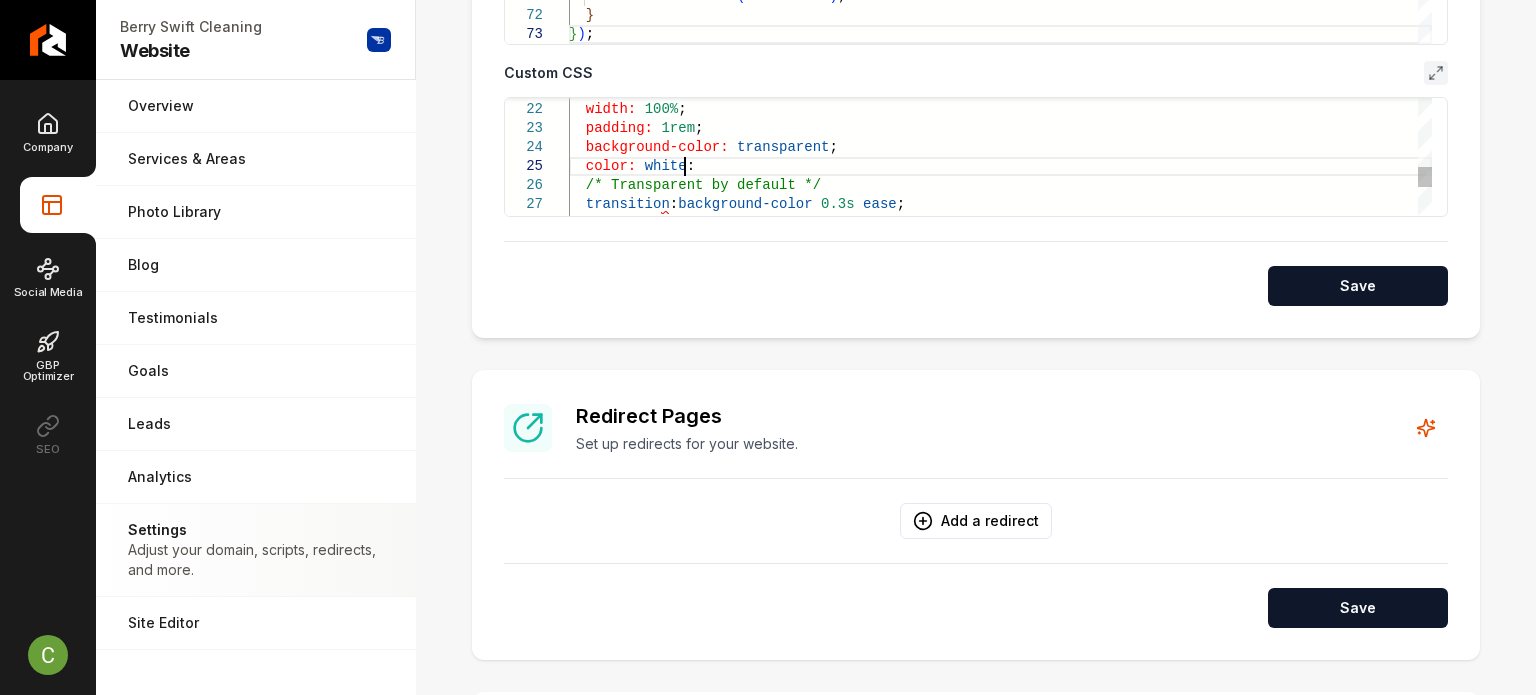 scroll, scrollTop: 92, scrollLeft: 114, axis: both 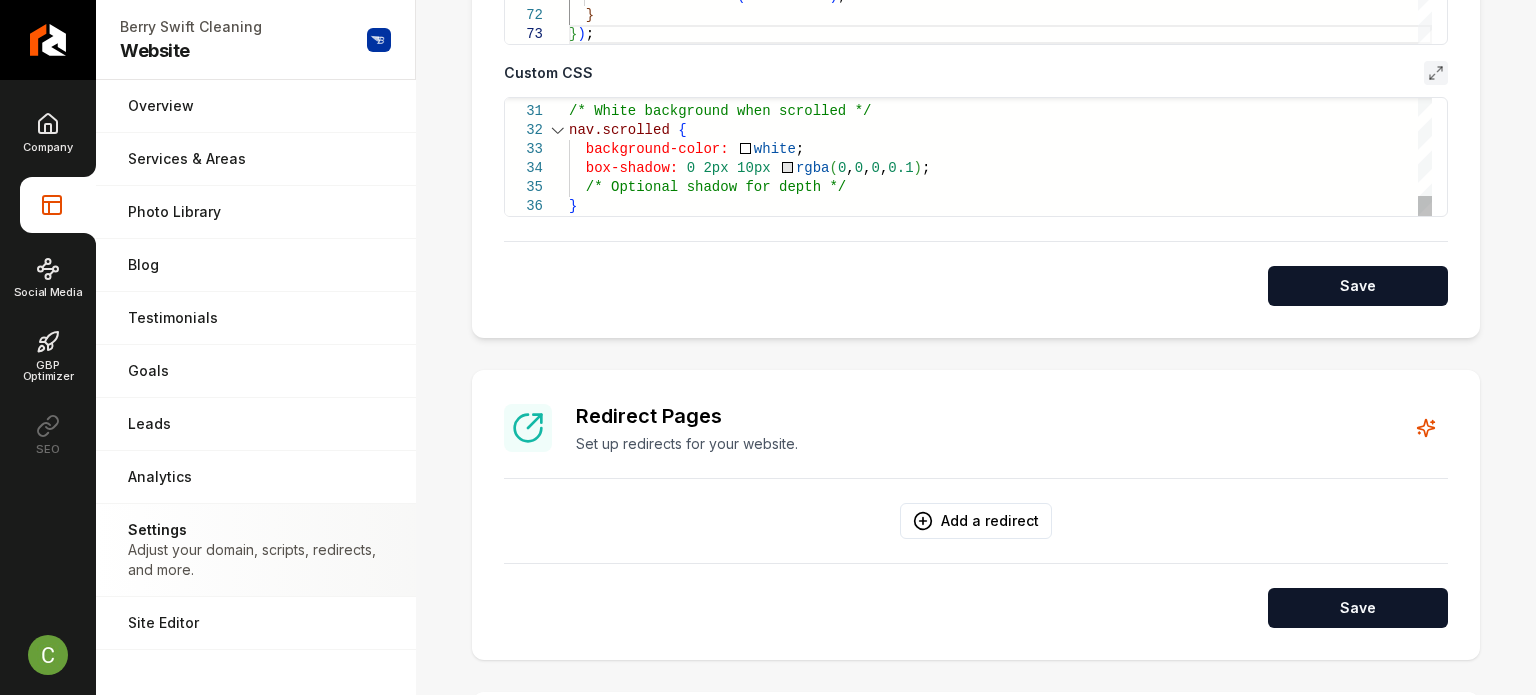 click on "/* White background when scrolled */ nav.scrolled   {    background-color:     white ;    box-shadow:   0   2px   10px     rgba ( 0 ,  0 ,  0 ,  0.1 ) ;    /* Optional shadow for depth */ }" at bounding box center [1000, -126] 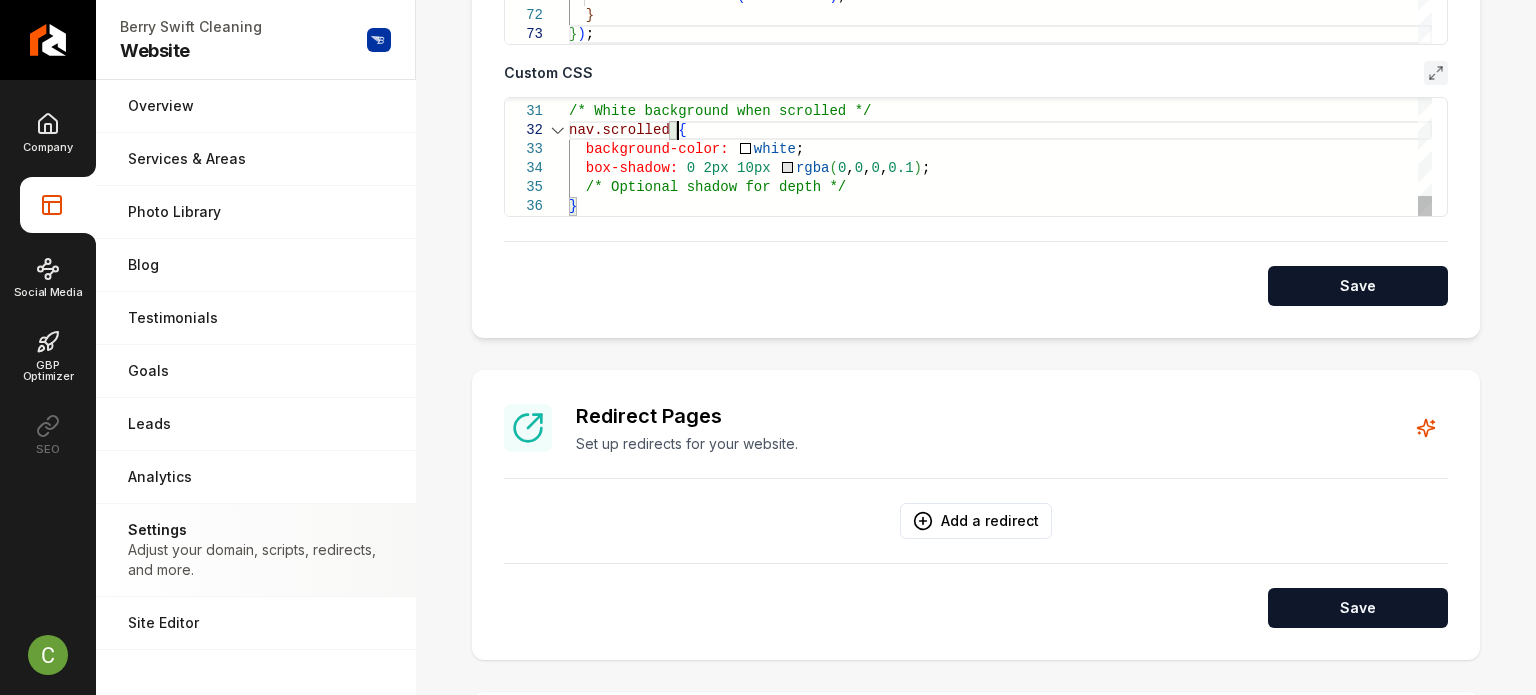 click on "/* White background when scrolled */ nav.scrolled   {    background-color:     white ;    box-shadow:   0   2px   10px     rgba ( 0 ,  0 ,  0 ,  0.1 ) ;    /* Optional shadow for depth */ }" at bounding box center (1000, -126) 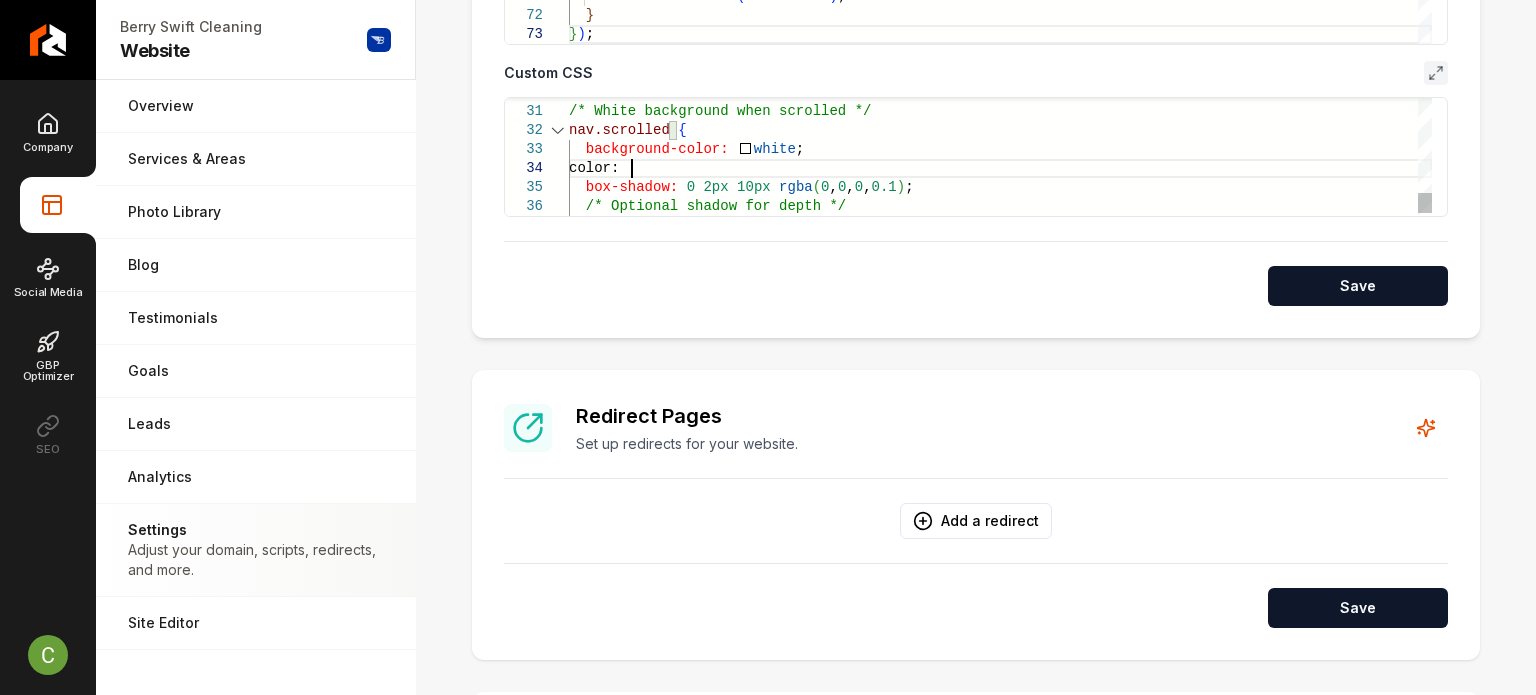 scroll, scrollTop: 72, scrollLeft: 68, axis: both 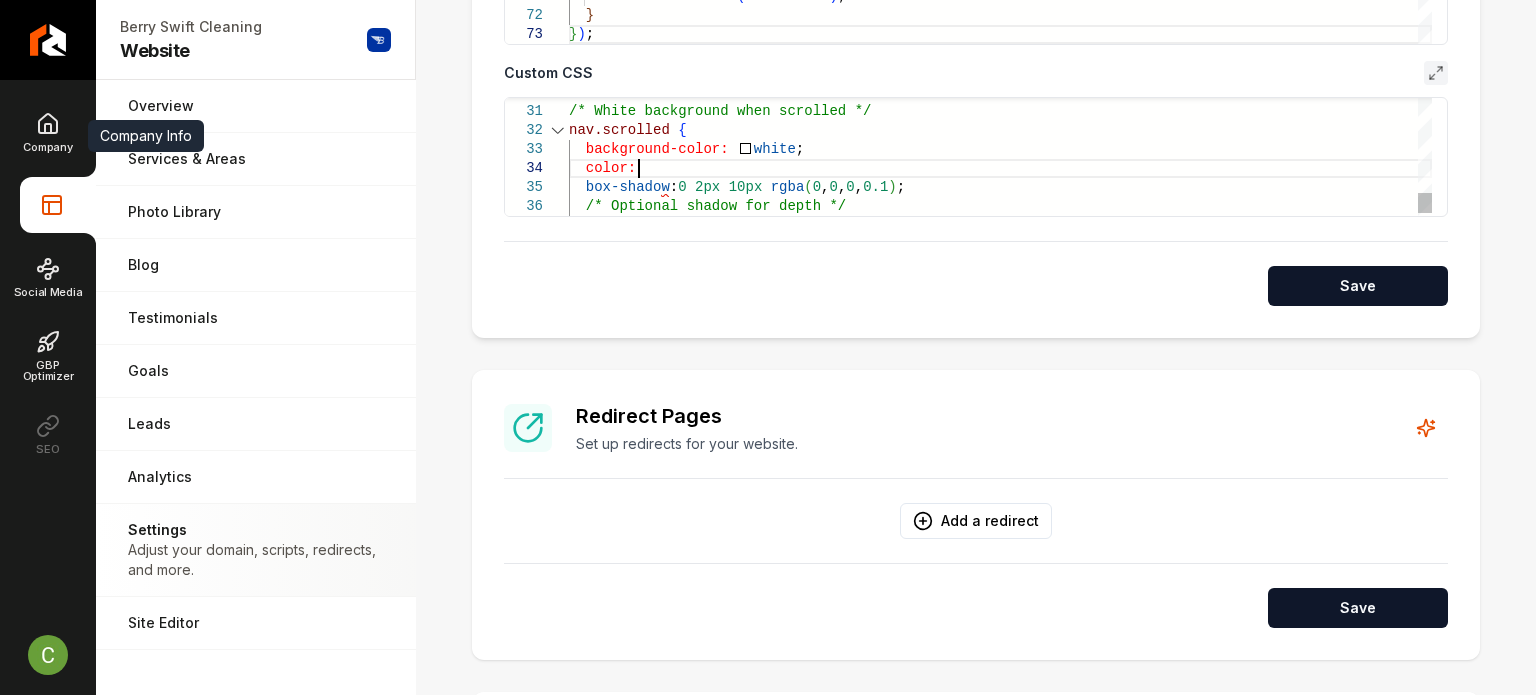 click on "/* White background when scrolled */ nav.scrolled   {    background-color:     white ;    box-shadow :  0   2px   10px   rgba ( 0 ,  0 ,  0 ,  0.1 ) ;    /* Optional shadow for depth */    color:" at bounding box center (1000, -117) 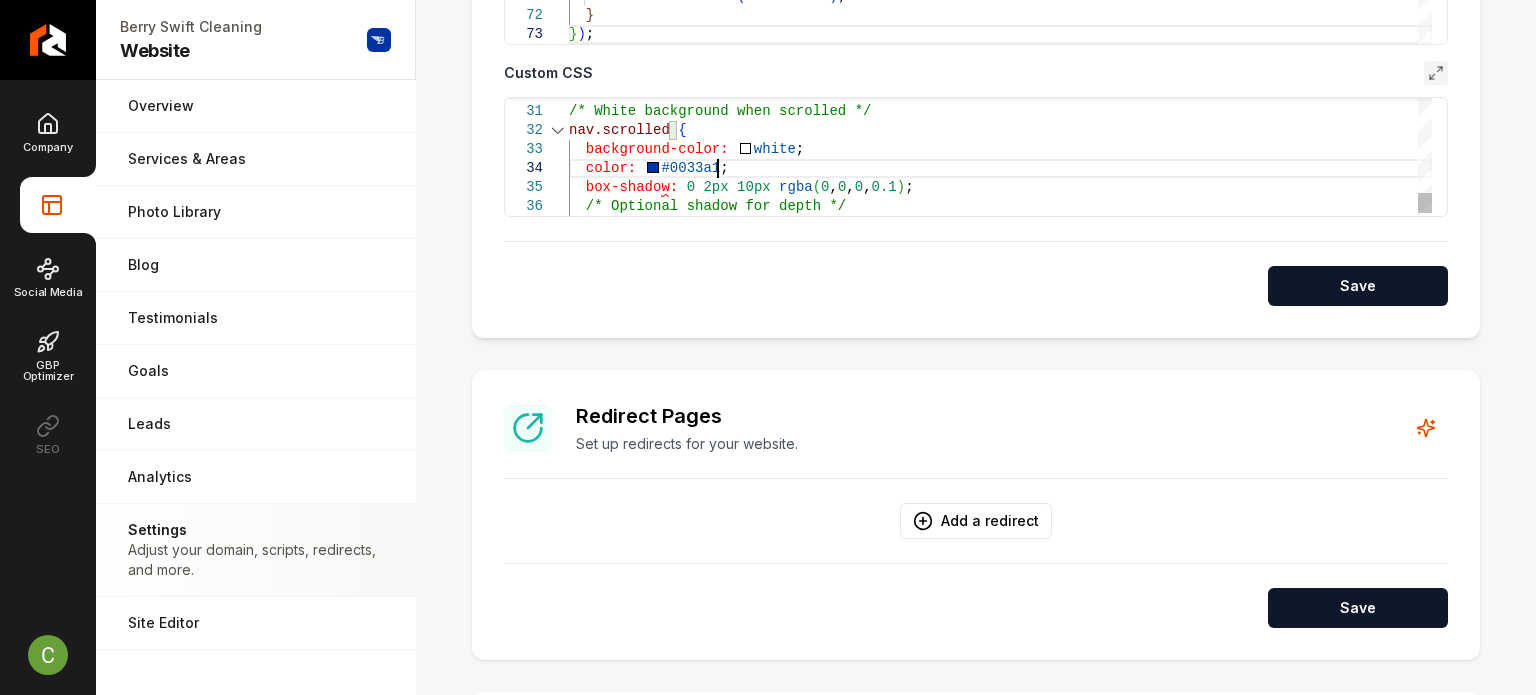 scroll, scrollTop: 72, scrollLeft: 129, axis: both 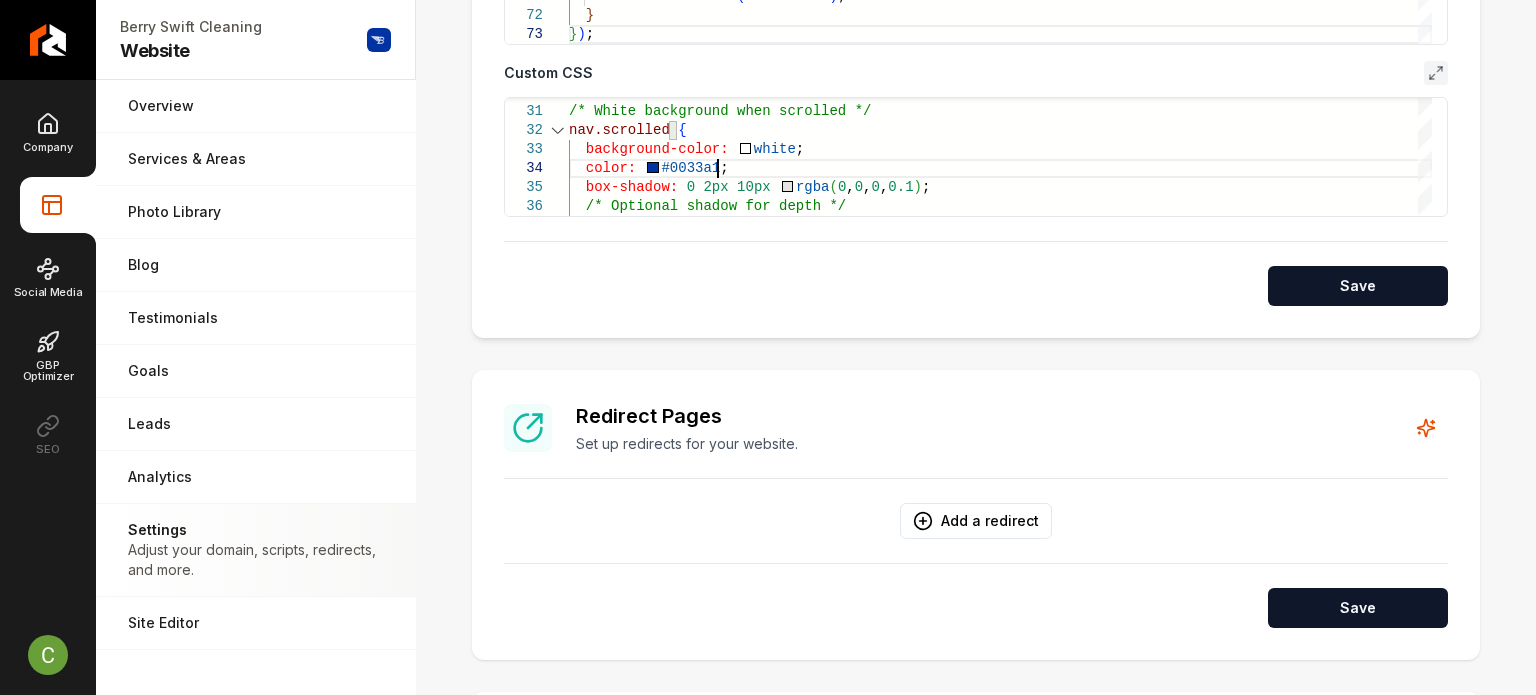 click on "**********" at bounding box center [976, -39] 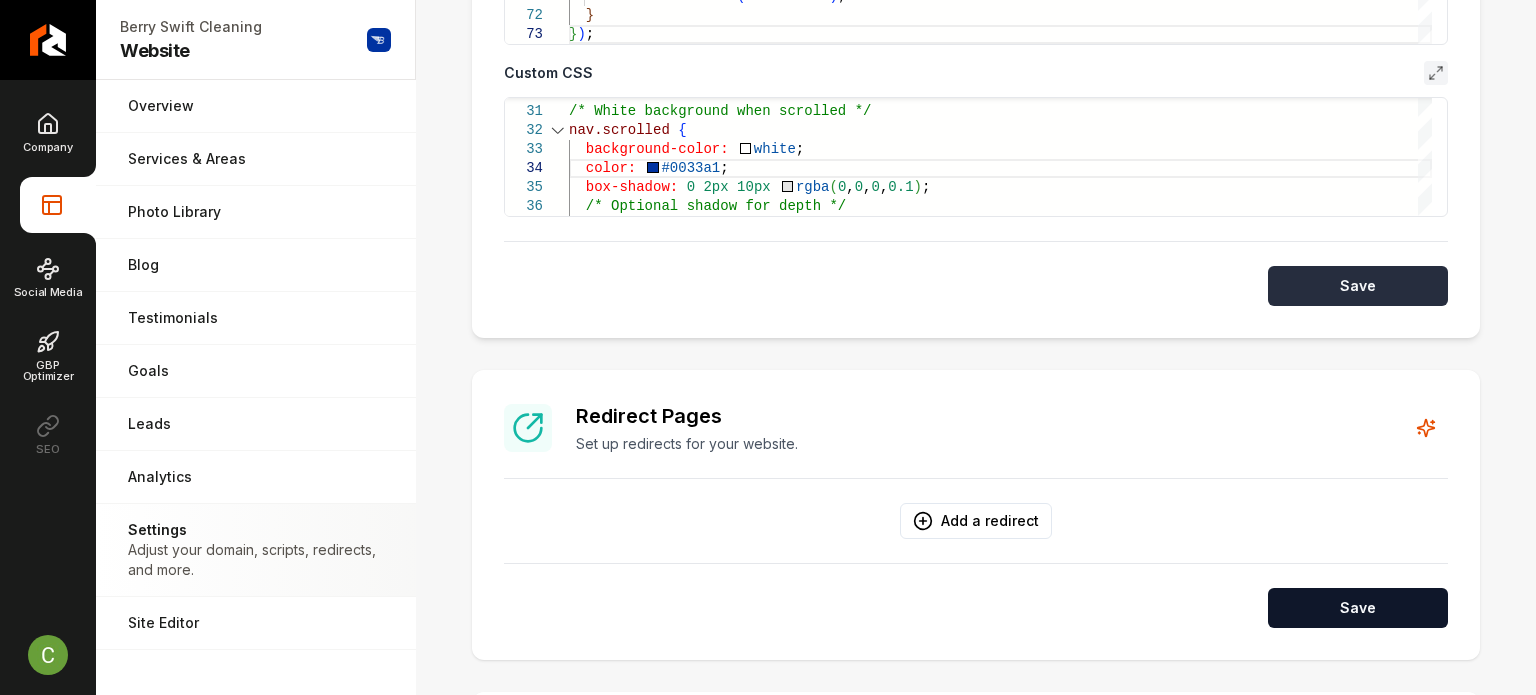 click on "Save" at bounding box center [1358, 286] 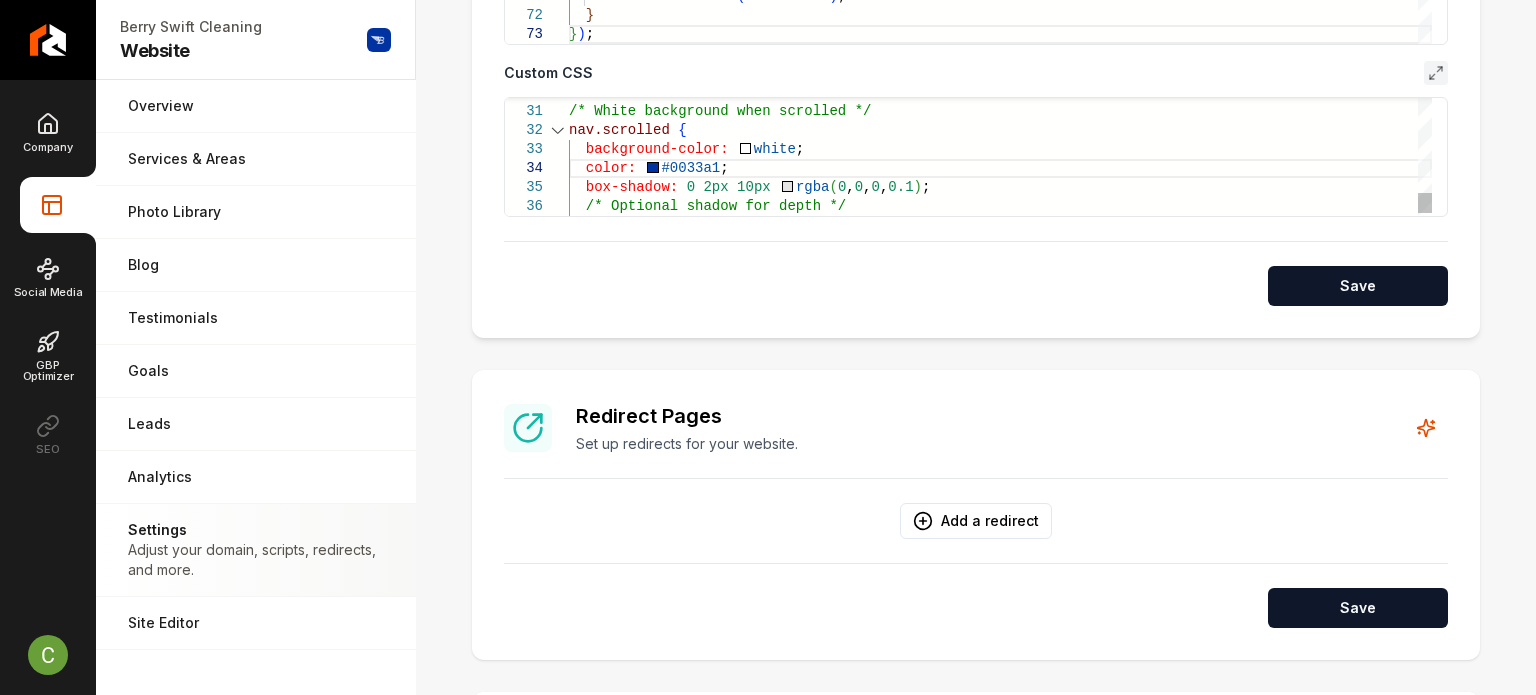 click on "/* White background when scrolled */ nav.scrolled   {    background-color:     white ;    box-shadow:   0   2px   10px     rgba ( 0 ,  0 ,  0 ,  0.1 ) ;    color:     #0033a1 ;    /* Optional shadow for depth */" at bounding box center [1000, -117] 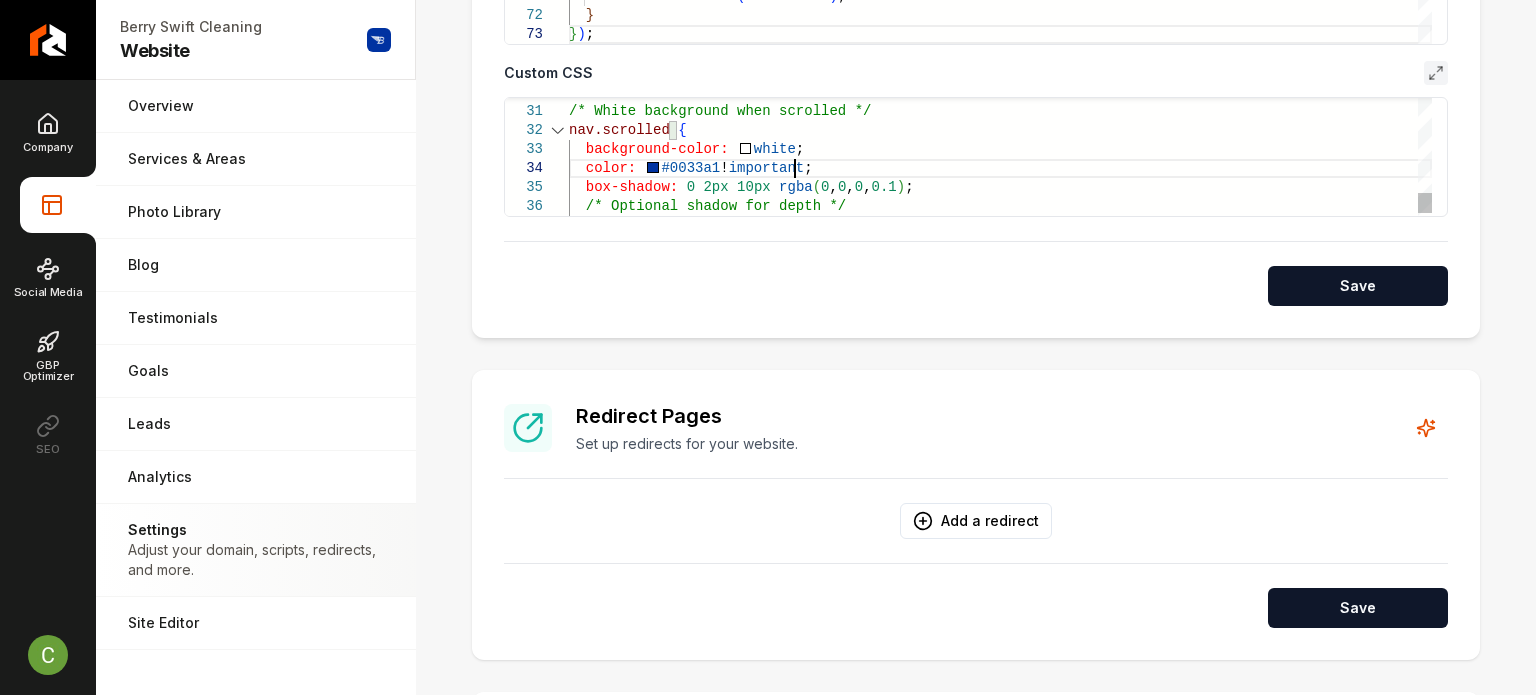 scroll, scrollTop: 72, scrollLeft: 207, axis: both 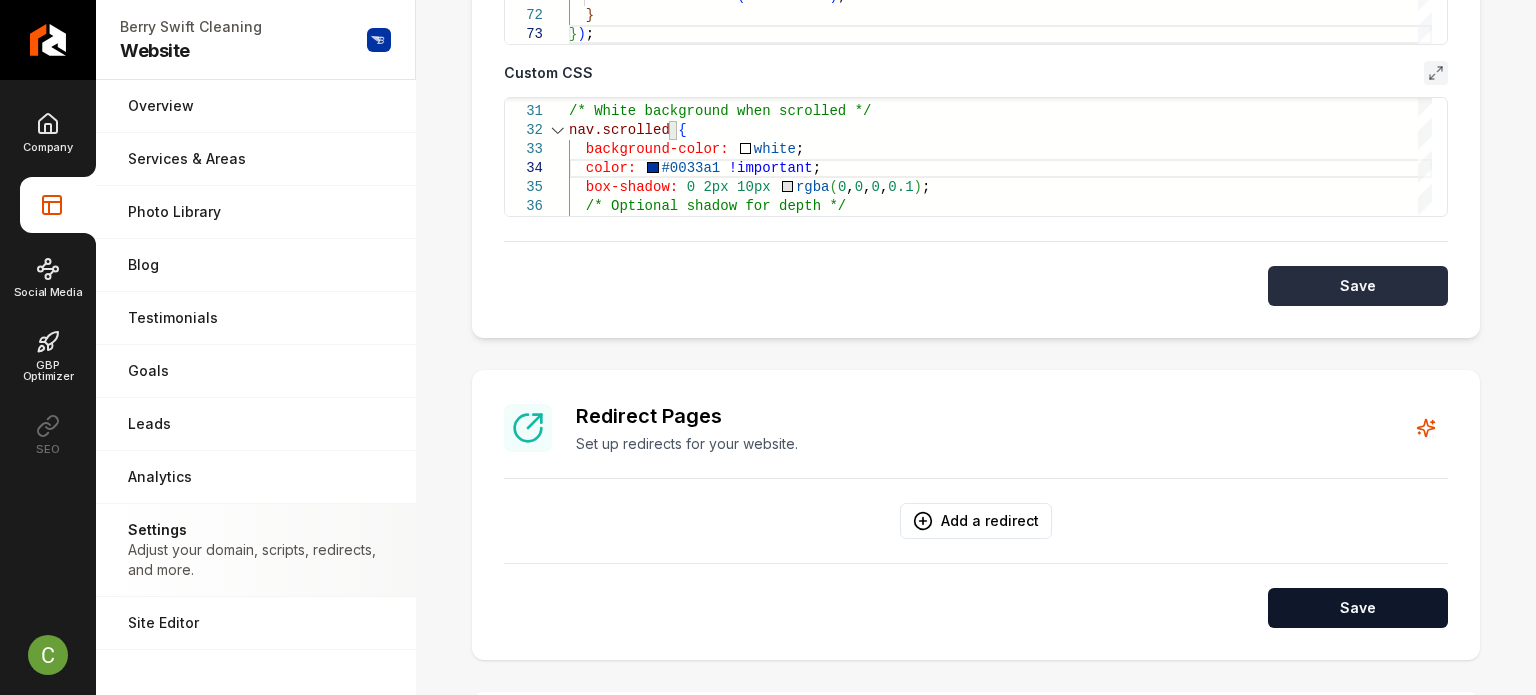 click on "Save" at bounding box center (1358, 286) 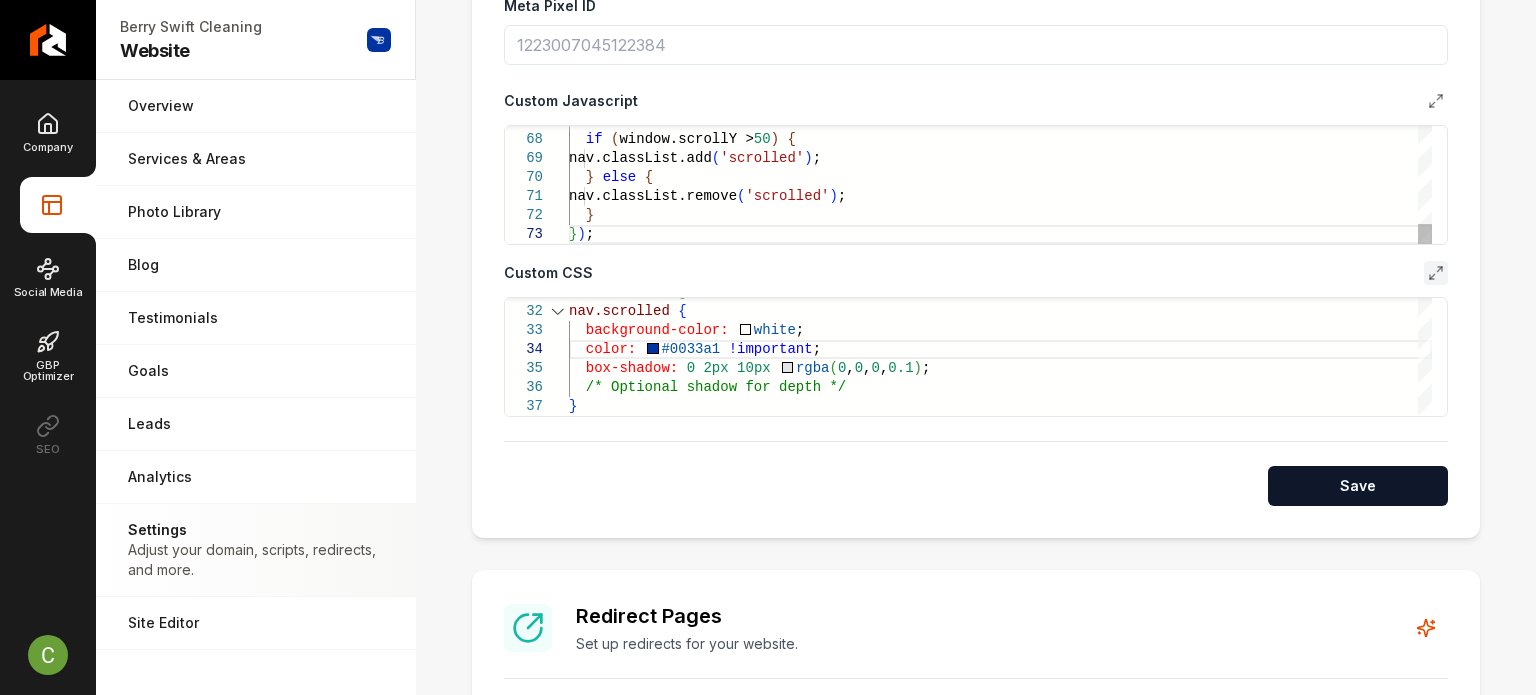 scroll, scrollTop: 900, scrollLeft: 0, axis: vertical 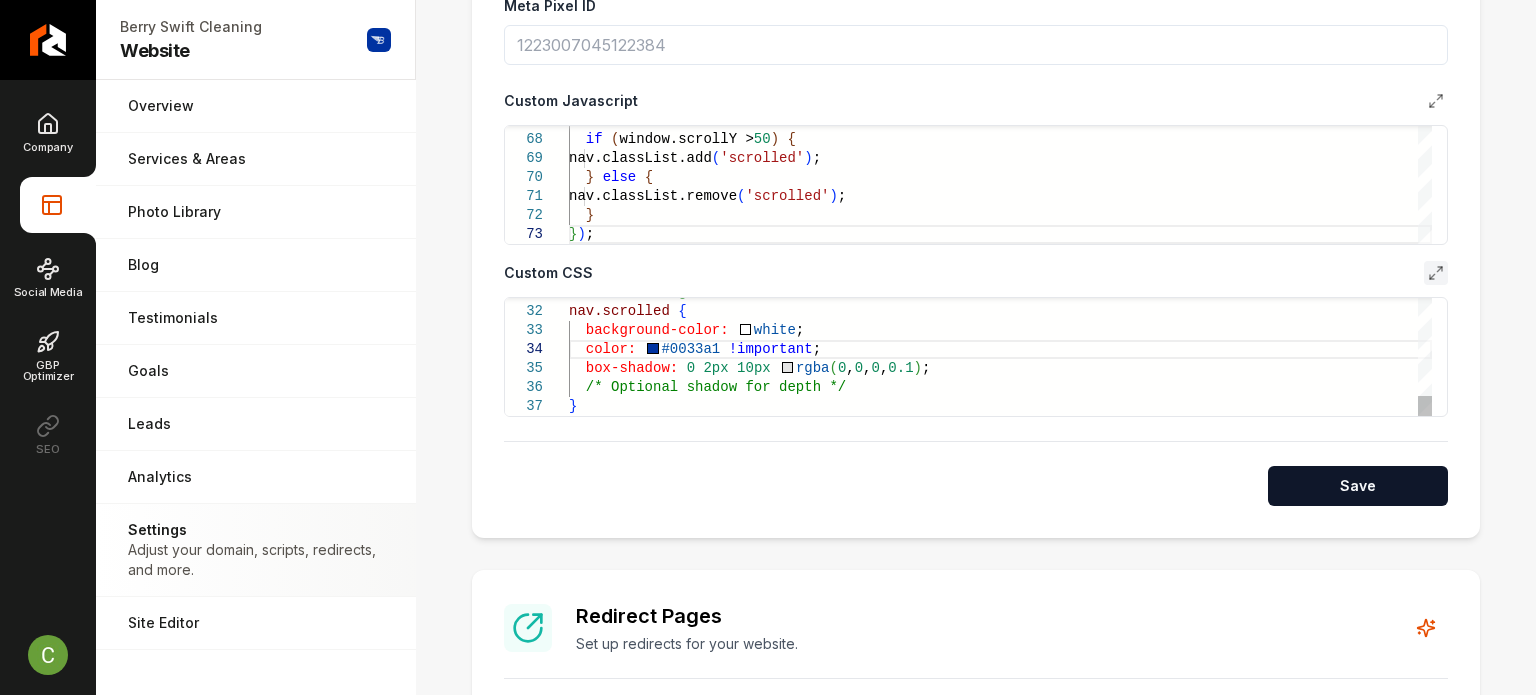 click on "/* White background when scrolled */ nav.scrolled   {    background-color:     white ;    box-shadow:   0   2px   10px     rgba ( 0 ,  0 ,  0 ,  0.1 ) ;    color:     #0033a1   !important ;    /* Optional shadow for depth */ }" at bounding box center (1000, 64) 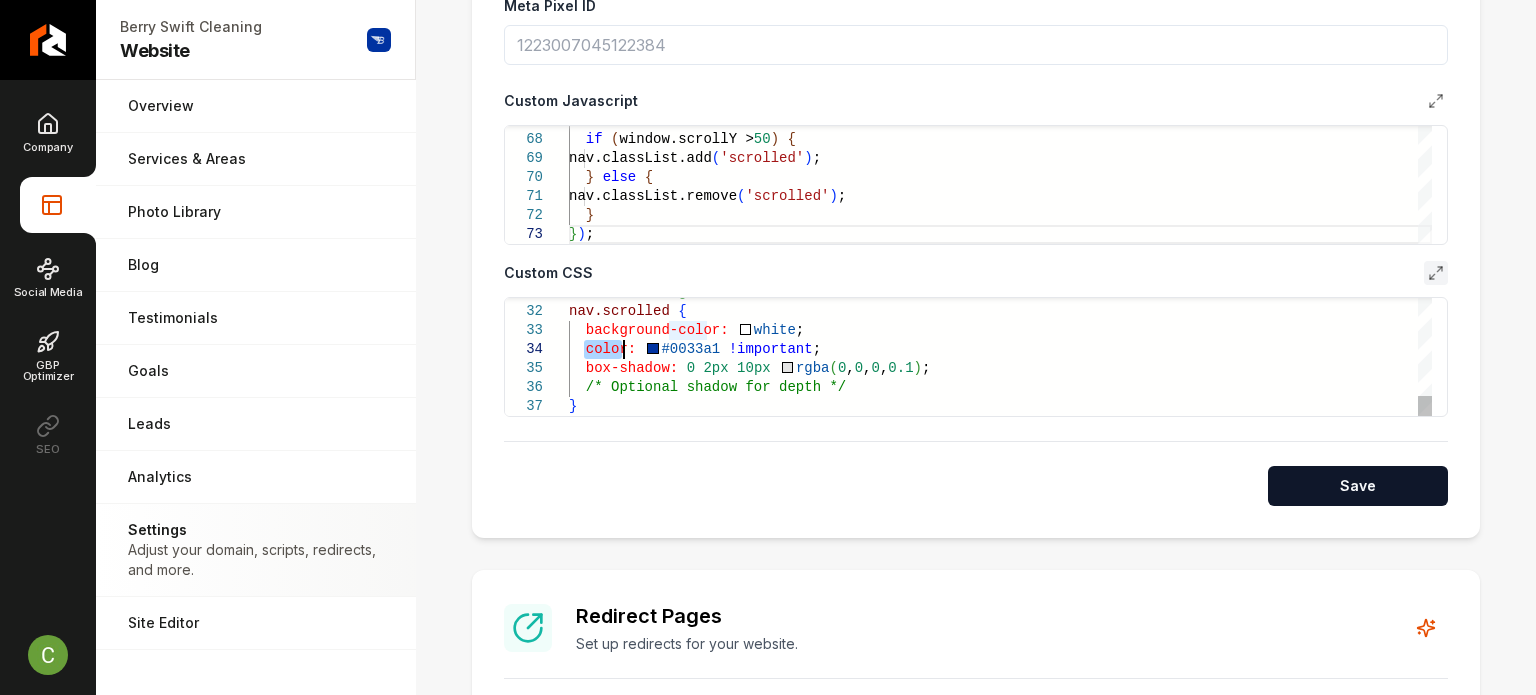 click on "/* White background when scrolled */ nav.scrolled   {    background-color:     white ;    box-shadow:   0   2px   10px     rgba ( 0 ,  0 ,  0 ,  0.1 ) ;    color:     #0033a1   !important ;    /* Optional shadow for depth */ }" at bounding box center (1000, 64) 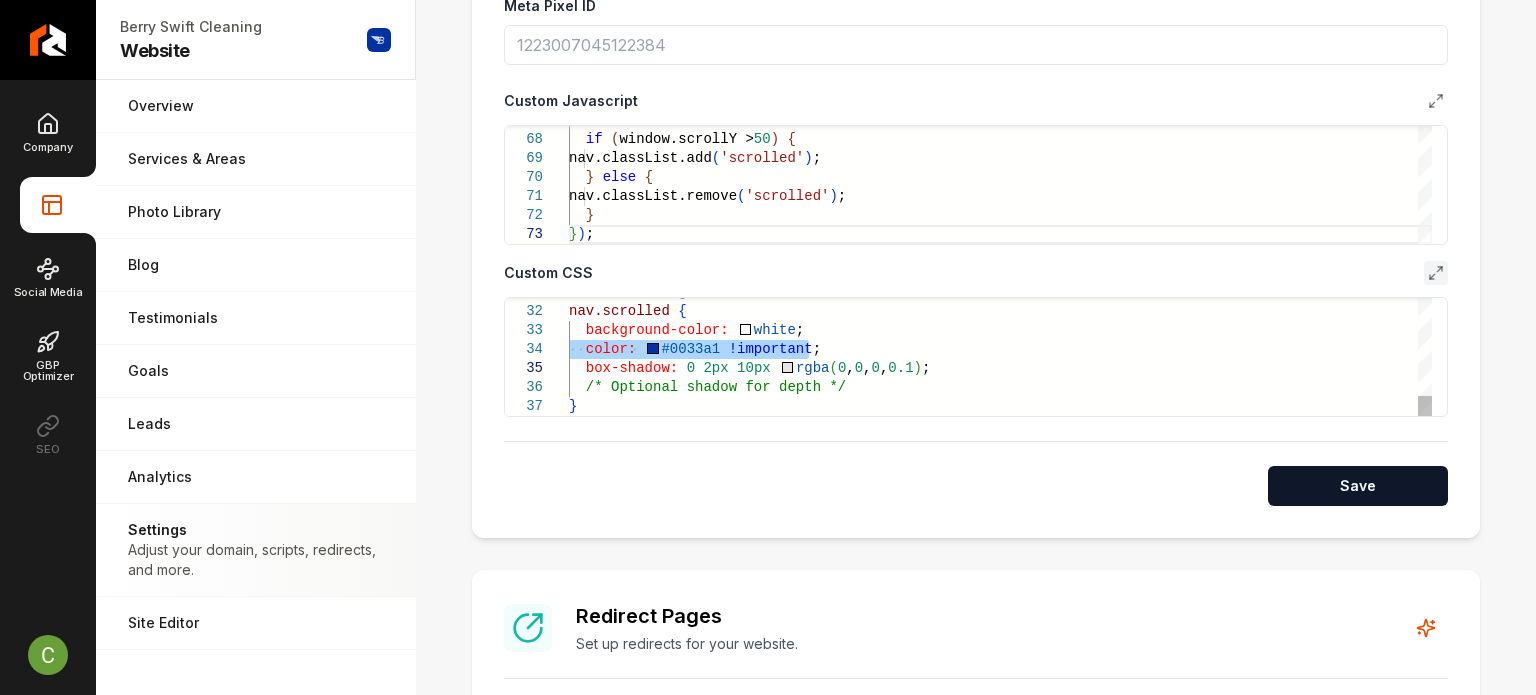 click on "/* White background when scrolled */ nav.scrolled   {    background-color:     white ;    box-shadow:   0   2px   10px     rgba ( 0 ,  0 ,  0 ,  0.1 ) ;    color:     #0033a1   !important ;    /* Optional shadow for depth */ }" at bounding box center (1000, 64) 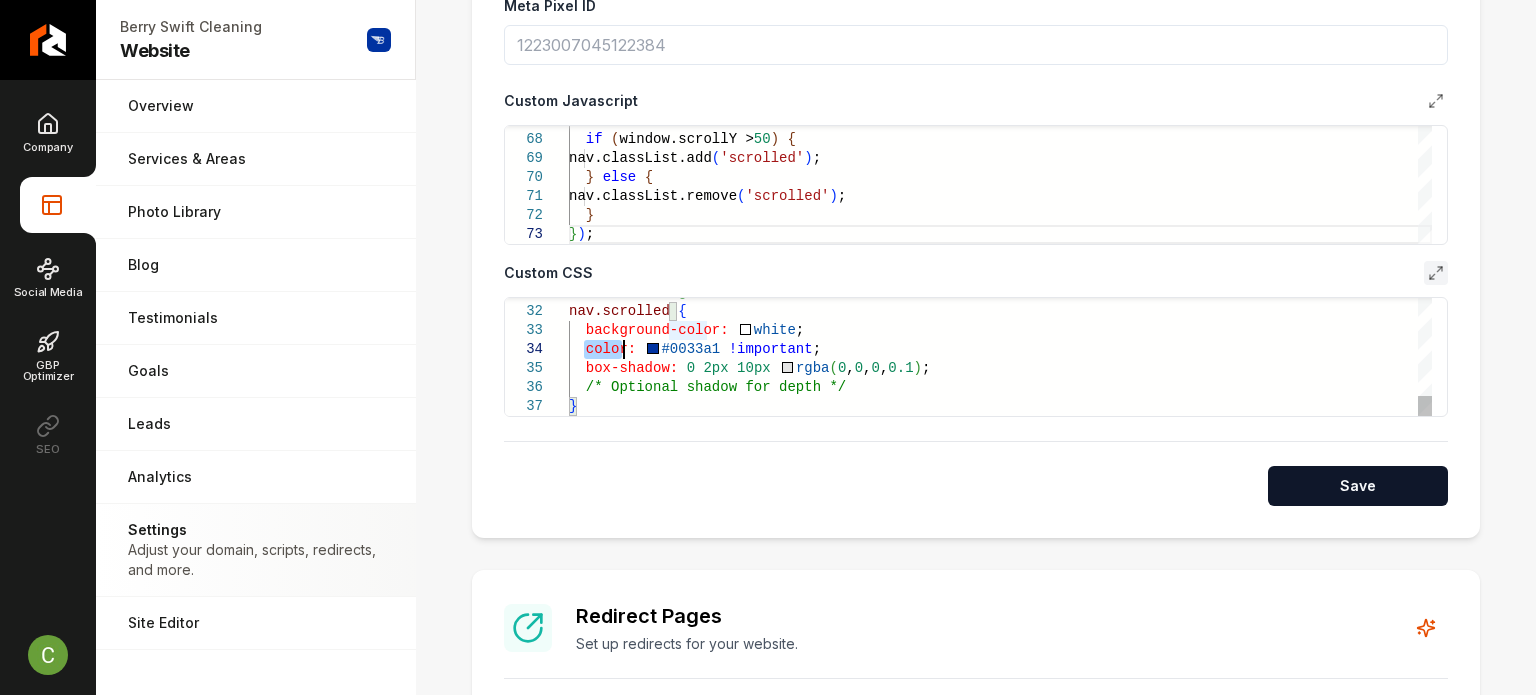 click on "/* White background when scrolled */ nav.scrolled   {    background-color:     white ;    box-shadow:   0   2px   10px     rgba ( 0 ,  0 ,  0 ,  0.1 ) ;    color:     #0033a1   !important ;    /* Optional shadow for depth */ }" at bounding box center (1000, 64) 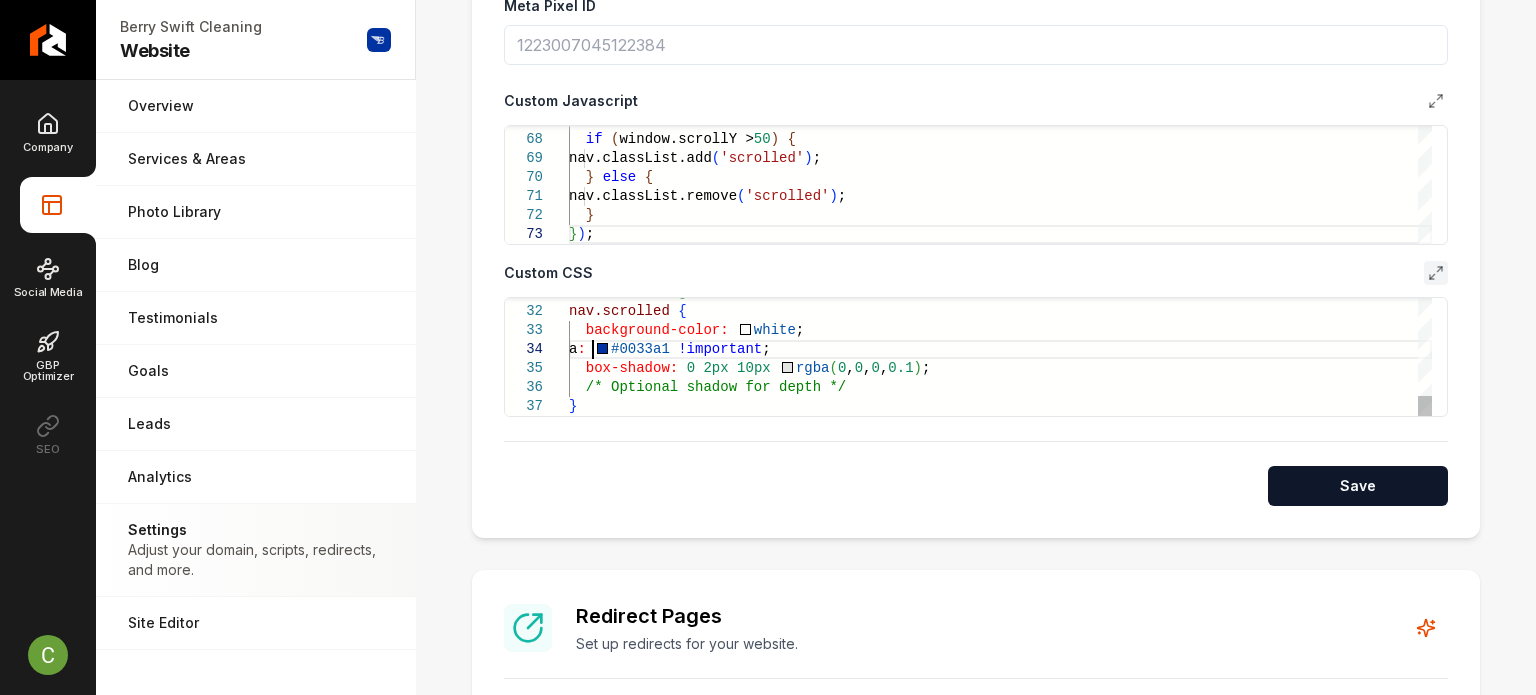 scroll, scrollTop: 72, scrollLeft: 22, axis: both 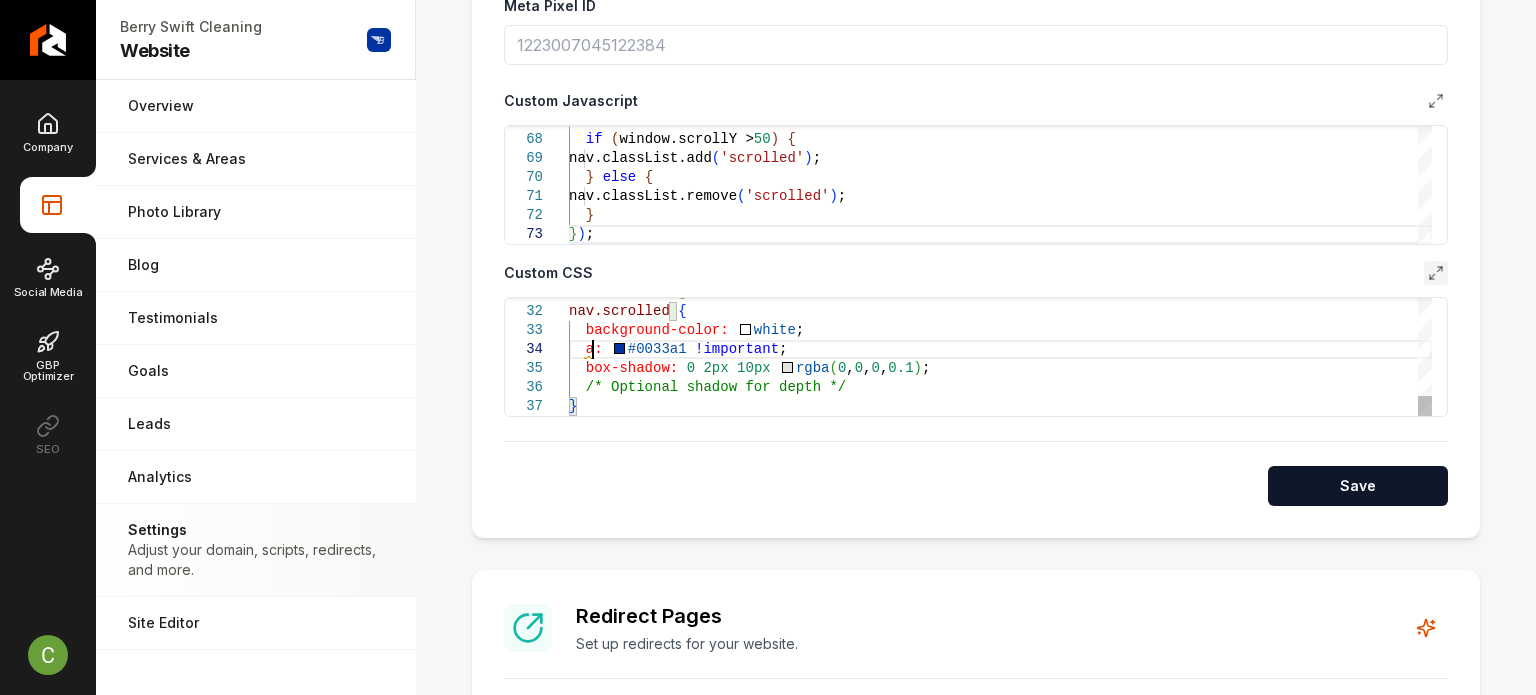 click on "/* White background when scrolled */ nav.scrolled   {    background-color:     white ;    box-shadow:   0   2px   10px     rgba ( 0 ,  0 ,  0 ,  0.1 ) ;    a:     #0033a1   !important ;    /* Optional shadow for depth */ }" at bounding box center (1000, 64) 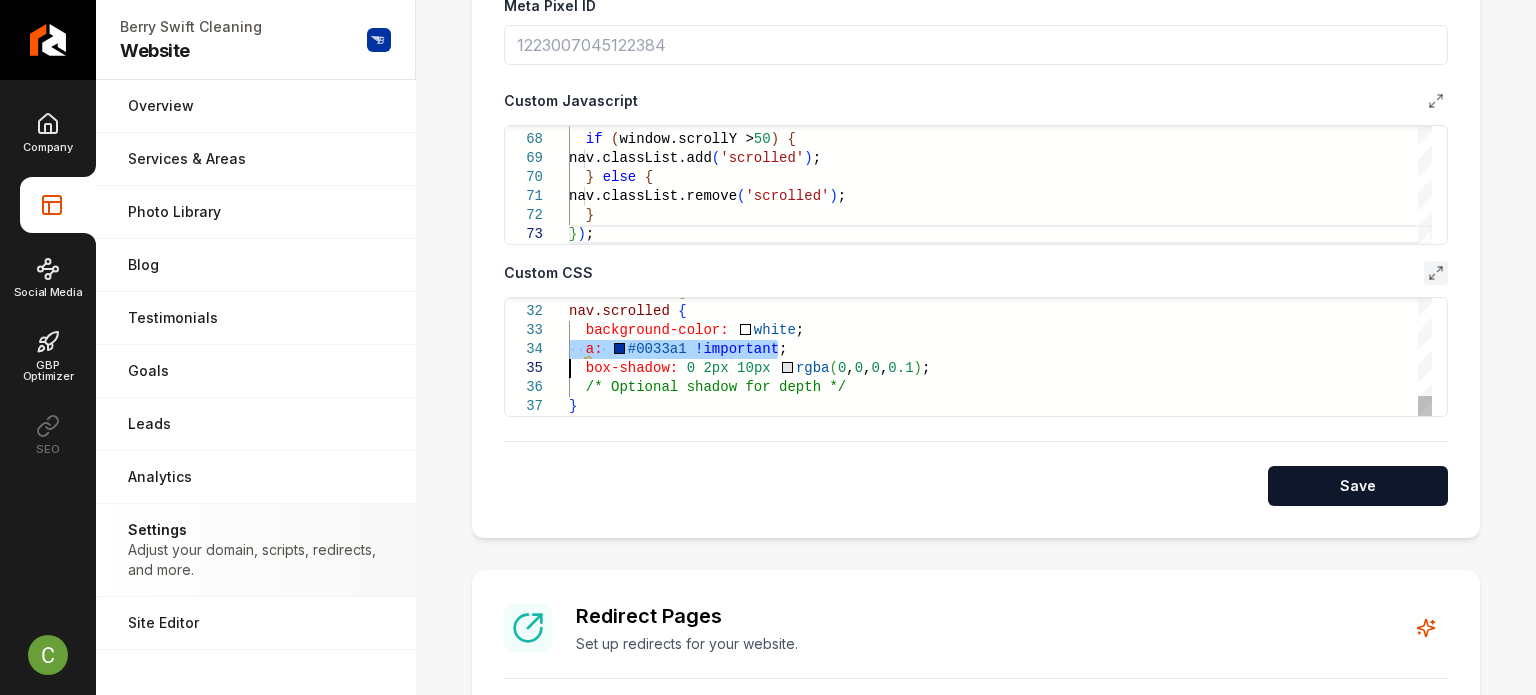 click on "/* White background when scrolled */ nav.scrolled   {    background-color:     white ;    box-shadow:   0   2px   10px     rgba ( 0 ,  0 ,  0 ,  0.1 ) ;    a:     #0033a1   !important ;    /* Optional shadow for depth */ }" at bounding box center [1000, 64] 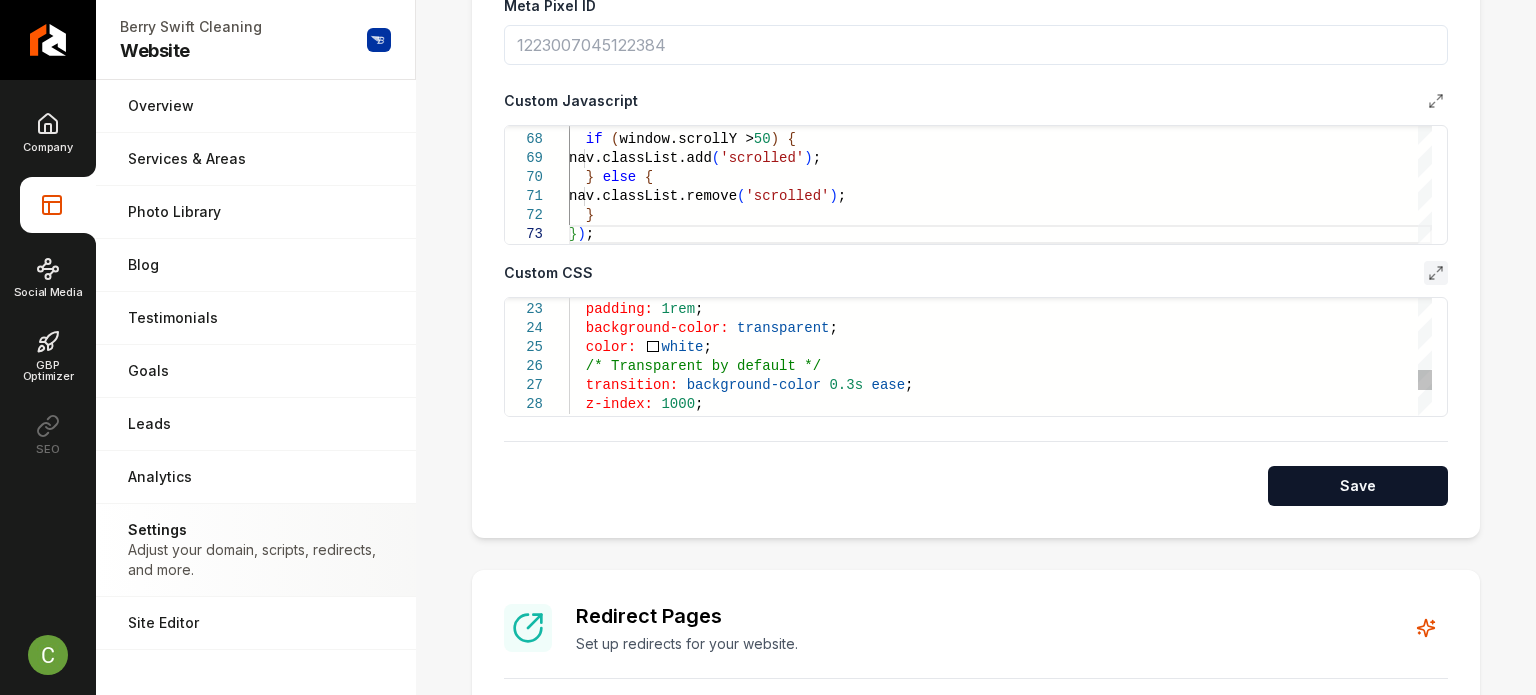 click on "color:     white ;    /* Transparent by default */    width:   100% ;    padding:   1rem ;    background-color:   transparent ;    transition:   background-color   0.3s   ease ;    z-index:   1000 ; }" at bounding box center [1000, 224] 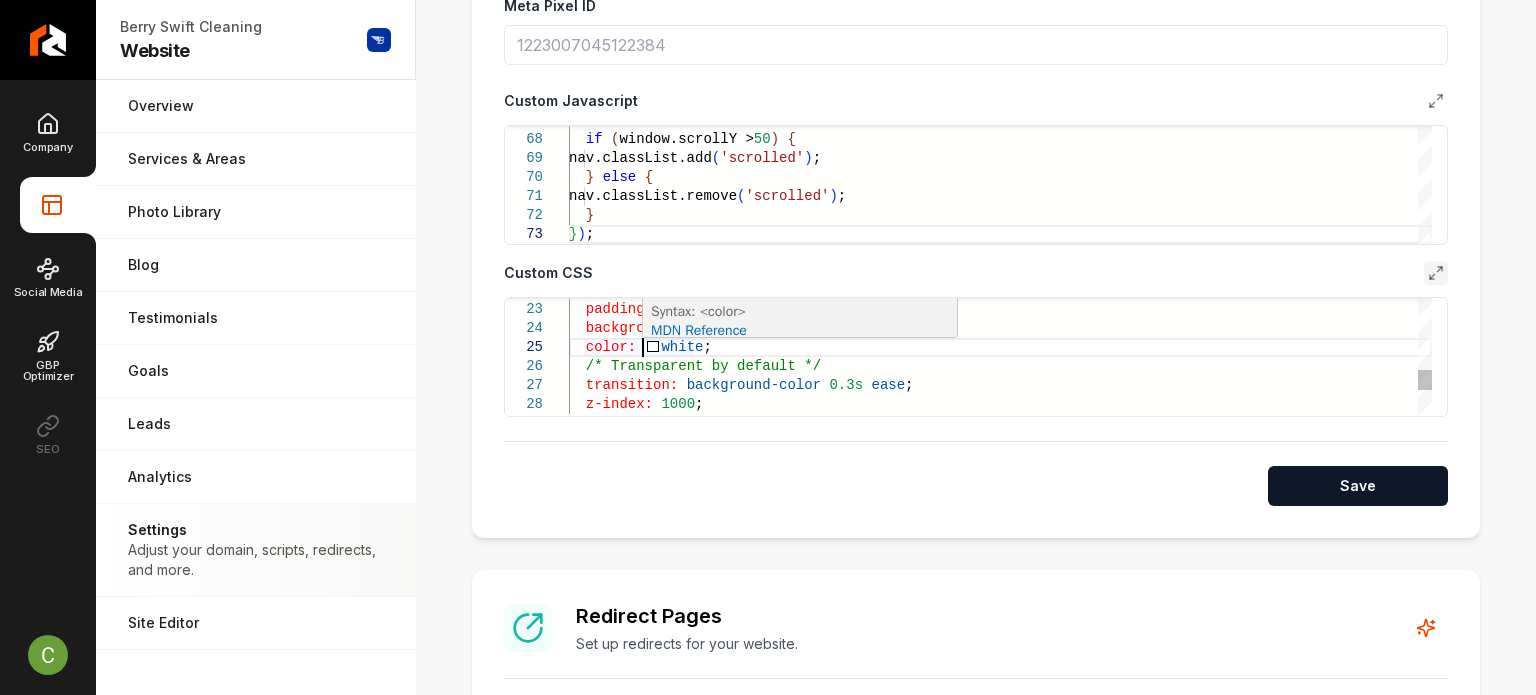 click on "color:     white ;    /* Transparent by default */    width:   100% ;    padding:   1rem ;    background-color:   transparent ;    transition:   background-color   0.3s   ease ;    z-index:   1000 ; }" at bounding box center [1000, 224] 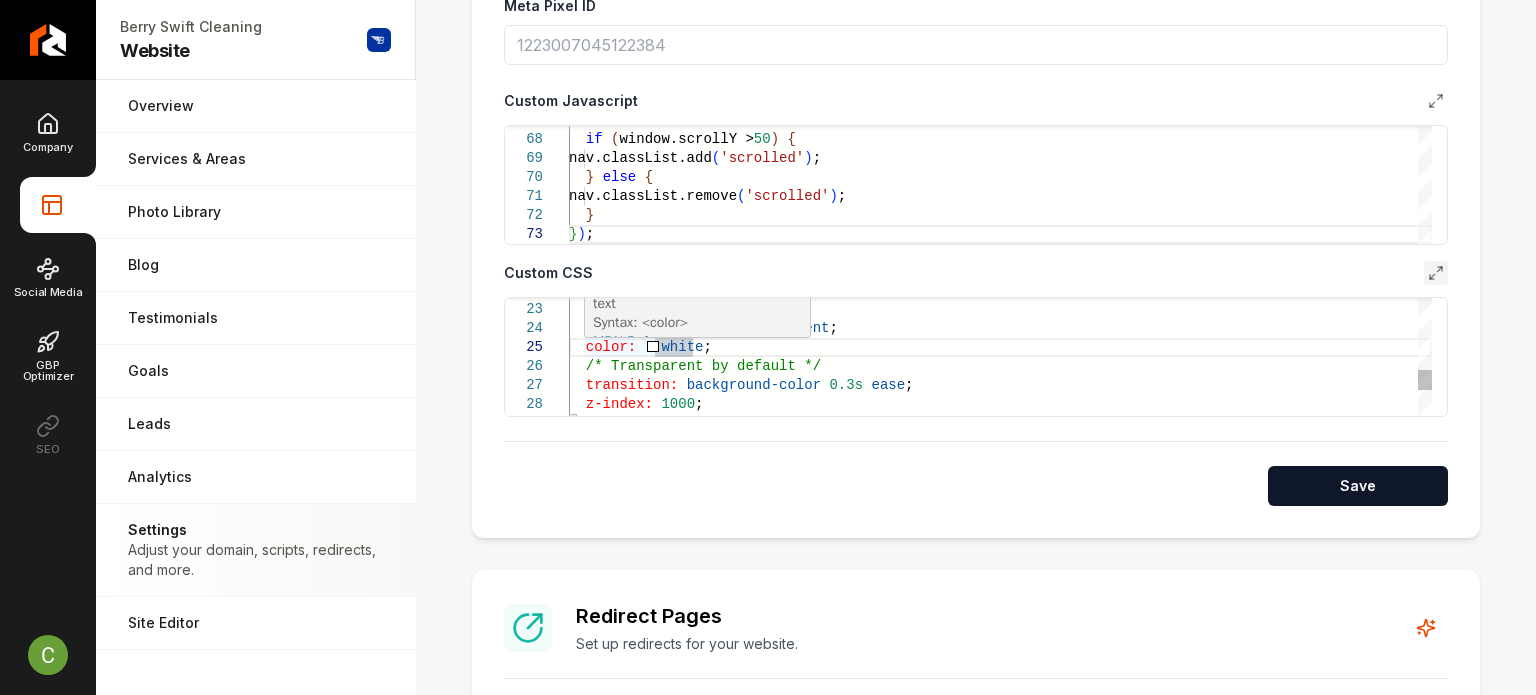 click on "color:     white ;    /* Transparent by default */    width:   100% ;    padding:   1rem ;    background-color:   transparent ;    transition:   background-color   0.3s   ease ;    z-index:   1000 ; }" at bounding box center [1000, 224] 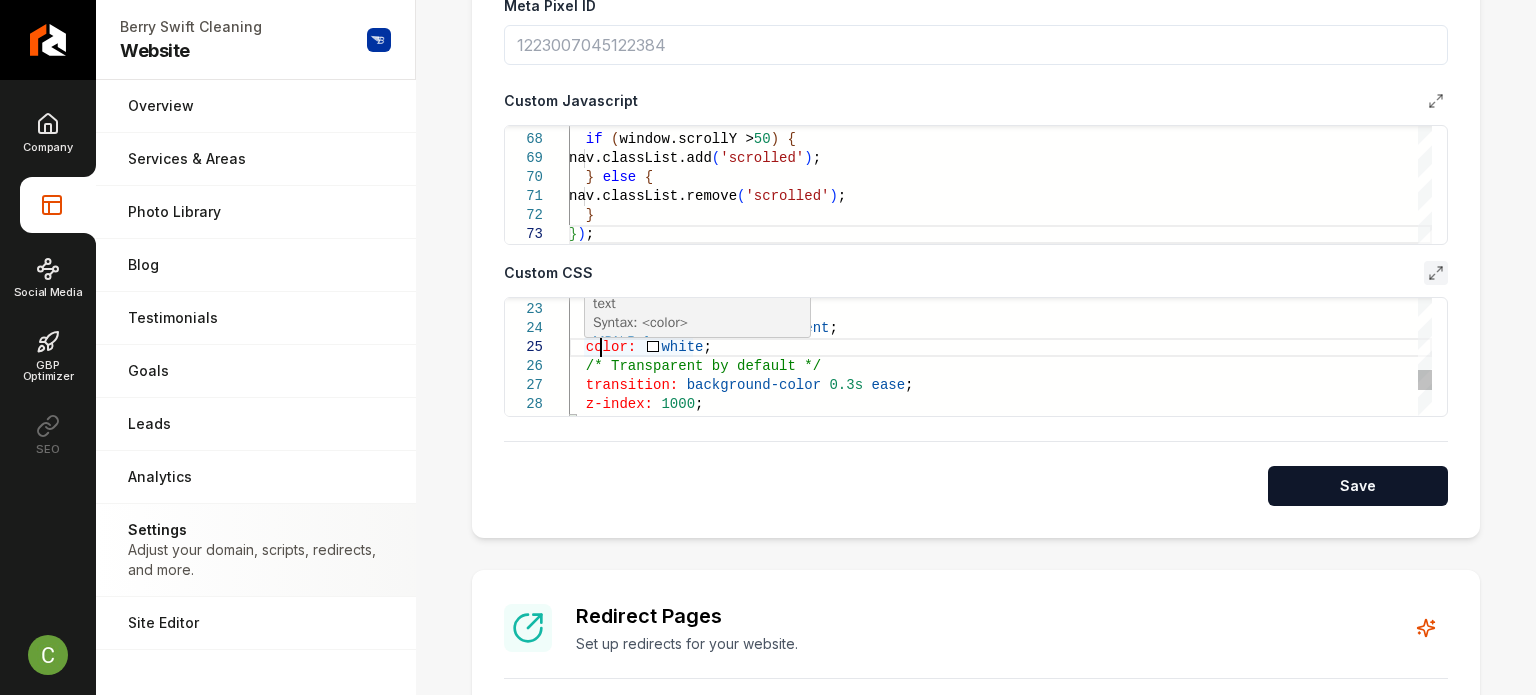 click on "color:     white ;    /* Transparent by default */    width:   100% ;    padding:   1rem ;    background-color:   transparent ;    transition:   background-color   0.3s   ease ;    z-index:   1000 ; }" at bounding box center (1000, 224) 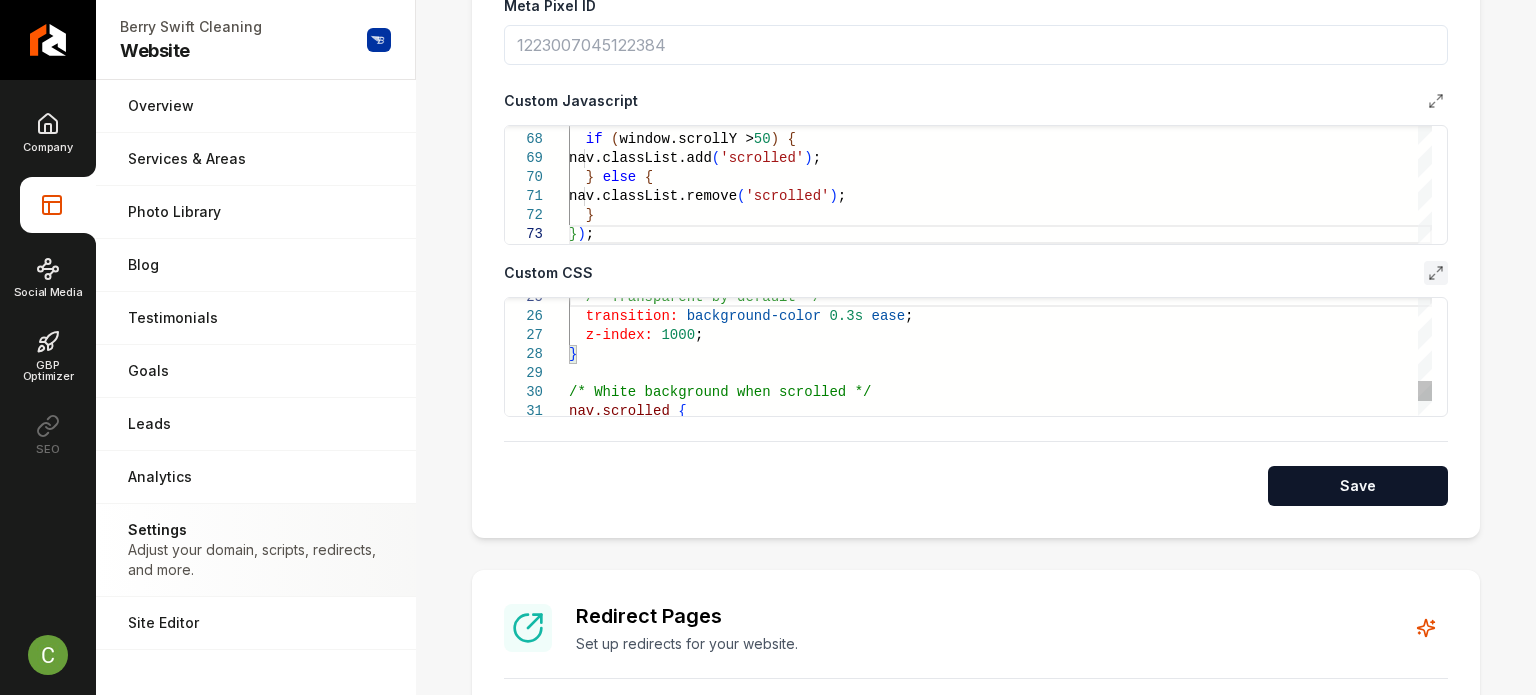 click on "/* Transparent by default */    transition:   background-color   0.3s   ease ;    z-index:   1000 ; } /* White background when scrolled */ nav.scrolled   {" at bounding box center [1000, 164] 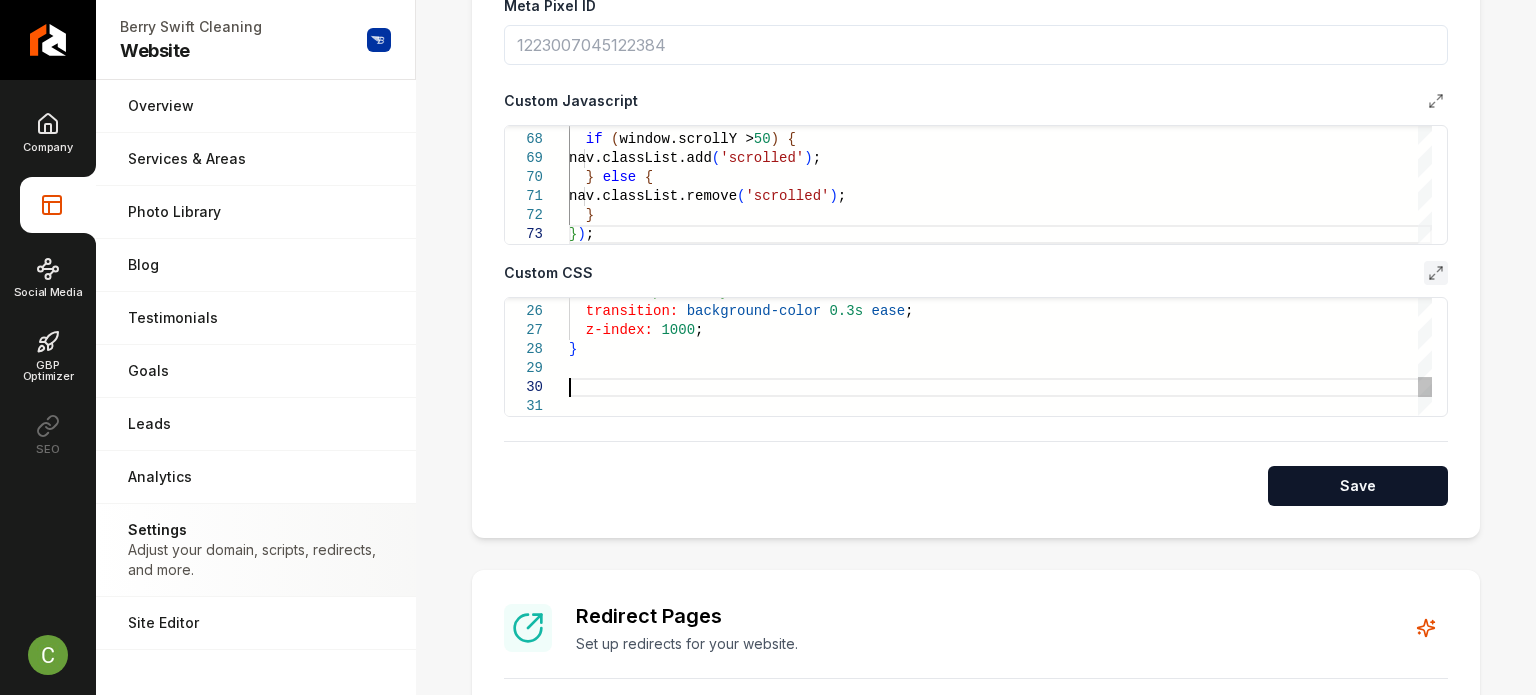 scroll, scrollTop: 171, scrollLeft: 0, axis: vertical 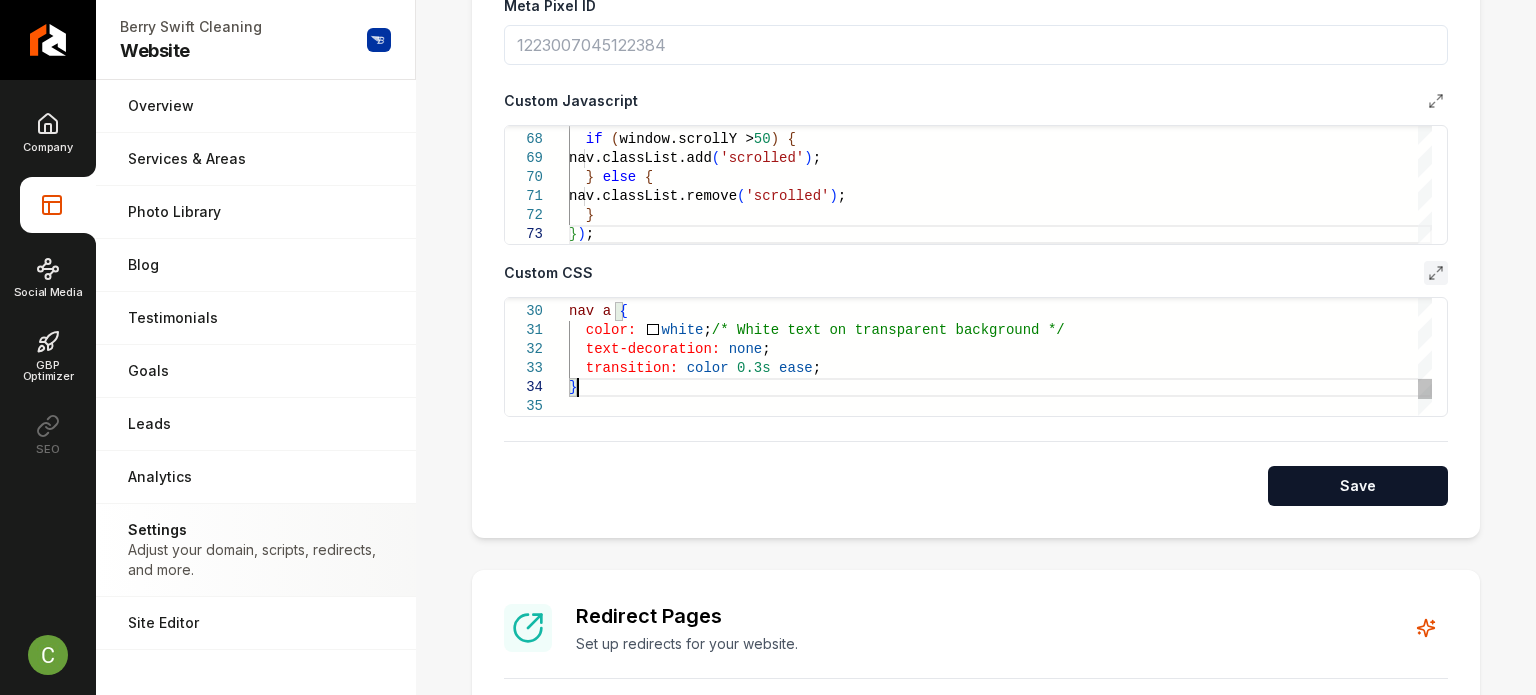 click on "nav   a   {    color:     white ;  /* White text on transparent background */    text-decoration:   none ;    transition:   color   0.3s   ease ; }" at bounding box center [1000, 140] 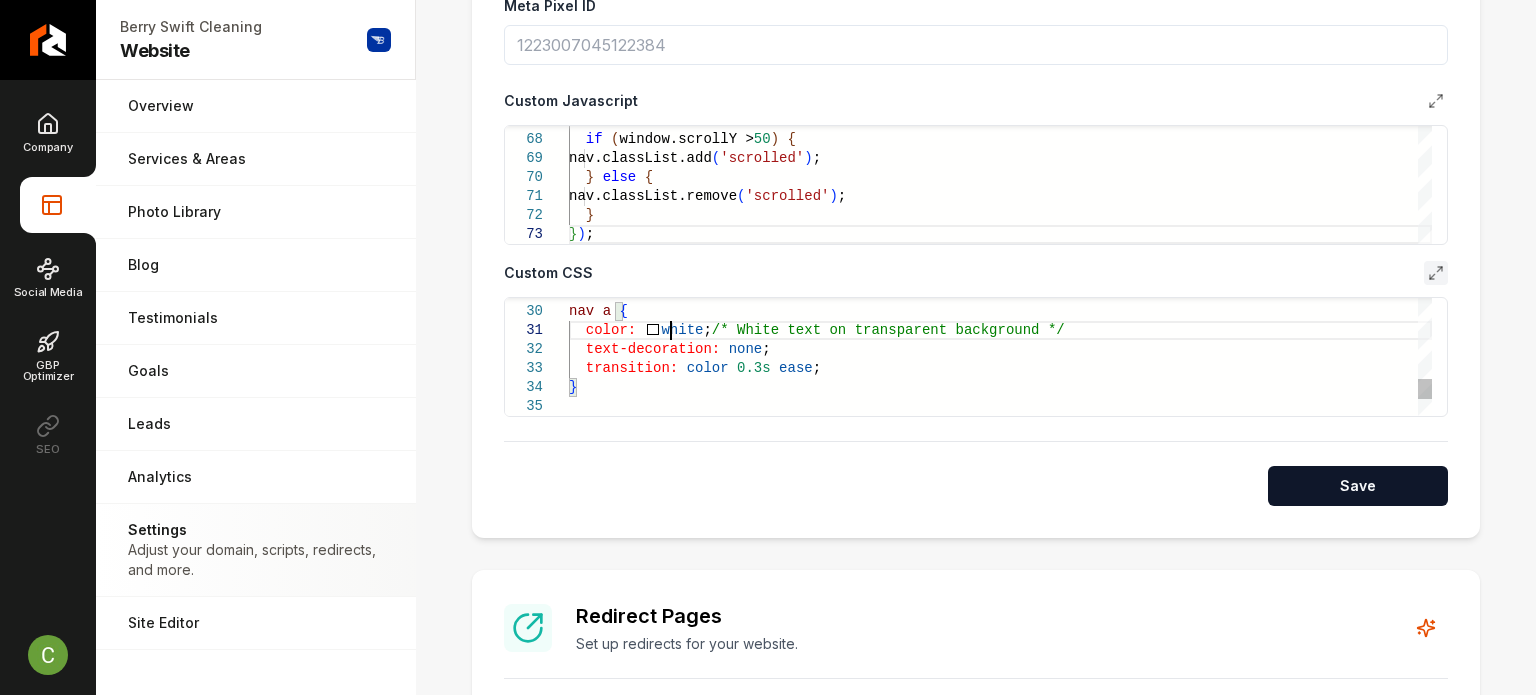 click on "nav   a   {    color:     white ;  /* White text on transparent background */    text-decoration:   none ;    transition:   color   0.3s   ease ; }" at bounding box center (1000, 140) 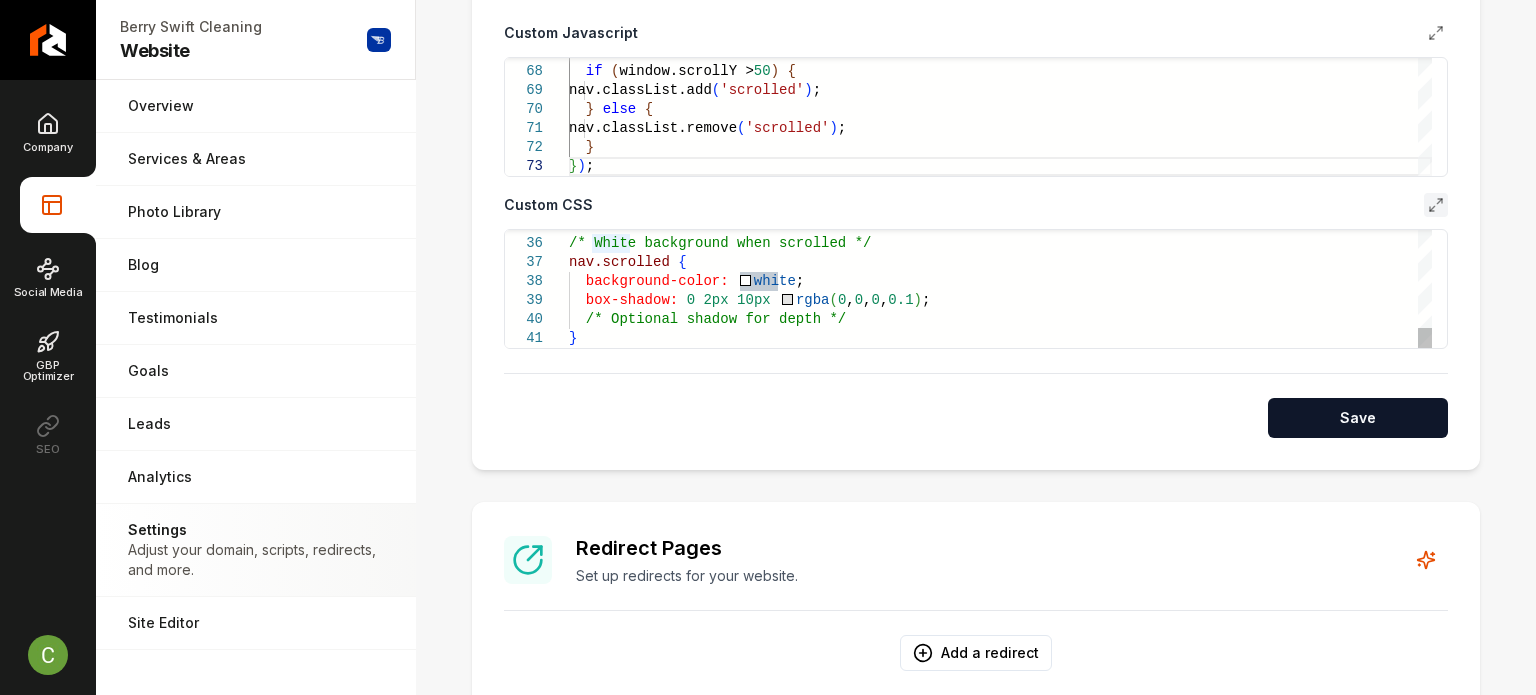 scroll, scrollTop: 1000, scrollLeft: 0, axis: vertical 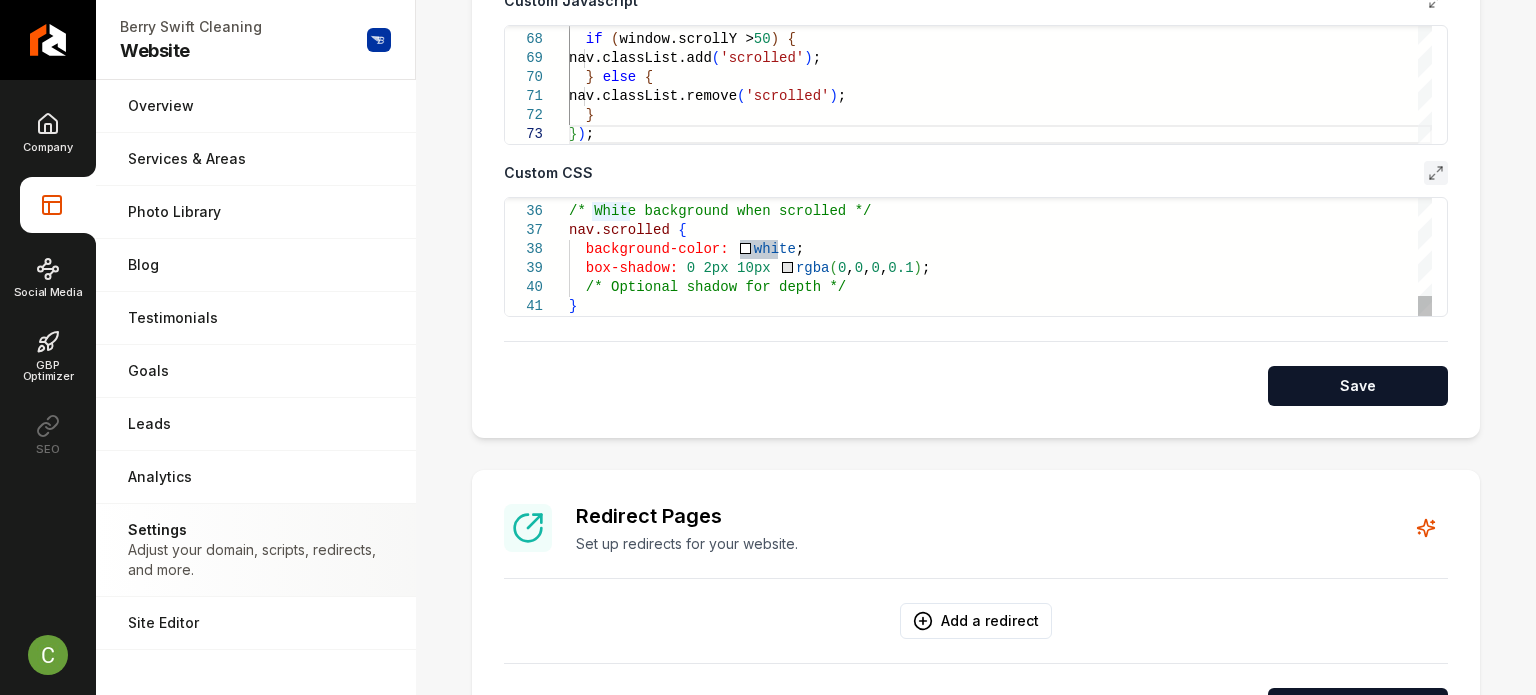 click on "/* White background when scrolled */ nav.scrolled   {    background-color:     white ;    box-shadow:   0   2px   10px     rgba ( 0 ,  0 ,  0 ,  0.1 ) ;    /* Optional shadow for depth */ }" at bounding box center [1000, -74] 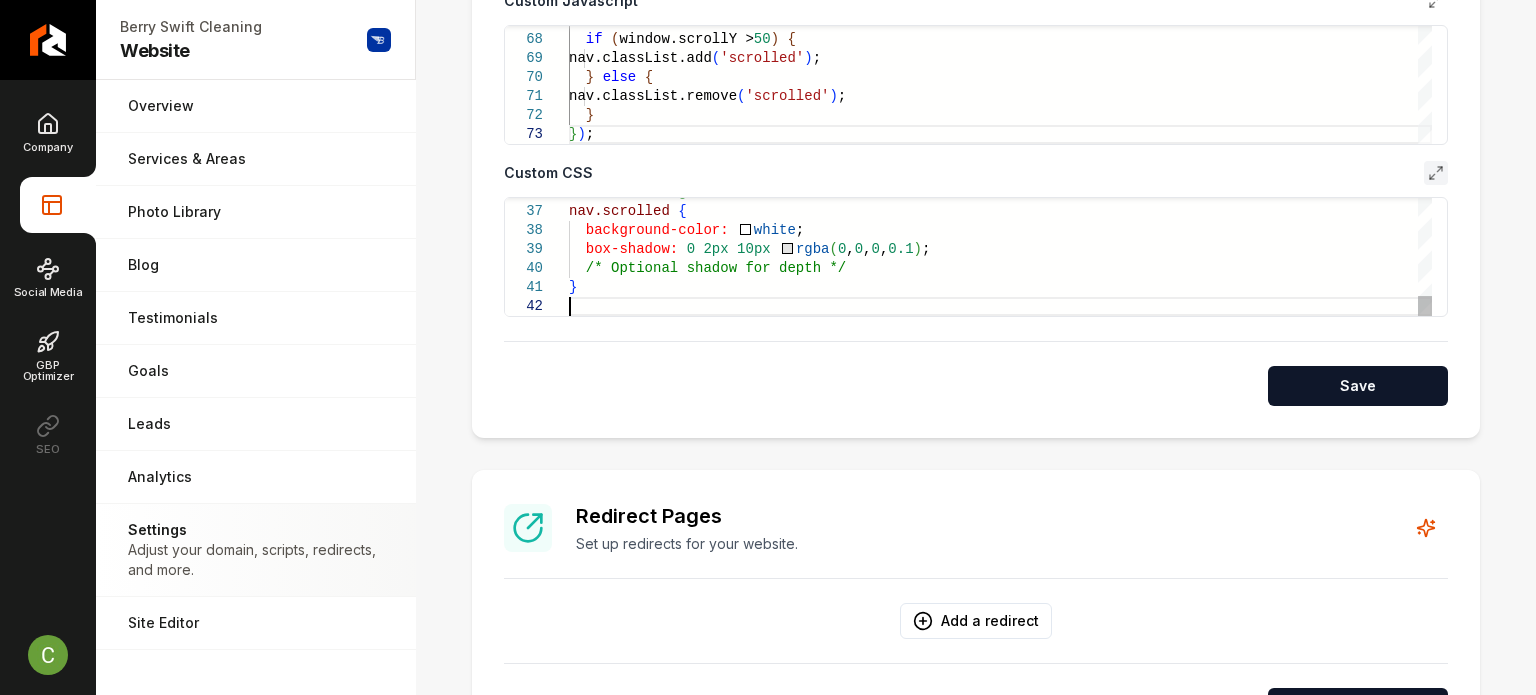 scroll, scrollTop: 38, scrollLeft: 0, axis: vertical 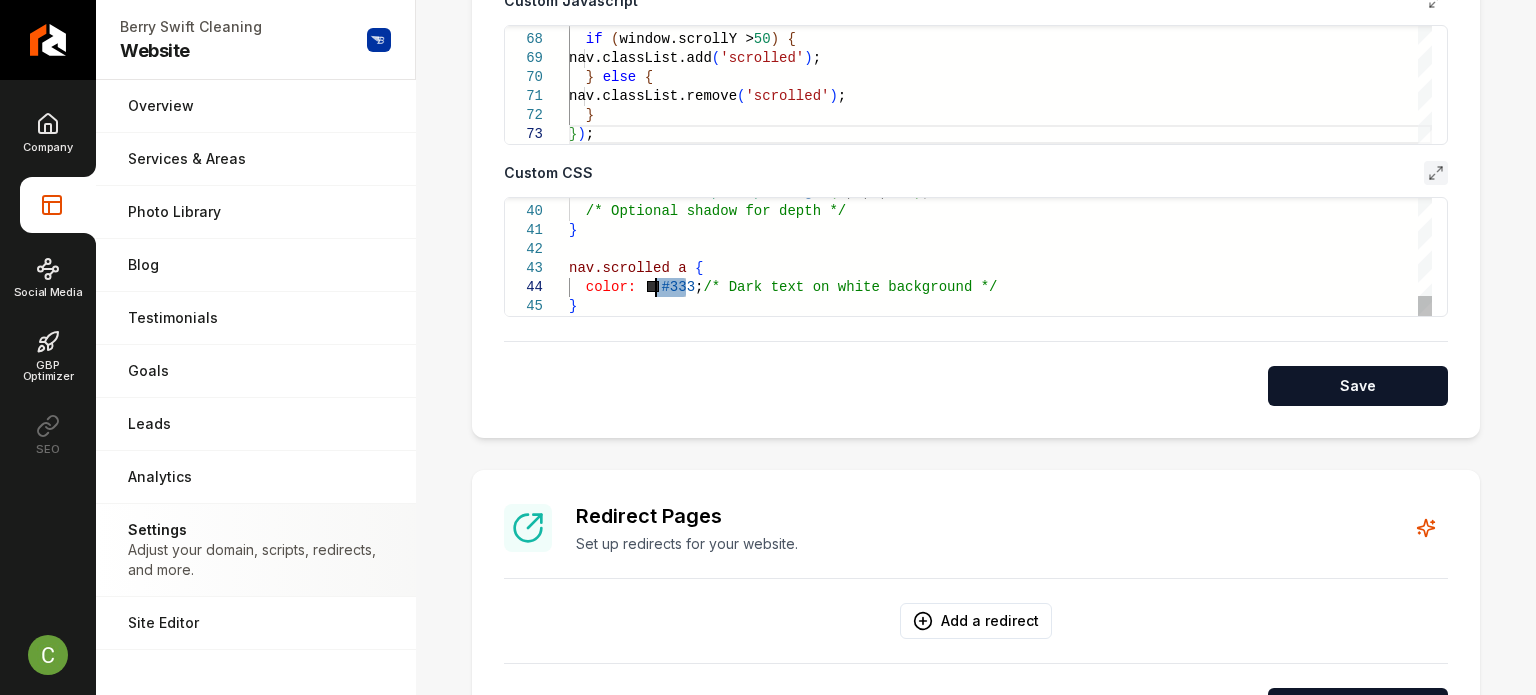 drag, startPoint x: 686, startPoint y: 283, endPoint x: 653, endPoint y: 283, distance: 33 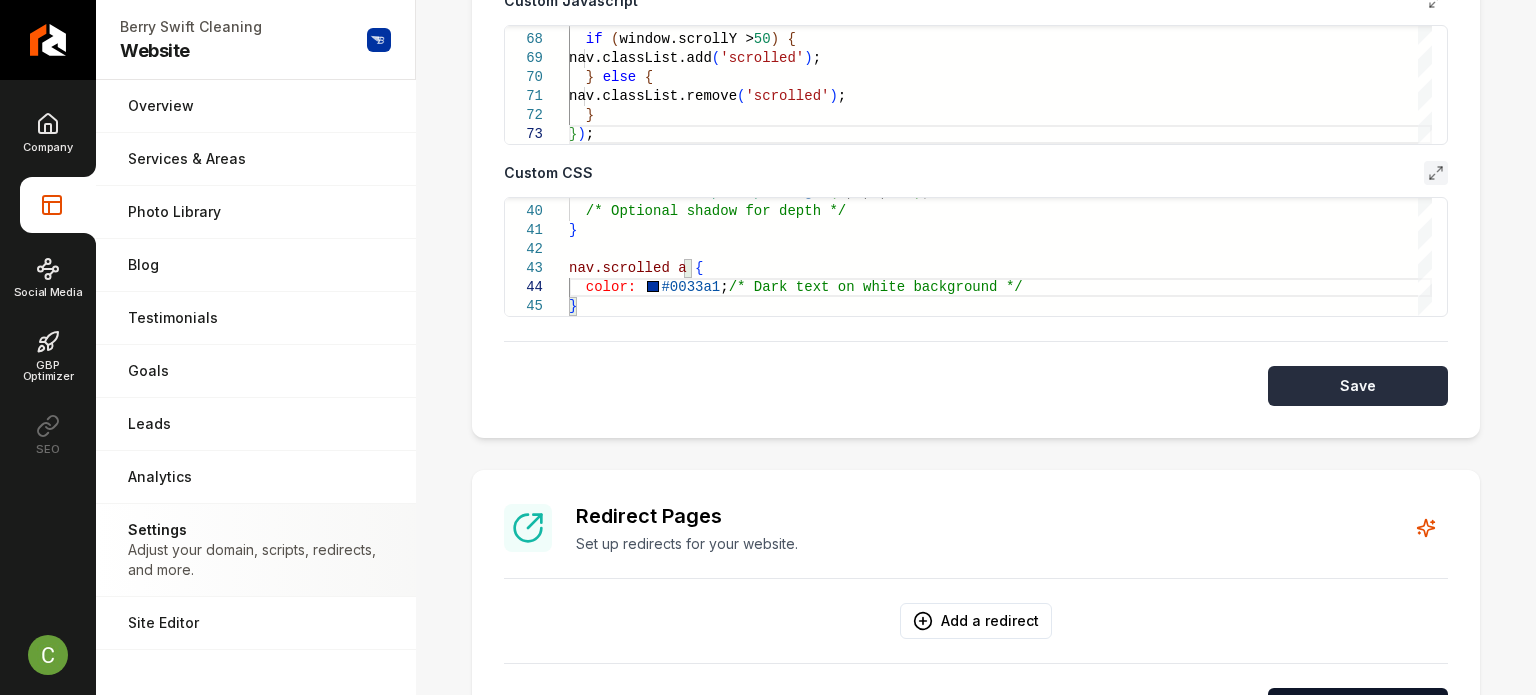 click on "Save" at bounding box center [1358, 386] 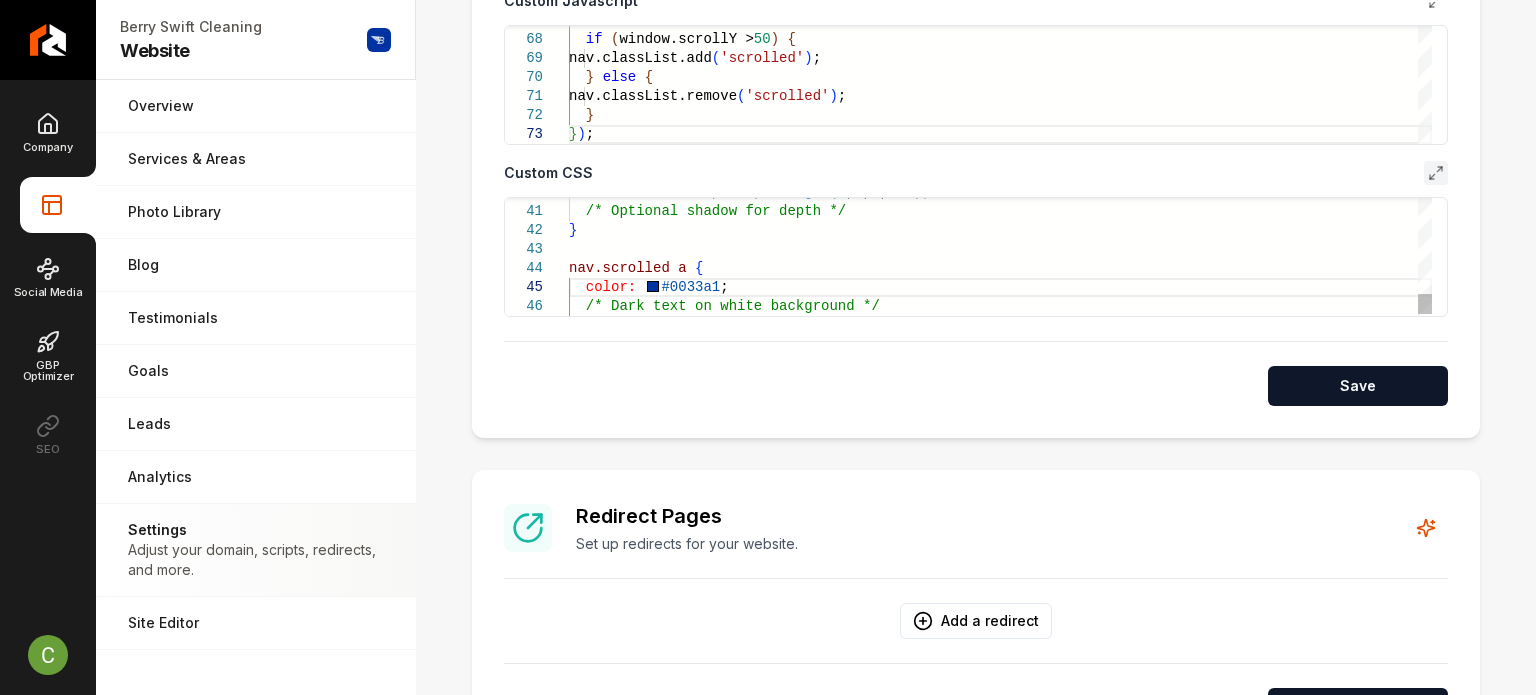 scroll, scrollTop: 38, scrollLeft: 6, axis: both 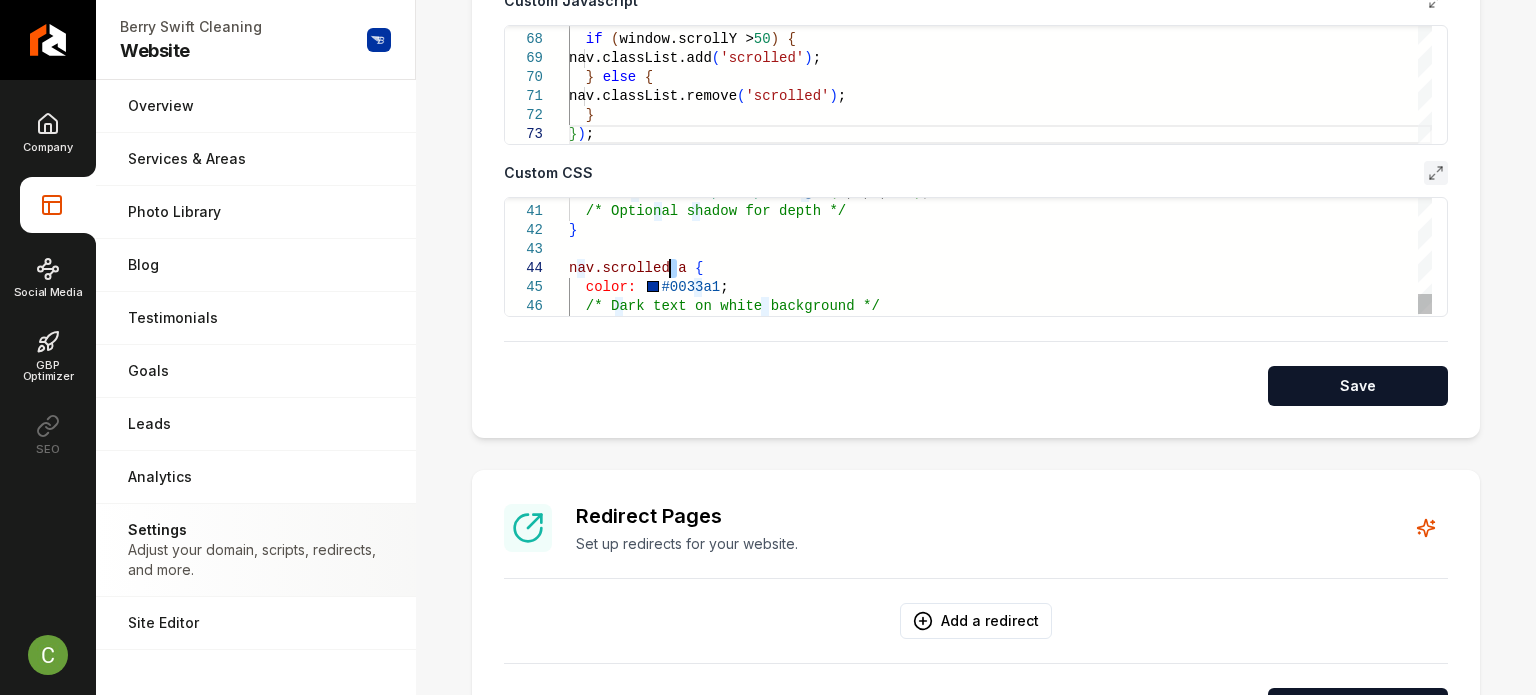 click on "/* Optional shadow for depth */ } nav.scrolled   a   {    color:     #0033a1 ;    box-shadow:   0   2px   10px     rgba ( 0 ,  0 ,  0 ,  0.1 ) ;    /* Dark text on white background */" at bounding box center (1000, -112) 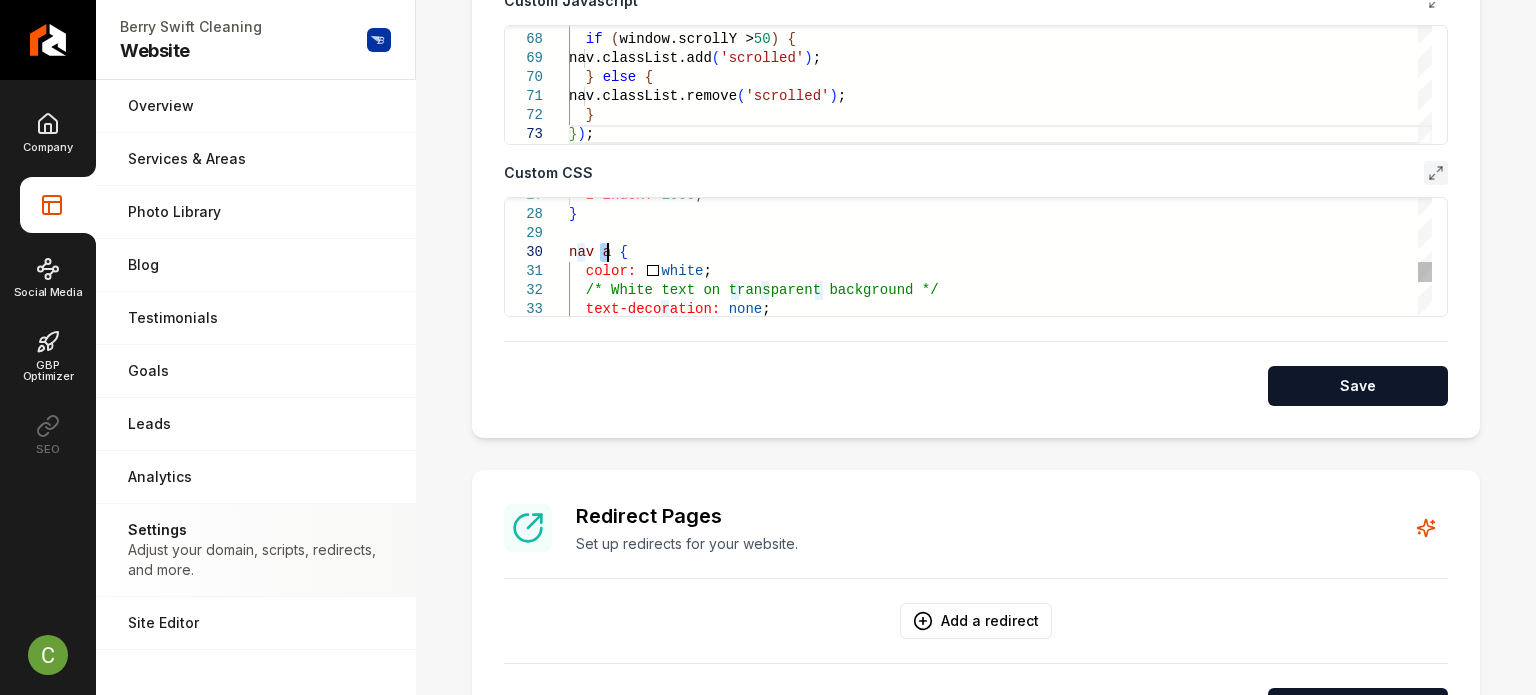 click on "/* White text on transparent background */    text-decoration:   none ; nav   a   {    color:     white ;    z-index:   1000 ; }" at bounding box center (1000, 138) 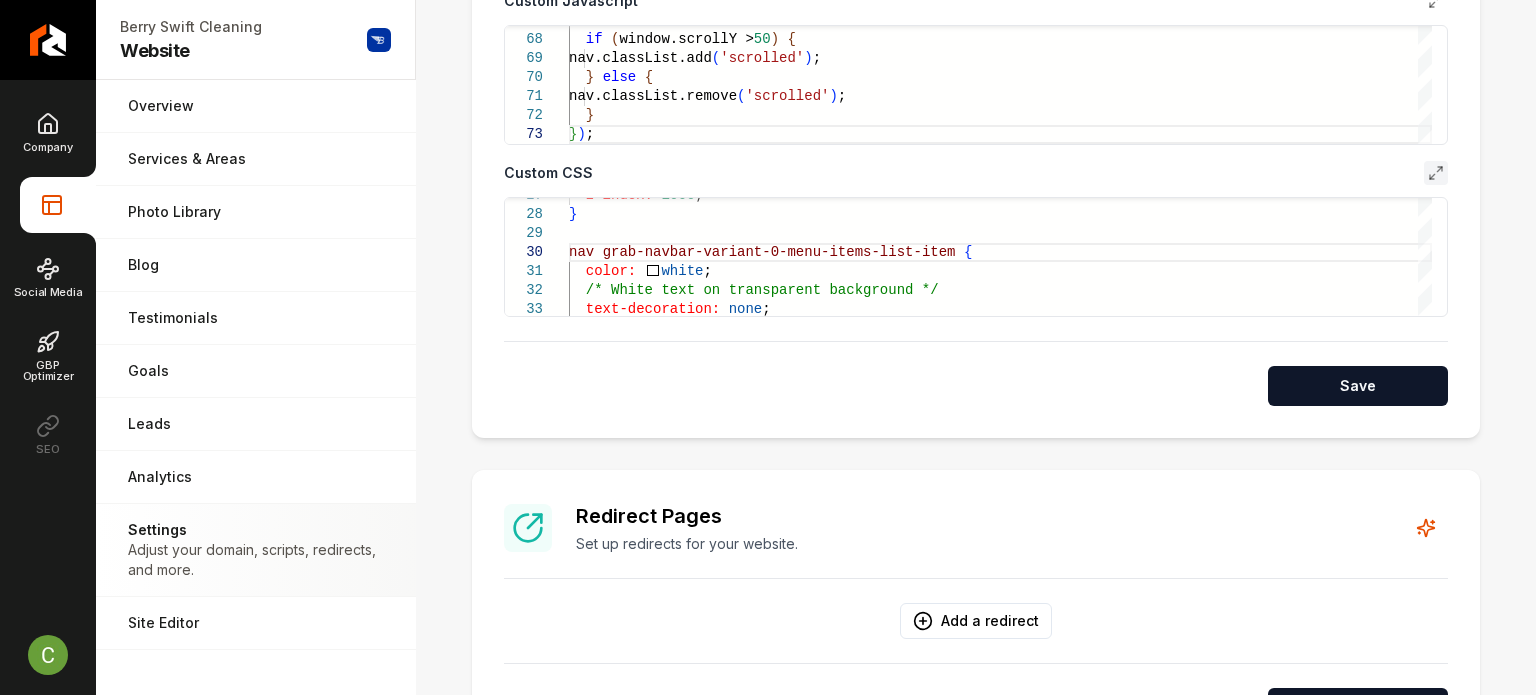 click on "Save" at bounding box center [1358, 386] 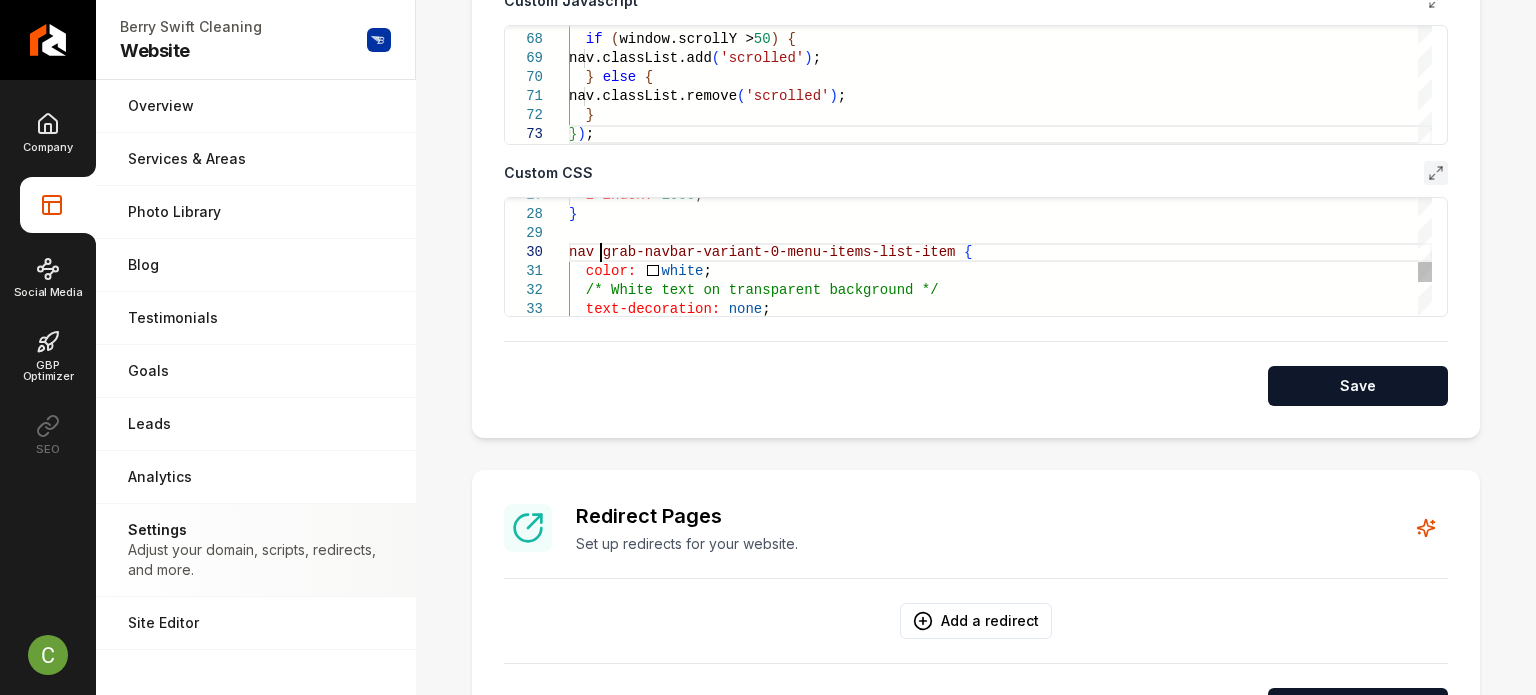 click on "nav   grab-navbar-variant-0-menu-items-list-item   {    color:     white ;    /* White text on transparent background */    text-decoration:   none ;    z-index:   1000 ; }" at bounding box center [1000, 138] 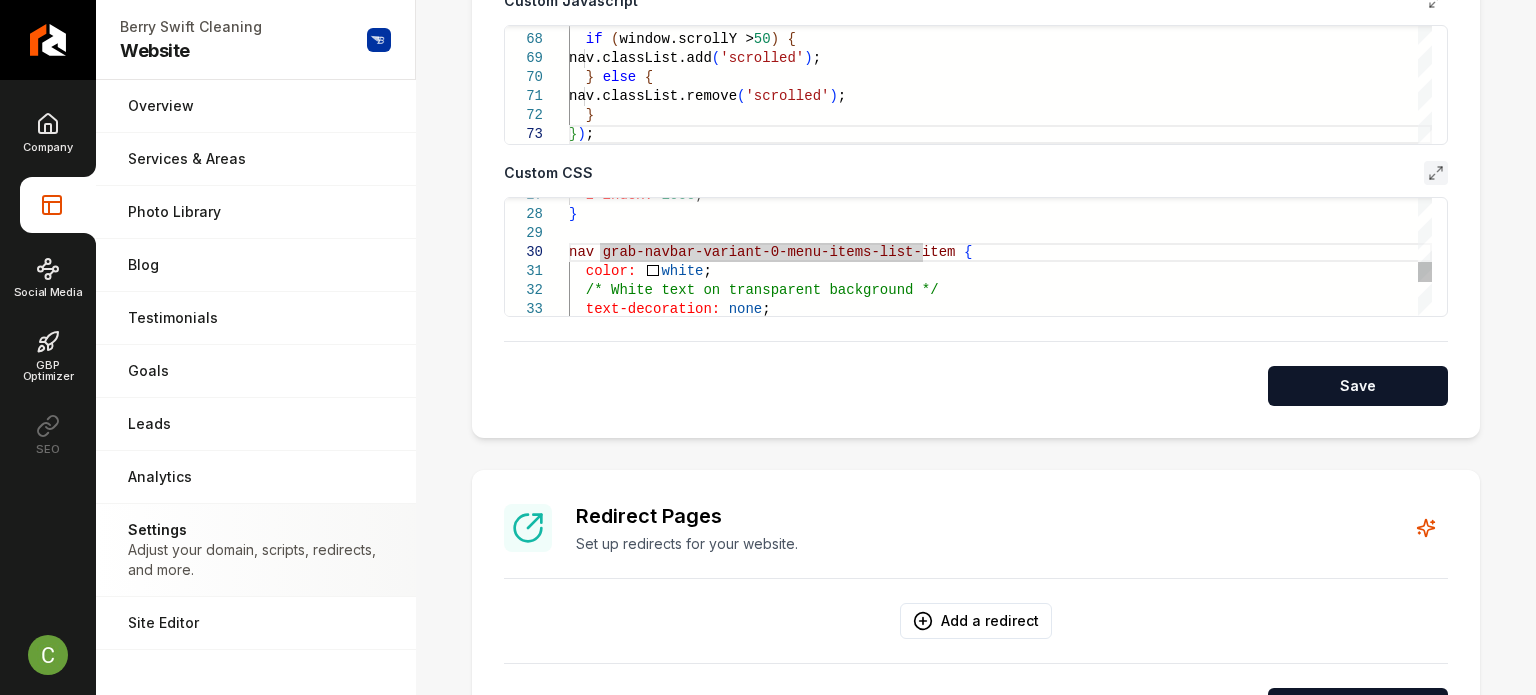 scroll, scrollTop: 171, scrollLeft: 37, axis: both 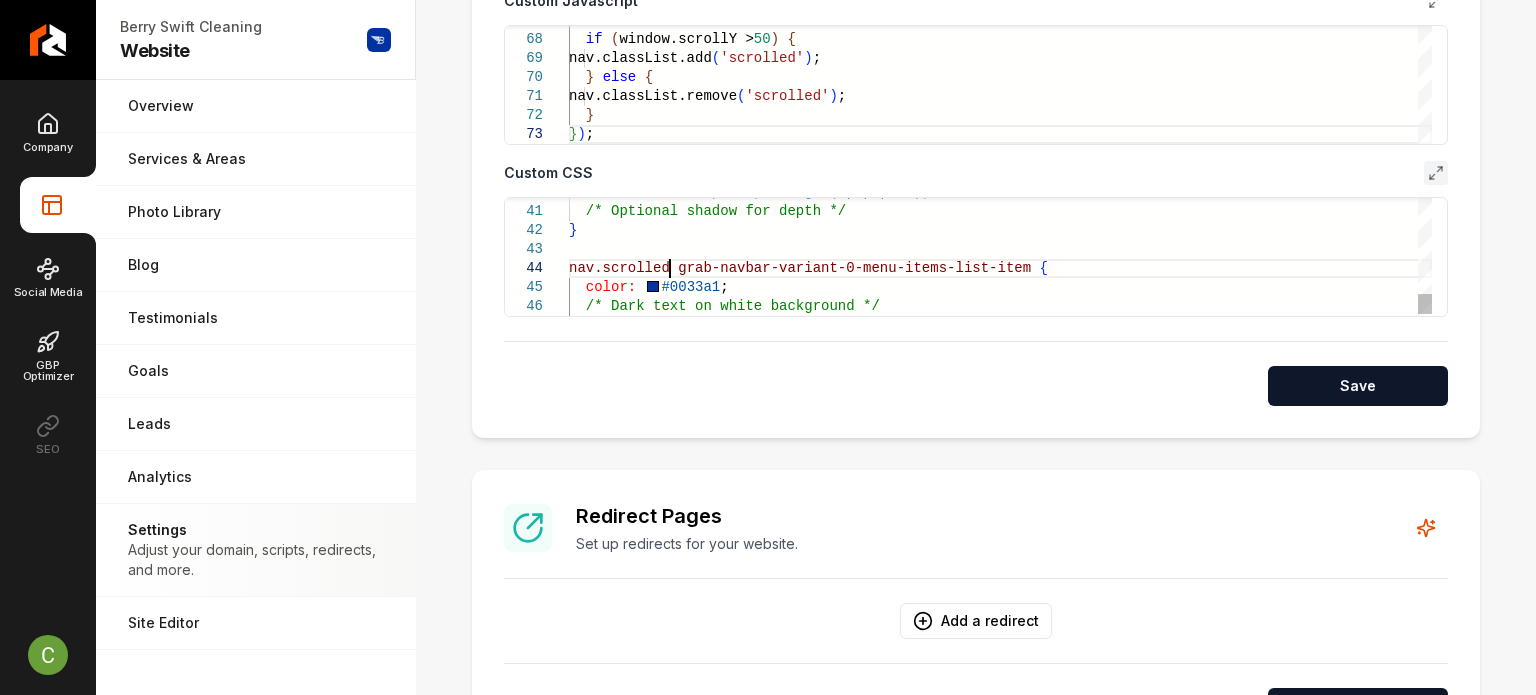 click on "box-shadow:   0   2px   10px     rgba ( 0 ,  0 ,  0 ,  0.1 ) ;    /* Optional shadow for depth */ } nav.scrolled   grab-navbar-variant-0-menu-items-list-item   {    color:     #0033a1 ;    /* Dark text on white background */" at bounding box center (1000, -112) 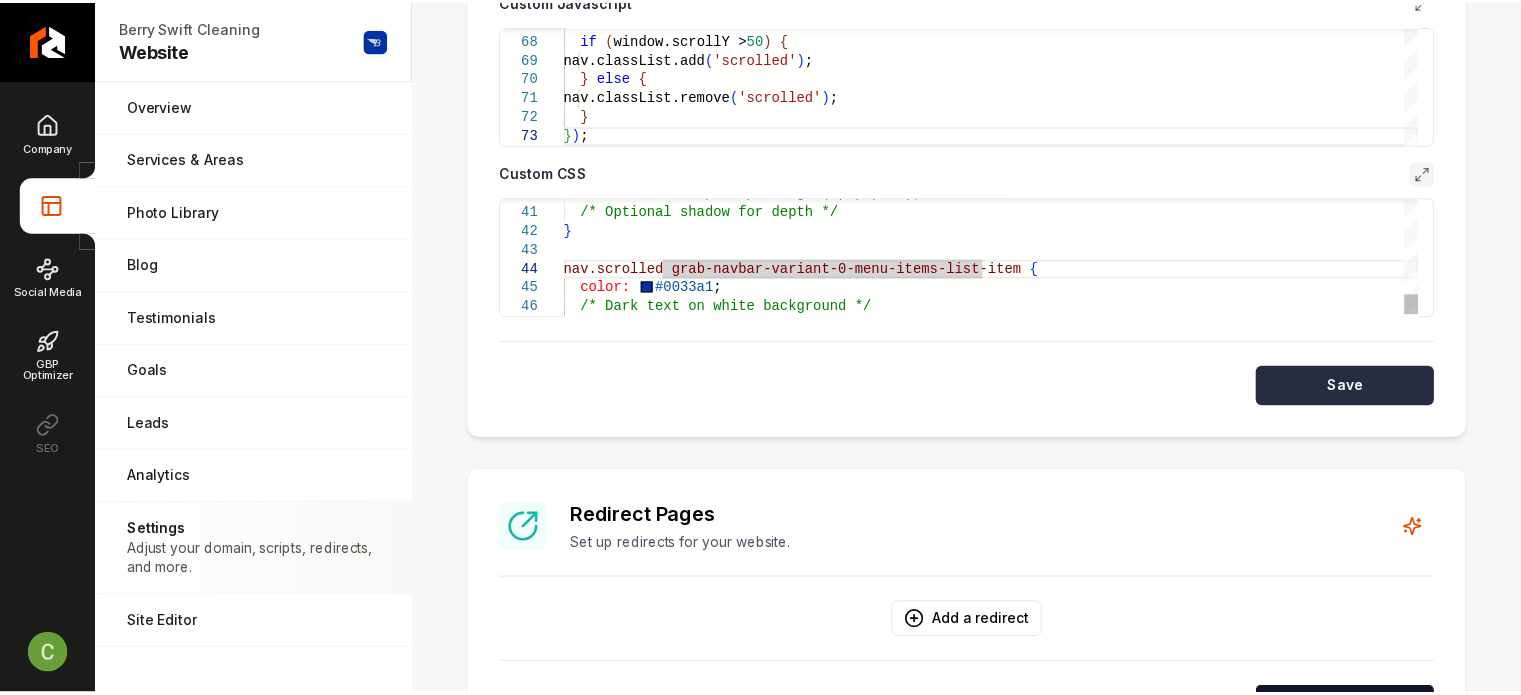 scroll, scrollTop: 72, scrollLeft: 107, axis: both 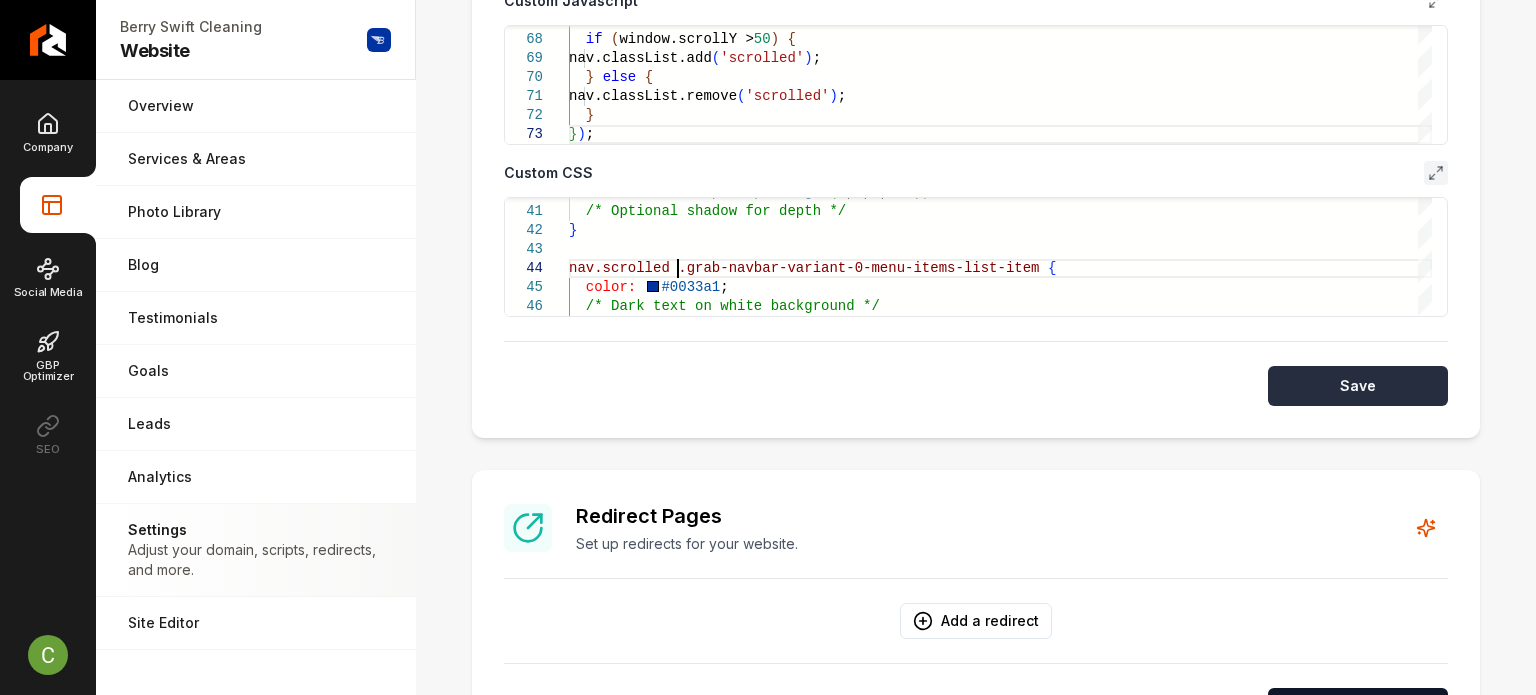 type on "**********" 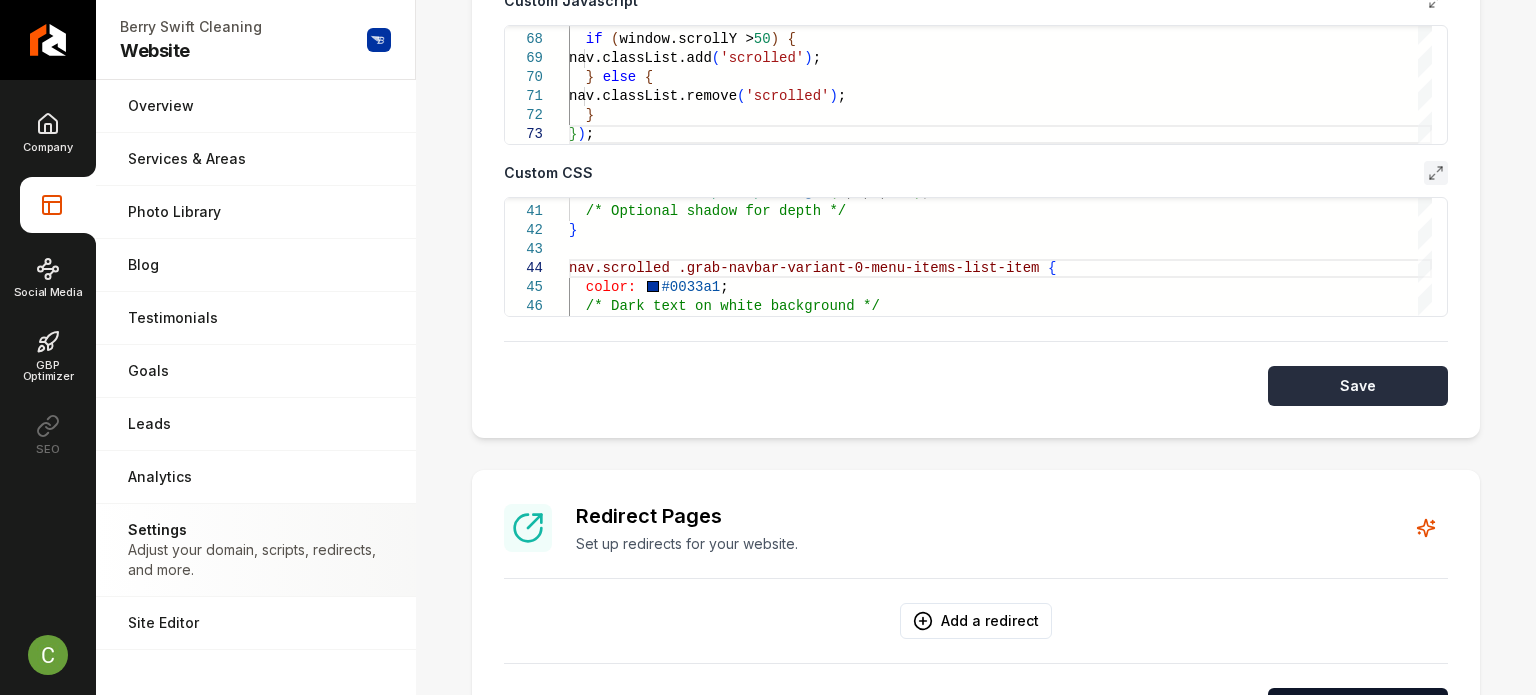 click on "Save" at bounding box center [1358, 386] 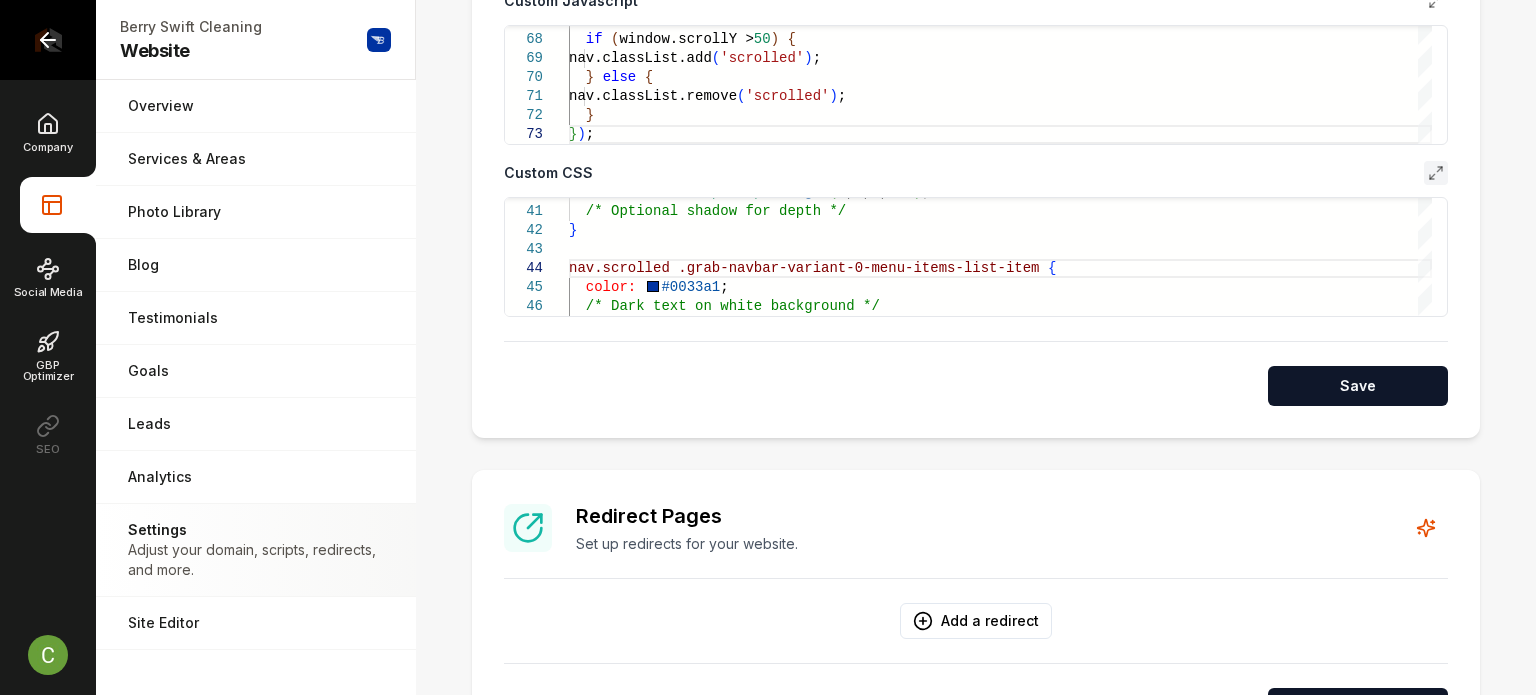 click 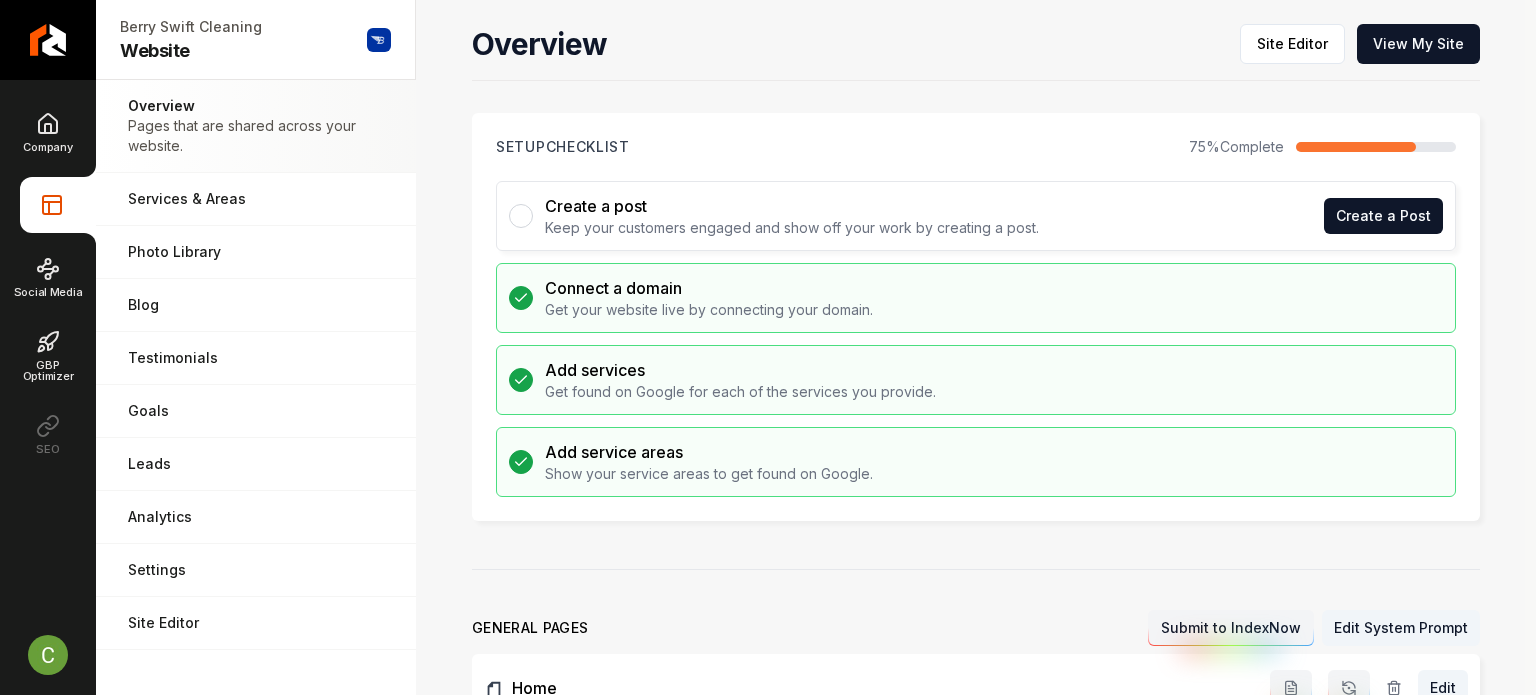 scroll, scrollTop: 0, scrollLeft: 0, axis: both 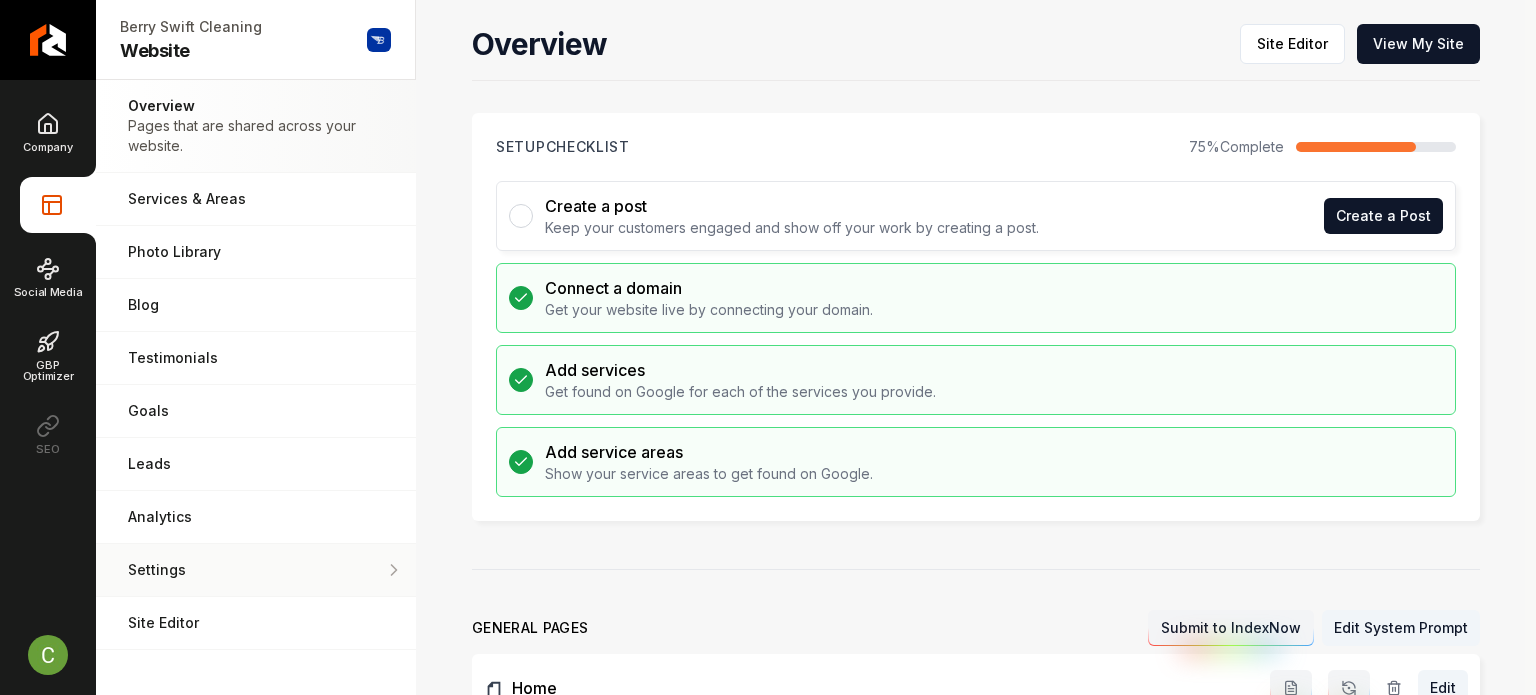 click on "Settings Adjust your domain, scripts, redirects, and more." at bounding box center [256, 570] 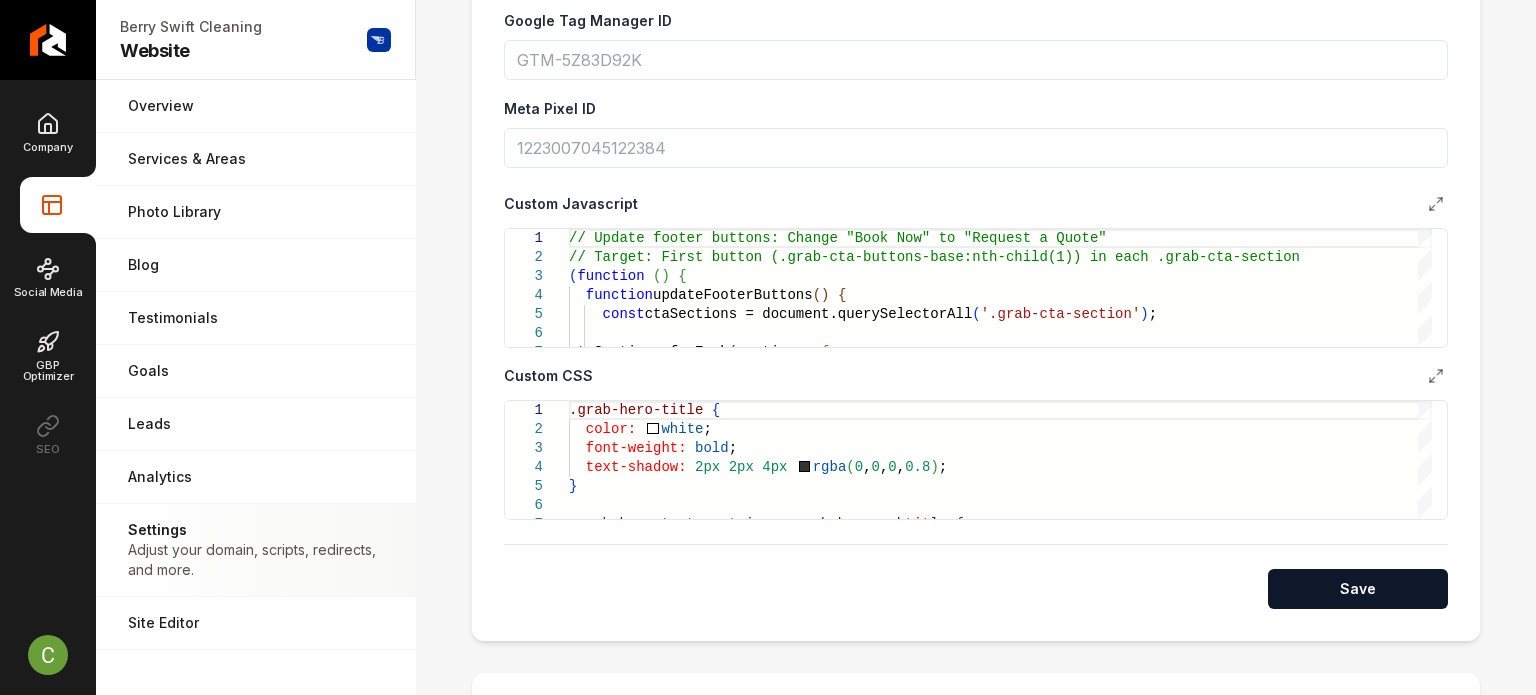 scroll, scrollTop: 800, scrollLeft: 0, axis: vertical 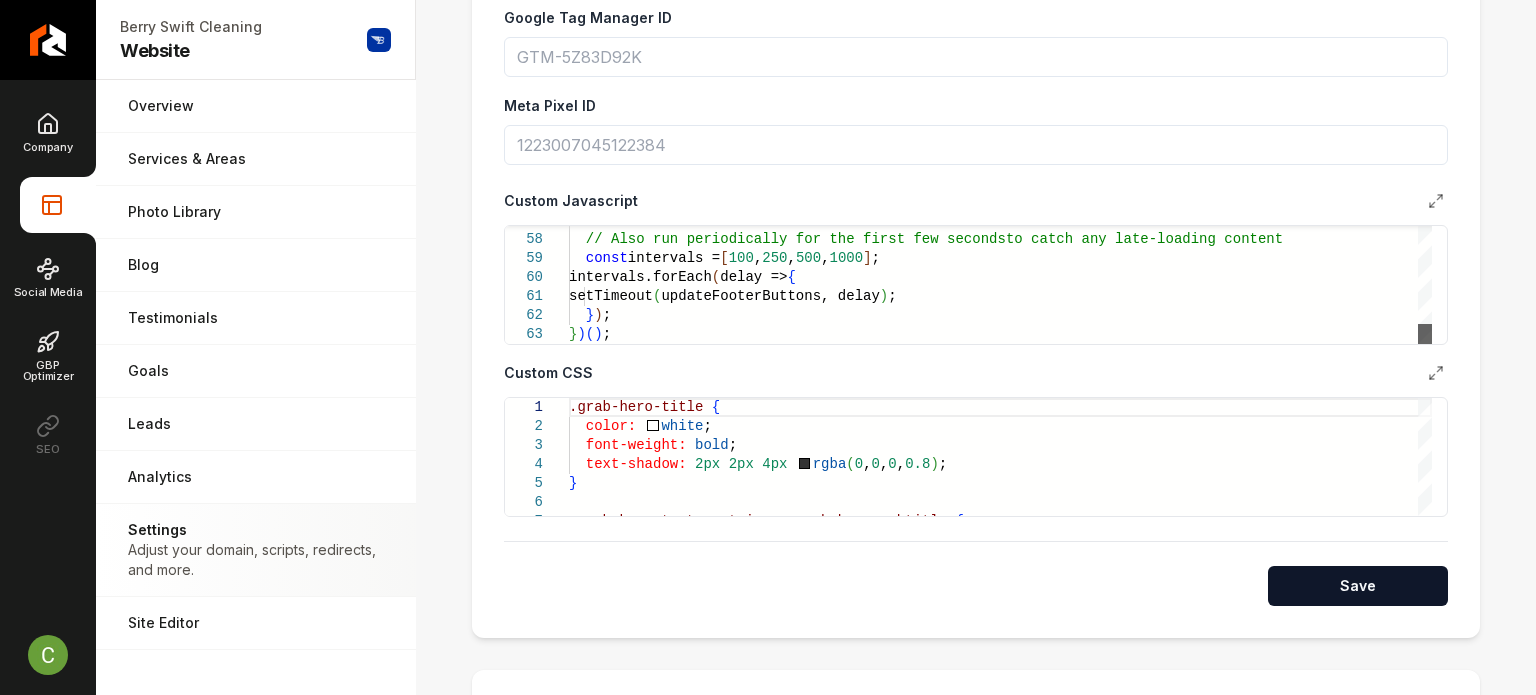 click at bounding box center (1425, 334) 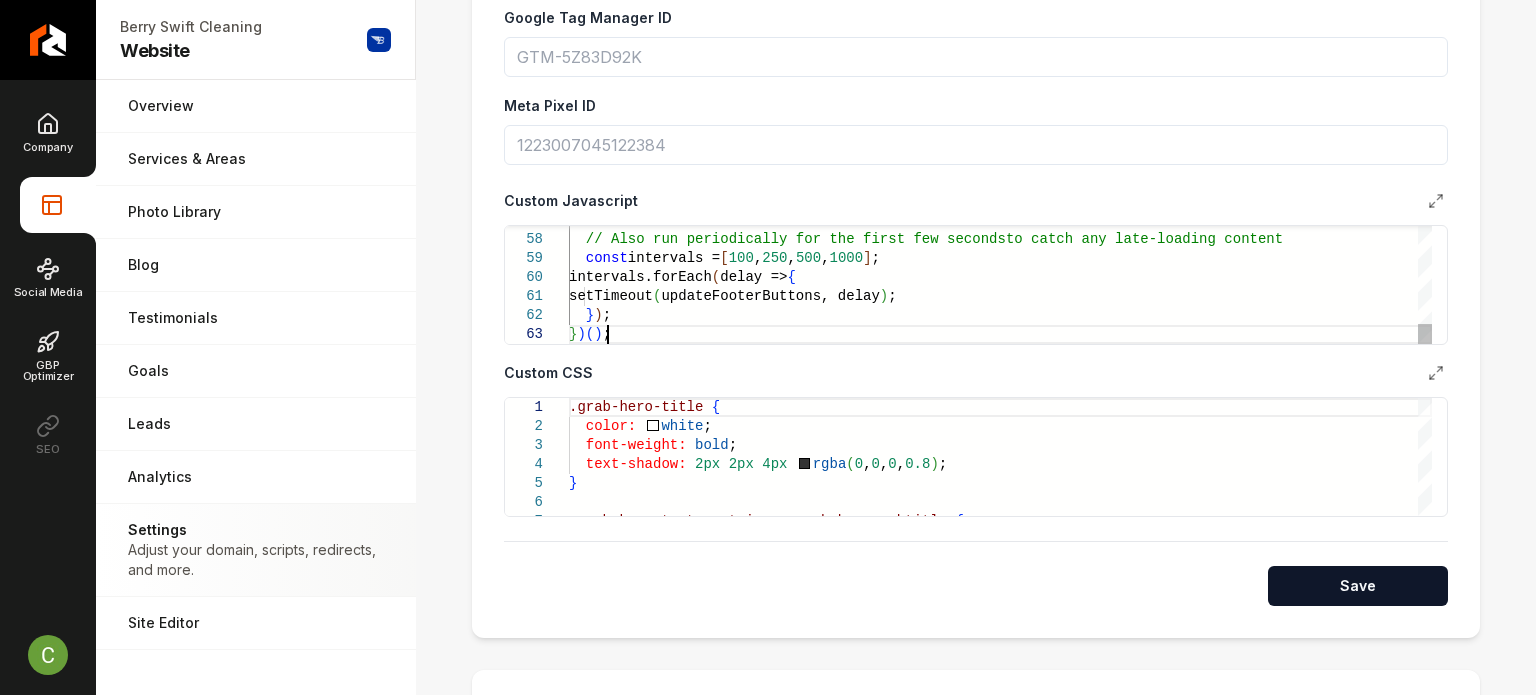 click on "// Also run periodically for the first few seconds  to catch any late-loading content    const  intervals =  [ 100 ,  250 ,  500 ,  1000 ] ;   intervals.forEach ( delay =>  {     setTimeout ( updateFooterButtons, delay ) ;    } ) ; } ) ( ) ;" at bounding box center [1000, -255] 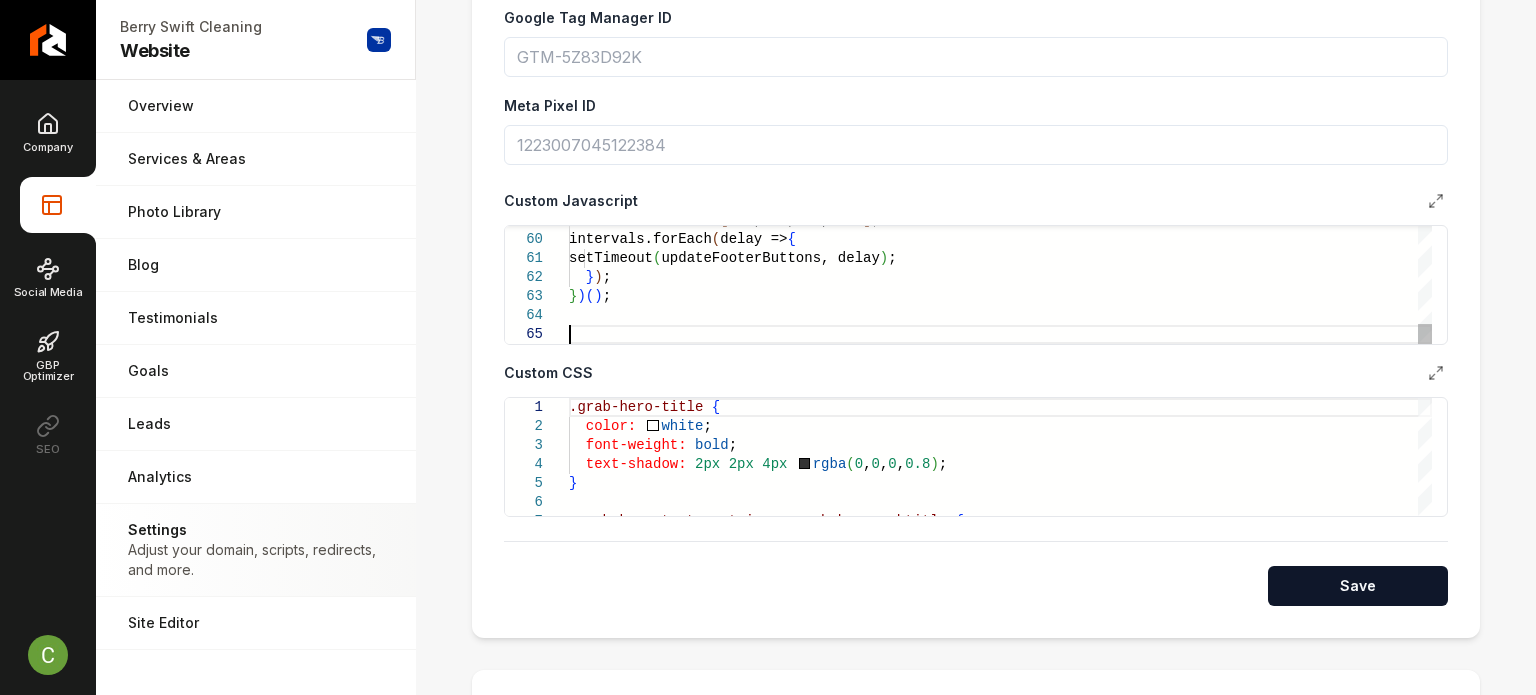 scroll, scrollTop: 96, scrollLeft: 0, axis: vertical 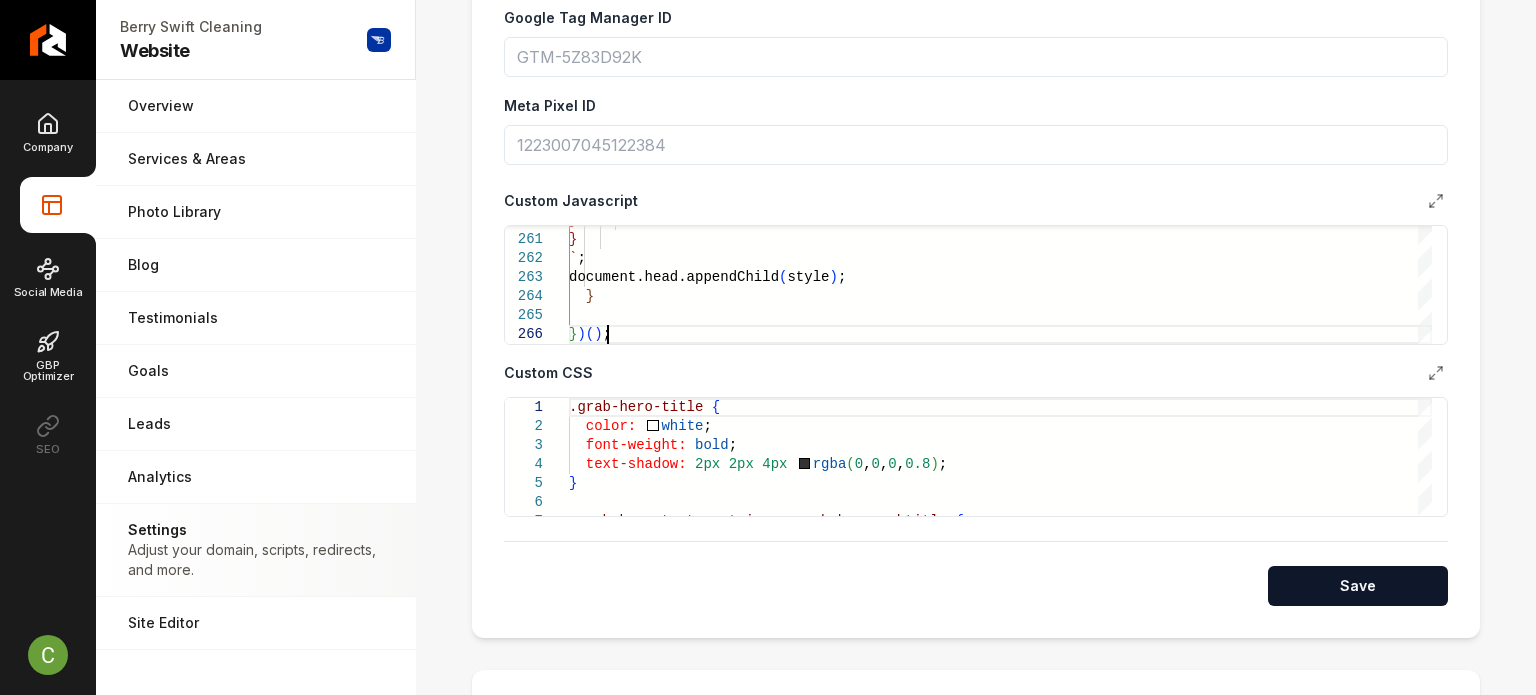 type on "**********" 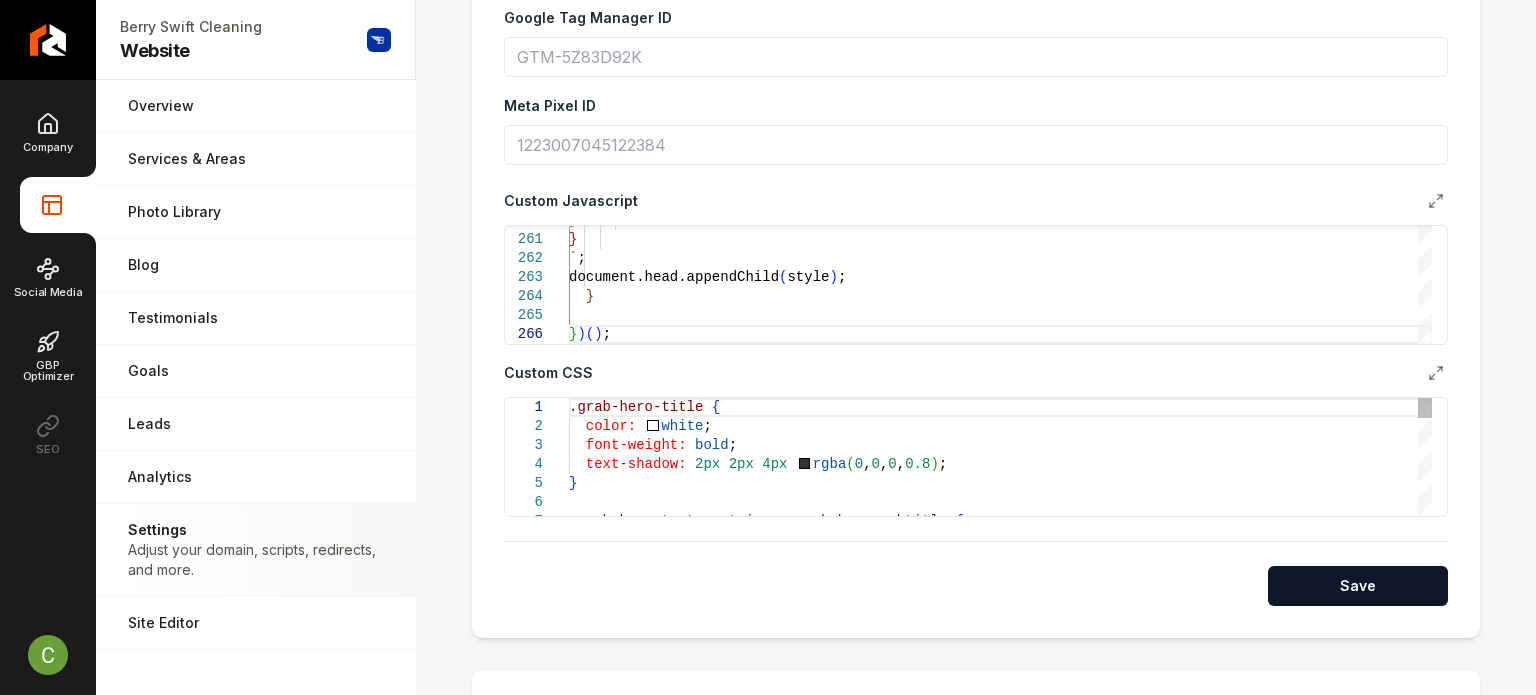 click on ".grab-hero-title   {    color:     white ;    font-weight:   bold ;    text-shadow:   2px   2px   4px     rgba ( 0 ,  0 ,  0 ,  0.8 ) ; } .grab-hero-text-container   .grab-hero-subtitle   {" at bounding box center (1000, 2022) 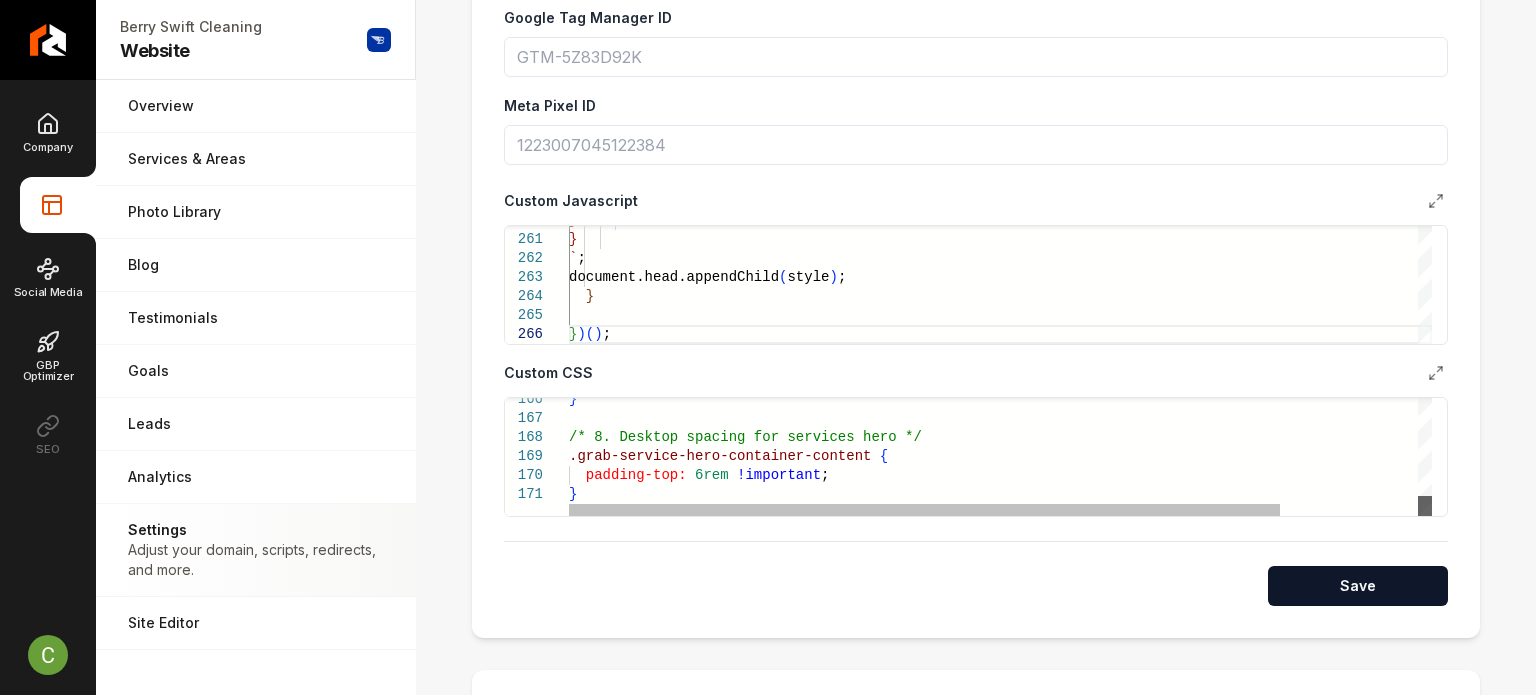 click at bounding box center (1425, 506) 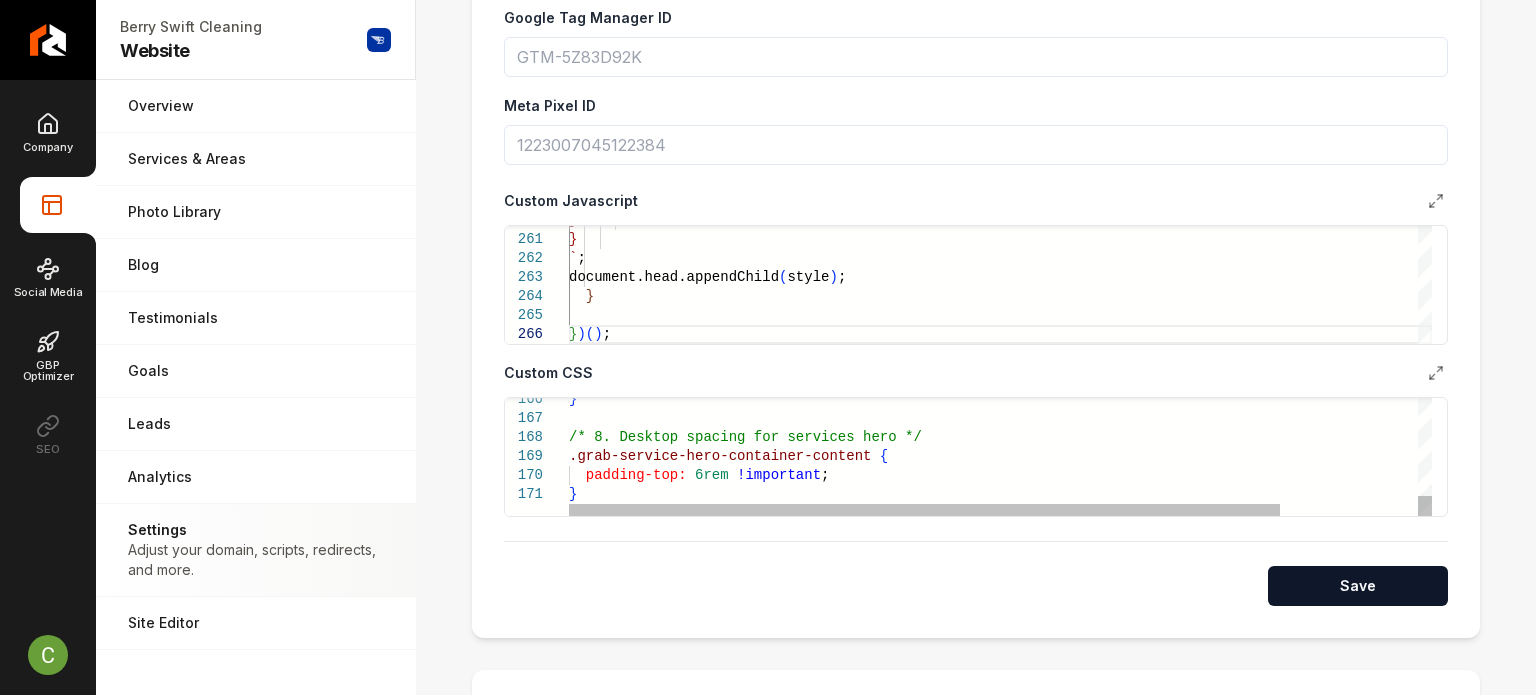 click on "} /* 8. Desktop spacing for services hero */ .grab-service-hero-container-content   {    padding-top:   6rem   !important ; }" at bounding box center (1084, -1115) 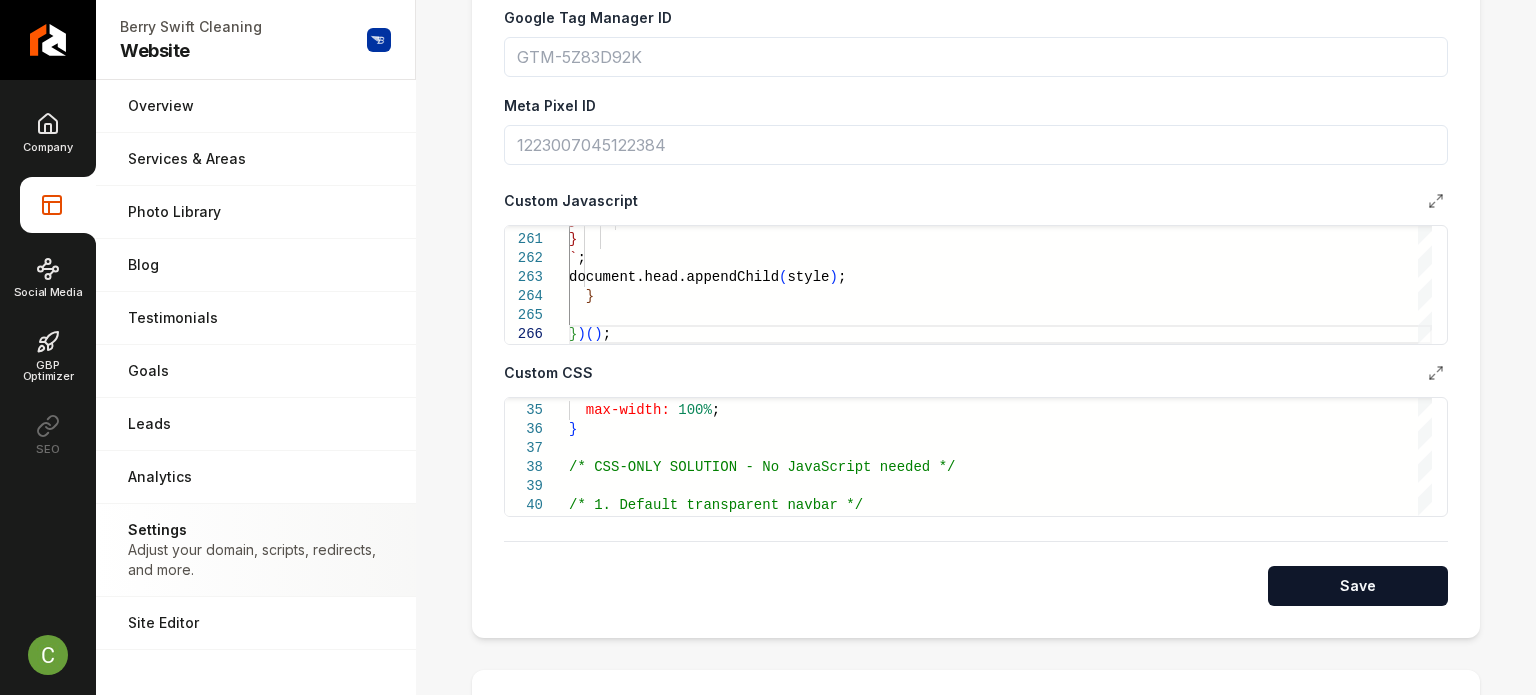 drag, startPoint x: 568, startPoint y: 467, endPoint x: 912, endPoint y: 628, distance: 379.8118 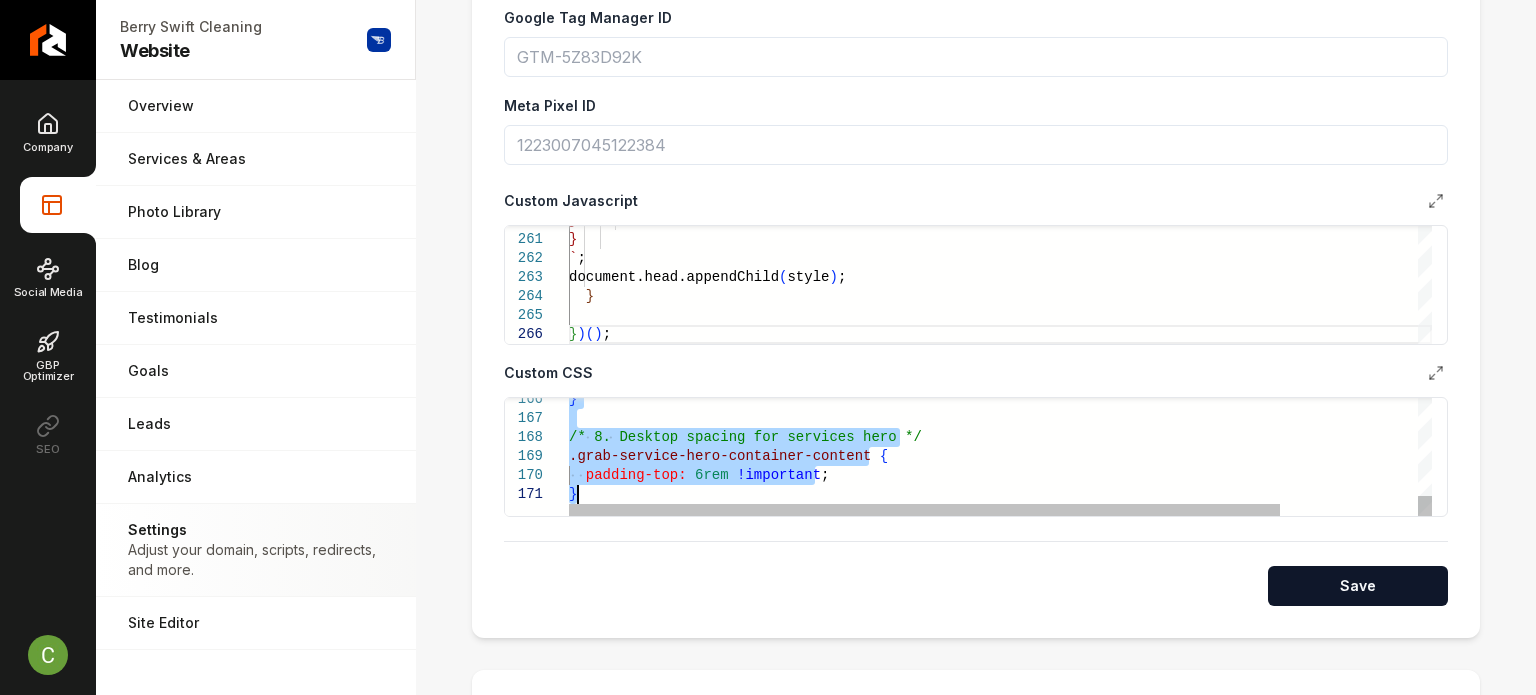 drag, startPoint x: 569, startPoint y: 459, endPoint x: 1135, endPoint y: 742, distance: 632.80725 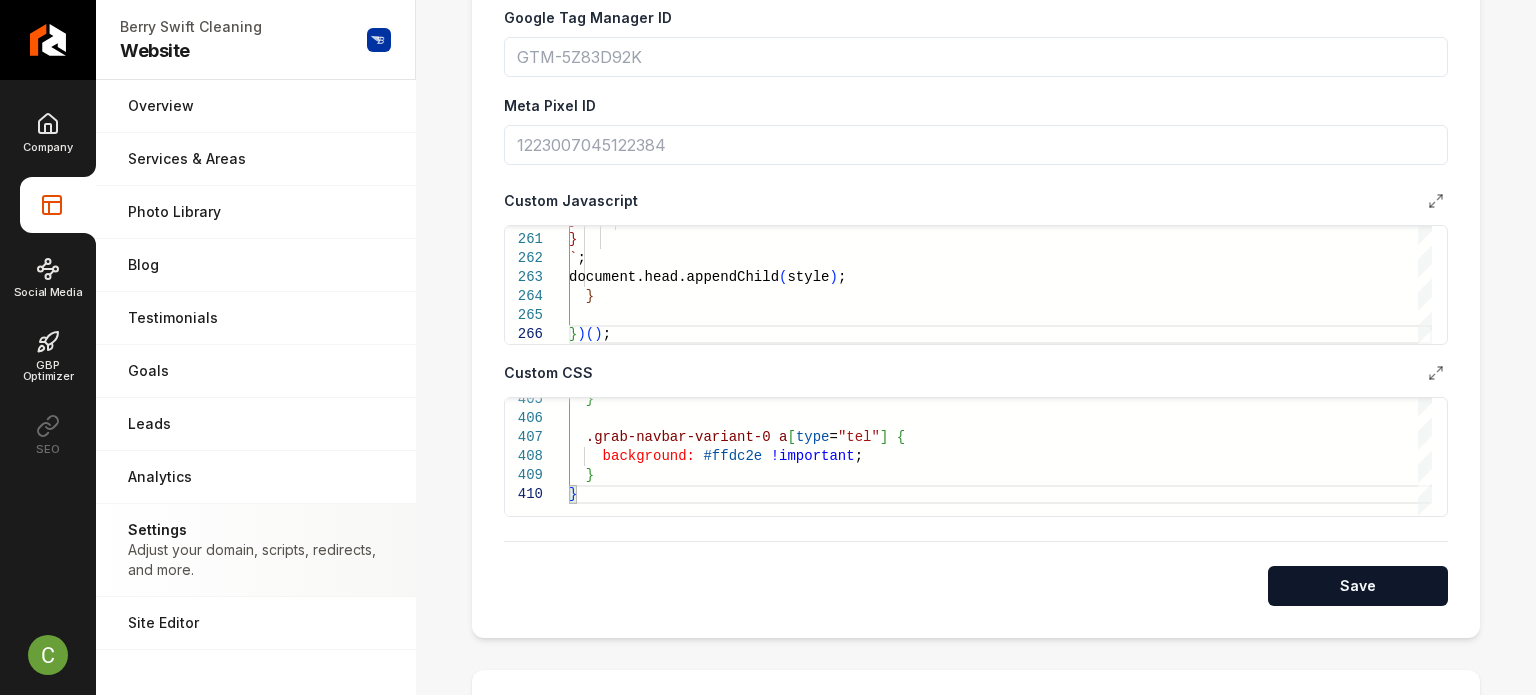 click on "Save" at bounding box center [1358, 586] 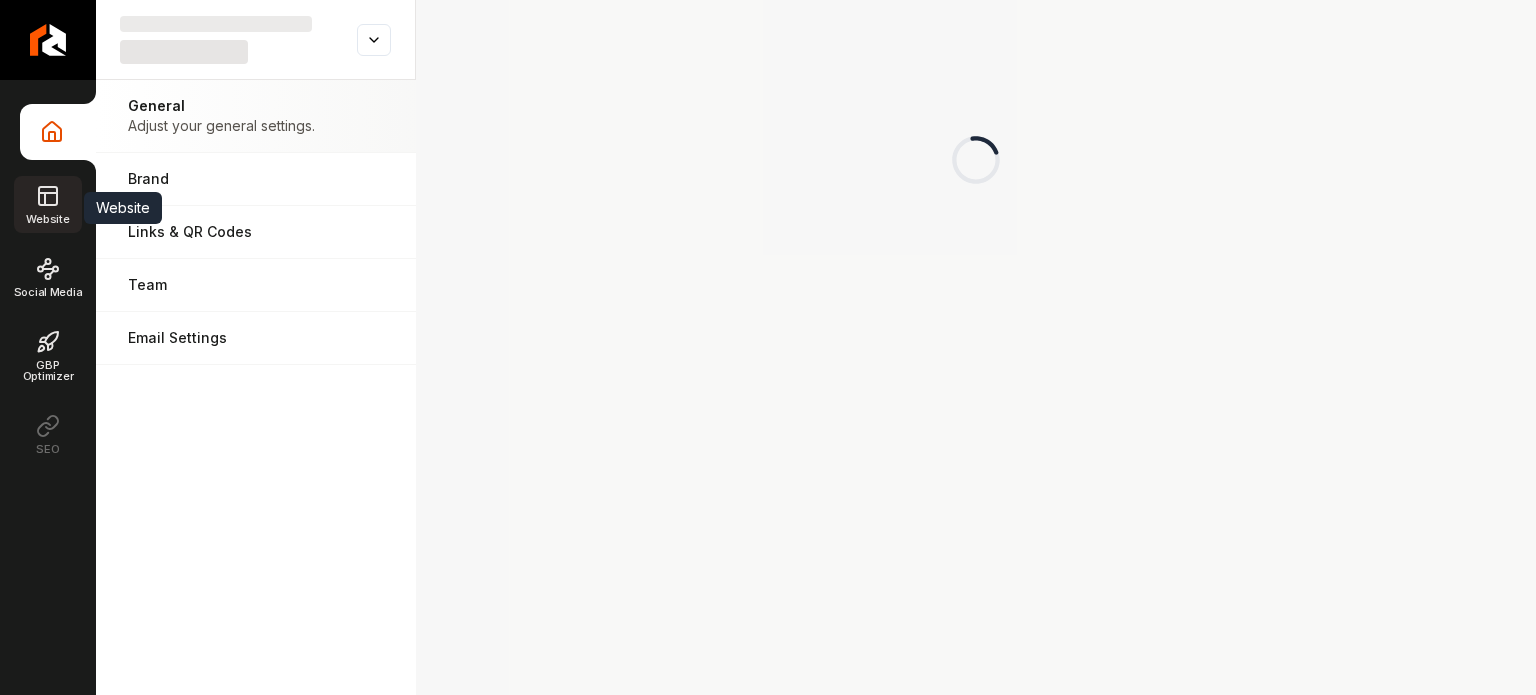 scroll, scrollTop: 0, scrollLeft: 0, axis: both 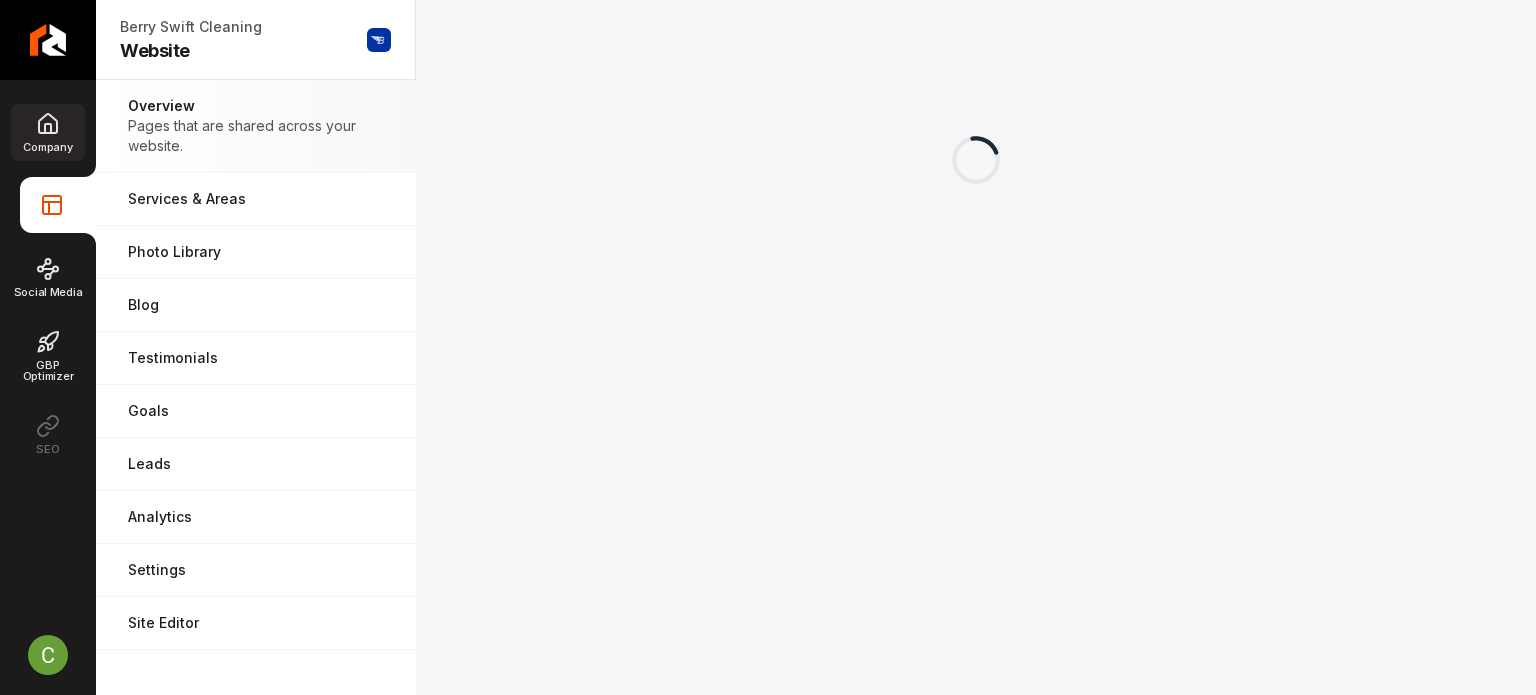 click on "Company" at bounding box center (47, 132) 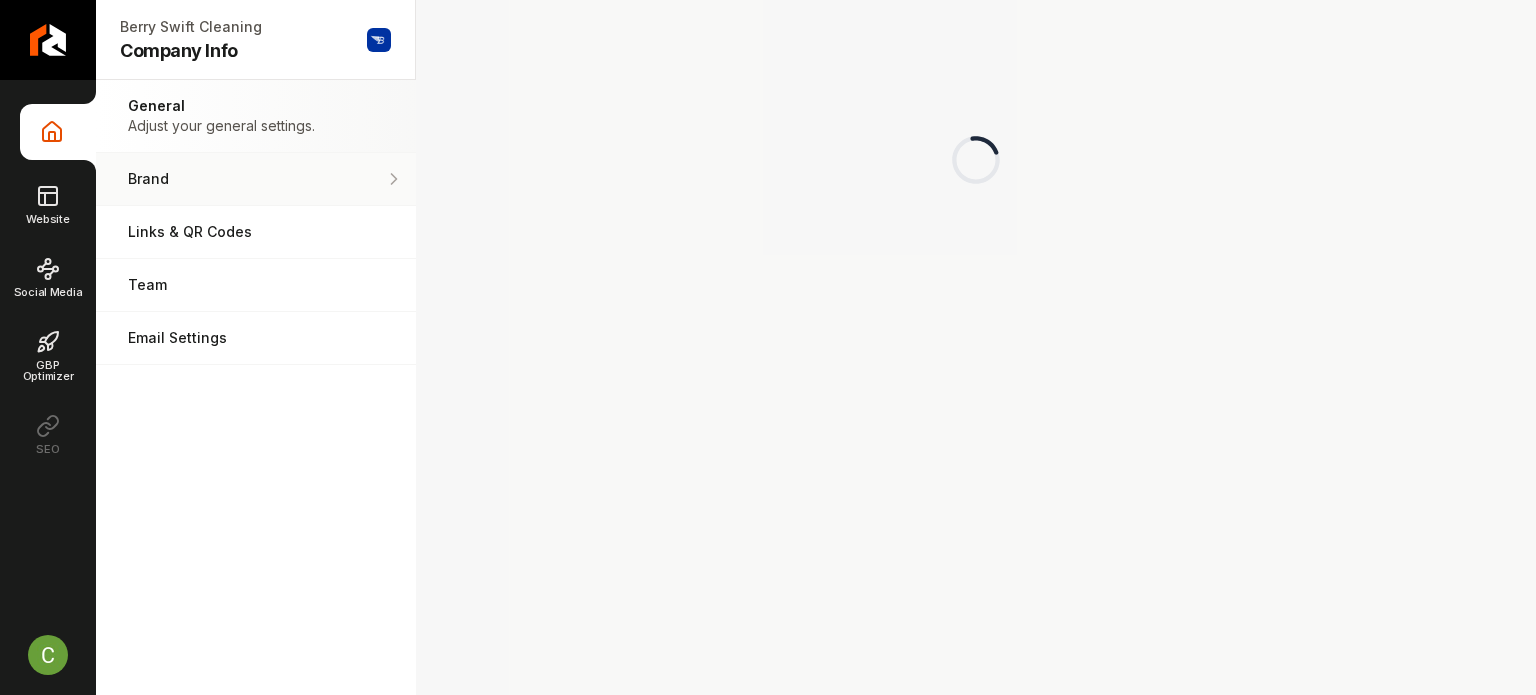 click on "Brand Manage the styles and colors of your business." at bounding box center (256, 179) 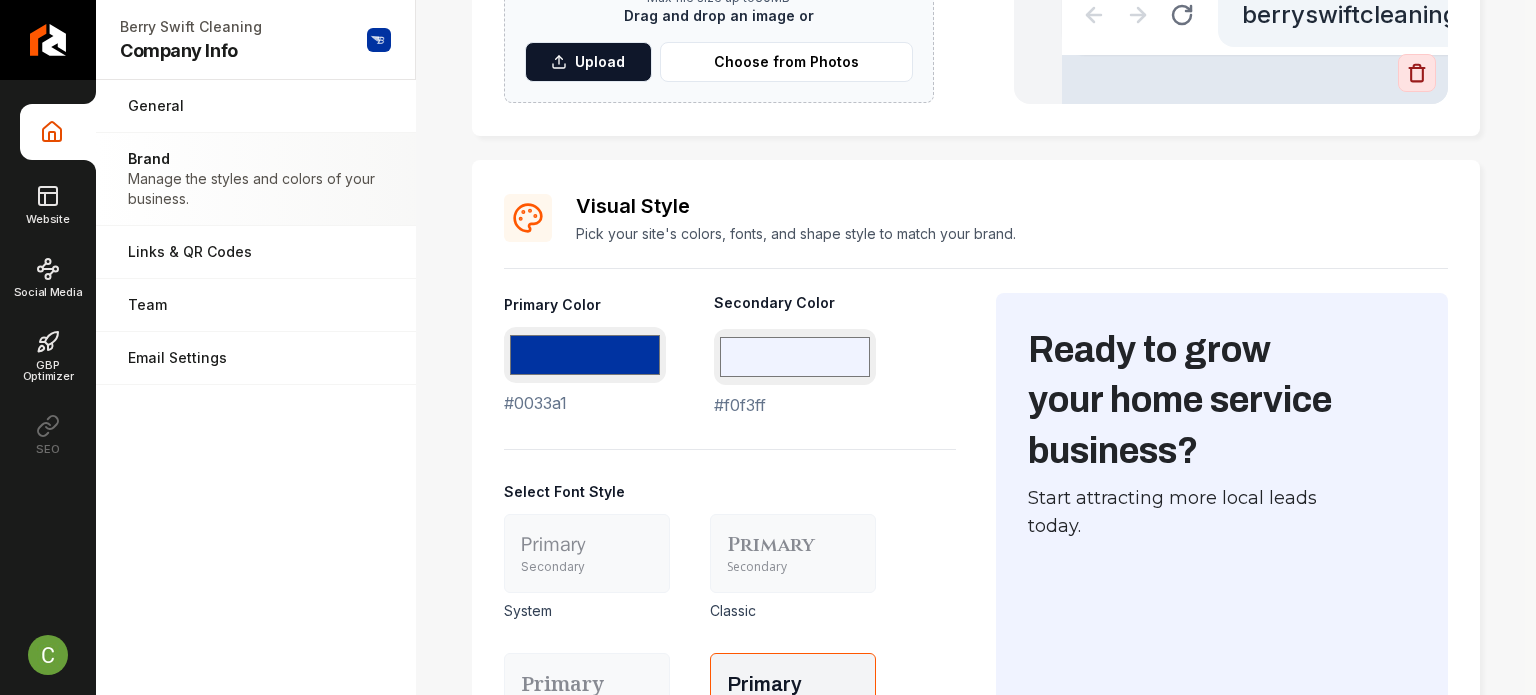 scroll, scrollTop: 700, scrollLeft: 0, axis: vertical 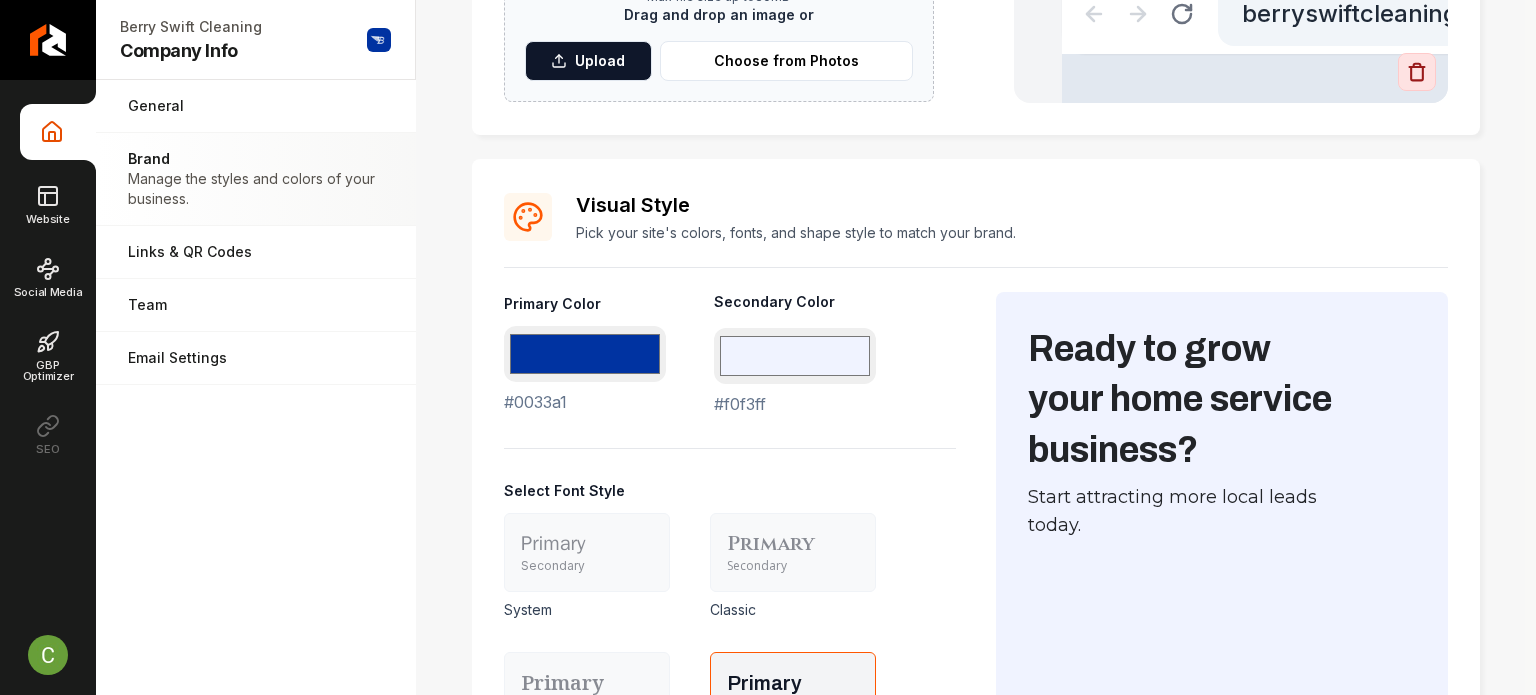 click on "#0033a1 #0033a1" at bounding box center (585, 370) 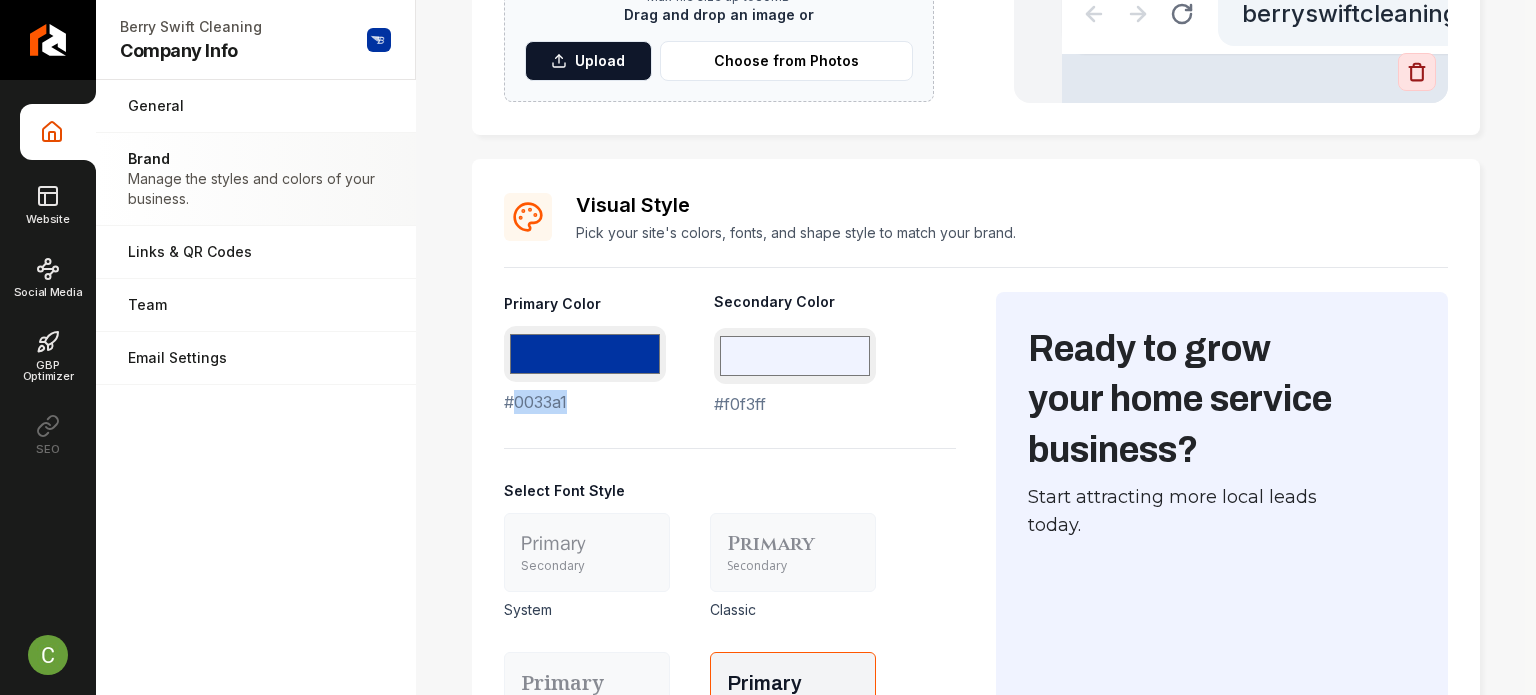click on "#0033a1 #0033a1" at bounding box center [585, 370] 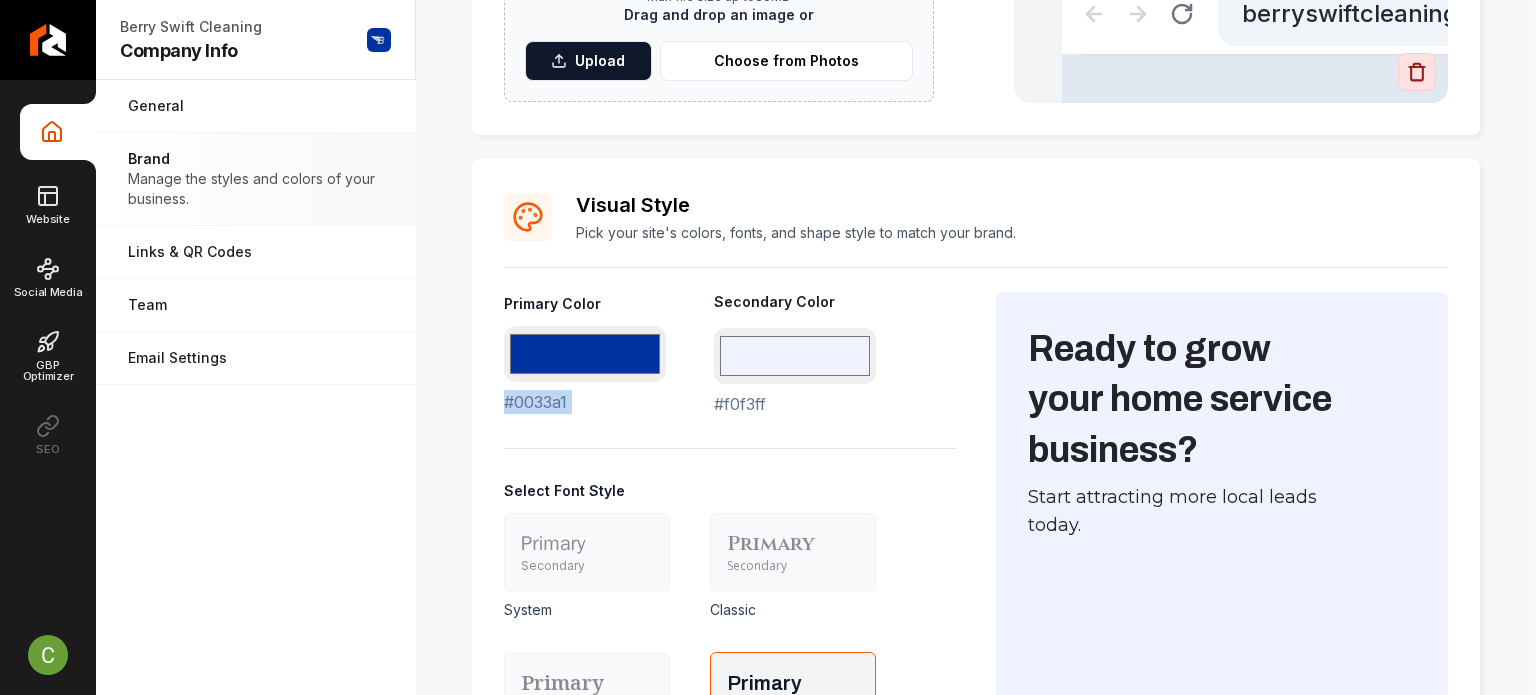 click on "#0033a1 #0033a1" at bounding box center [585, 370] 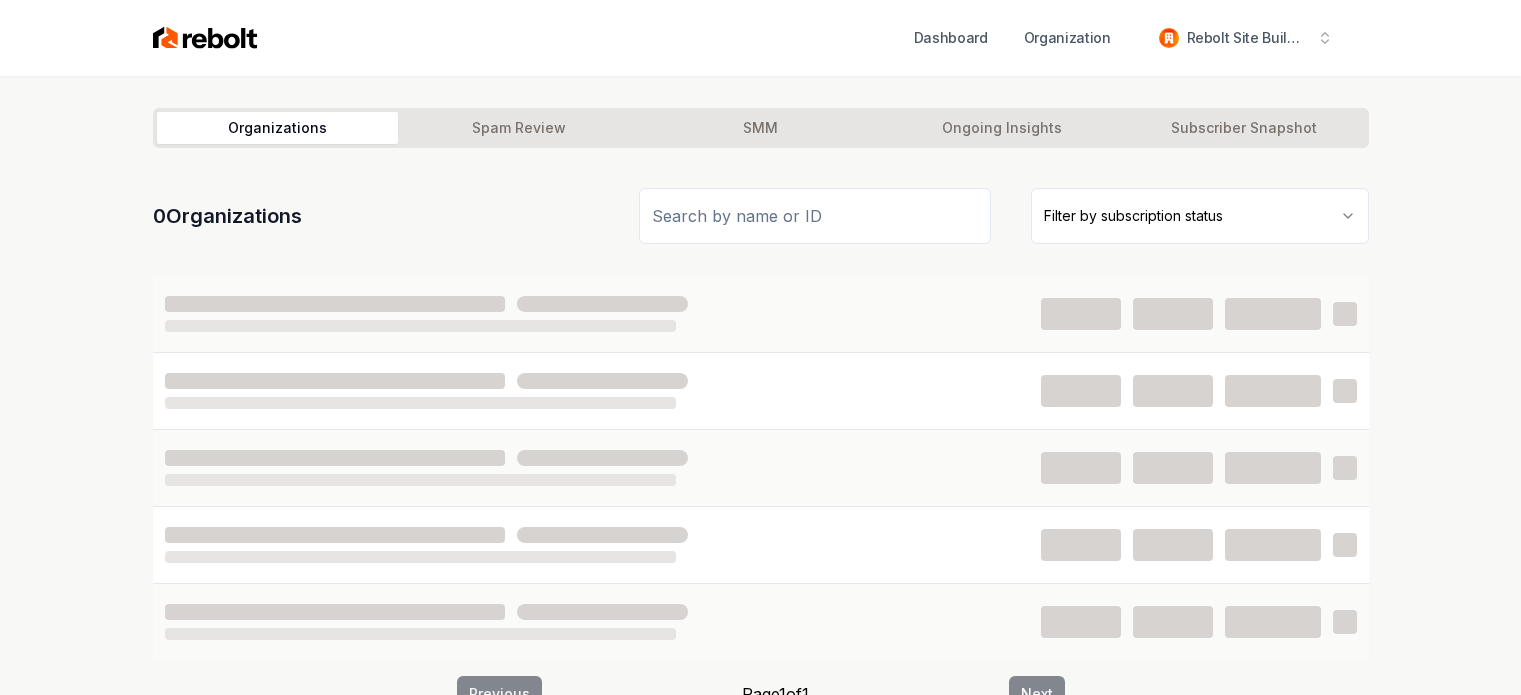 scroll, scrollTop: 0, scrollLeft: 0, axis: both 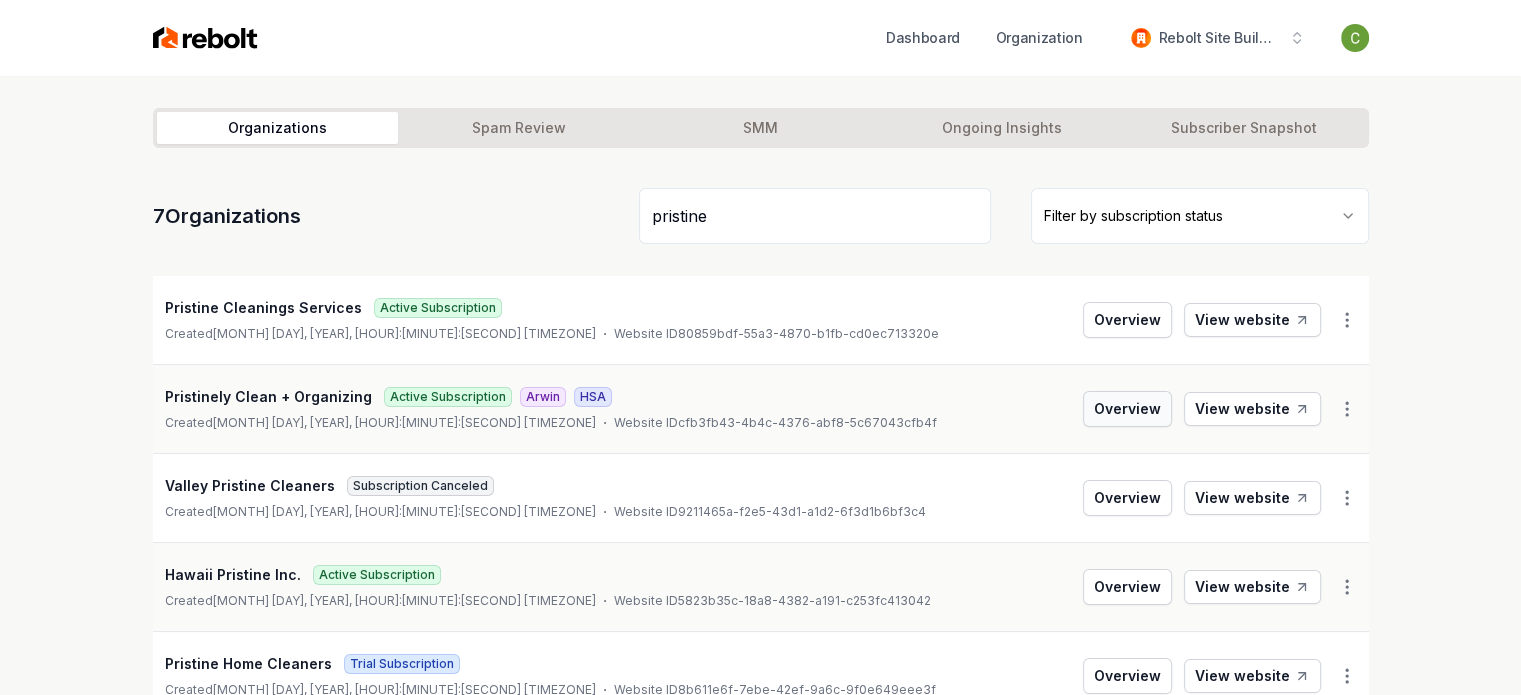 type on "pristine" 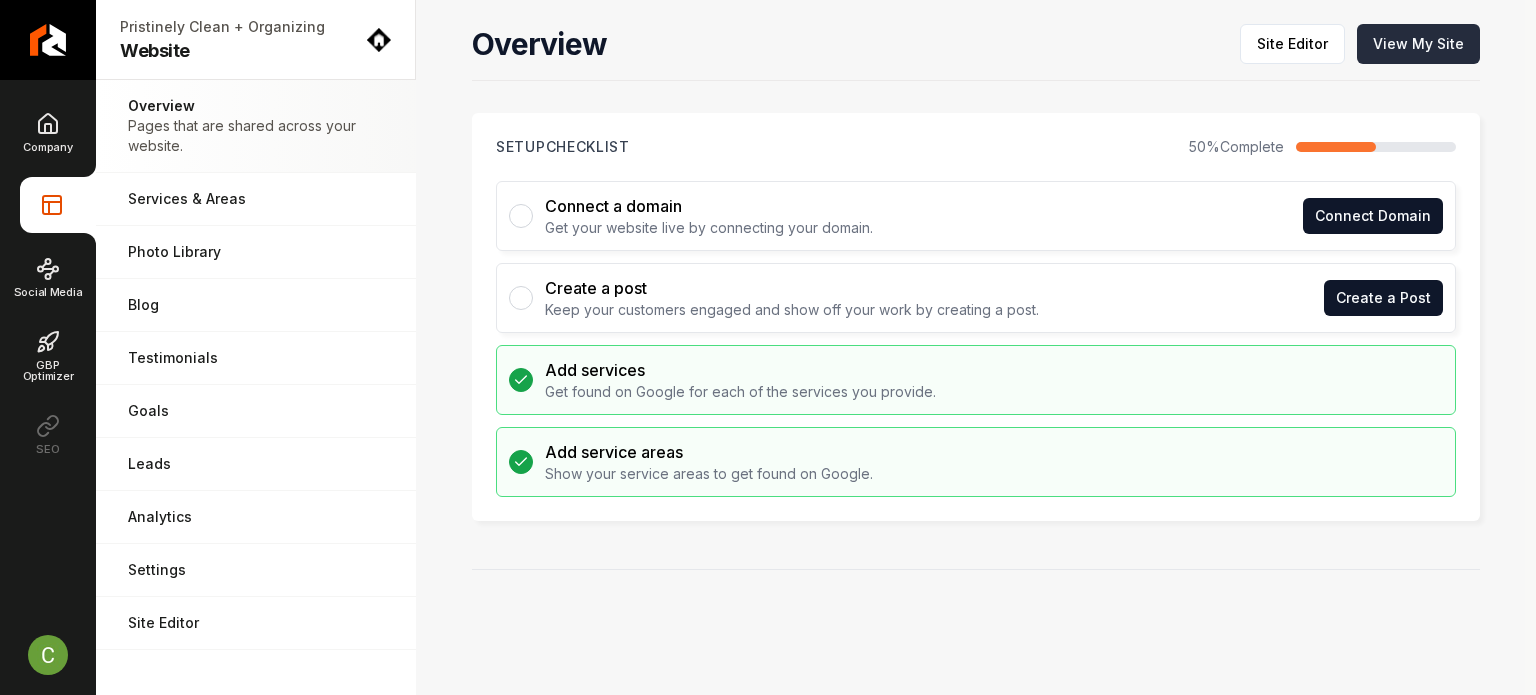 click on "View My Site" at bounding box center (1418, 44) 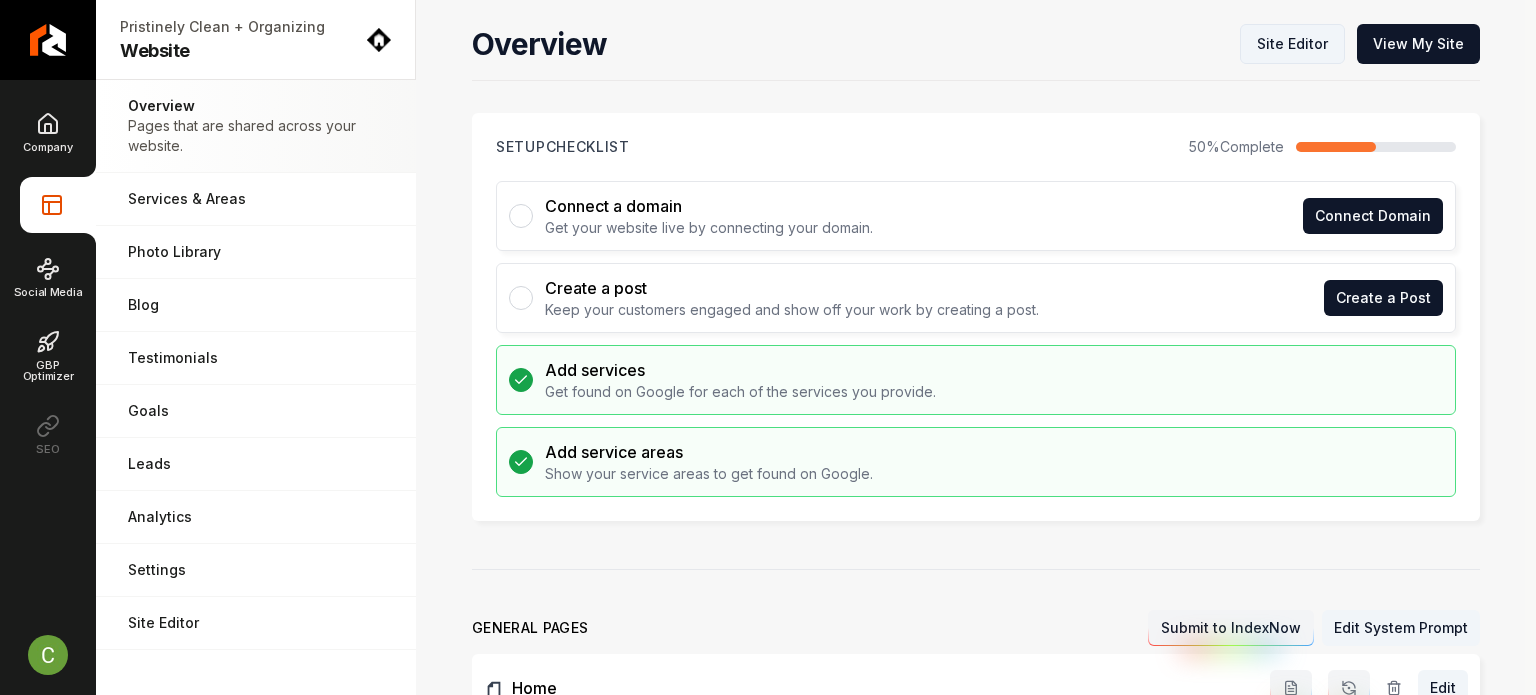click on "Site Editor" at bounding box center (1292, 44) 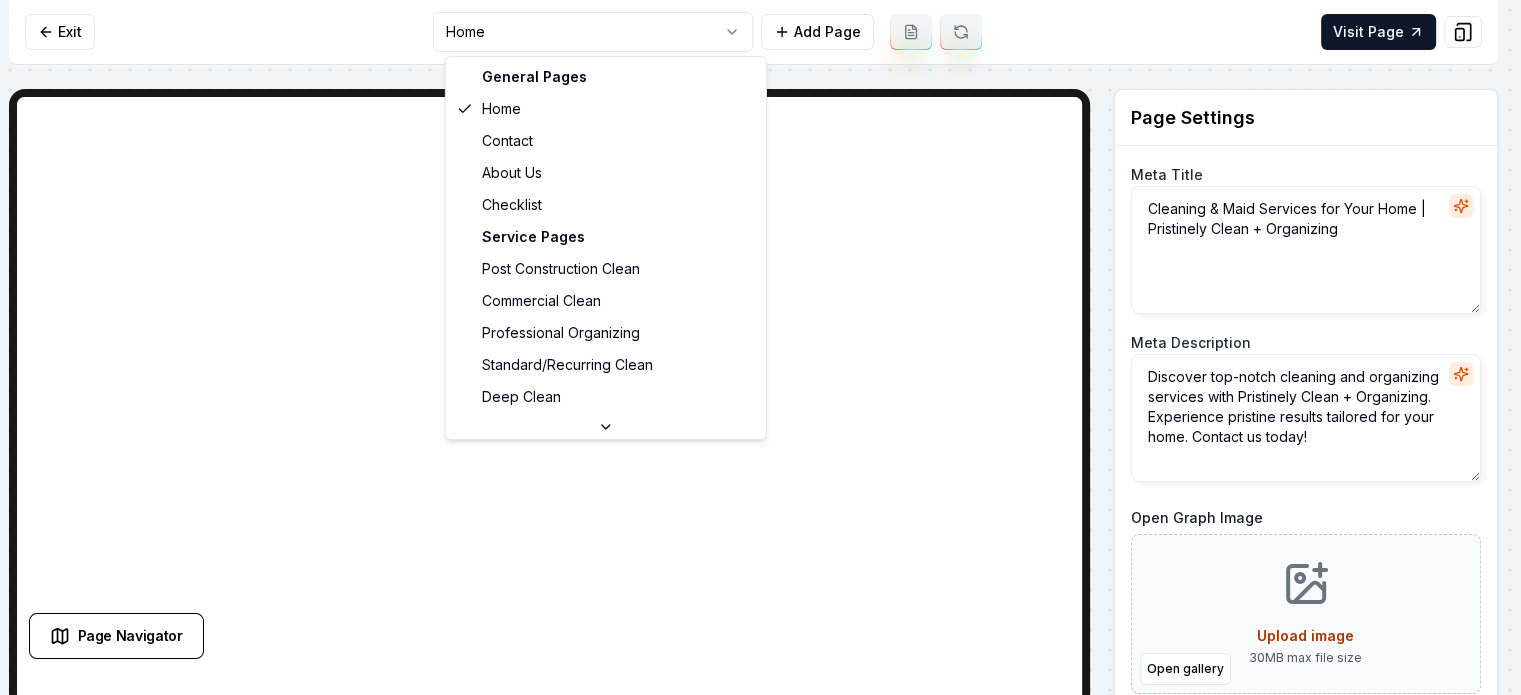 click on "Computer Required This feature is only available on a computer. Please switch to a computer to edit your site. Go back Exit Home Add Page Visit Page Page Navigator Page Settings Meta Title Cleaning & Maid Services for Your Home | Pristinely Clean + Organizing Meta Description Discover top-notch cleaning and organizing services with Pristinely Clean + Organizing. Experience pristine results tailored for your home. Contact us today! Open Graph Image Open gallery Upload image 30 MB max file size Discard Changes Save Section Editor Unsupported section type /dashboard/sites/[UUID]/pages/[UUID] General Pages Home Contact About Us Checklist Service Pages Post Construction Clean Commercial Clean Professional Organizing Standard/Recurring Clean Deep Clean Marine Vessel Detailing Move In/Out Clean Vacation Rental Clean A la Carte Mobile Auto Detailing Service Area Pages [CITY], [STATE] [CITY], [STATE] [CITY], [STATE] [CITY], [STATE] [CITY], [STATE]" at bounding box center (760, 347) 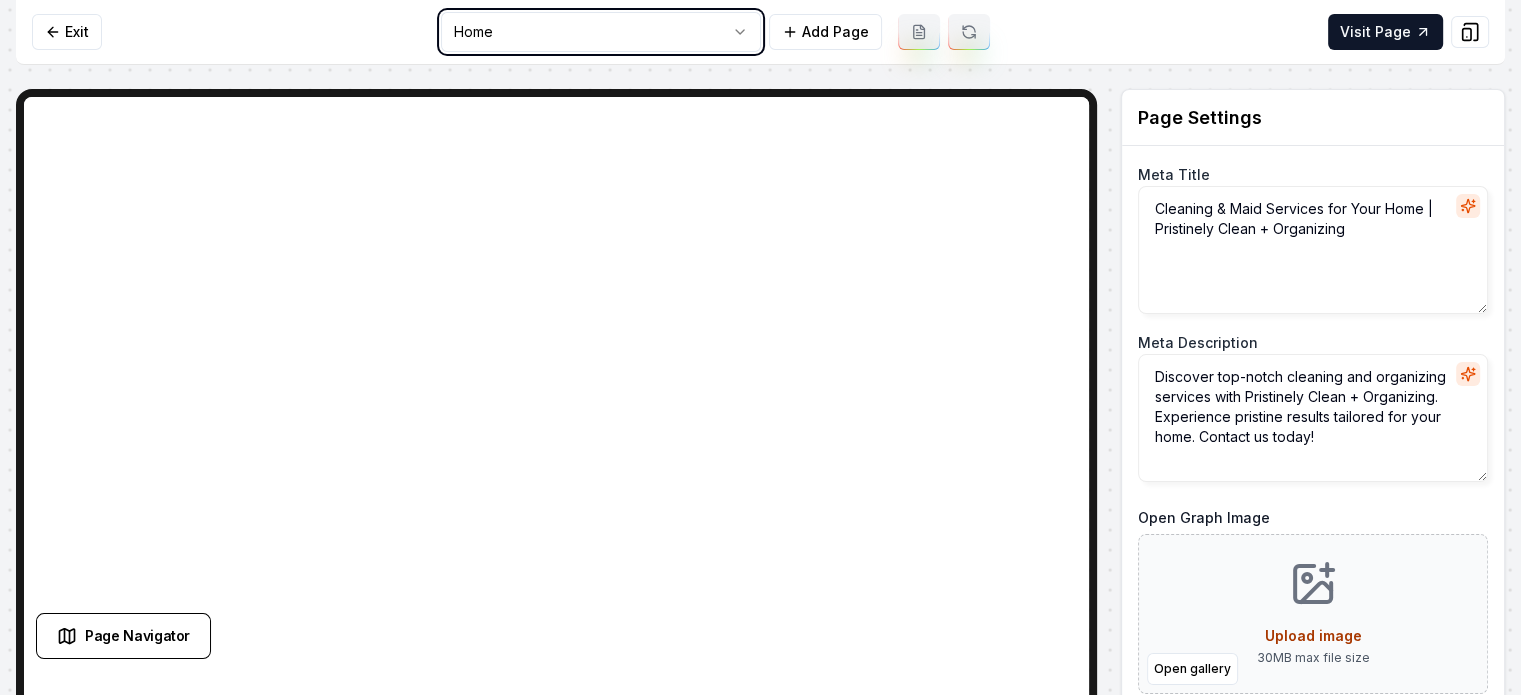 click on "Computer Required This feature is only available on a computer. Please switch to a computer to edit your site. Go back  Exit Home Add Page Visit Page  Page Navigator Page Settings Meta Title Cleaning & Maid Services for Your Home | Pristinely Clean + Organizing Meta Description Discover top-notch cleaning and organizing services with Pristinely Clean + Organizing. Experience pristine results tailored for your home. Contact us today! Open Graph Image Open gallery Upload image 30  MB max file size Discard Changes Save Section Editor Unsupported section type /dashboard/sites/cfb3fb43-4b4c-4376-abf8-5c67043cfb4f/pages/d269cd5e-d619-4638-a671-a6c8b33da729" at bounding box center [760, 347] 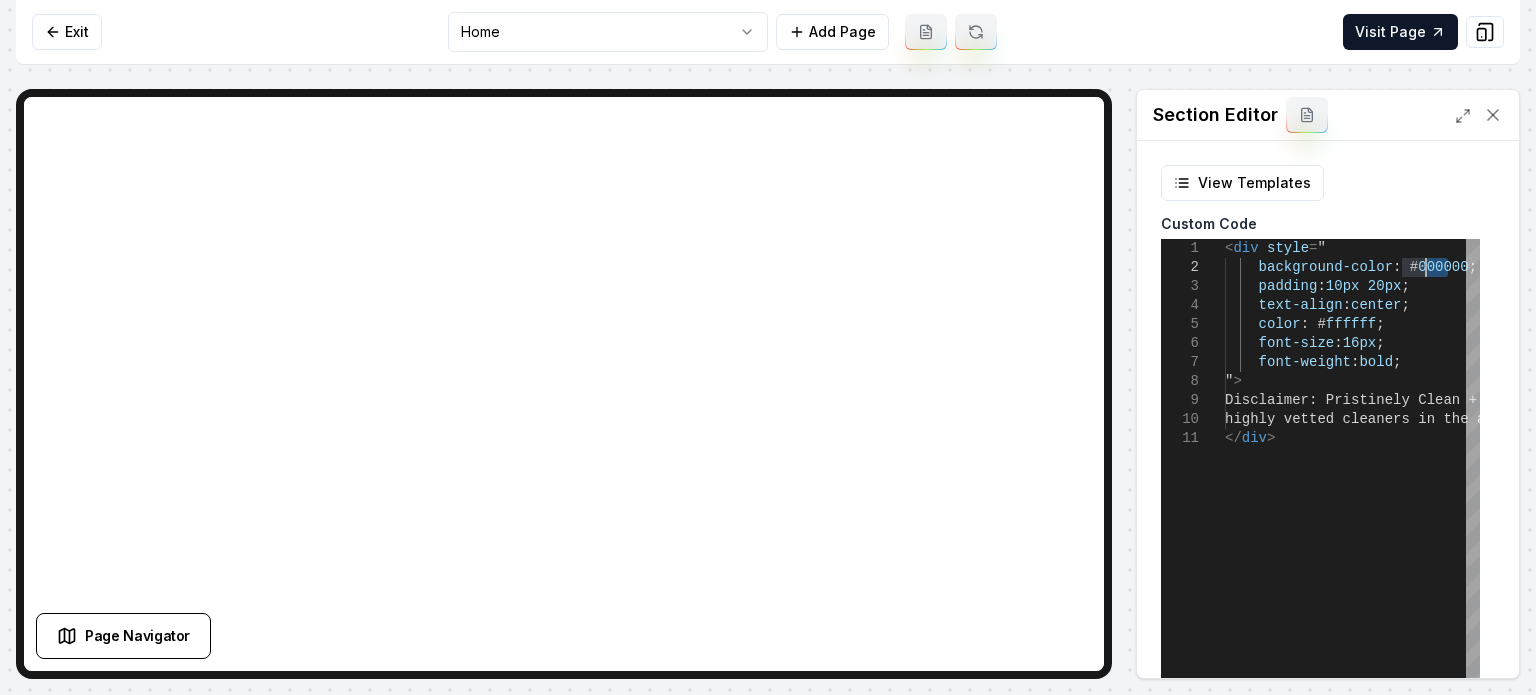 scroll, scrollTop: 0, scrollLeft: 0, axis: both 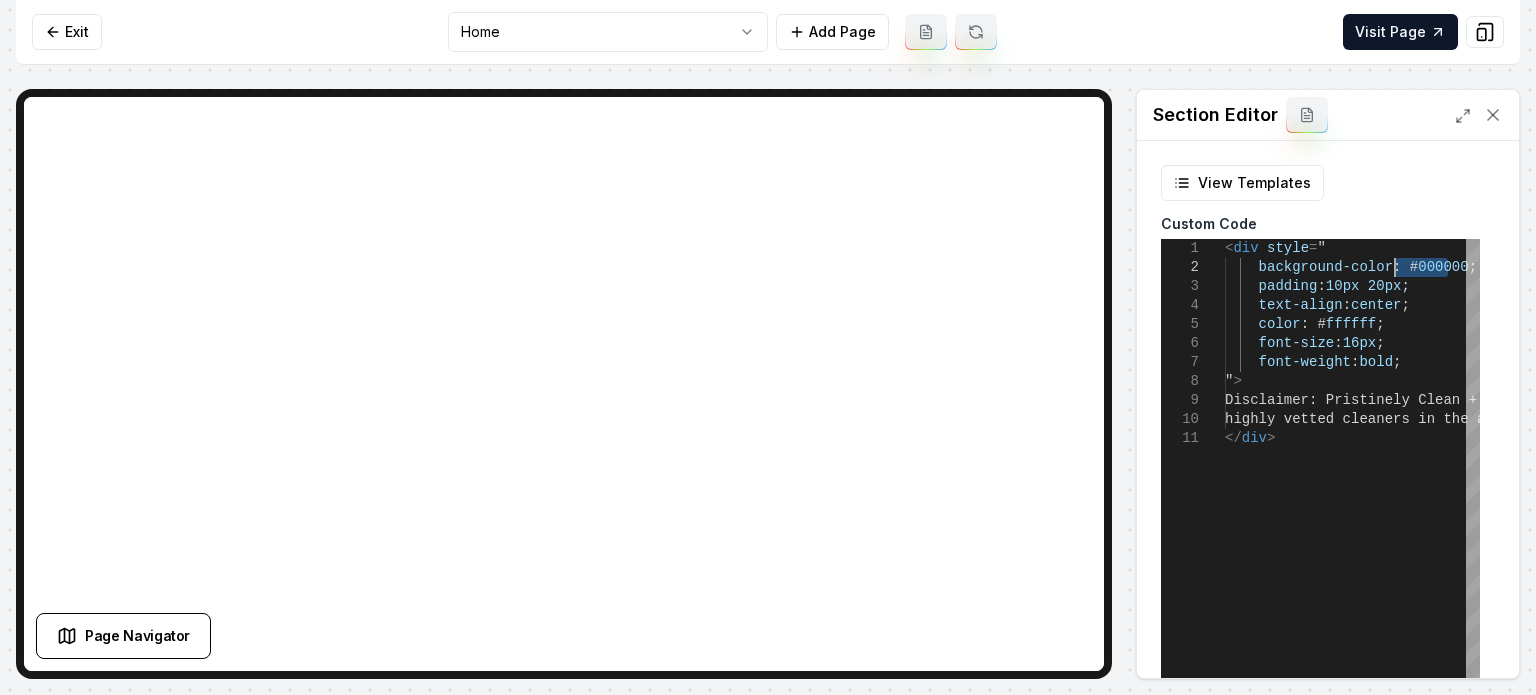 drag, startPoint x: 1440, startPoint y: 260, endPoint x: 1392, endPoint y: 259, distance: 48.010414 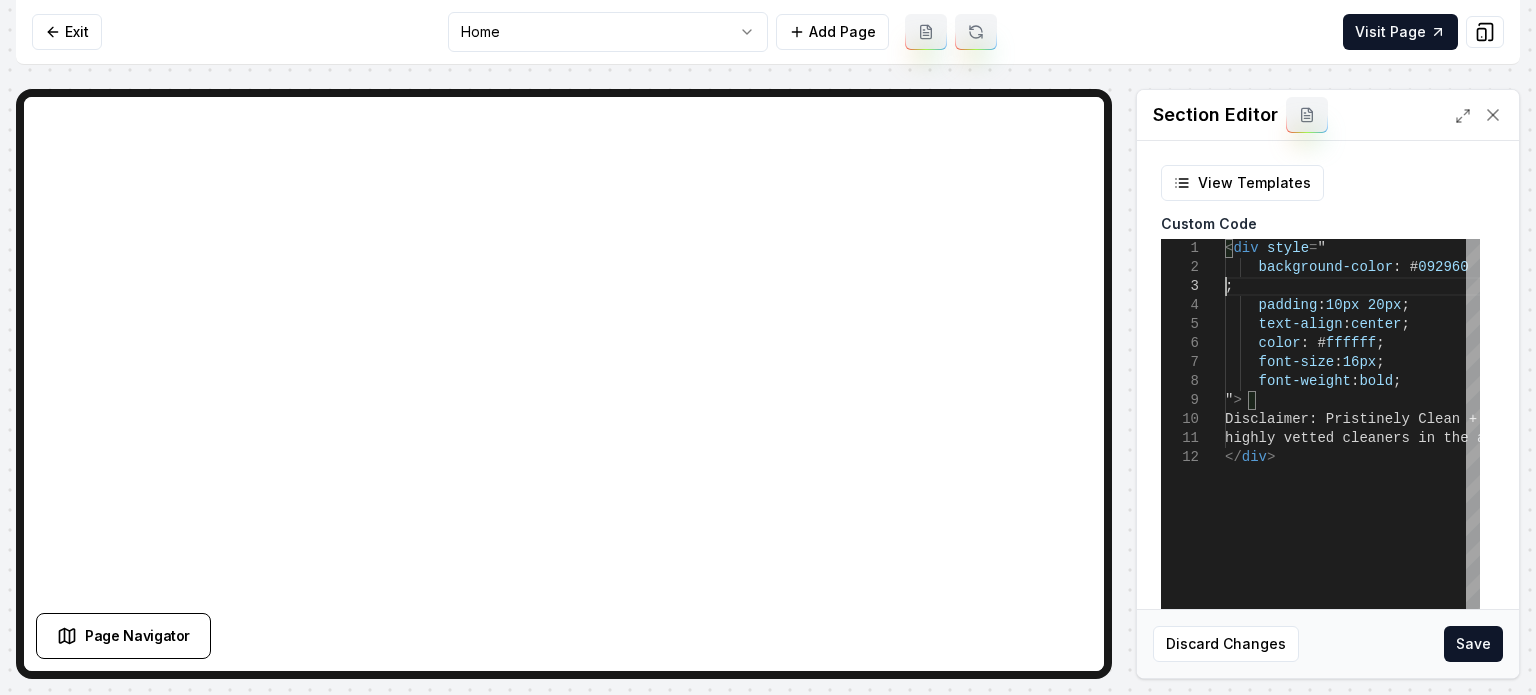 type on "**********" 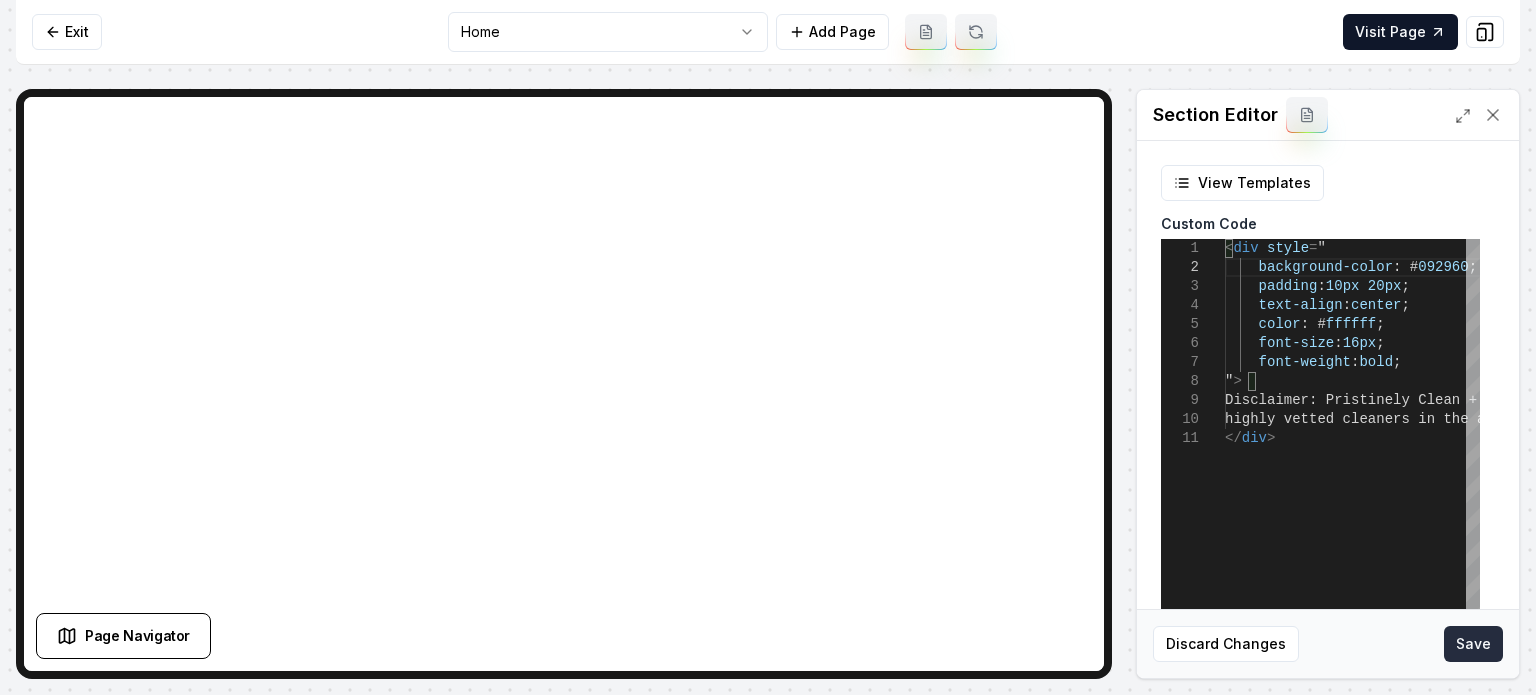 click on "Save" at bounding box center [1473, 644] 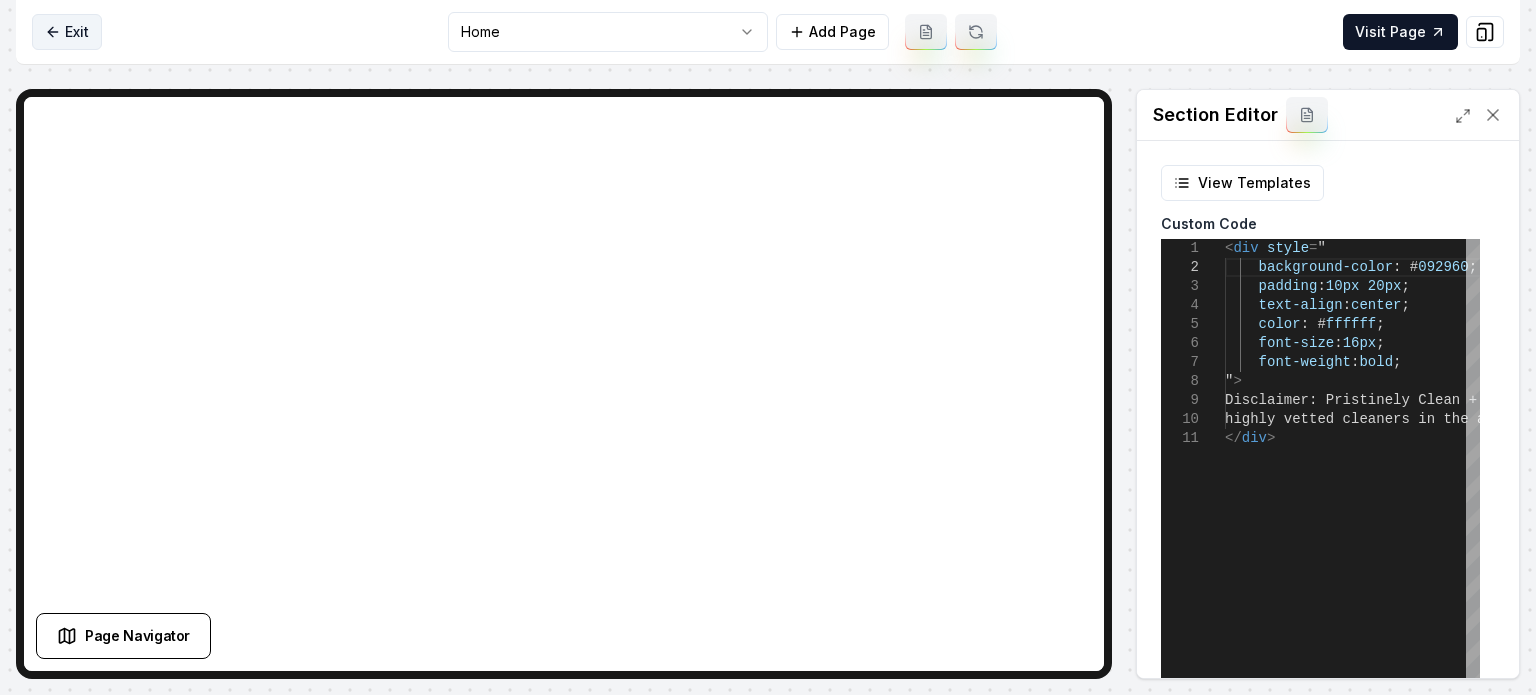 click 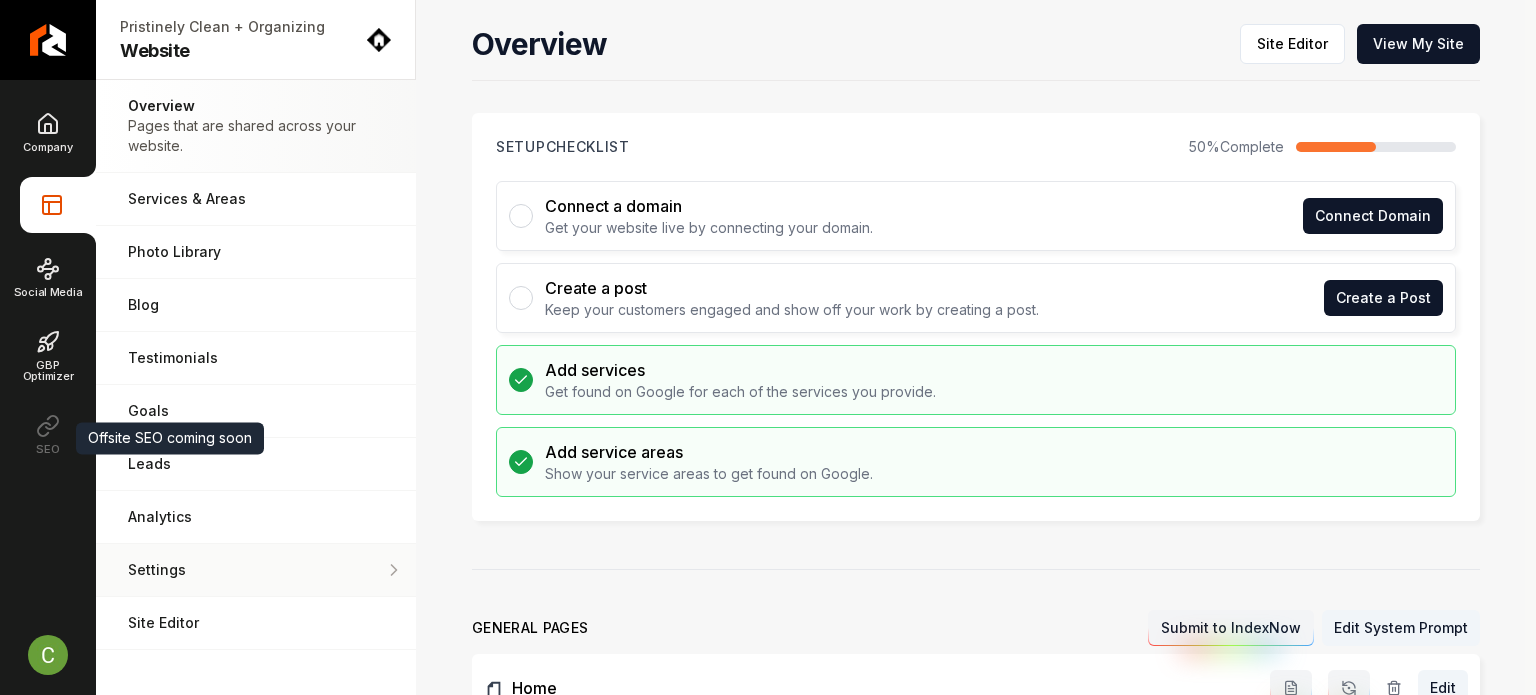 click on "Settings" at bounding box center [256, 570] 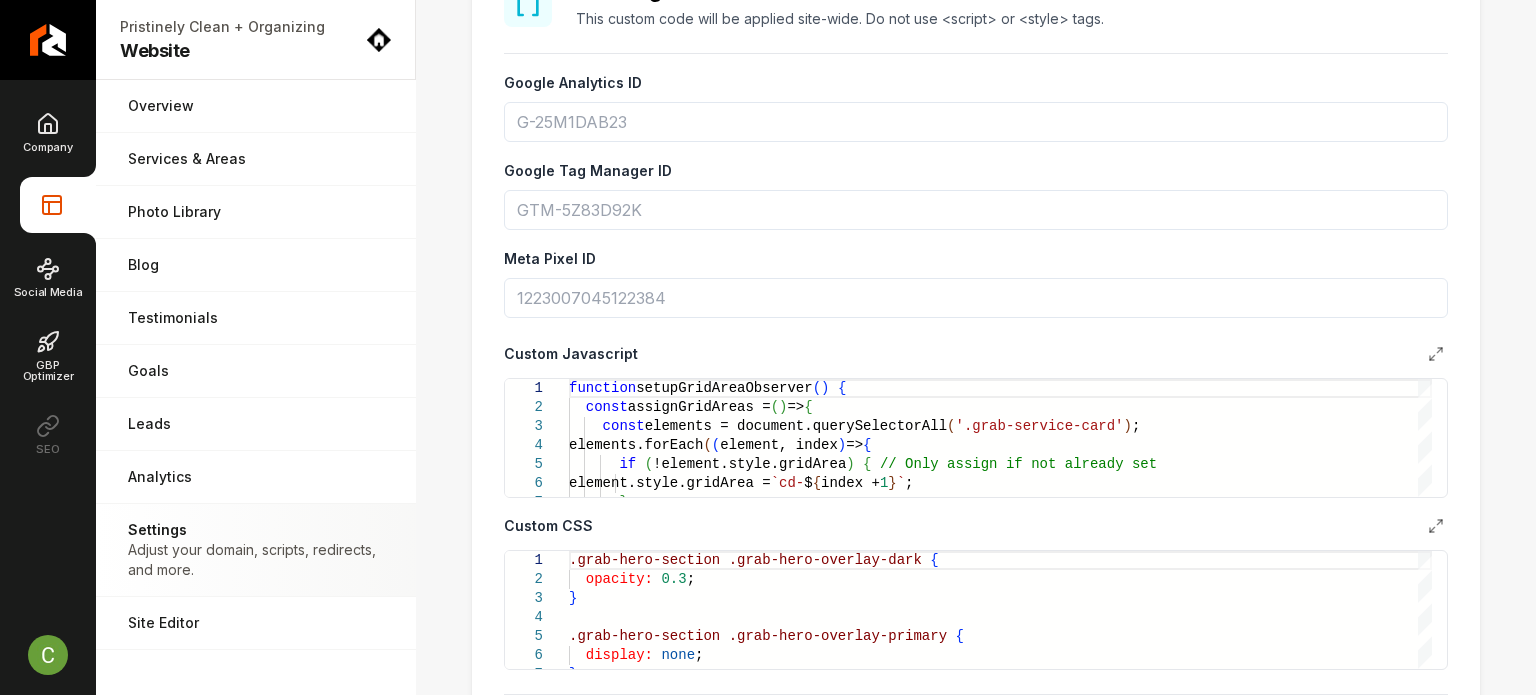 scroll, scrollTop: 700, scrollLeft: 0, axis: vertical 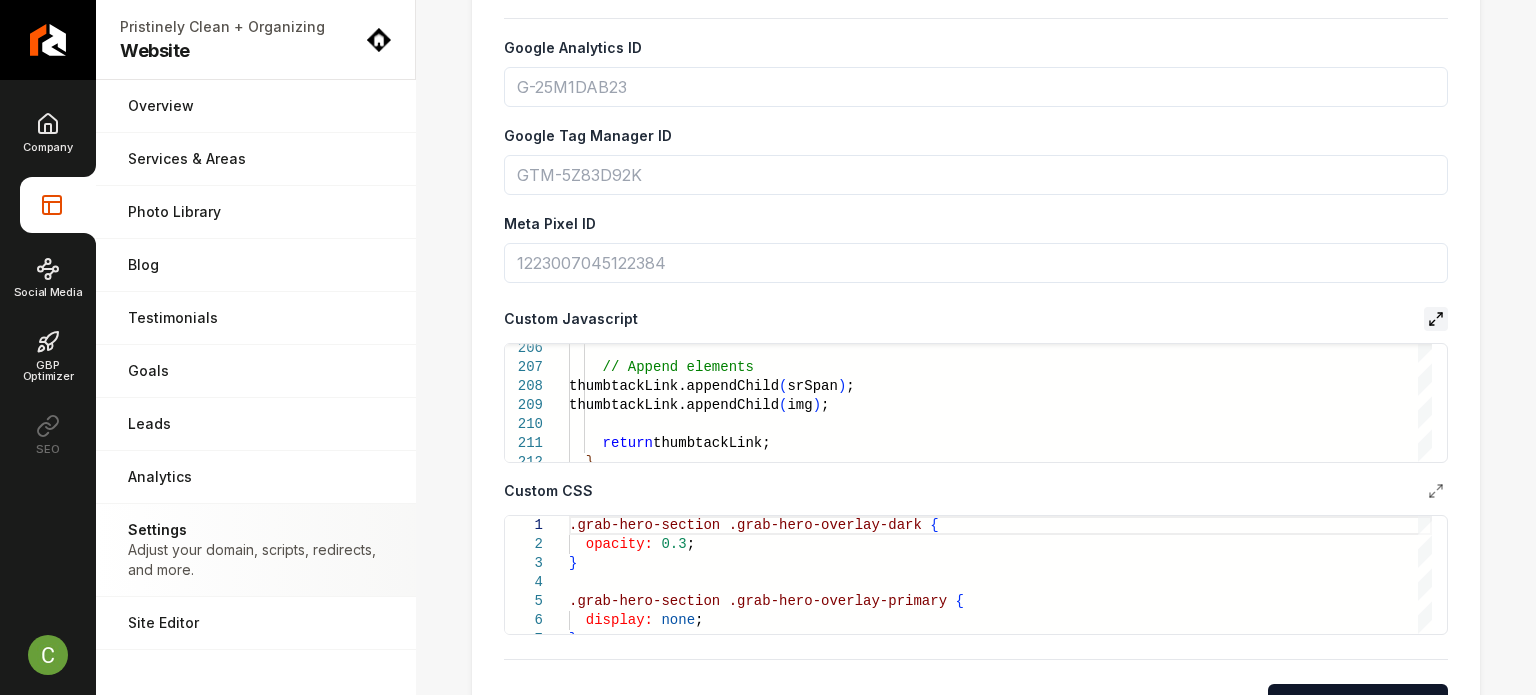 click 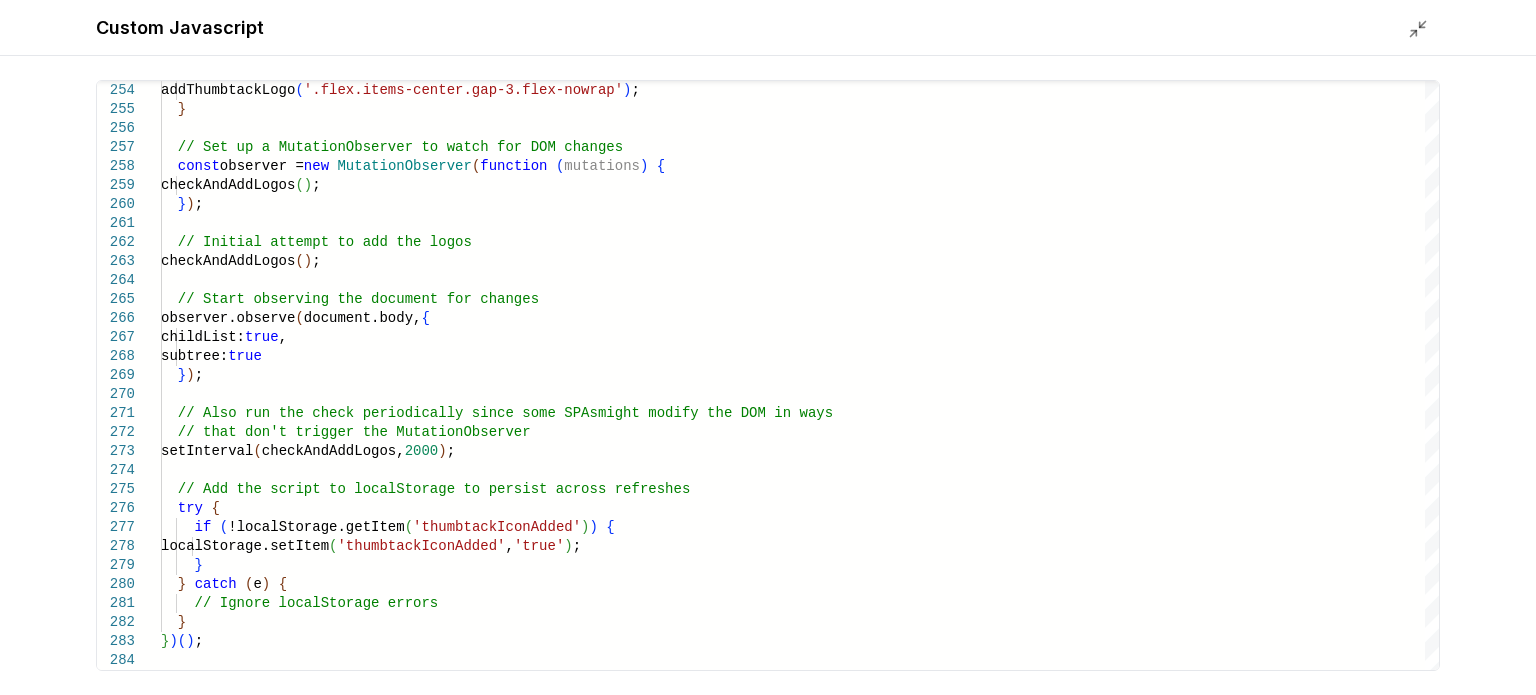 click on "Custom Javascript" at bounding box center [768, 28] 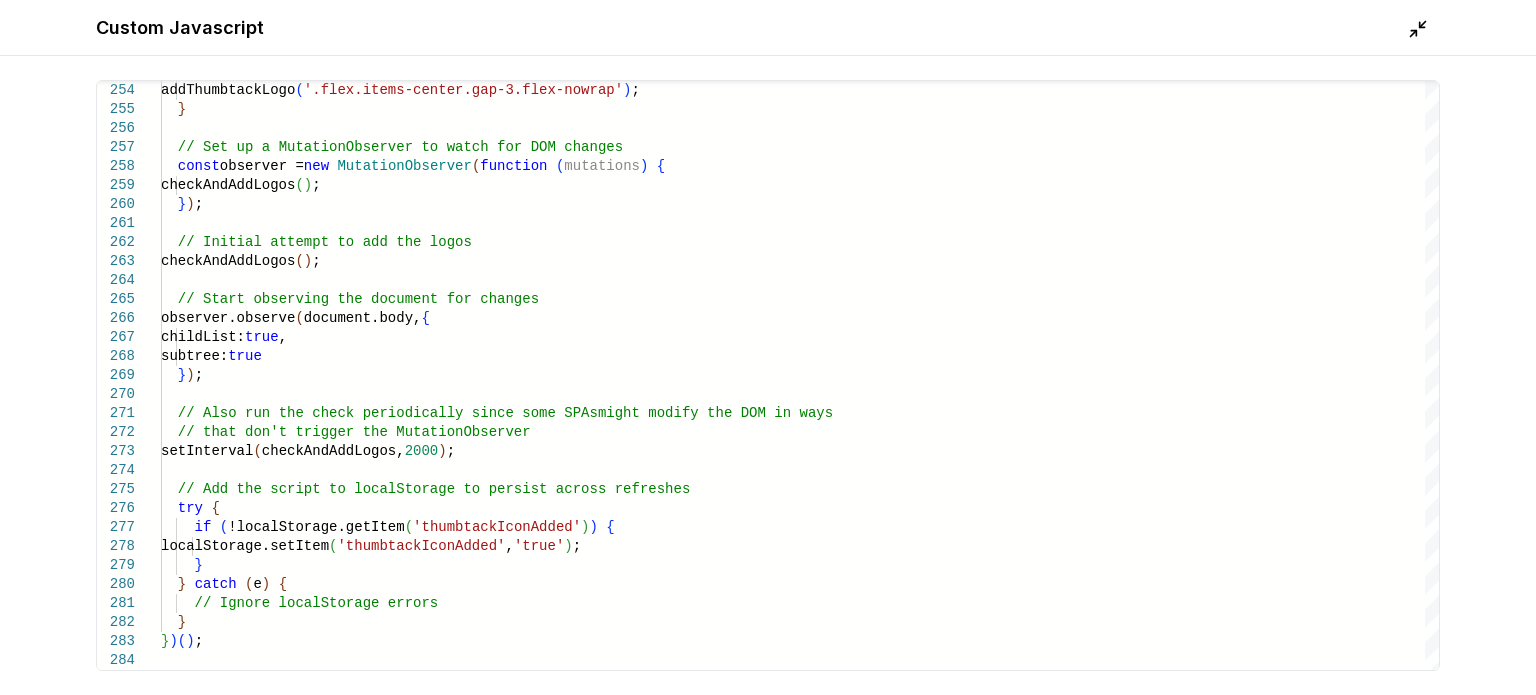 click 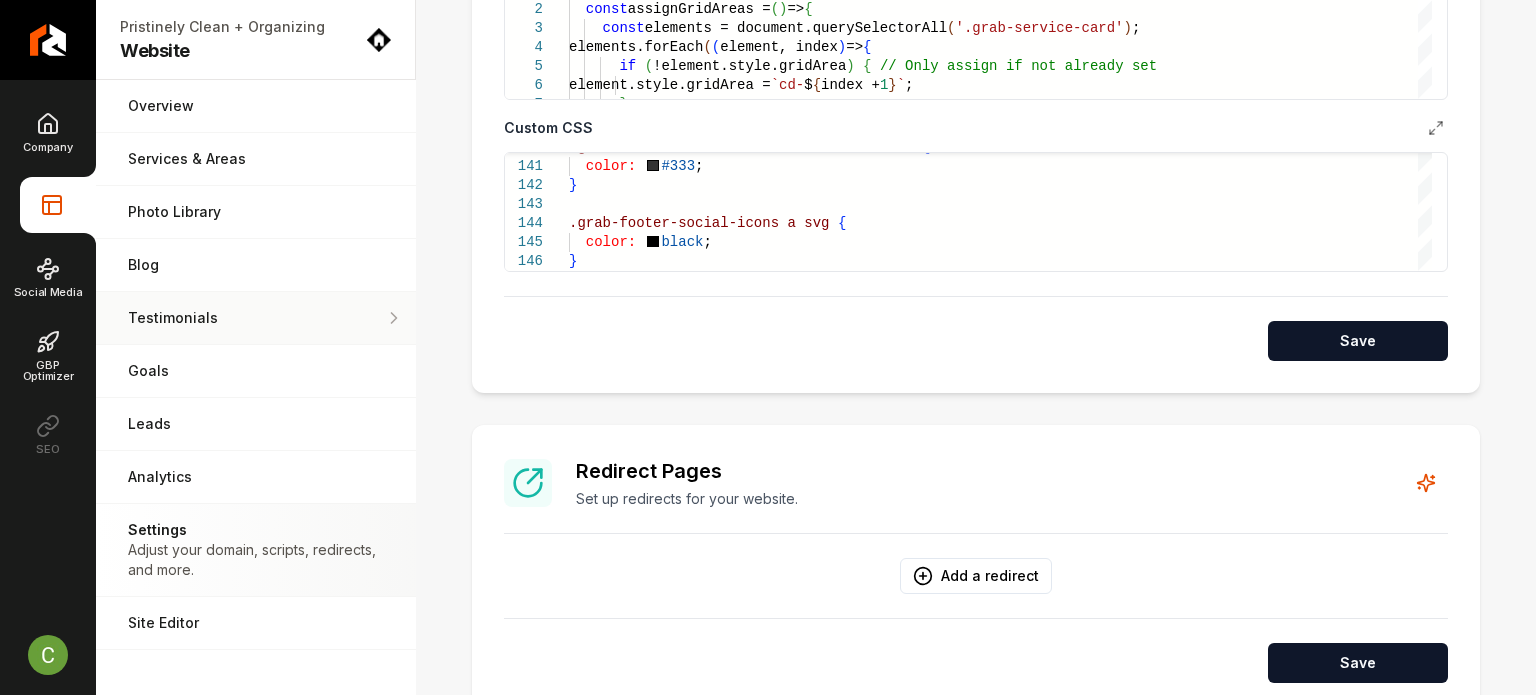 scroll, scrollTop: 700, scrollLeft: 0, axis: vertical 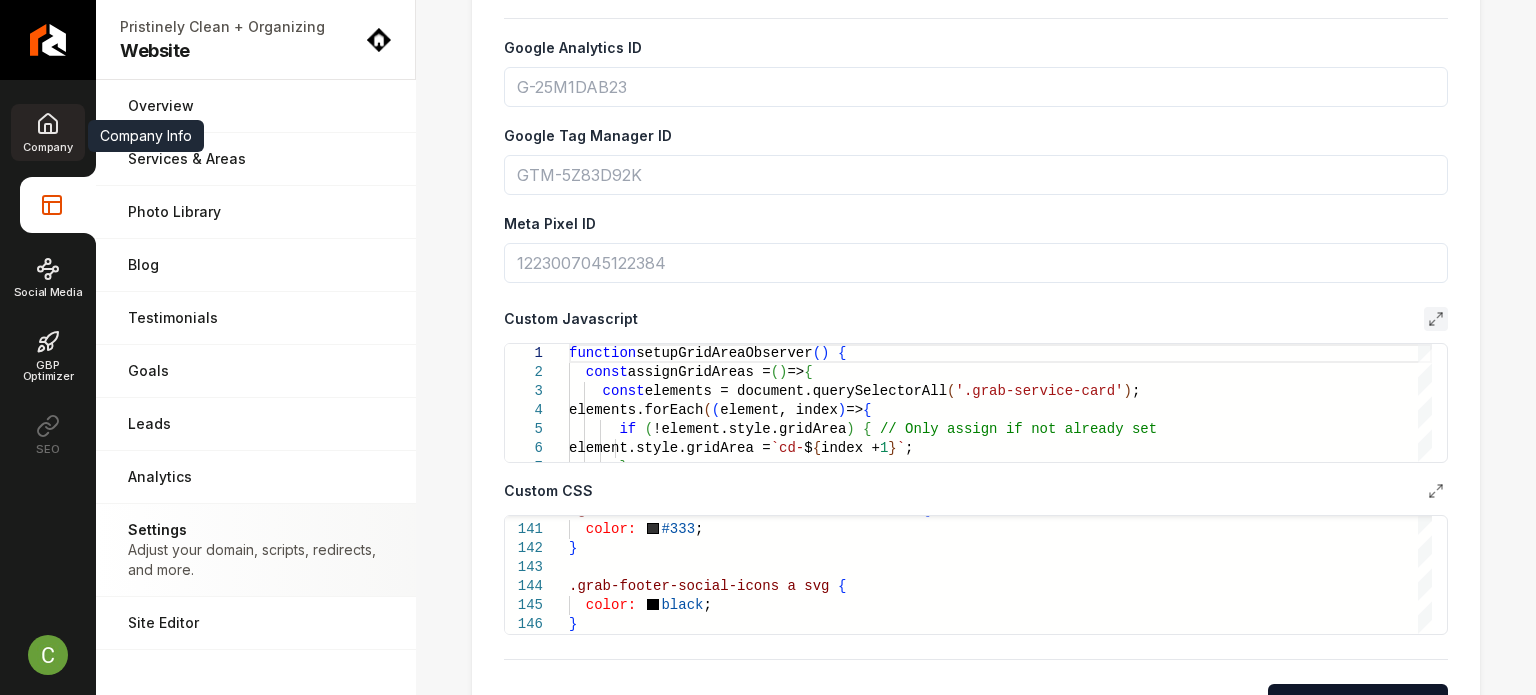 click 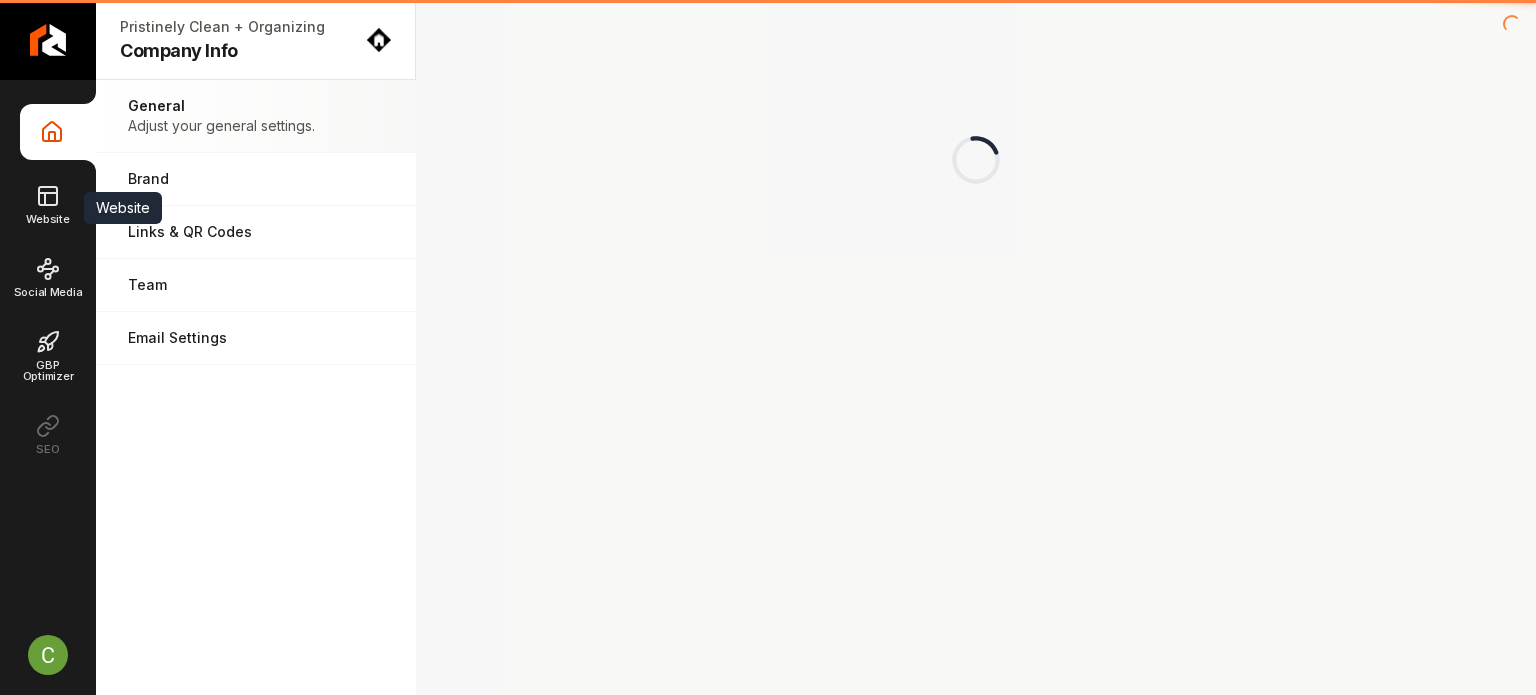 click on "Website" at bounding box center (47, 204) 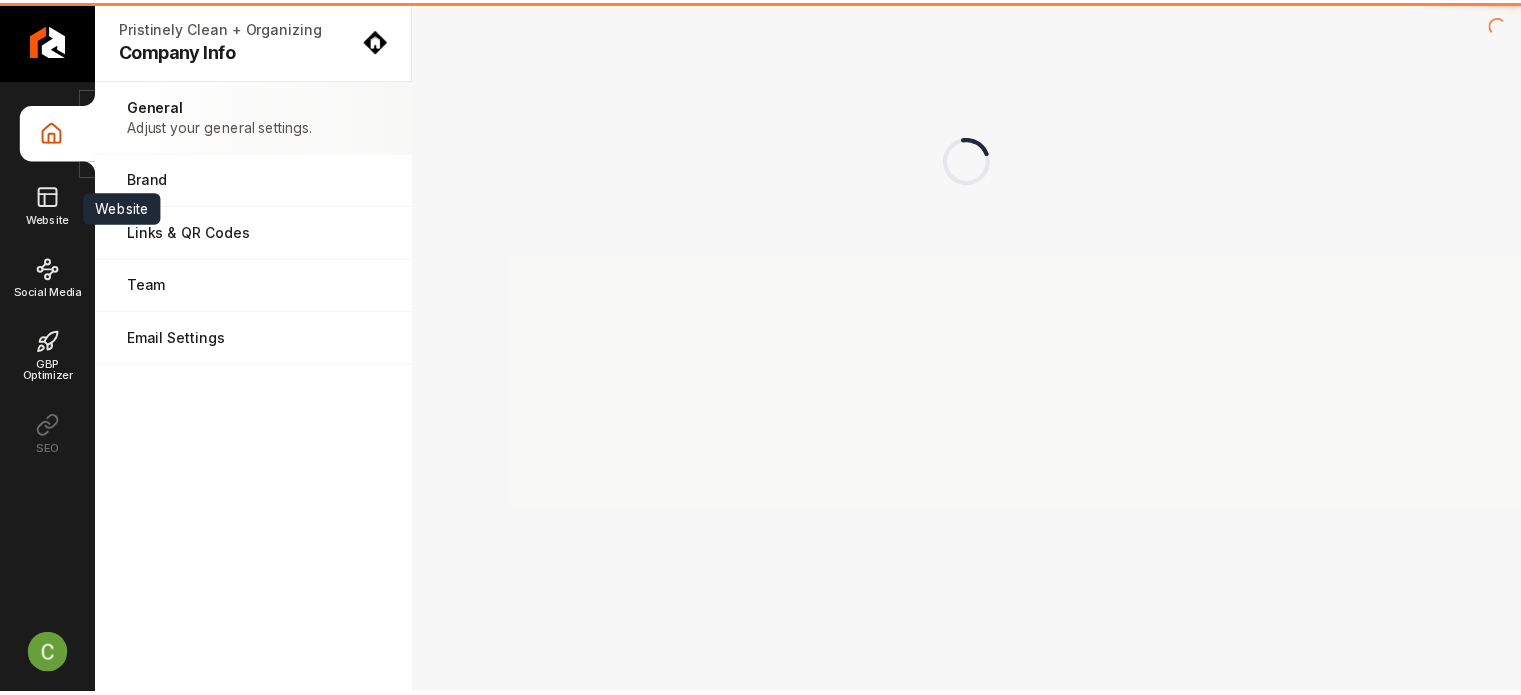 scroll, scrollTop: 0, scrollLeft: 0, axis: both 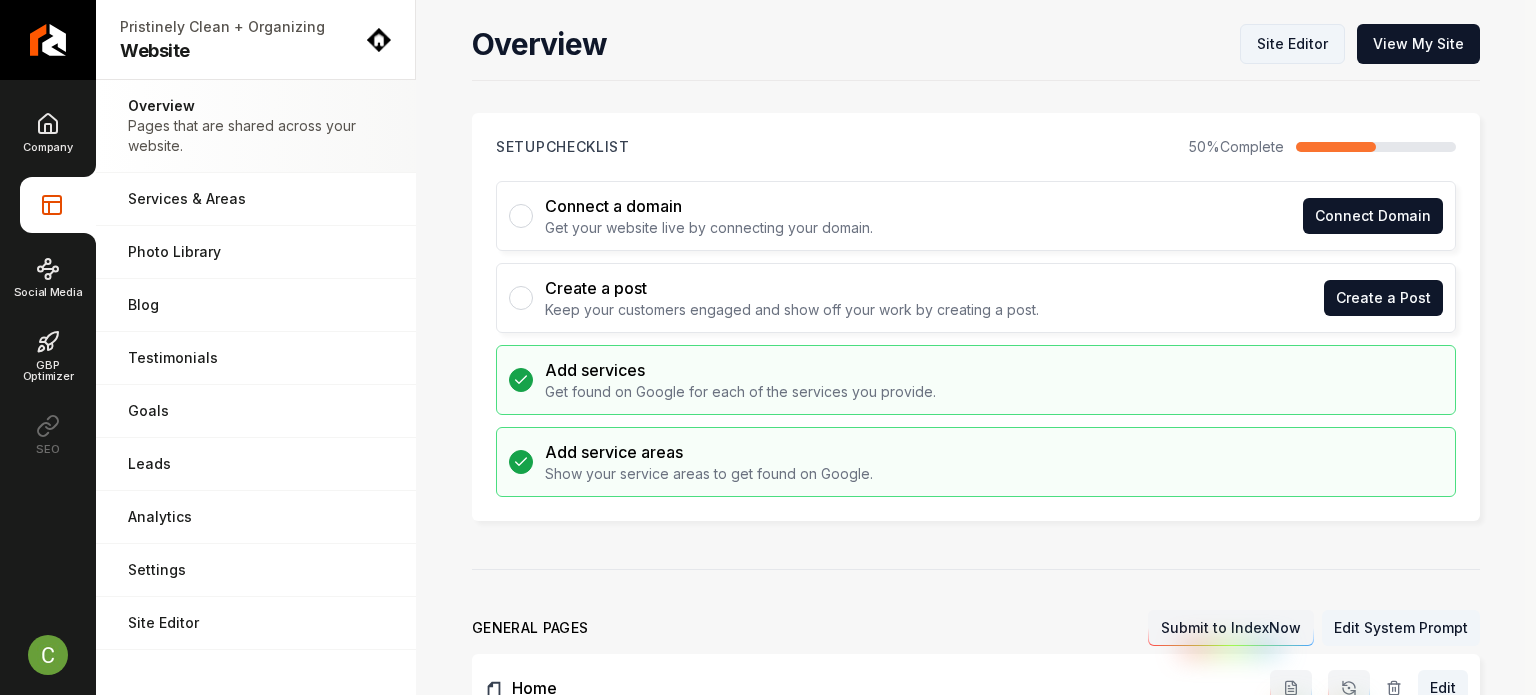 click on "Site Editor" at bounding box center (1292, 44) 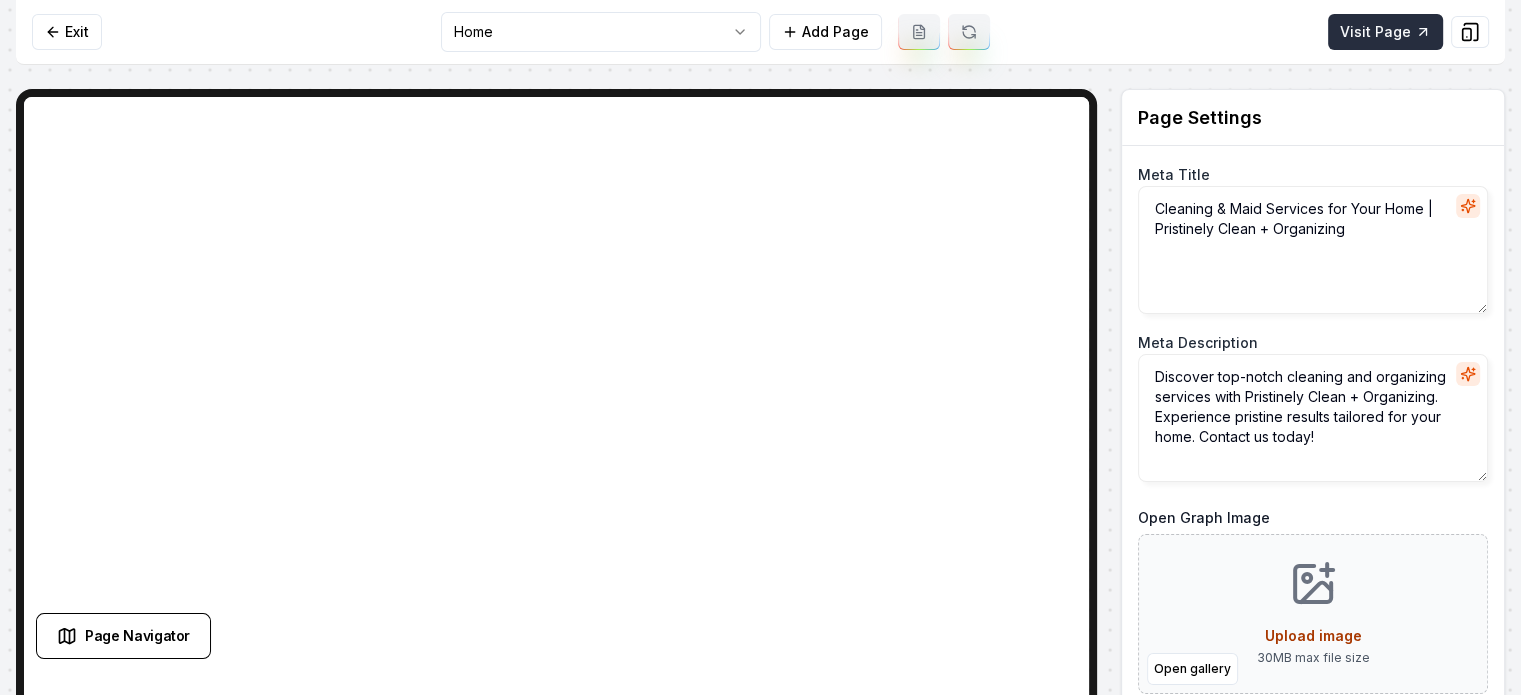 click on "Visit Page" at bounding box center (1385, 32) 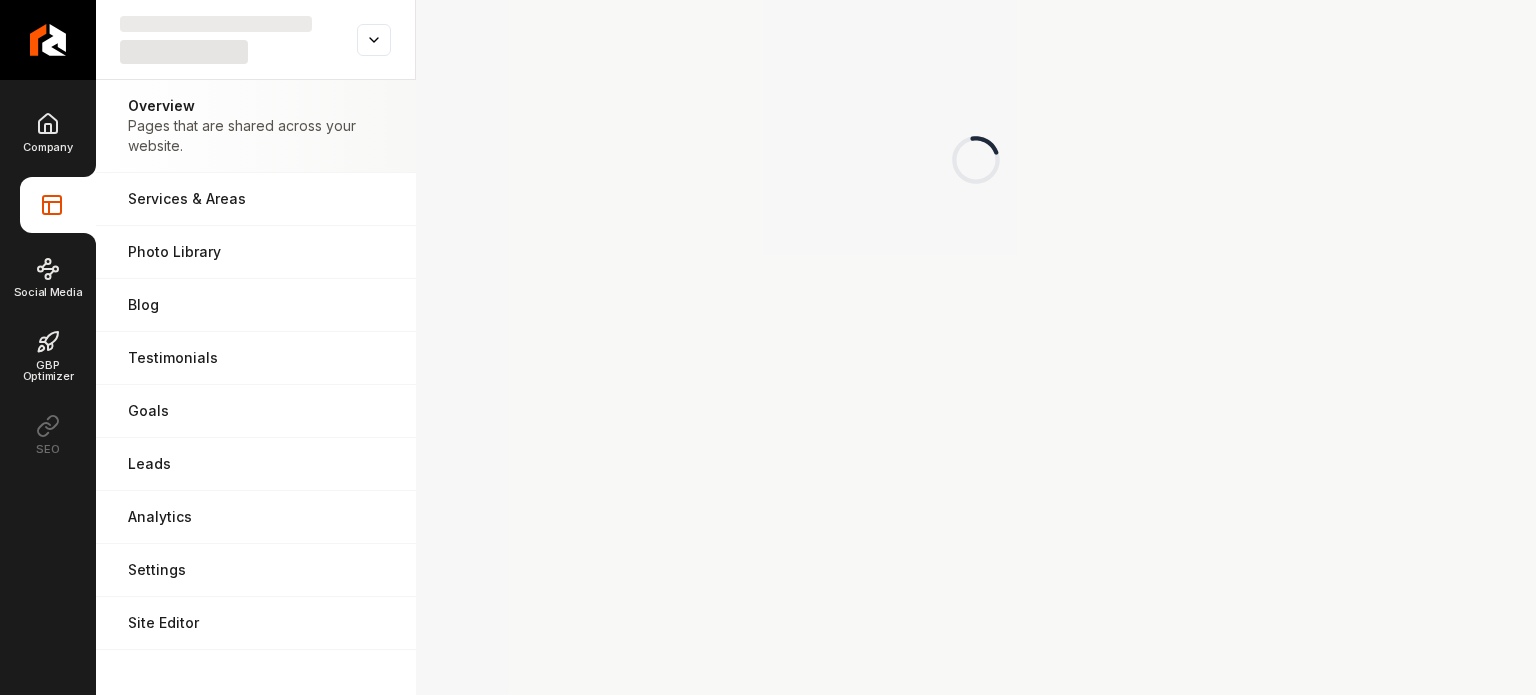scroll, scrollTop: 0, scrollLeft: 0, axis: both 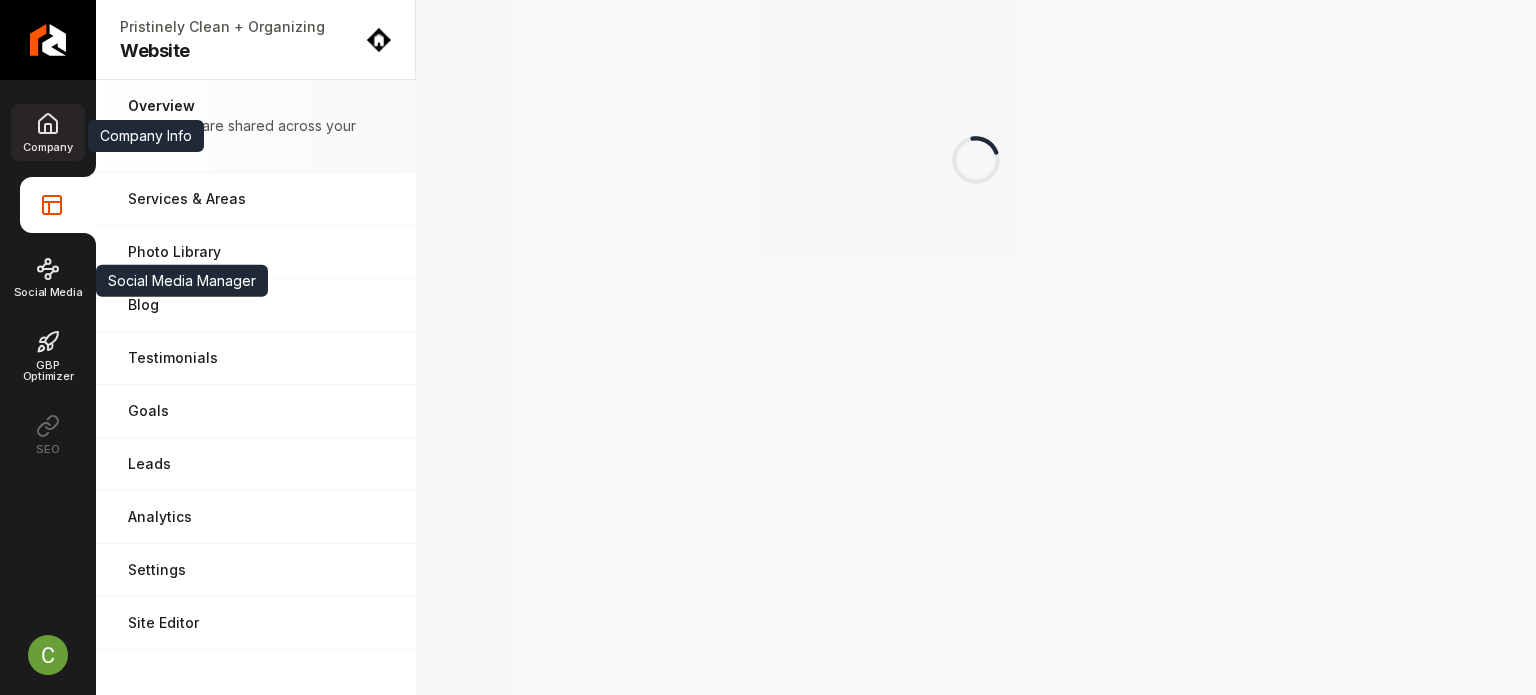 click on "Company" at bounding box center (47, 147) 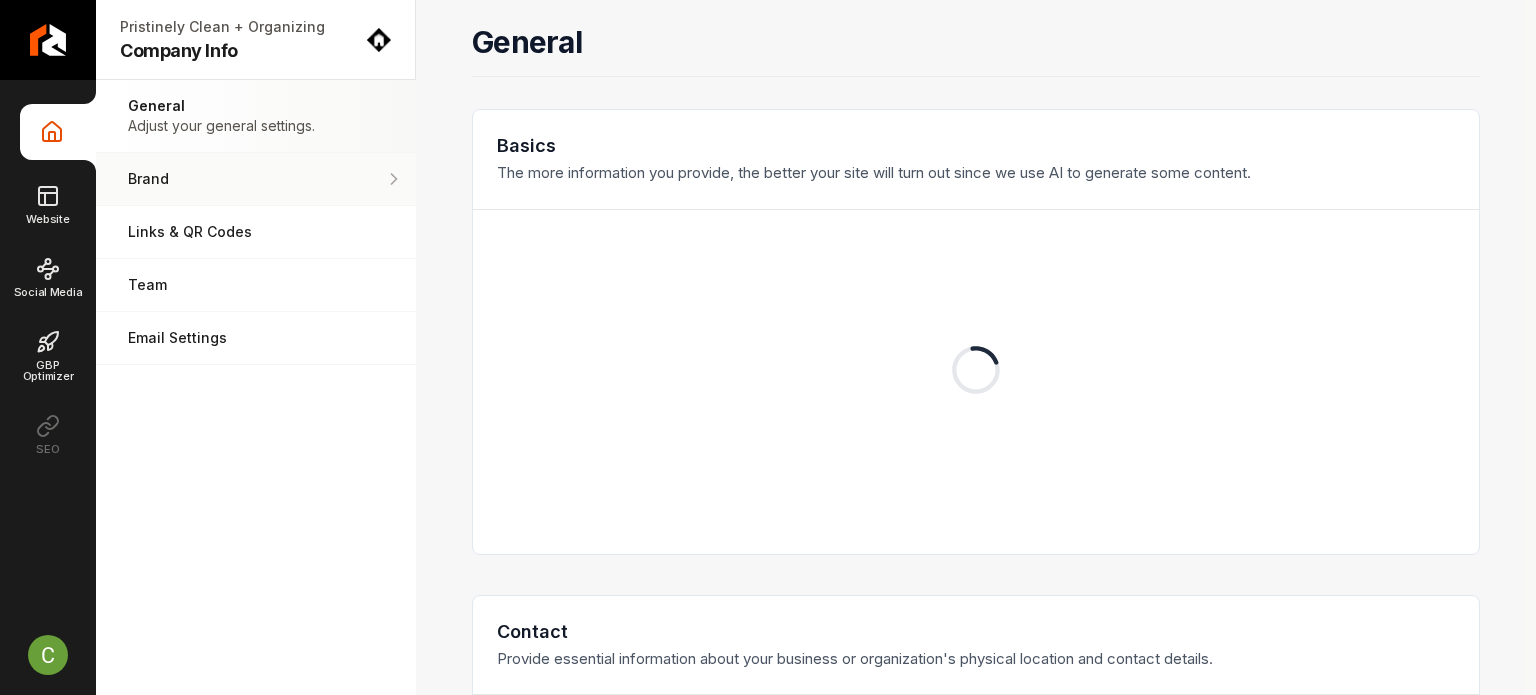 click on "Brand" at bounding box center [256, 179] 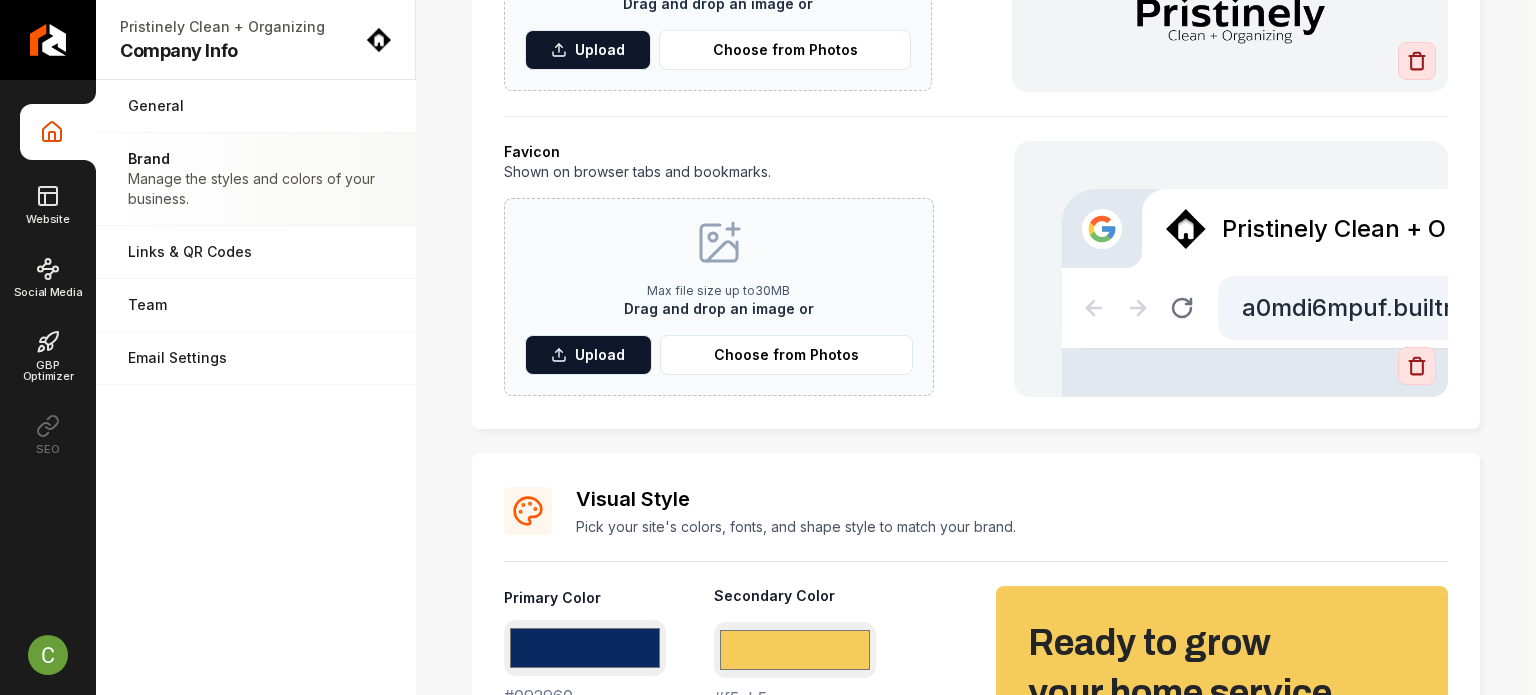 scroll, scrollTop: 500, scrollLeft: 0, axis: vertical 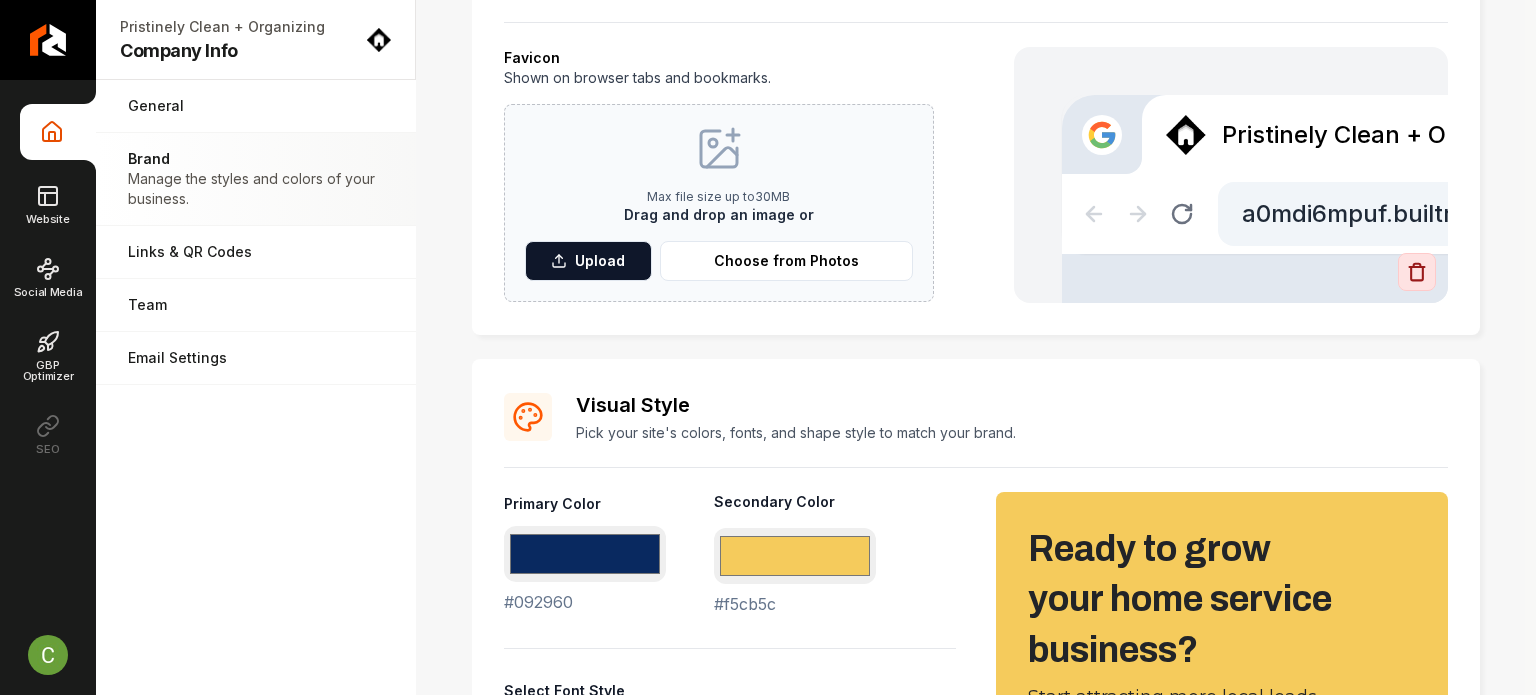click on "#092960 #092960" at bounding box center [585, 570] 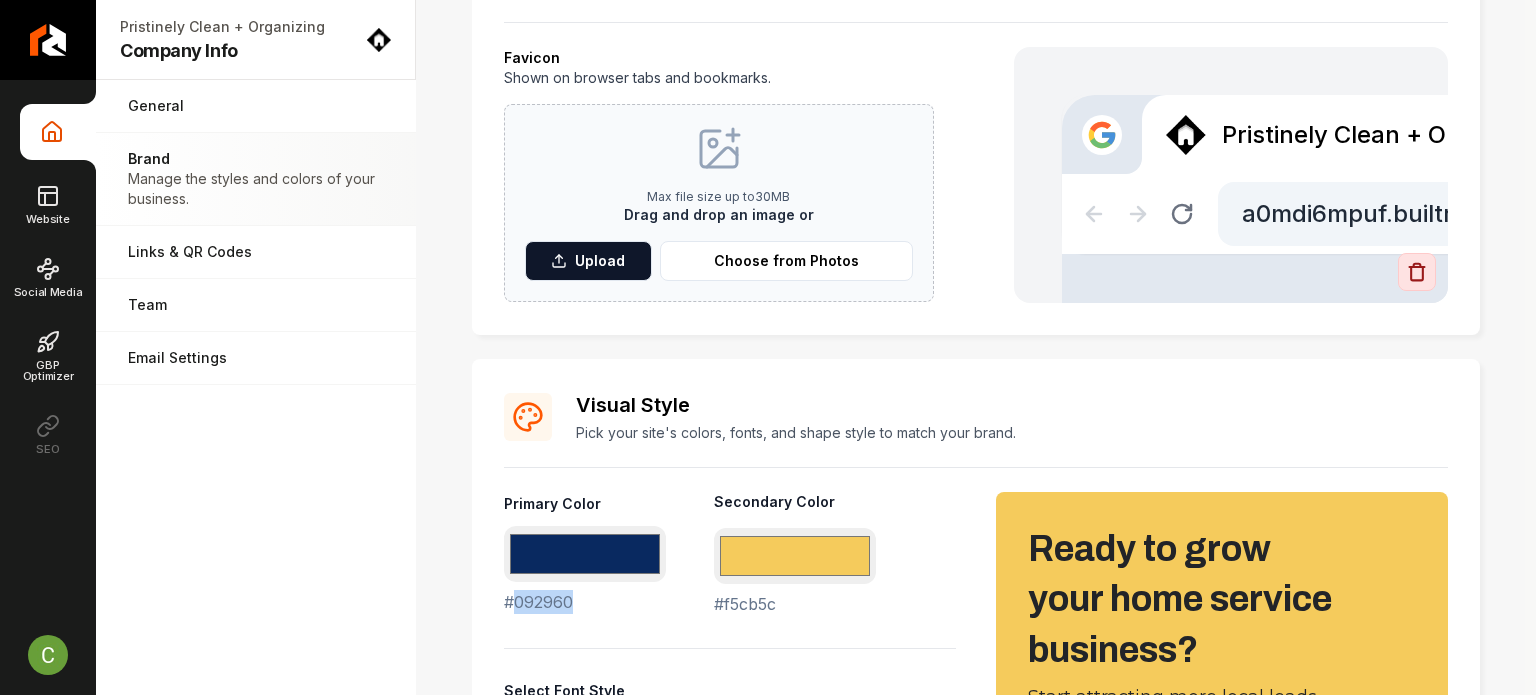 click on "#092960 #092960" at bounding box center [585, 570] 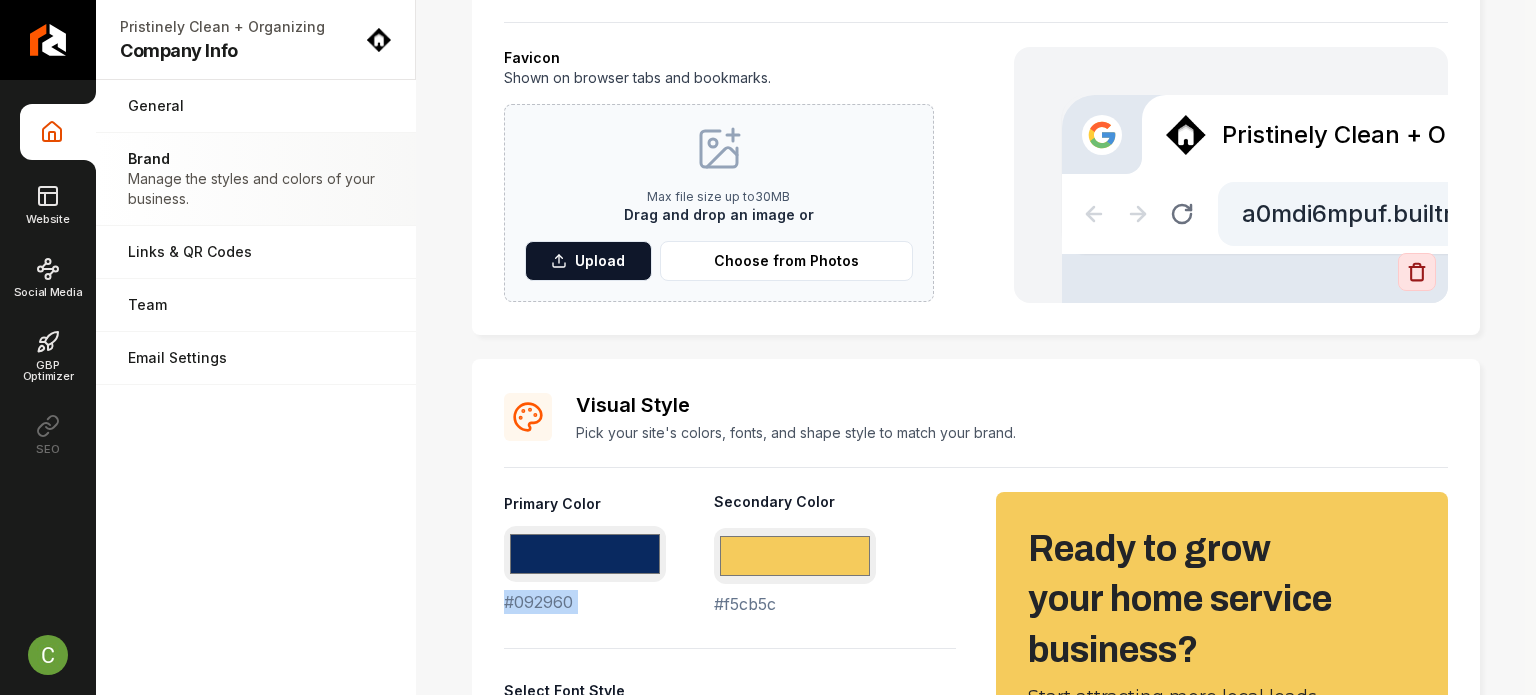 click on "#092960 #092960" at bounding box center (585, 570) 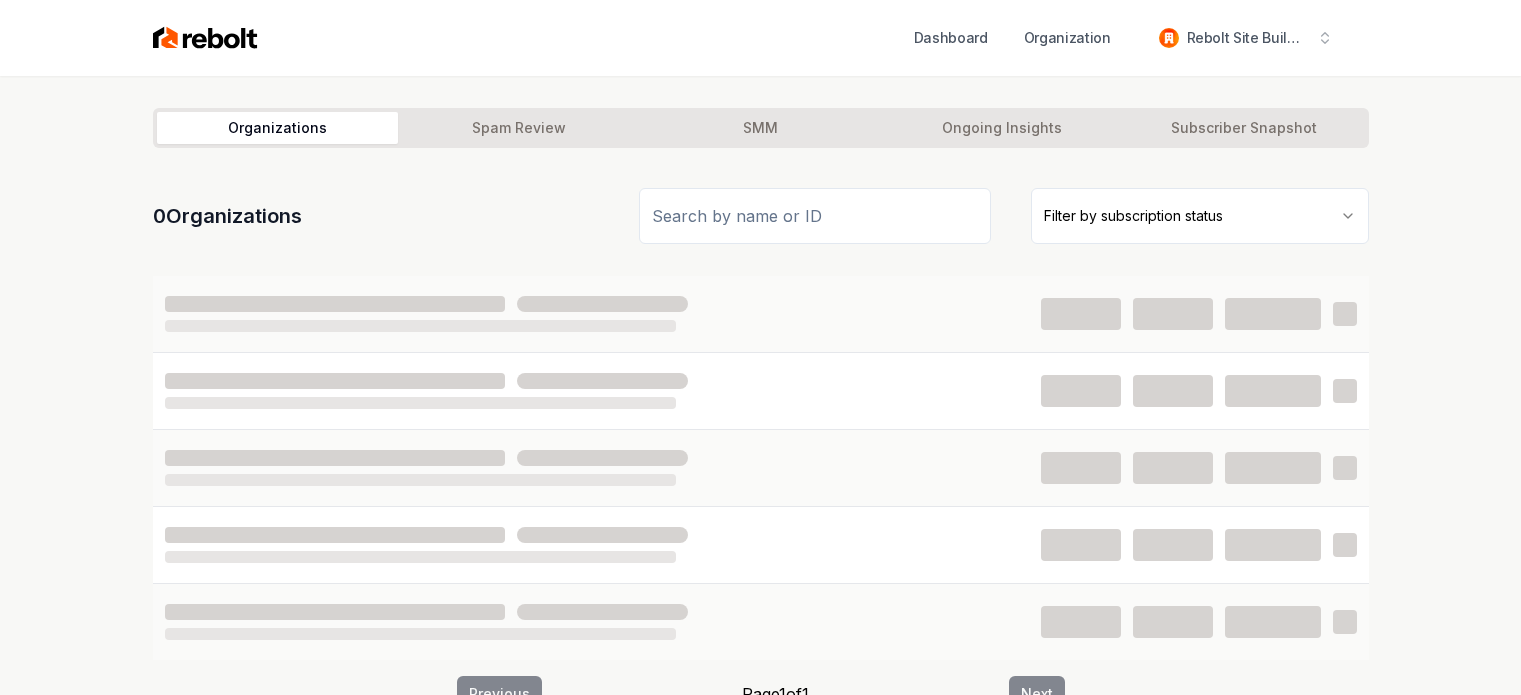 scroll, scrollTop: 0, scrollLeft: 0, axis: both 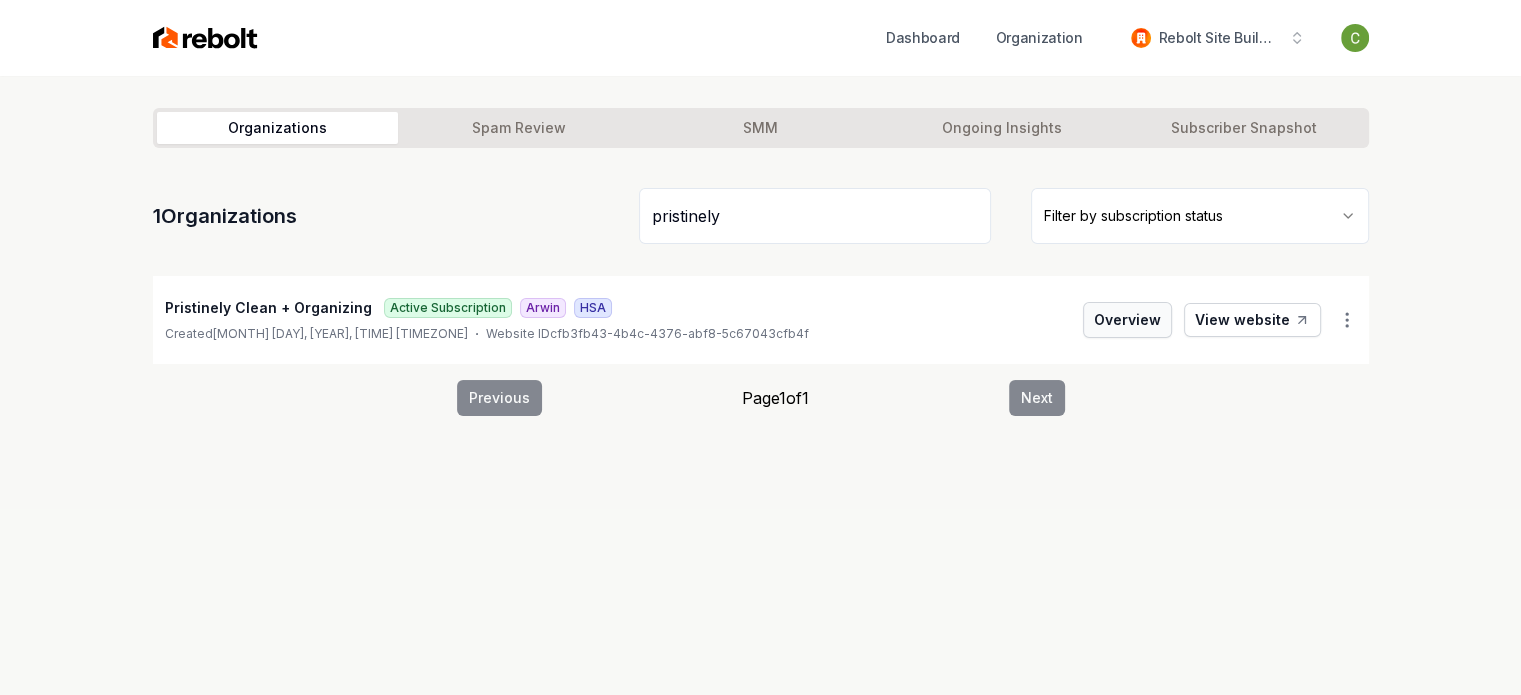 type on "pristinely" 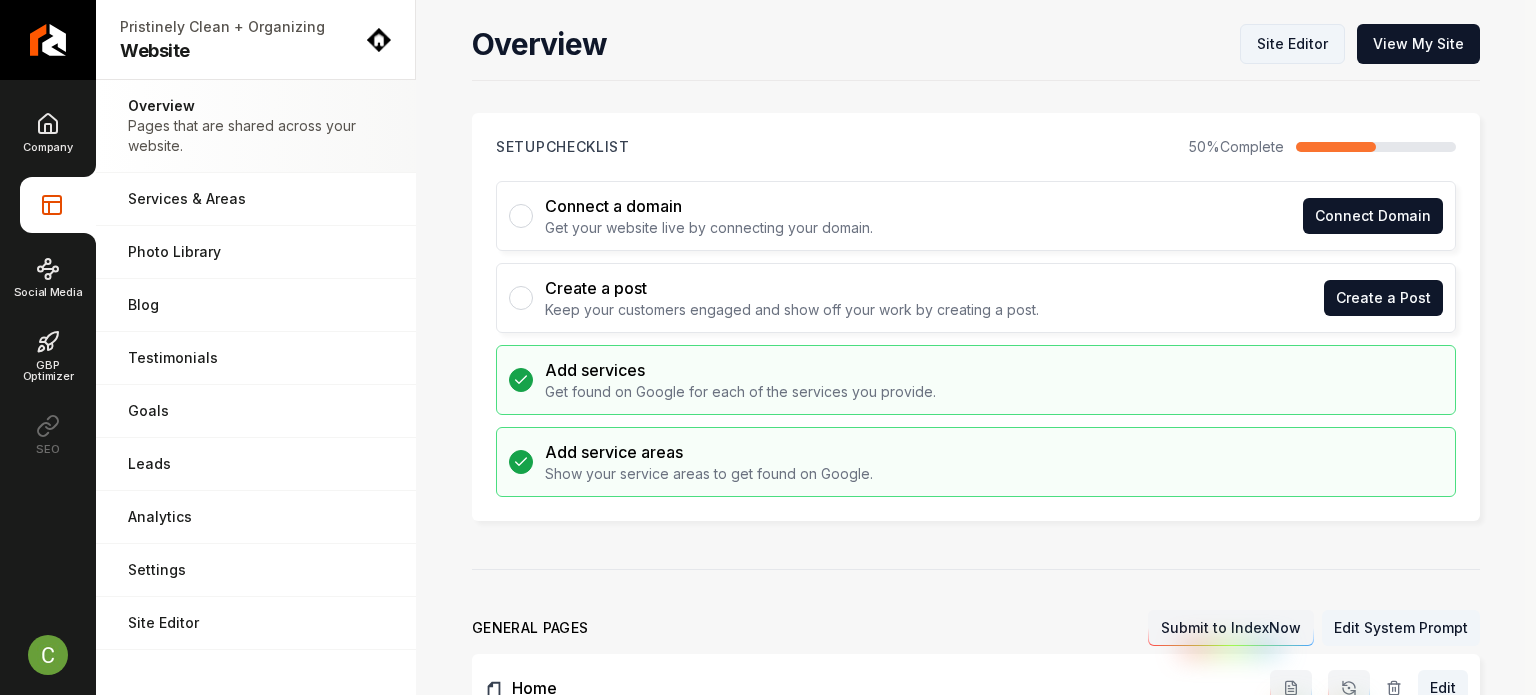 click on "Site Editor" at bounding box center (1292, 44) 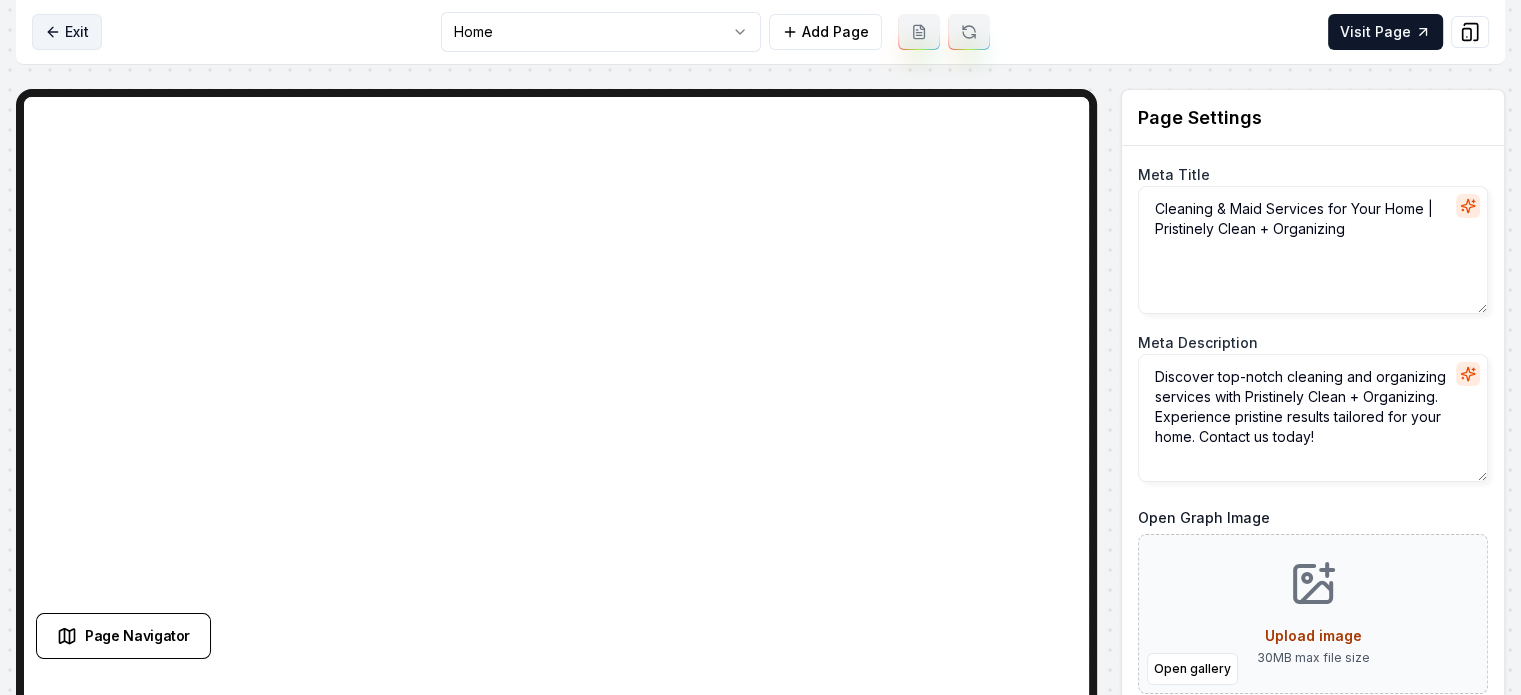 click on "Exit" at bounding box center [67, 32] 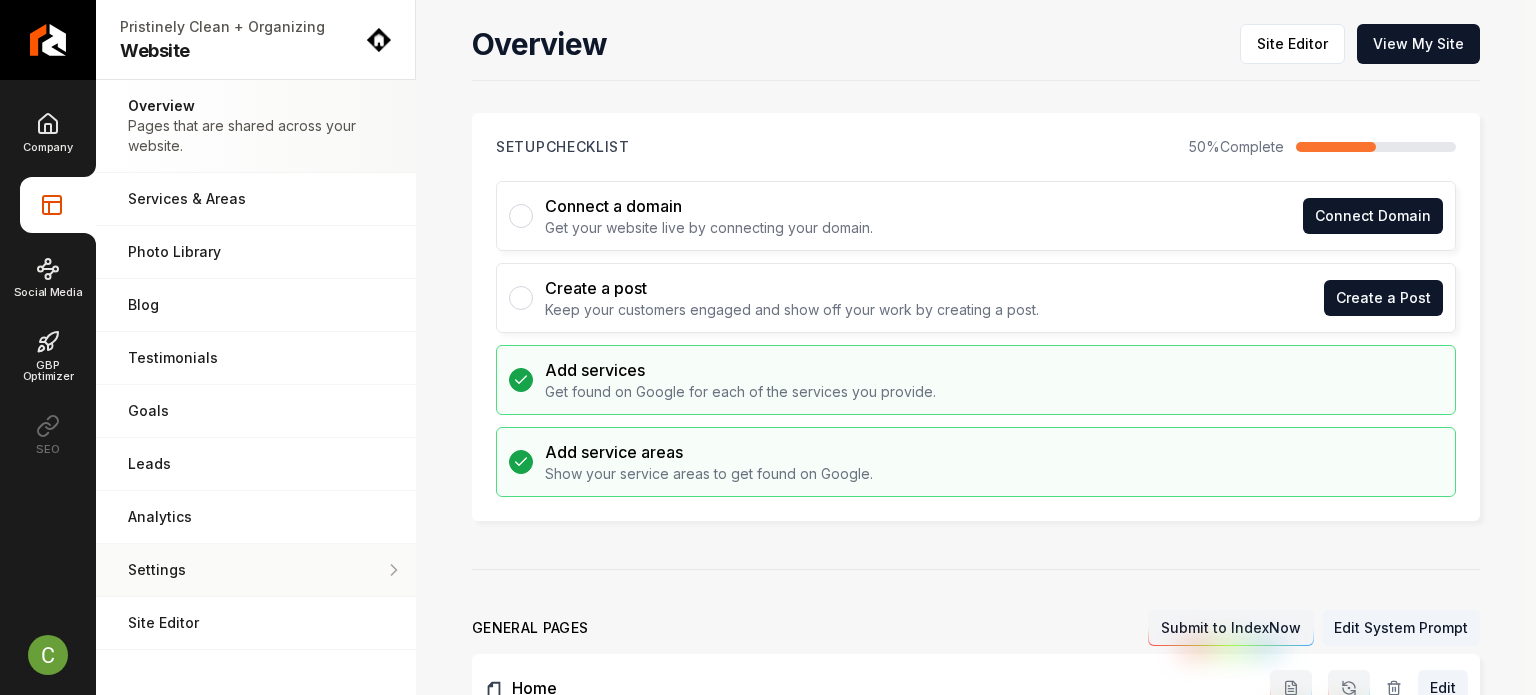 click on "Settings" at bounding box center [256, 570] 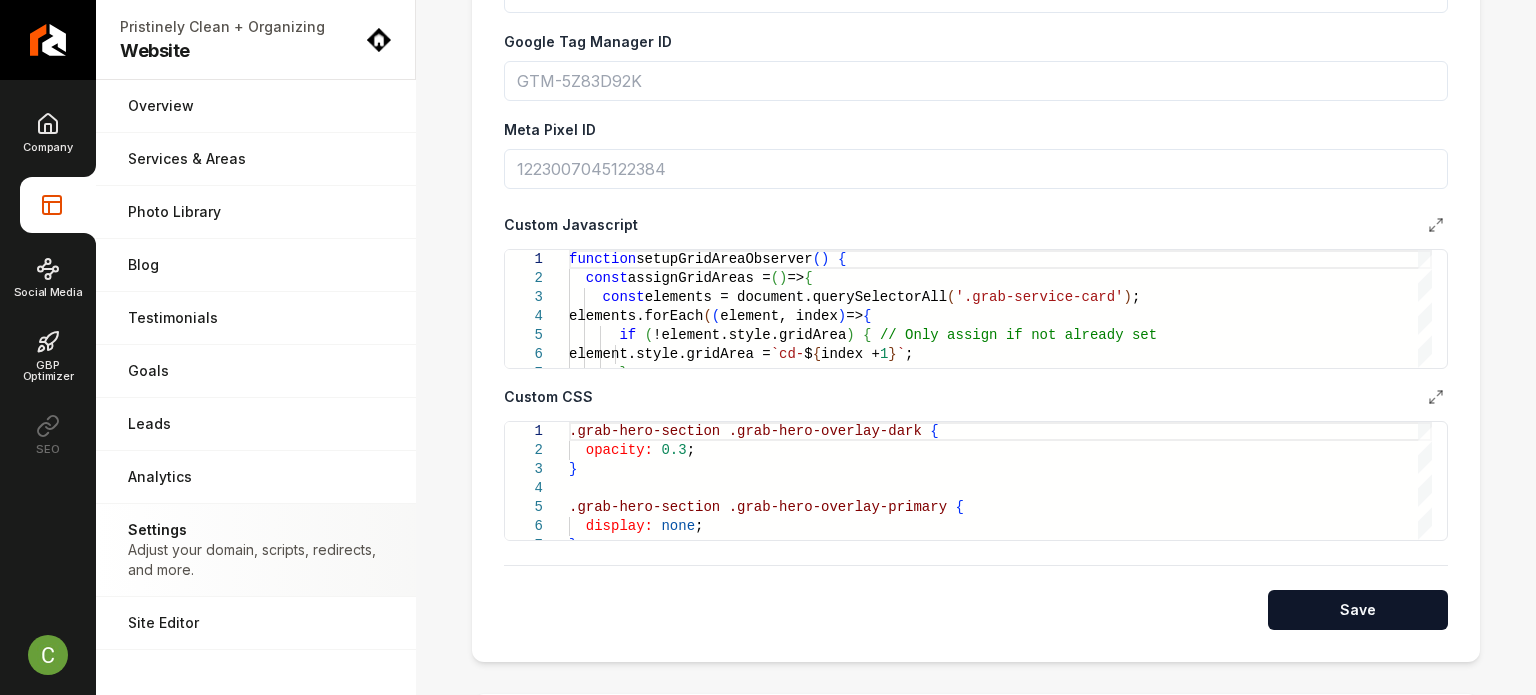 scroll, scrollTop: 800, scrollLeft: 0, axis: vertical 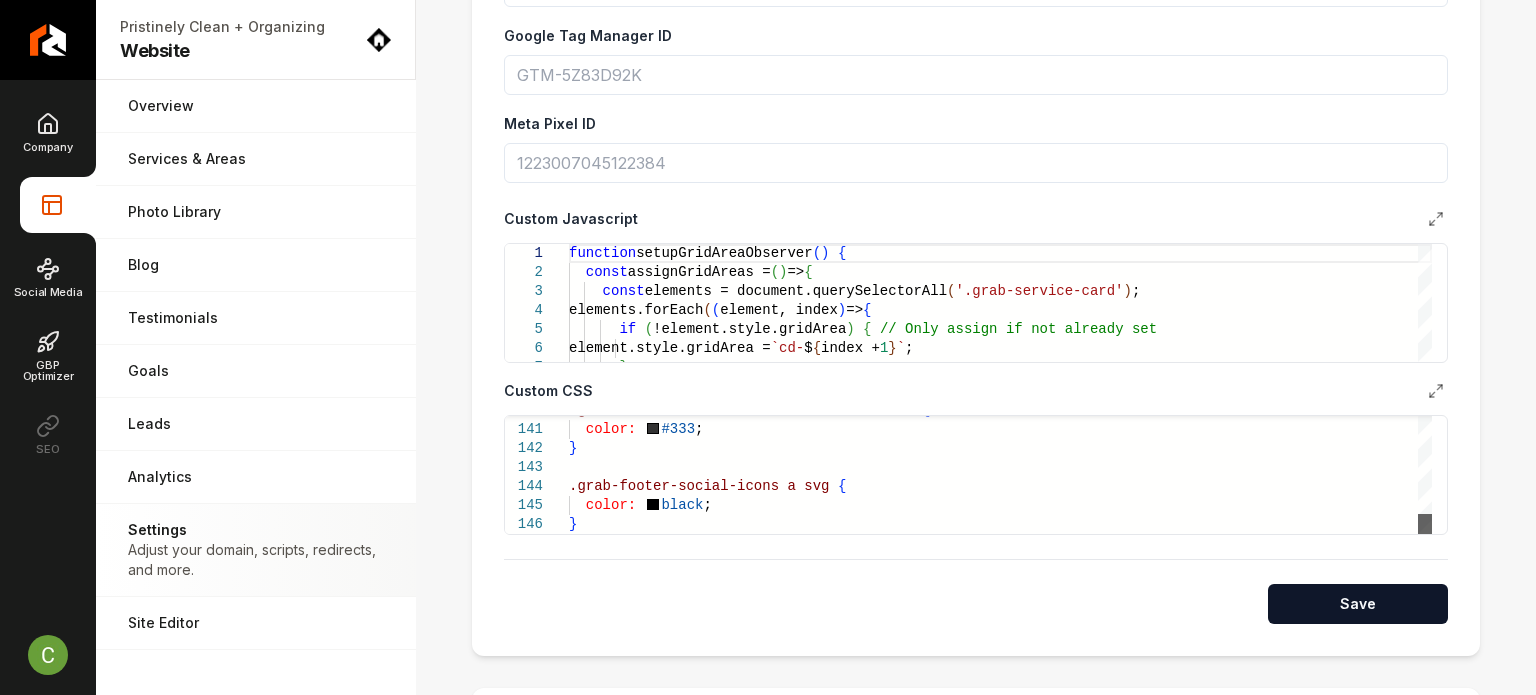 click at bounding box center [1425, 524] 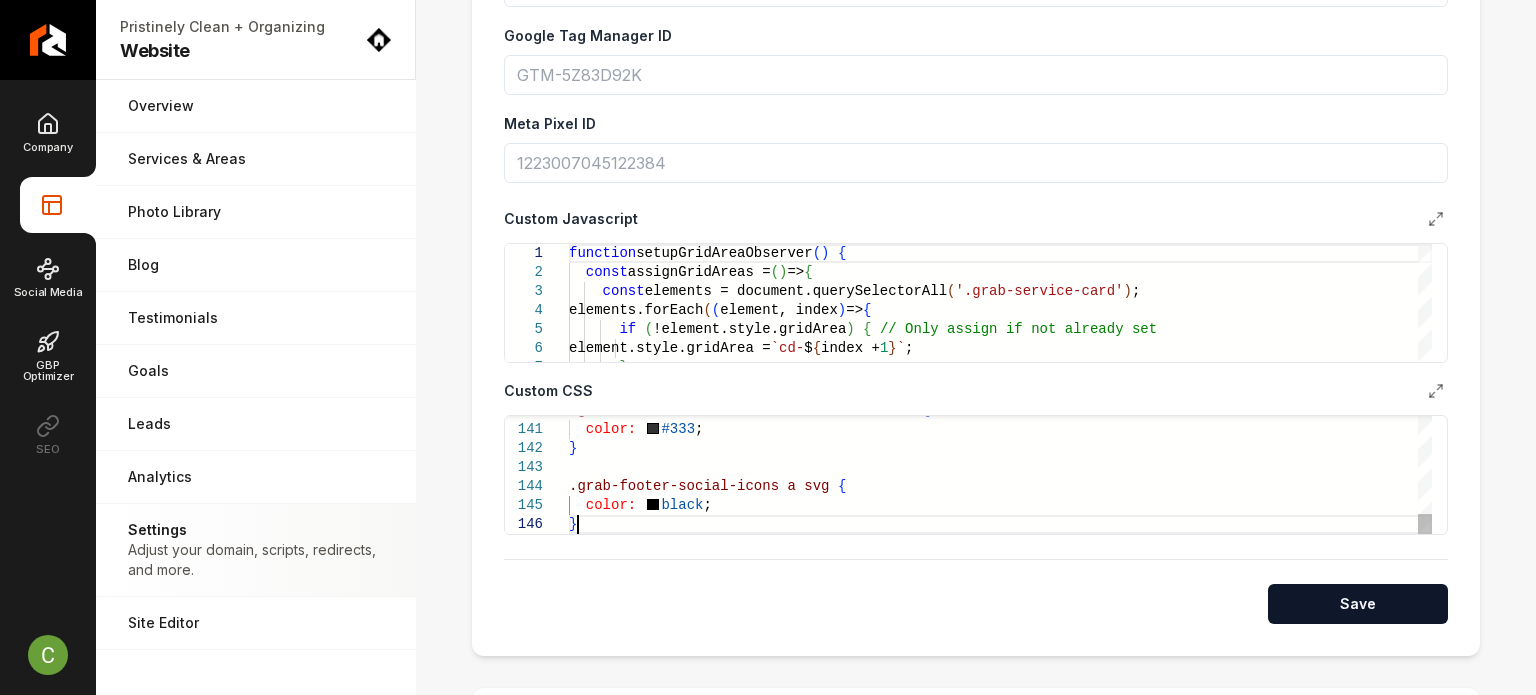 click on ".grab-footer-links-areas-served-item-link   {    color:     #333 ; } .grab-footer-social-icons   a   svg   {    color:     black ; }" at bounding box center [1000, -853] 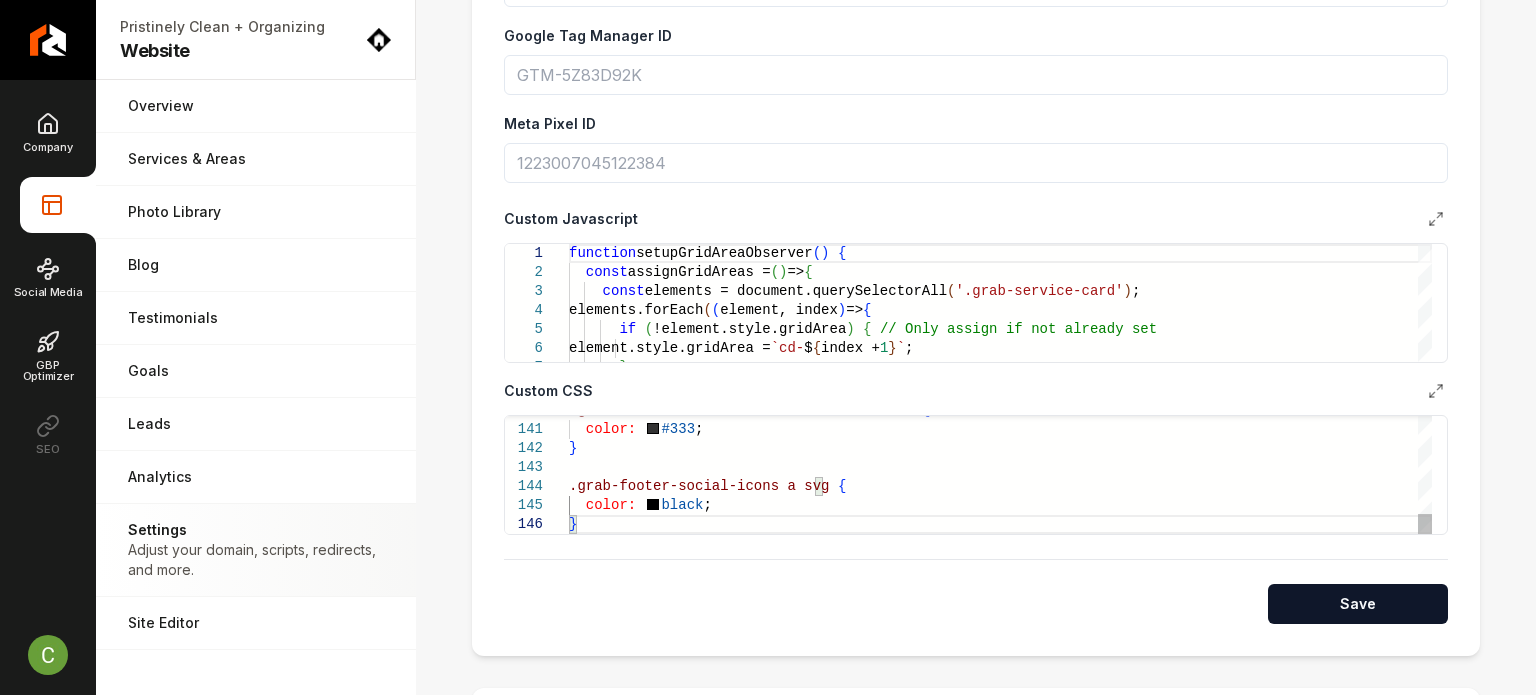 scroll, scrollTop: 133, scrollLeft: 0, axis: vertical 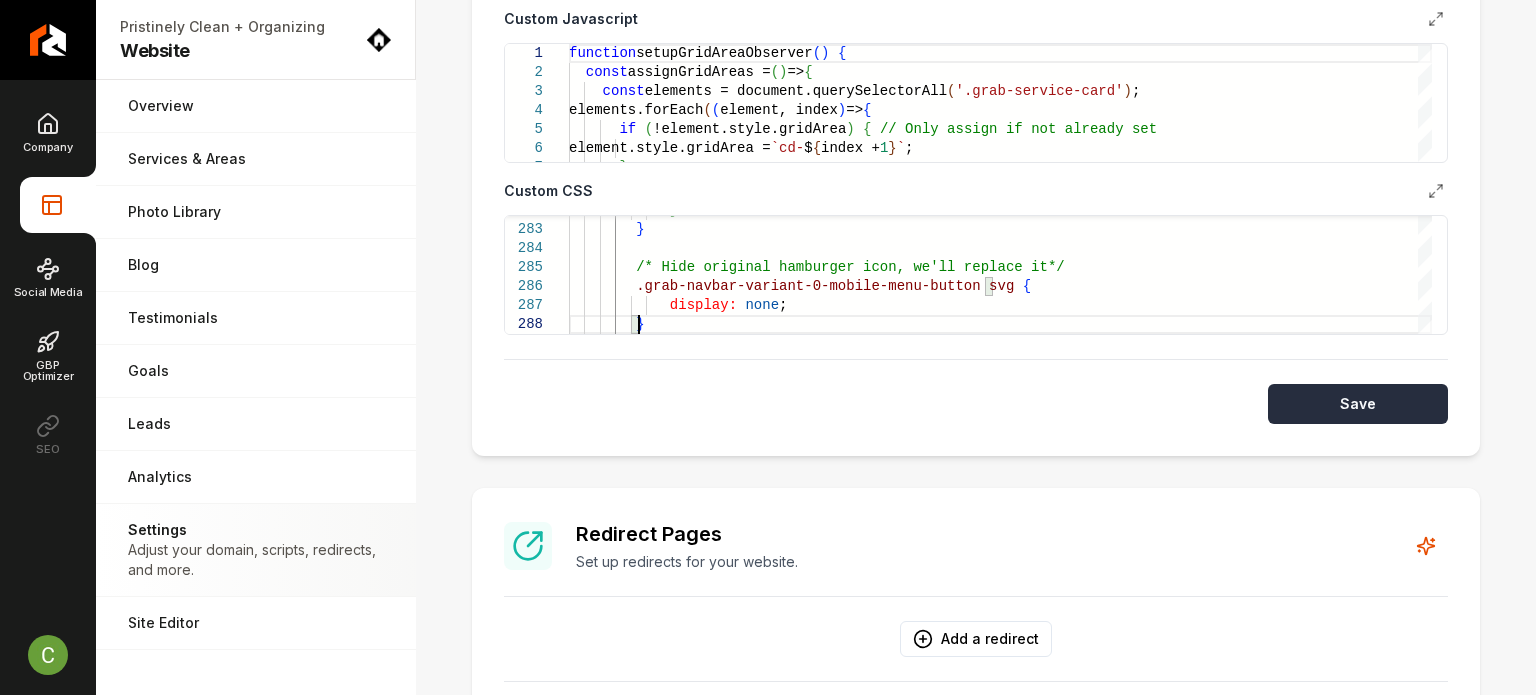 click on "Save" at bounding box center (1358, 404) 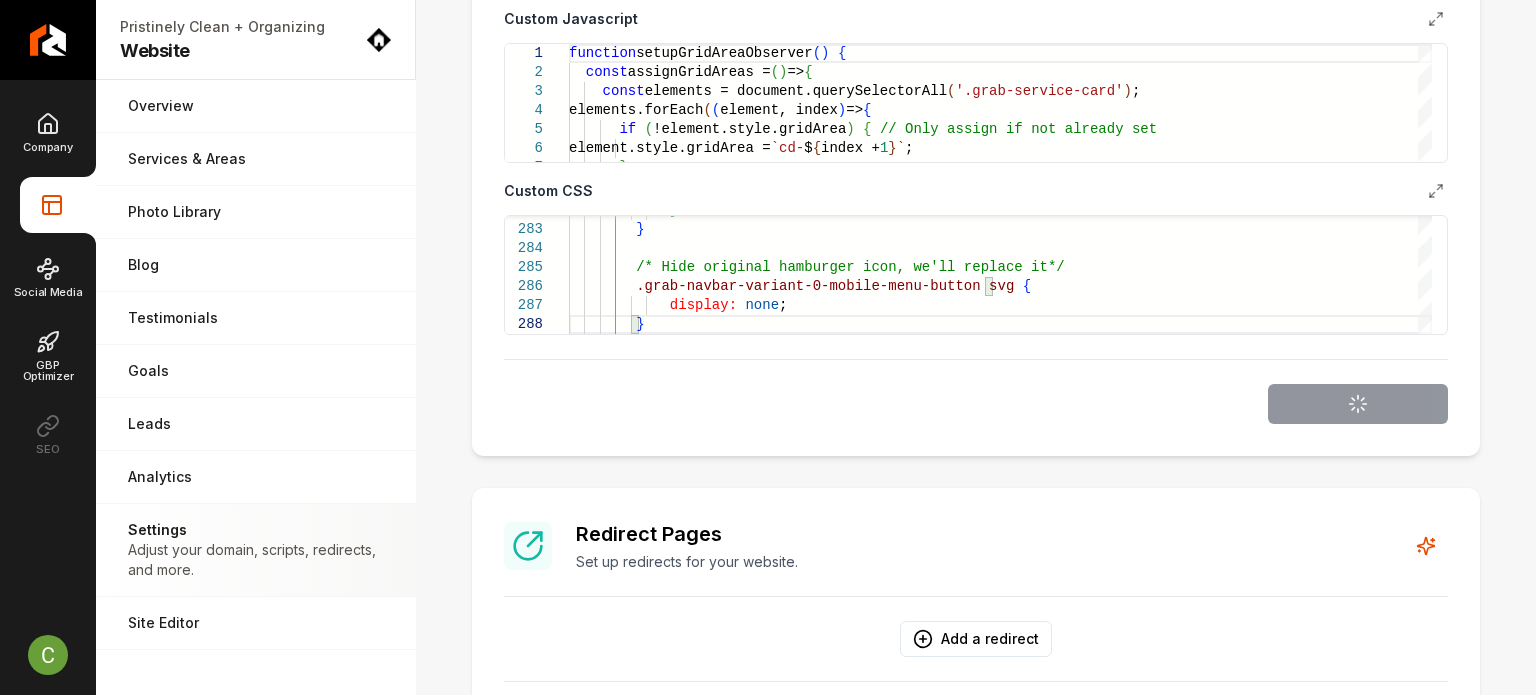 type on "**********" 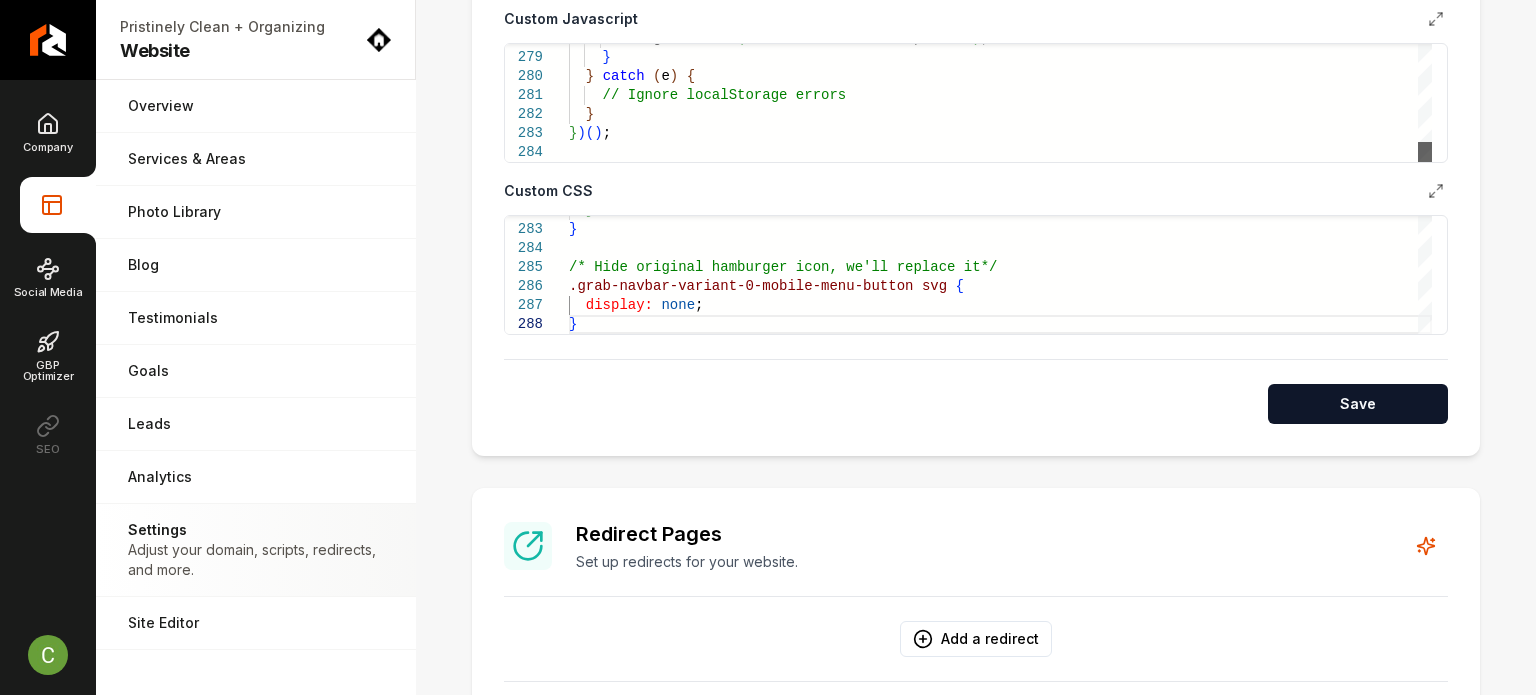 click at bounding box center (1425, 152) 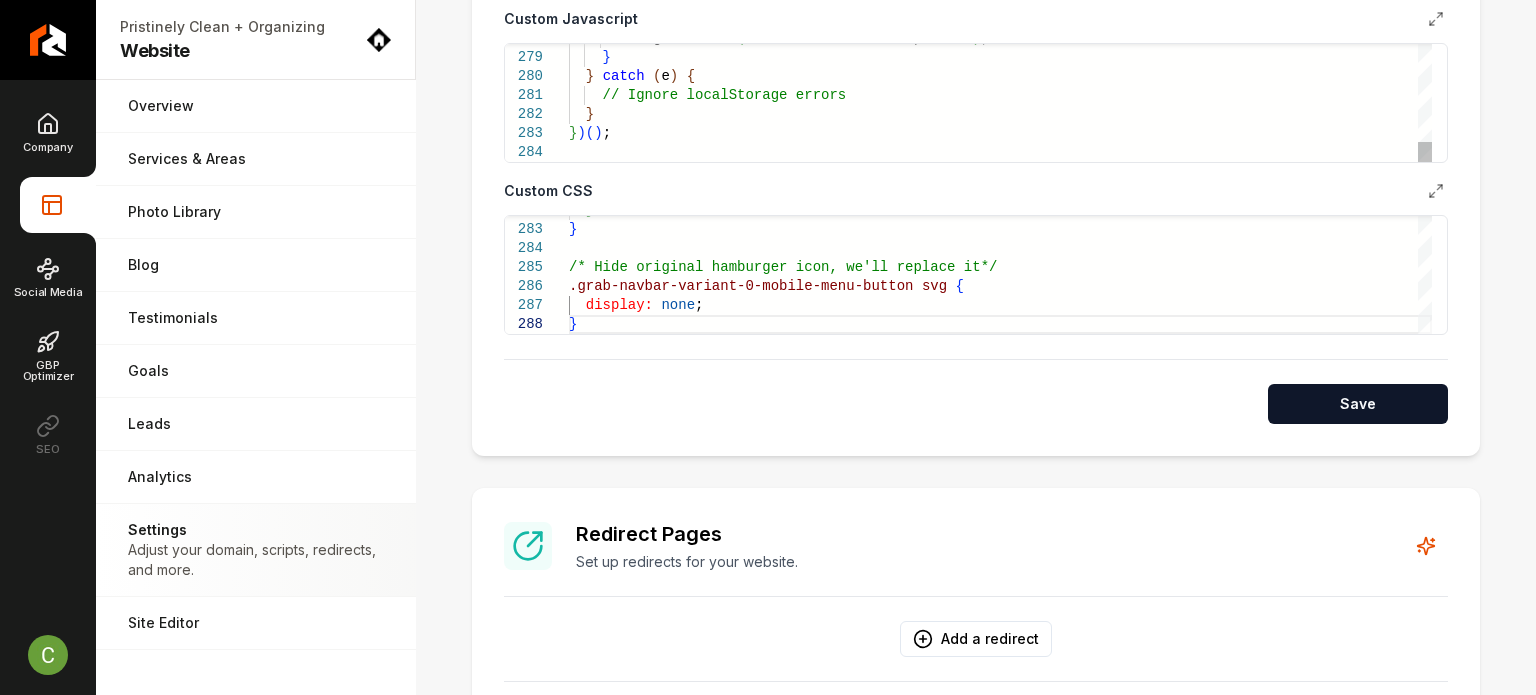 click on "localStorage.setItem ( 'thumbtackIconAdded' ,  'true' ) ;      }    }   catch   ( e )   {      // Ignore localStorage errors    } } ) ( ) ;" at bounding box center [1000, -2536] 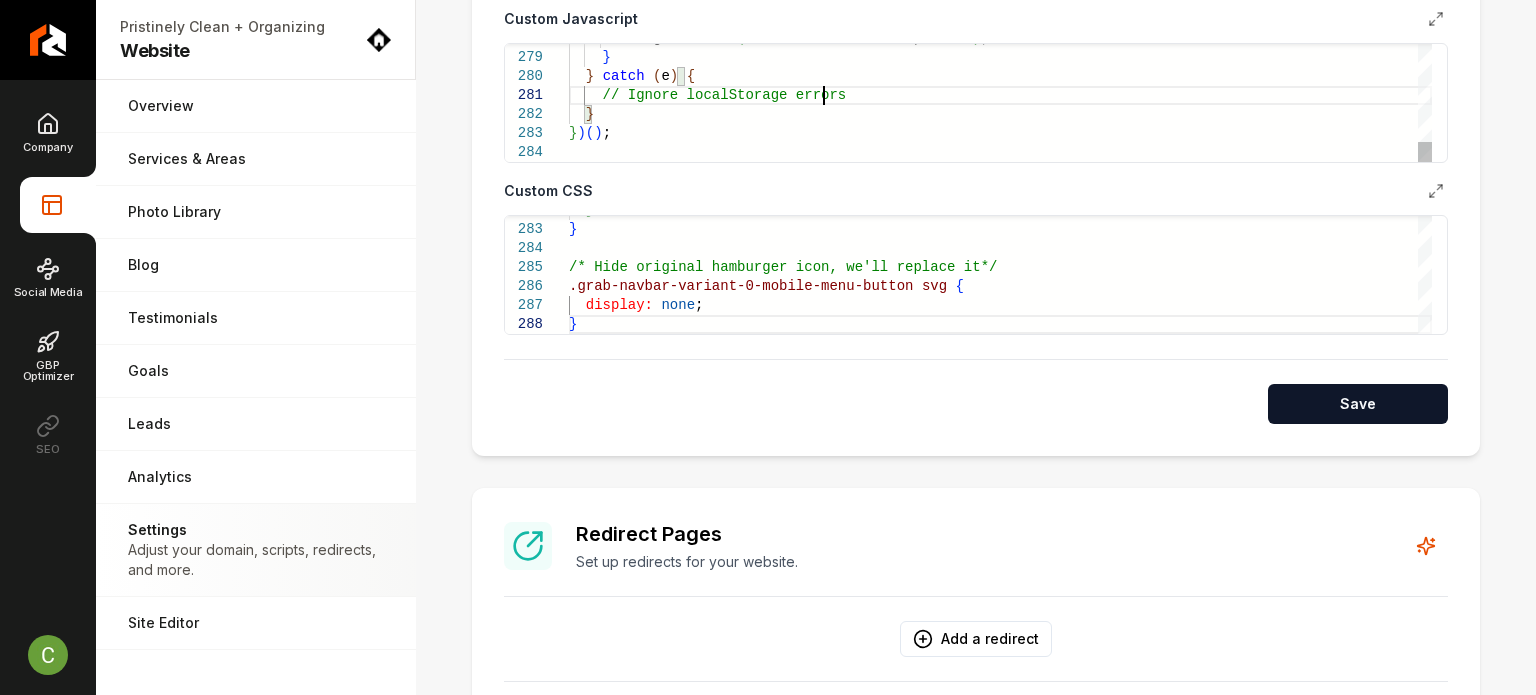 scroll, scrollTop: 0, scrollLeft: 0, axis: both 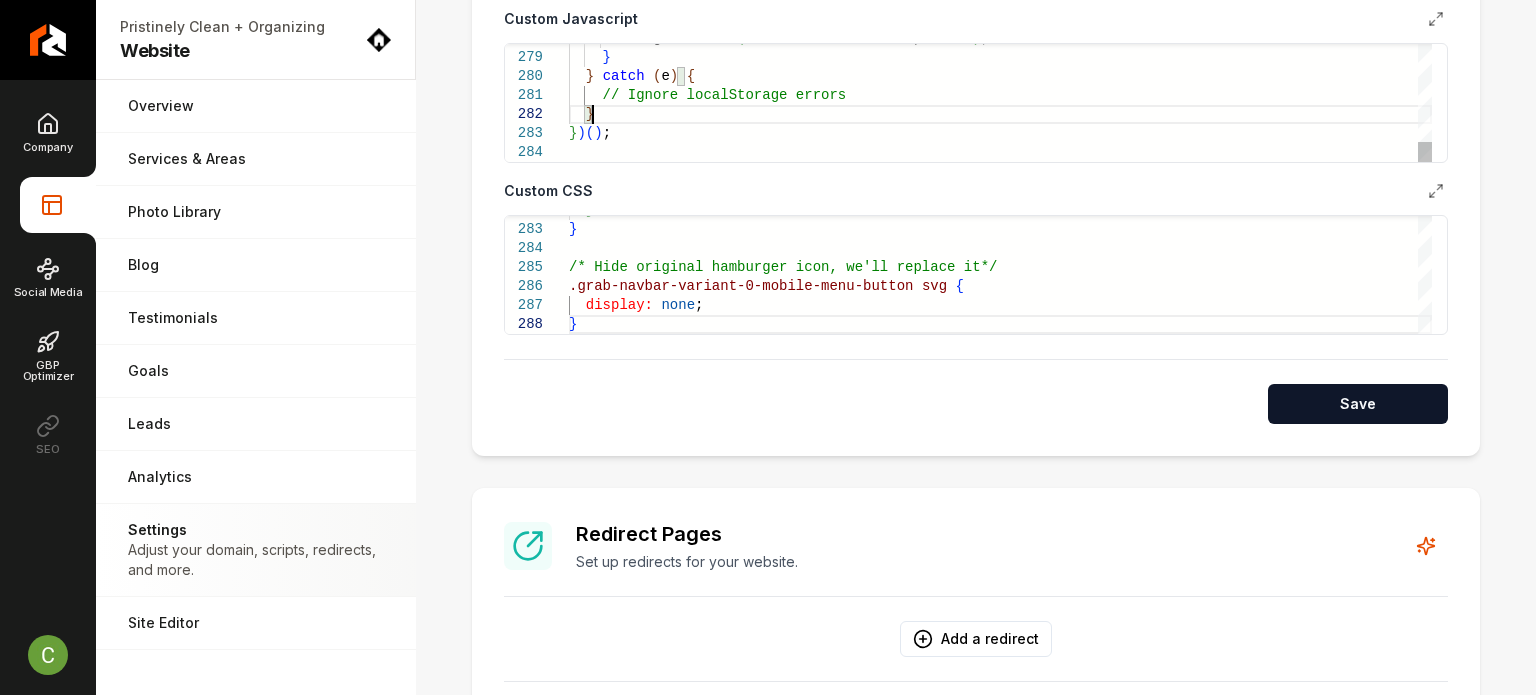 click on "localStorage.setItem ( 'thumbtackIconAdded' ,  'true' ) ;      }    }   catch   ( e )   {      // Ignore localStorage errors    } } ) ( ) ;" at bounding box center [1000, -2536] 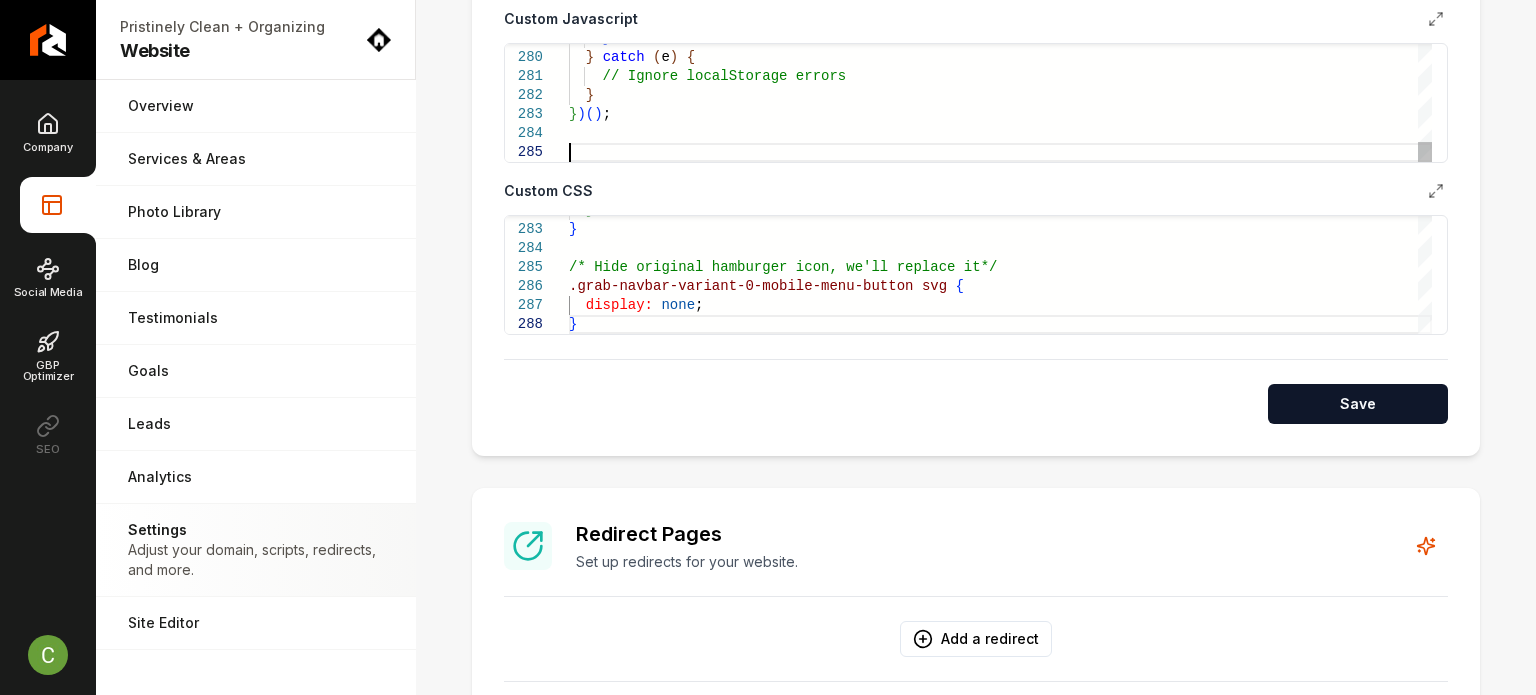 scroll, scrollTop: 96, scrollLeft: 0, axis: vertical 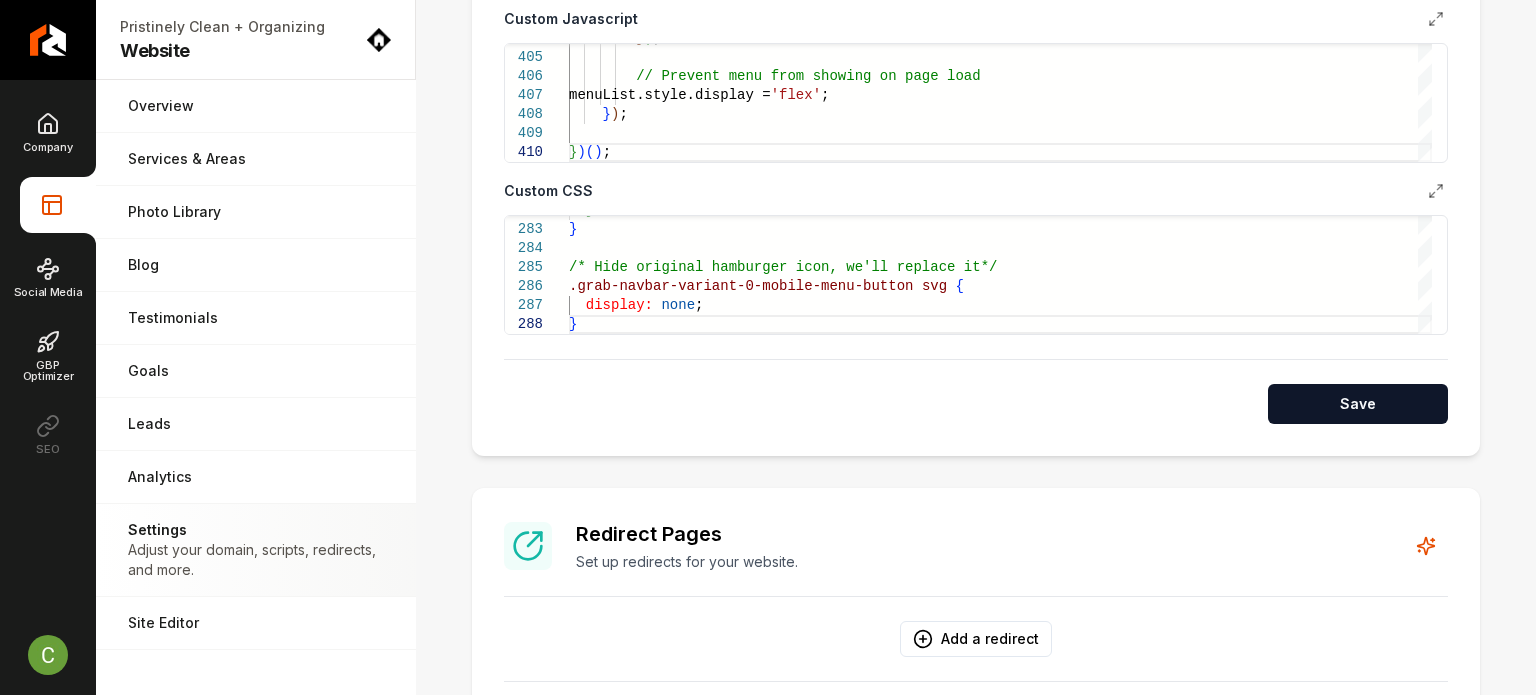 click on "Save" at bounding box center (1358, 404) 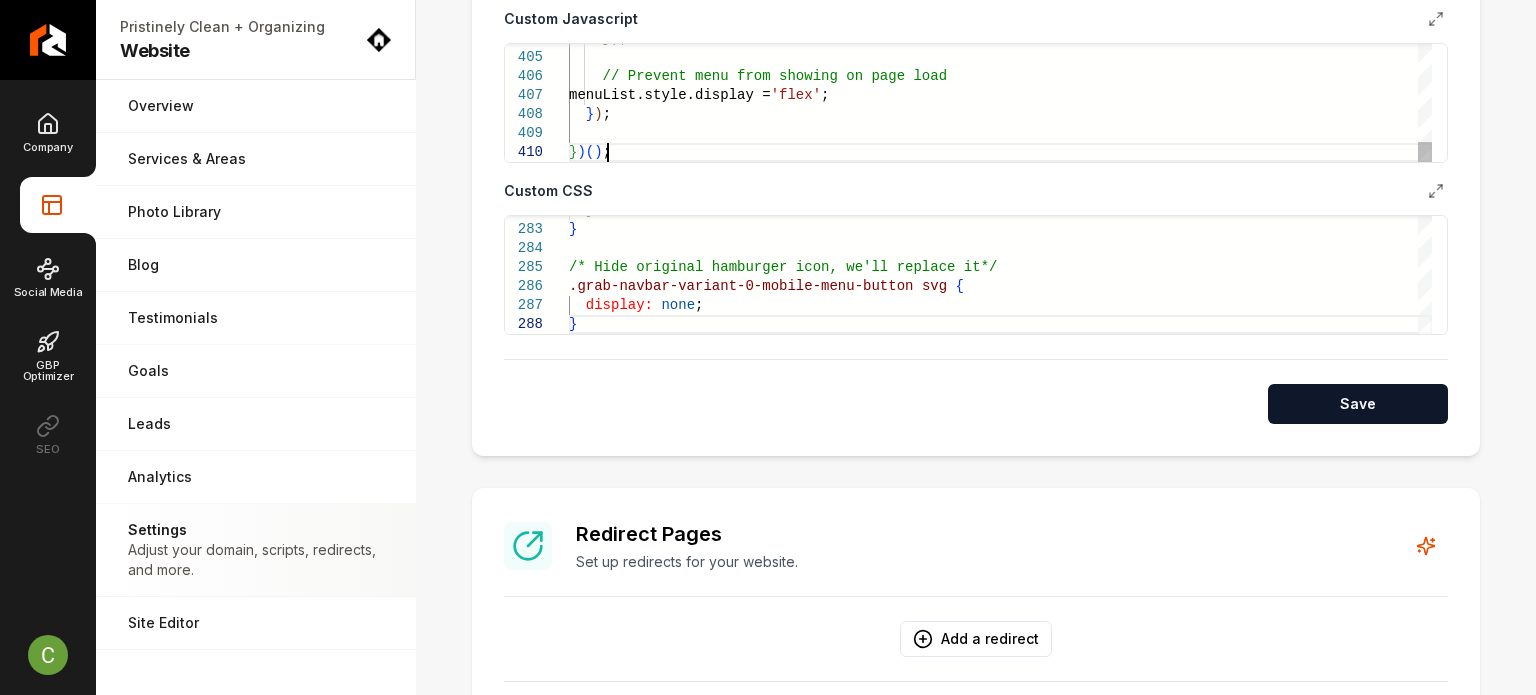 click on "} ) ;      // Prevent menu from showing on page load     menuList.style.display =  'flex' ;    } ) ; } ) ( ) ;" at bounding box center (1000, -3733) 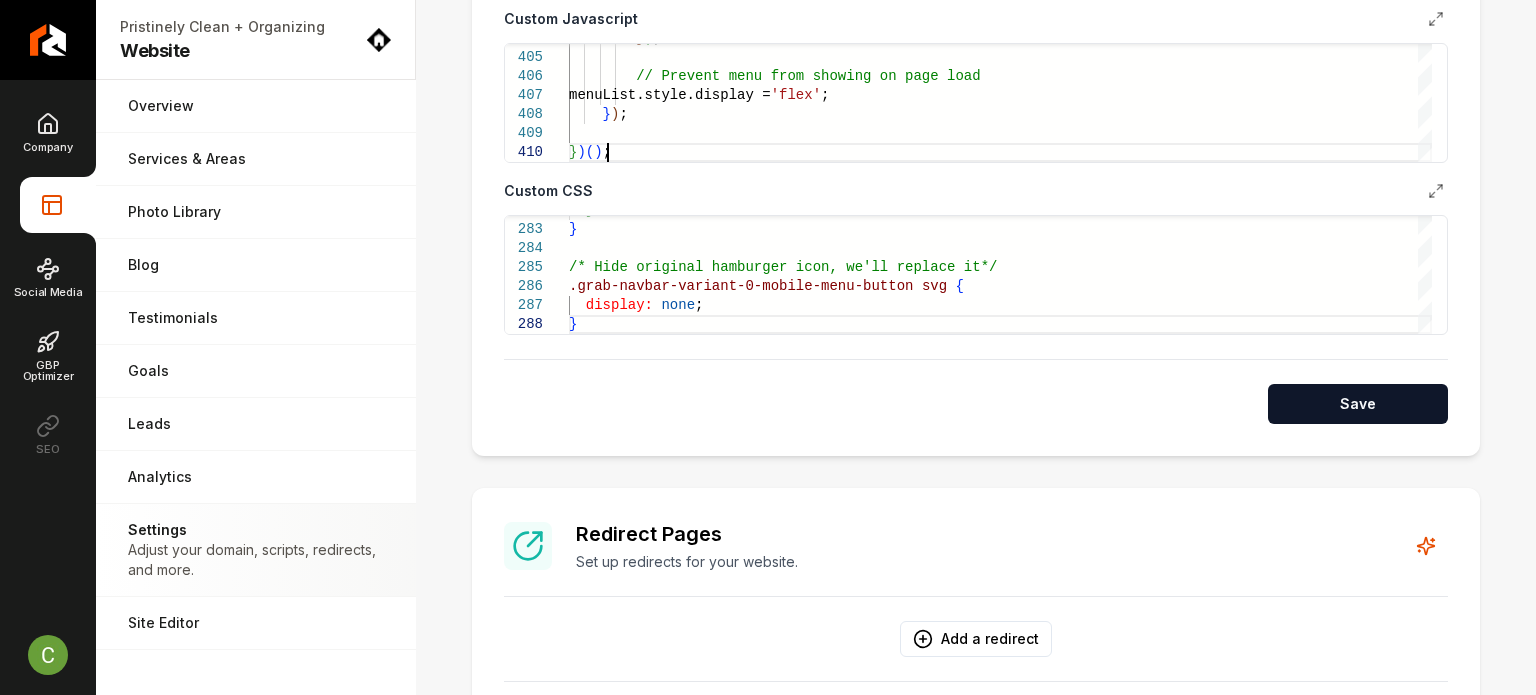 type on "**********" 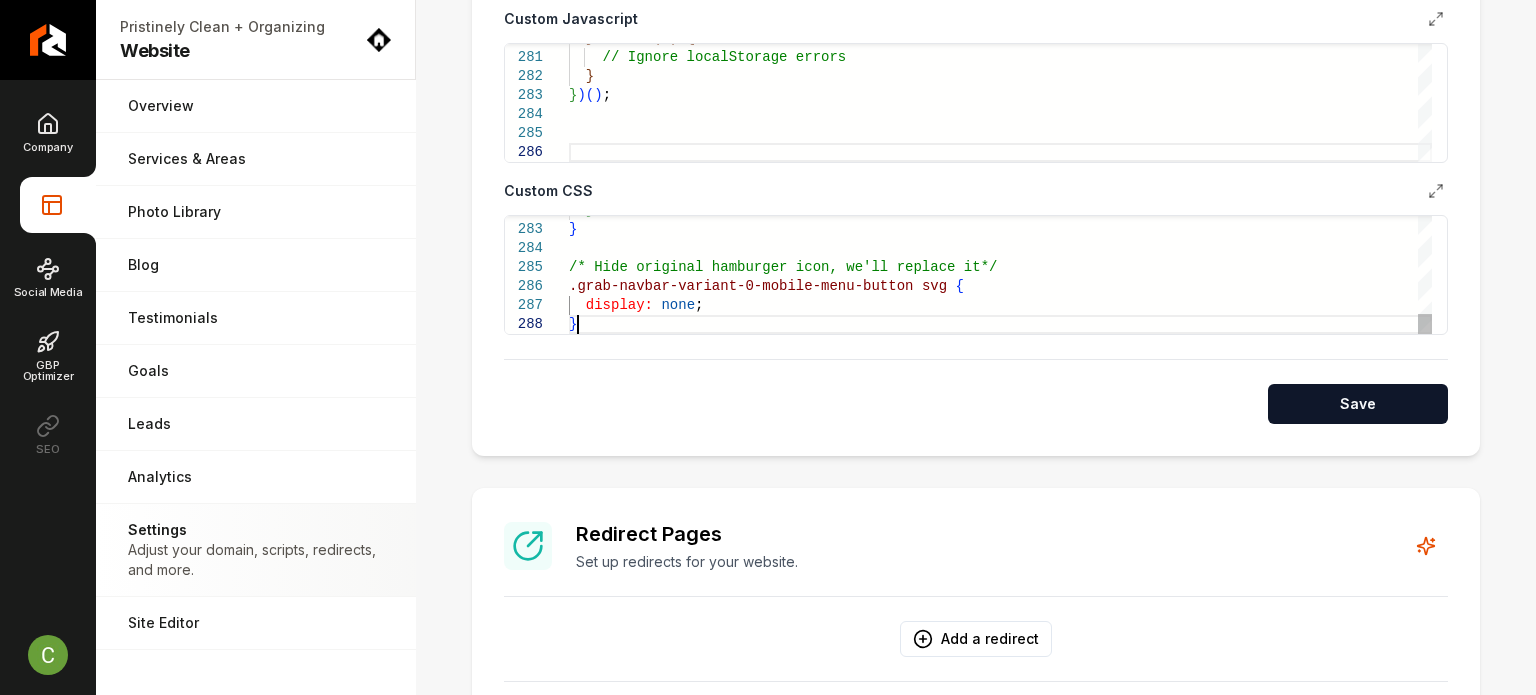 click on "} } /* Hide original hamburger icon, we'll replace it  */ .grab-navbar-variant-0-mobile-menu-button   svg   {    display:   none ; }" at bounding box center (1000, -2402) 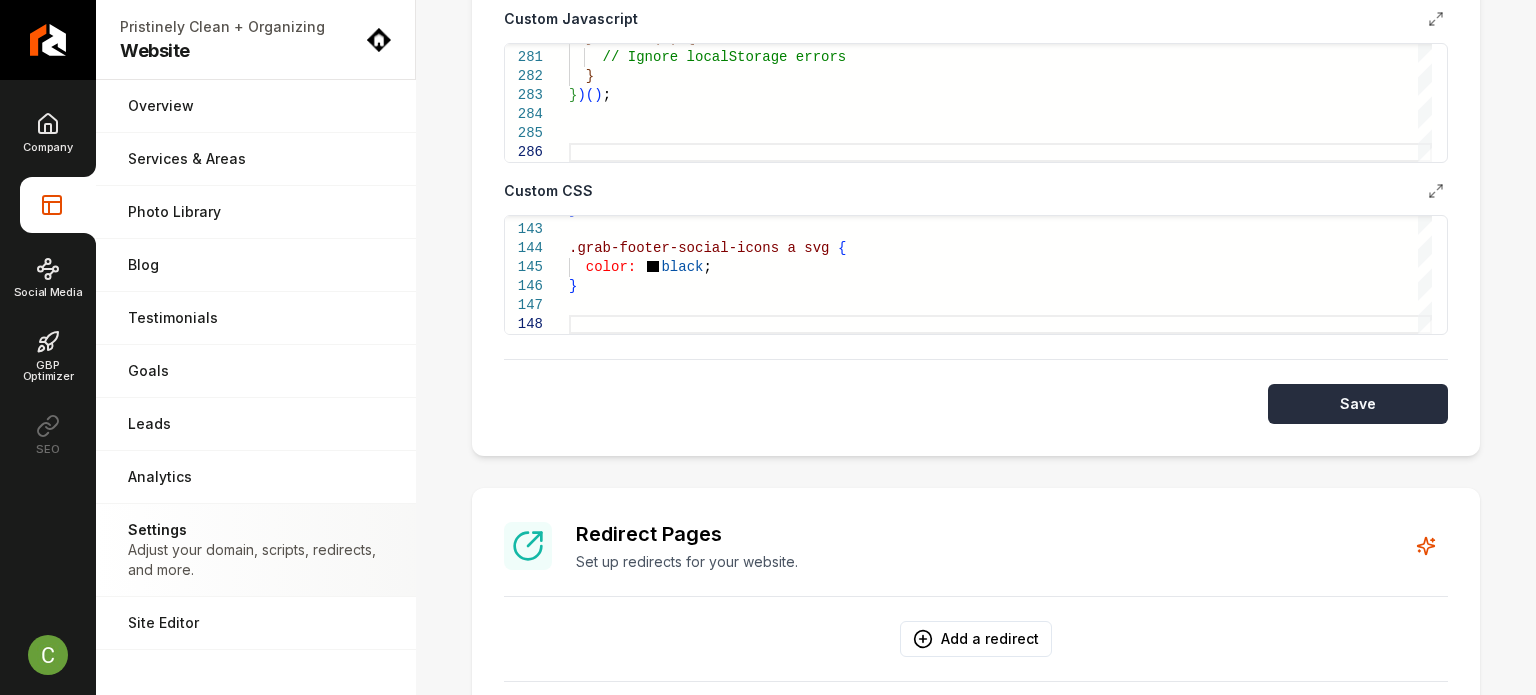 click on "Save" at bounding box center (1358, 404) 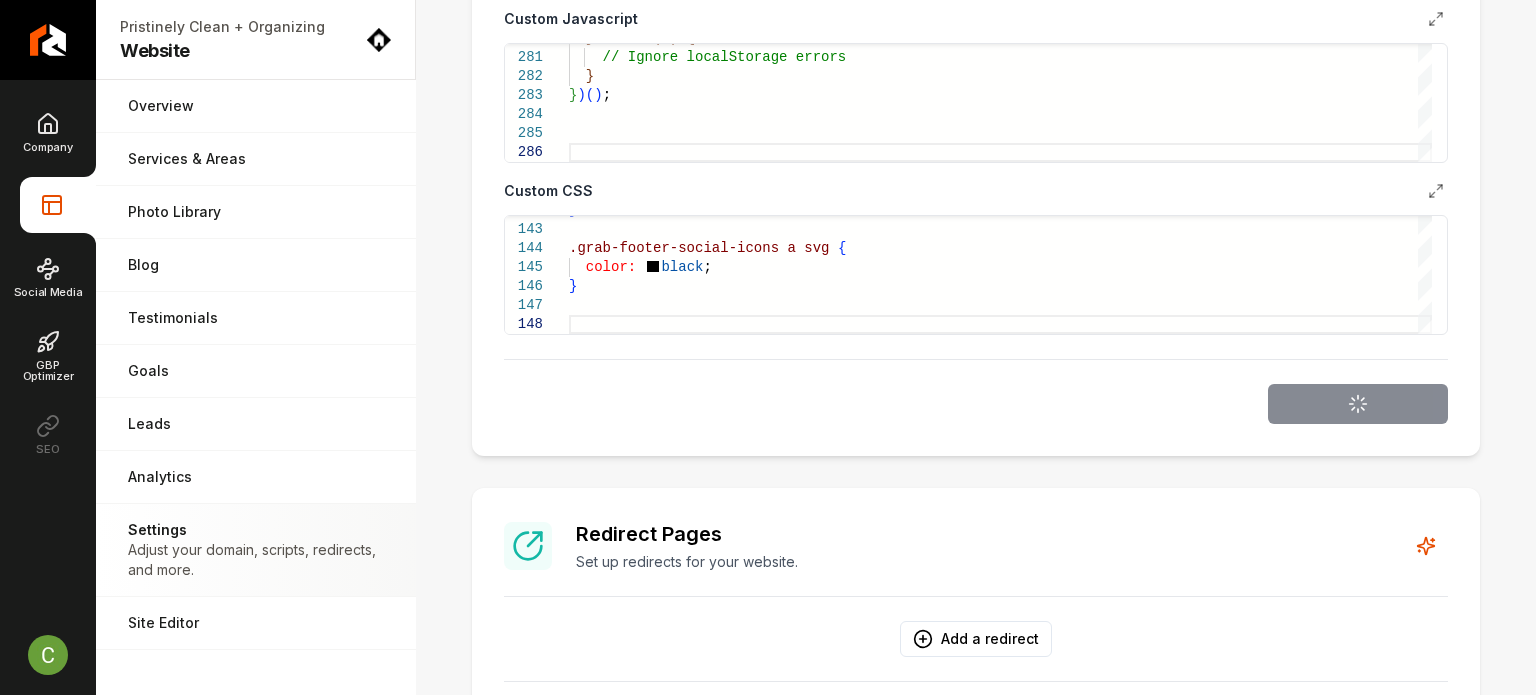 scroll, scrollTop: 113, scrollLeft: 0, axis: vertical 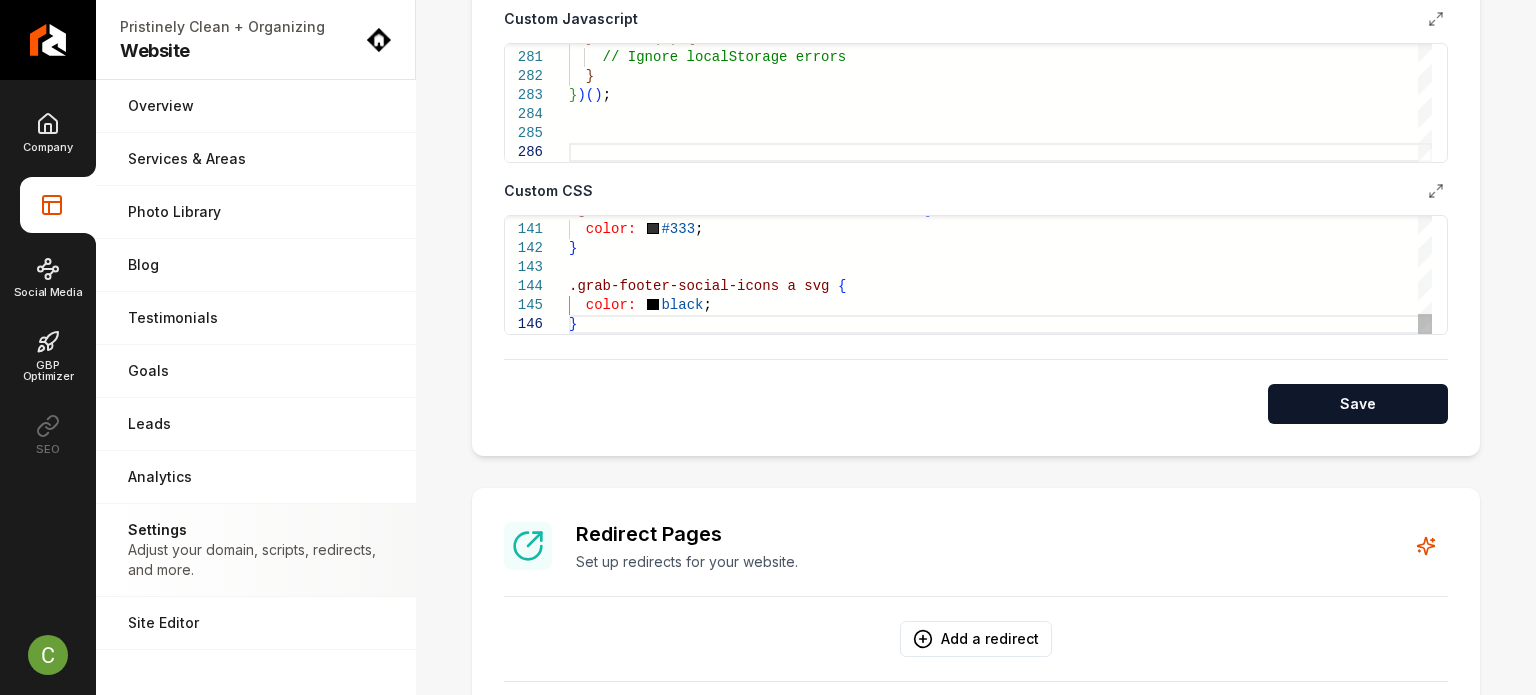 click on "} .grab-footer-social-icons   a   svg   {    color:     black ; } .grab-footer-links-areas-served-item-link   {    color:     #333 ;" at bounding box center [1000, -1053] 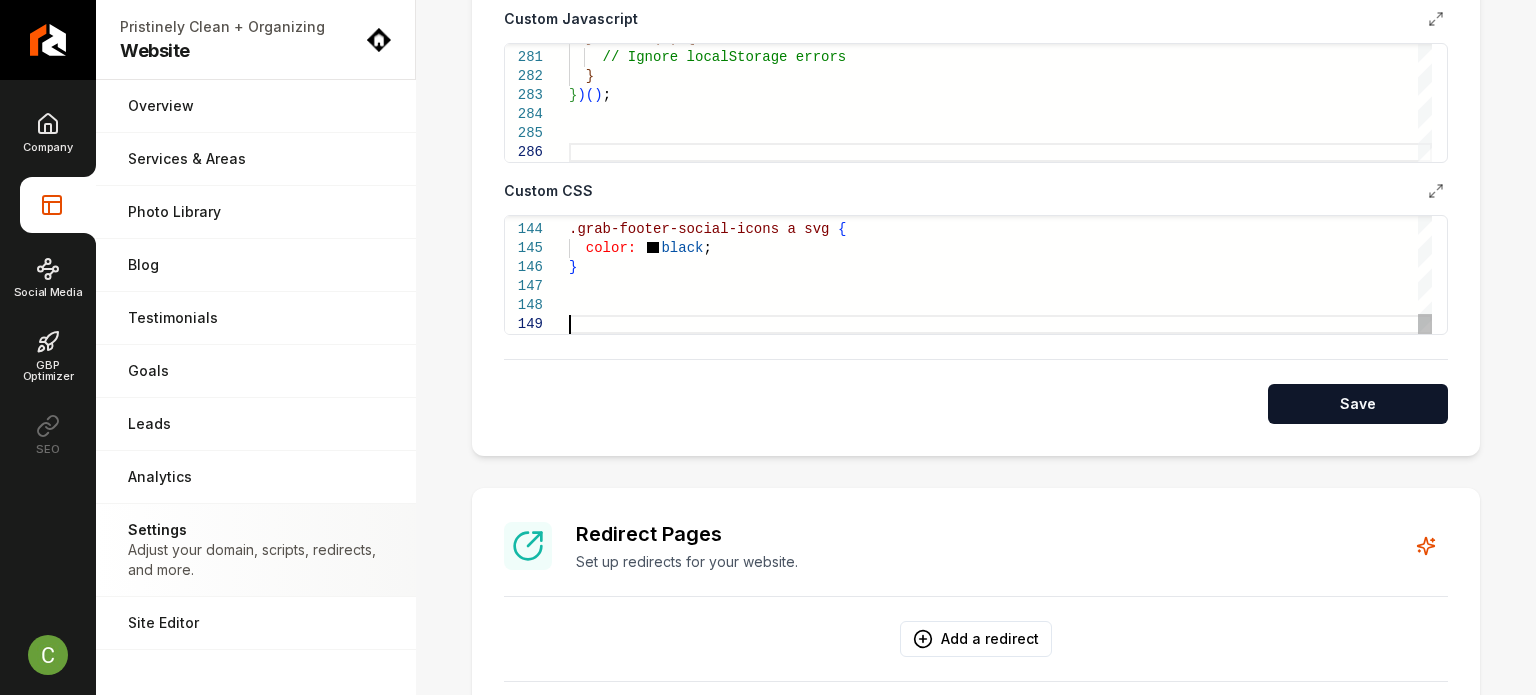 scroll, scrollTop: 132, scrollLeft: 0, axis: vertical 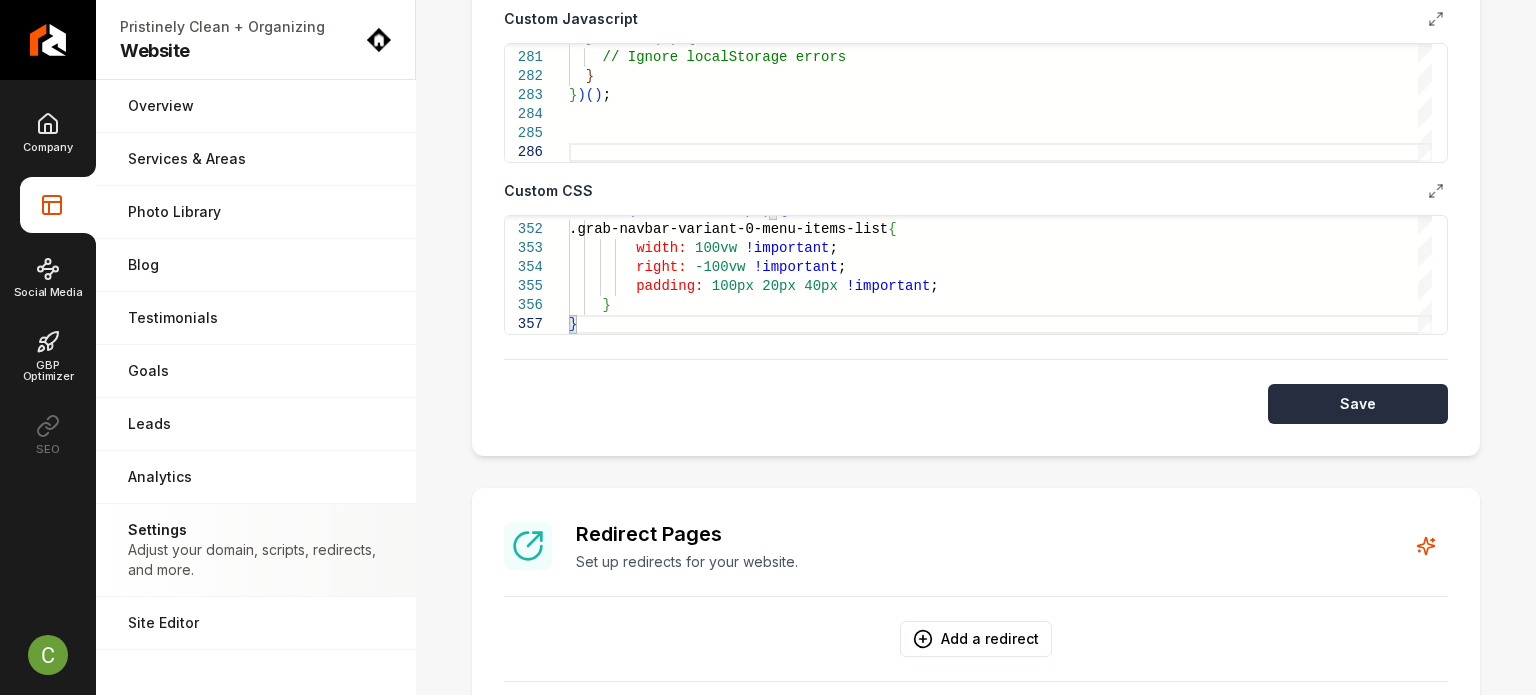 click on "Save" at bounding box center (1358, 404) 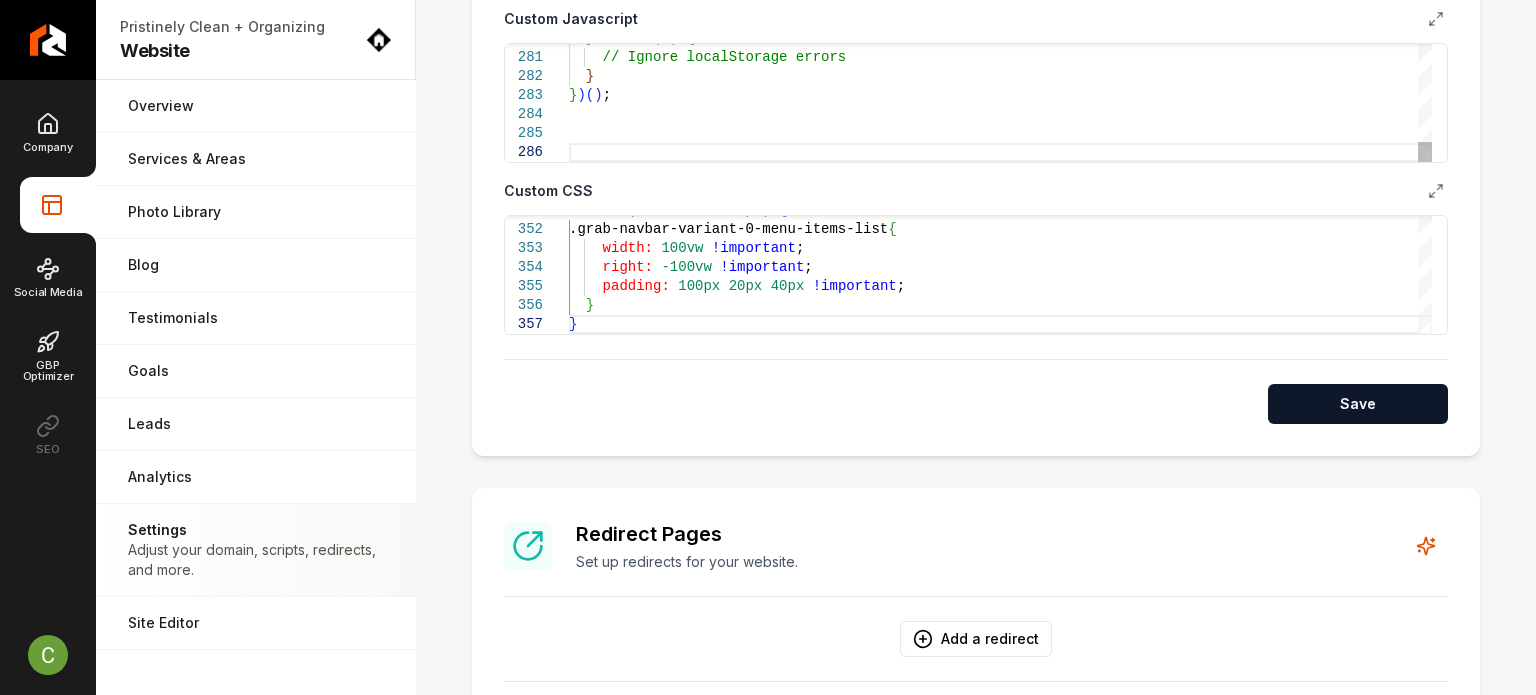 click on "}   catch   ( e )   {      // Ignore localStorage errors    } } ) ( ) ;" at bounding box center (1000, -2555) 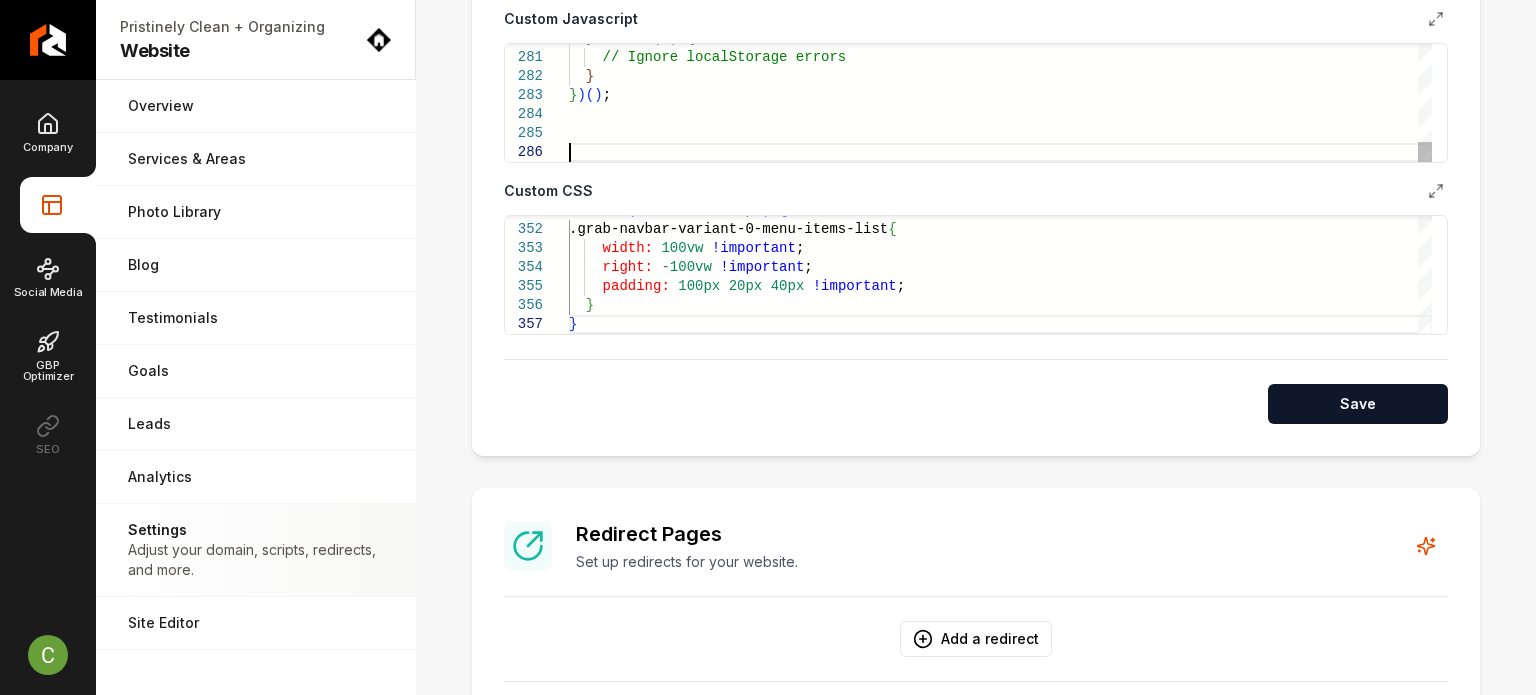 scroll, scrollTop: 18, scrollLeft: 0, axis: vertical 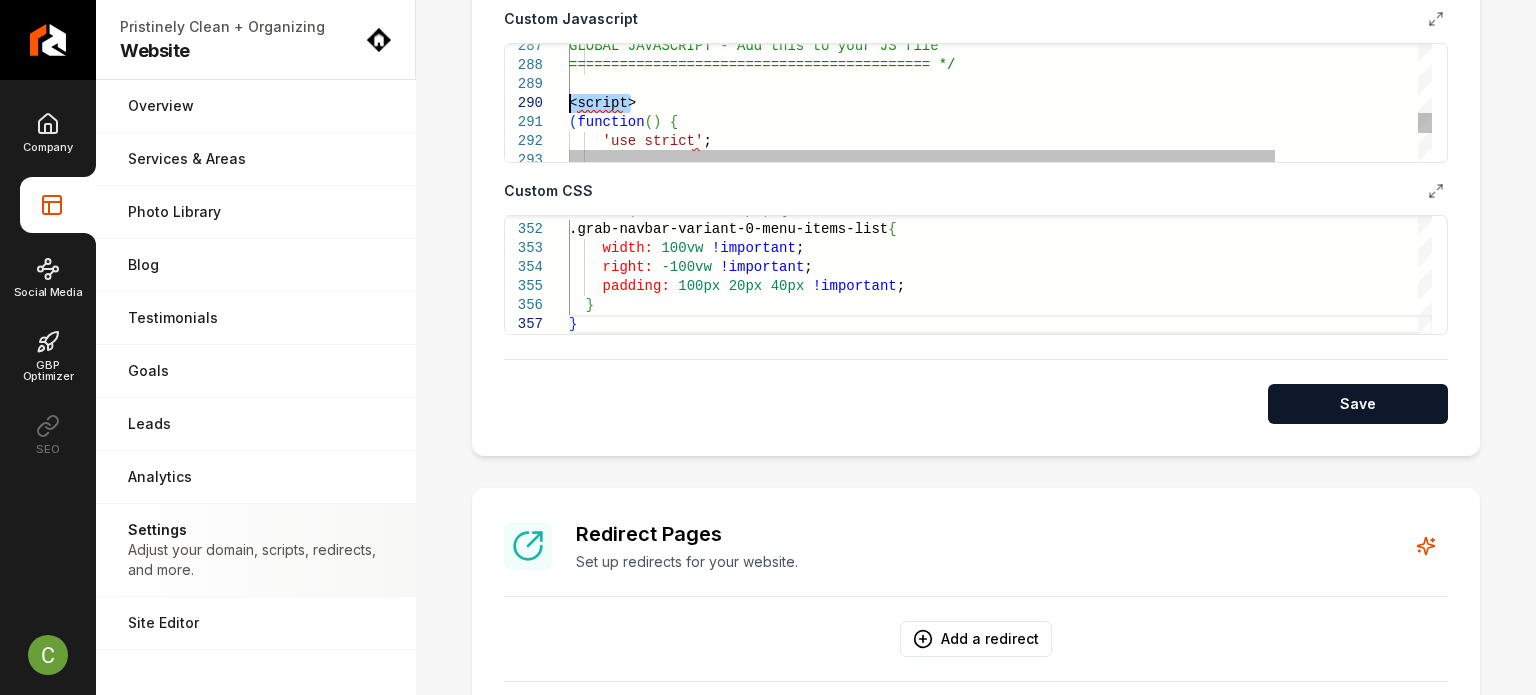 drag, startPoint x: 668, startPoint y: 102, endPoint x: 524, endPoint y: 95, distance: 144.17004 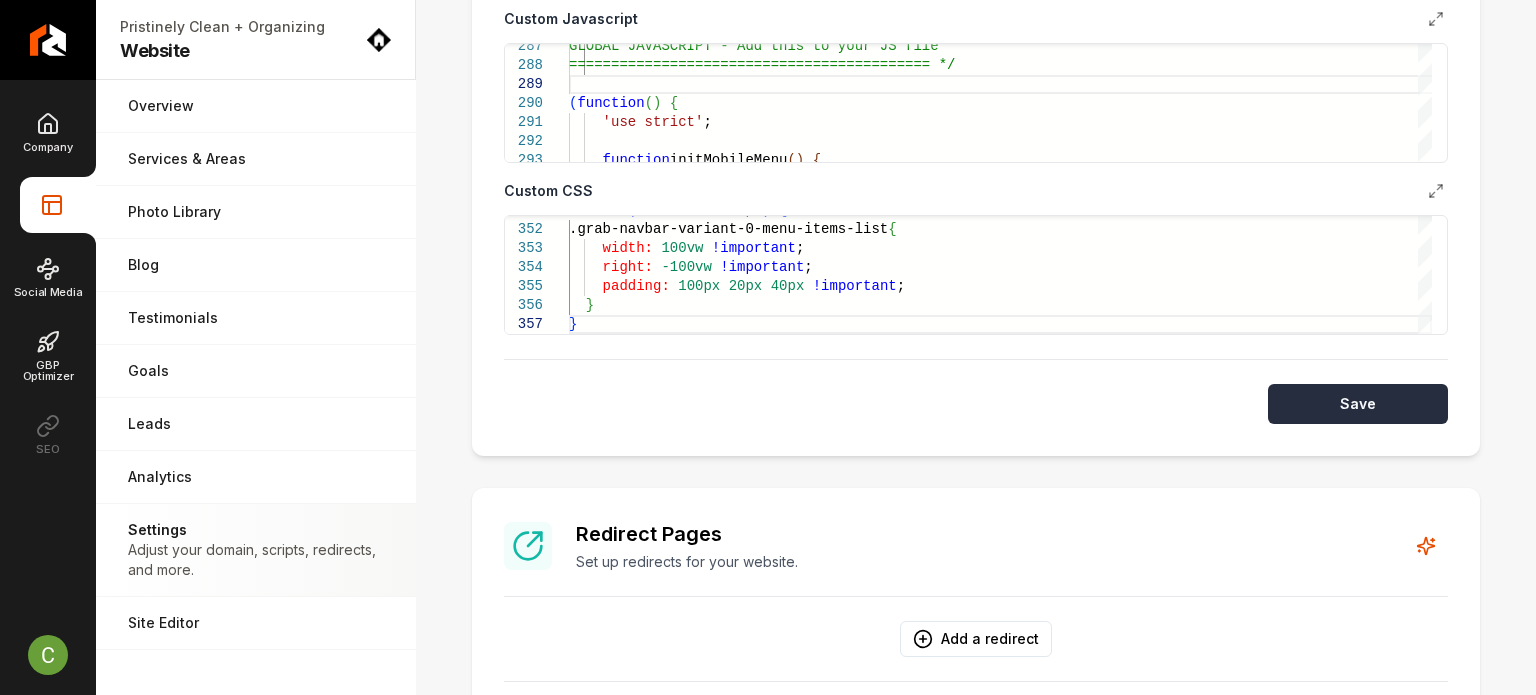 click on "Save" at bounding box center [1358, 404] 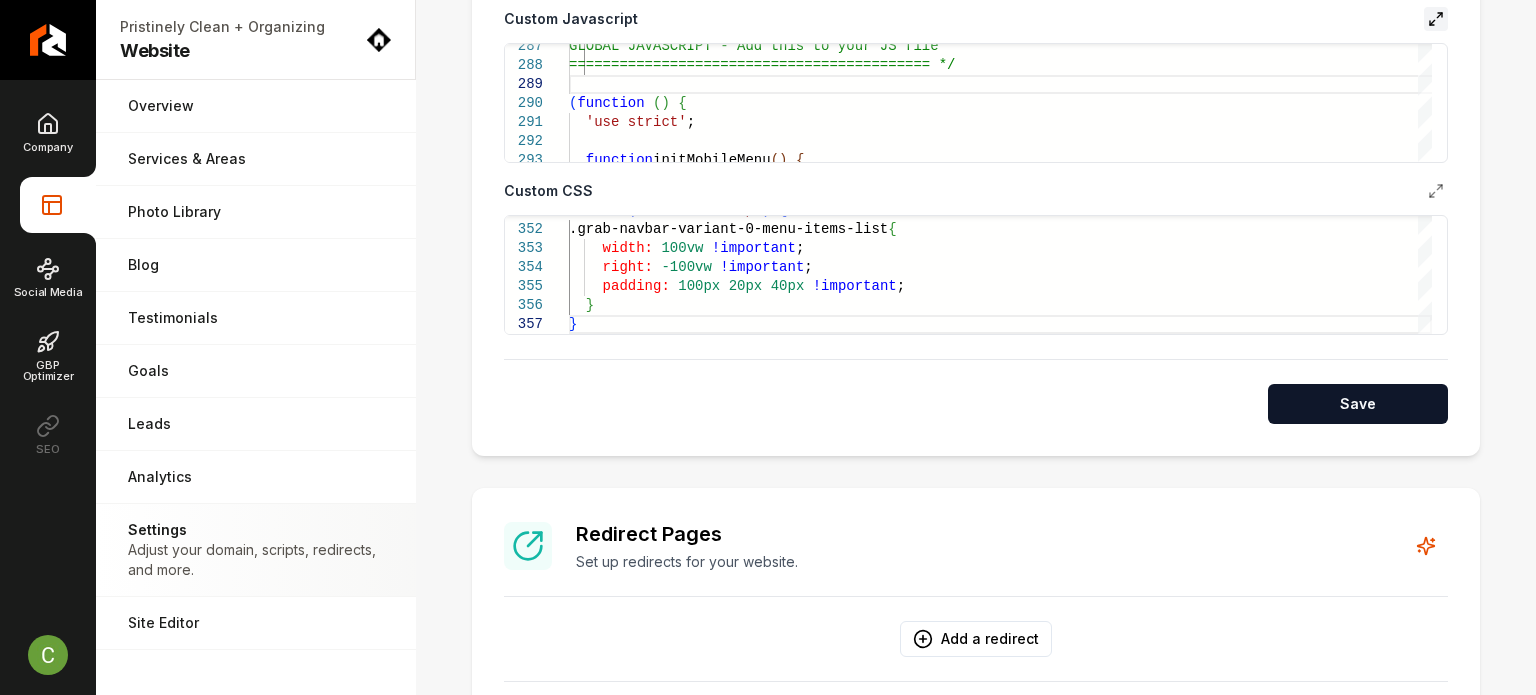 click 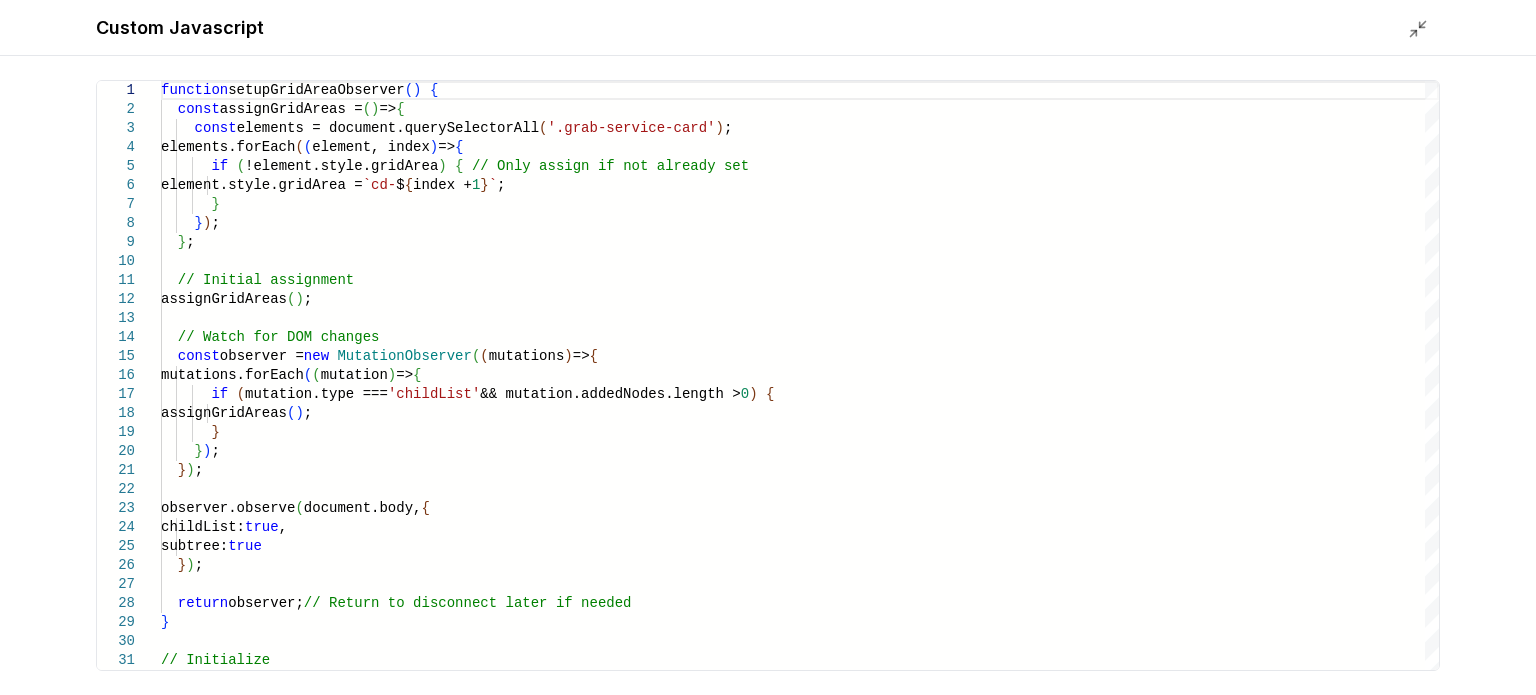 click 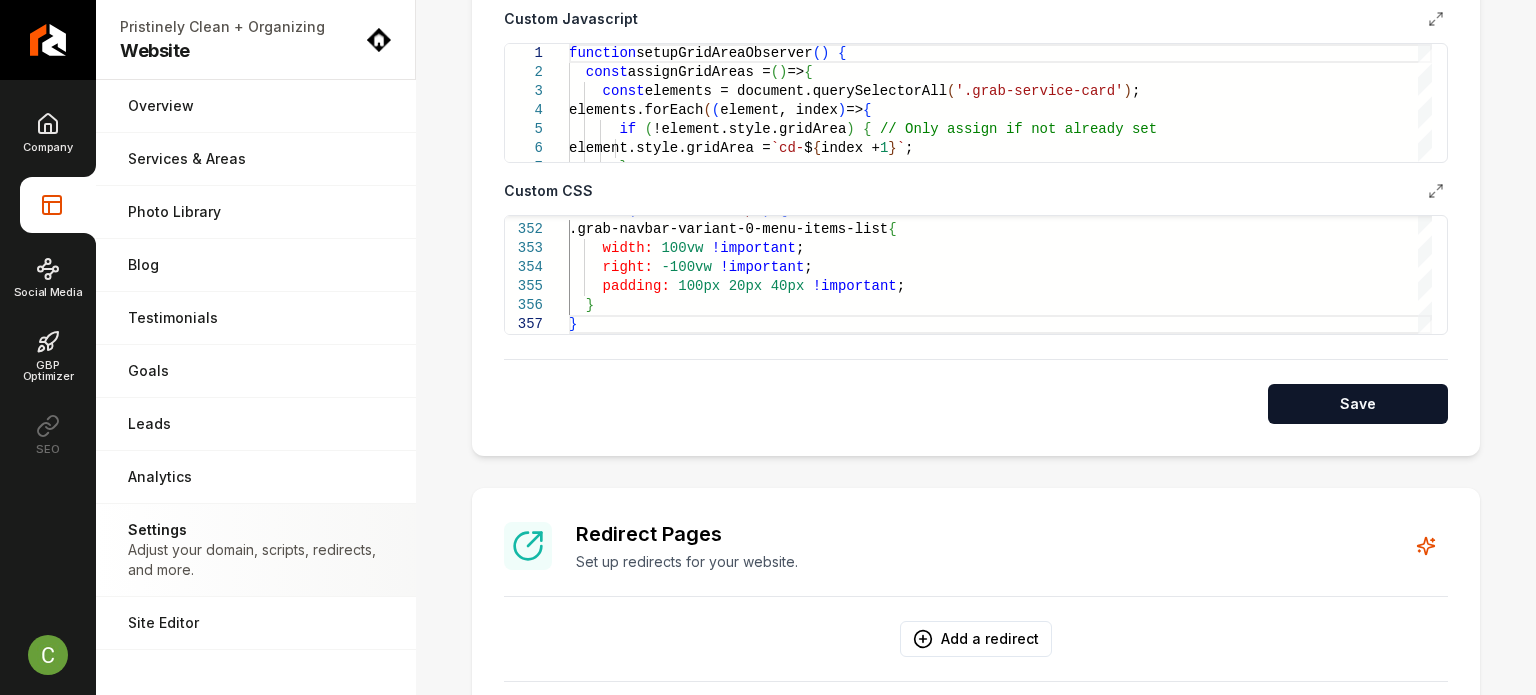 click on "Custom CSS" at bounding box center (976, 191) 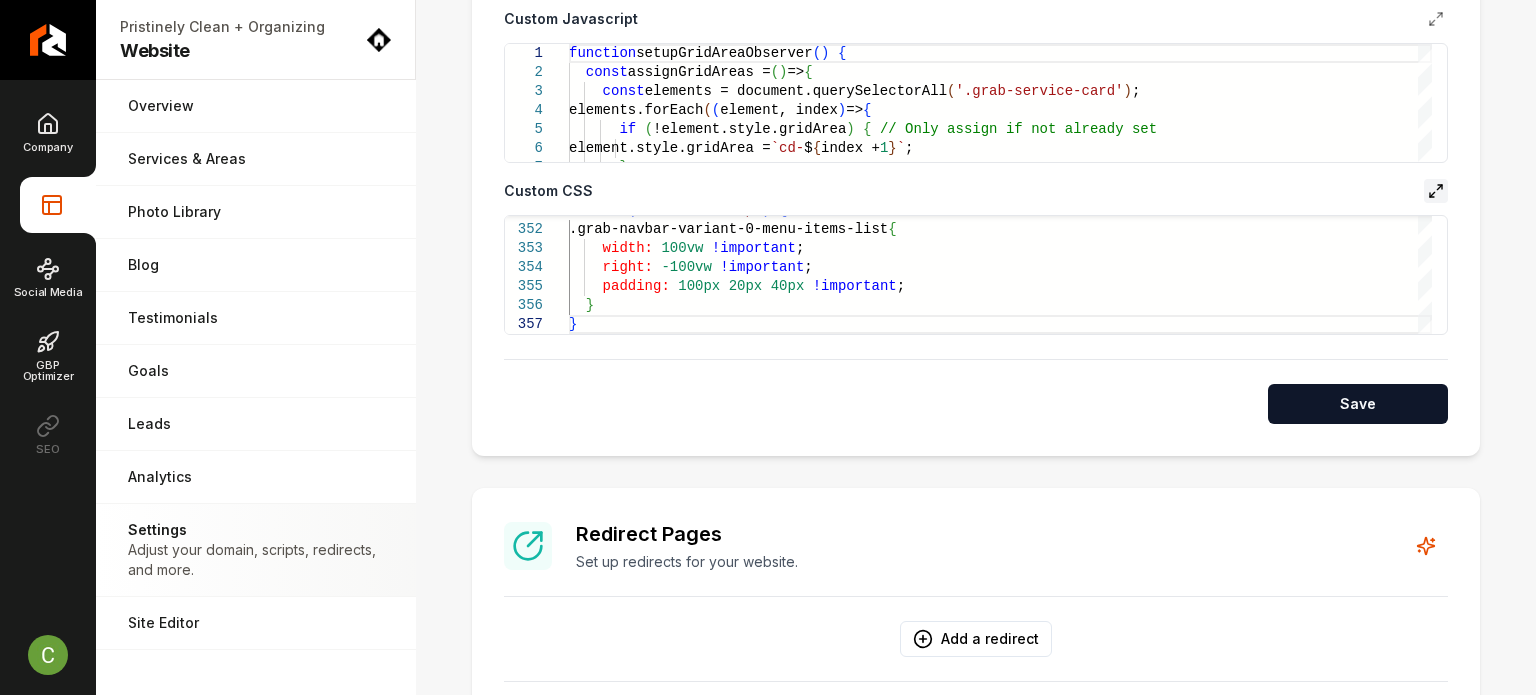 click 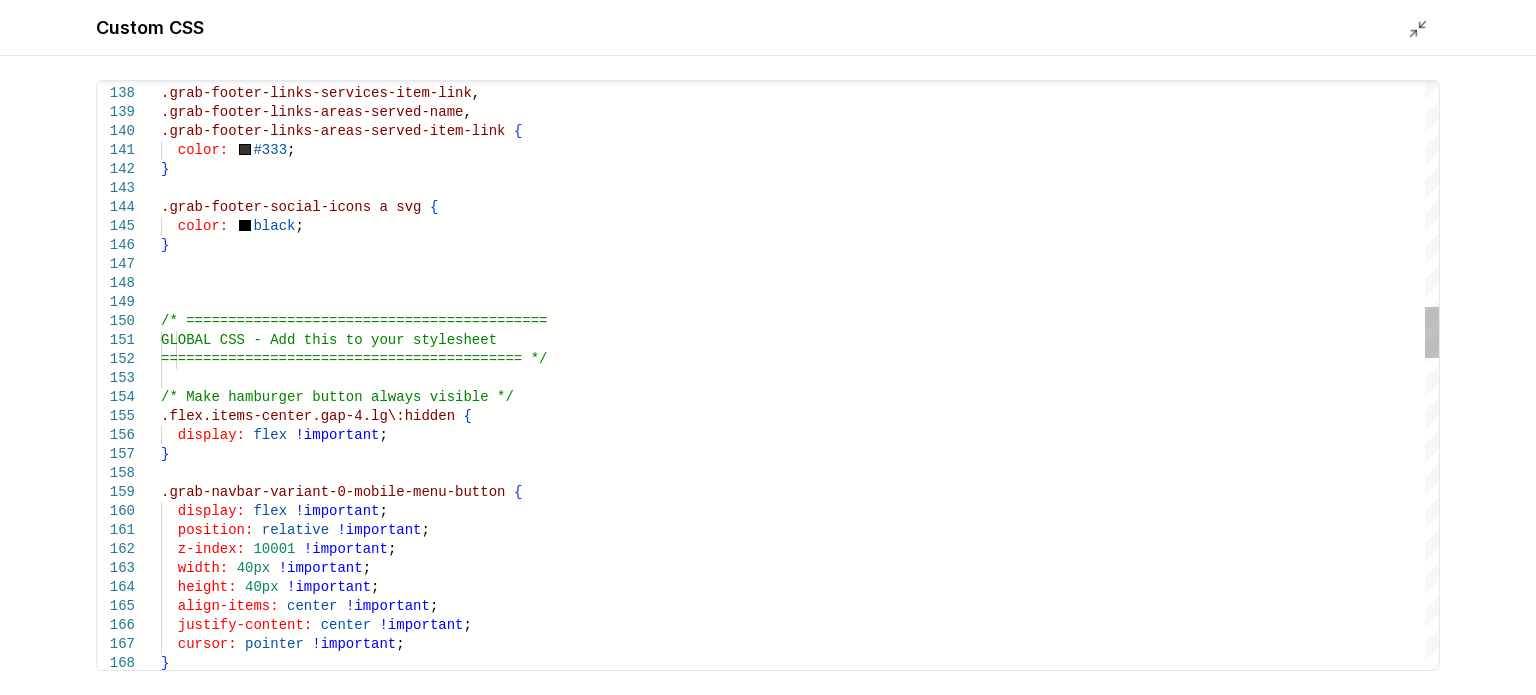 scroll, scrollTop: 0, scrollLeft: 0, axis: both 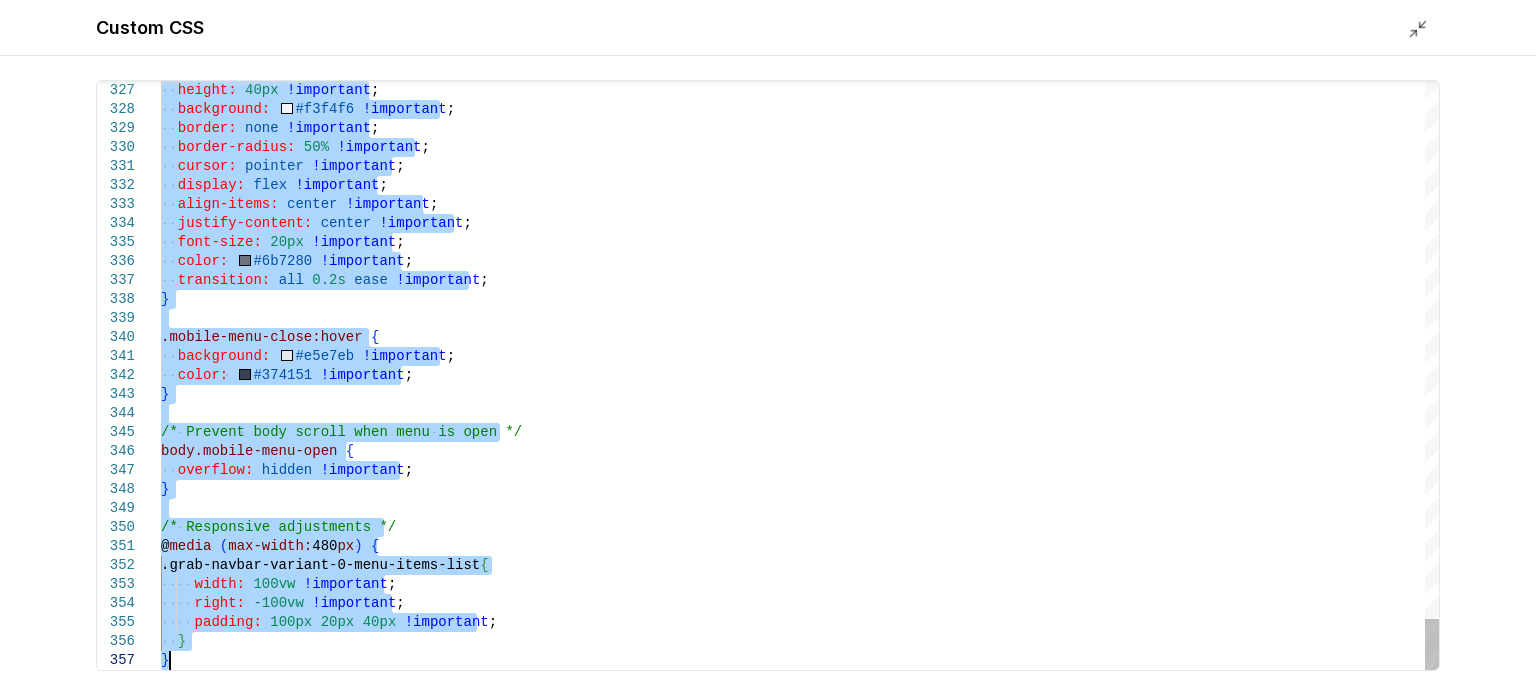 drag, startPoint x: 164, startPoint y: 394, endPoint x: 1049, endPoint y: 742, distance: 950.96216 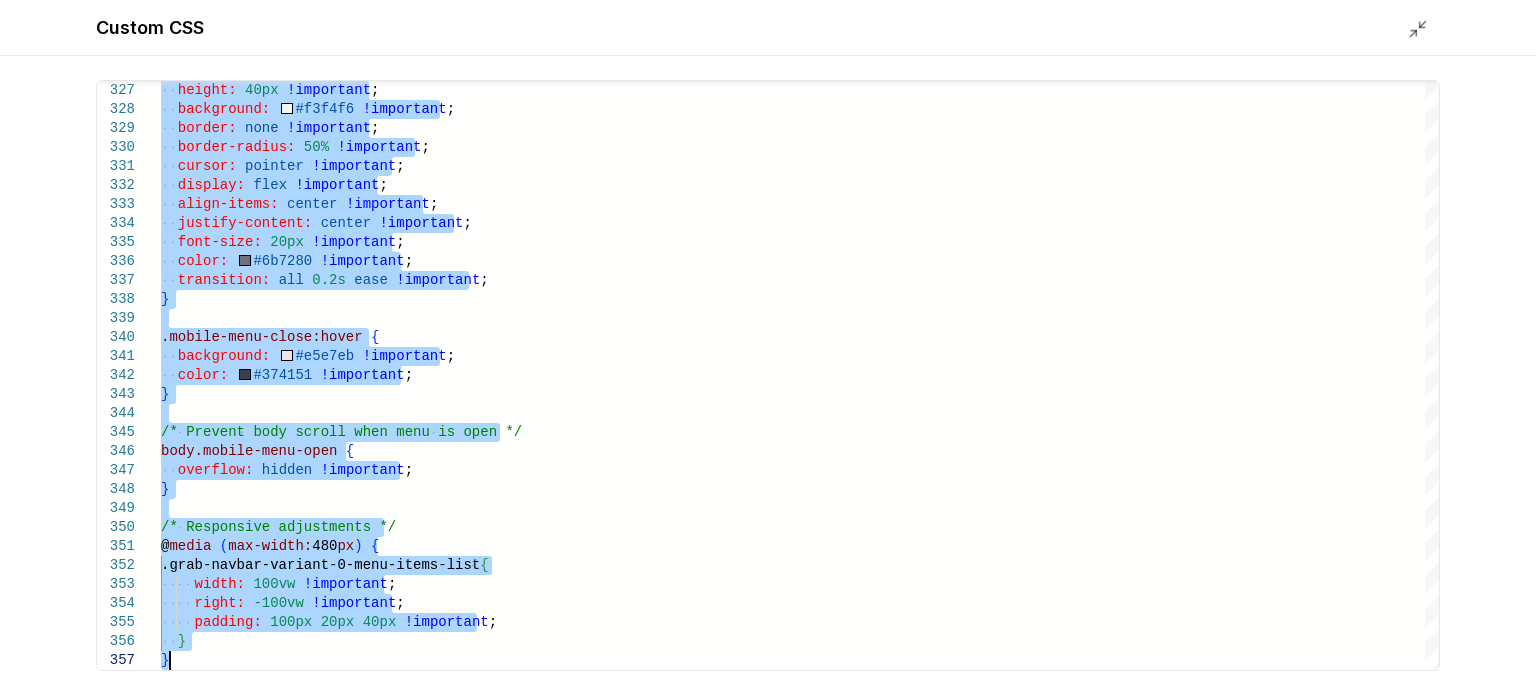 type on "**********" 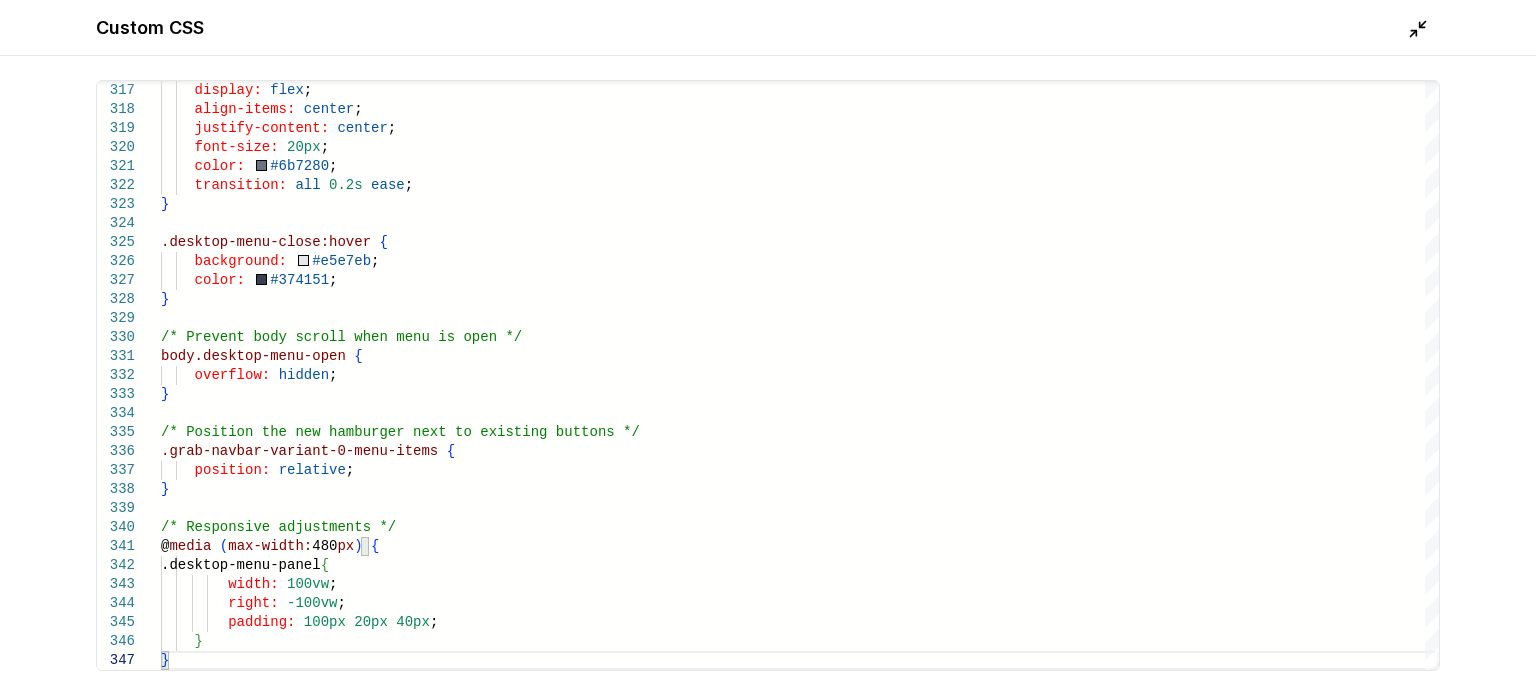 click 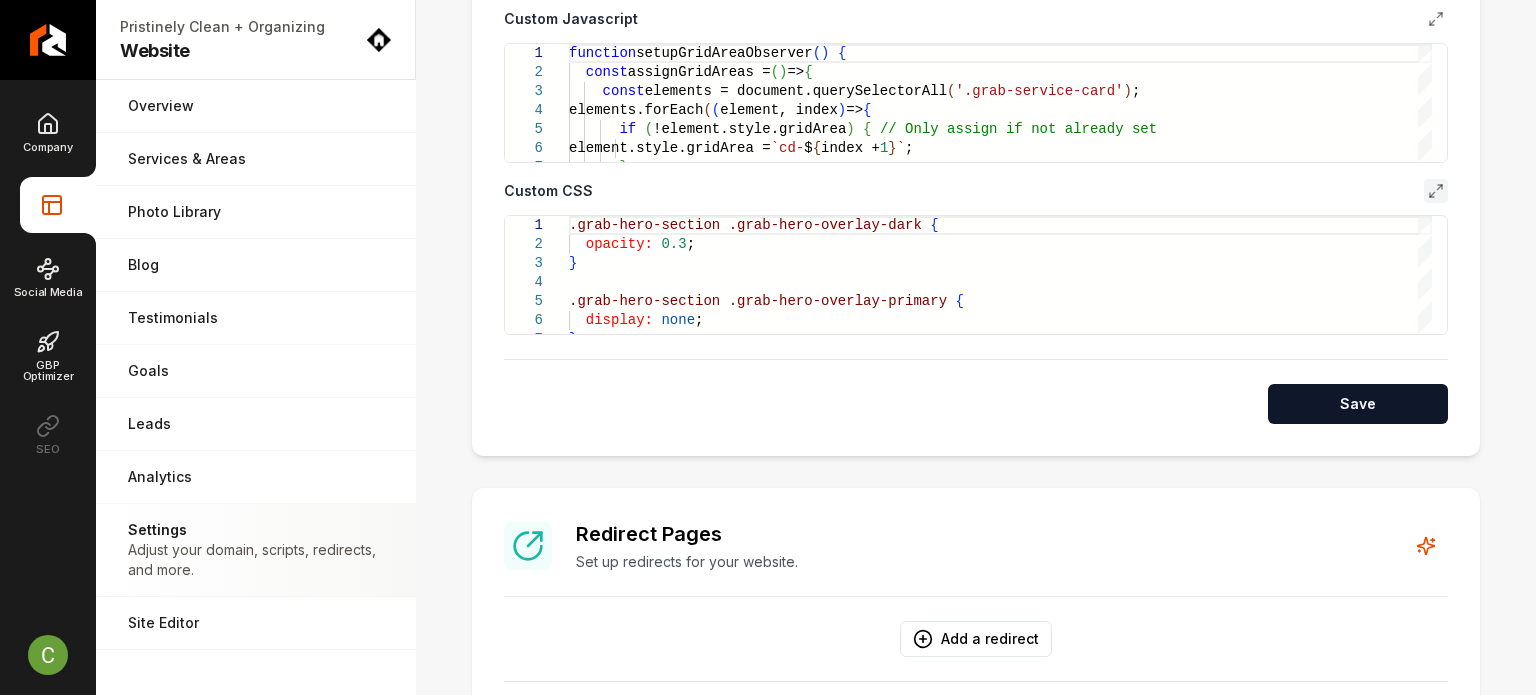 click on "Save" at bounding box center [1358, 404] 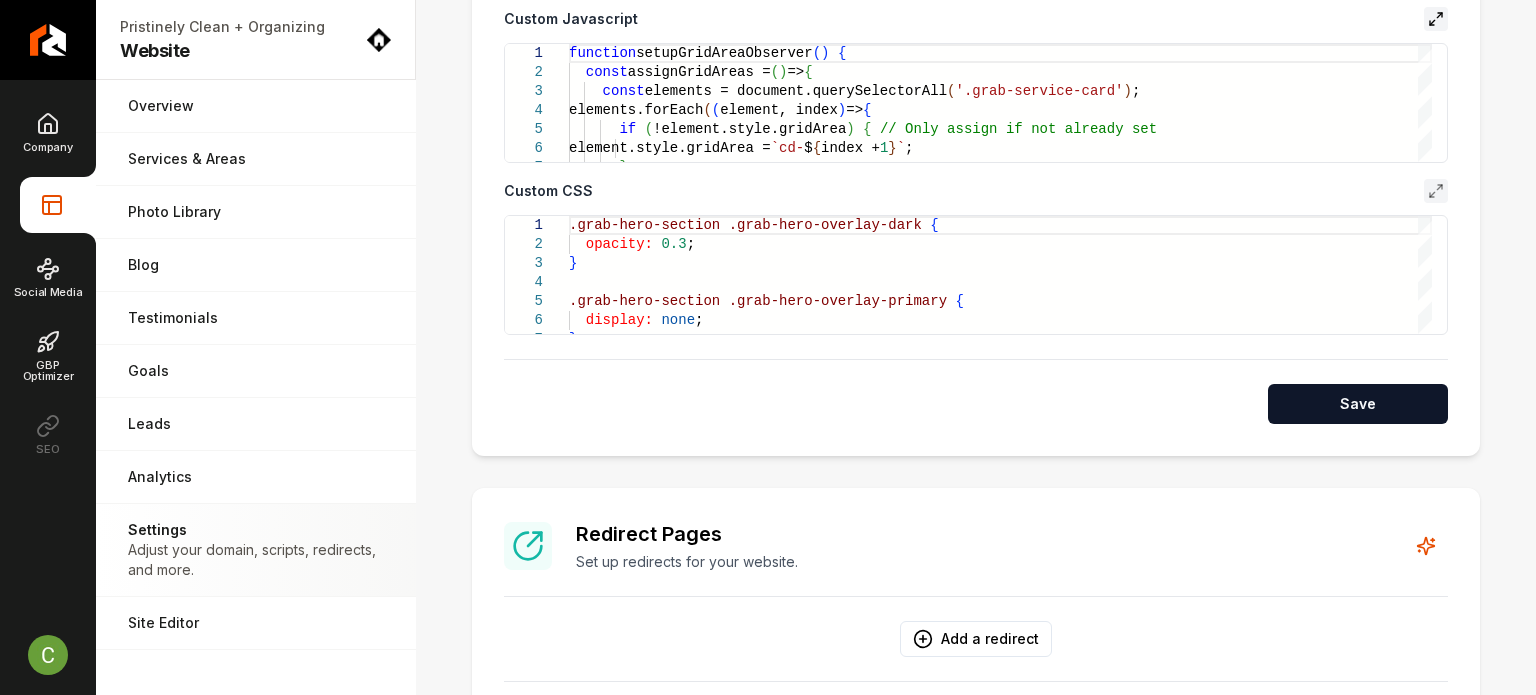click 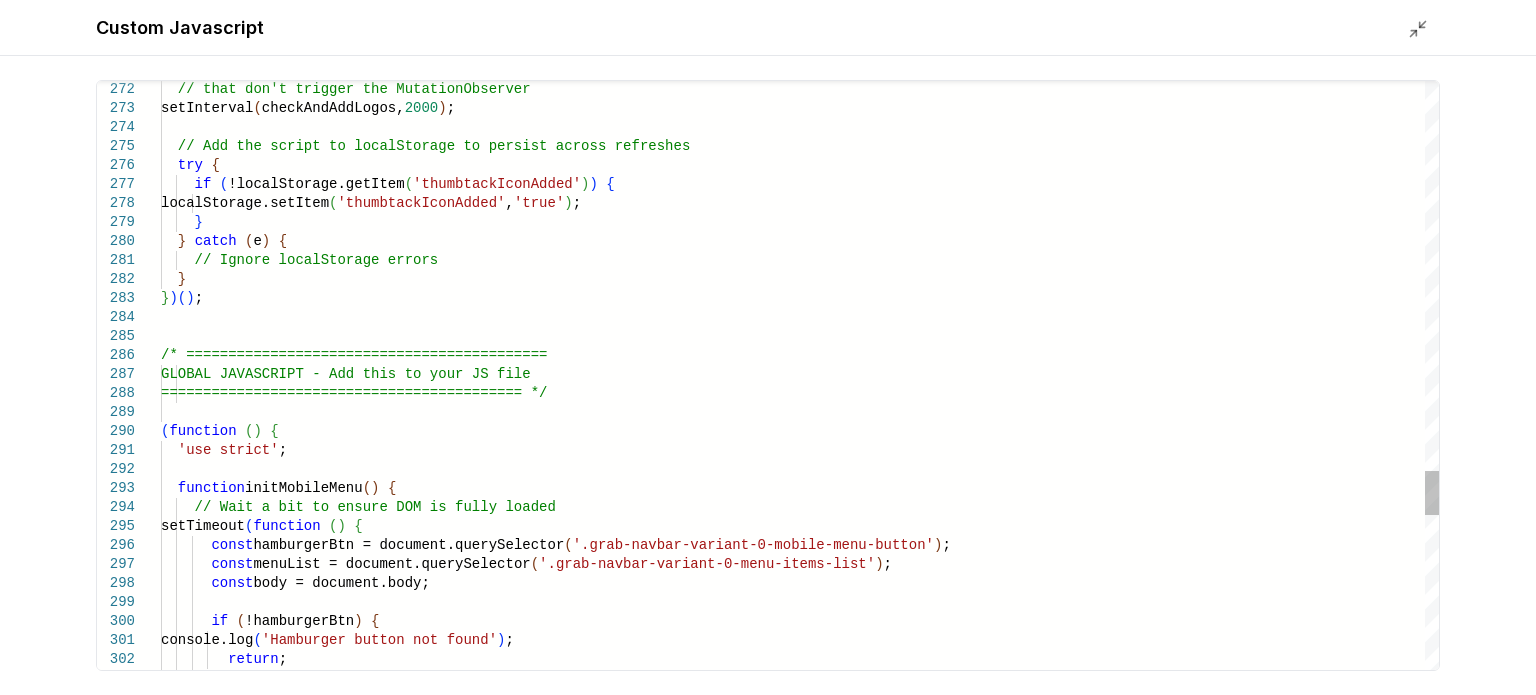 drag, startPoint x: 160, startPoint y: 431, endPoint x: 64, endPoint y: 426, distance: 96.13012 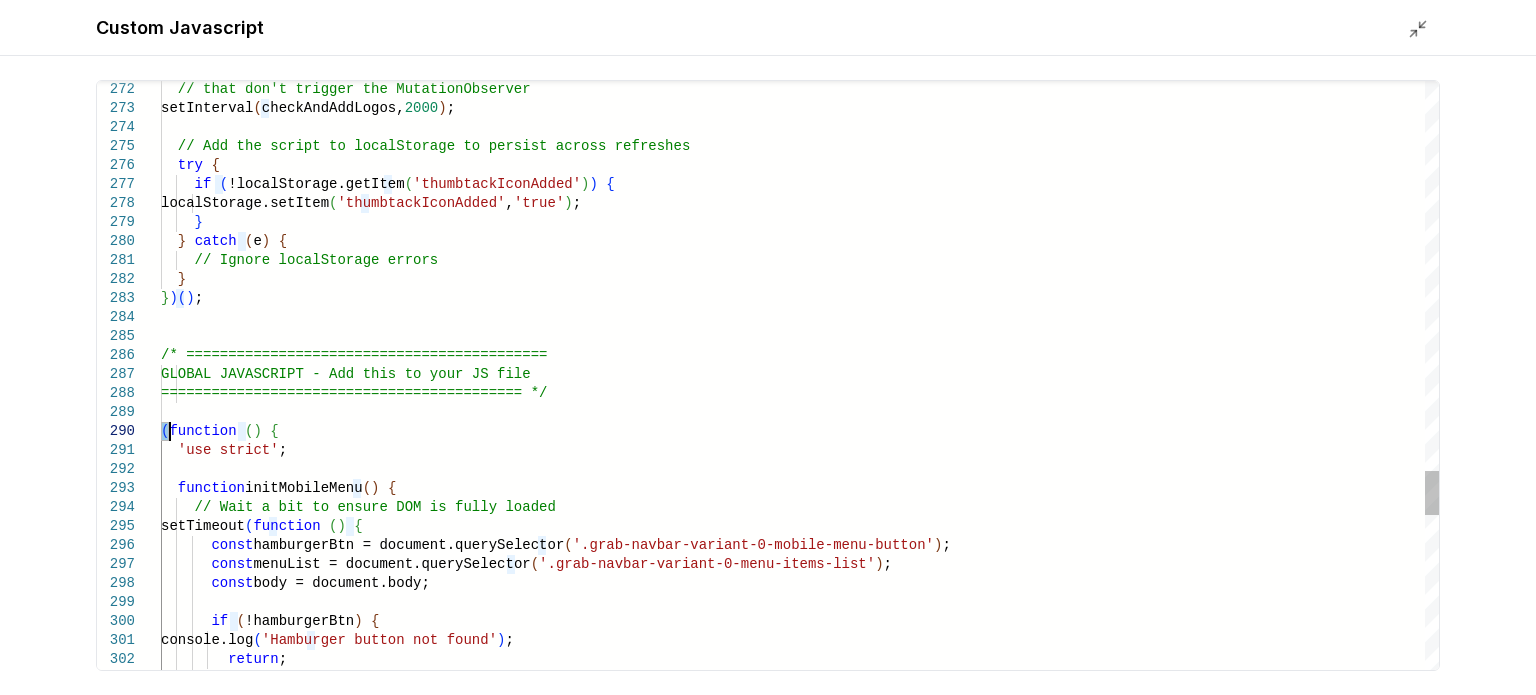 scroll, scrollTop: 0, scrollLeft: 0, axis: both 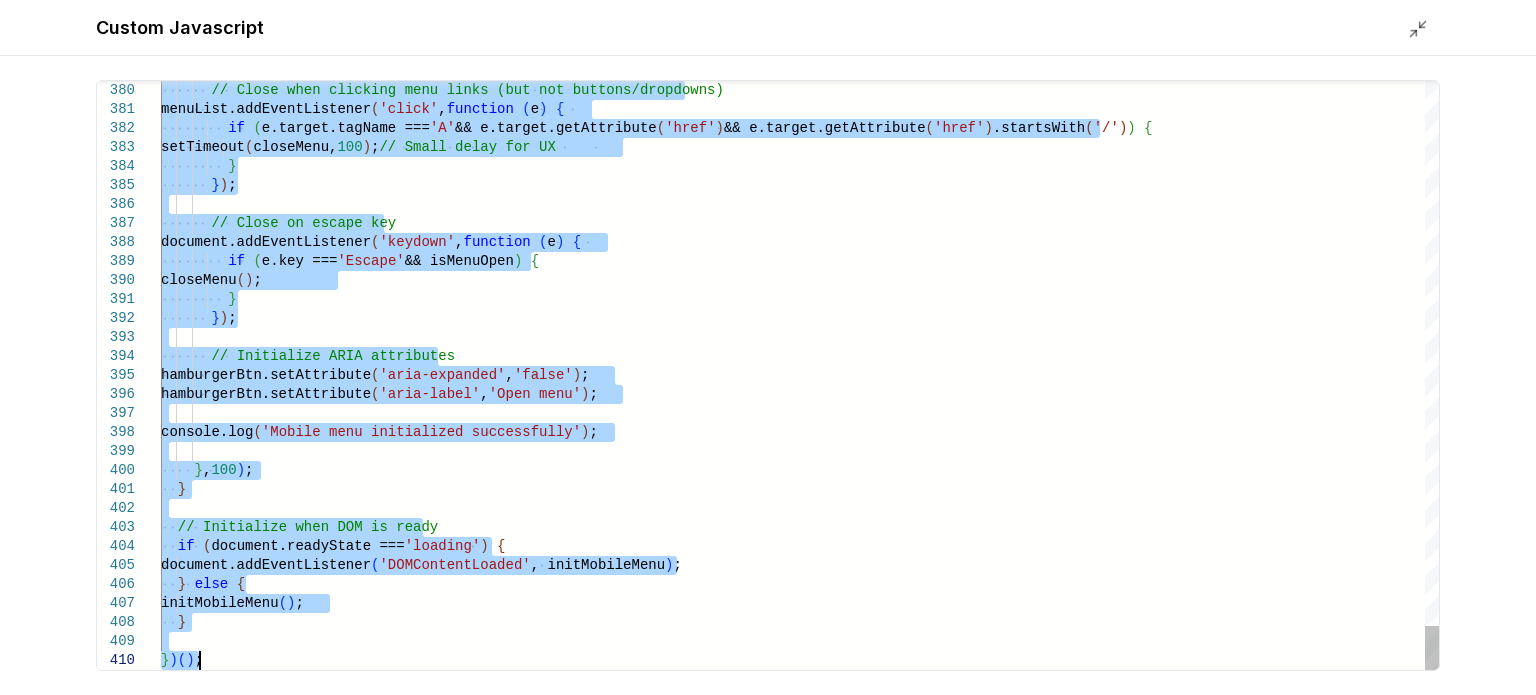 drag, startPoint x: 162, startPoint y: 428, endPoint x: 763, endPoint y: 731, distance: 673.0602 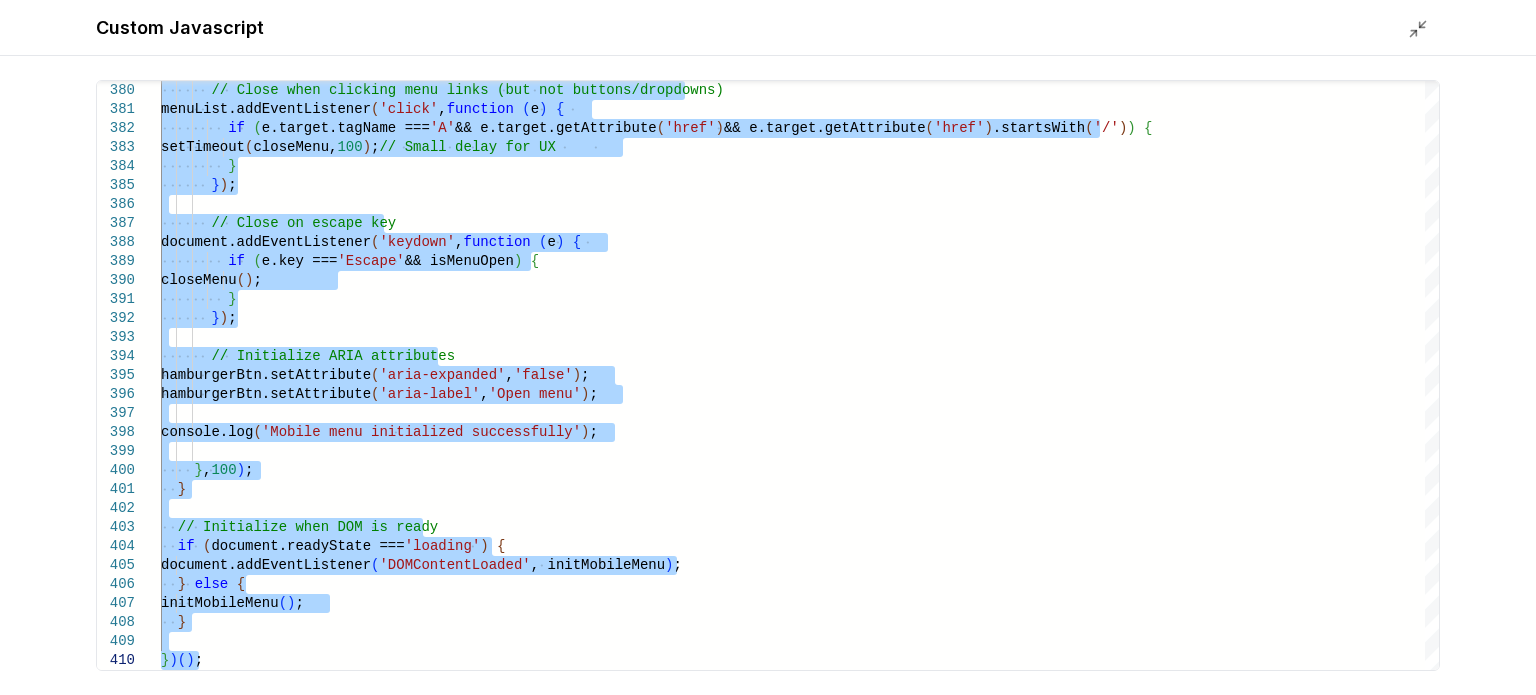 type on "**********" 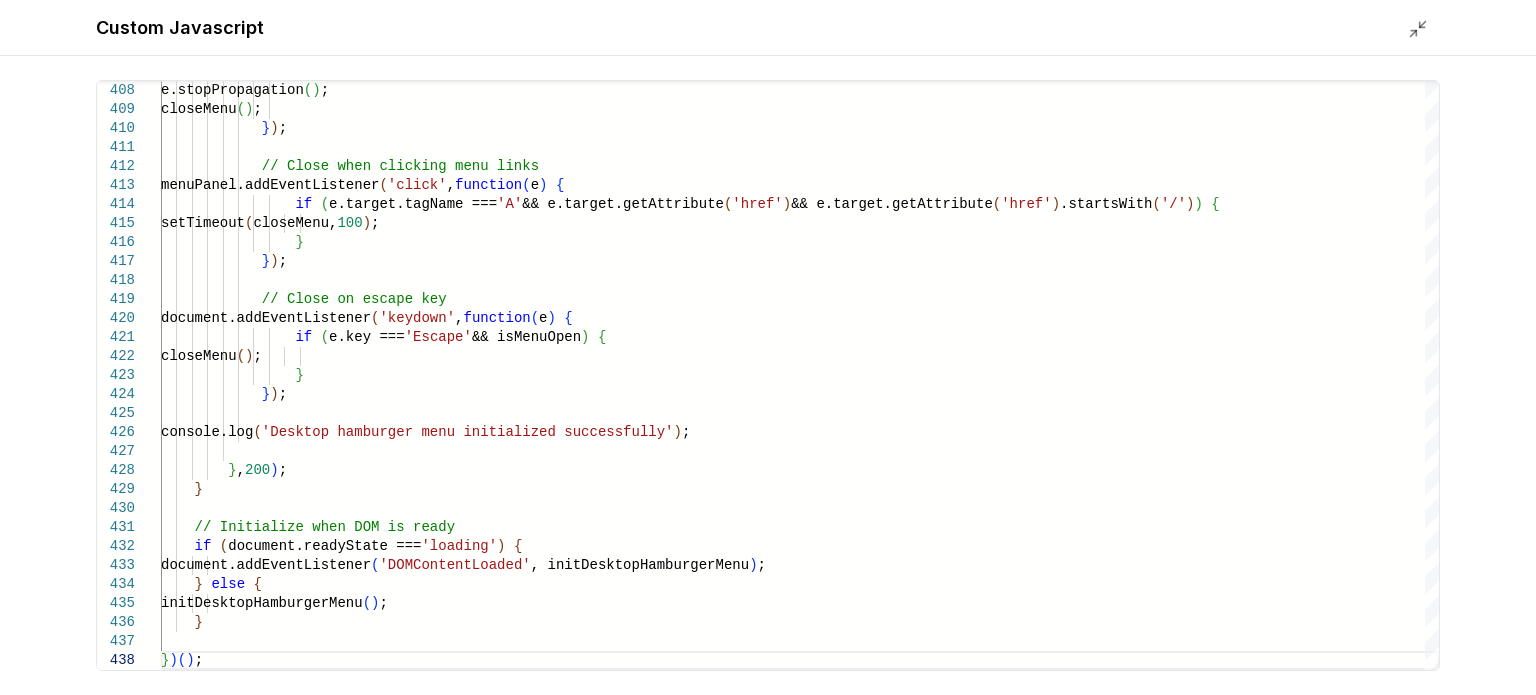 click at bounding box center (1424, 28) 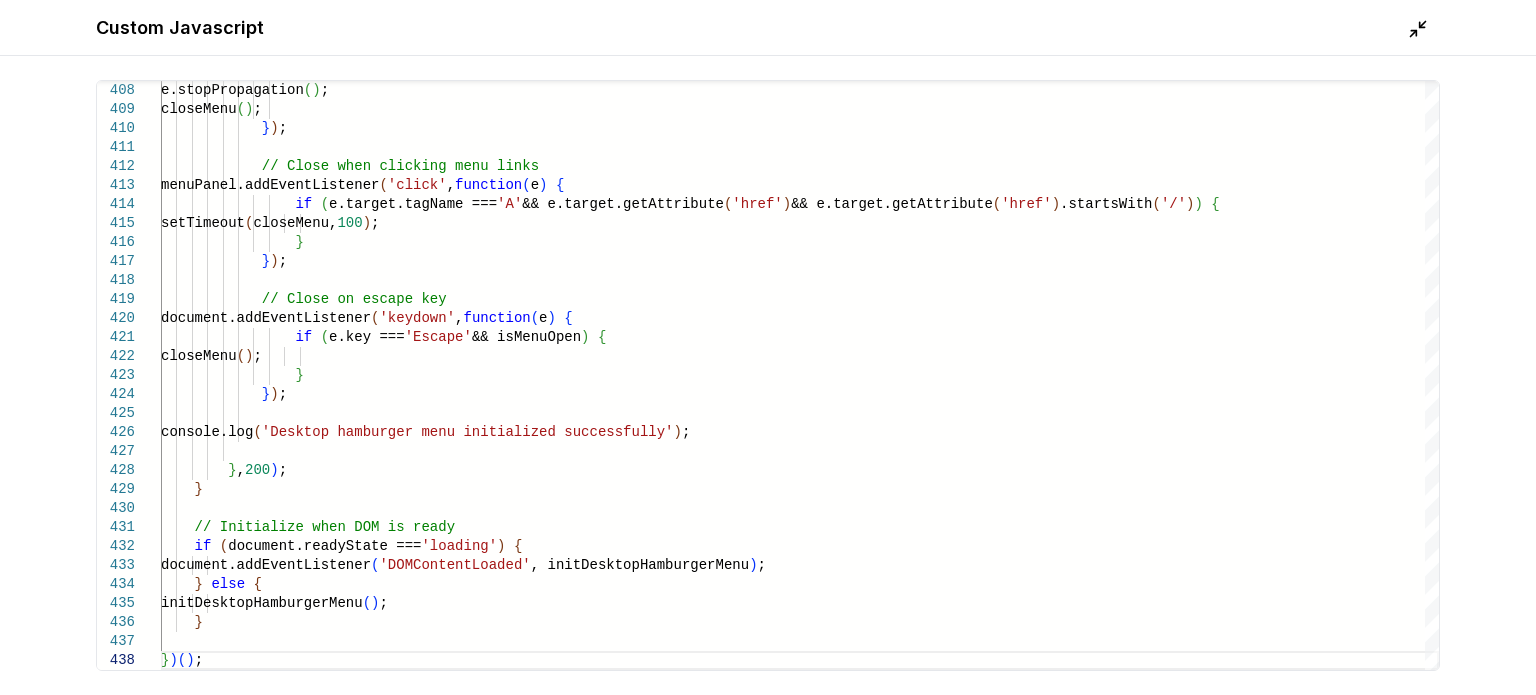 click 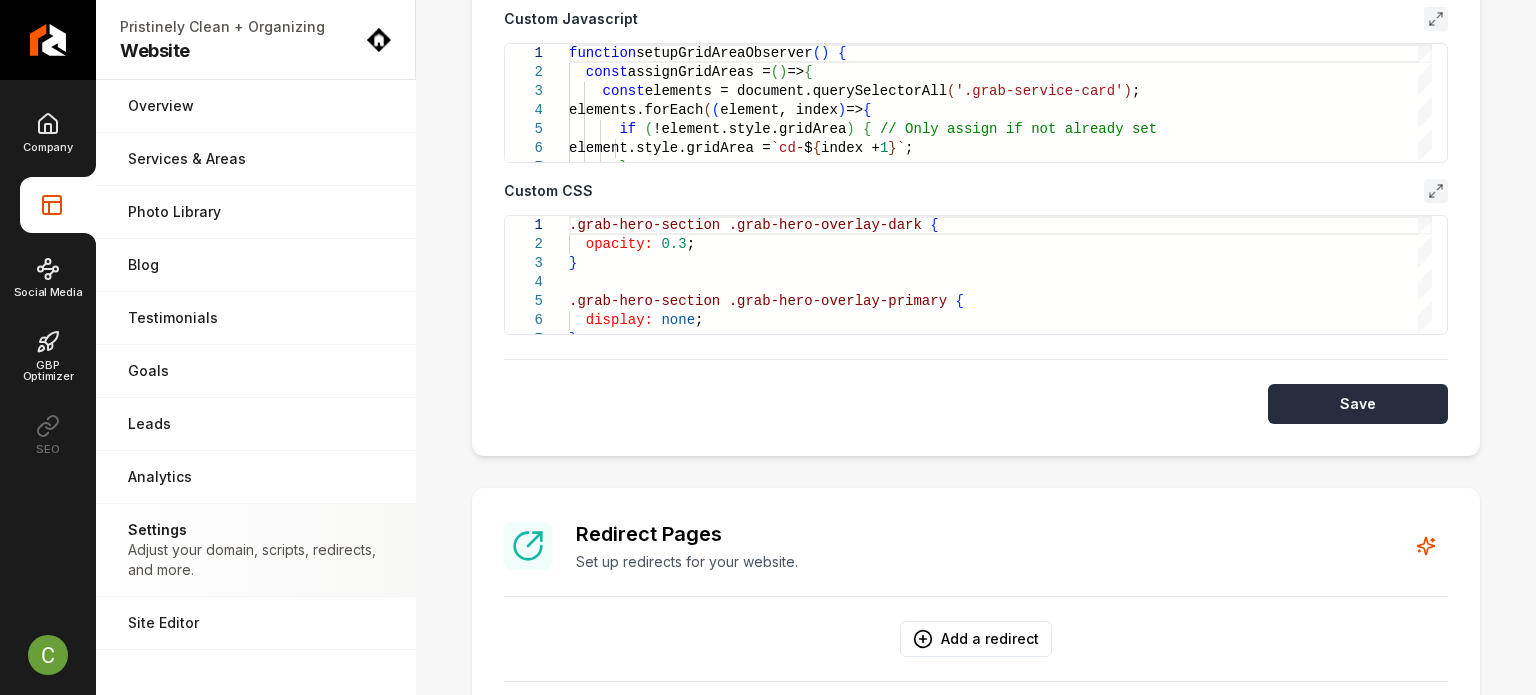click on "Save" at bounding box center [1358, 404] 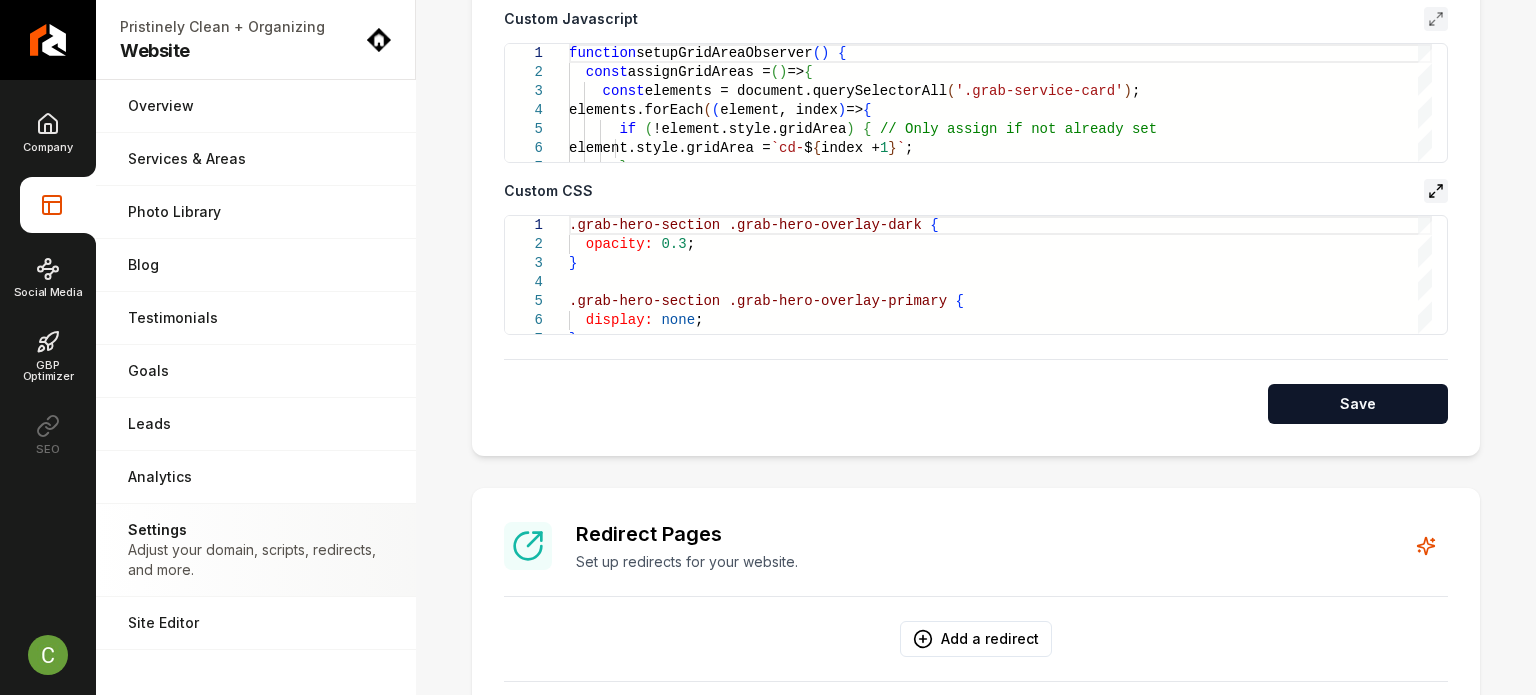 click 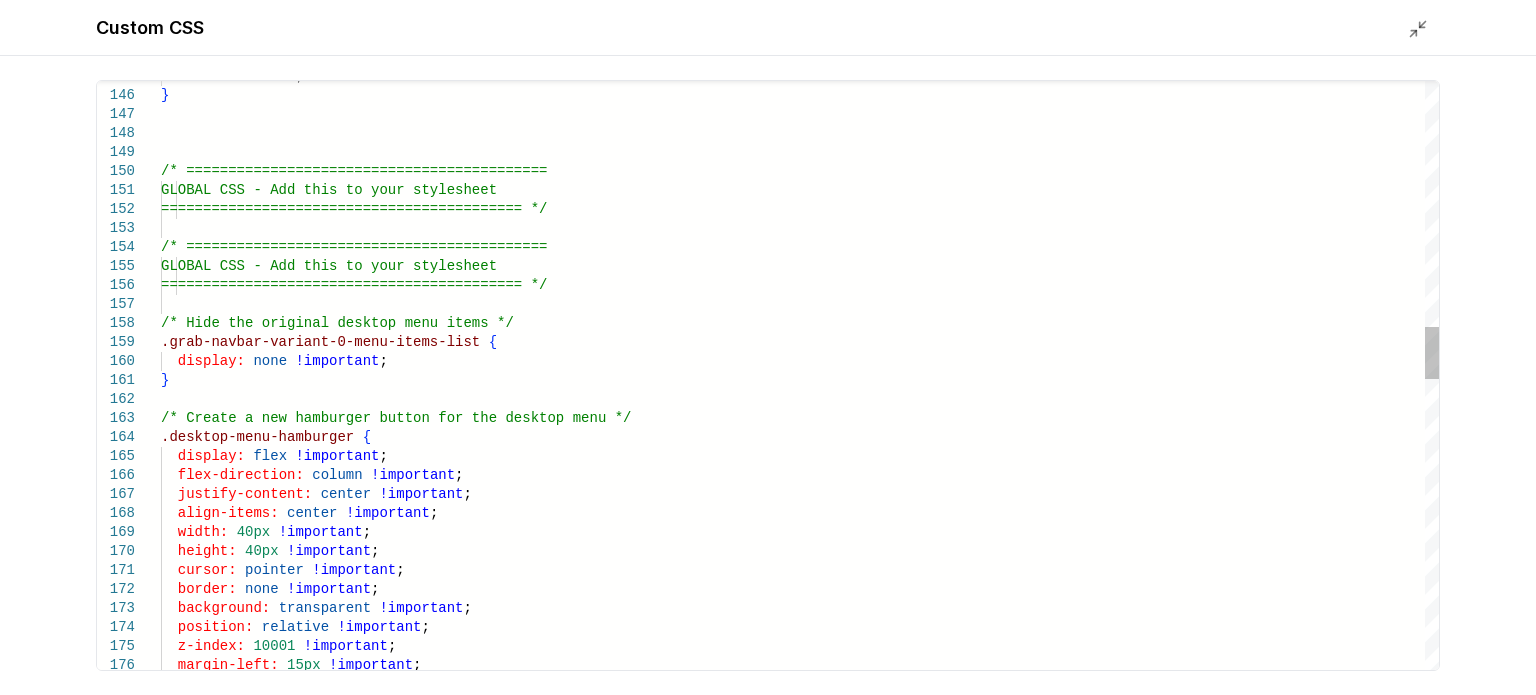 click on "161 162 163 164 165 166 167 168 169 170 171 172 173 174 175 176 158 159 160 156 157 153 154 155 151 152 148 149 150 145 146 147 } /* Create a new hamburger button for the desktop m enu */ .desktop-menu-hamburger   {    display:   flex   !important ;    flex-direction:   column   !important ;    justify-content:   center   !important ;    align-items:   center   !important ;    width:   40px   !important ;    height:   40px   !important ;    cursor:   pointer   !important ;    border:   none   !important ;    background:   transparent   !important ;    position:   relative   !important ;    z-index:   10001   !important ;    margin-left:   15px   !important ; /* Hide the original desktop menu items */ .grab-navbar-variant-0-menu-items-list   {    display:   none   !important ;    =========================================== */ /* ===========================================    GLOBAL CSS - Add this to your stylesheet" at bounding box center (768, 375) 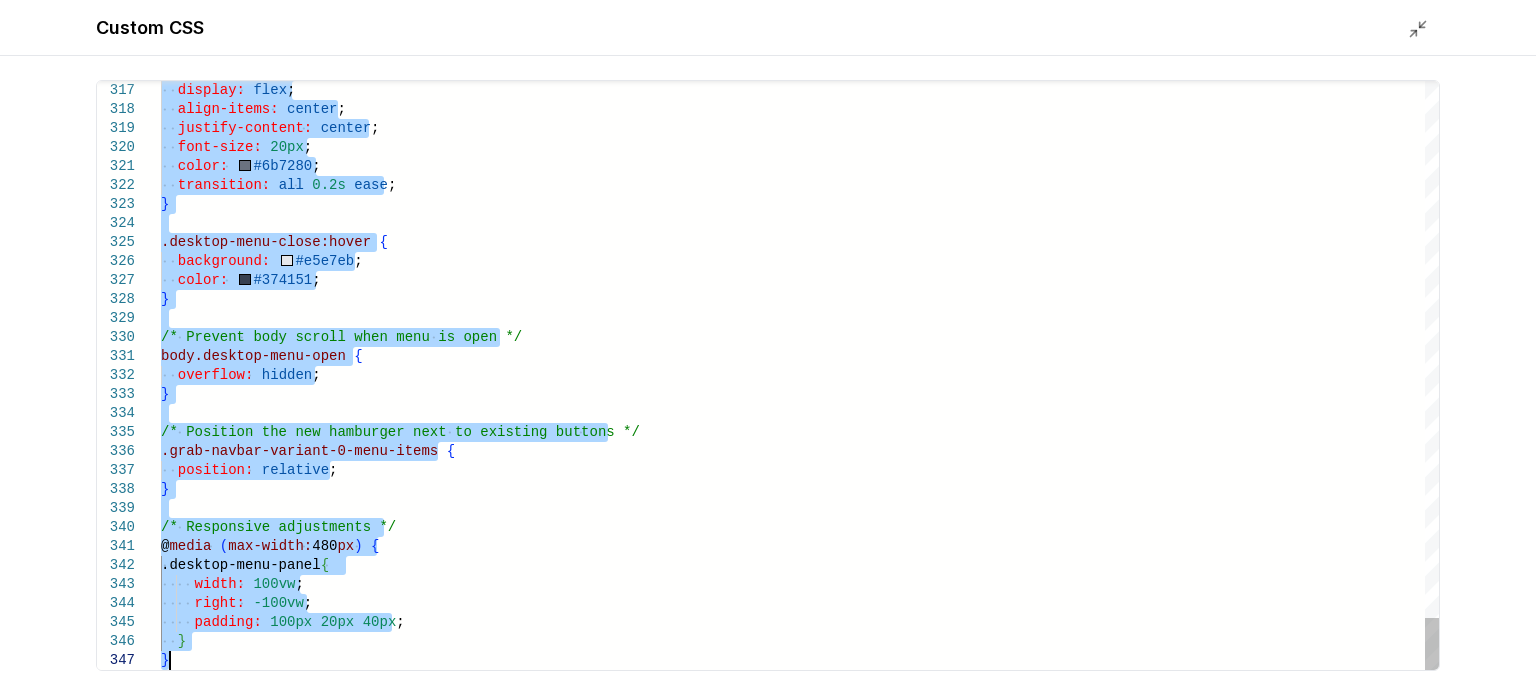 drag, startPoint x: 161, startPoint y: 170, endPoint x: 703, endPoint y: 742, distance: 788.00256 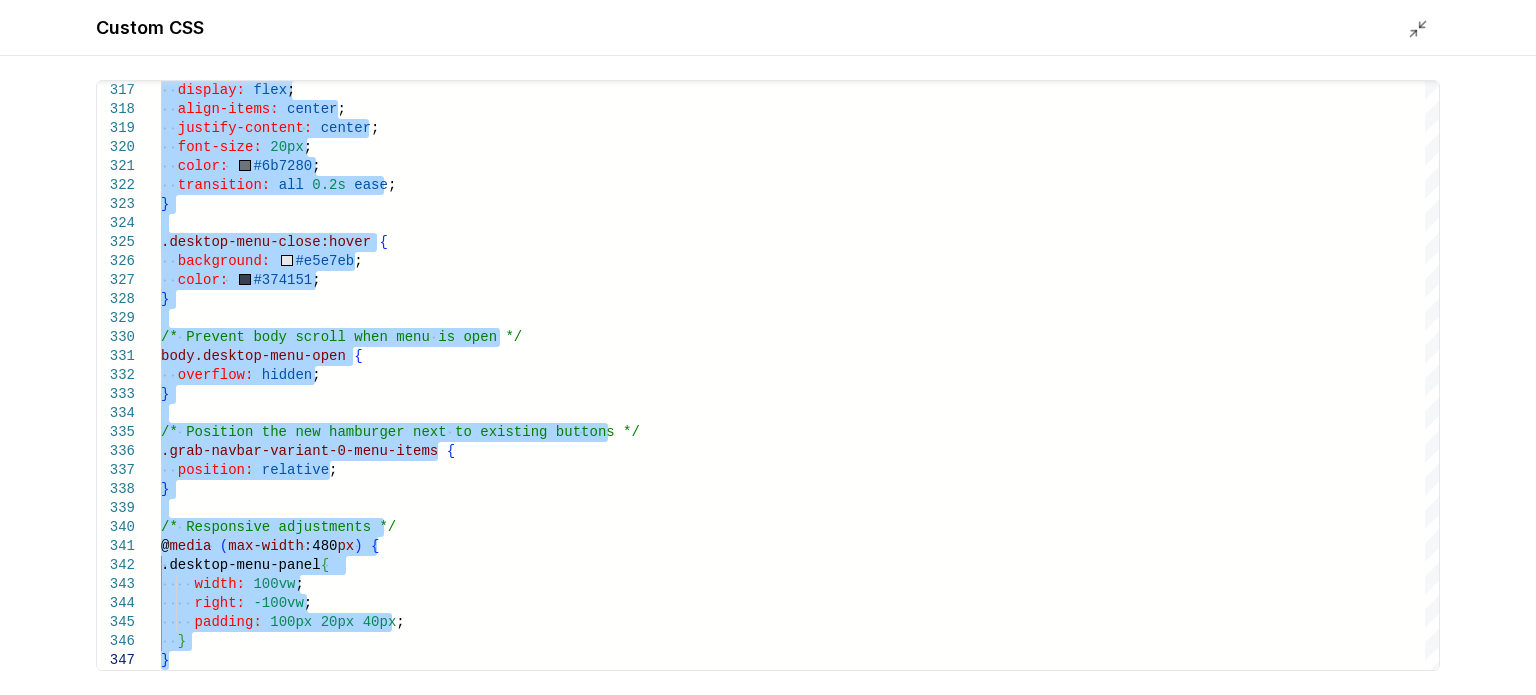type on "*" 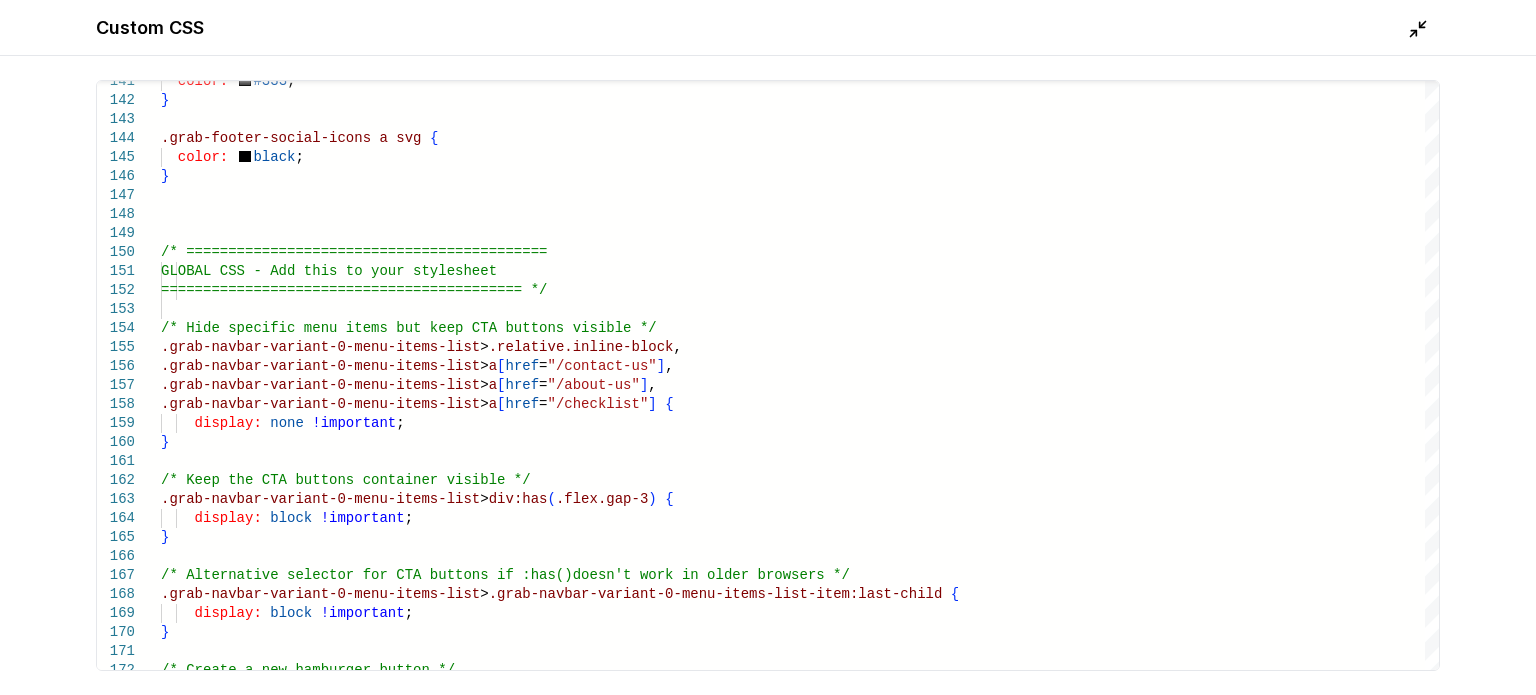 click 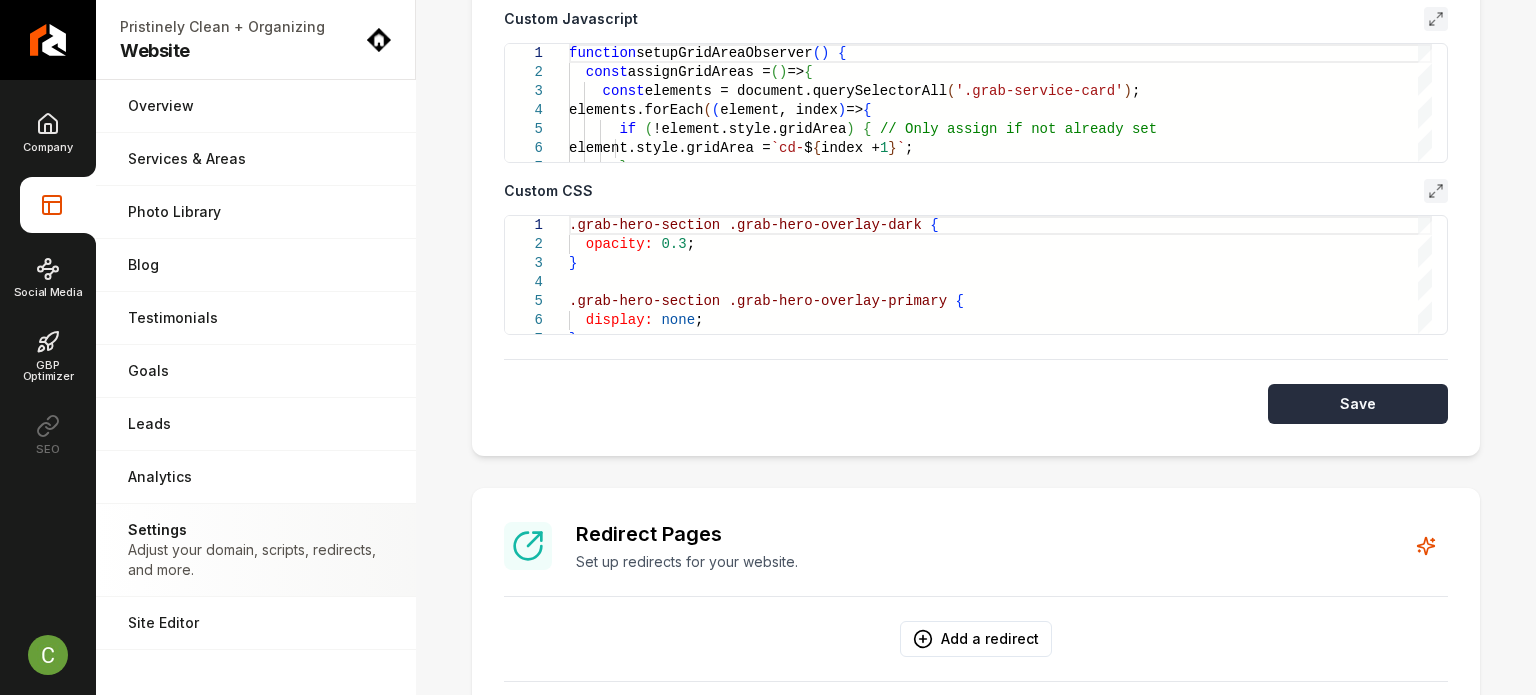 click on "Save" at bounding box center [1358, 404] 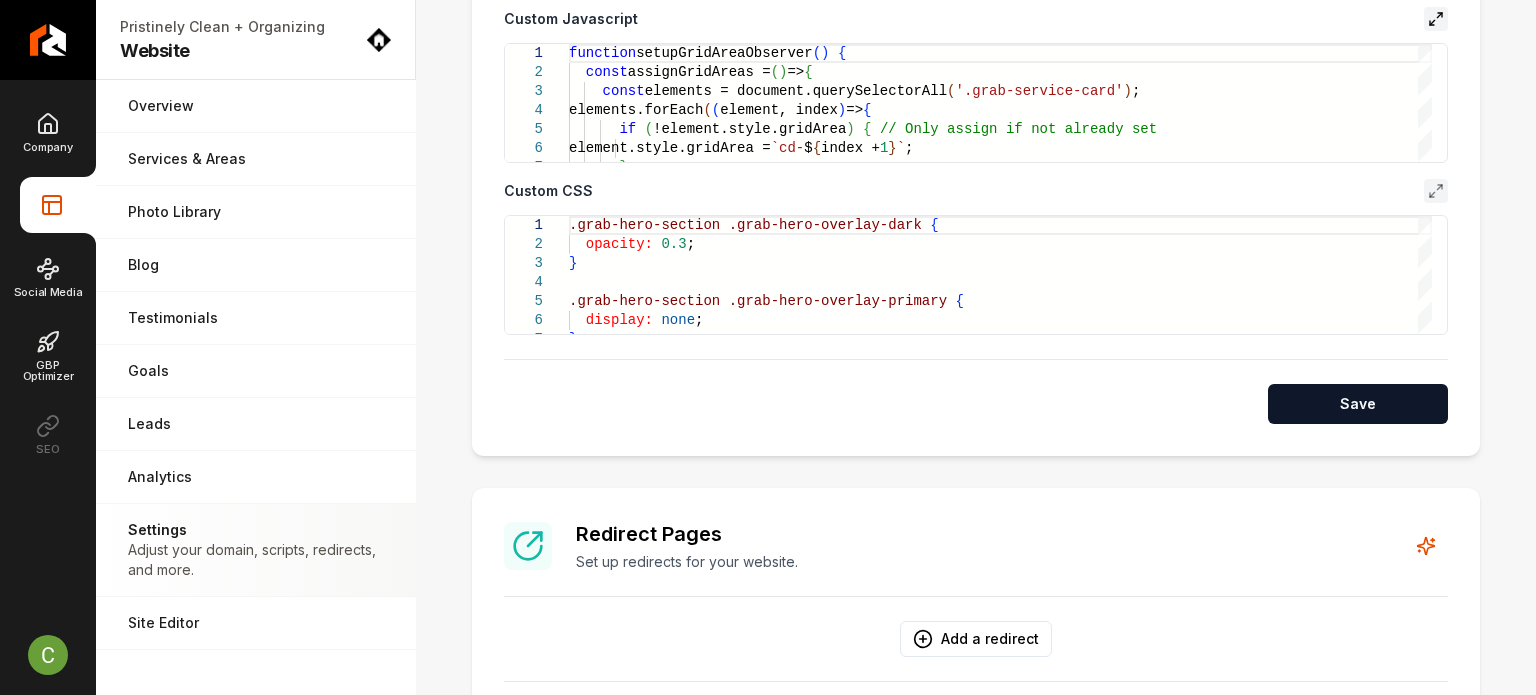 click 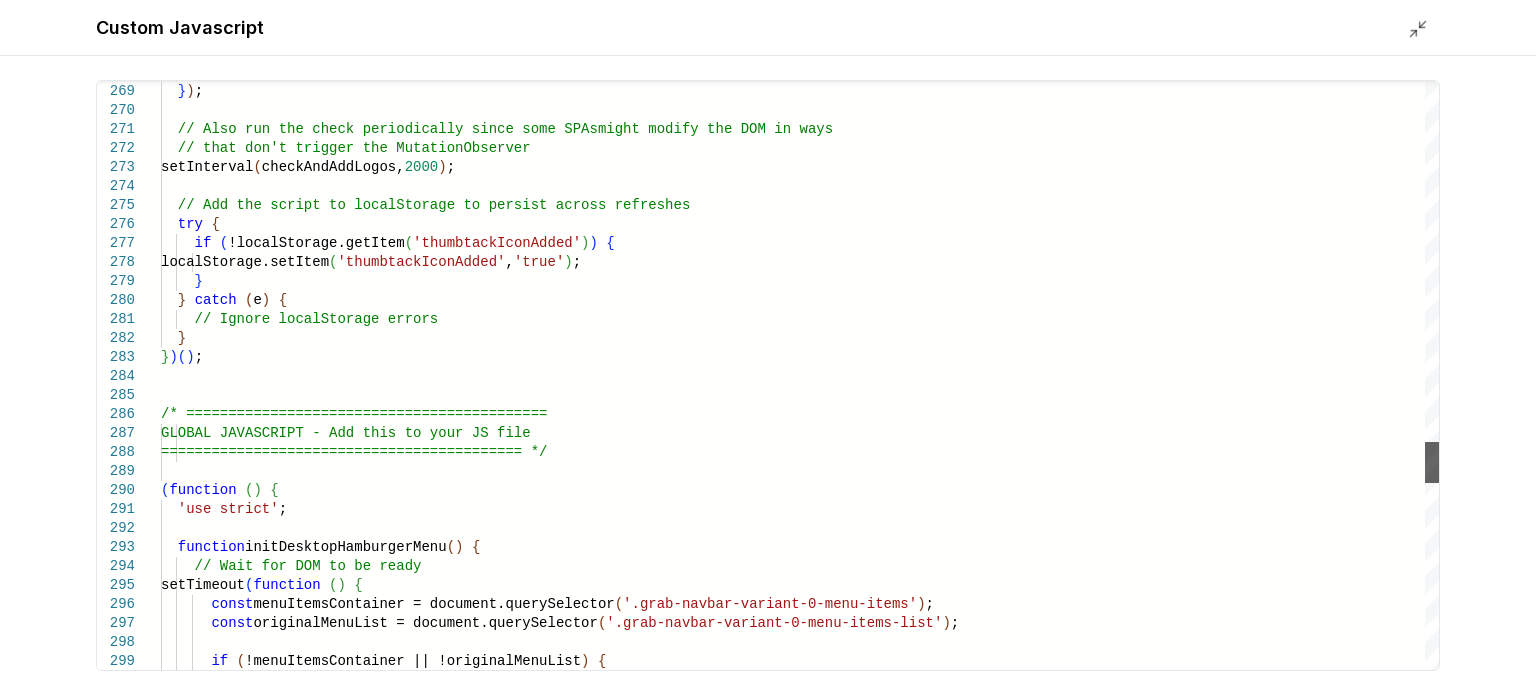 click at bounding box center (1432, 462) 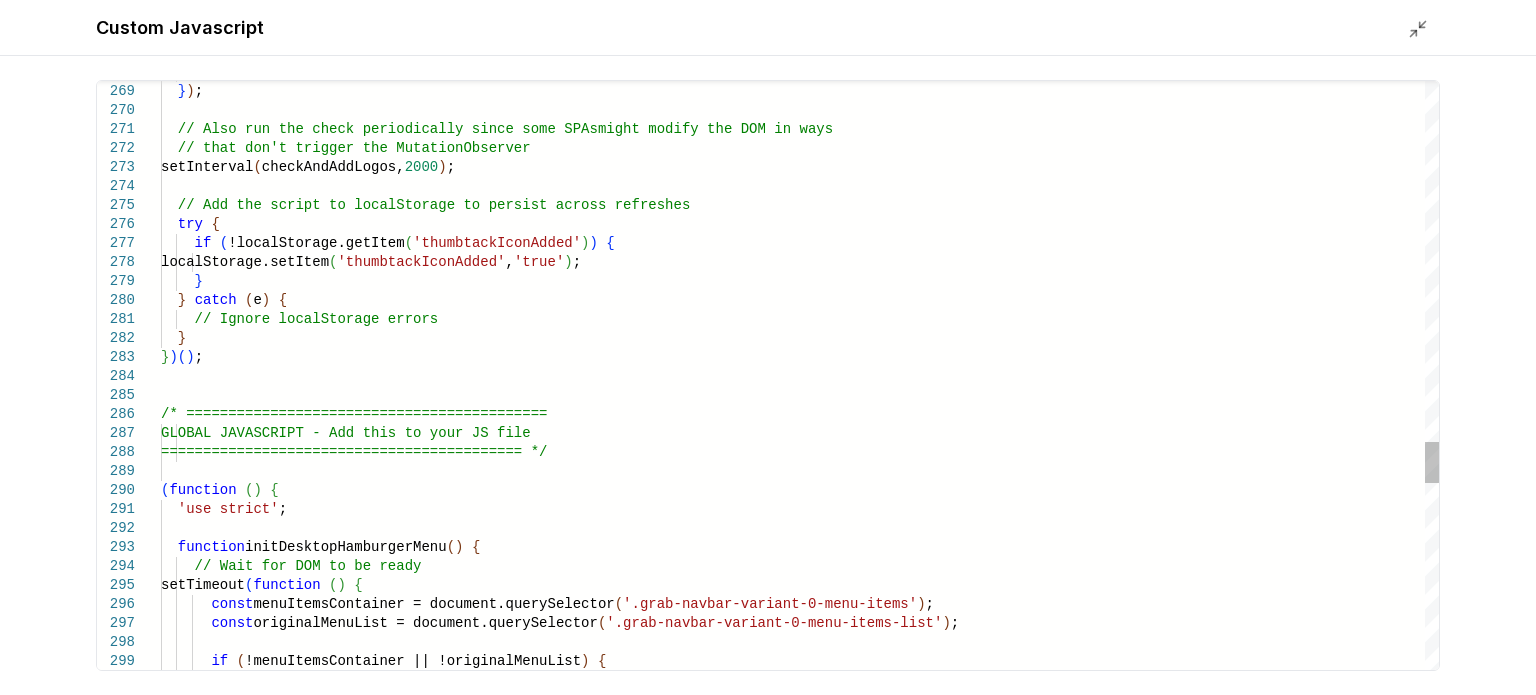 scroll, scrollTop: 0, scrollLeft: 0, axis: both 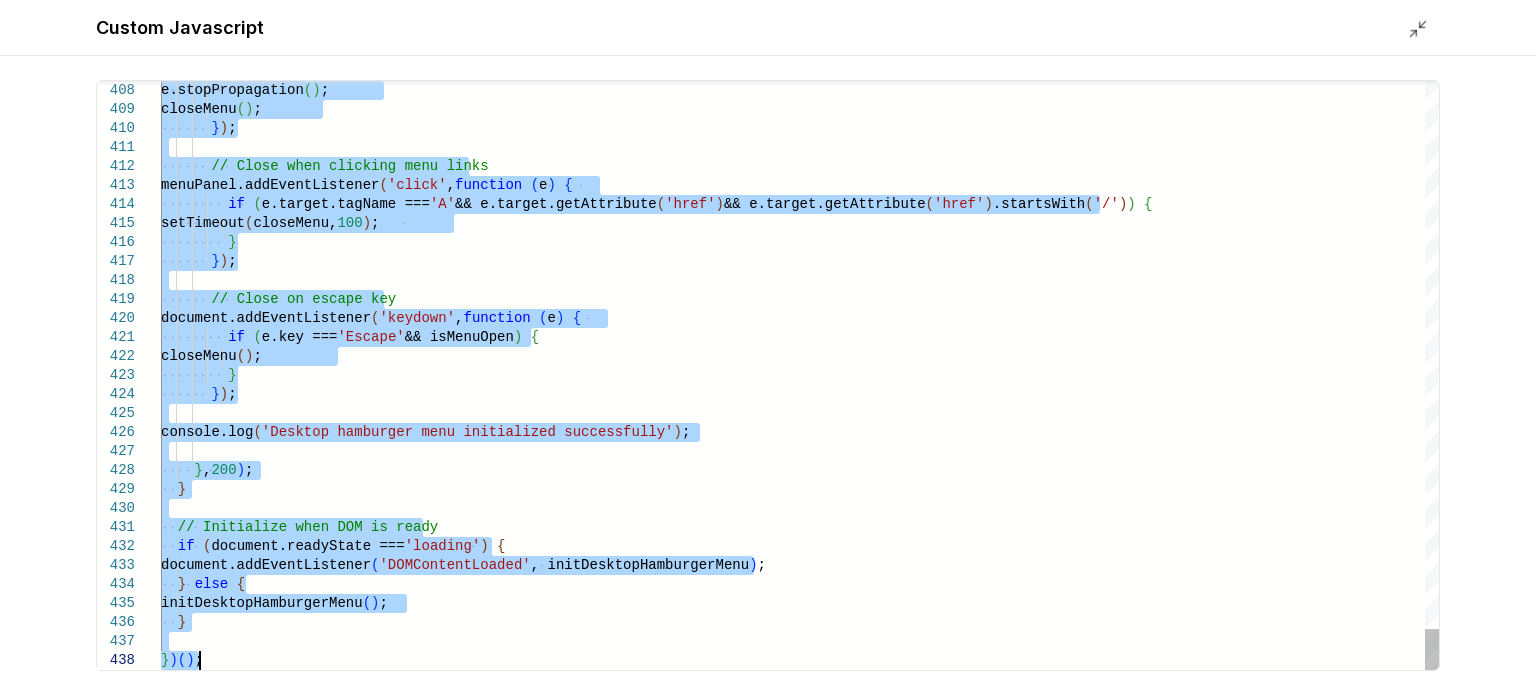 drag, startPoint x: 162, startPoint y: 493, endPoint x: 786, endPoint y: 742, distance: 671.84595 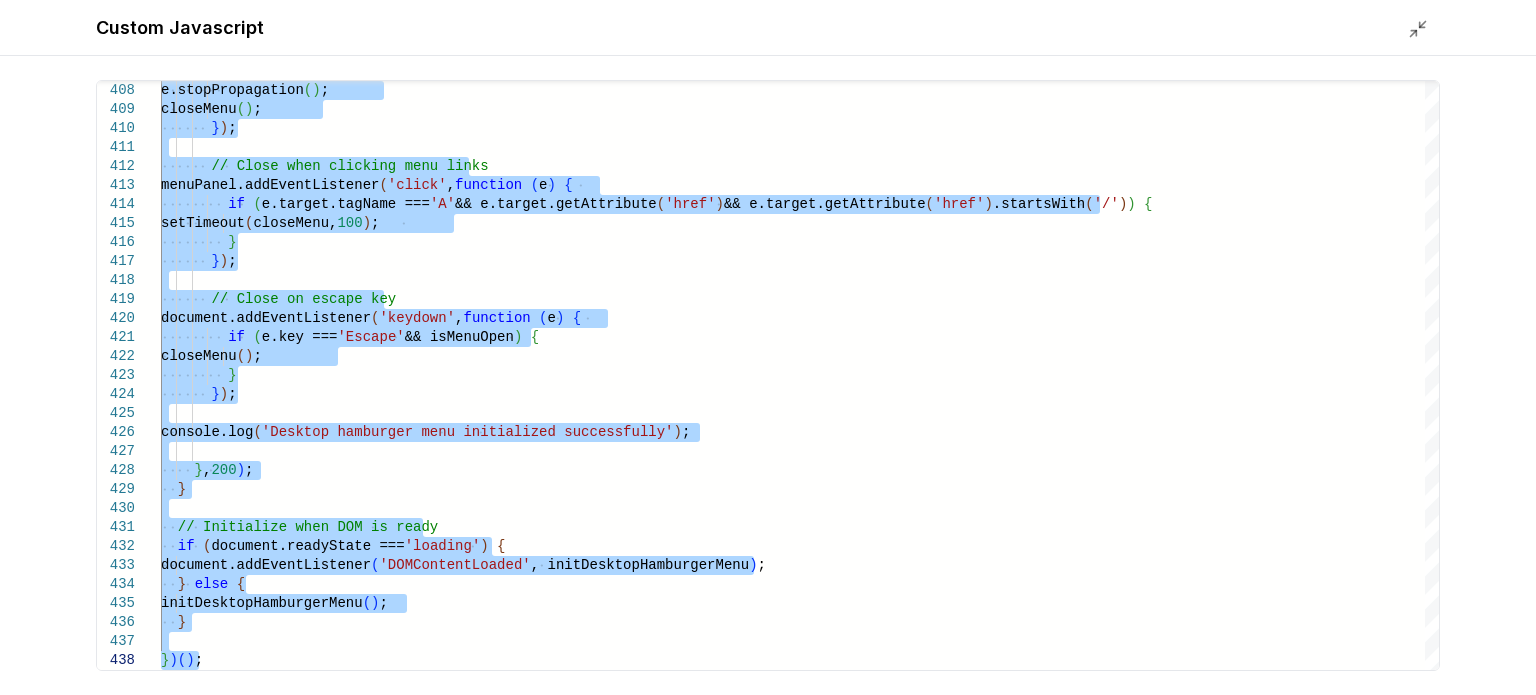 type on "**********" 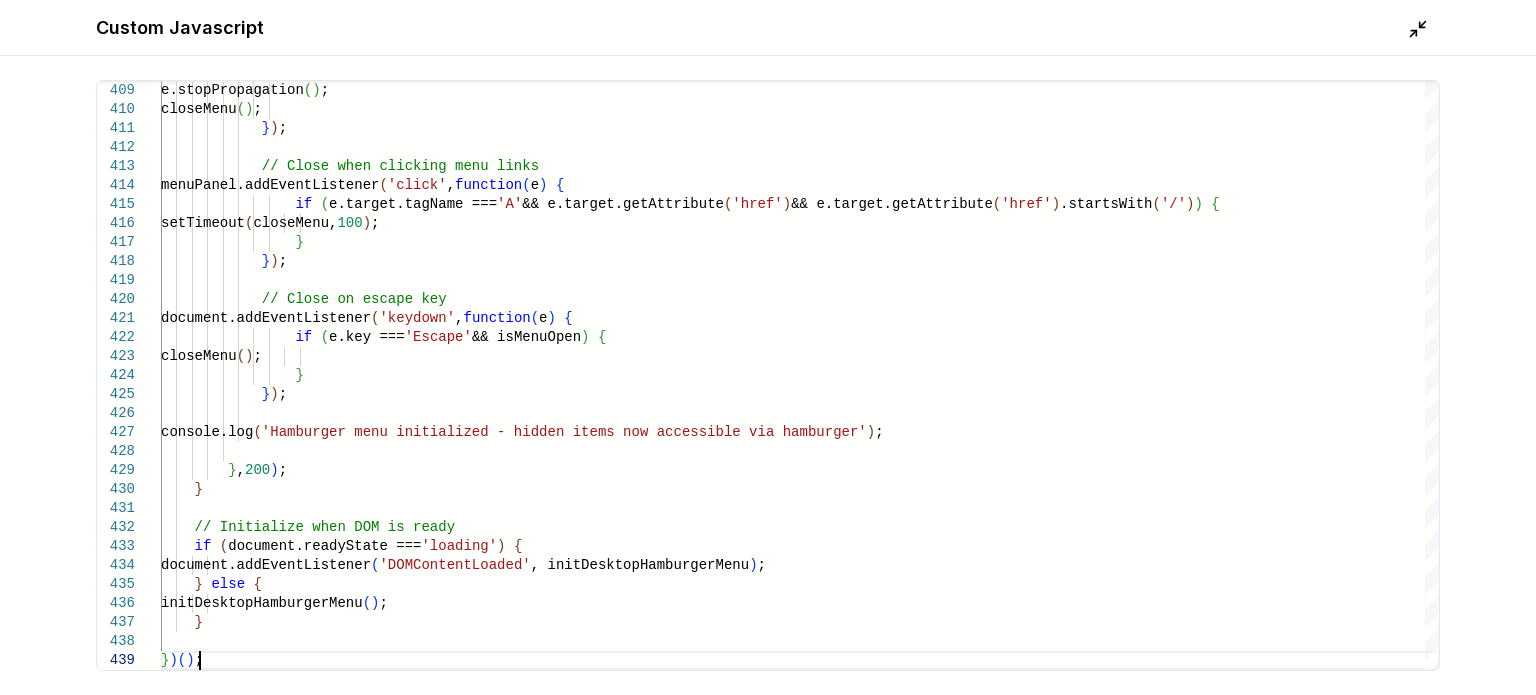 click 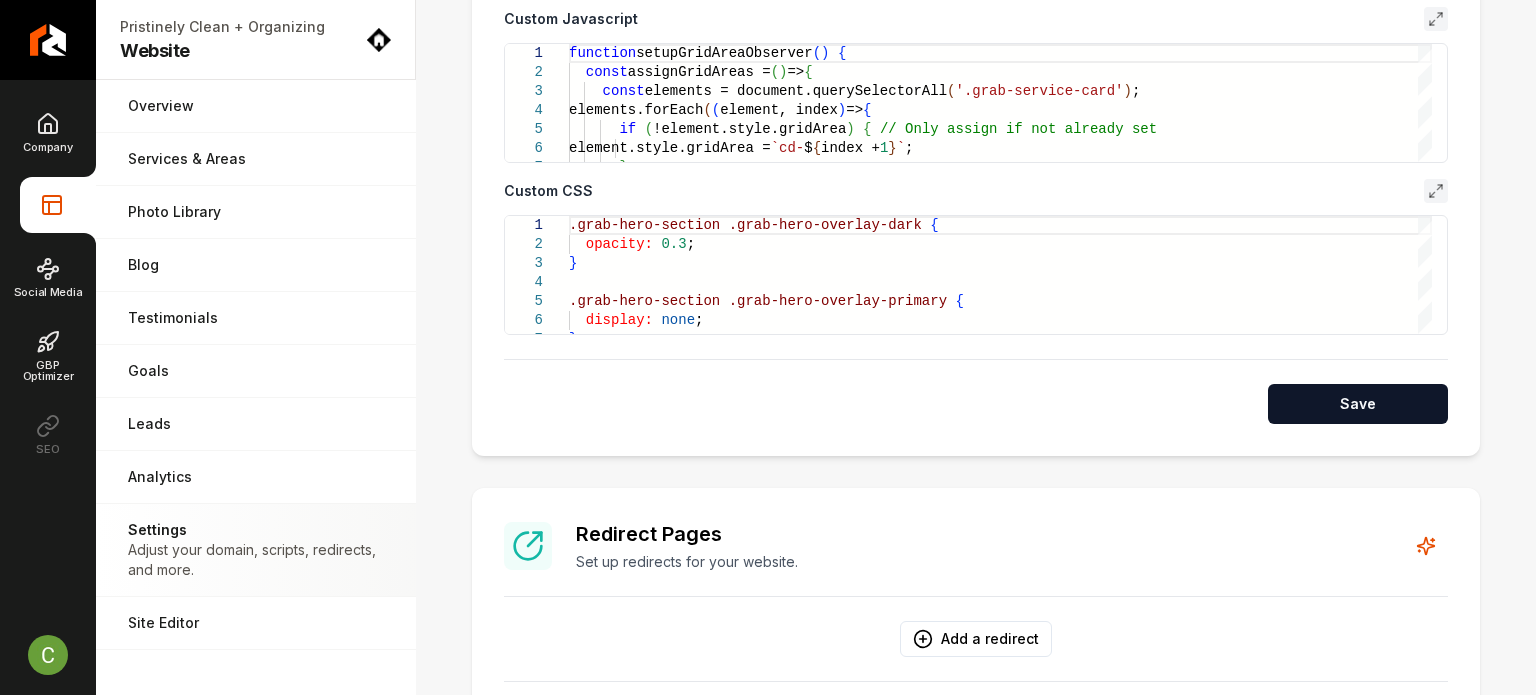 click on "**********" at bounding box center (976, 79) 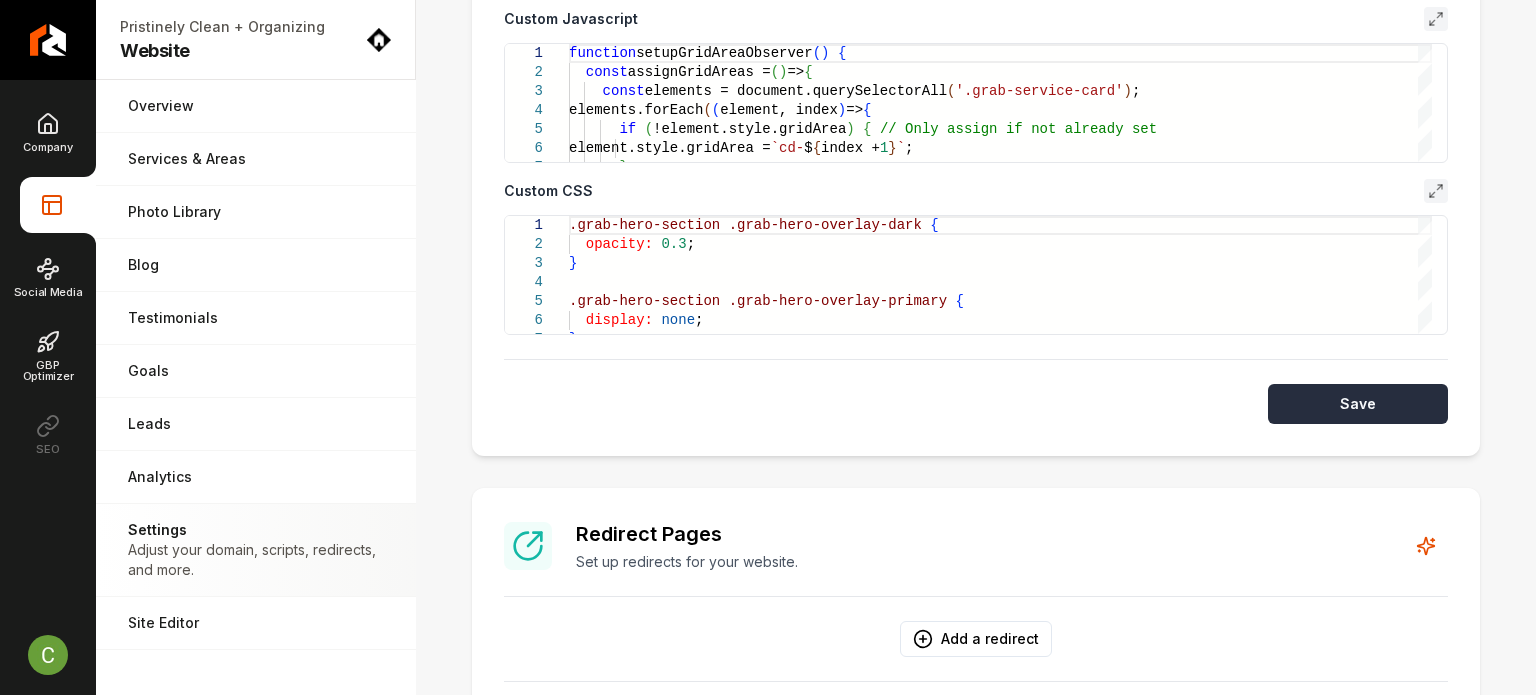 click on "Save" at bounding box center [1358, 404] 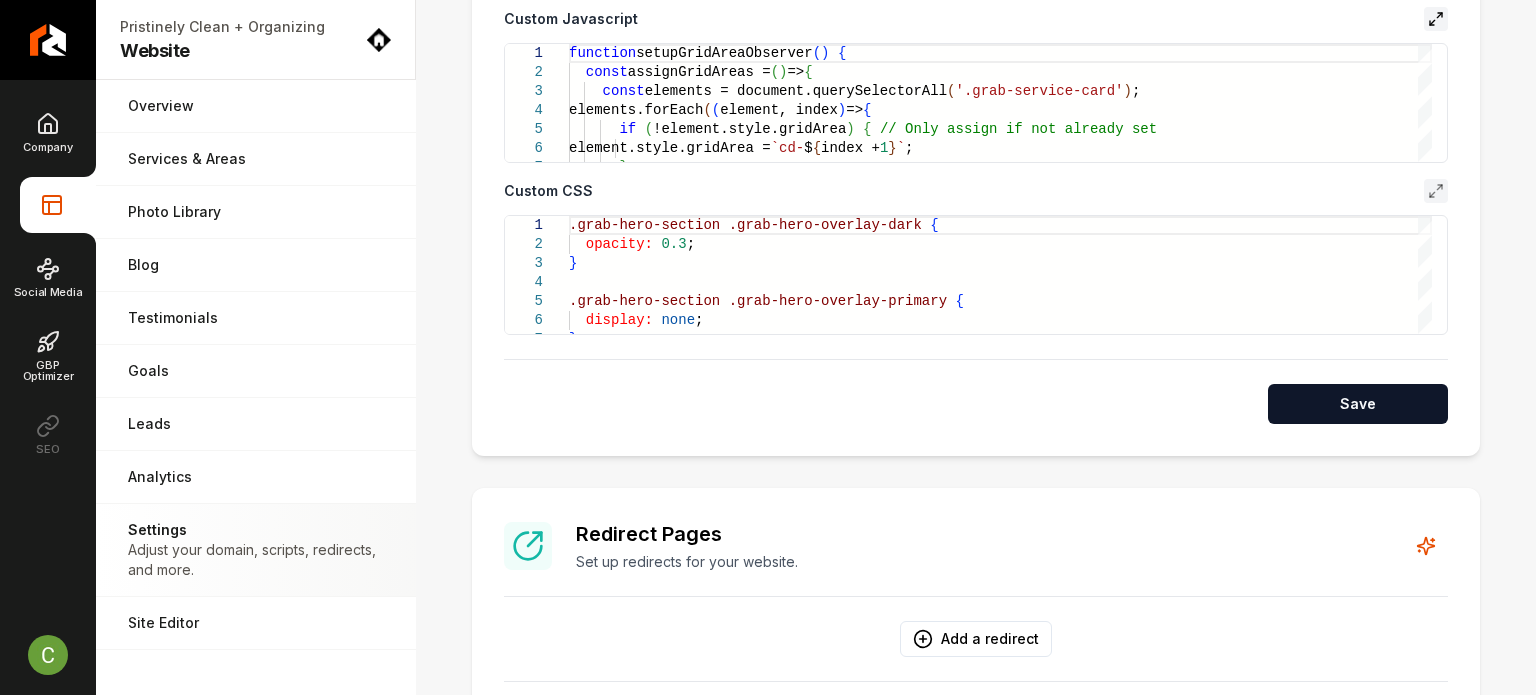click 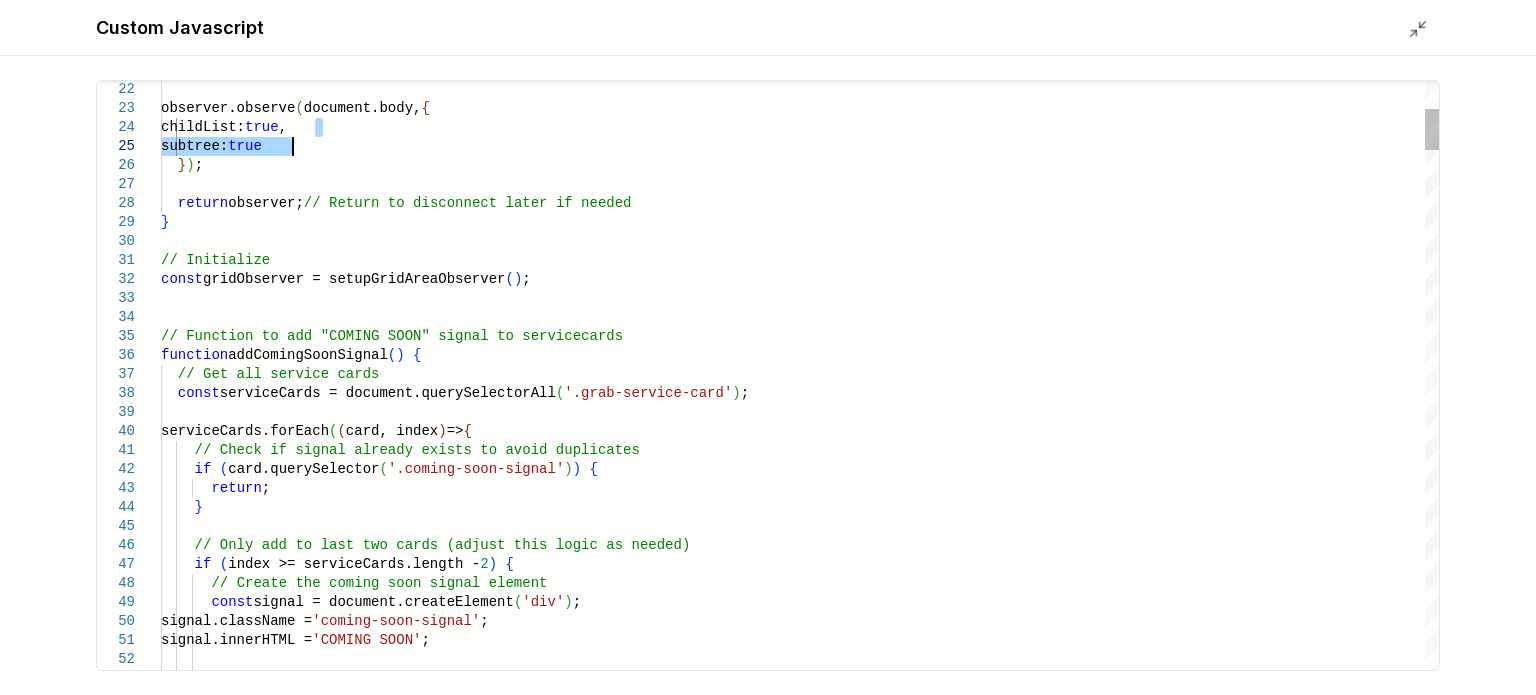 scroll, scrollTop: 0, scrollLeft: 0, axis: both 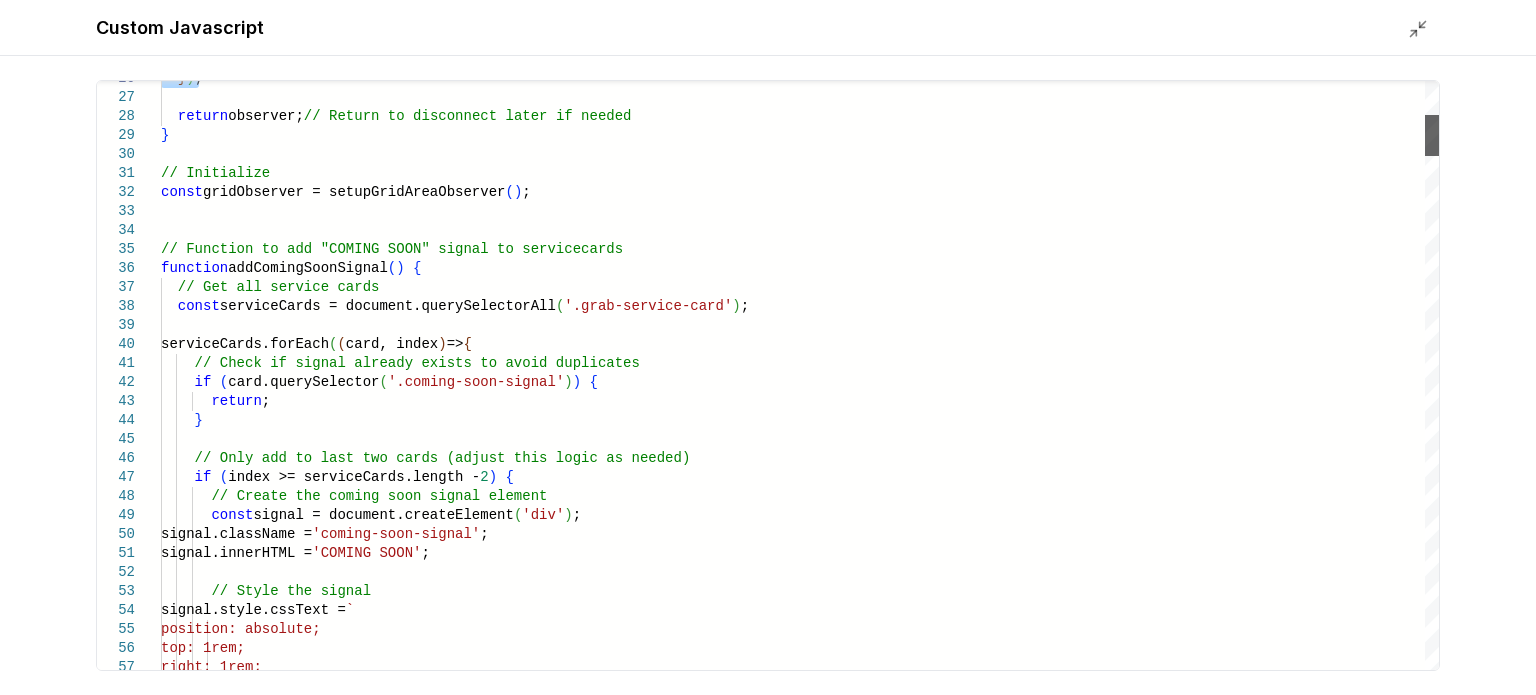 click at bounding box center (1432, 135) 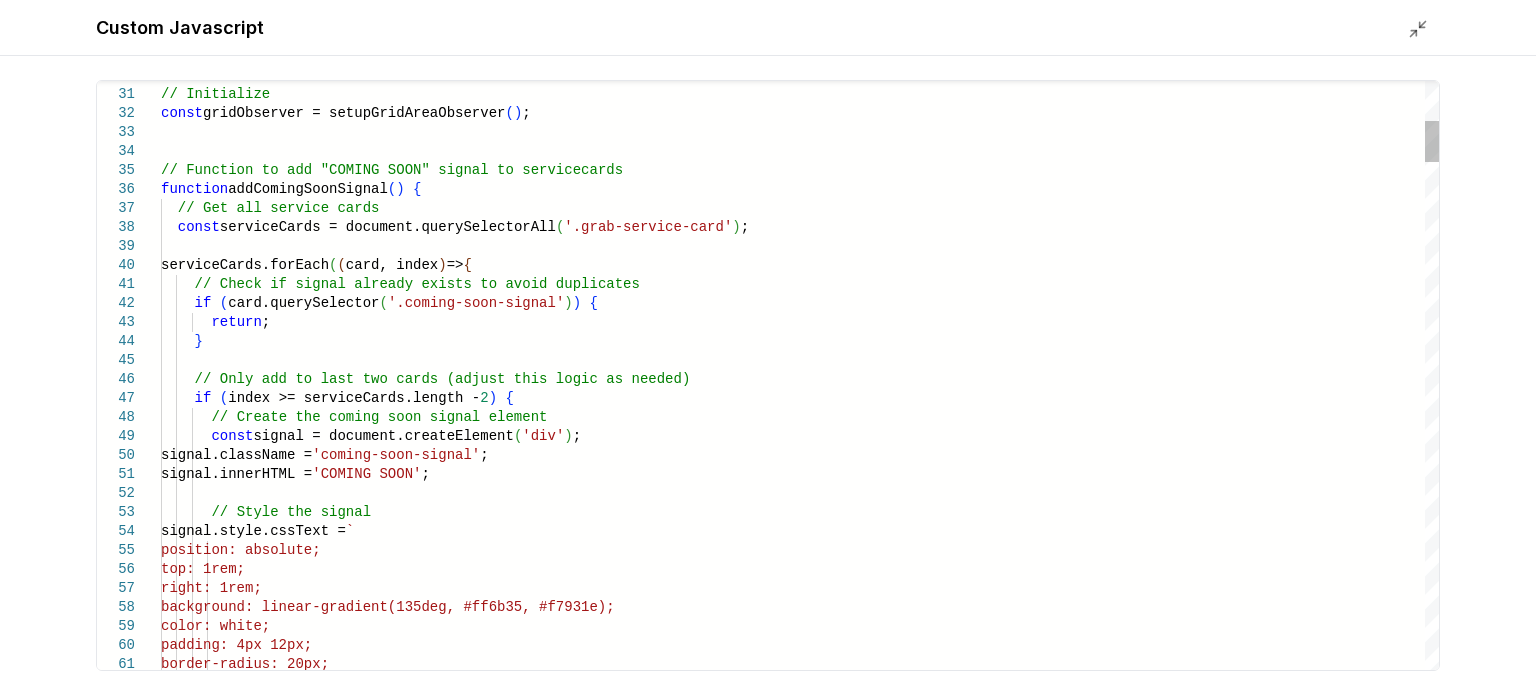 click on "signal.innerHTML =  'COMING SOON' ;        // Style the signal        // Create the coming soon signal element        const  signal = document.createElement ( 'div' ) ;       signal.className =  'coming-soon-signal' ;      // Only add to last two cards (adjust this logic a s needed)      if   ( index >= serviceCards.length -  2 )   {        return ;      }   serviceCards.forEach ( ( card, index )  =>  {      // Check if signal already exists to avoid duplica tes      if   ( card.querySelector ( '.coming-soon-signal' ) )   {    // Get all service cards    const  serviceCards = document.querySelectorAll ( '.grab-service-card' ) ; // Function to add "COMING SOON" signal to service  cards function  addComingSoonSignal ( )   { const  gridObserver = setupGridAreaObserver ( ) ; // Initialize       signal.style.cssText =  `         position: absolute; 5, #f7931e);" at bounding box center [800, 3685] 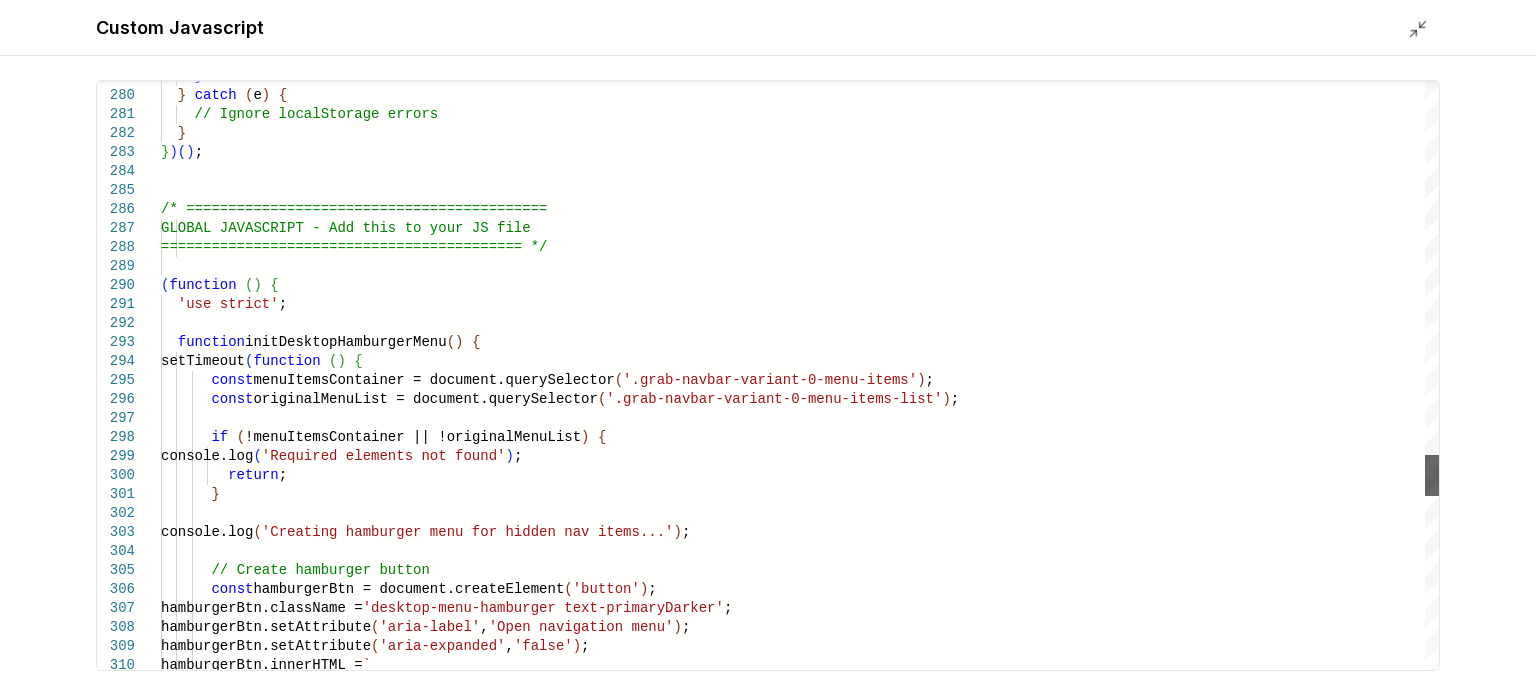 click at bounding box center (1432, 475) 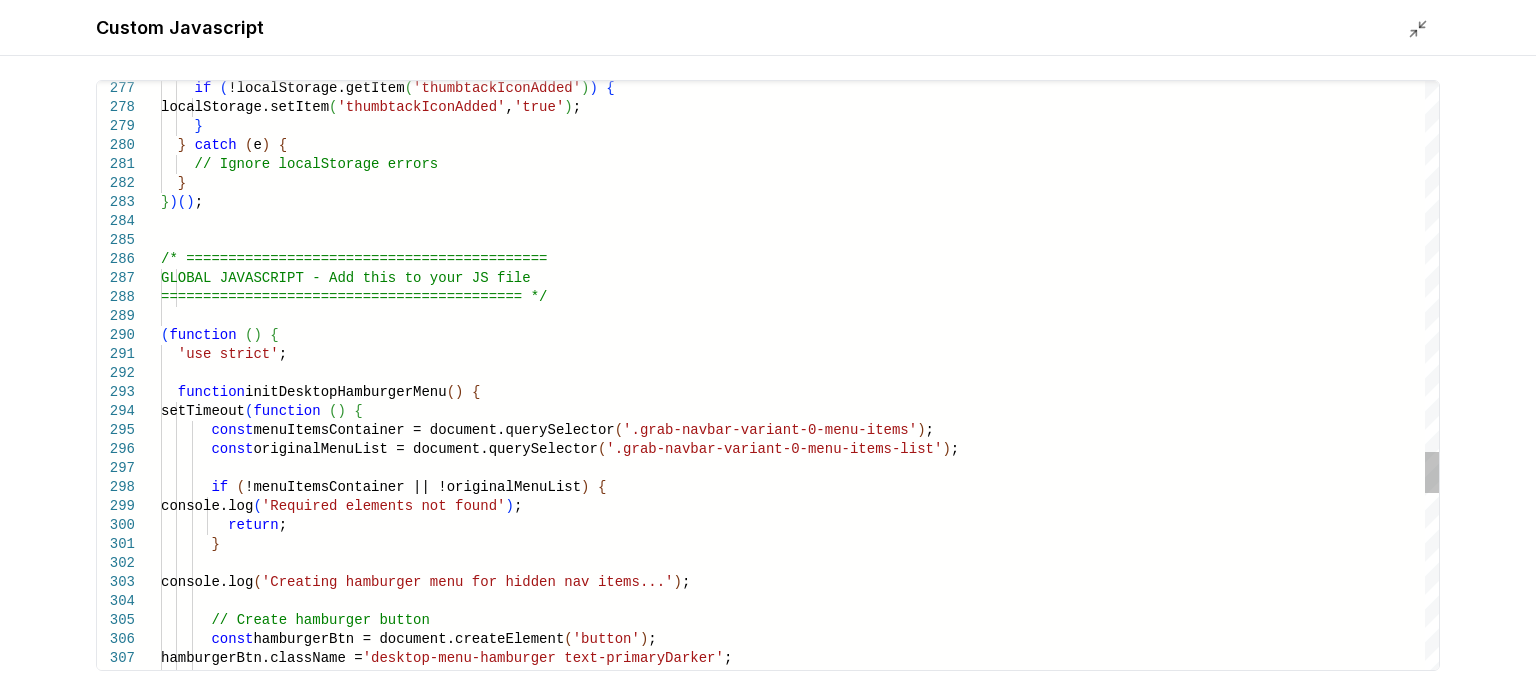 drag, startPoint x: 153, startPoint y: 211, endPoint x: 189, endPoint y: 232, distance: 41.677334 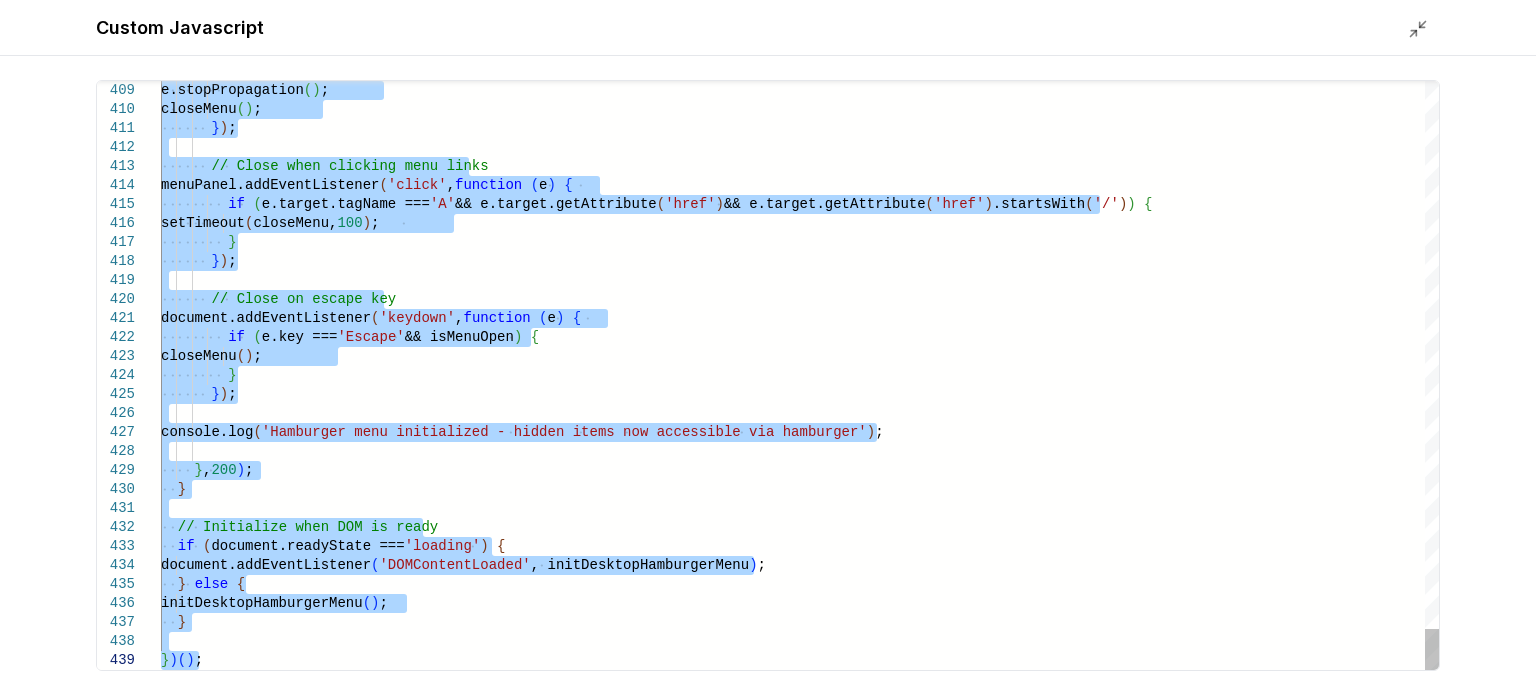 drag, startPoint x: 163, startPoint y: 256, endPoint x: 1523, endPoint y: 737, distance: 1442.5536 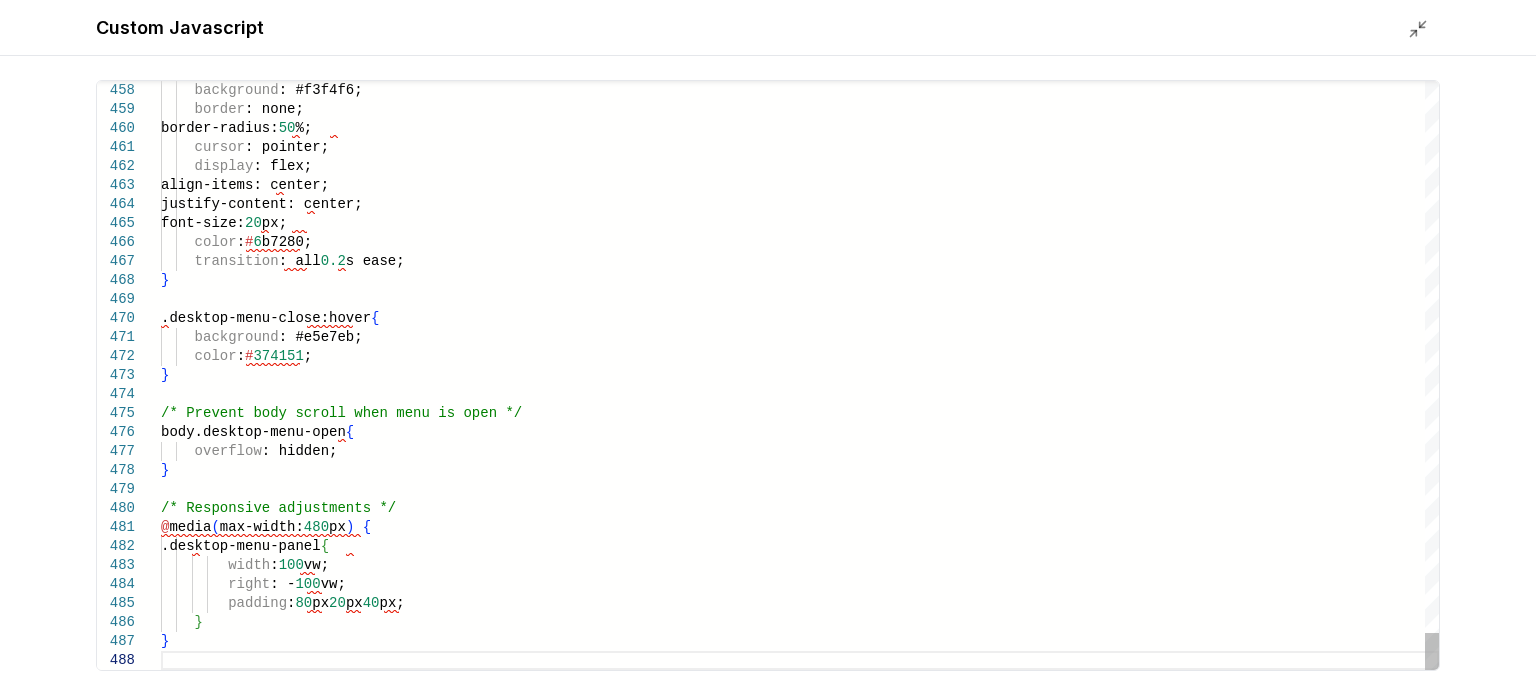 type on "**********" 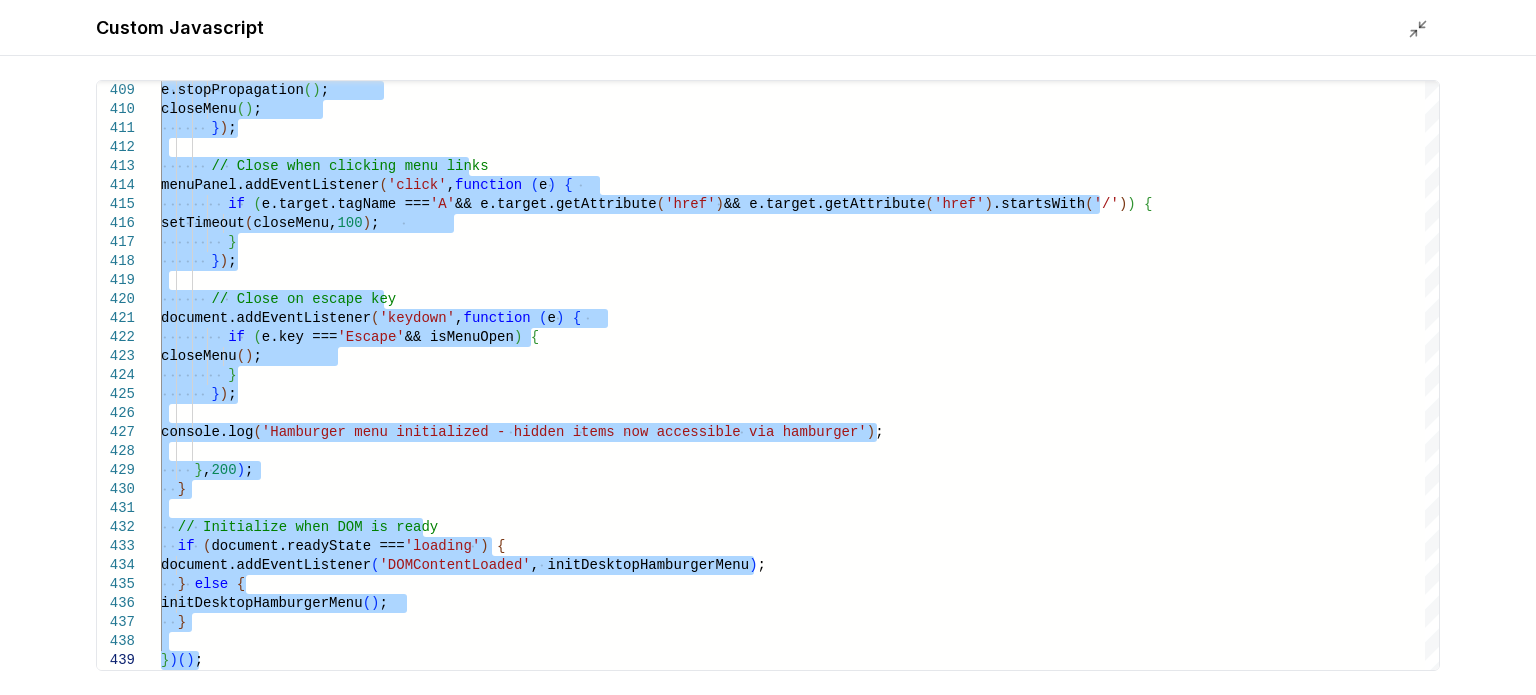 click at bounding box center [1424, 28] 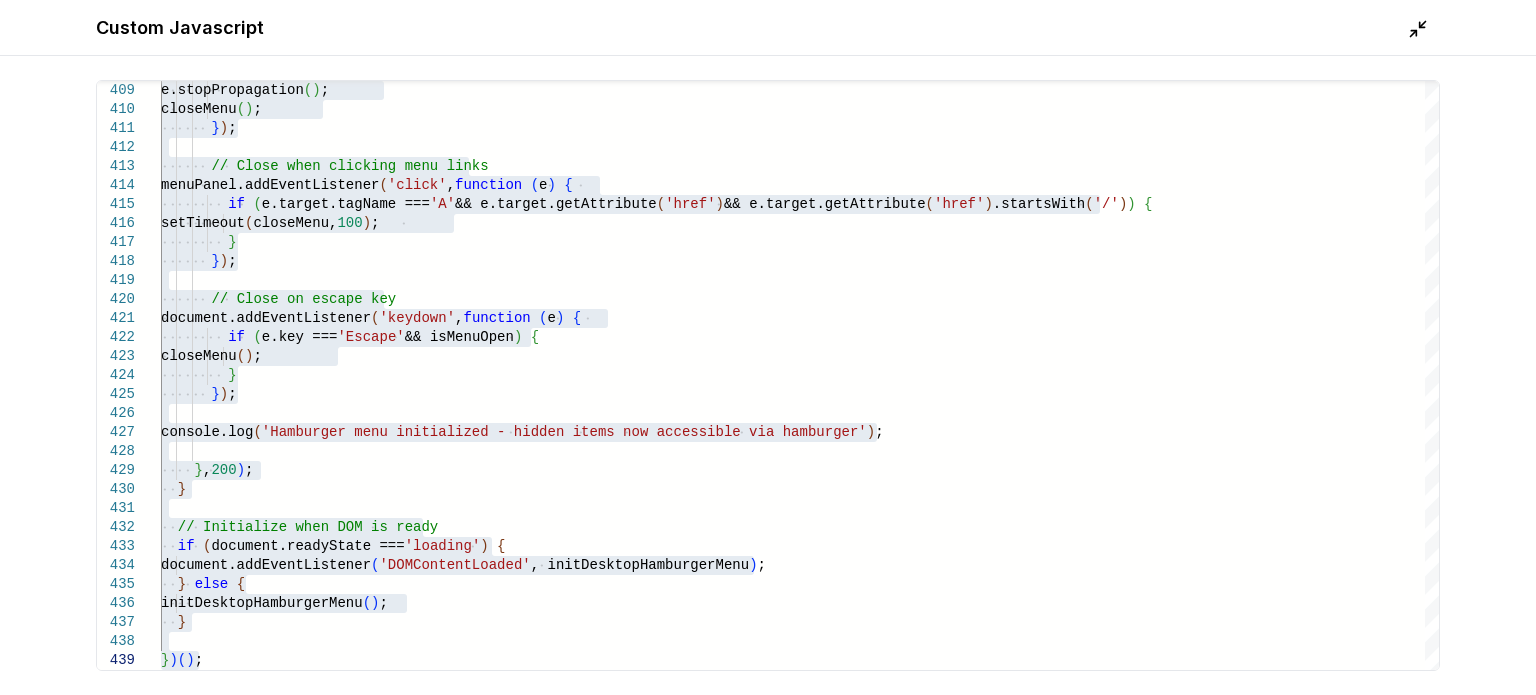 click 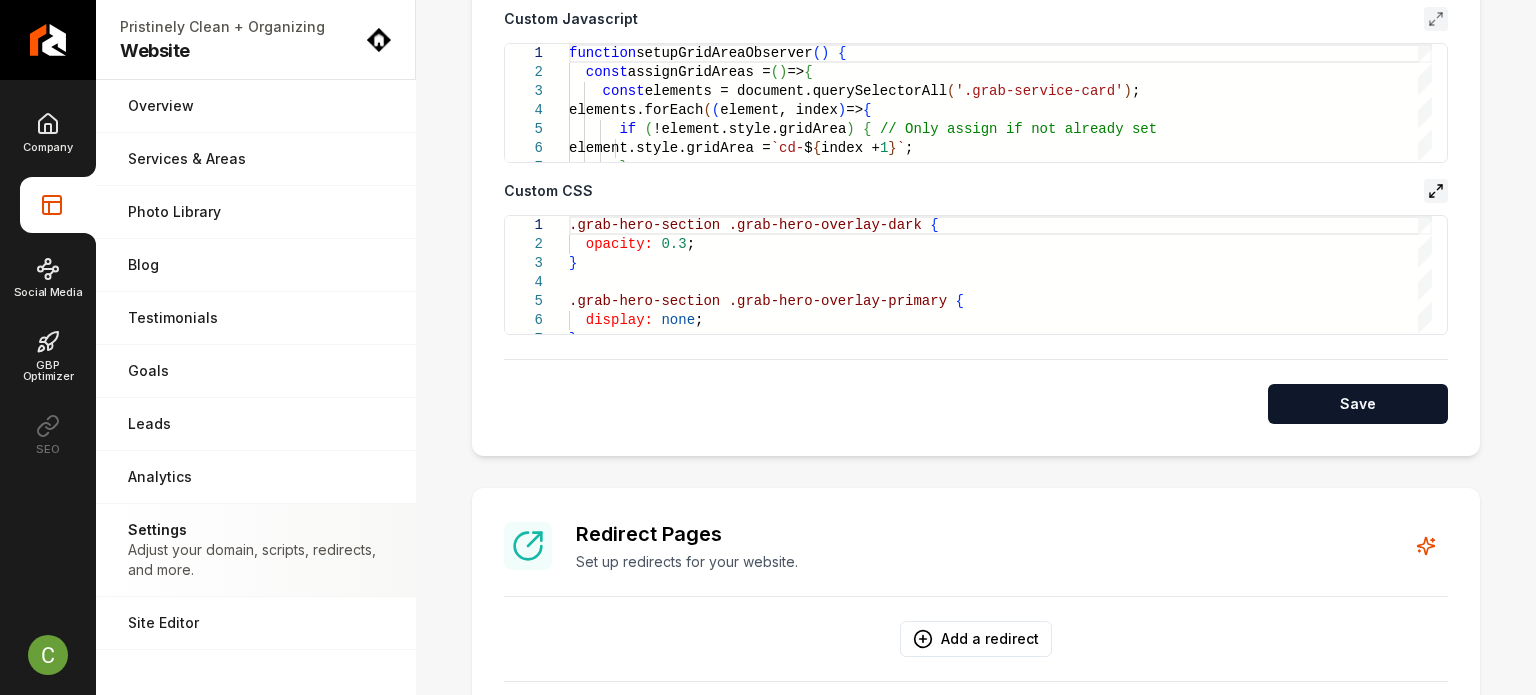 click 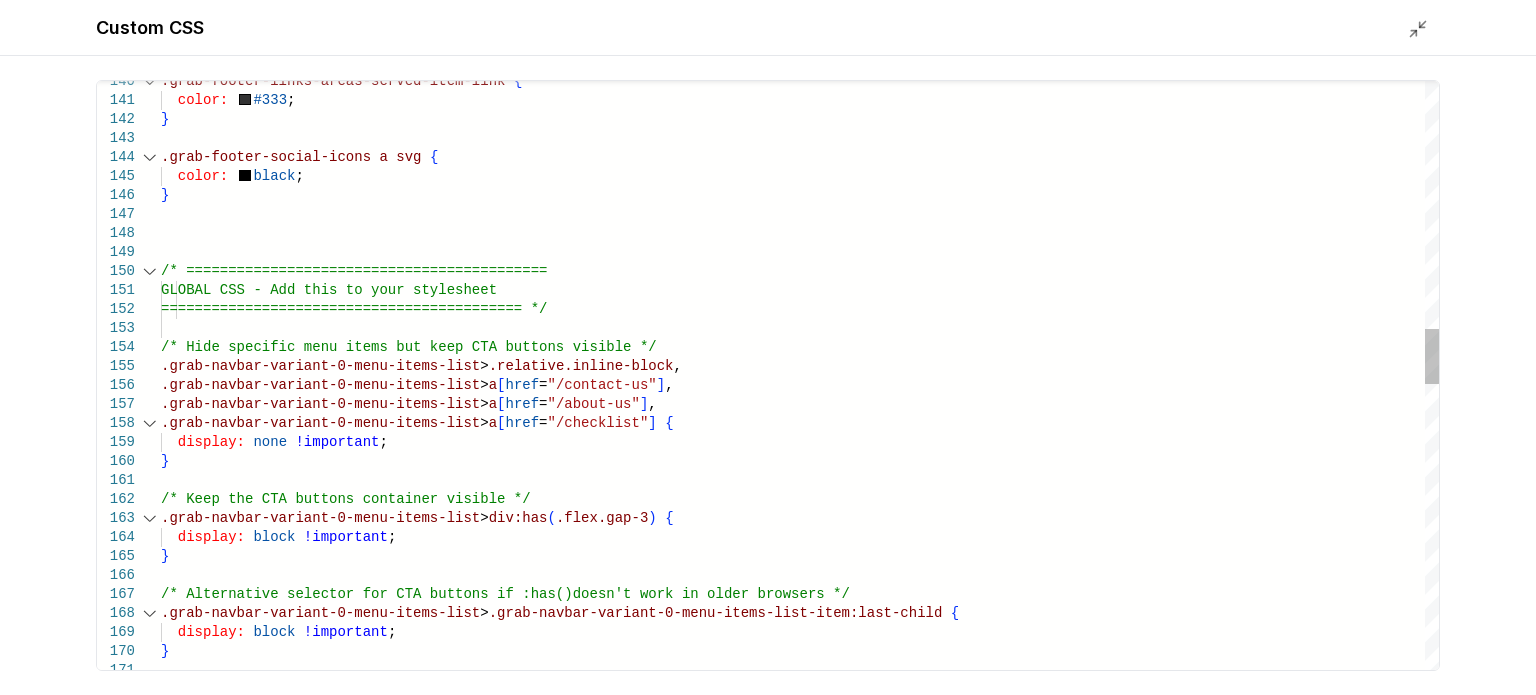 click at bounding box center (150, 271) 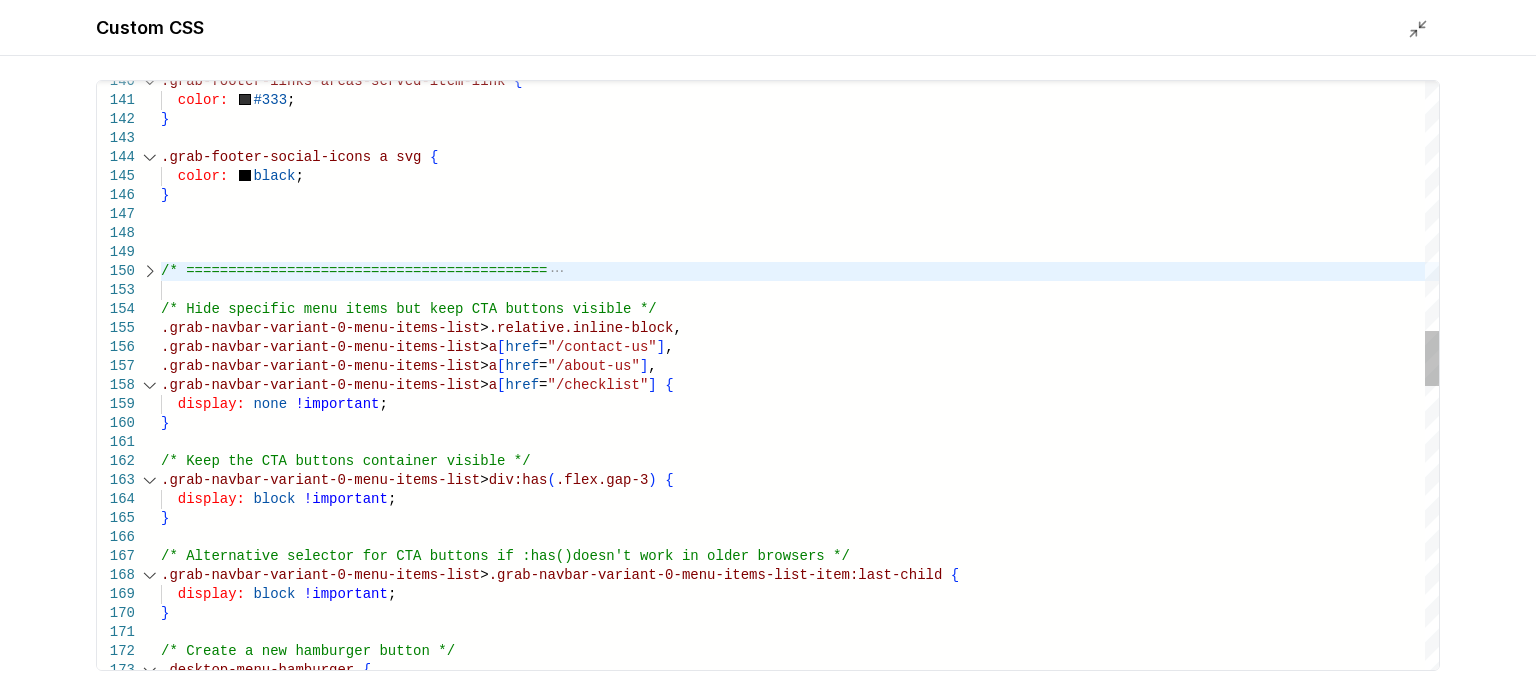 click at bounding box center [150, 271] 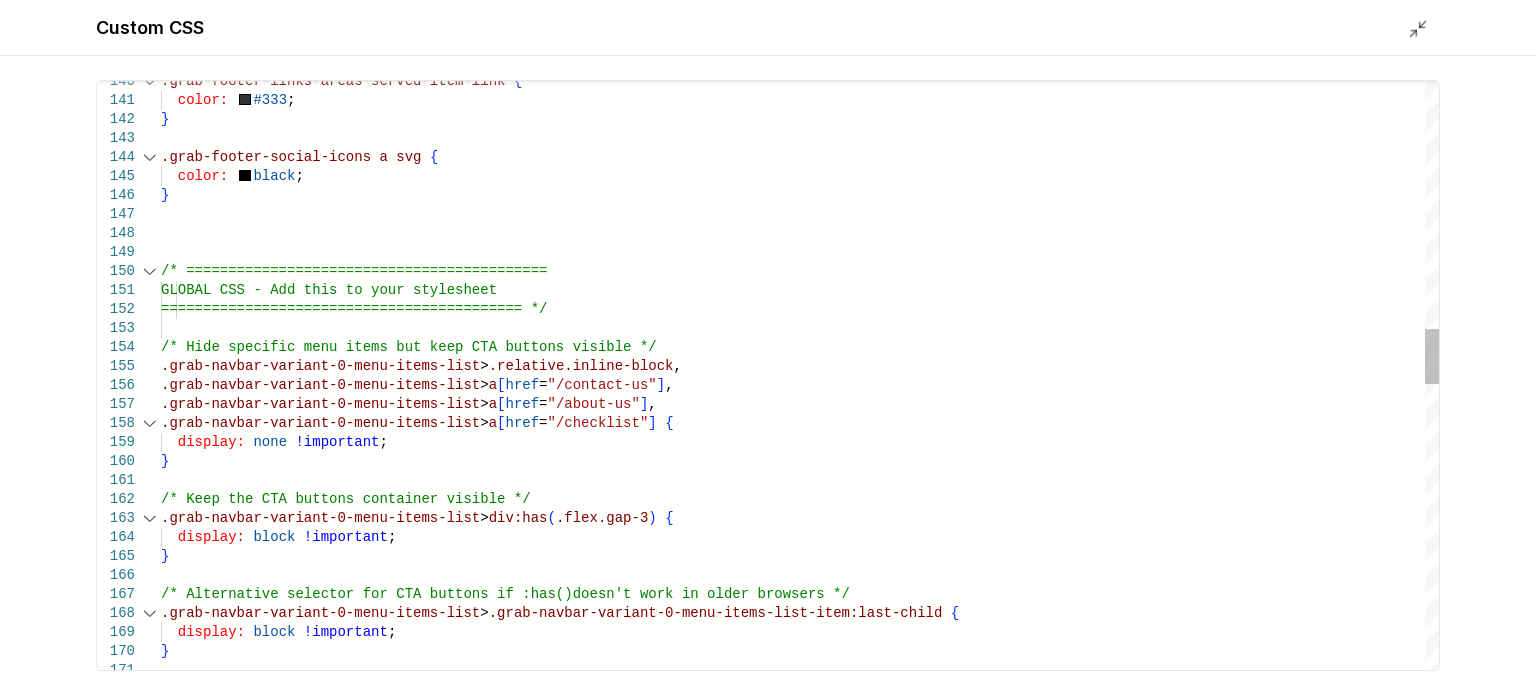 drag, startPoint x: 160, startPoint y: 270, endPoint x: 497, endPoint y: 512, distance: 414.88913 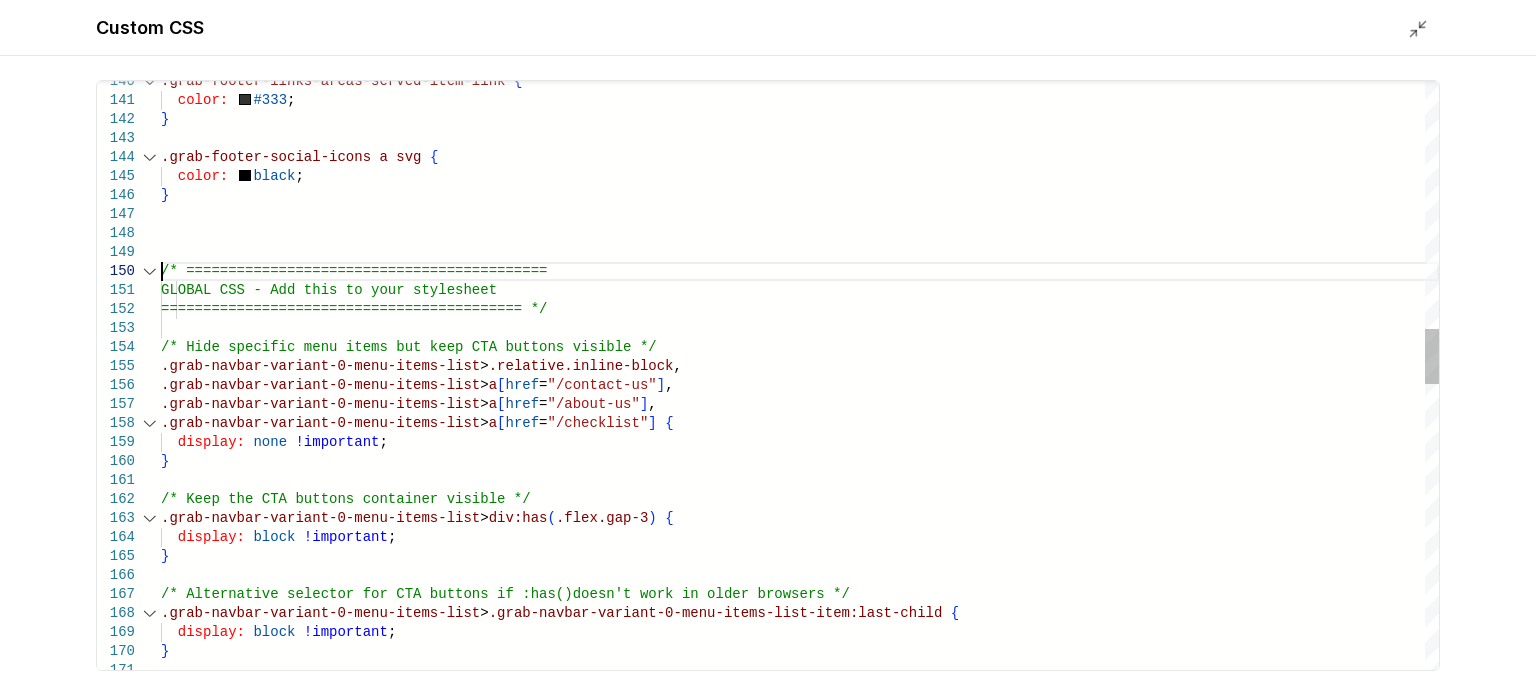 scroll, scrollTop: 0, scrollLeft: 0, axis: both 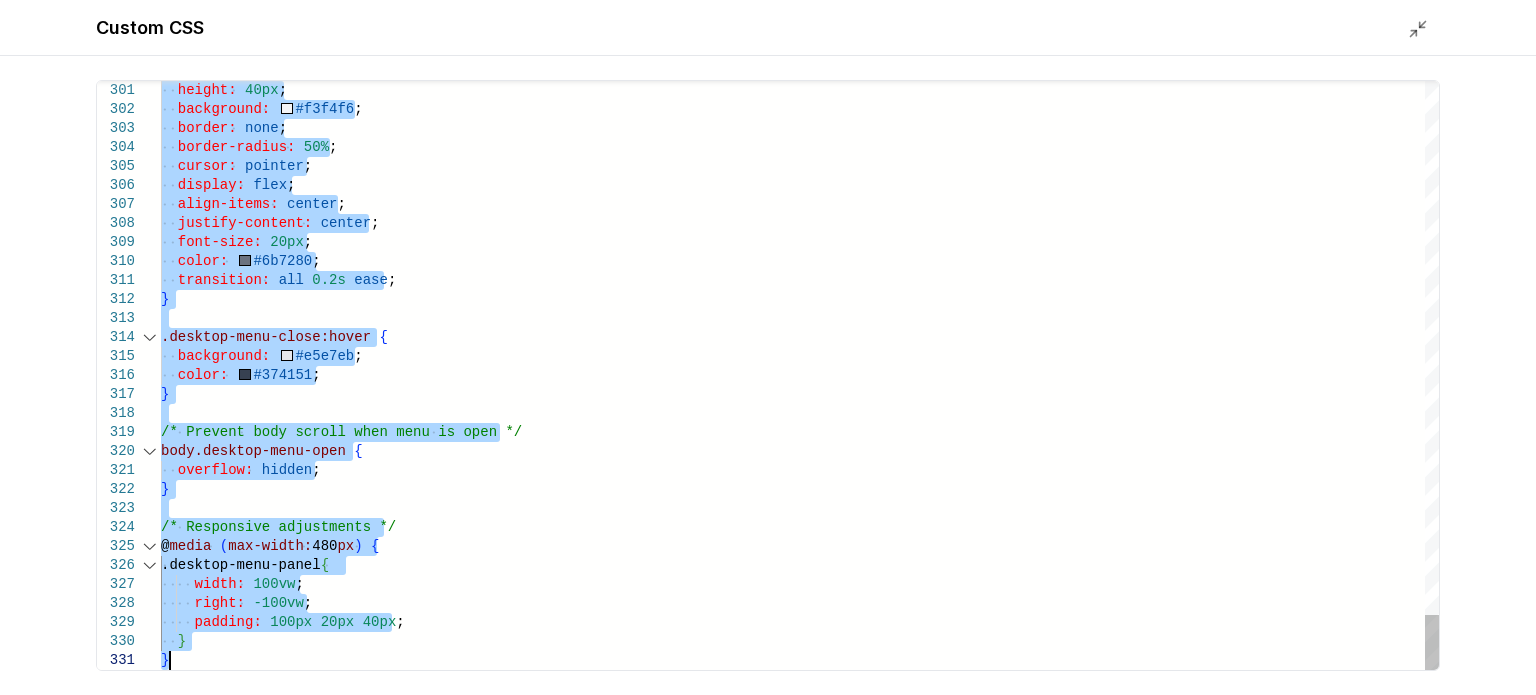drag, startPoint x: 161, startPoint y: 267, endPoint x: 1148, endPoint y: 742, distance: 1095.3511 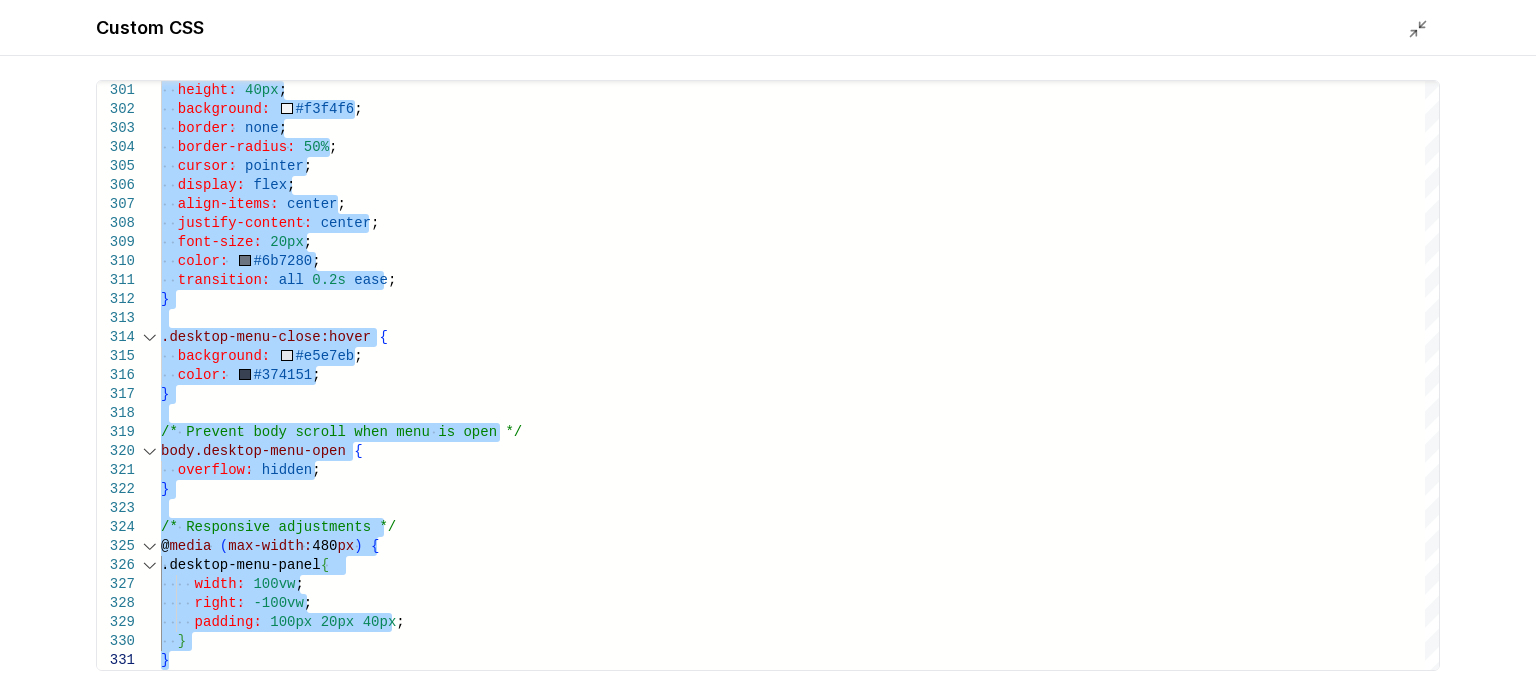 type on "*" 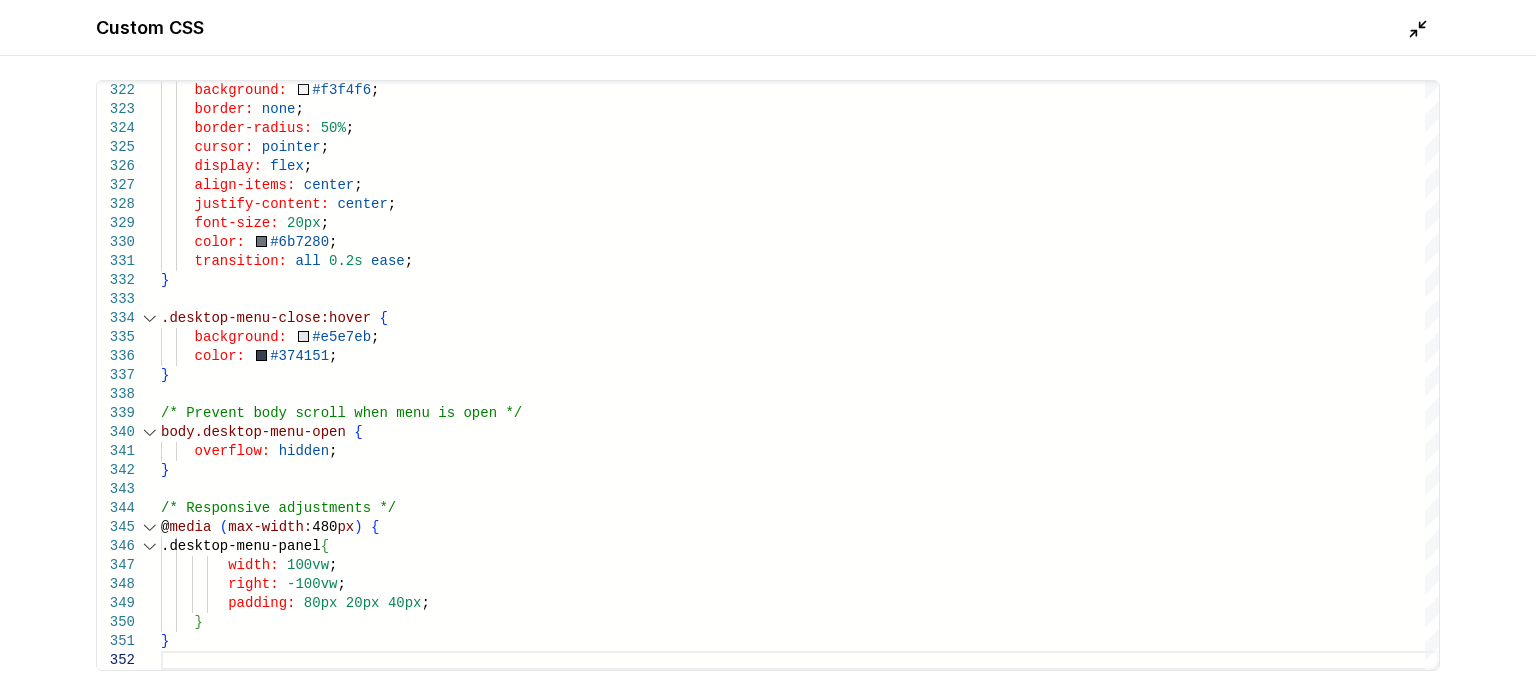 click 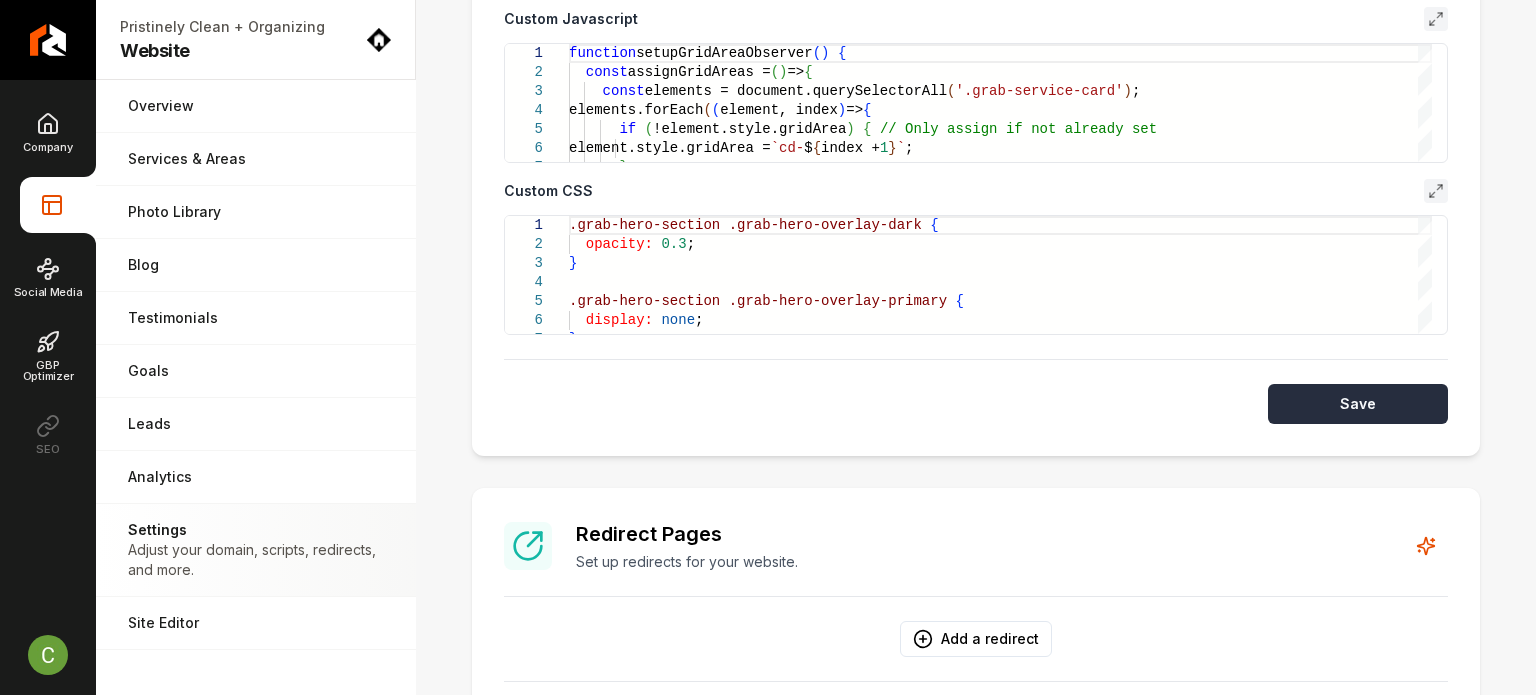 click on "Save" at bounding box center [1358, 404] 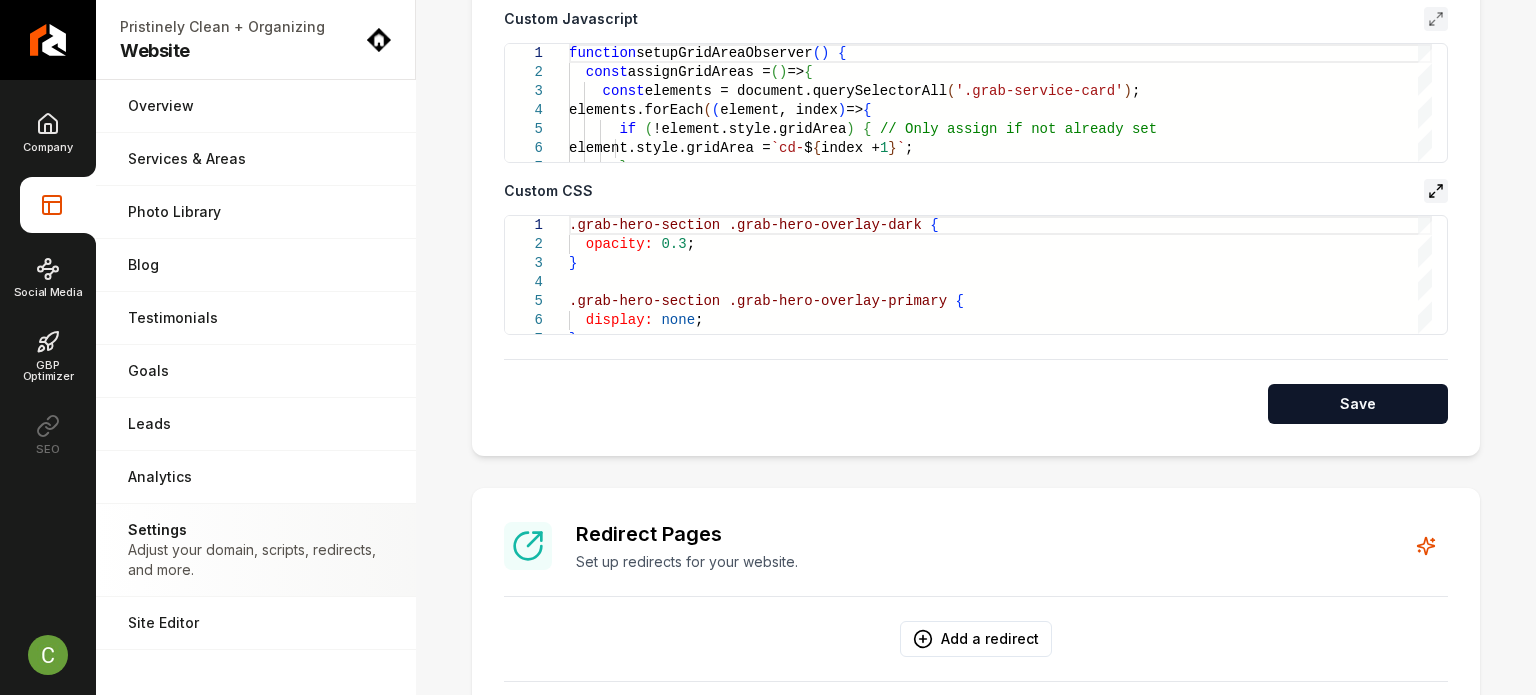 click 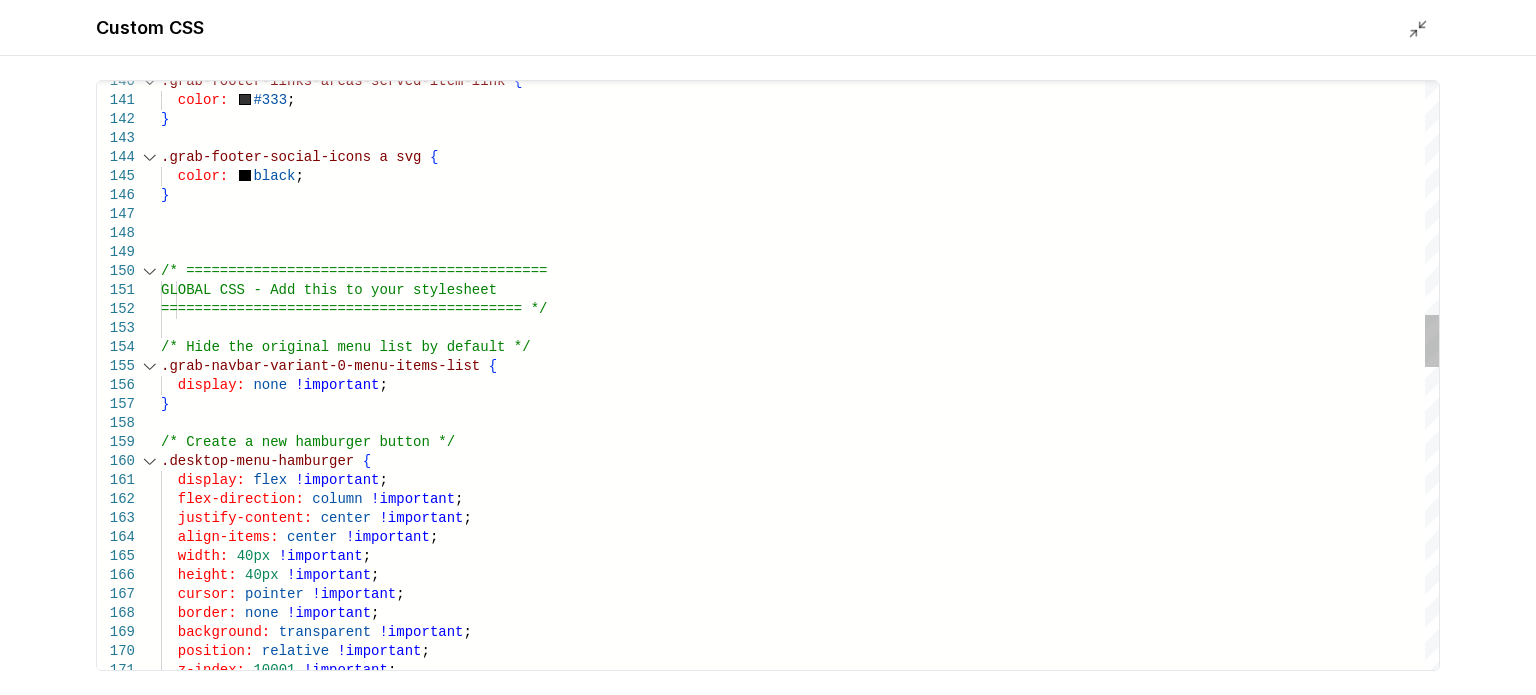 click on "154" at bounding box center (129, 347) 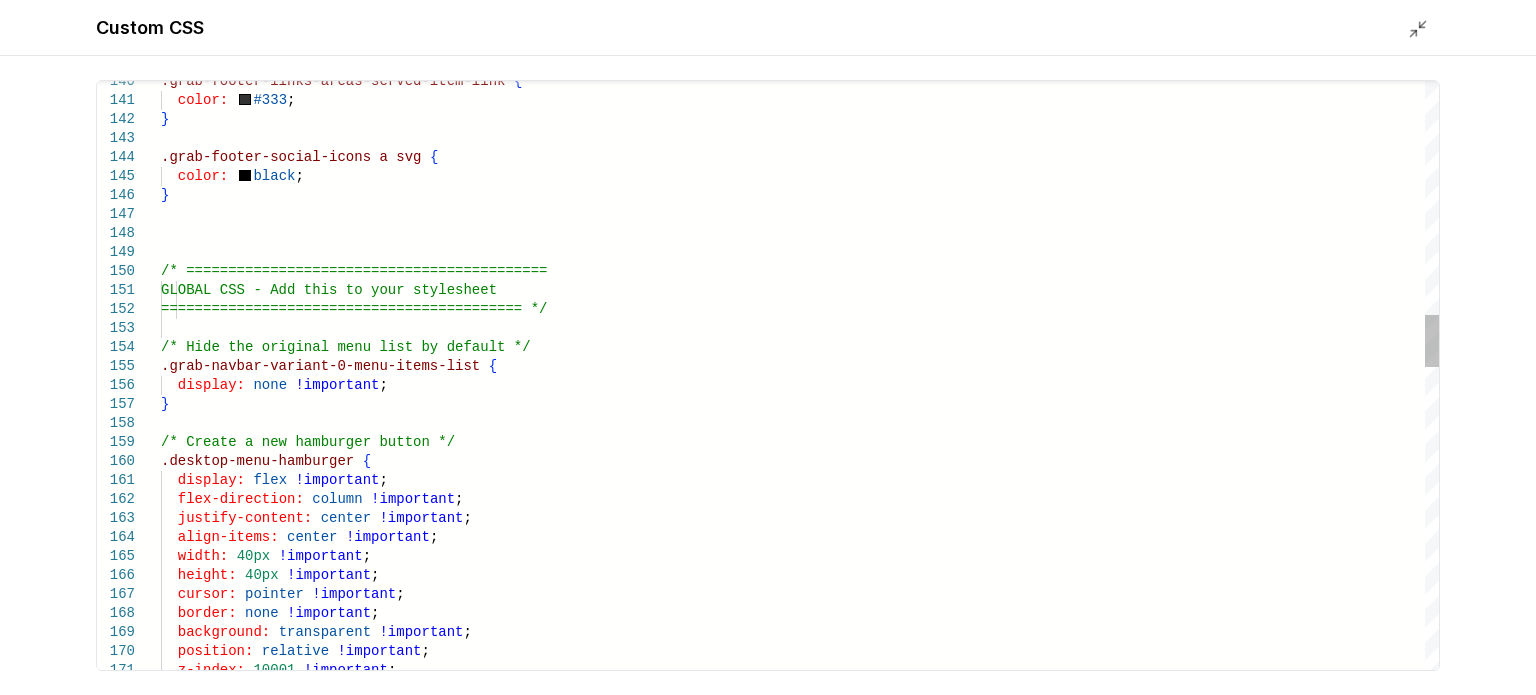 scroll, scrollTop: 0, scrollLeft: 0, axis: both 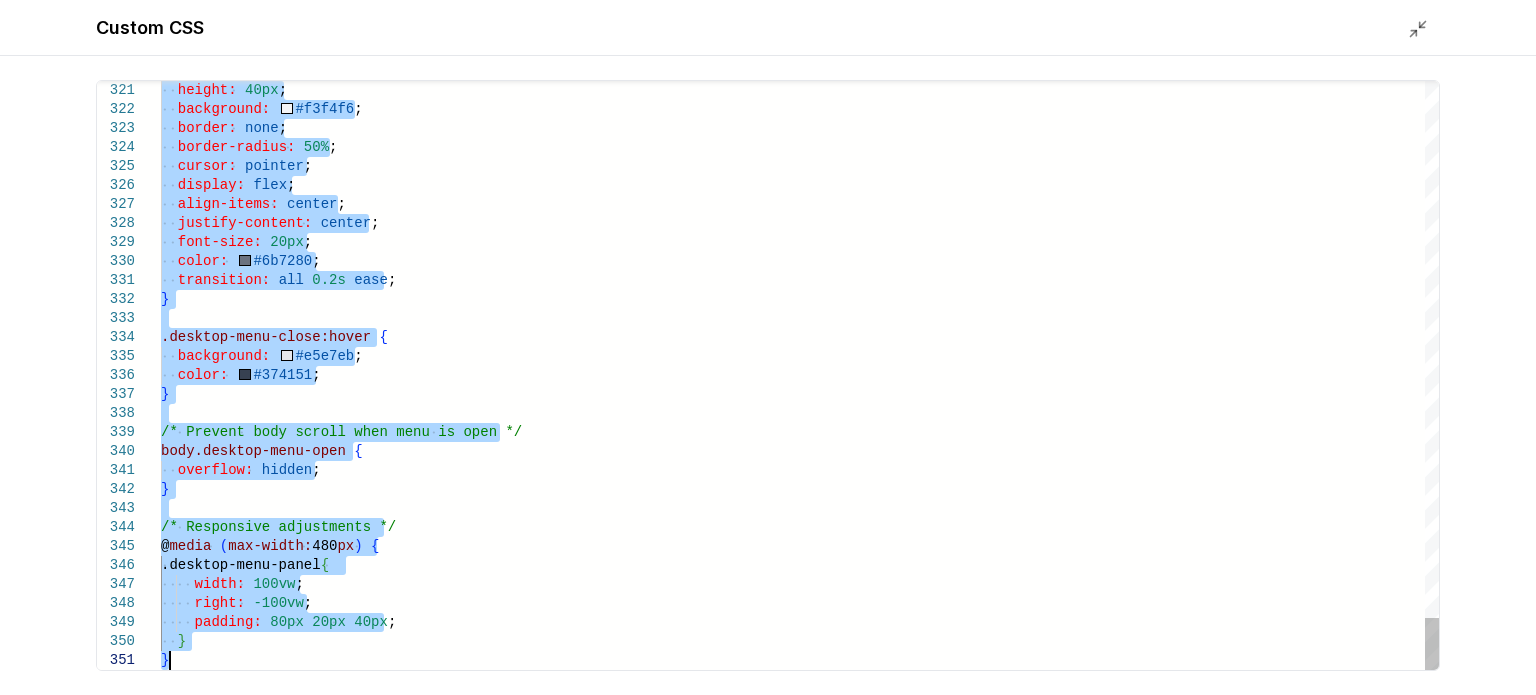 drag, startPoint x: 162, startPoint y: 344, endPoint x: 1139, endPoint y: 742, distance: 1054.9564 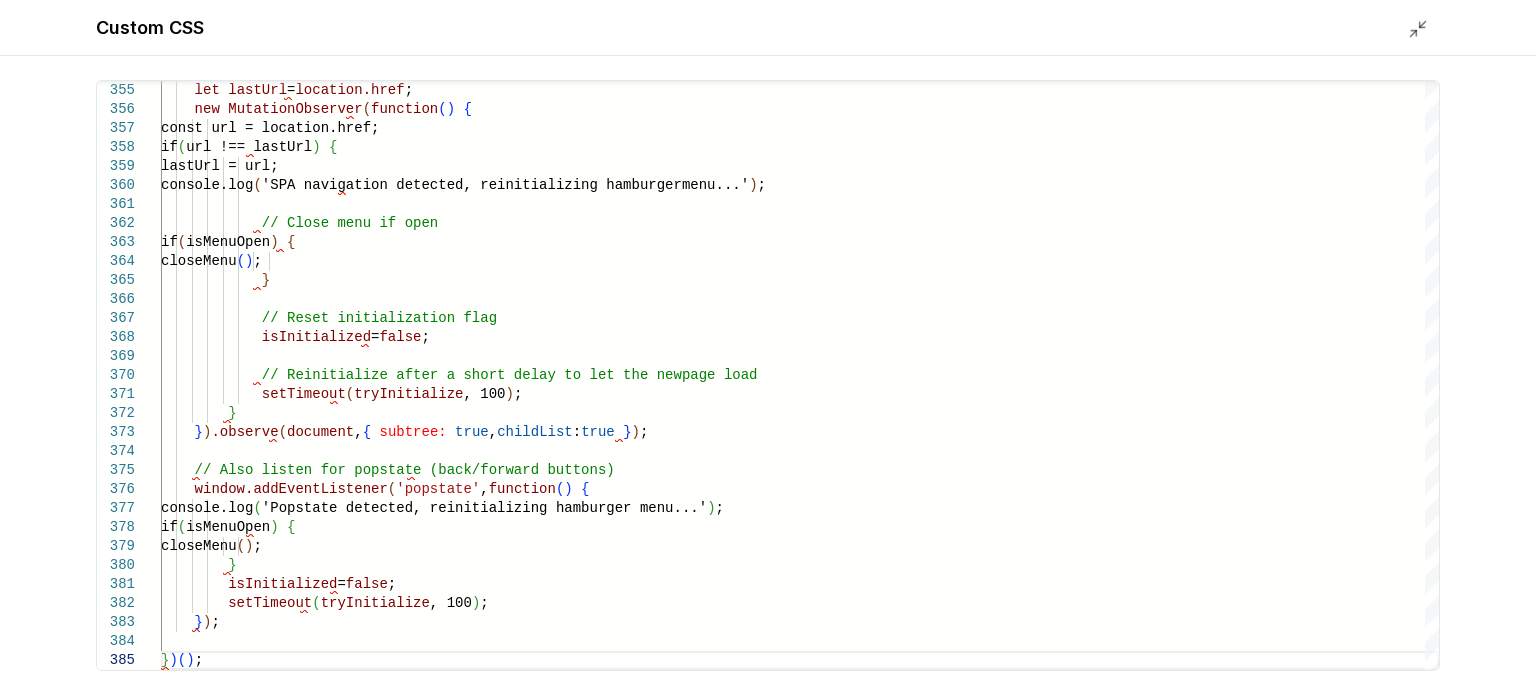 click at bounding box center (1424, 28) 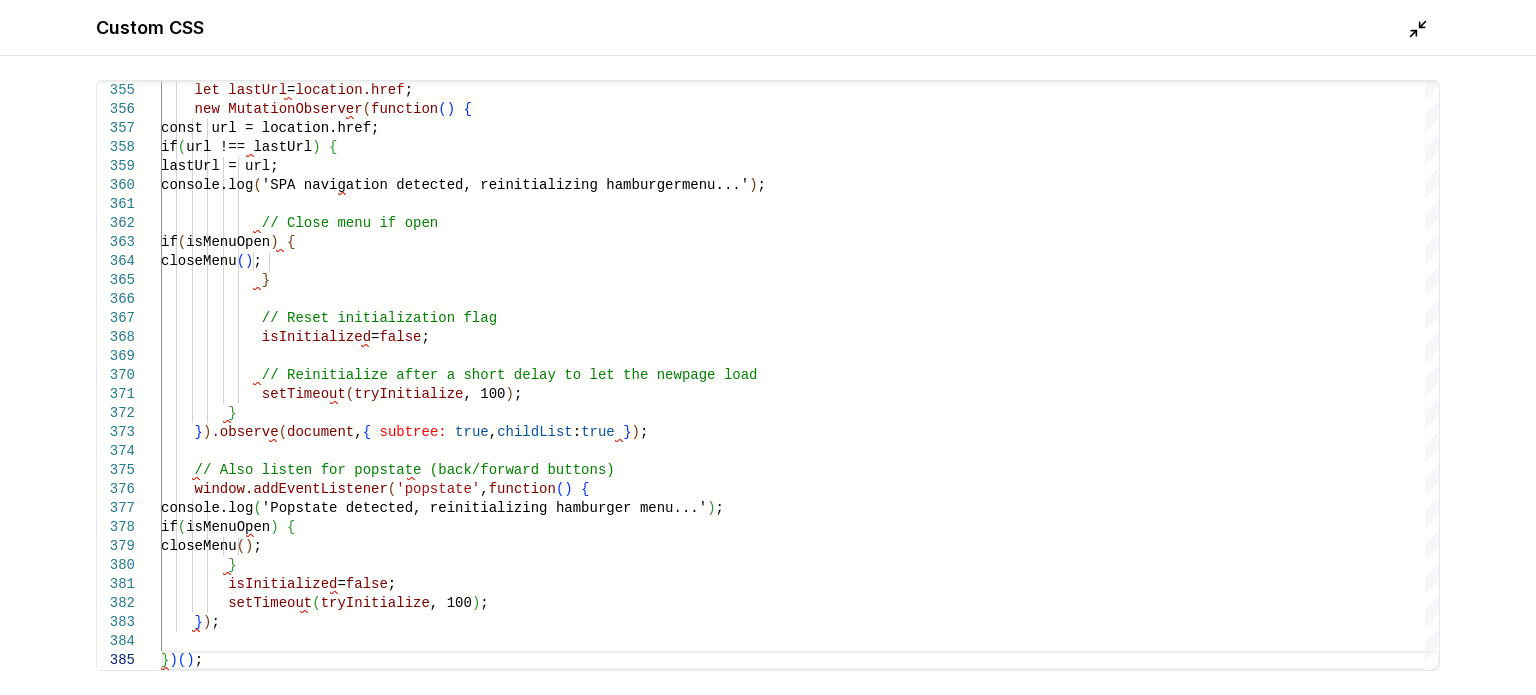 click 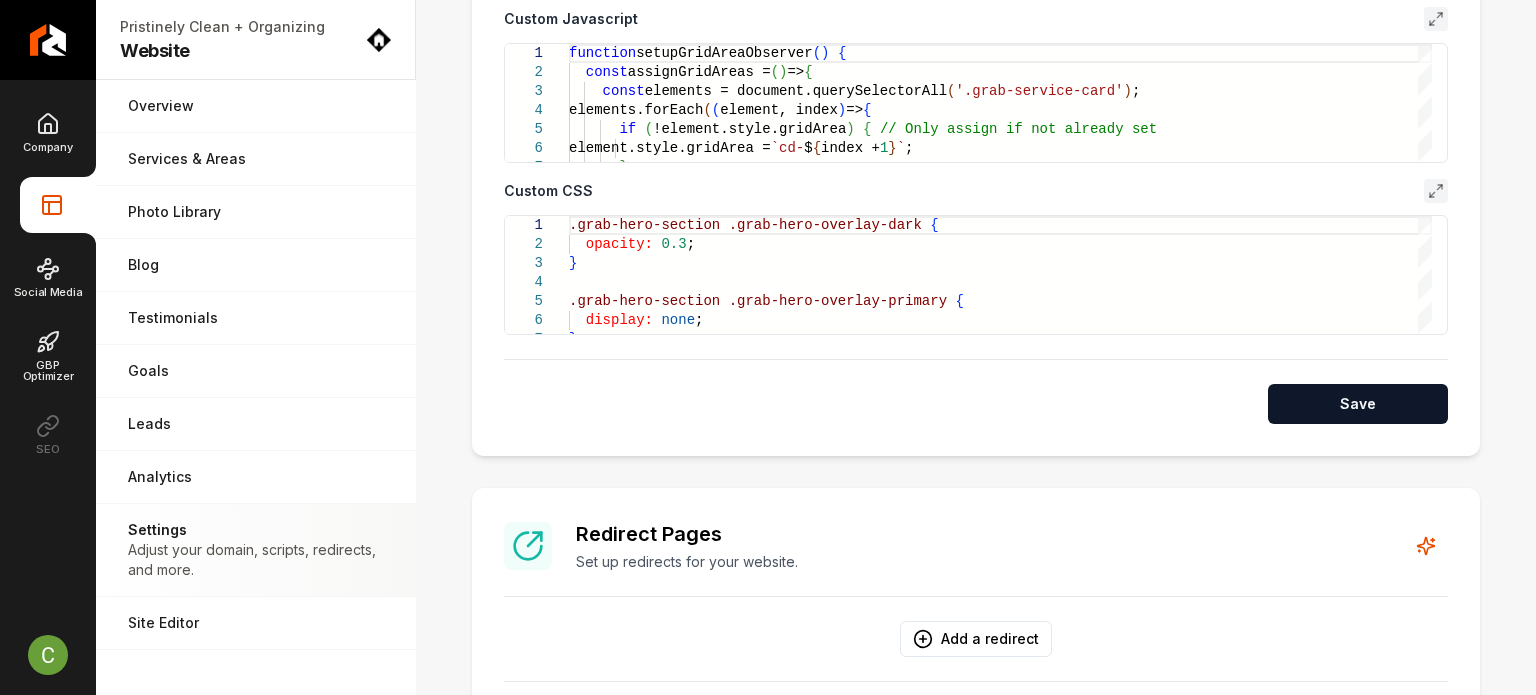click at bounding box center (1436, 19) 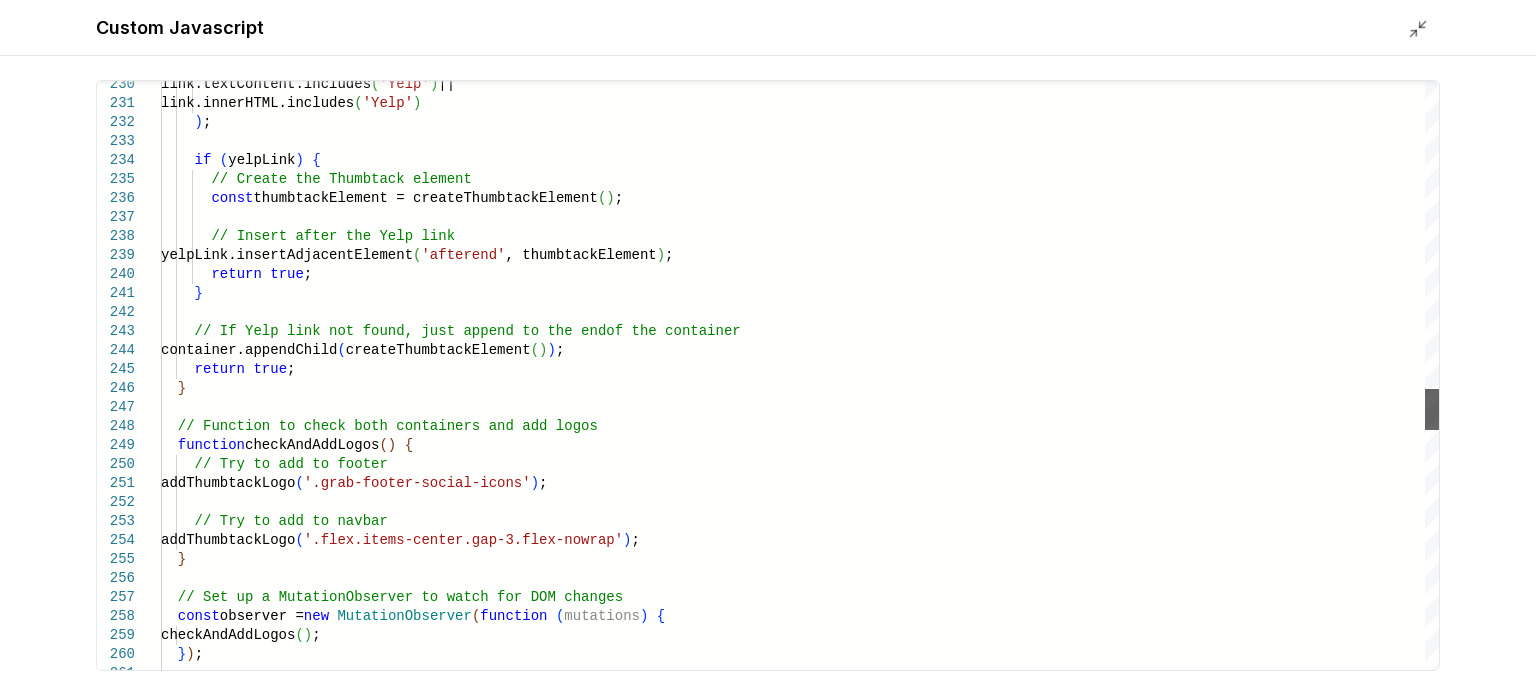 click at bounding box center (1432, 409) 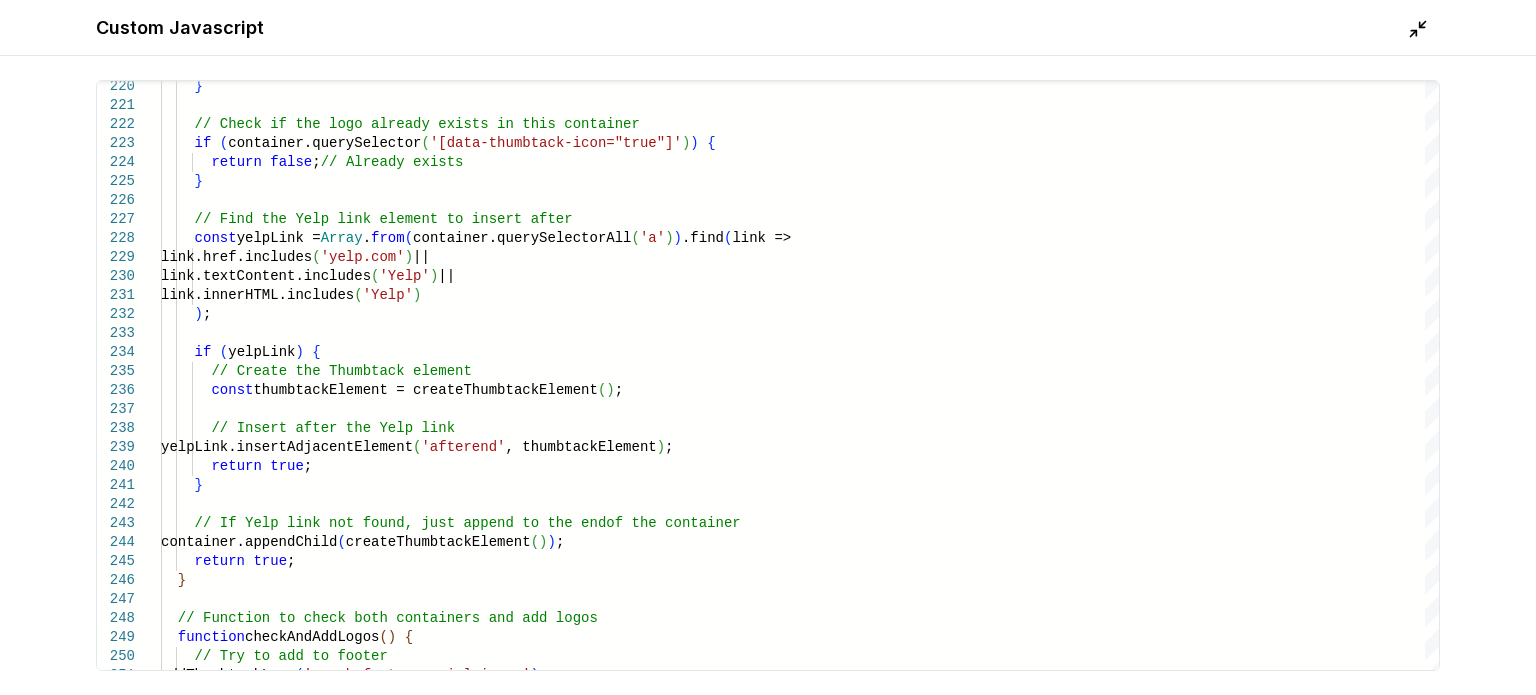 click 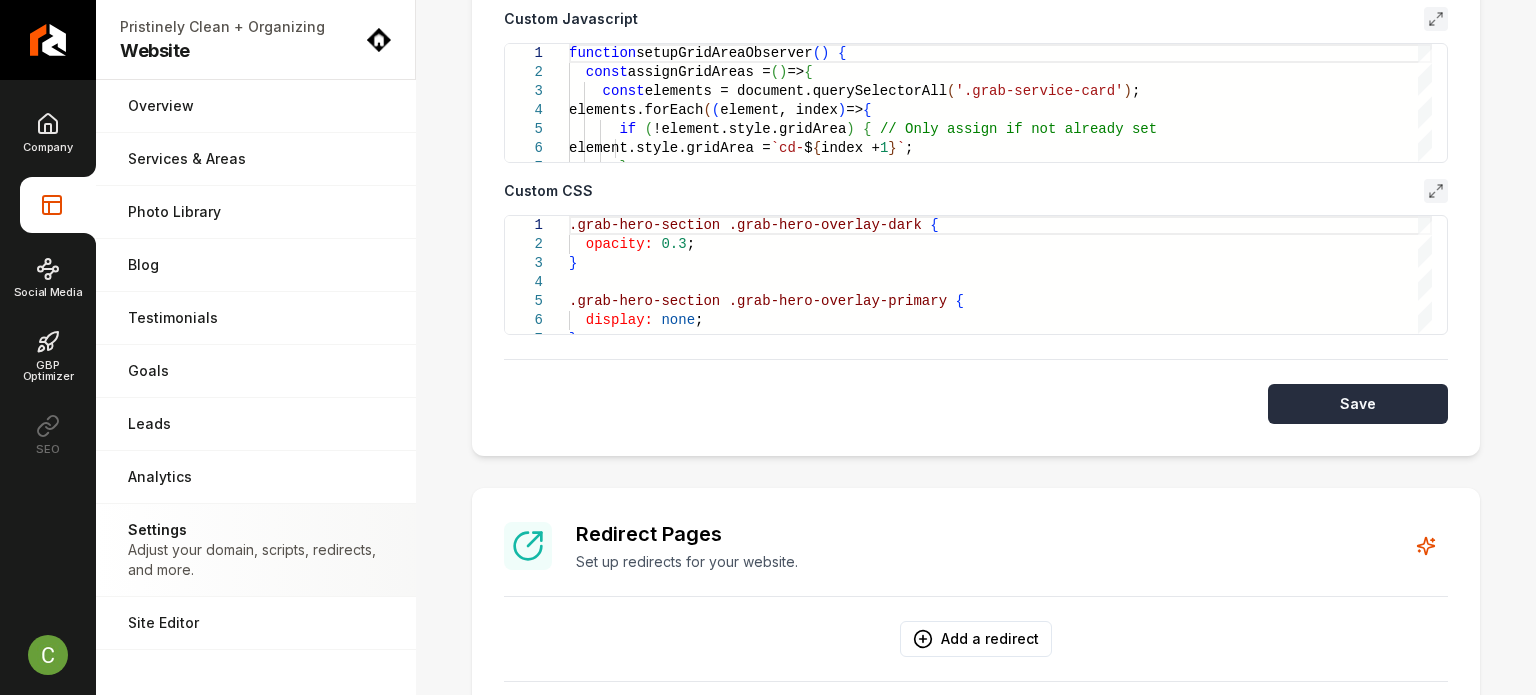 click on "Save" at bounding box center [1358, 404] 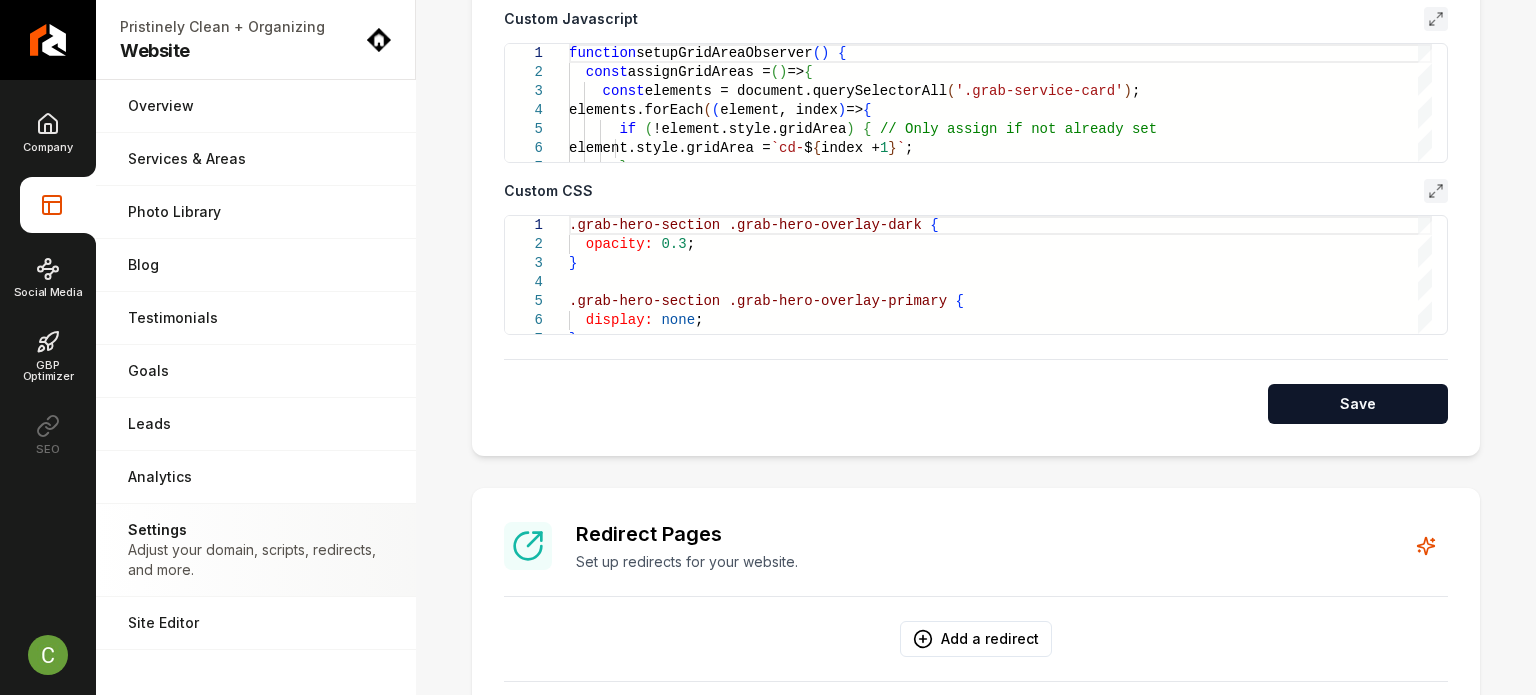 click at bounding box center [1436, 191] 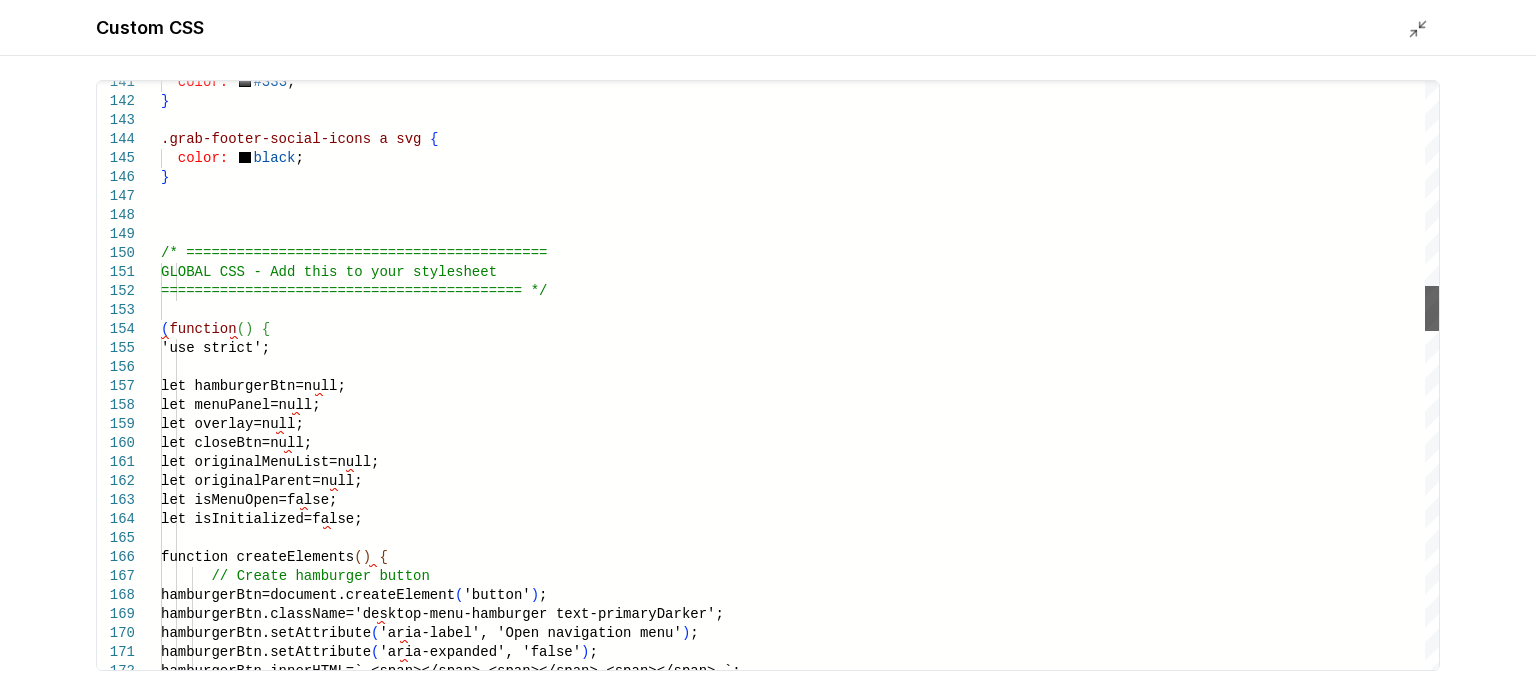click at bounding box center (1432, 308) 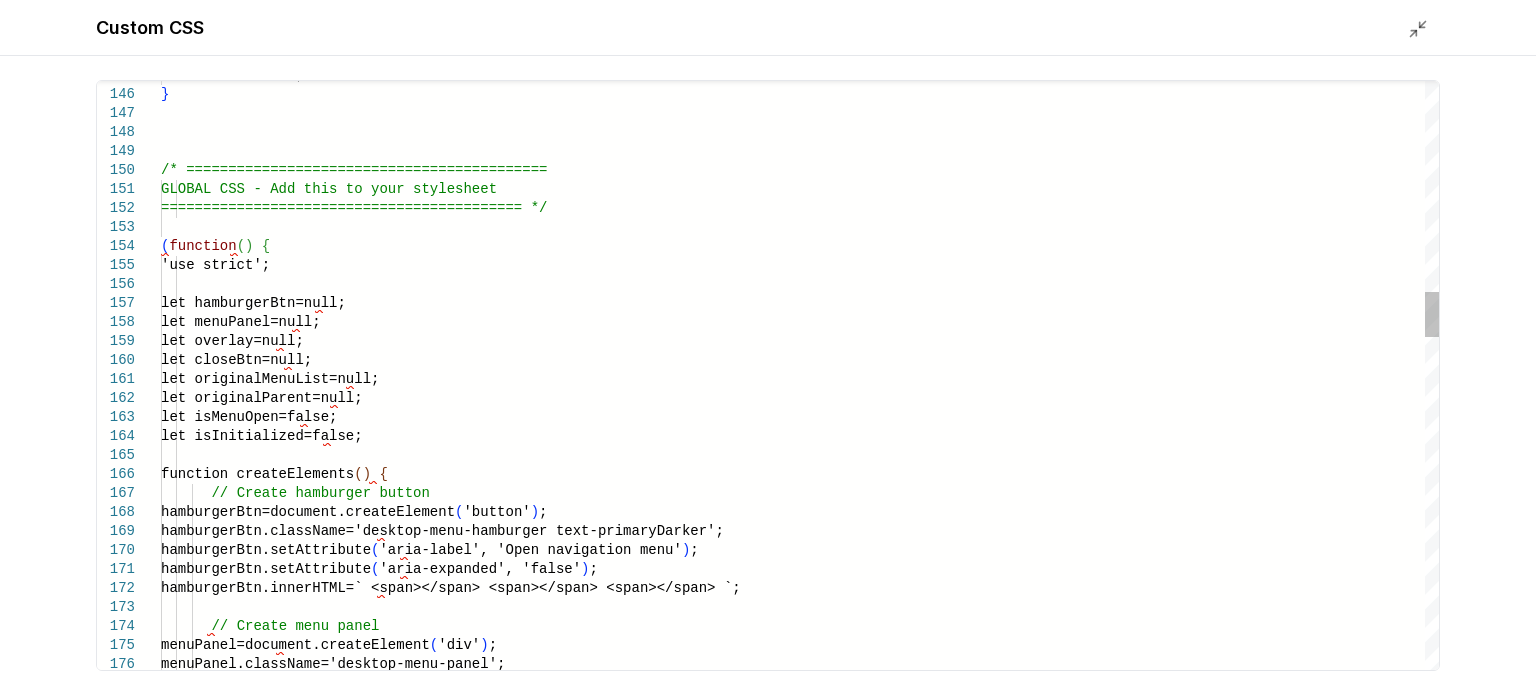 click on "color:     black ; } /* ===========================================    GLOBAL CSS - Add this to your stylesheet    =========================================== */ ( function ( )   {     'use strict';     let hamburgerBtn=null;     let menuPanel=null;     let overlay=null;     let closeBtn=null;     let originalMenuList=null;     let originalParent=null;     let isMenuOpen=false;     let isInitialized=false;     function createElements ( )   {        // Create hamburger button       hamburgerBtn=document.createElement ( 'button' ) ;       hamburgerBtn.className='desktop-menu-hamburg er text-primaryDarker';       hamburgerBtn.setAttribute ( 'aria-label', 'Open navigation menu' ) ;       hamburgerBtn.setAttribute ( 'aria-expanded', 'false' ) ;       hamburgerBtn.innerHTML=` <span></span> <span ></span> <span></span> `;        // Create menu panel ( 'div' ) ;" at bounding box center [800, 1168] 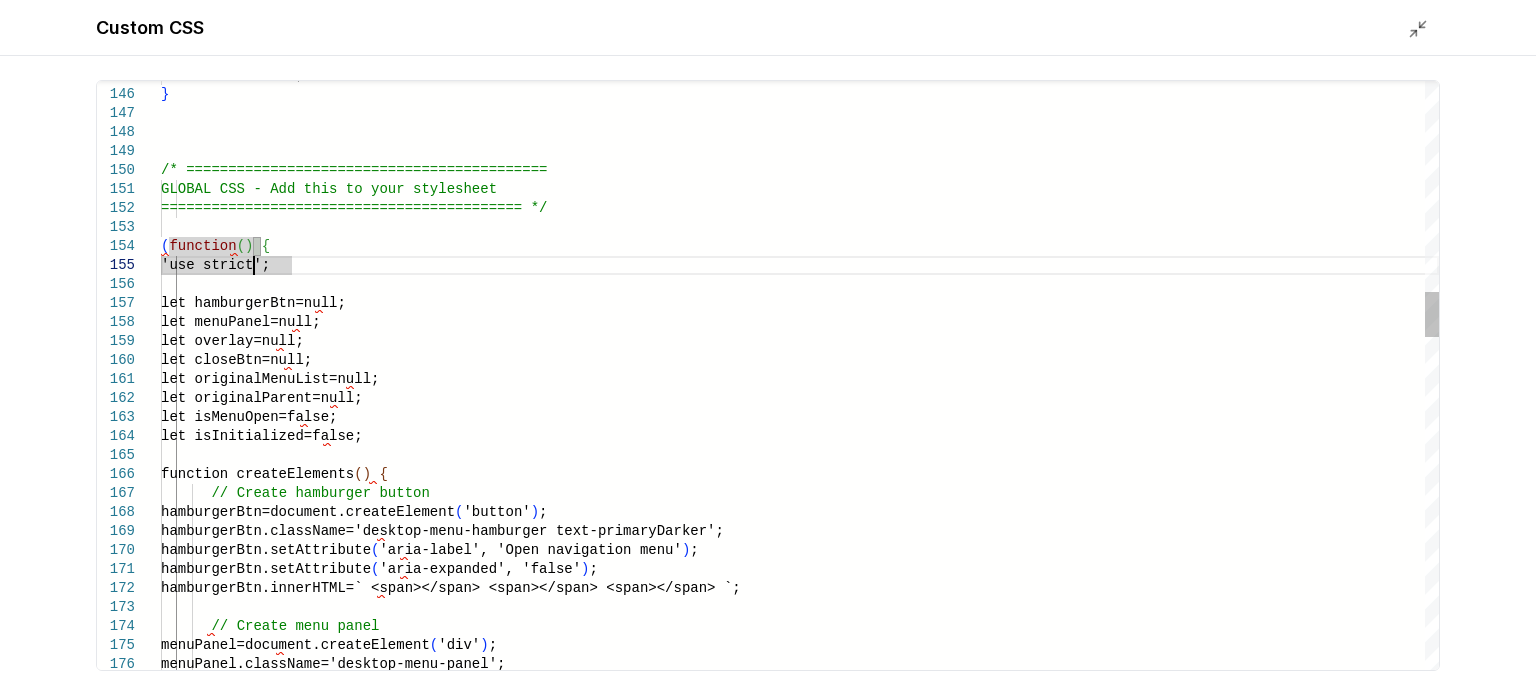 click on "color:     black ; } /* ===========================================    GLOBAL CSS - Add this to your stylesheet    =========================================== */ ( function ( )   {     'use strict';     let hamburgerBtn=null;     let menuPanel=null;     let overlay=null;     let closeBtn=null;     let originalMenuList=null;     let originalParent=null;     let isMenuOpen=false;     let isInitialized=false;     function createElements ( )   {        // Create hamburger button       hamburgerBtn=document.createElement ( 'button' ) ;       hamburgerBtn.className='desktop-menu-hamburg er text-primaryDarker';       hamburgerBtn.setAttribute ( 'aria-label', 'Open navigation menu' ) ;       hamburgerBtn.setAttribute ( 'aria-expanded', 'false' ) ;       hamburgerBtn.innerHTML=` <span></span> <span ></span> <span></span> `;        // Create menu panel ( 'div' ) ;" at bounding box center (800, 1168) 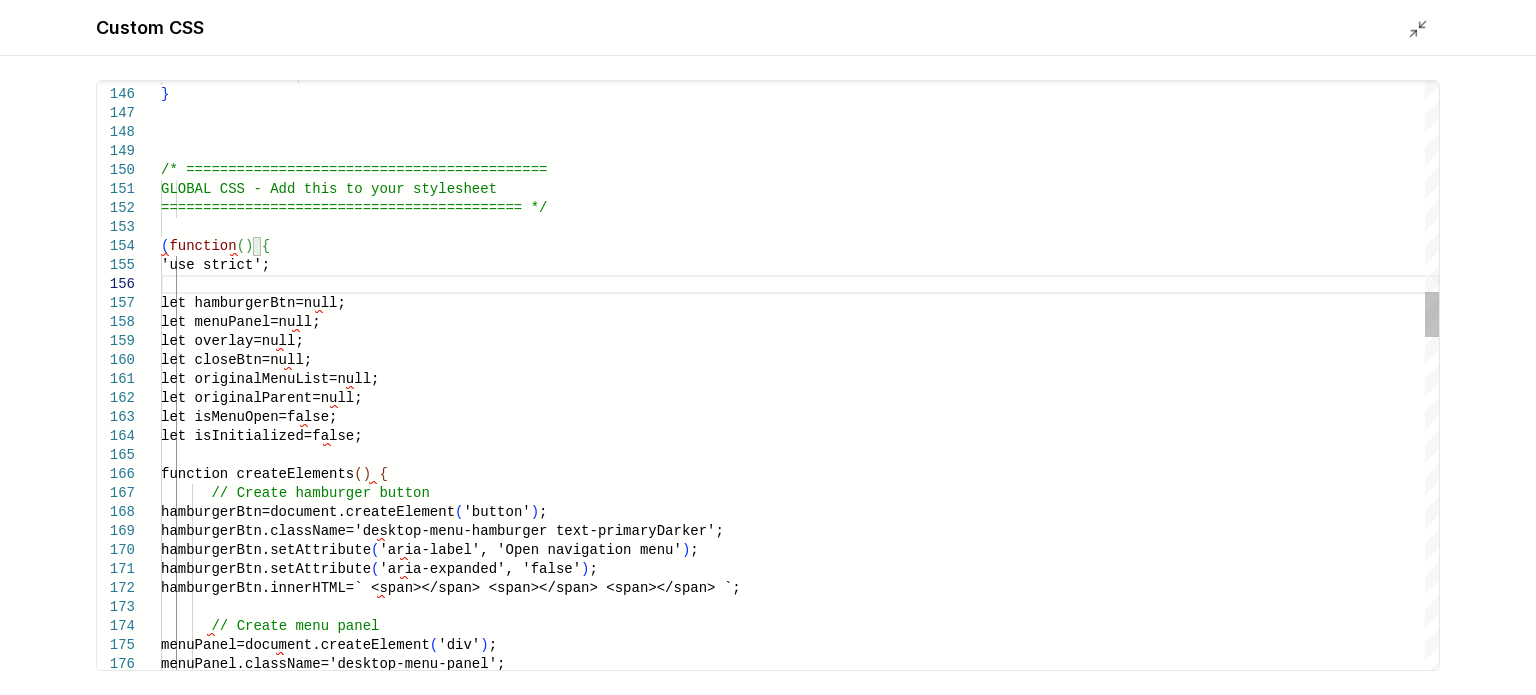 click on "color:     black ; } /* ===========================================    GLOBAL CSS - Add this to your stylesheet    =========================================== */ ( function ( )   {     'use strict';     let hamburgerBtn=null;     let menuPanel=null;     let overlay=null;     let closeBtn=null;     let originalMenuList=null;     let originalParent=null;     let isMenuOpen=false;     let isInitialized=false;     function createElements ( )   {        // Create hamburger button       hamburgerBtn=document.createElement ( 'button' ) ;       hamburgerBtn.className='desktop-menu-hamburg er text-primaryDarker';       hamburgerBtn.setAttribute ( 'aria-label', 'Open navigation menu' ) ;       hamburgerBtn.setAttribute ( 'aria-expanded', 'false' ) ;       hamburgerBtn.innerHTML=` <span></span> <span ></span> <span></span> `;        // Create menu panel ( 'div' ) ;" at bounding box center (800, 1168) 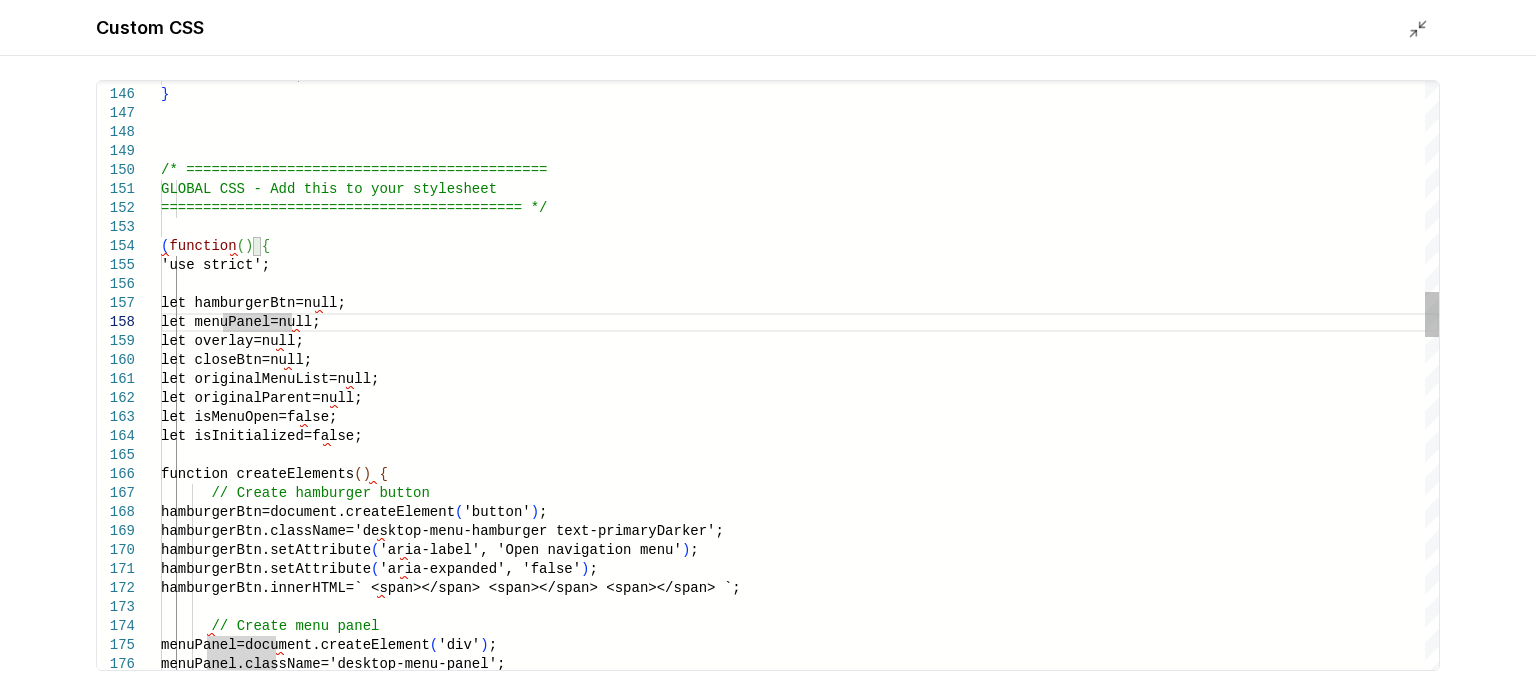 drag, startPoint x: 160, startPoint y: 245, endPoint x: 244, endPoint y: 317, distance: 110.63454 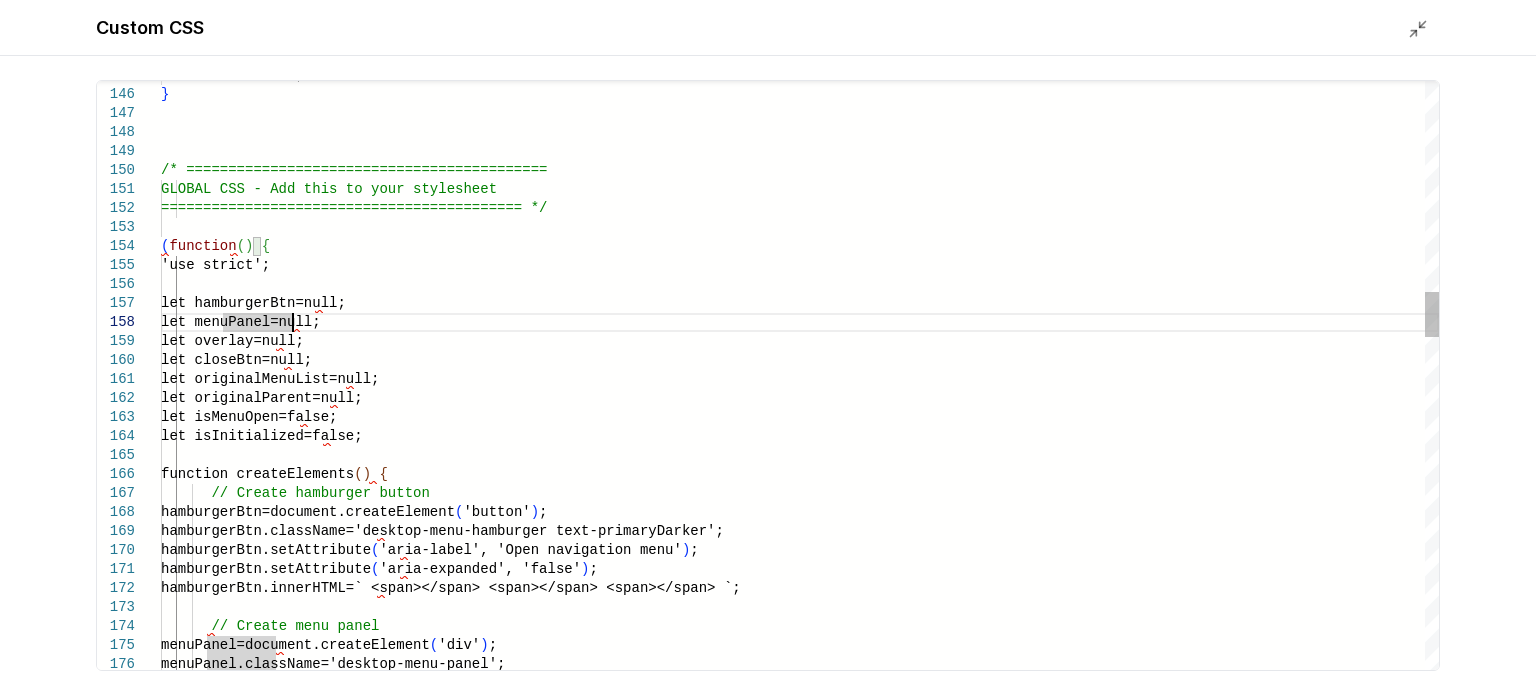 click on "color:     black ; } /* ===========================================    GLOBAL CSS - Add this to your stylesheet    =========================================== */ ( function ( )   {     'use strict';     let hamburgerBtn=null;     let menuPanel=null;     let overlay=null;     let closeBtn=null;     let originalMenuList=null;     let originalParent=null;     let isMenuOpen=false;     let isInitialized=false;     function createElements ( )   {        // Create hamburger button       hamburgerBtn=document.createElement ( 'button' ) ;       hamburgerBtn.className='desktop-menu-hamburg er text-primaryDarker';       hamburgerBtn.setAttribute ( 'aria-label', 'Open navigation menu' ) ;       hamburgerBtn.setAttribute ( 'aria-expanded', 'false' ) ;       hamburgerBtn.innerHTML=` <span></span> <span ></span> <span></span> `;        // Create menu panel ( 'div' ) ;" at bounding box center (800, 1168) 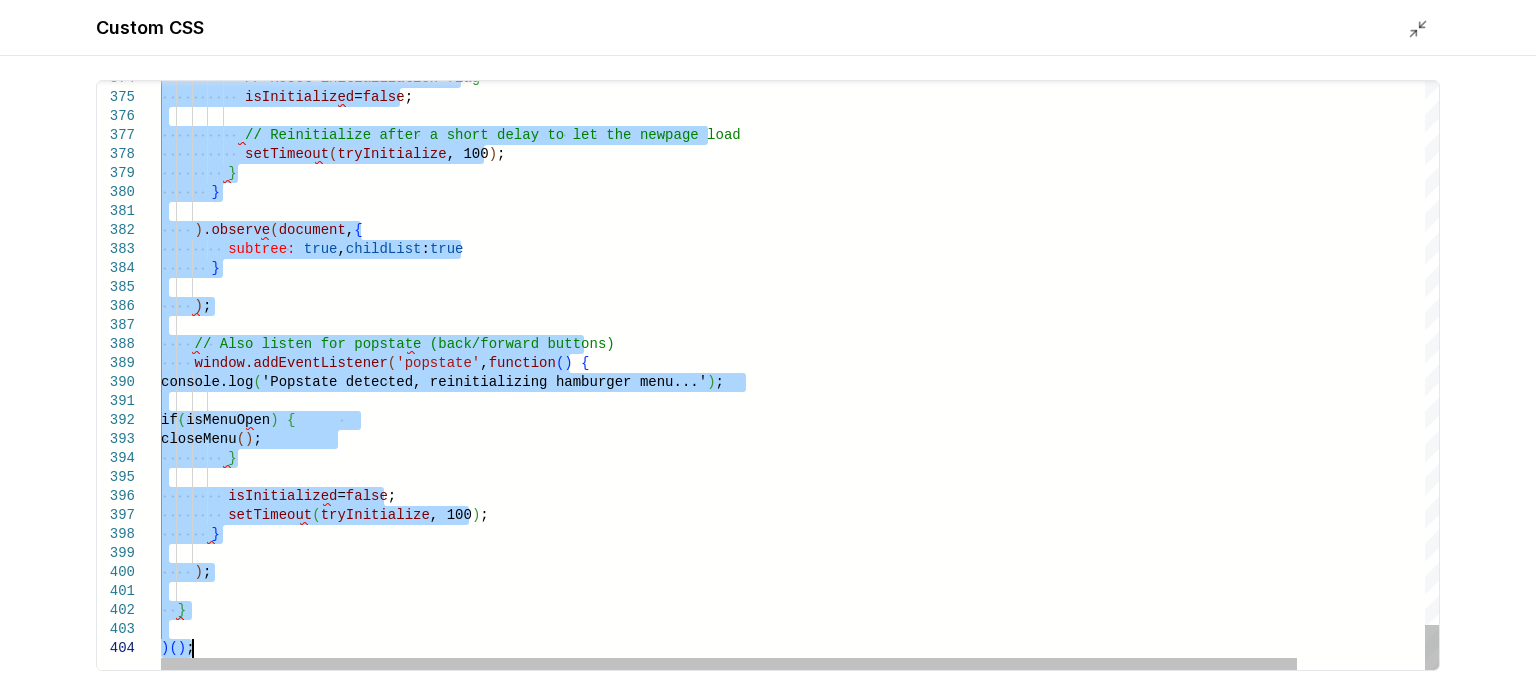 drag, startPoint x: 163, startPoint y: 244, endPoint x: 717, endPoint y: 742, distance: 744.9295 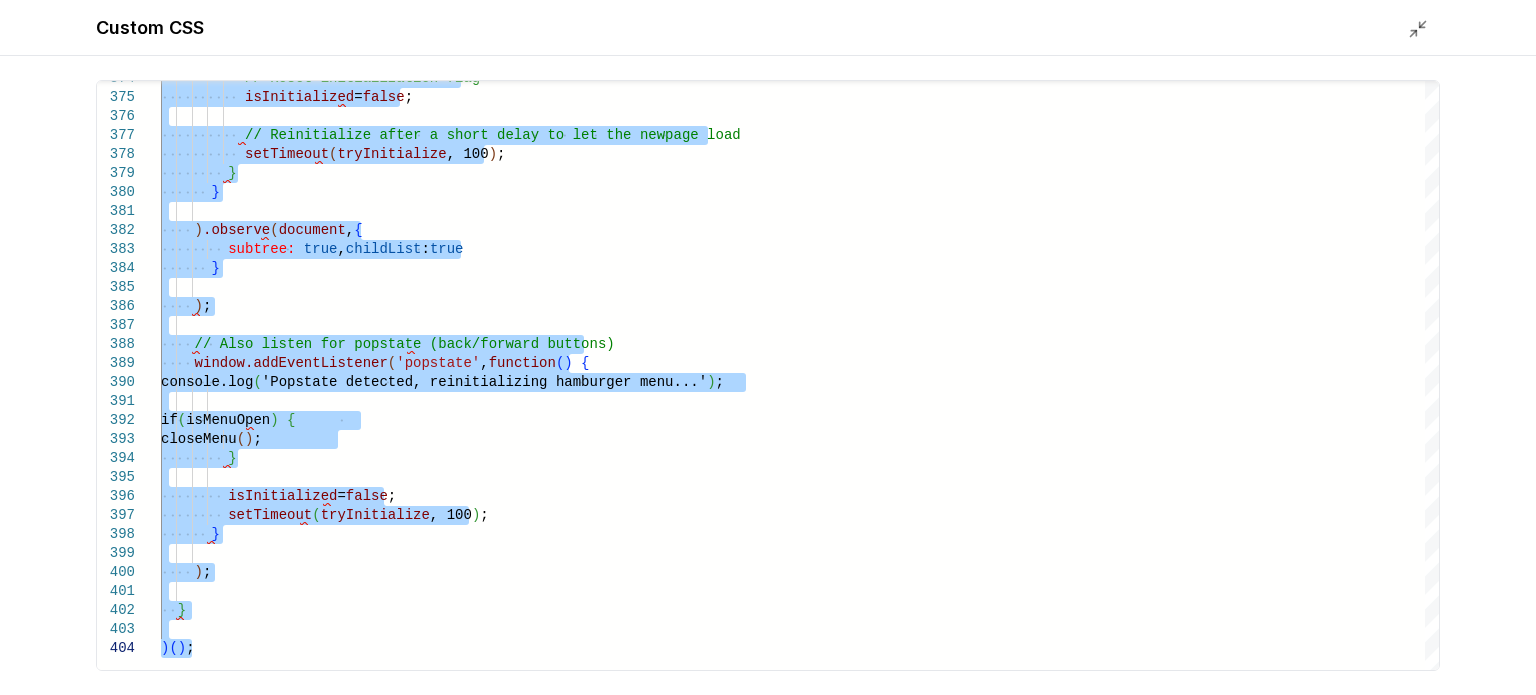 type on "*" 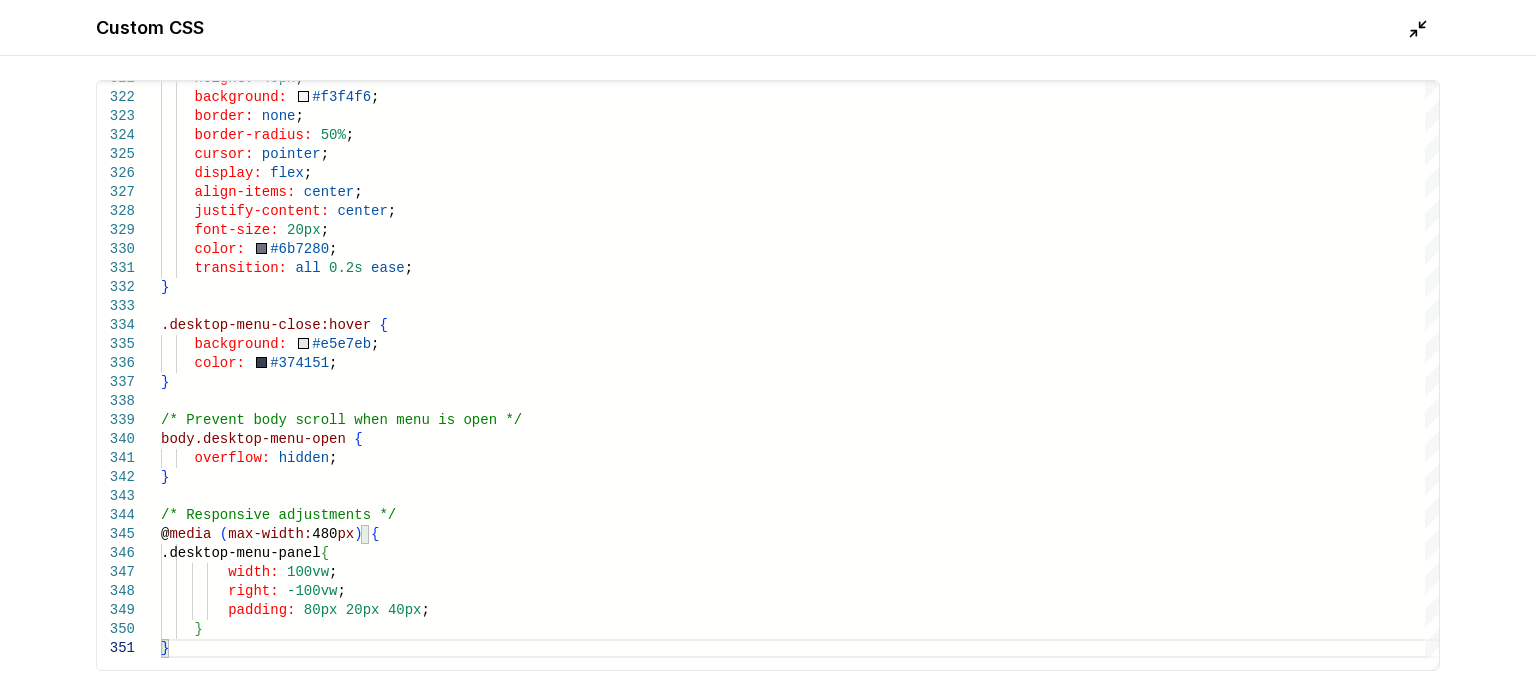 click 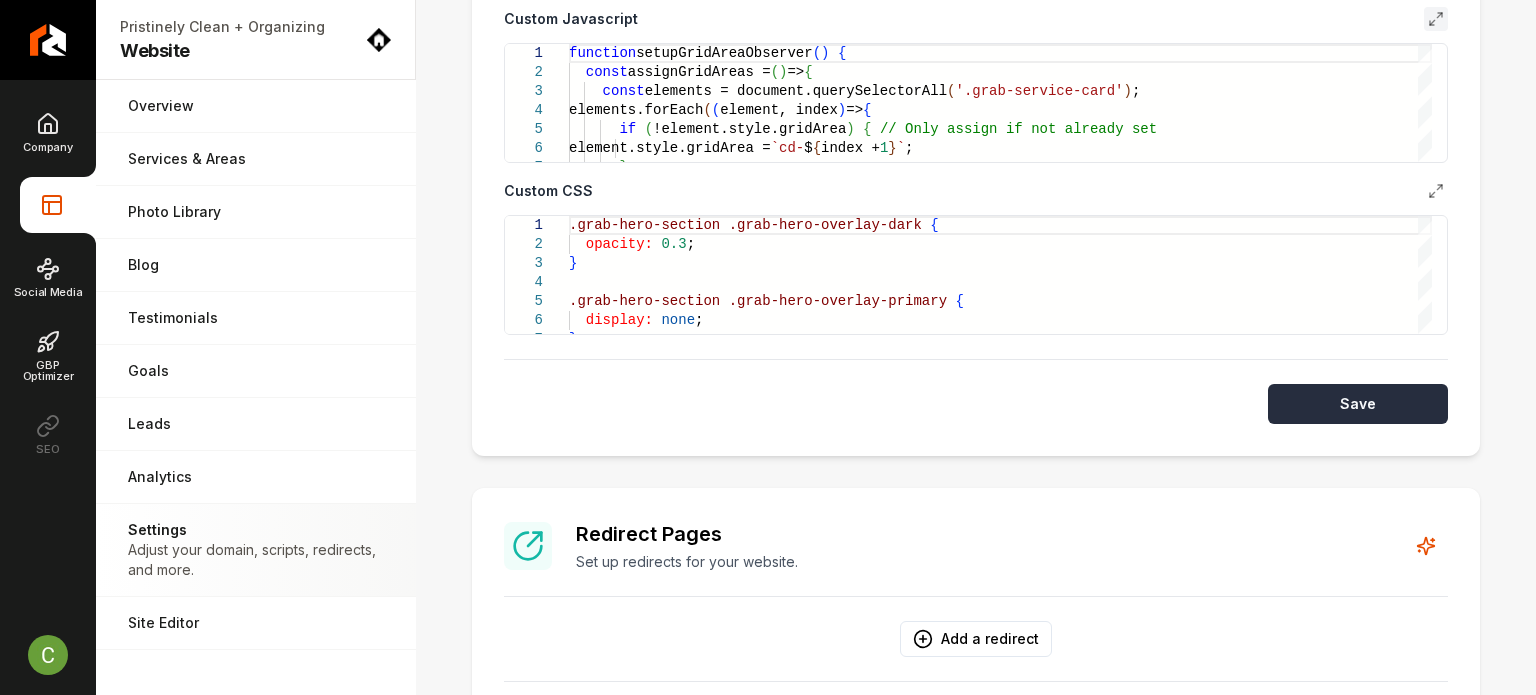 click on "Save" at bounding box center [1358, 404] 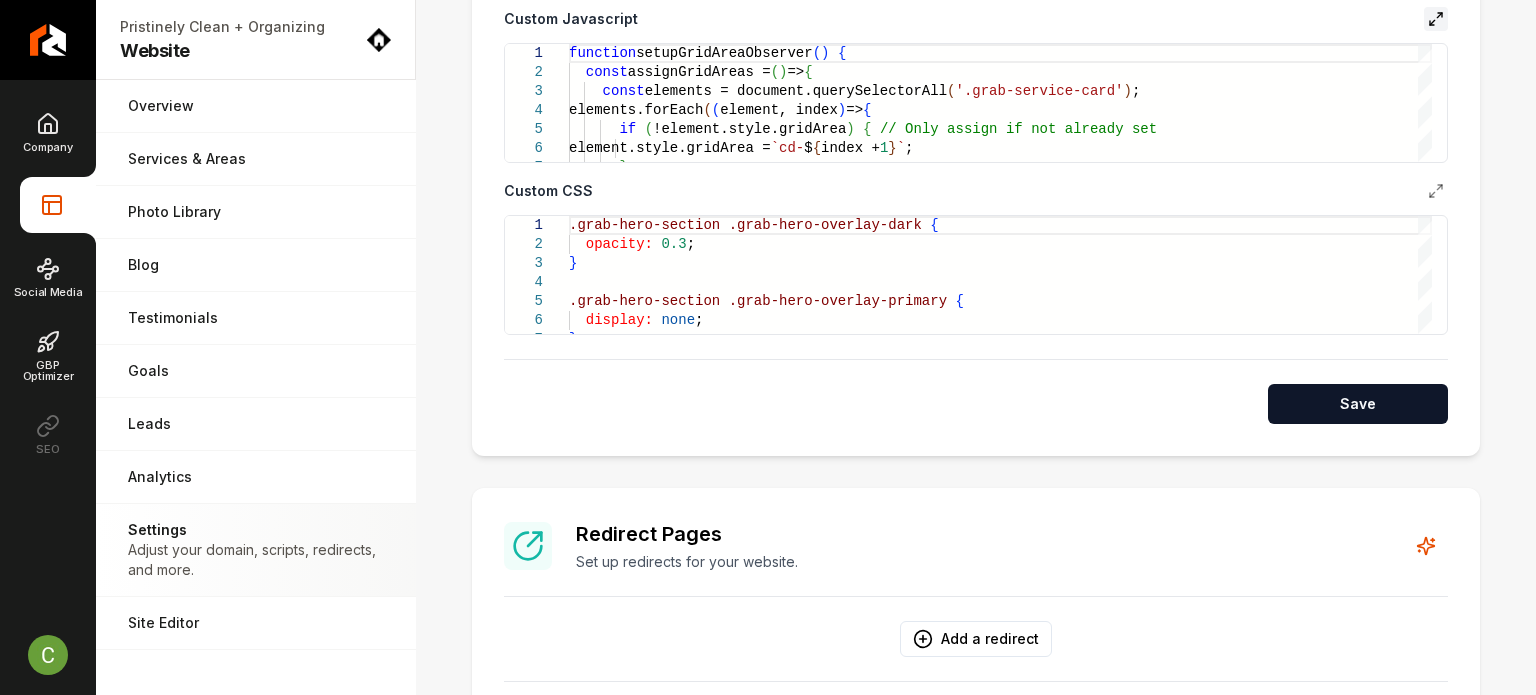 click 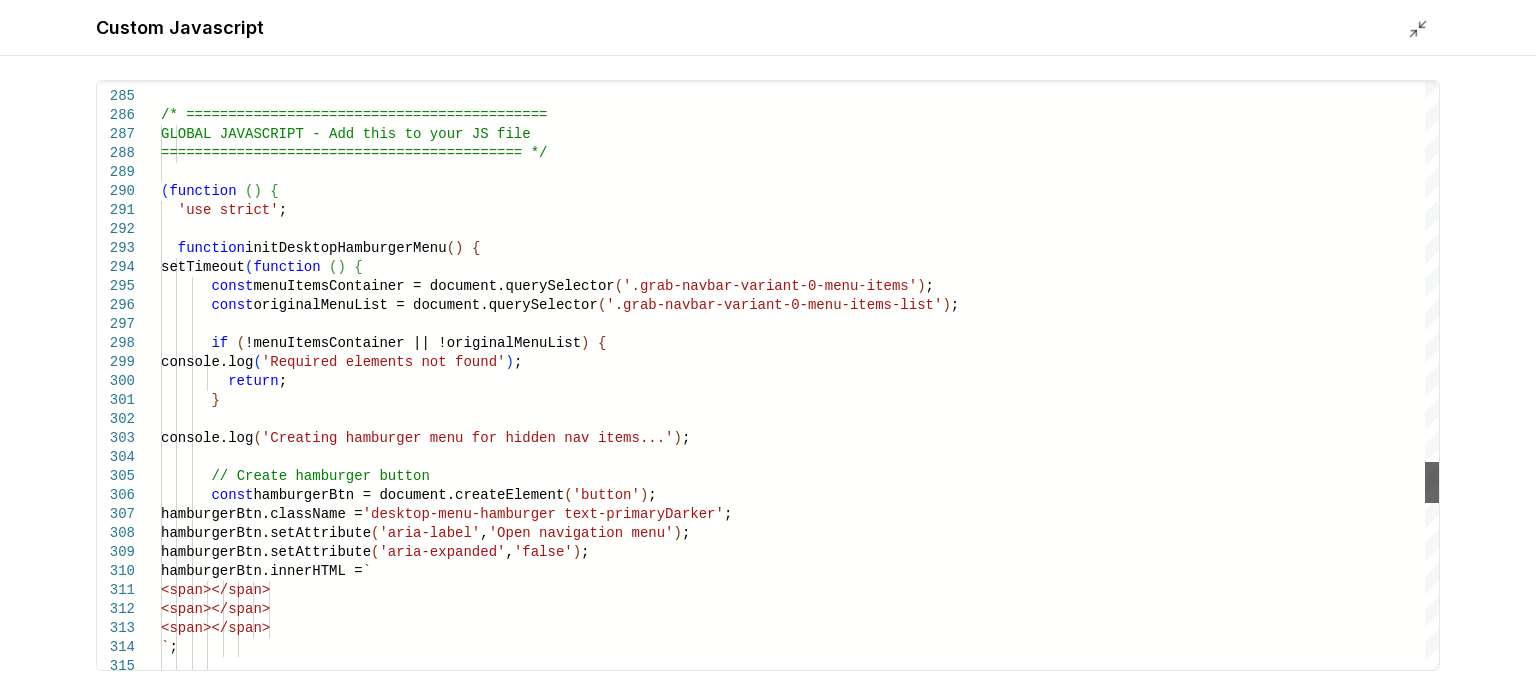 click at bounding box center [1432, 482] 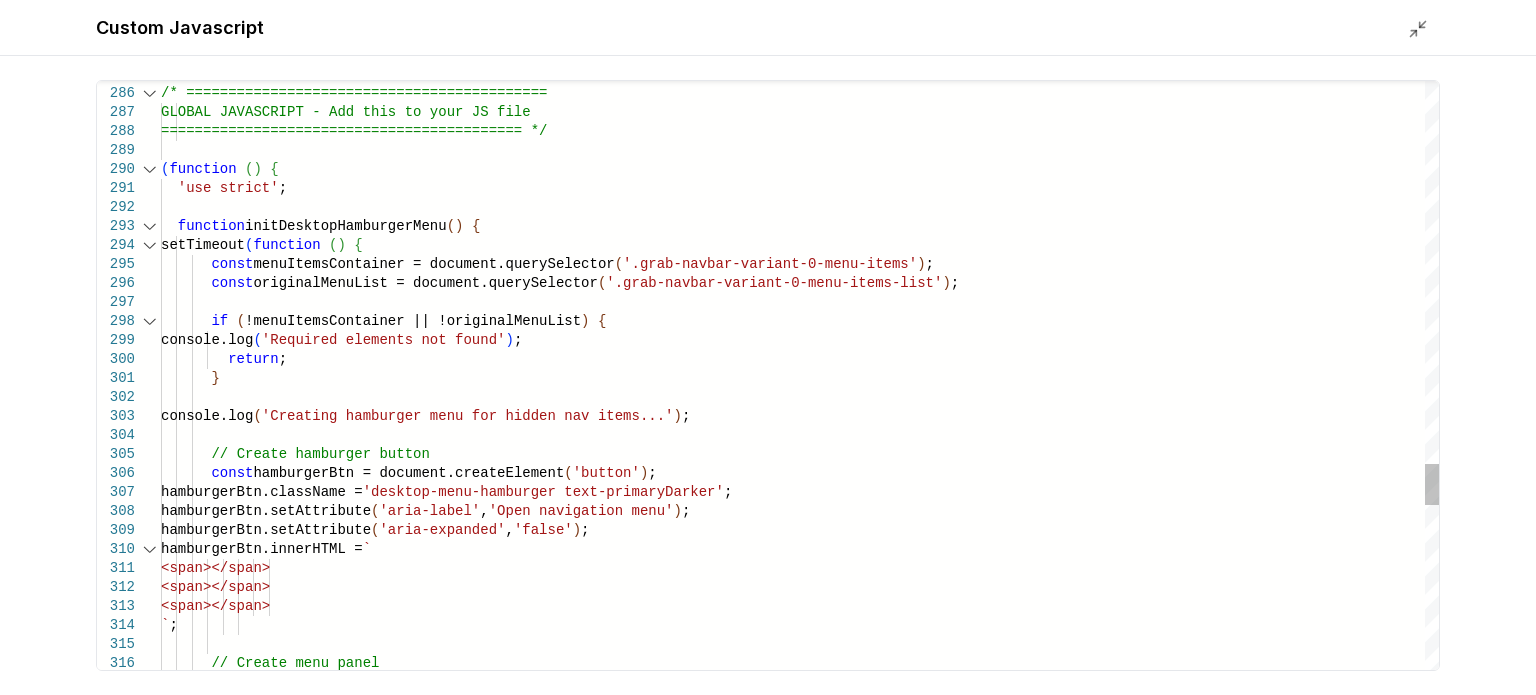 click at bounding box center (150, 169) 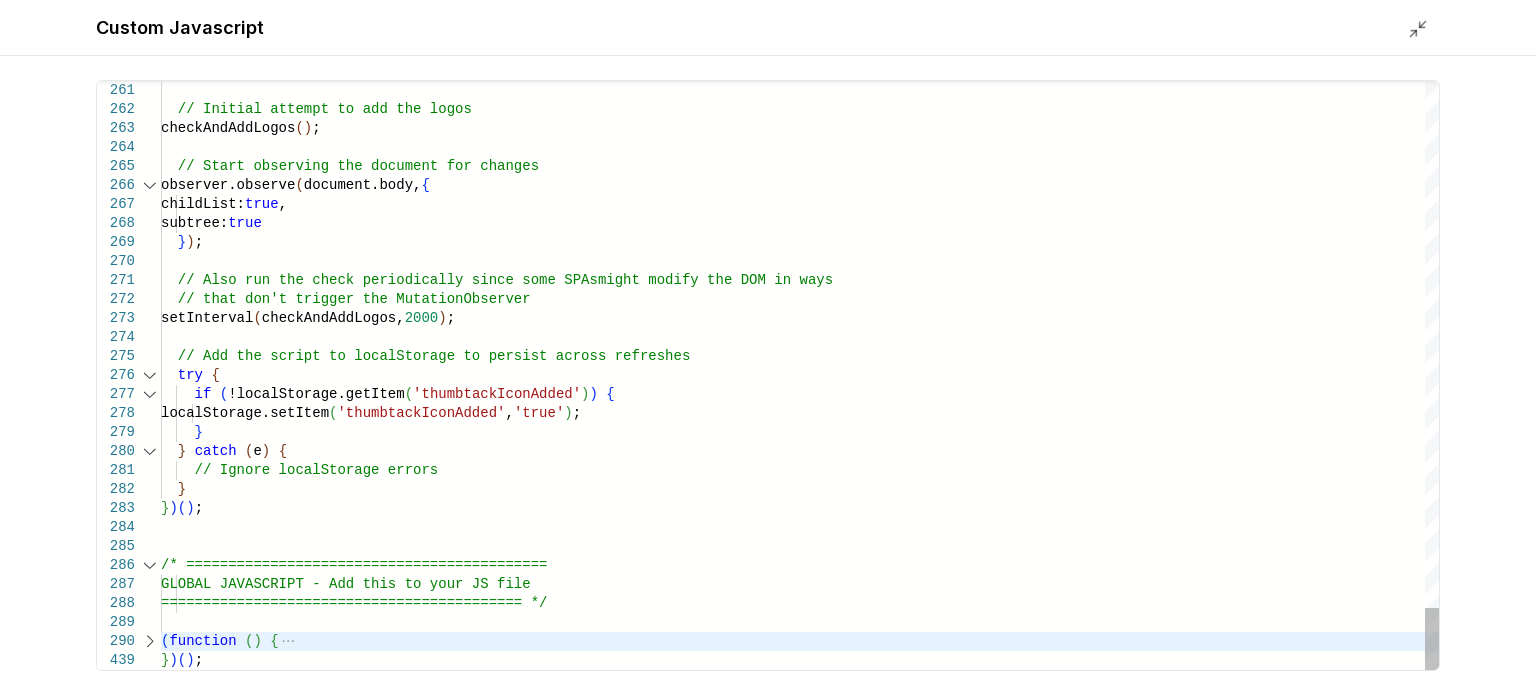 scroll, scrollTop: 0, scrollLeft: 0, axis: both 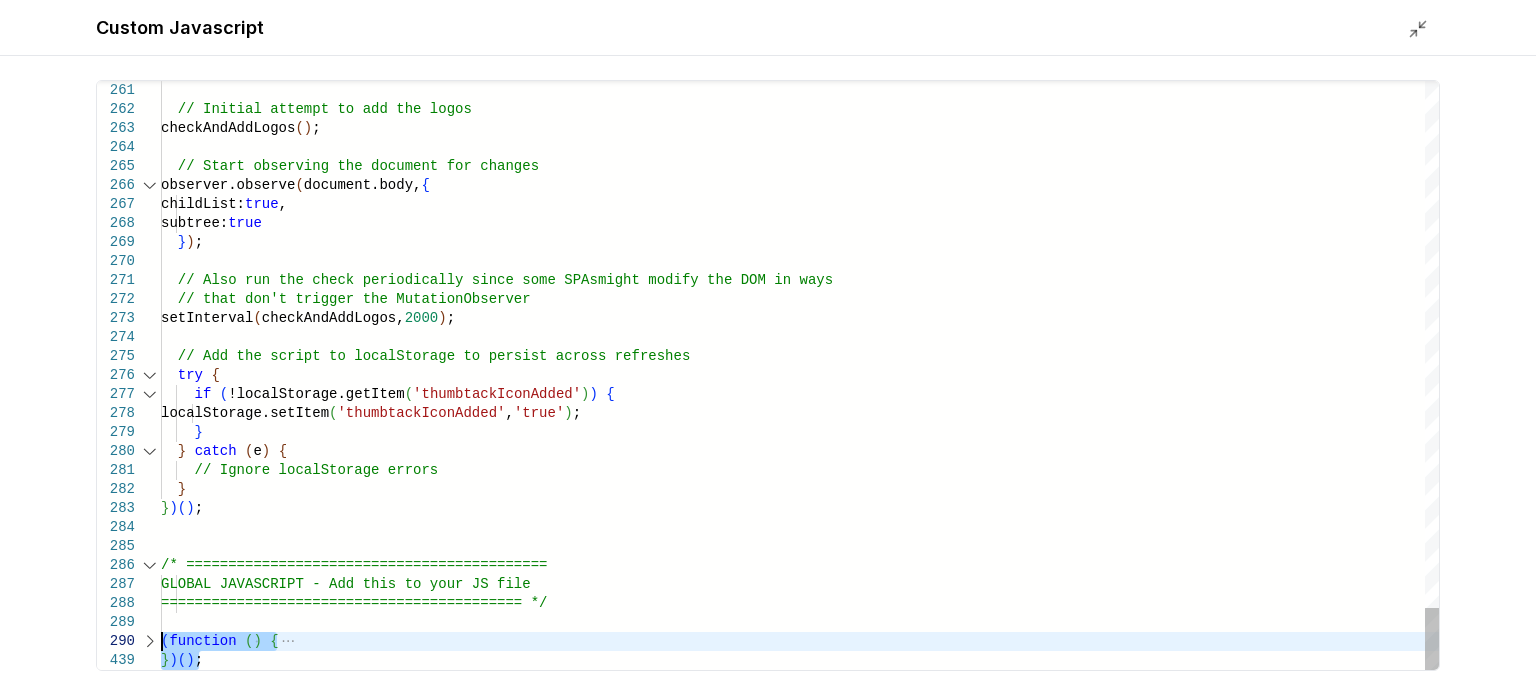 drag, startPoint x: 204, startPoint y: 662, endPoint x: 152, endPoint y: 632, distance: 60.033325 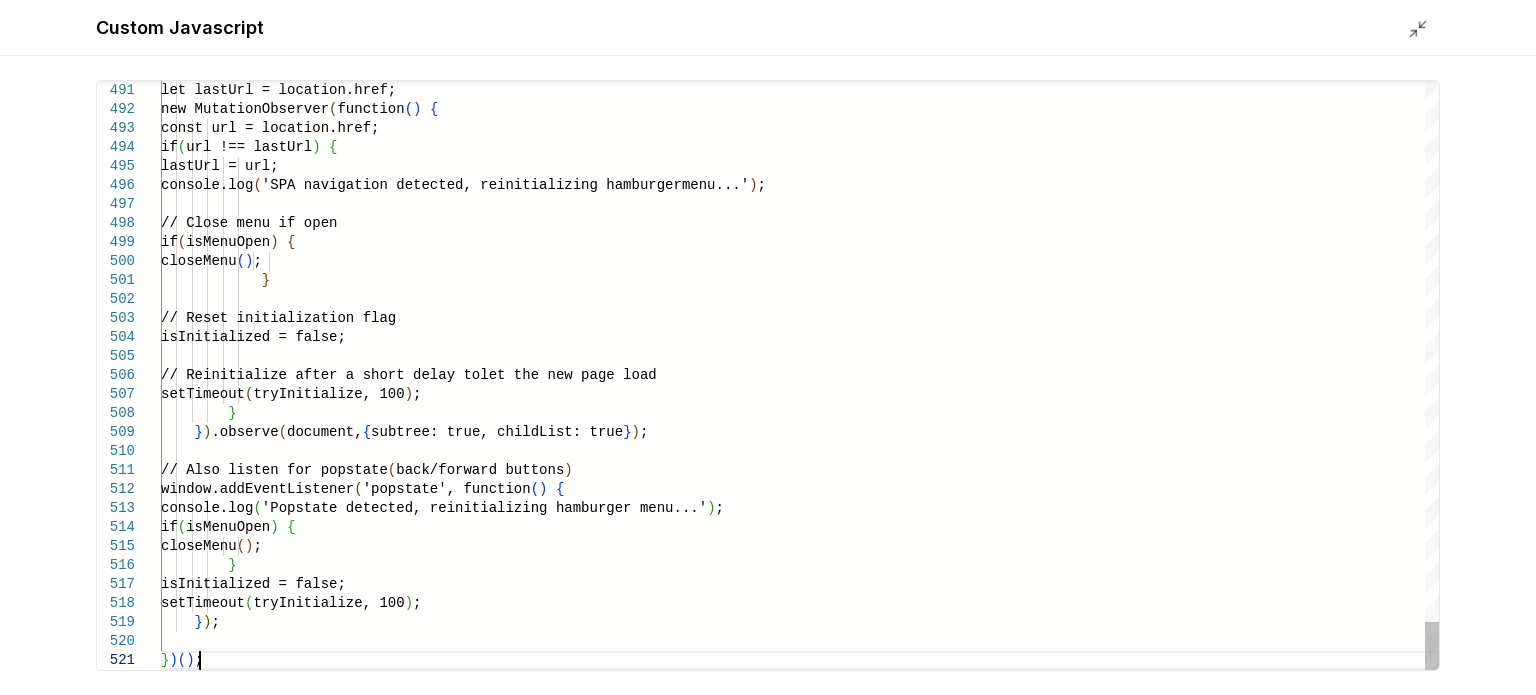 type on "*****" 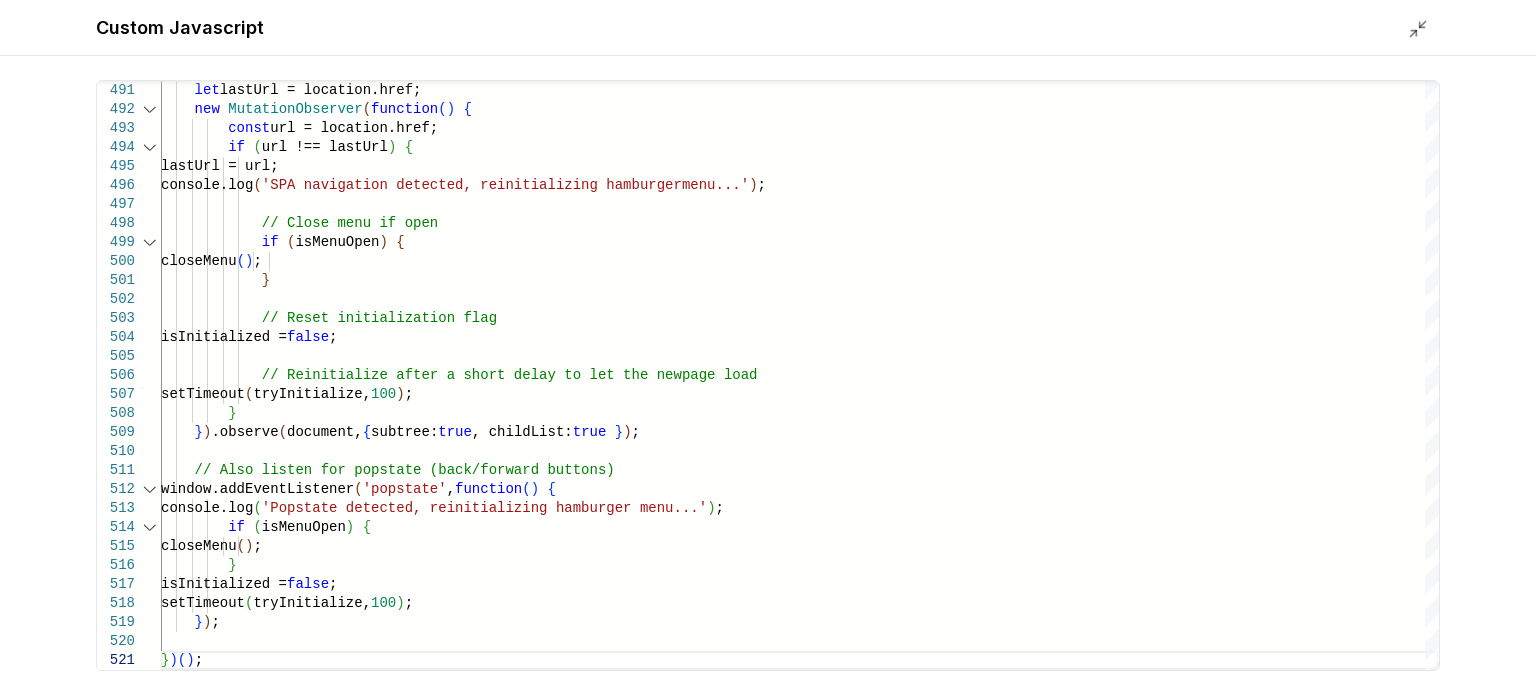 click at bounding box center [1424, 28] 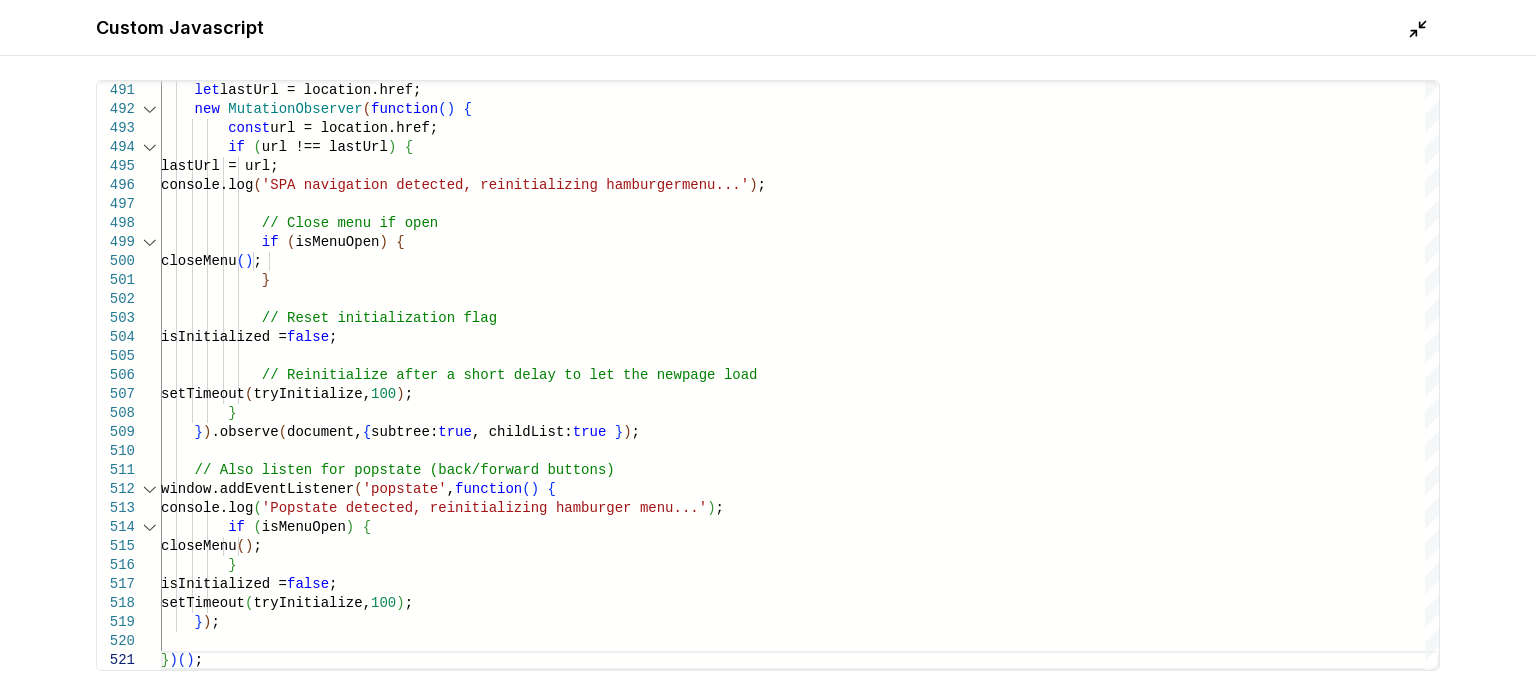 click 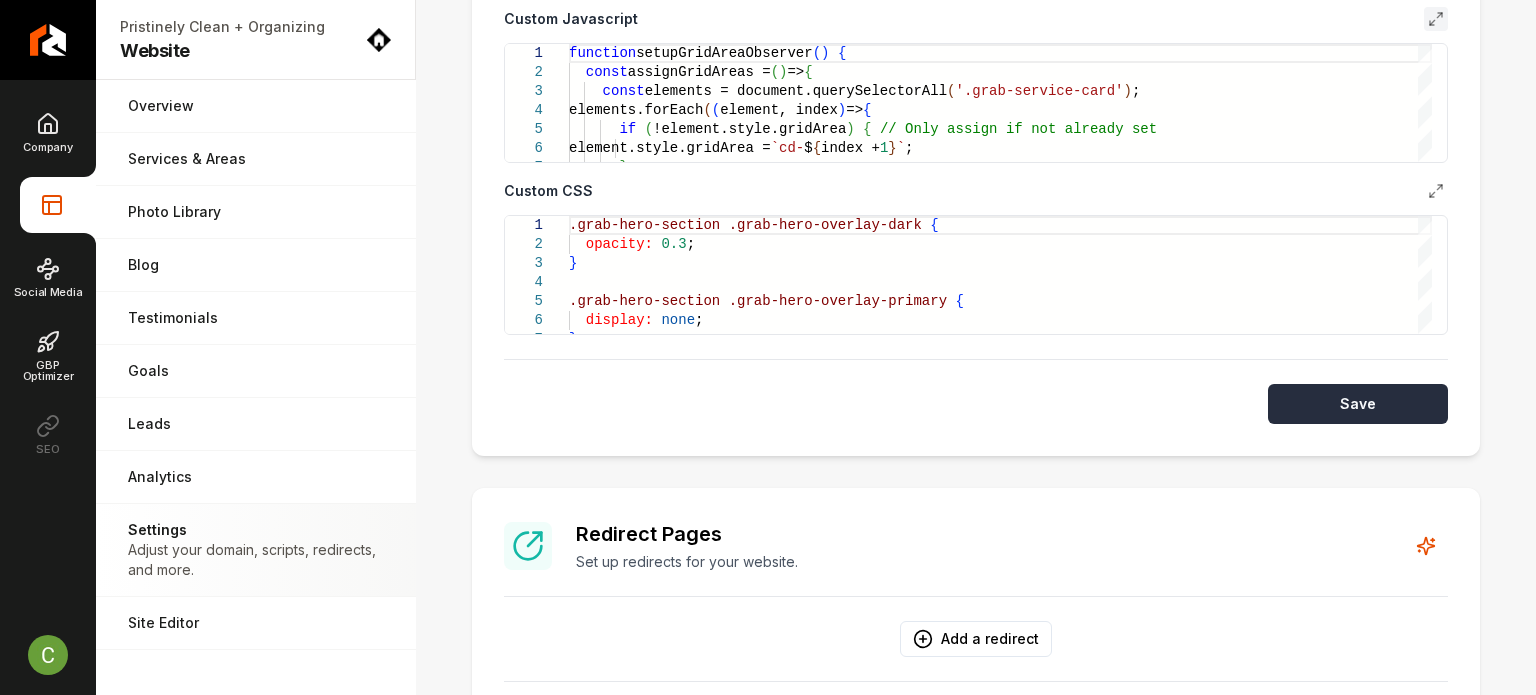 click on "Save" at bounding box center [1358, 404] 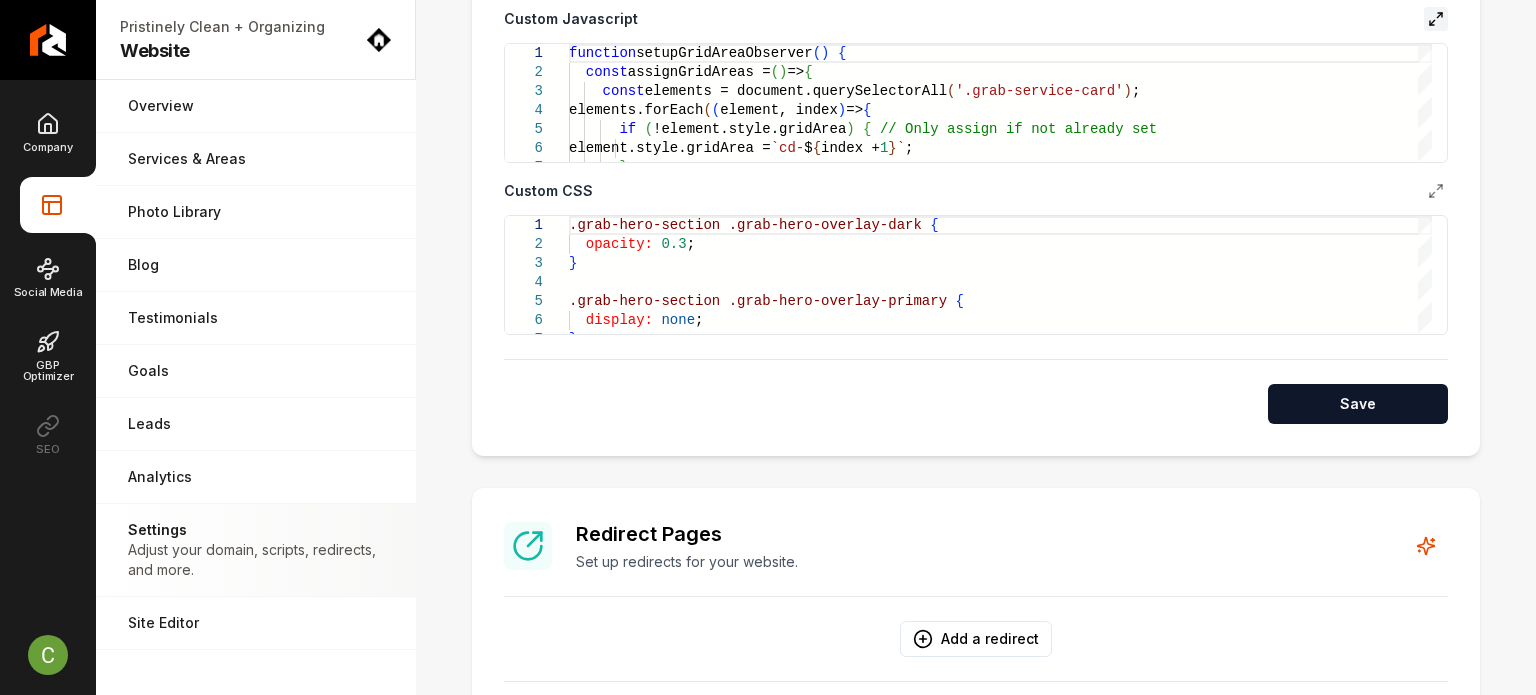 click 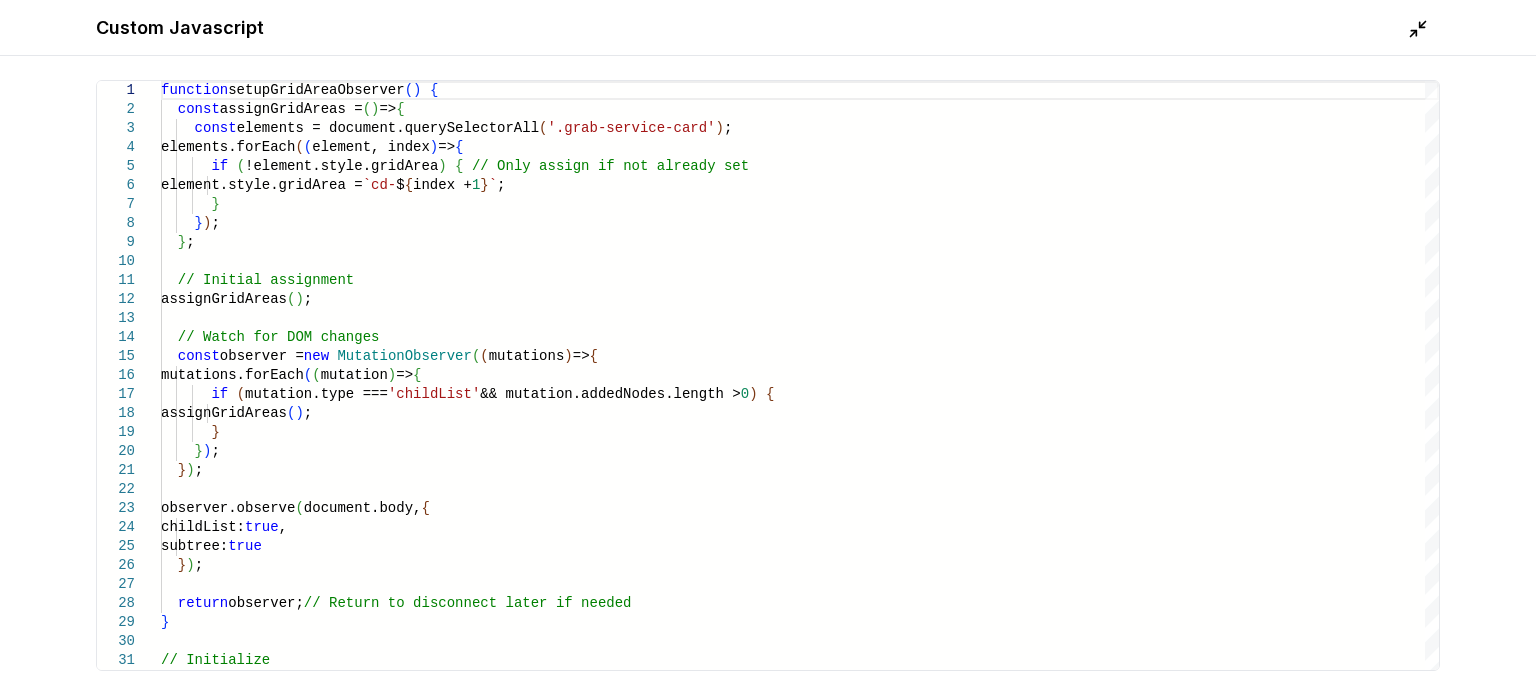 click 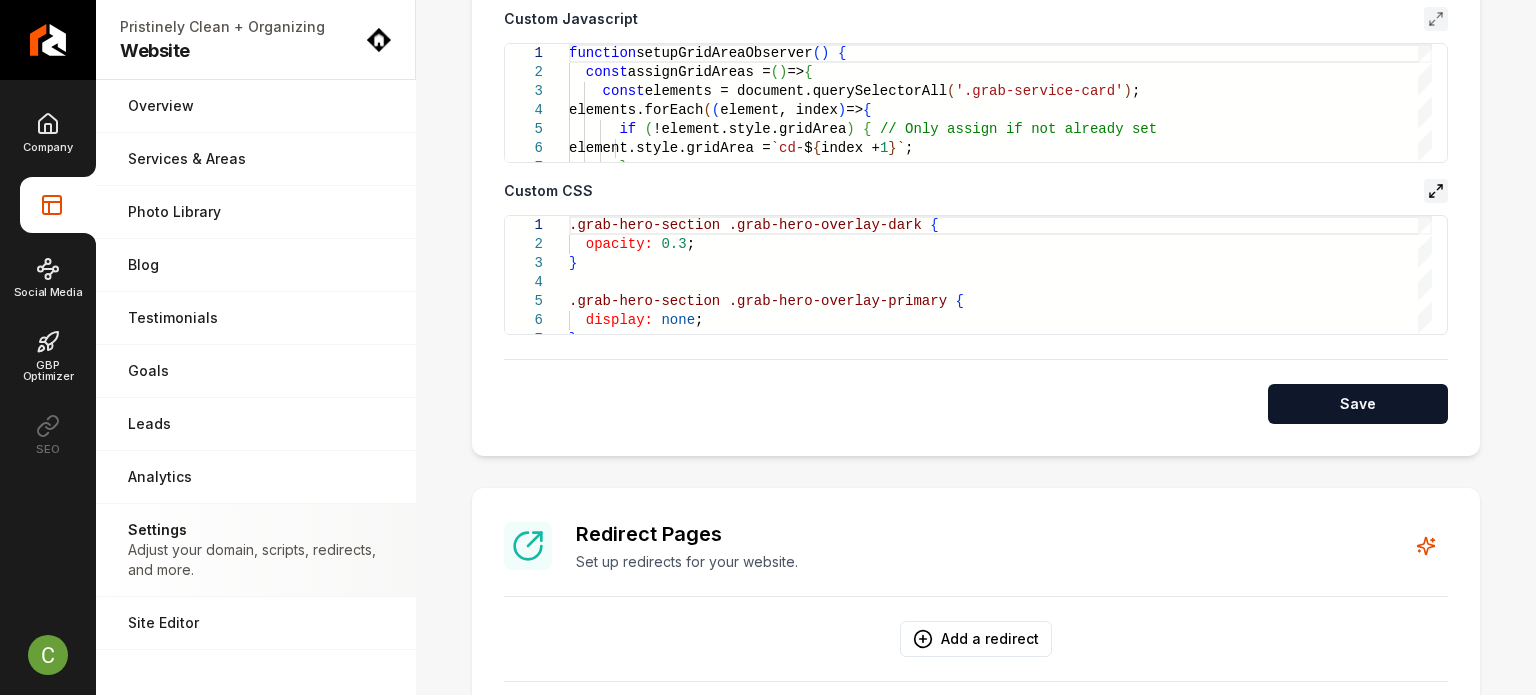 click 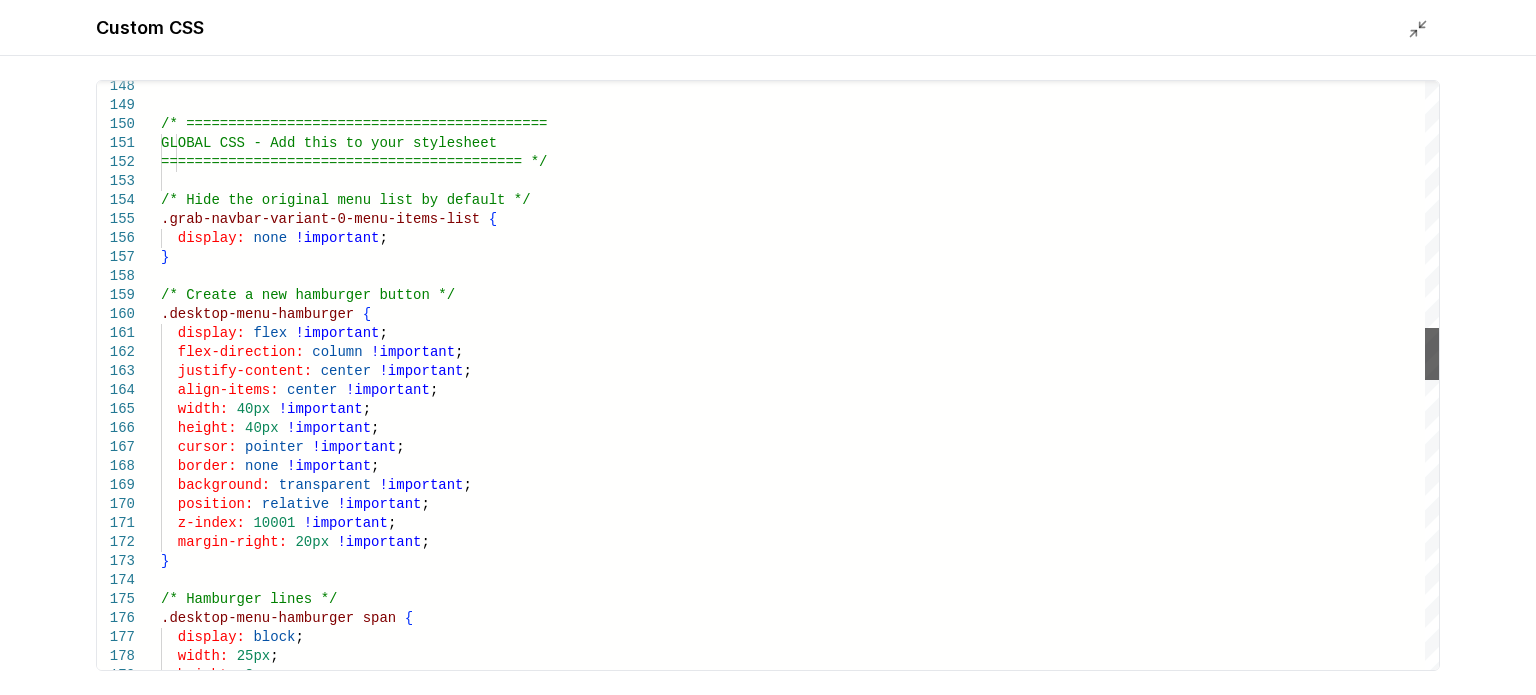 click at bounding box center (1432, 354) 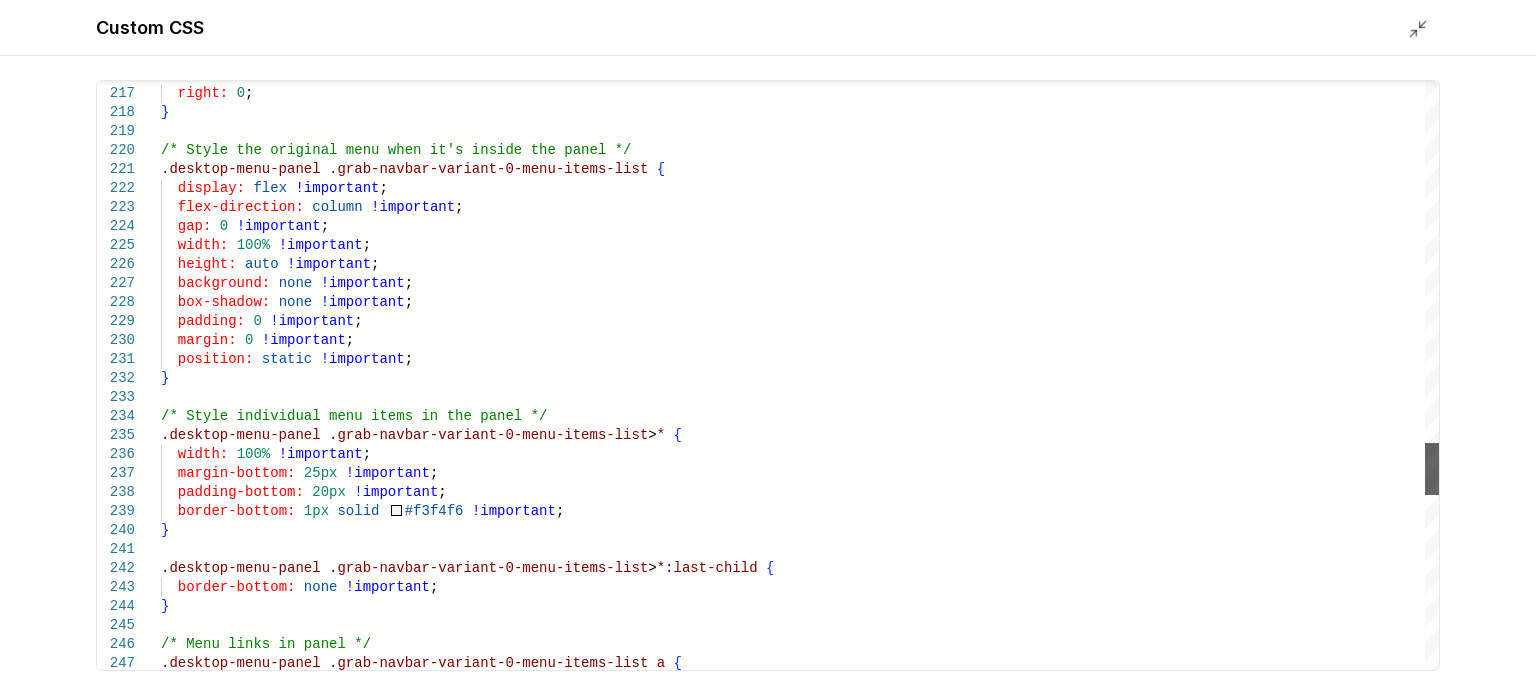click at bounding box center (1432, 469) 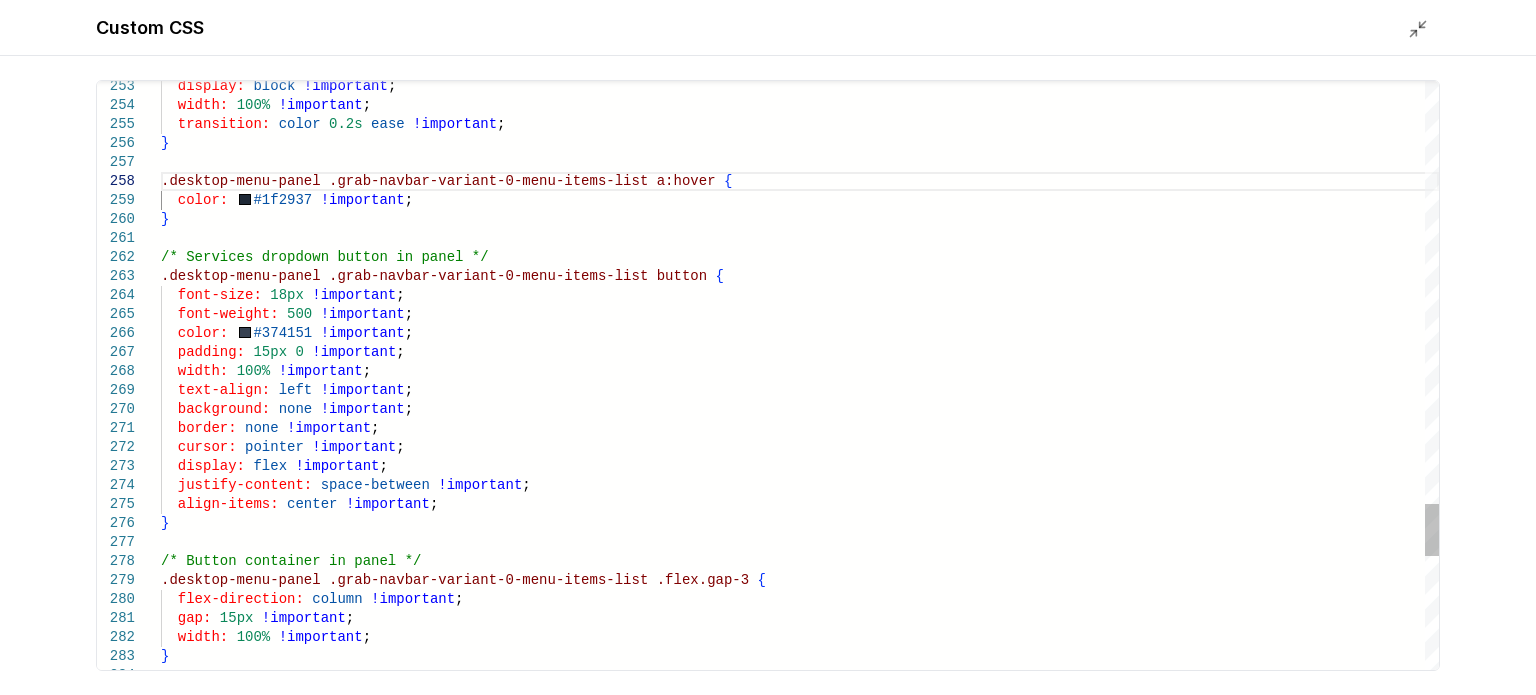 scroll, scrollTop: 0, scrollLeft: 0, axis: both 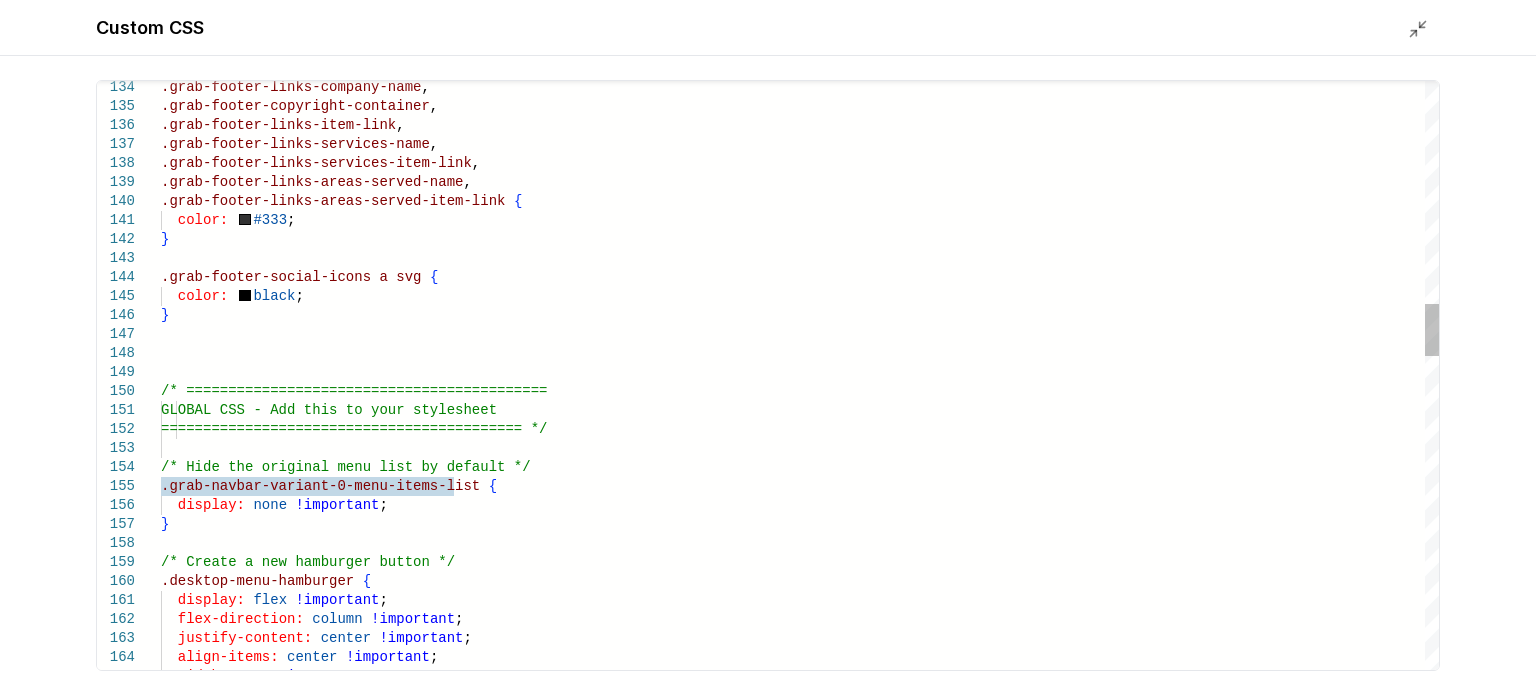 click on "width:   40px   !important ;    justify-content:   center   !important ;    align-items:   center   !important ; .desktop-menu-hamburger   {    display:   flex   !important ;    flex-direction:   column   !important ; } /* Create a new hamburger button */ .grab-navbar-variant-0-menu-items-list   {    display:   none   !important ;    =========================================== */ /* Hide the original menu list by default */ /* ===========================================    GLOBAL CSS - Add this to your stylesheet .grab-footer-social-icons   a   svg   {    color:     black ; } } .grab-footer-links-areas-served-name , .grab-footer-links-areas-served-item-link   {    color:     #333 ; .grab-footer-links-item-link , .grab-footer-links-services-name , .grab-footer-links-services-item-link , .grab-footer-links-company-name , .grab-footer-copyright-container ," at bounding box center [800, 885] 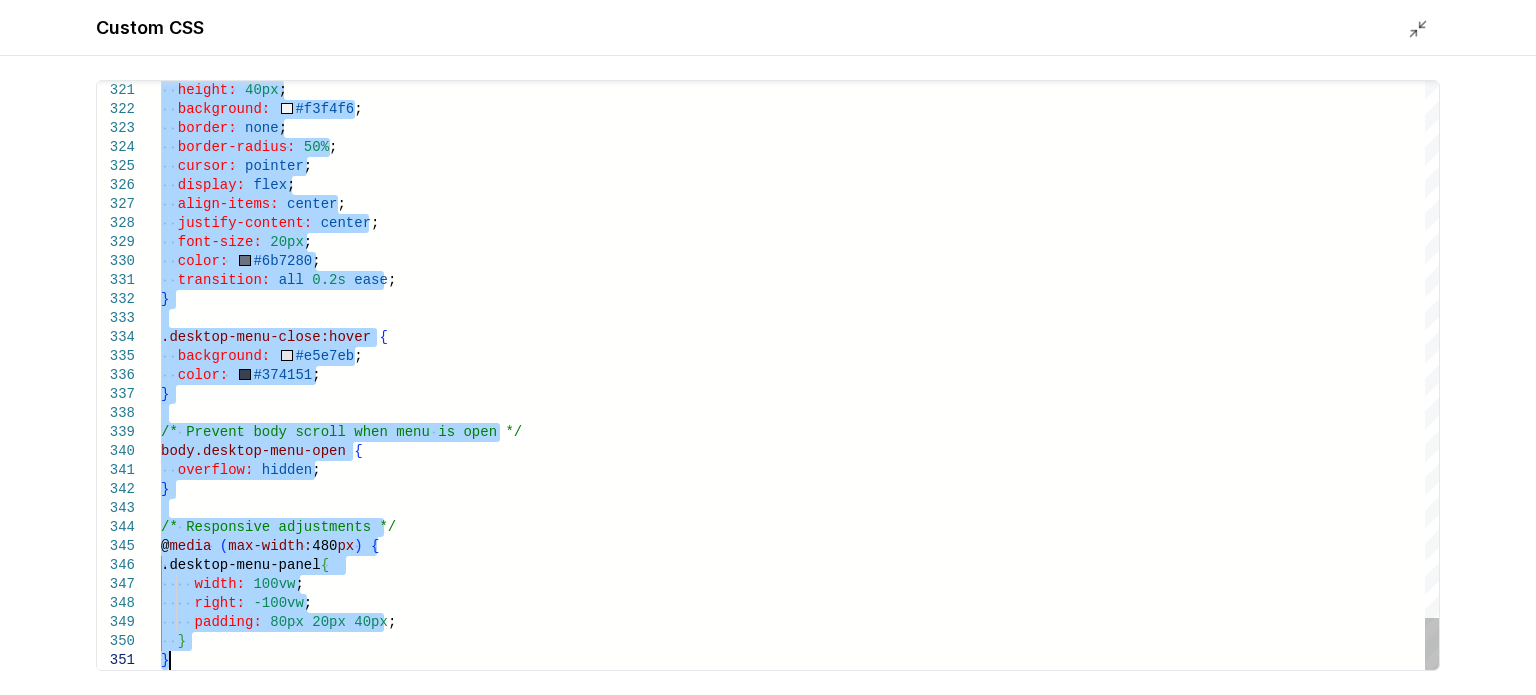 drag, startPoint x: 161, startPoint y: 466, endPoint x: 1001, endPoint y: 733, distance: 881.4131 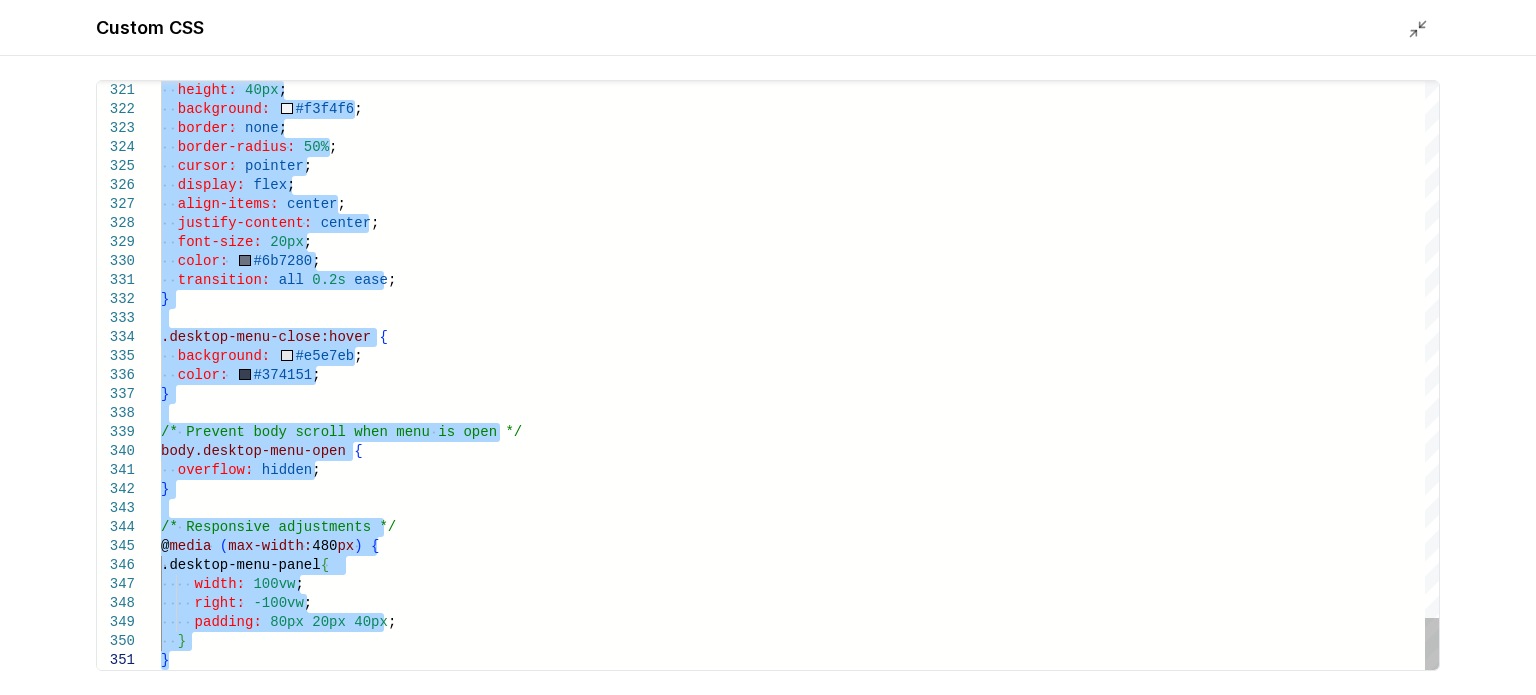 type on "**********" 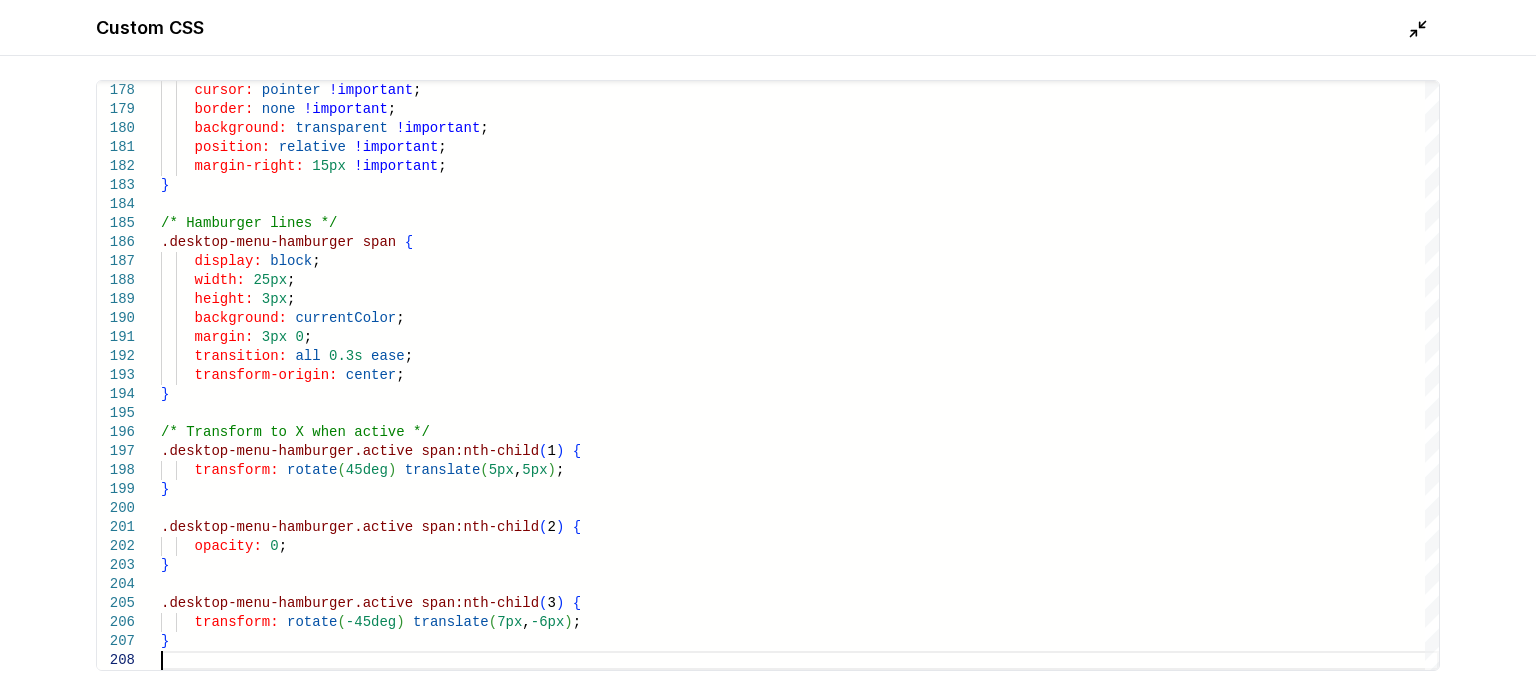 click 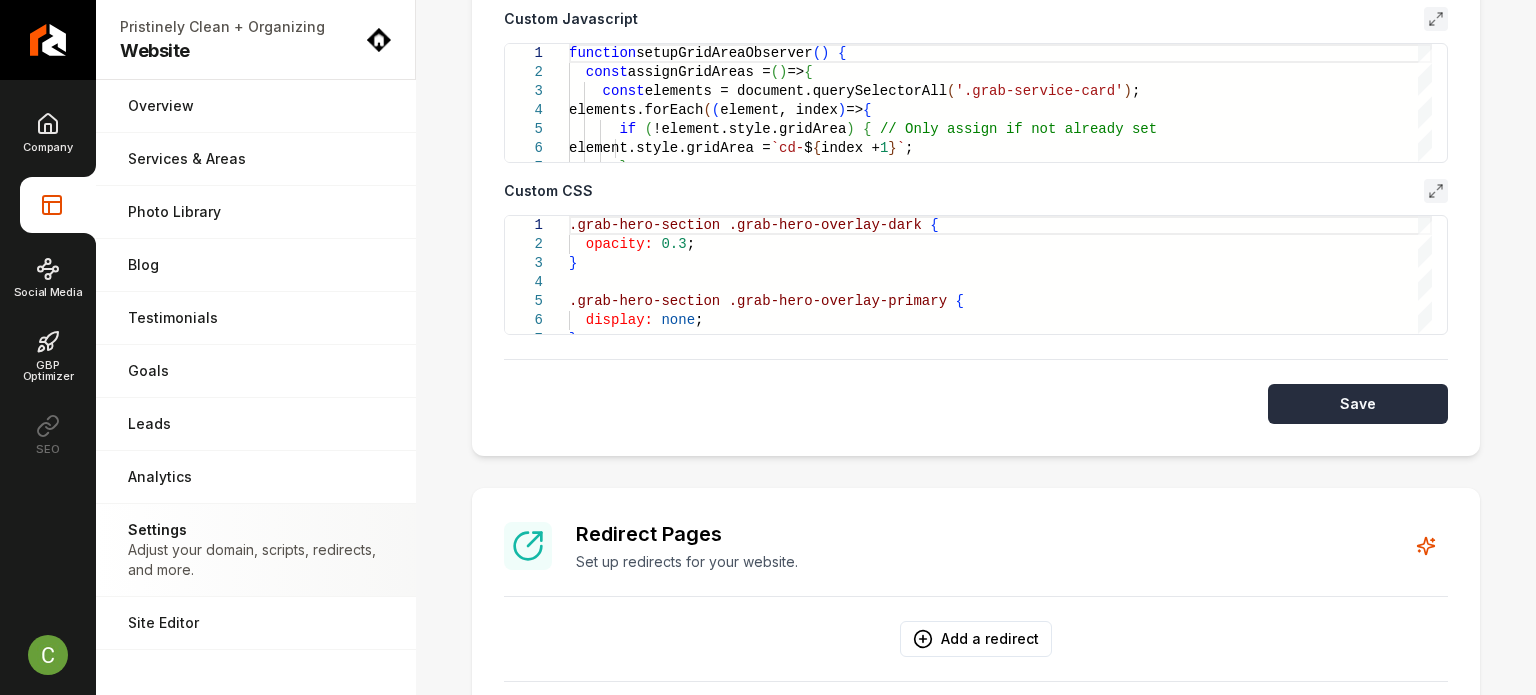 click on "Save" at bounding box center [1358, 404] 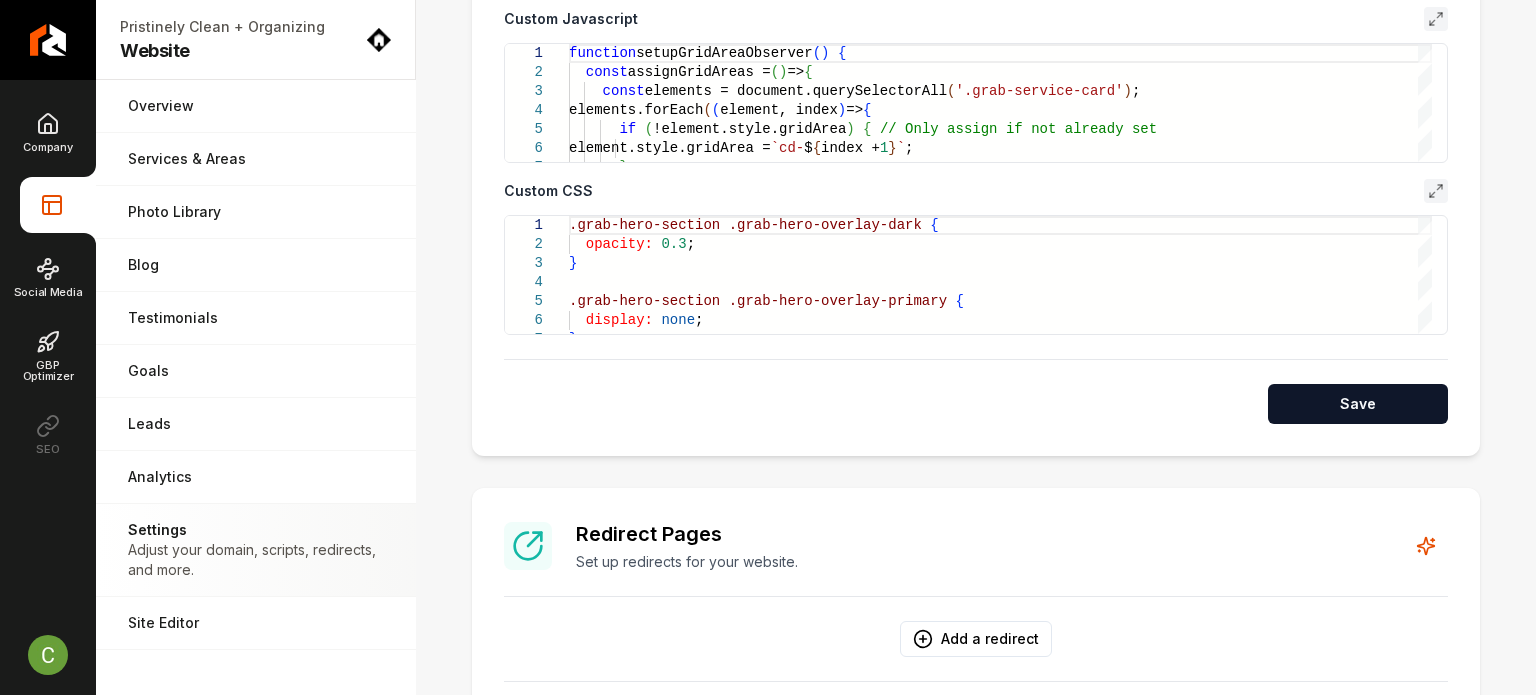 click at bounding box center (1436, 19) 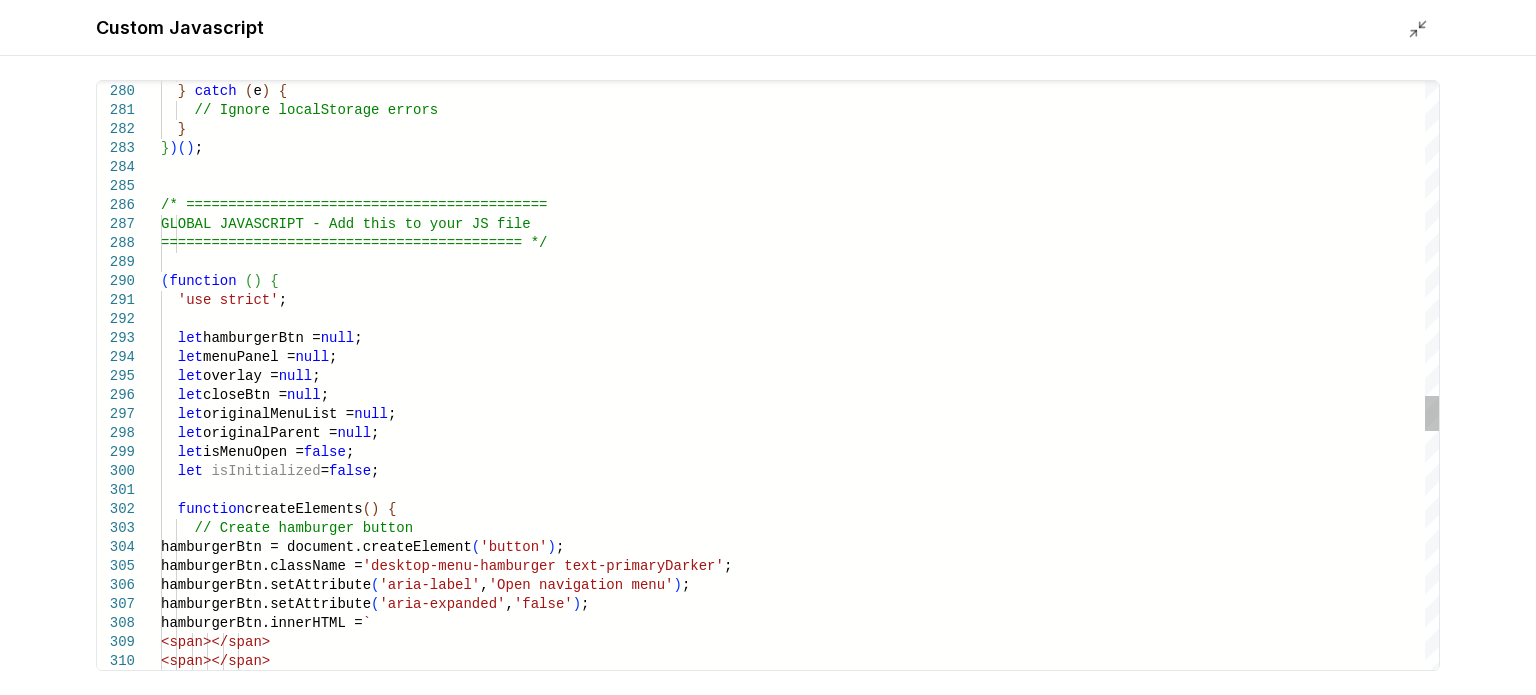 scroll, scrollTop: 0, scrollLeft: 0, axis: both 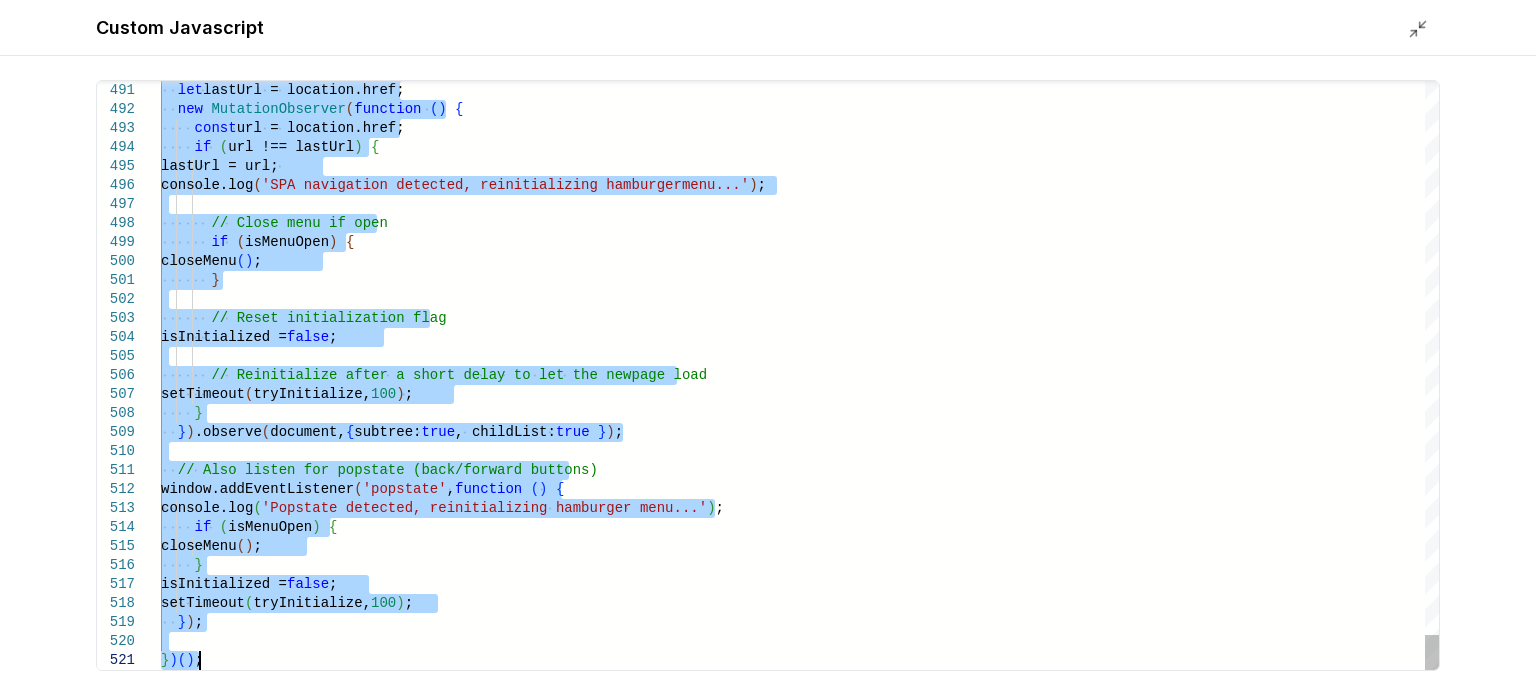 drag, startPoint x: 162, startPoint y: 279, endPoint x: 1066, endPoint y: 742, distance: 1015.66974 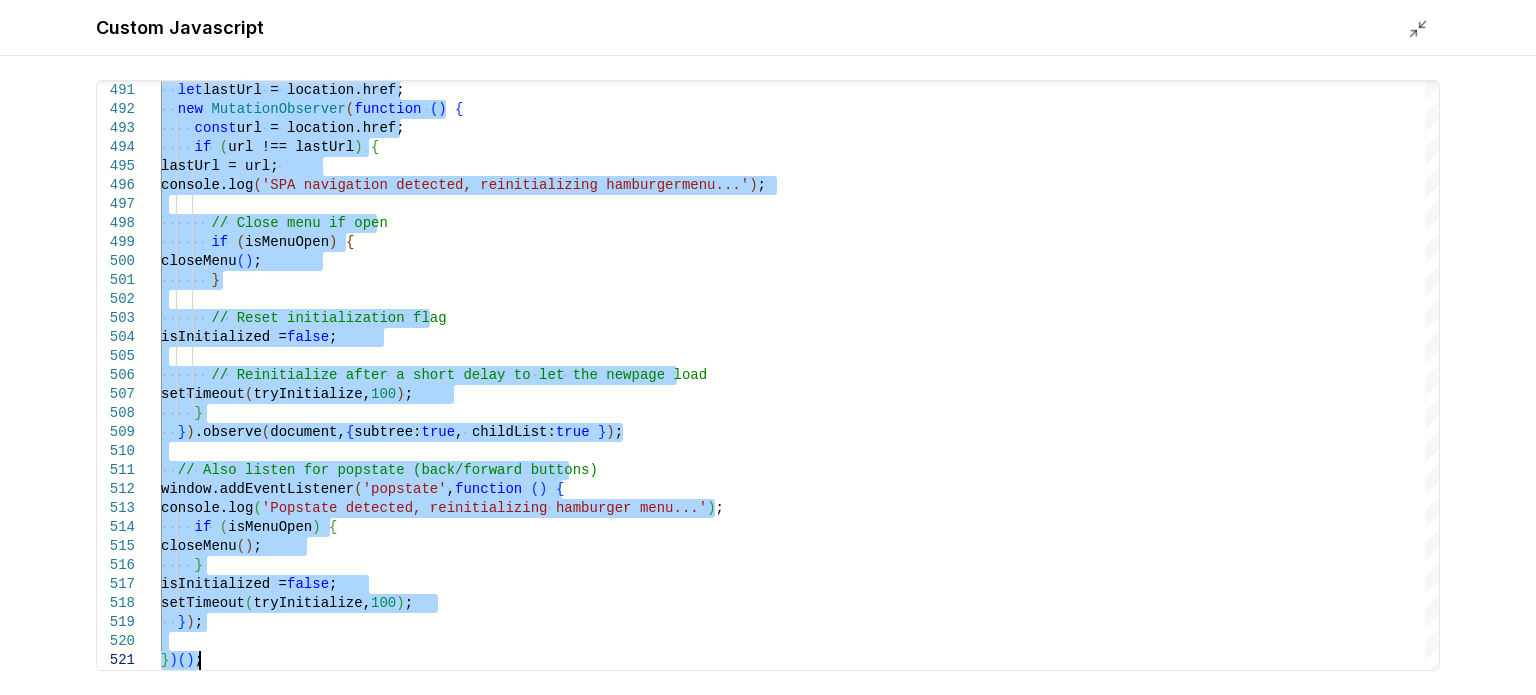 type on "***
****
*****" 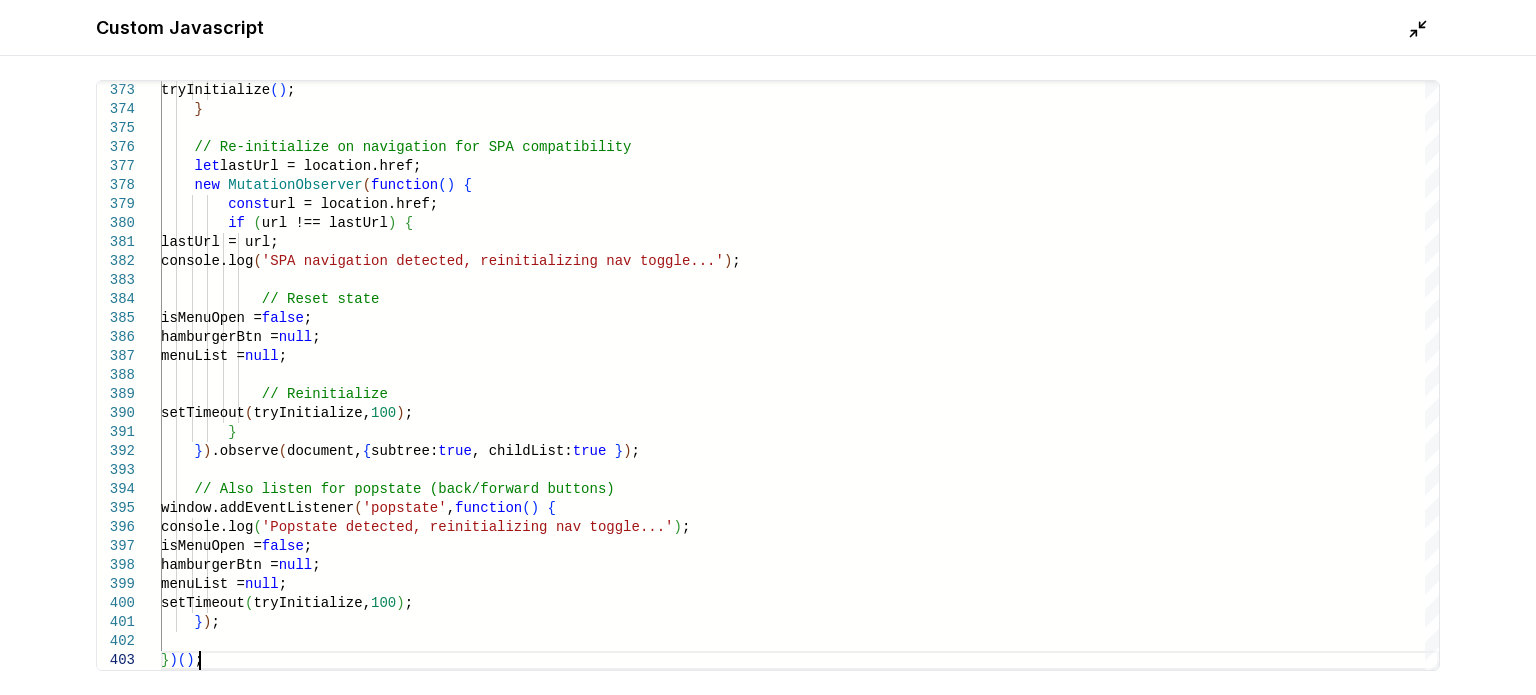 click 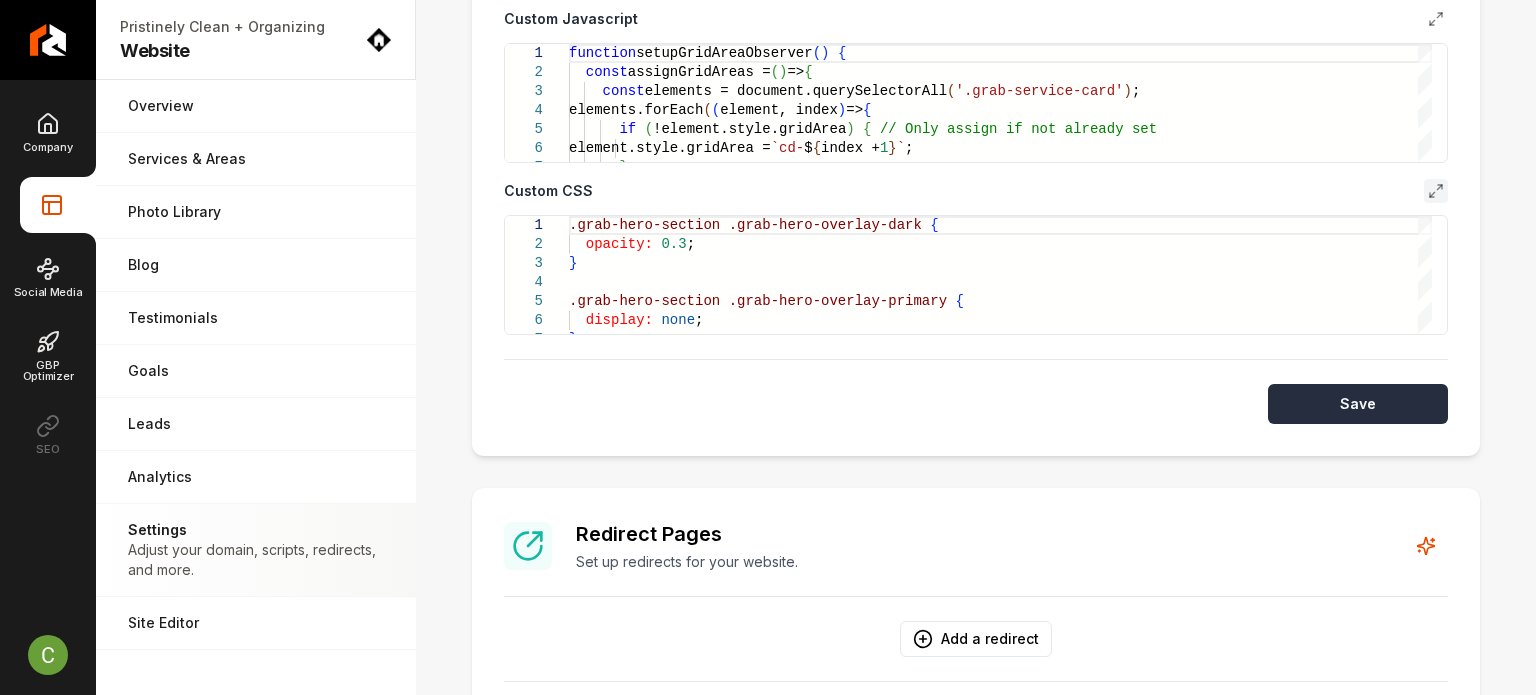 click on "Save" at bounding box center [1358, 404] 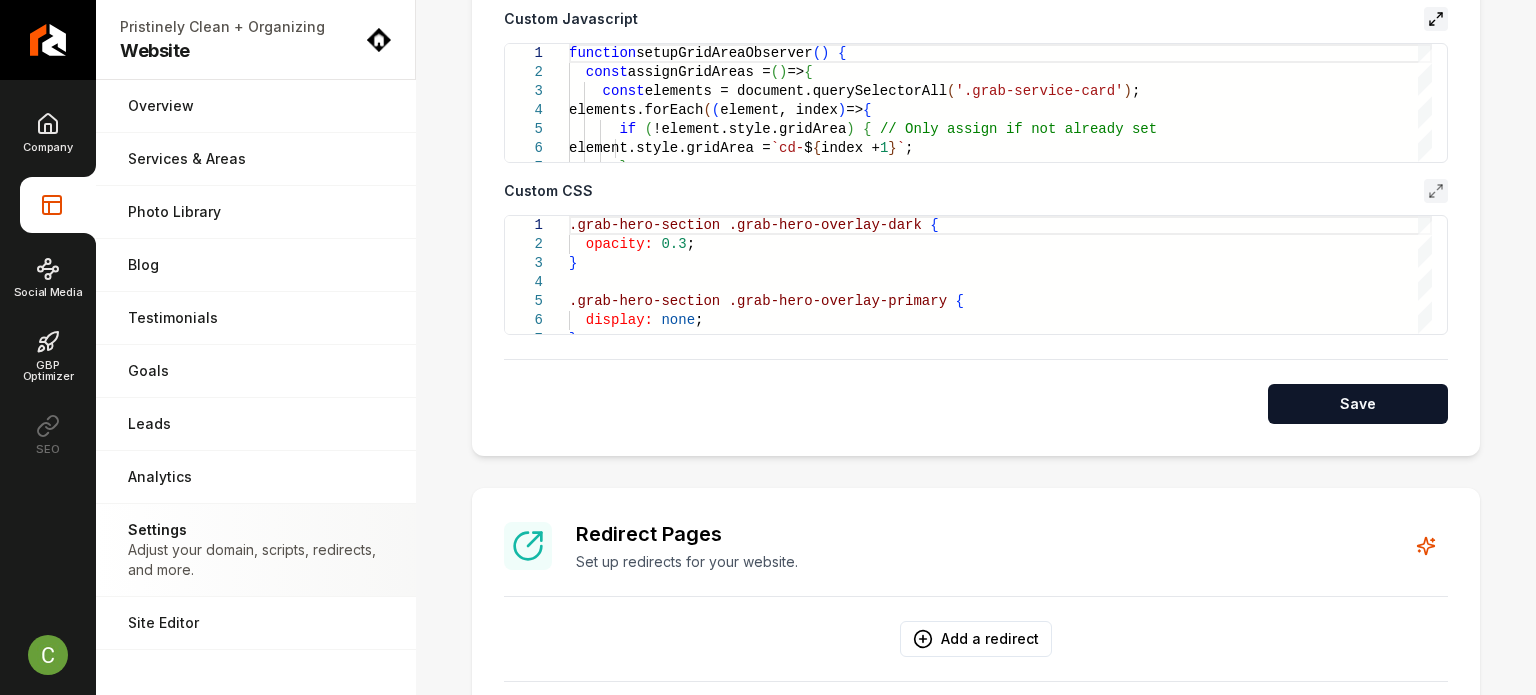 click 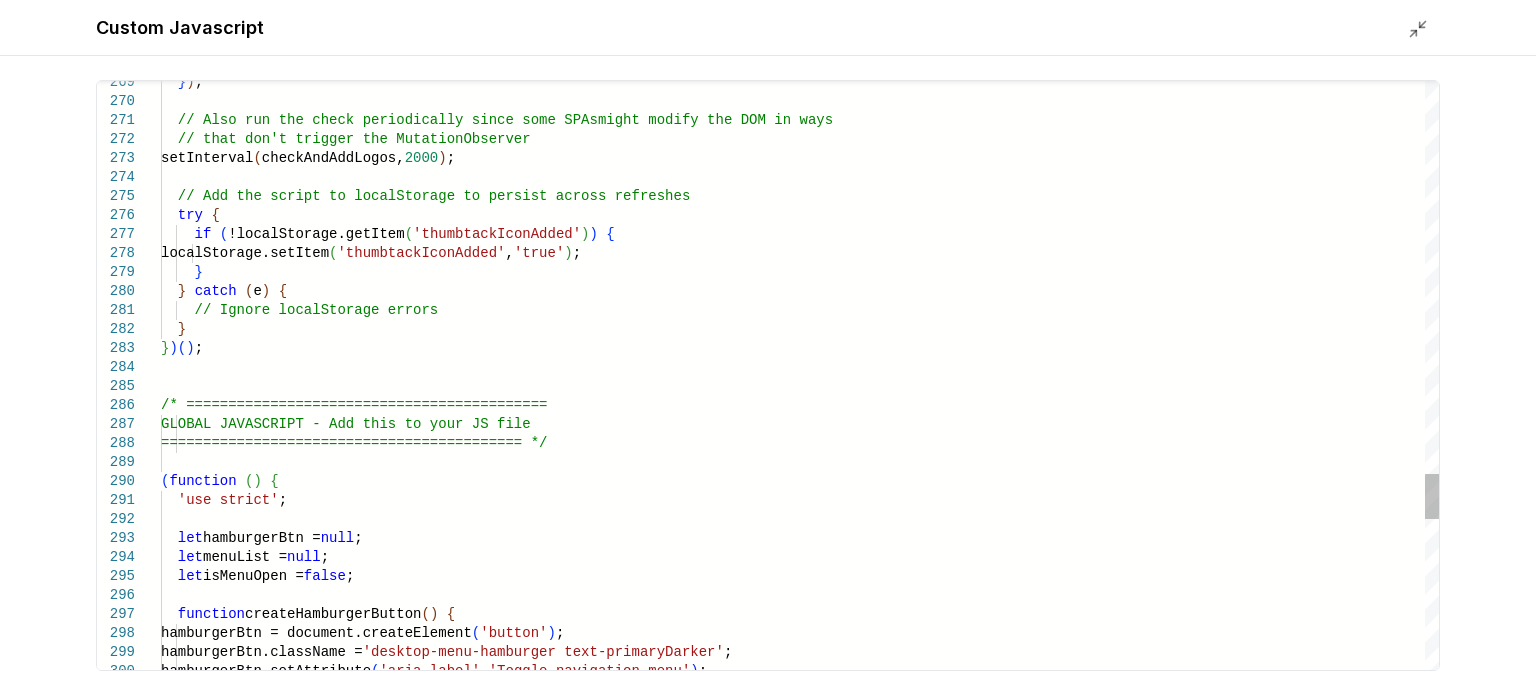 type on "**********" 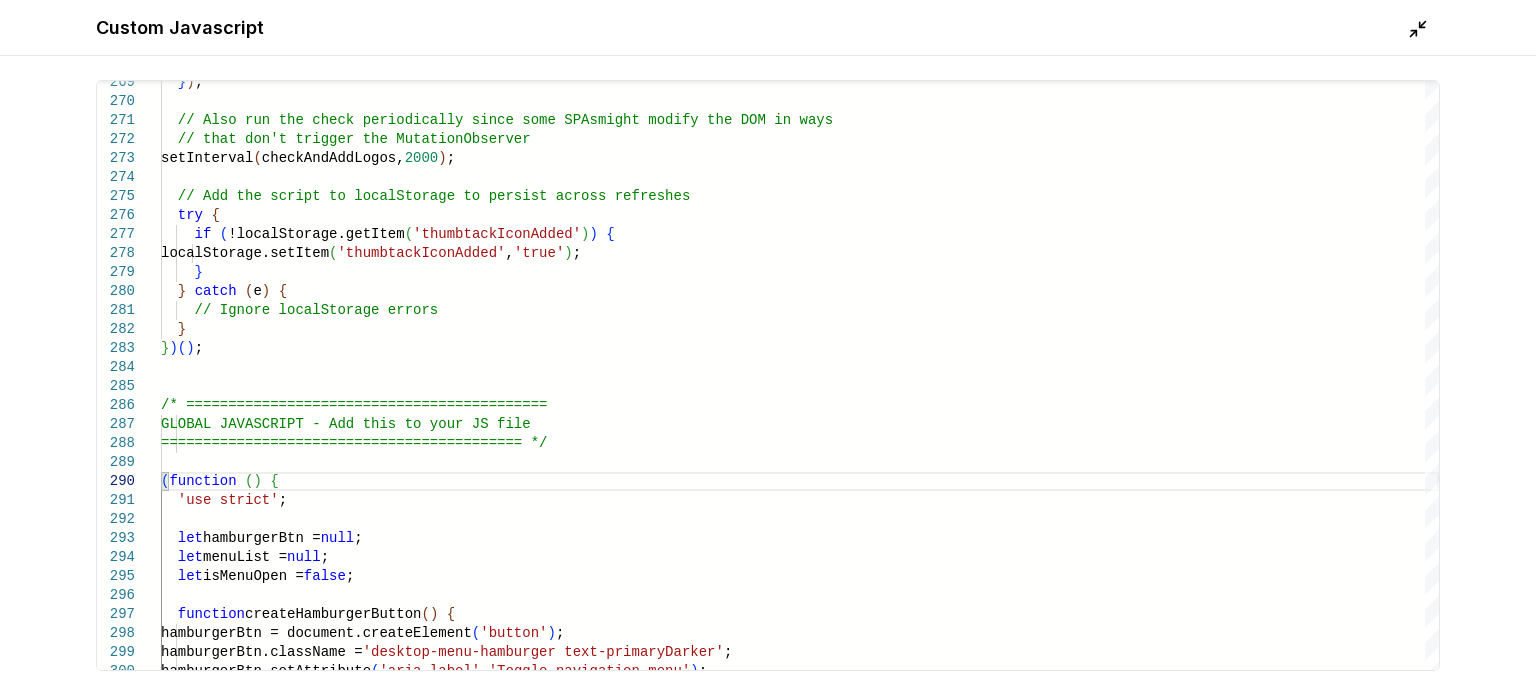 click 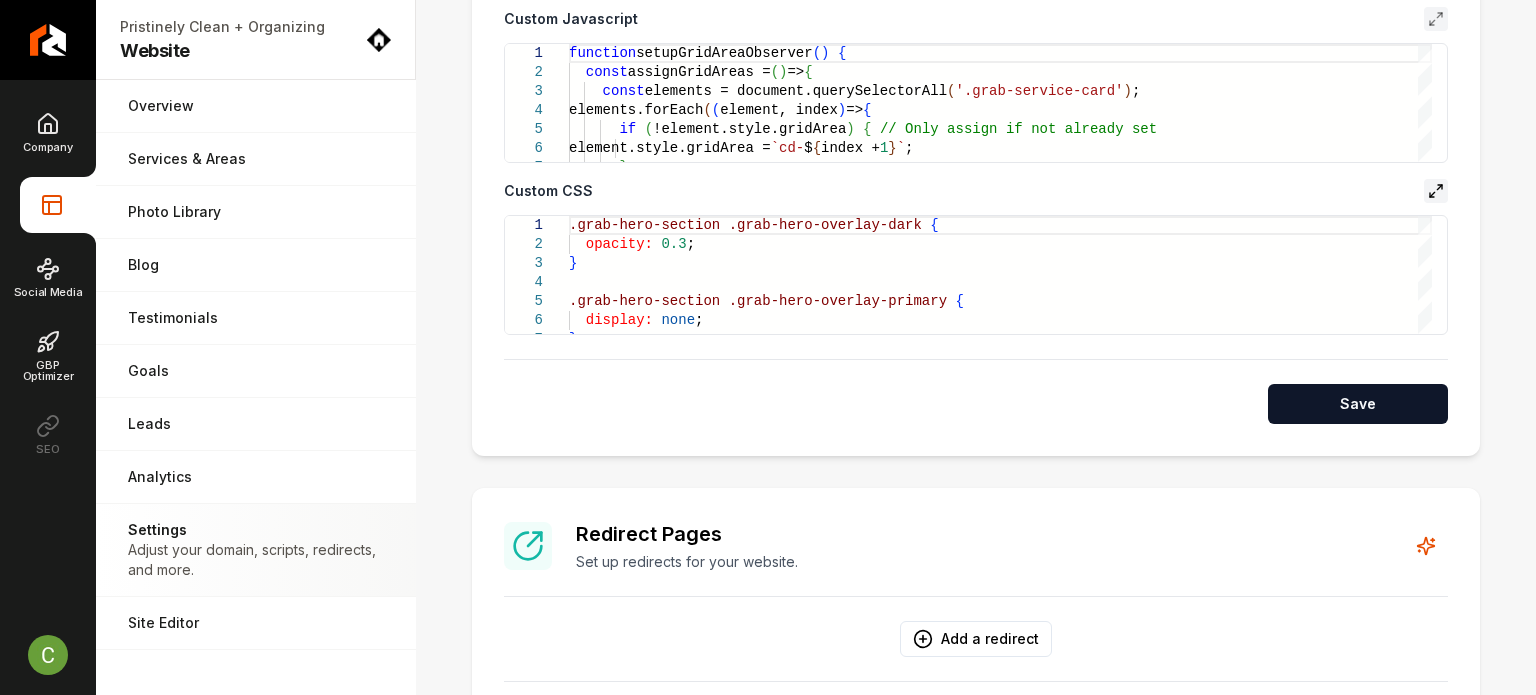 click 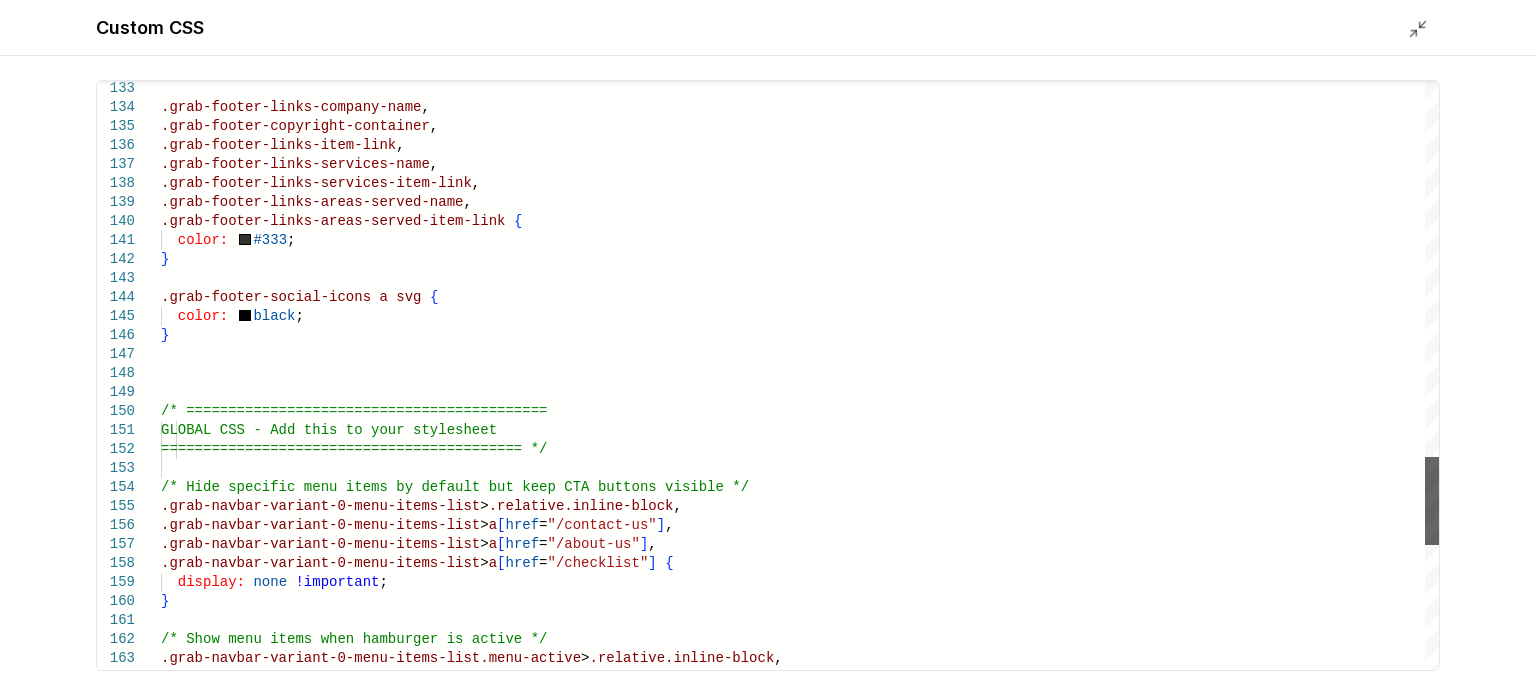 click at bounding box center (1432, 501) 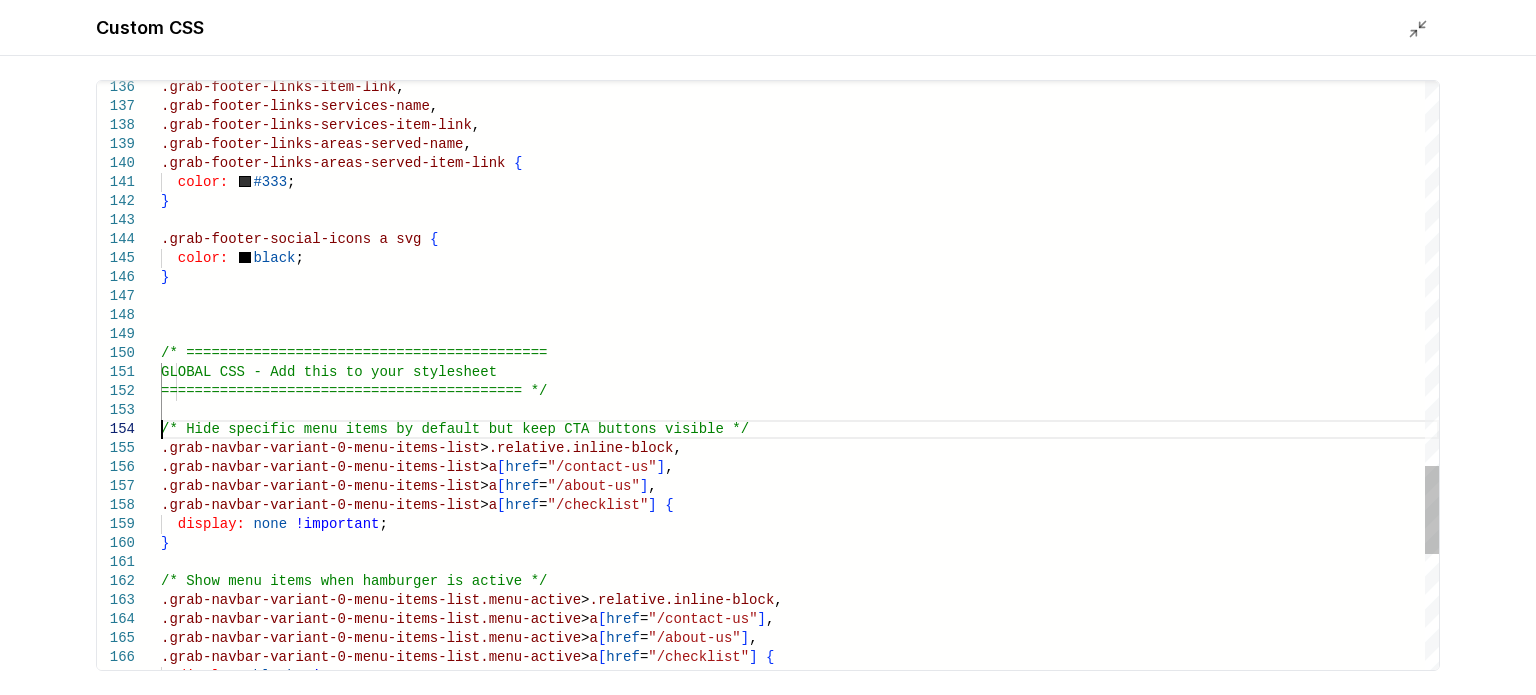 scroll, scrollTop: 0, scrollLeft: 0, axis: both 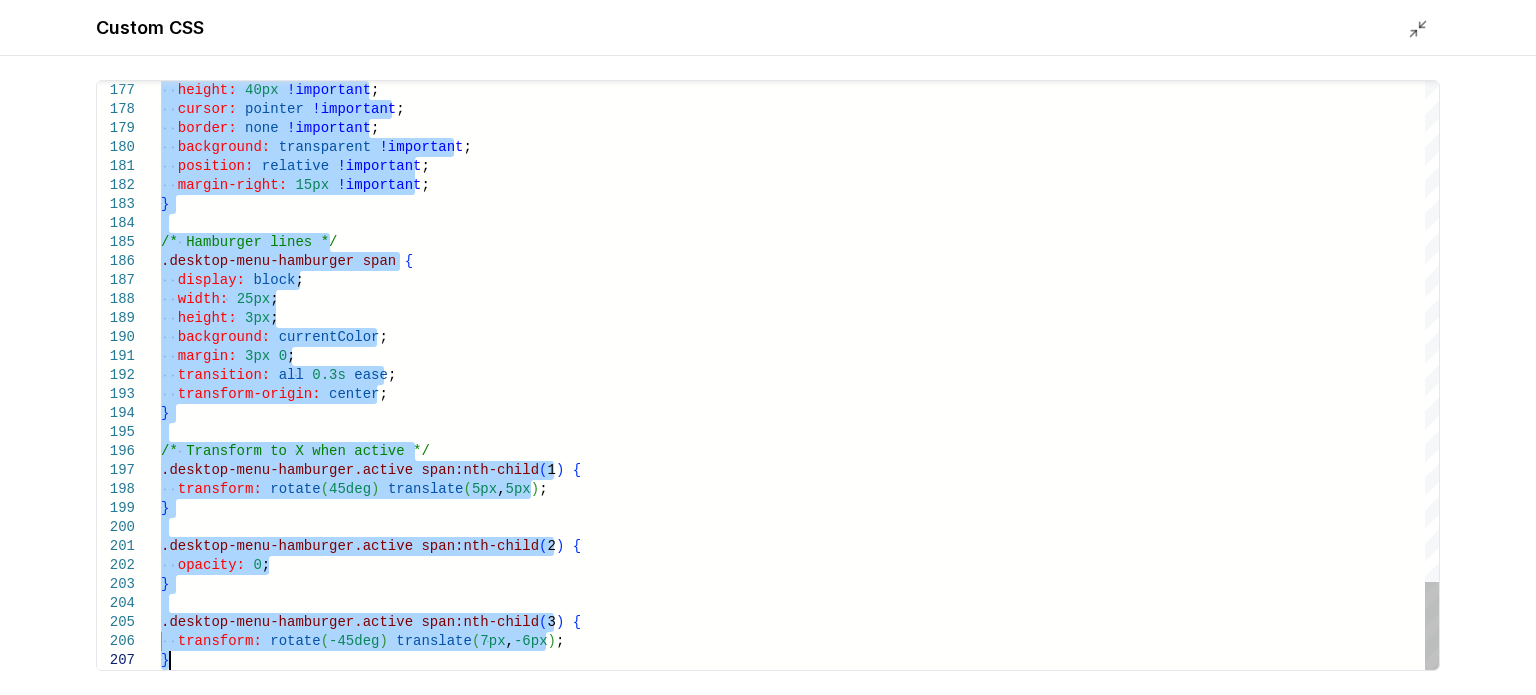 drag, startPoint x: 164, startPoint y: 427, endPoint x: 914, endPoint y: 742, distance: 813.4648 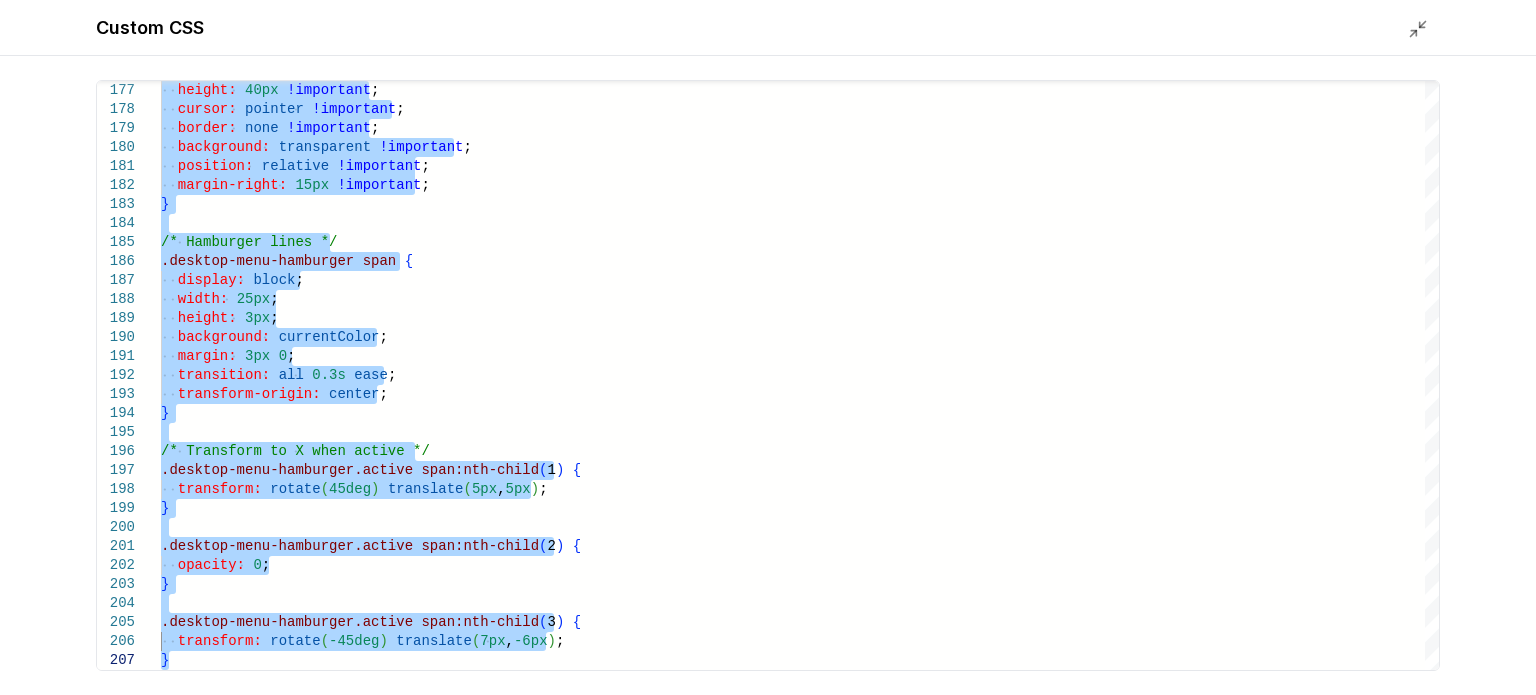 type on "**********" 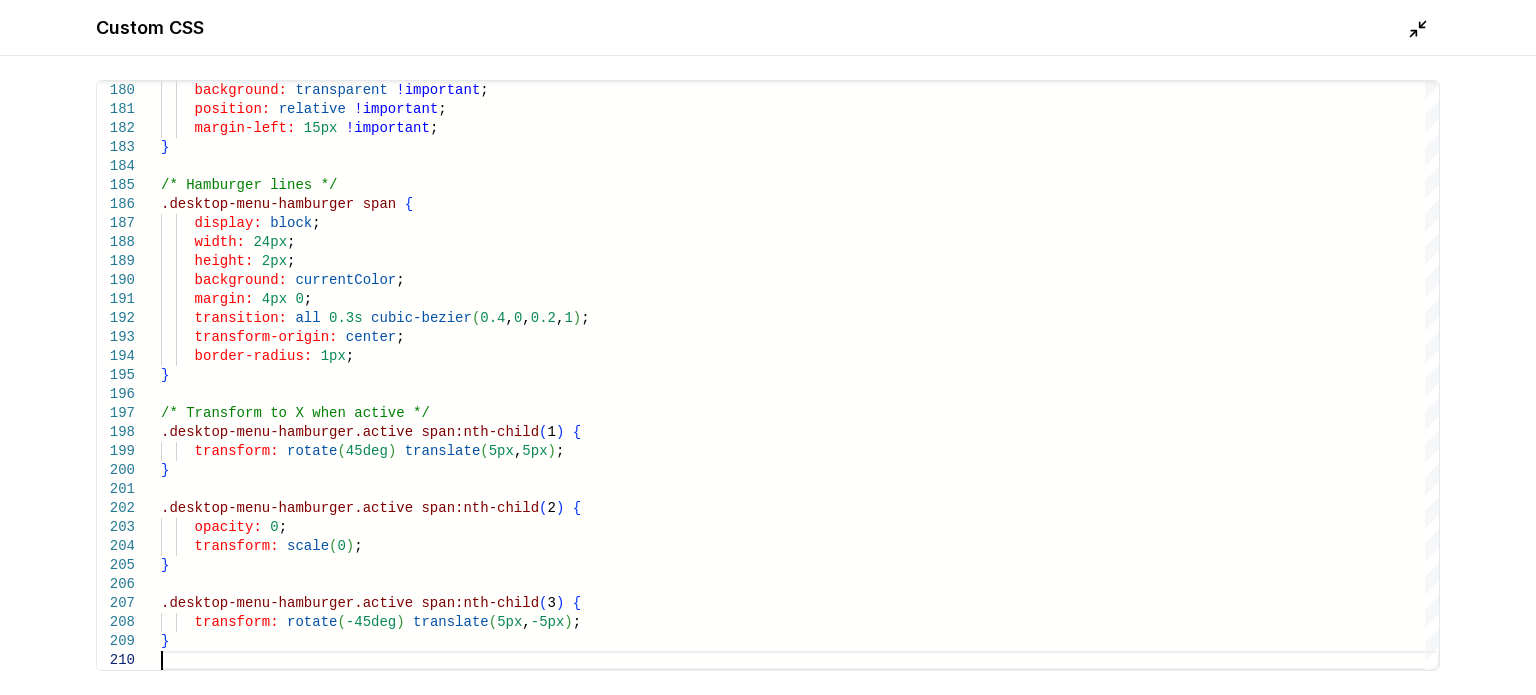 click 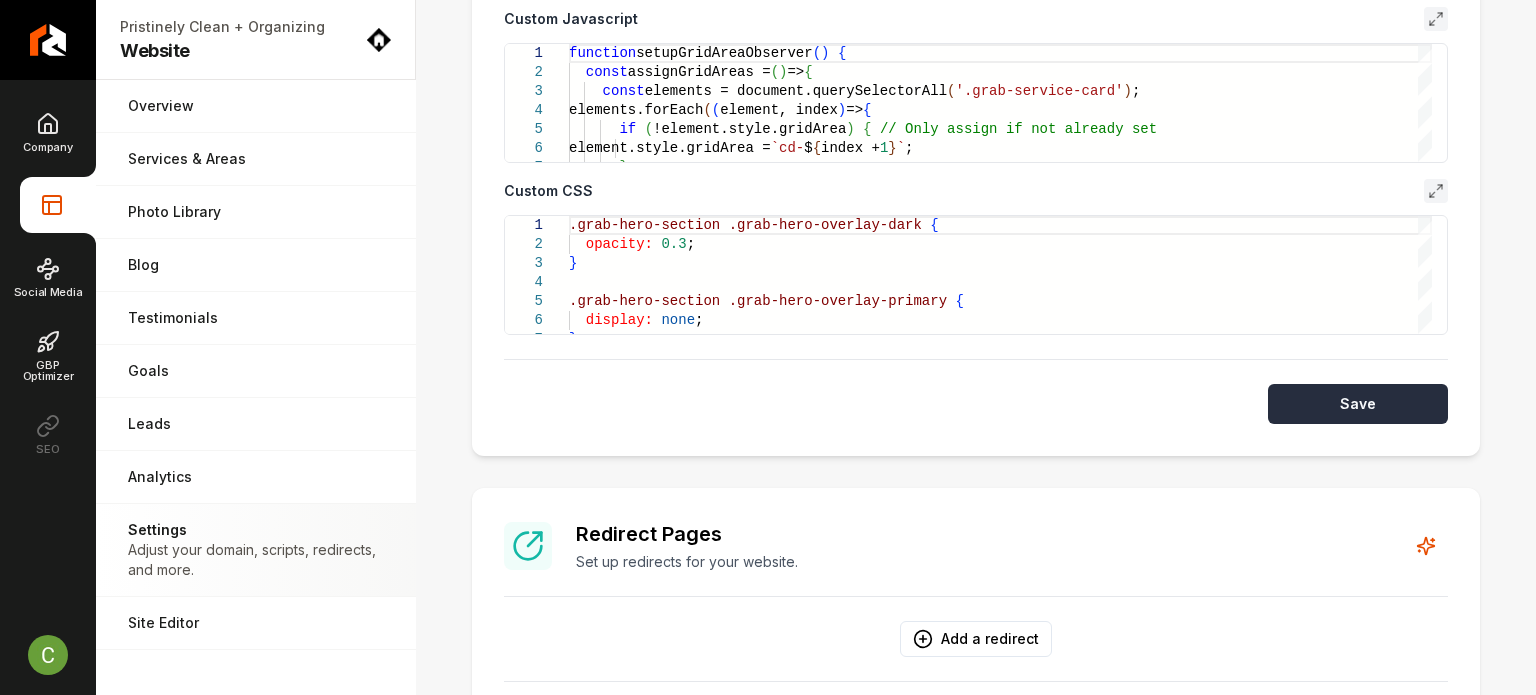 click on "Save" at bounding box center (1358, 404) 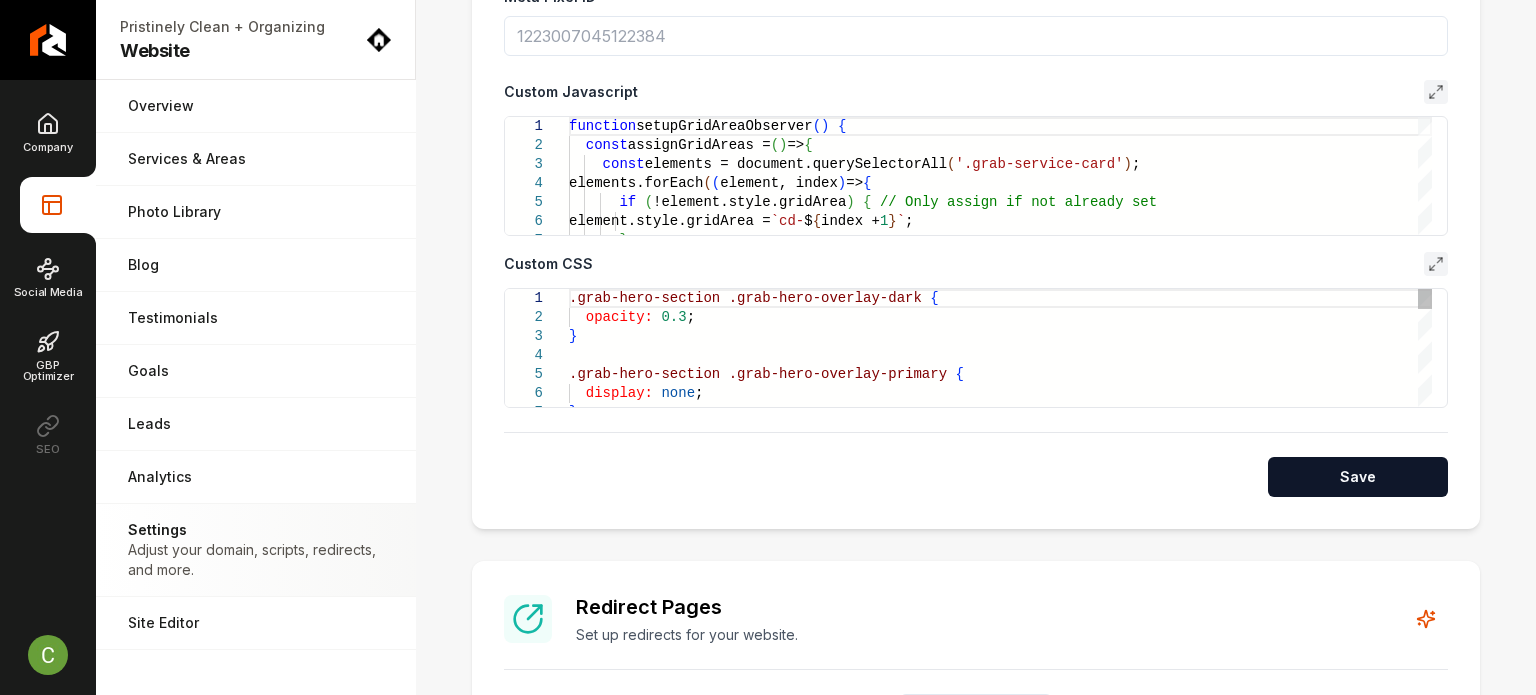 scroll, scrollTop: 900, scrollLeft: 0, axis: vertical 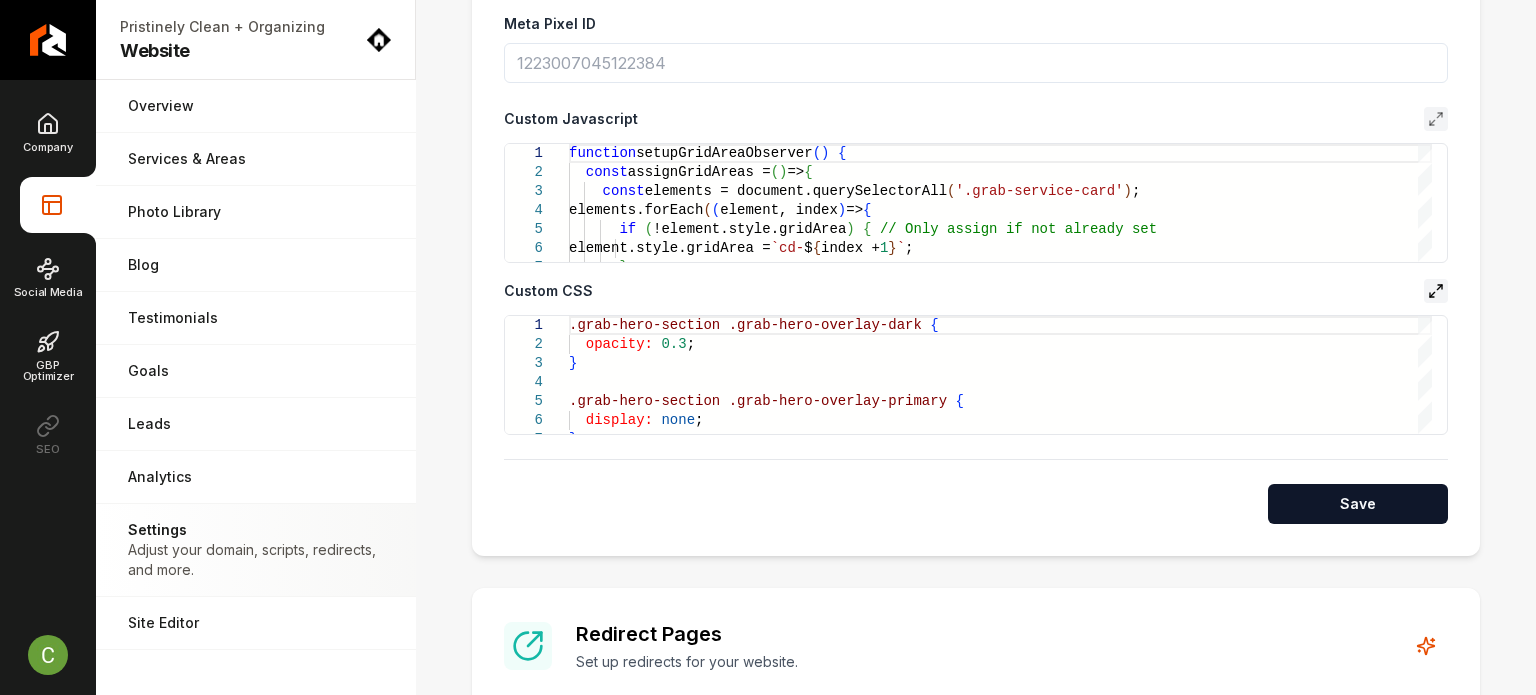 click 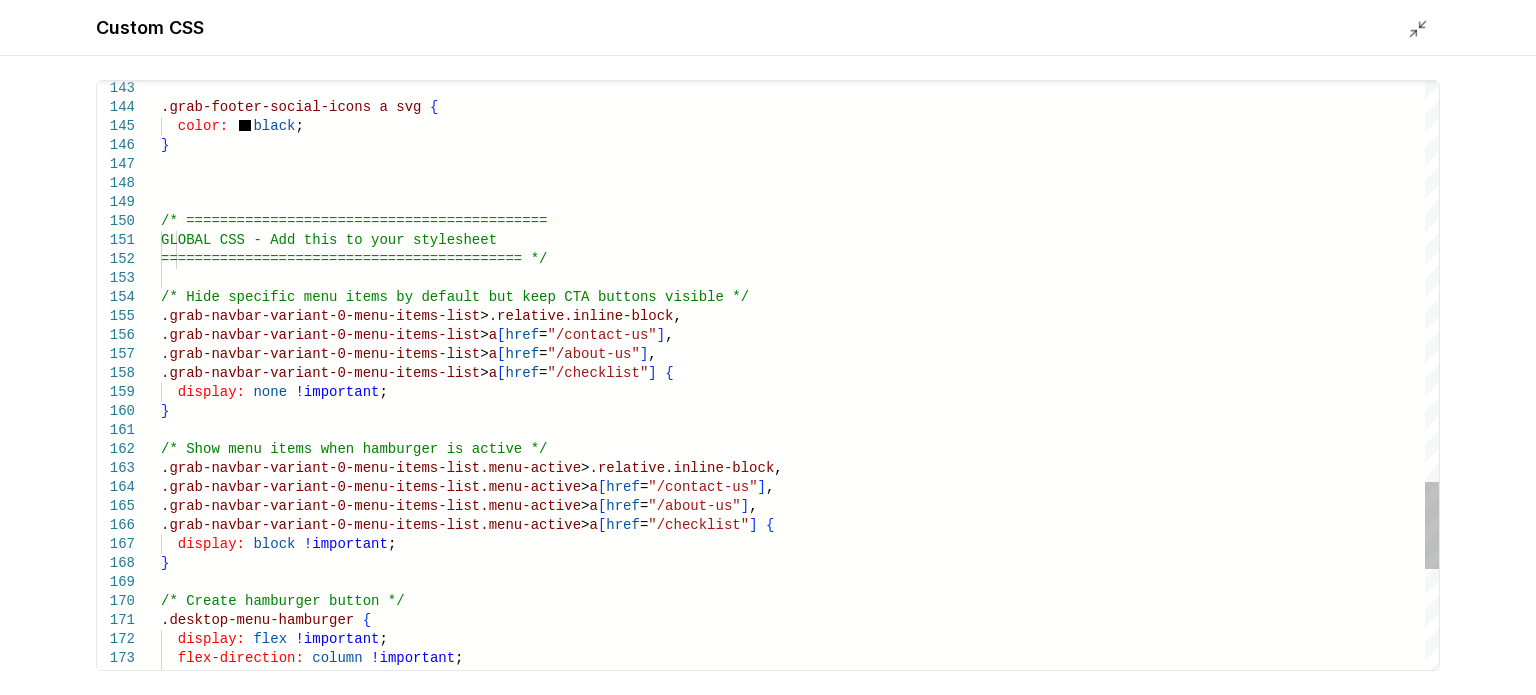 drag, startPoint x: 160, startPoint y: 300, endPoint x: 184, endPoint y: 297, distance: 24.186773 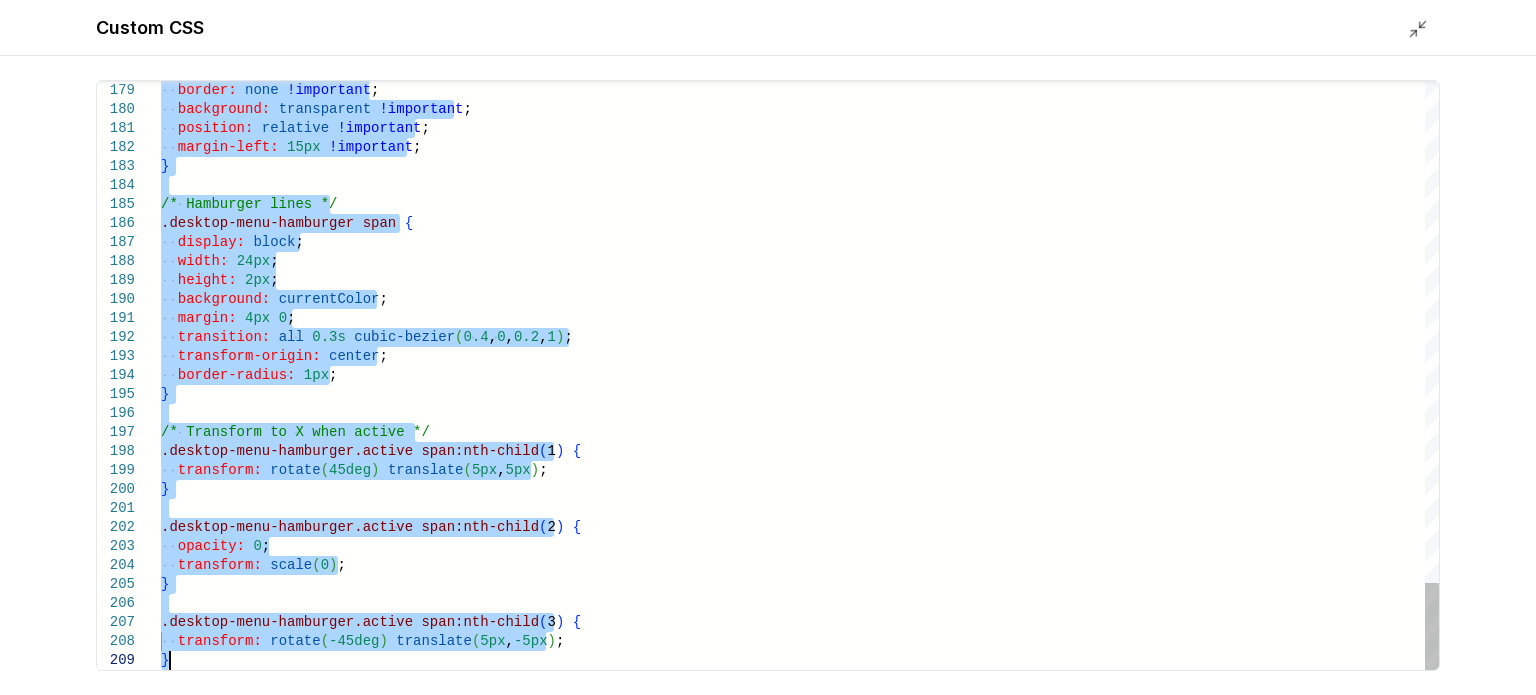 drag, startPoint x: 161, startPoint y: 292, endPoint x: 731, endPoint y: 742, distance: 726.2231 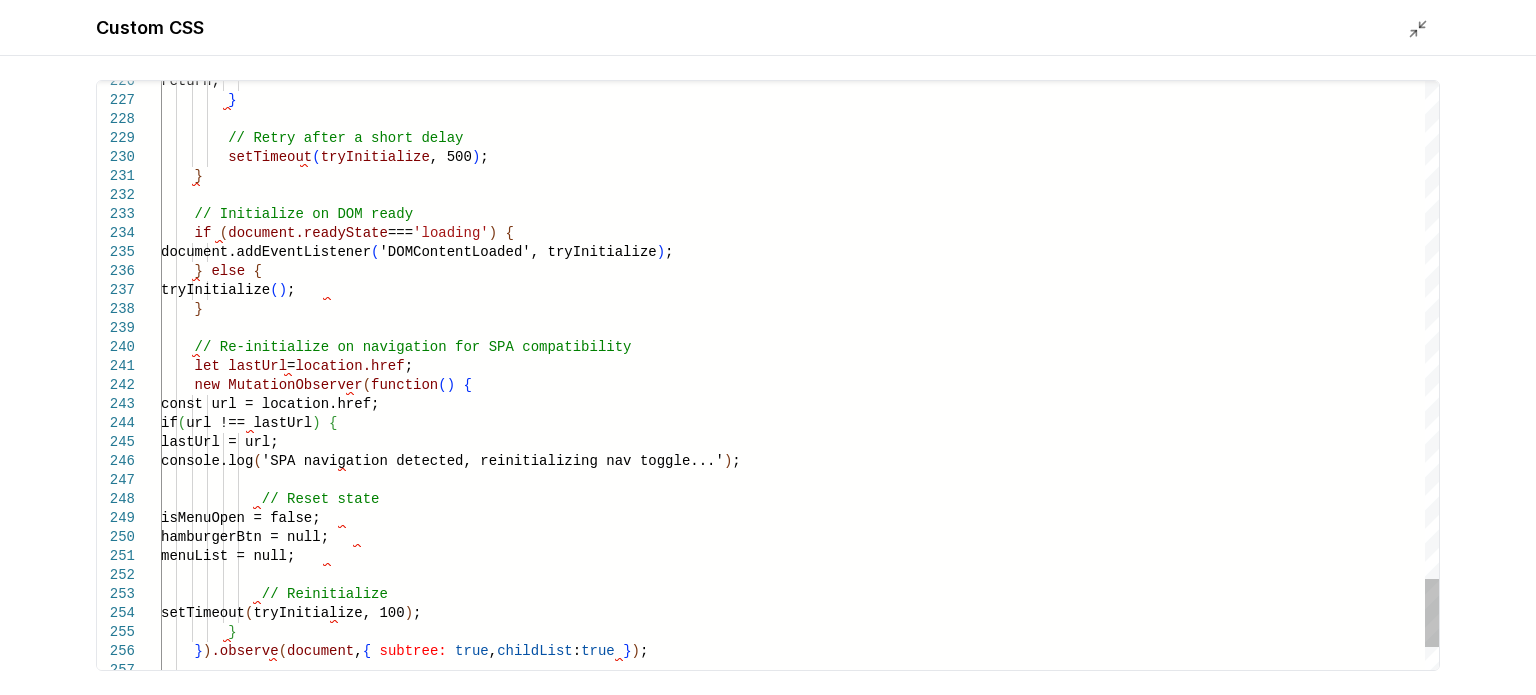 type on "**********" 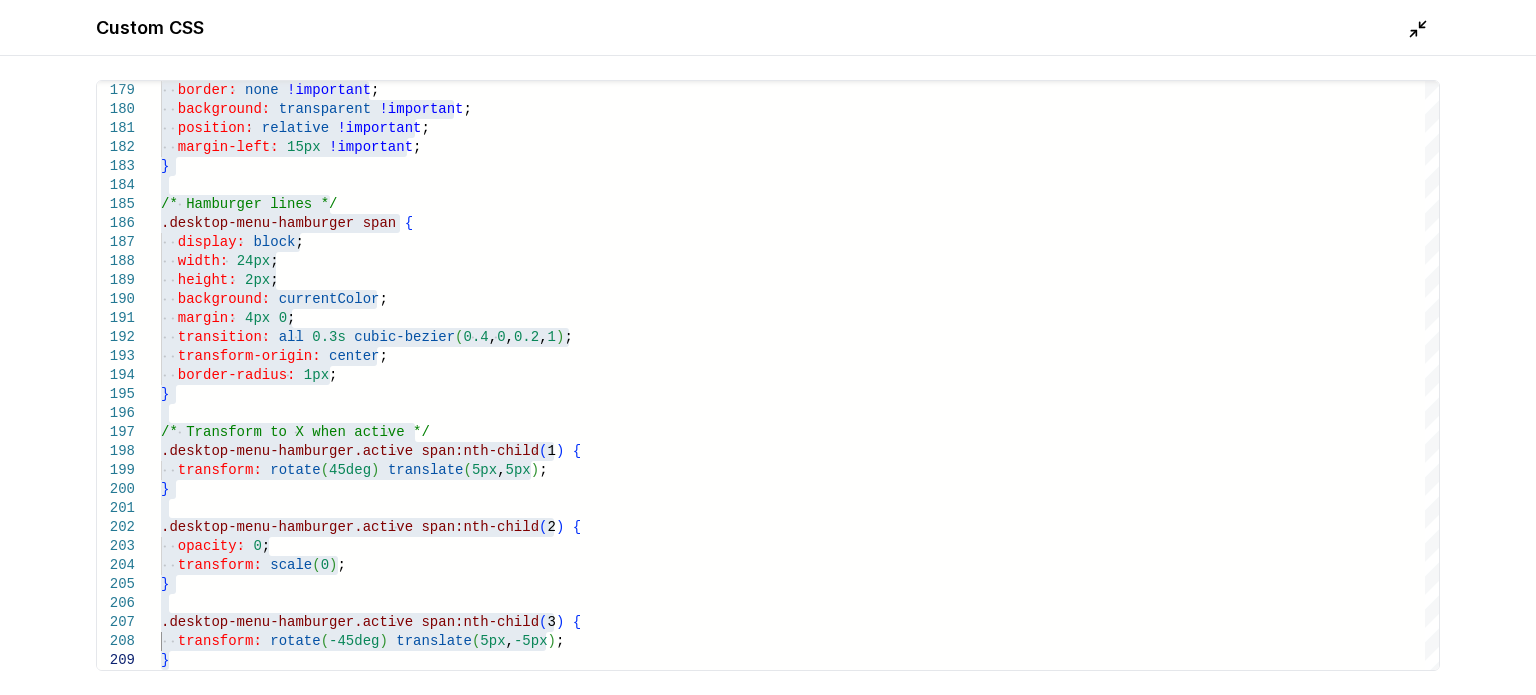 click 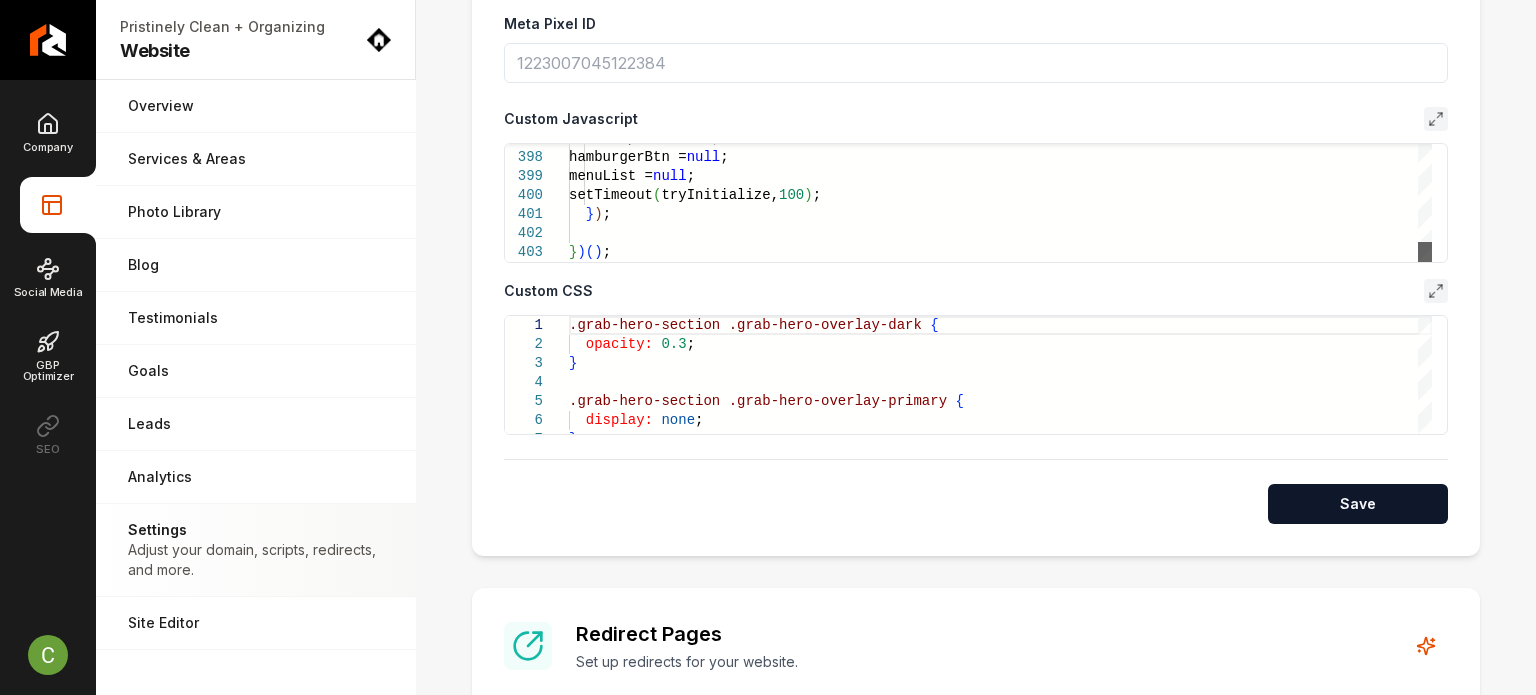 click at bounding box center [1425, 252] 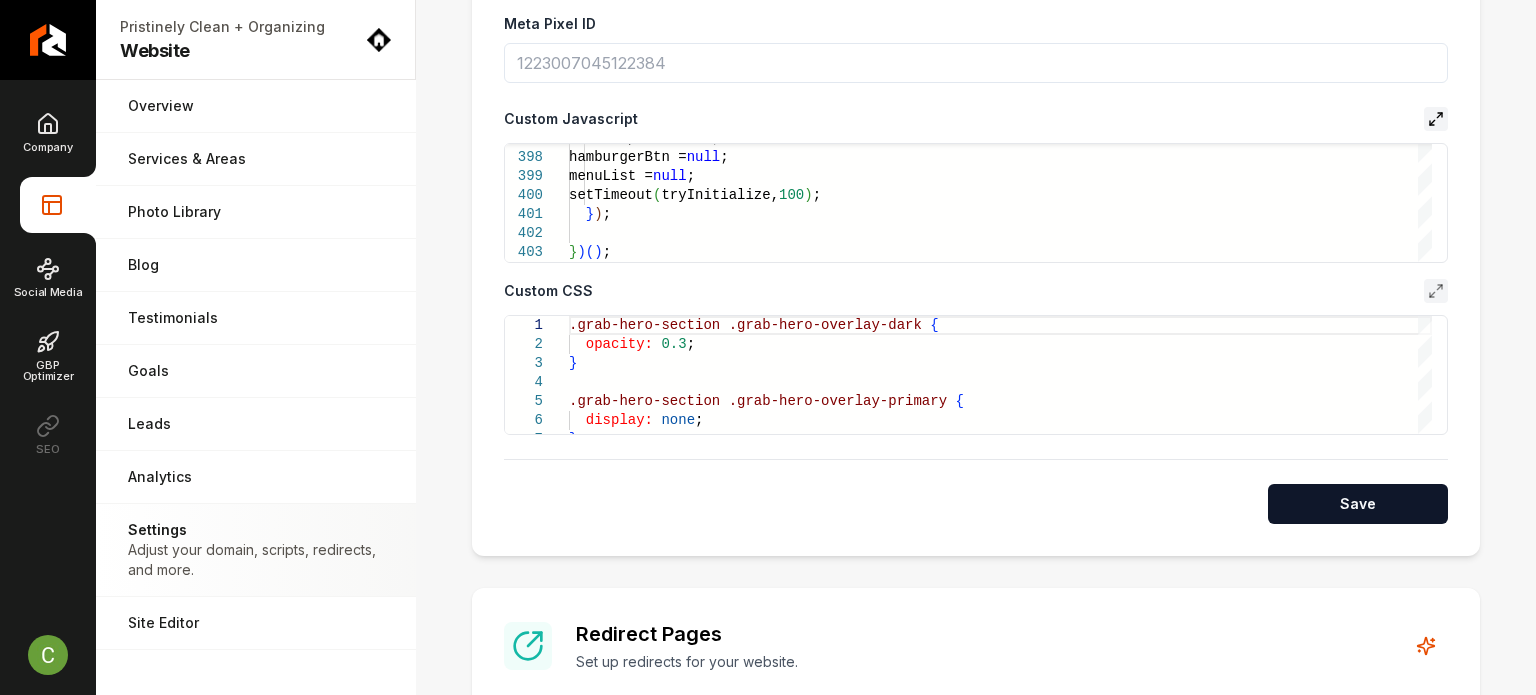 click 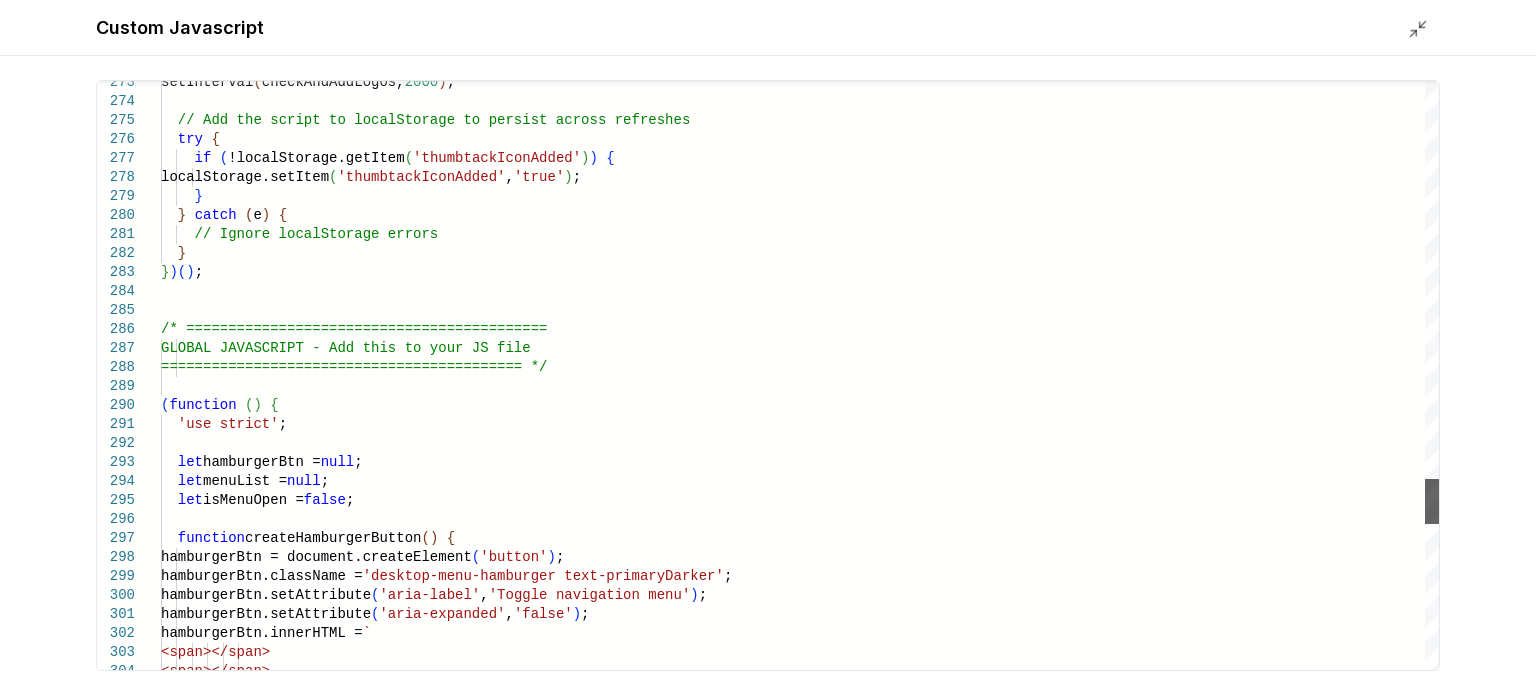 click at bounding box center (1432, 501) 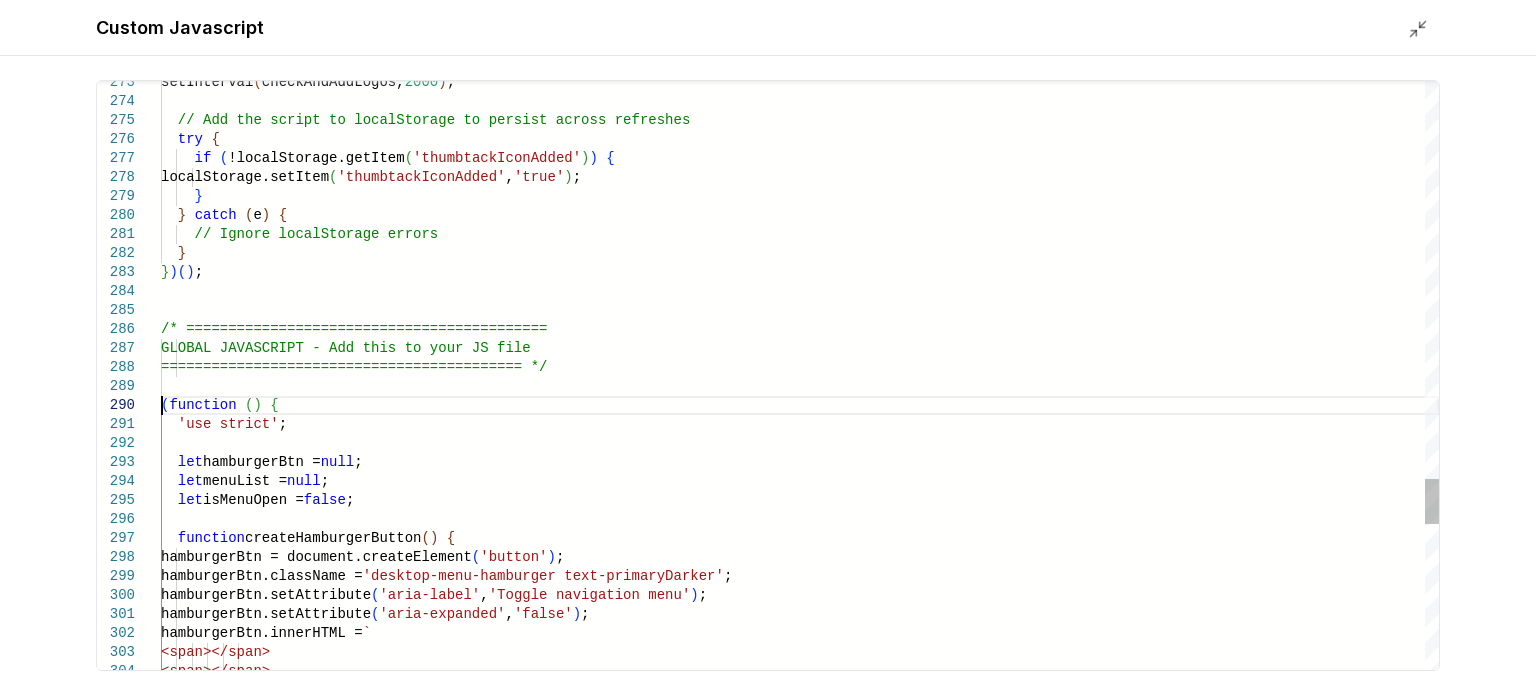 scroll, scrollTop: 0, scrollLeft: 0, axis: both 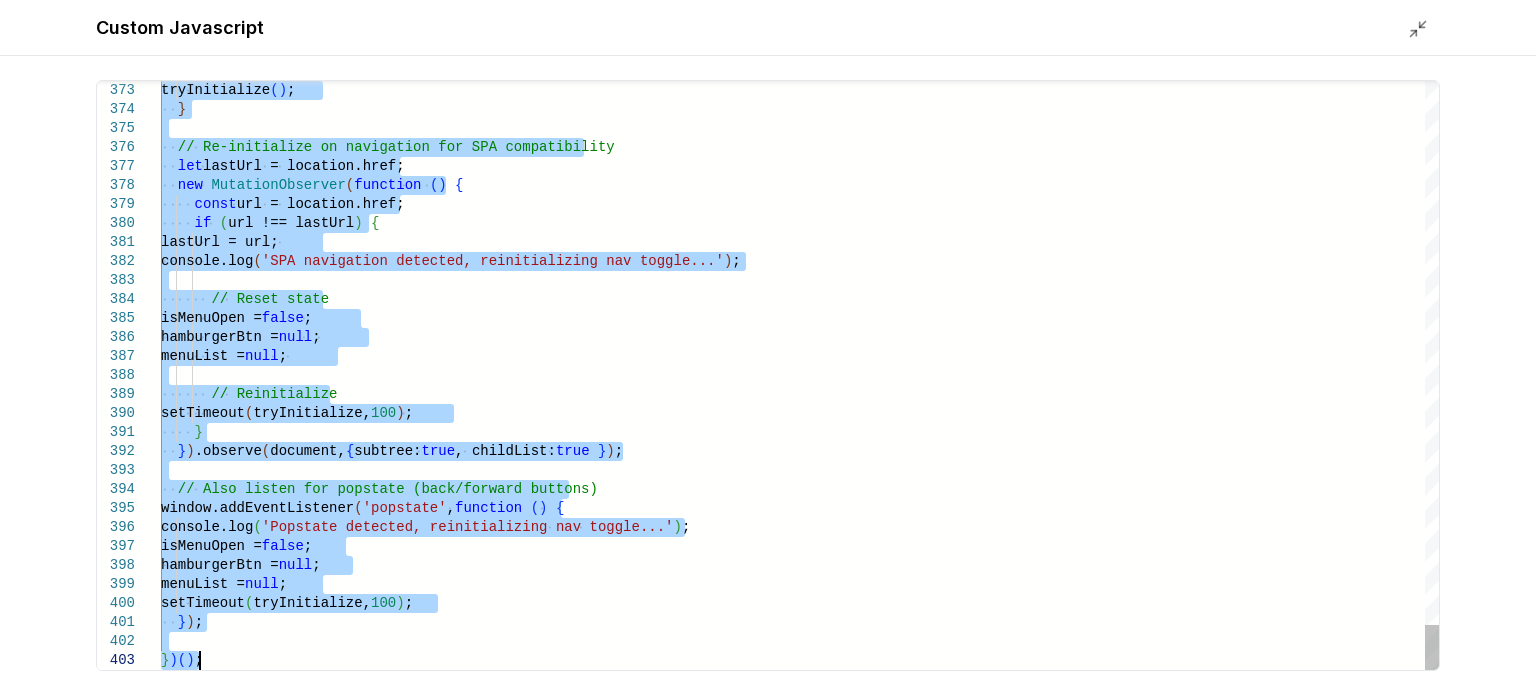 drag, startPoint x: 163, startPoint y: 405, endPoint x: 578, endPoint y: 742, distance: 534.59705 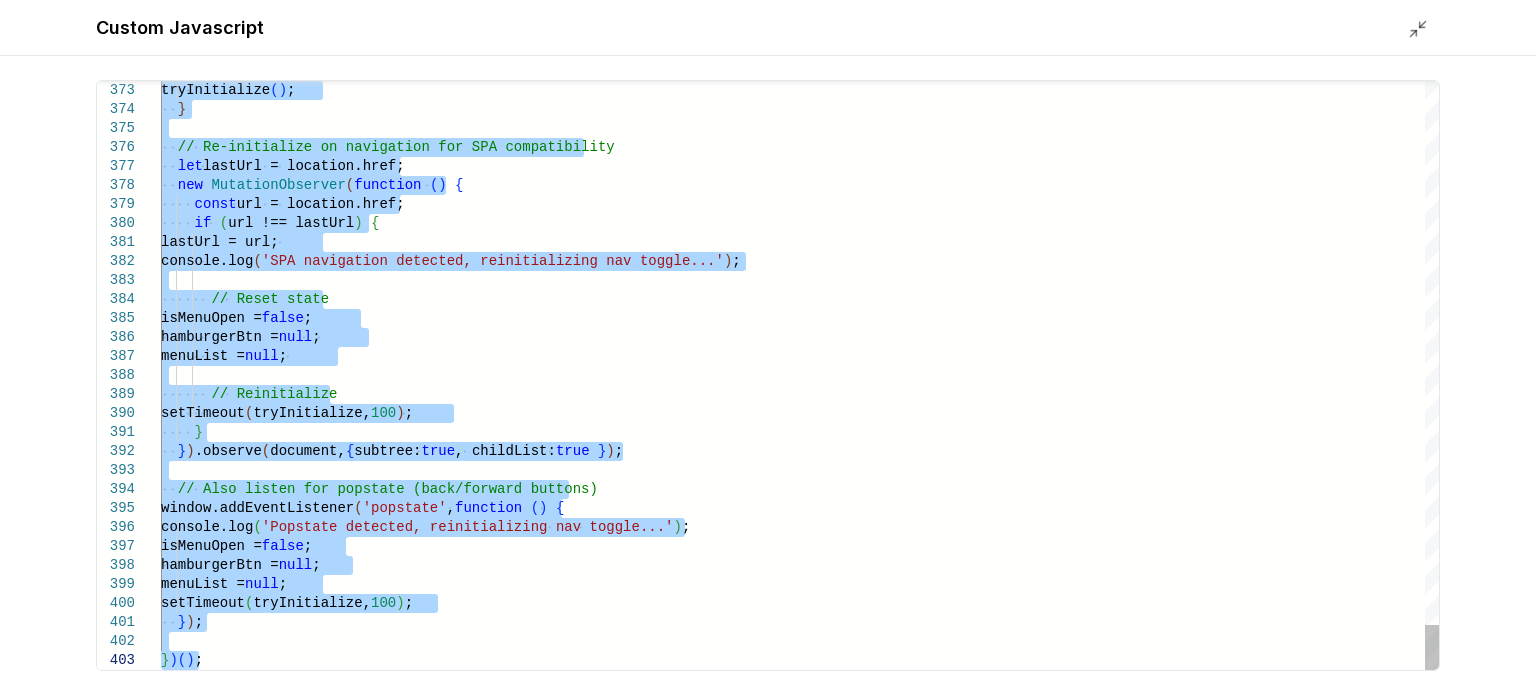 type on "***
****
*****" 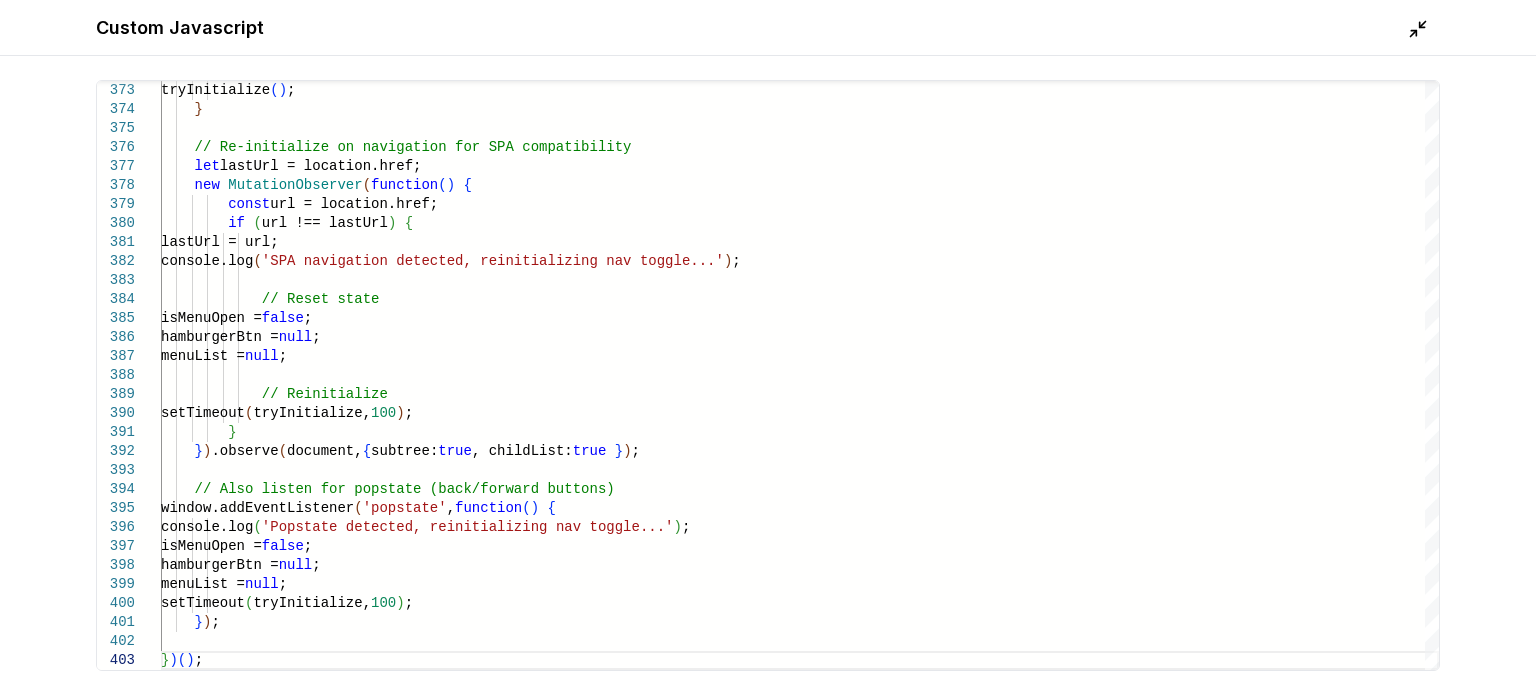 click 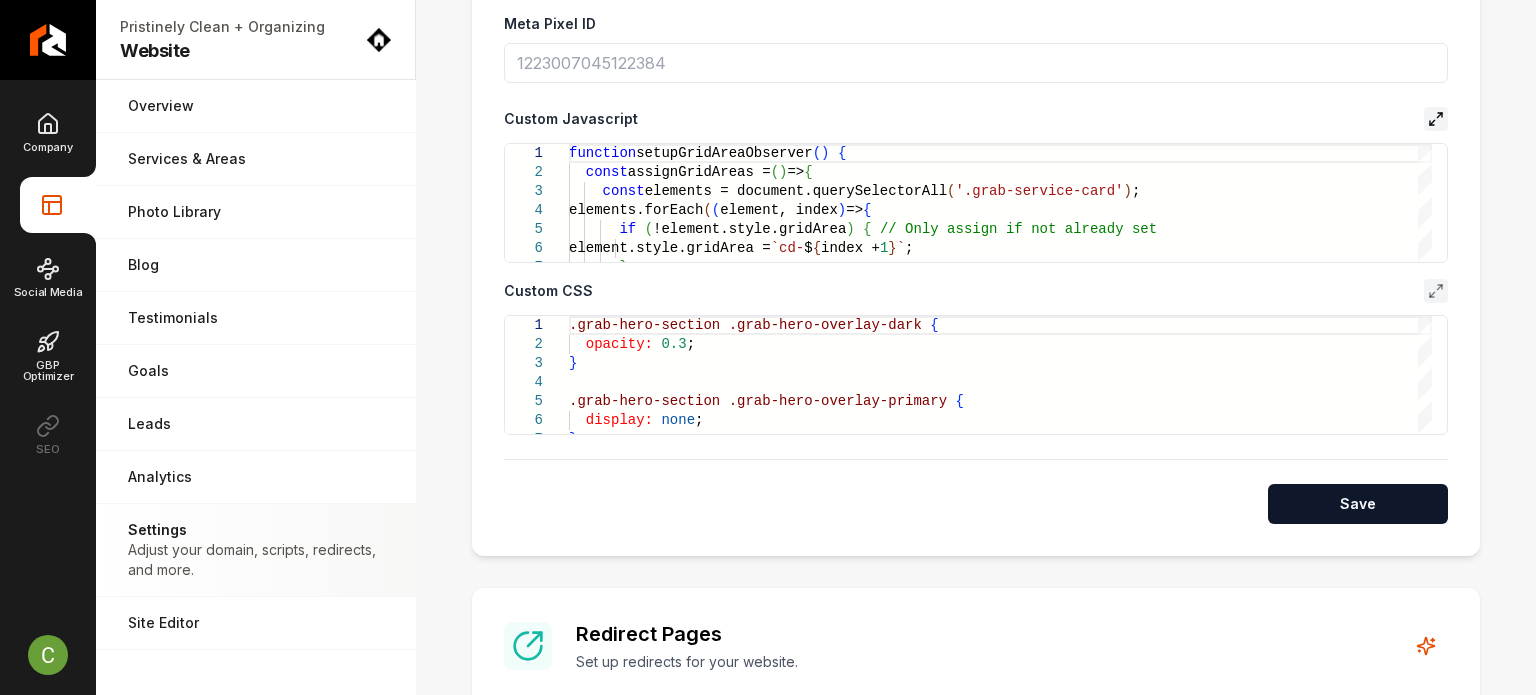 click 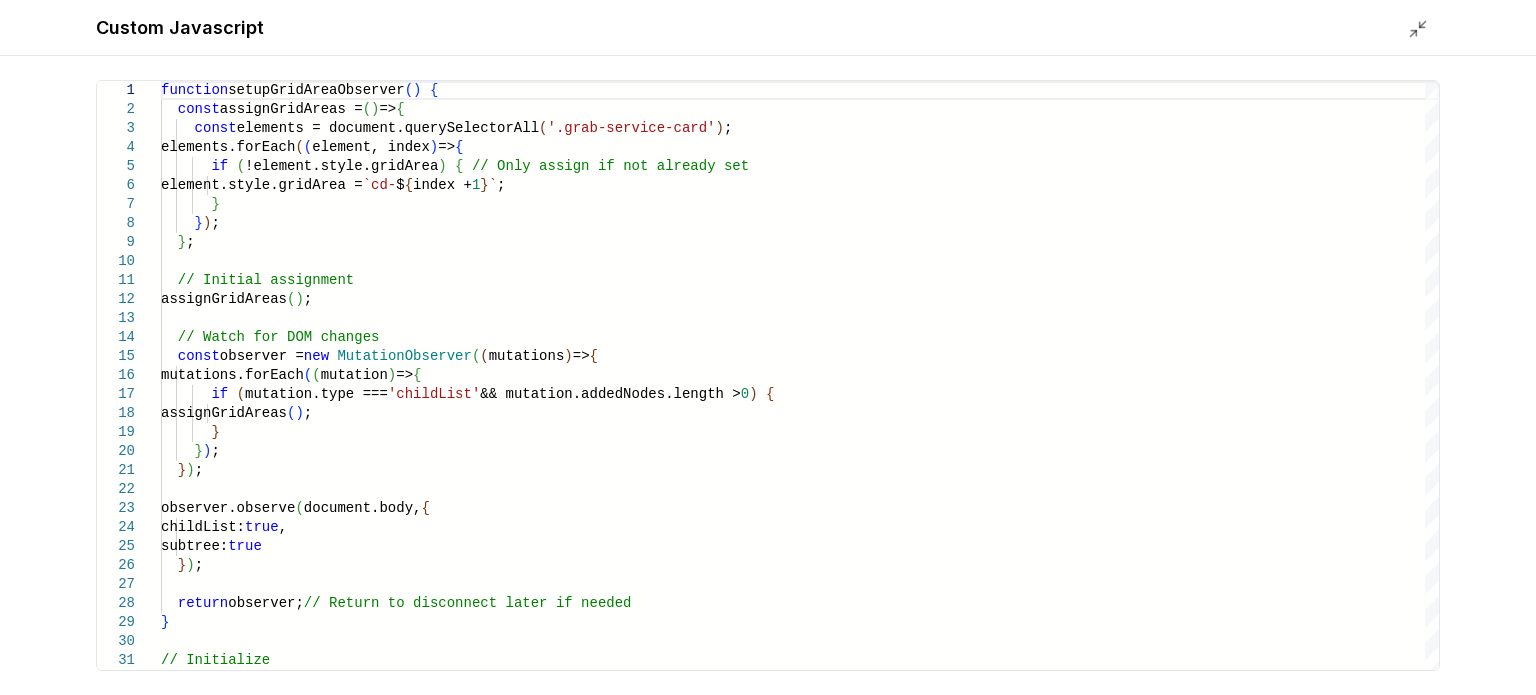 click at bounding box center (1424, 28) 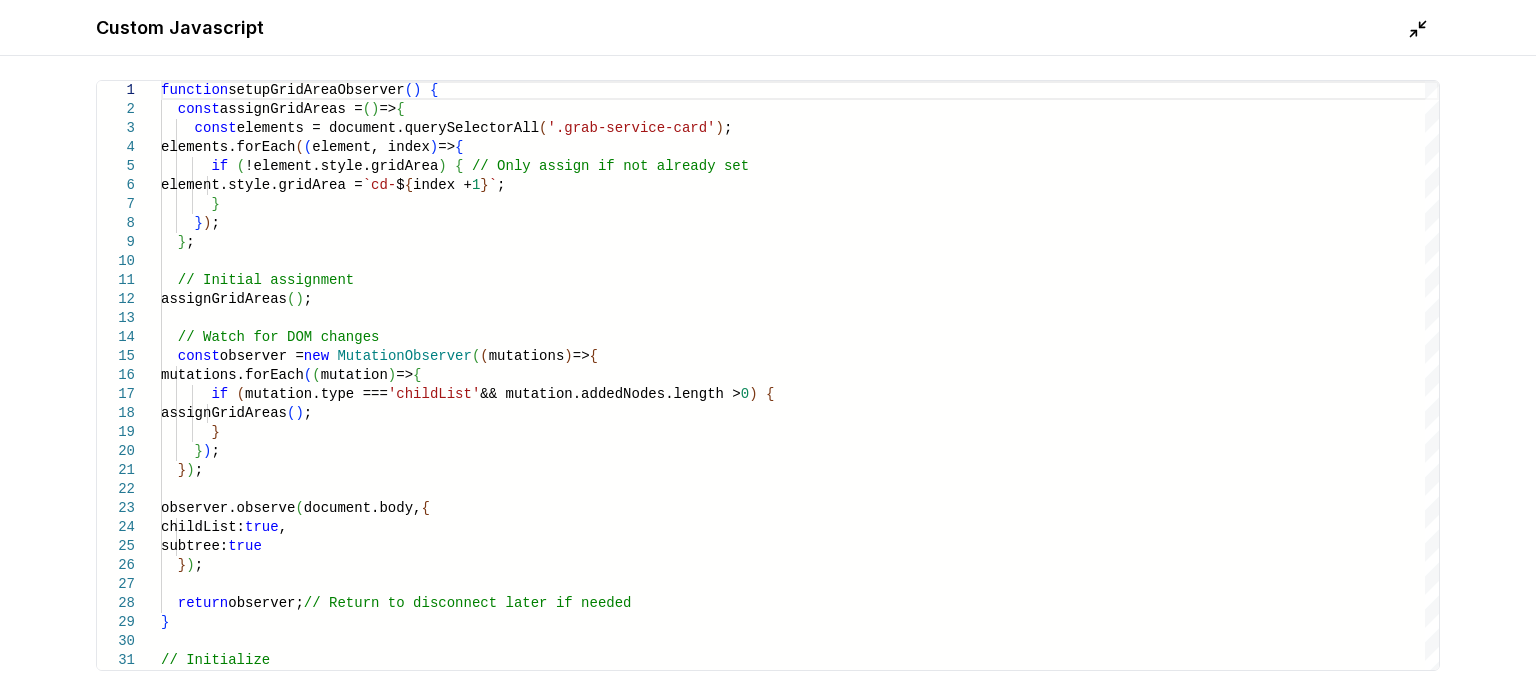click 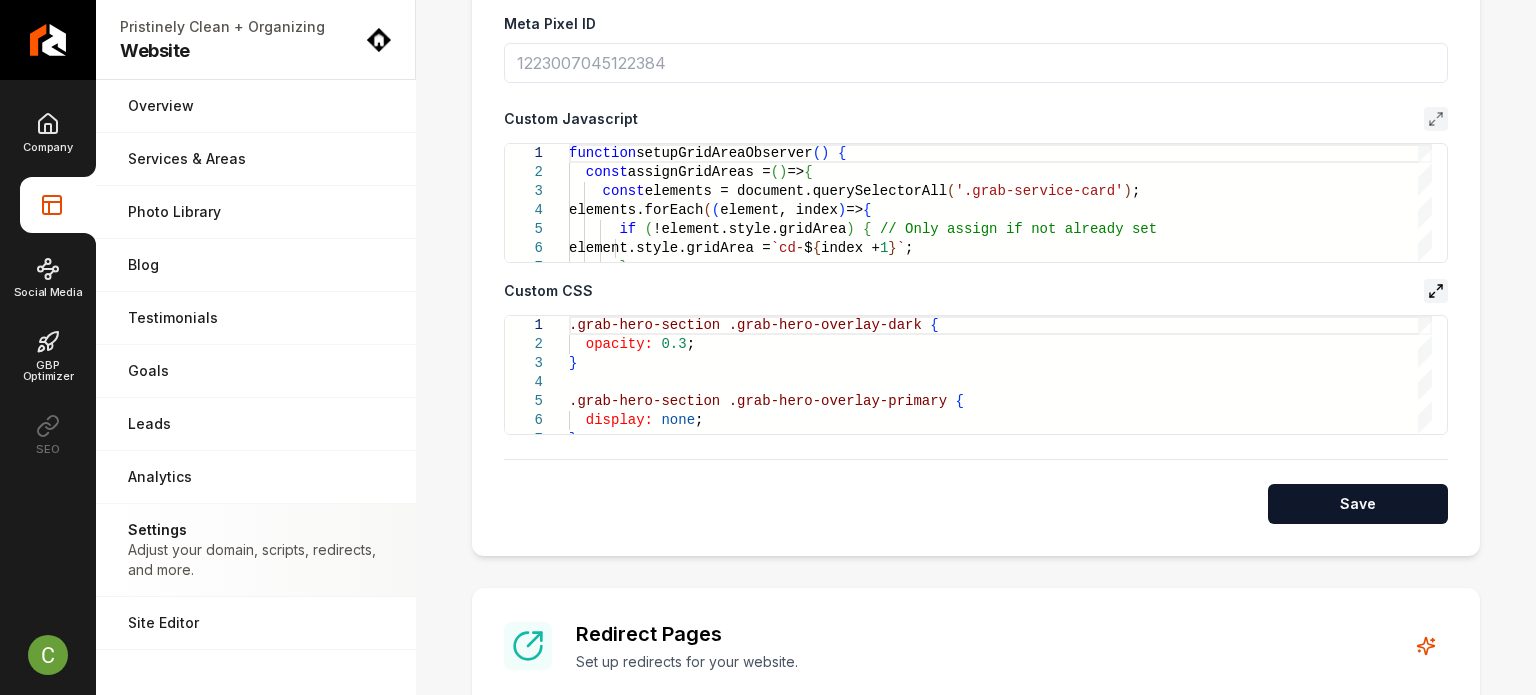 click 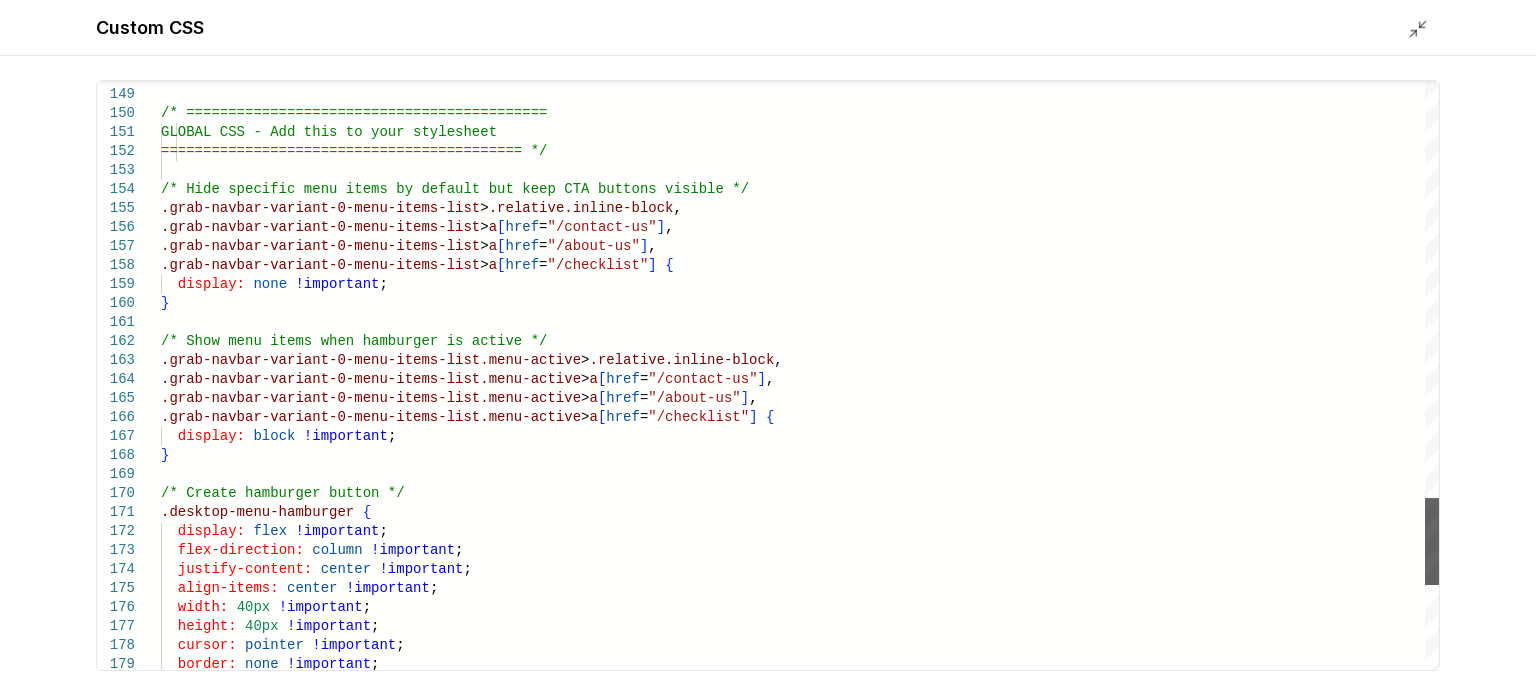 click at bounding box center [1432, 541] 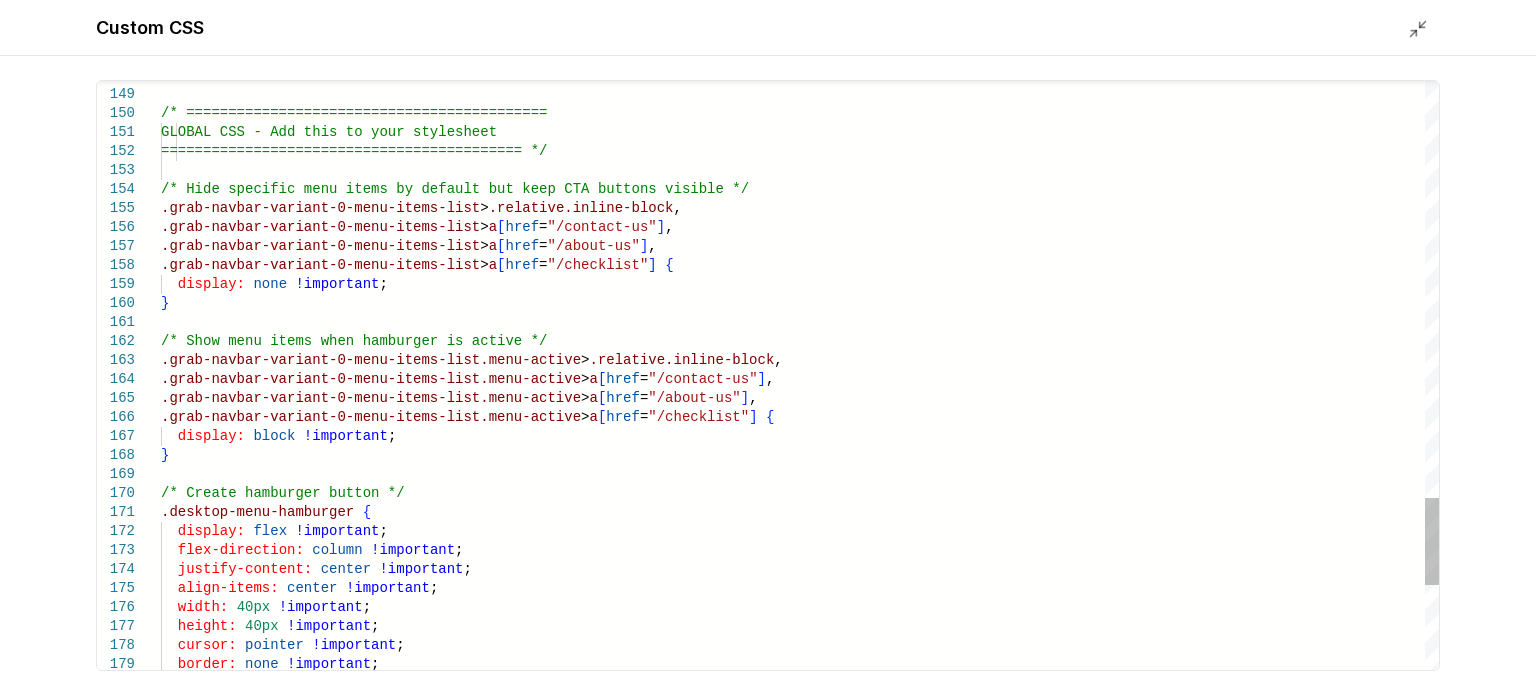 scroll, scrollTop: 0, scrollLeft: 0, axis: both 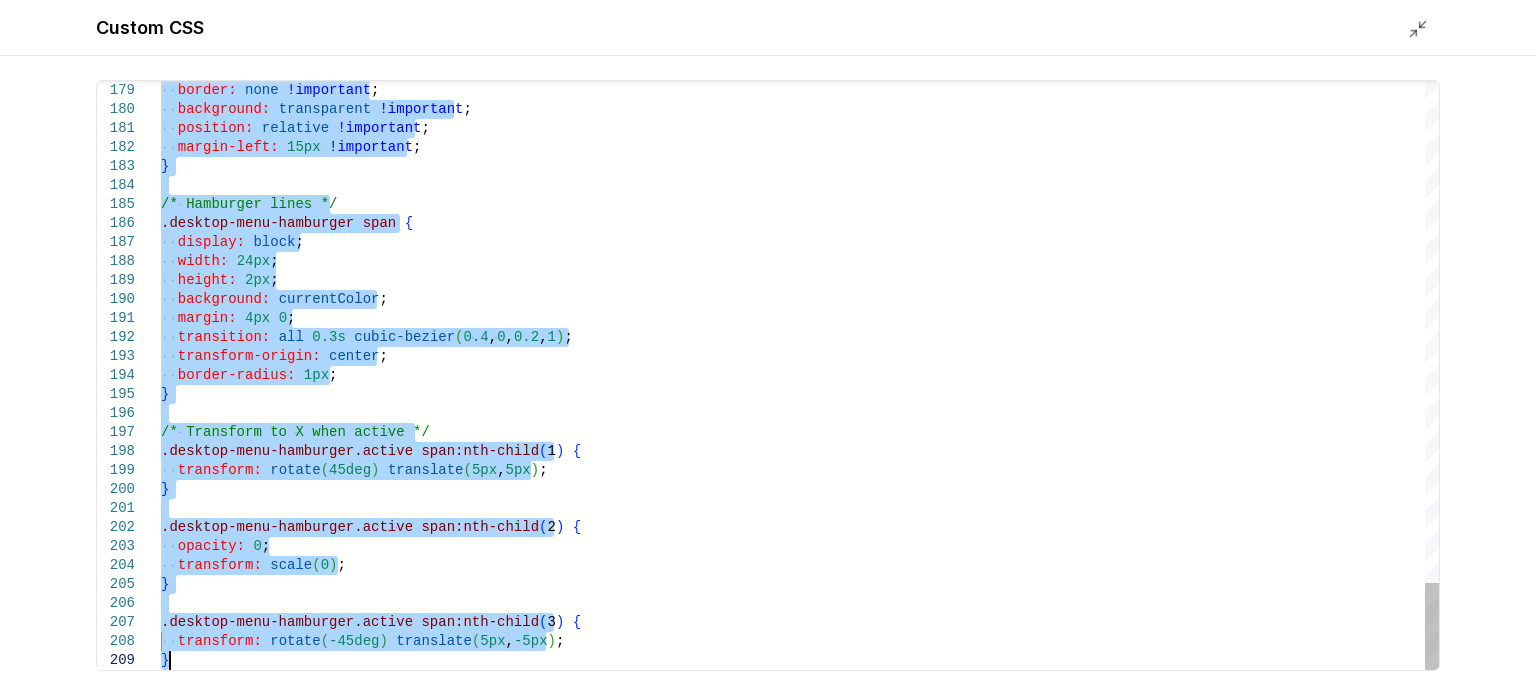 drag, startPoint x: 164, startPoint y: 182, endPoint x: 645, endPoint y: 716, distance: 718.69116 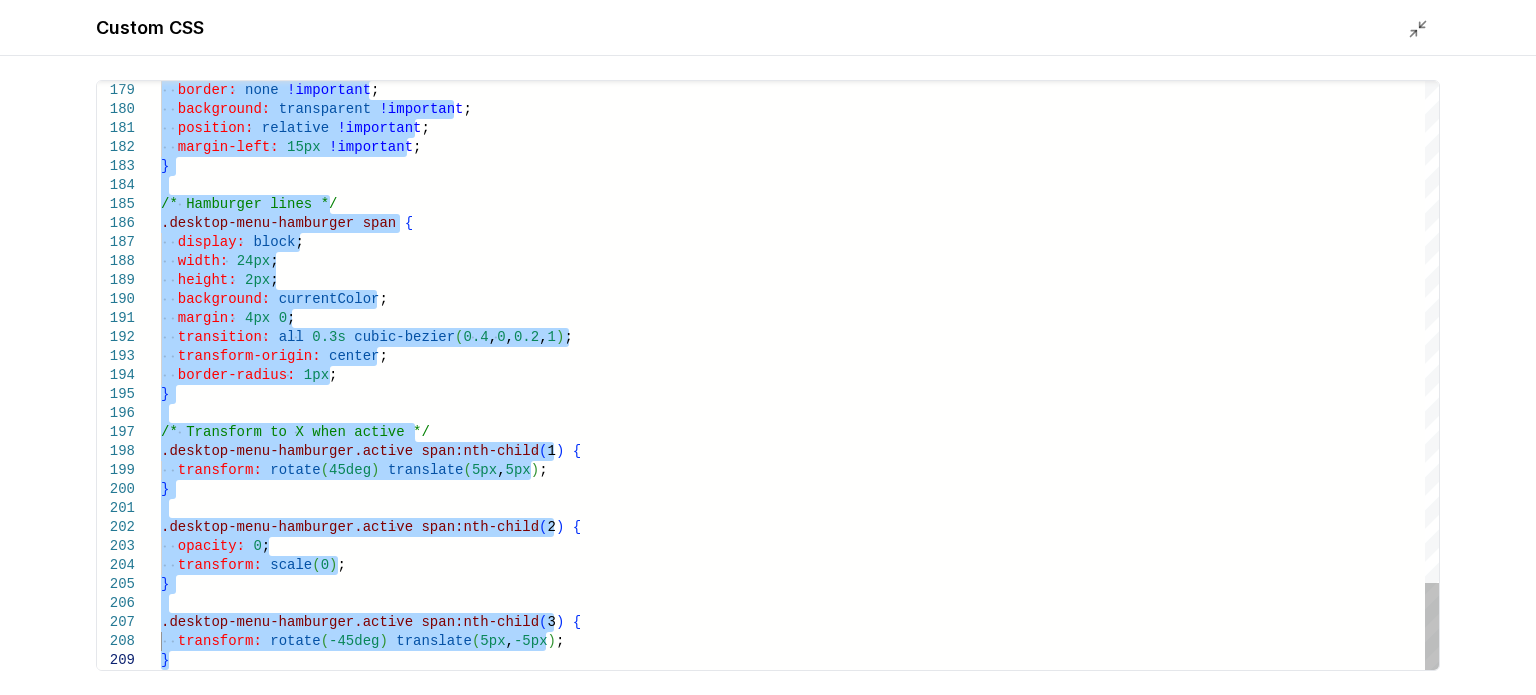 type on "**********" 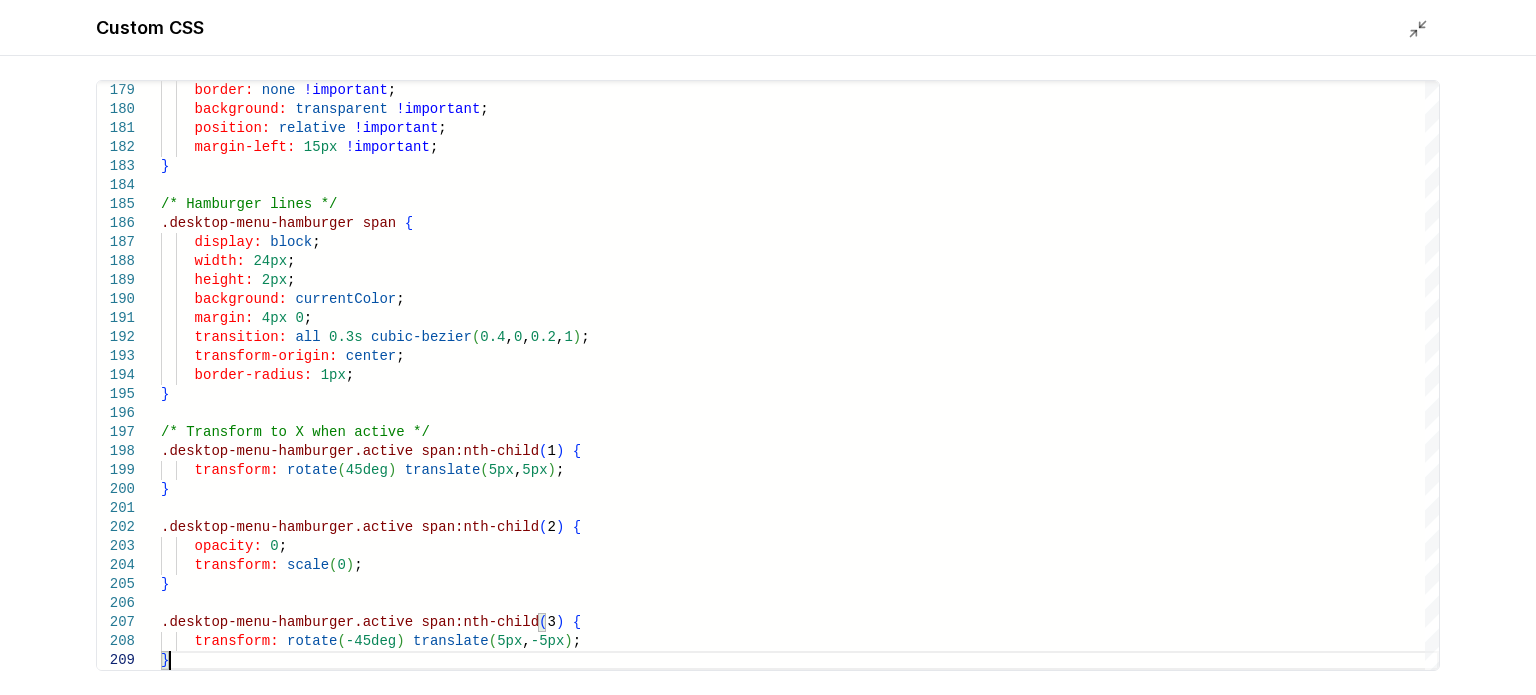 click 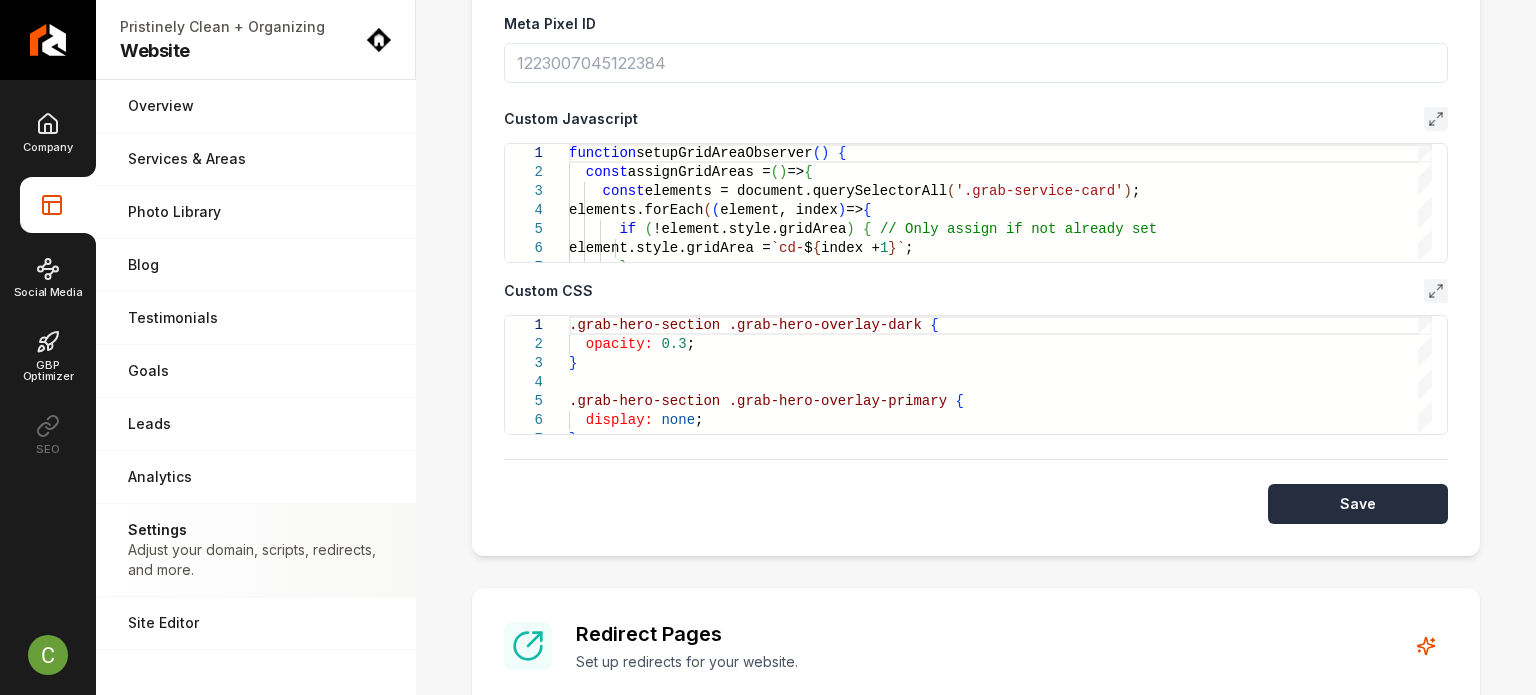 click on "Save" at bounding box center [1358, 504] 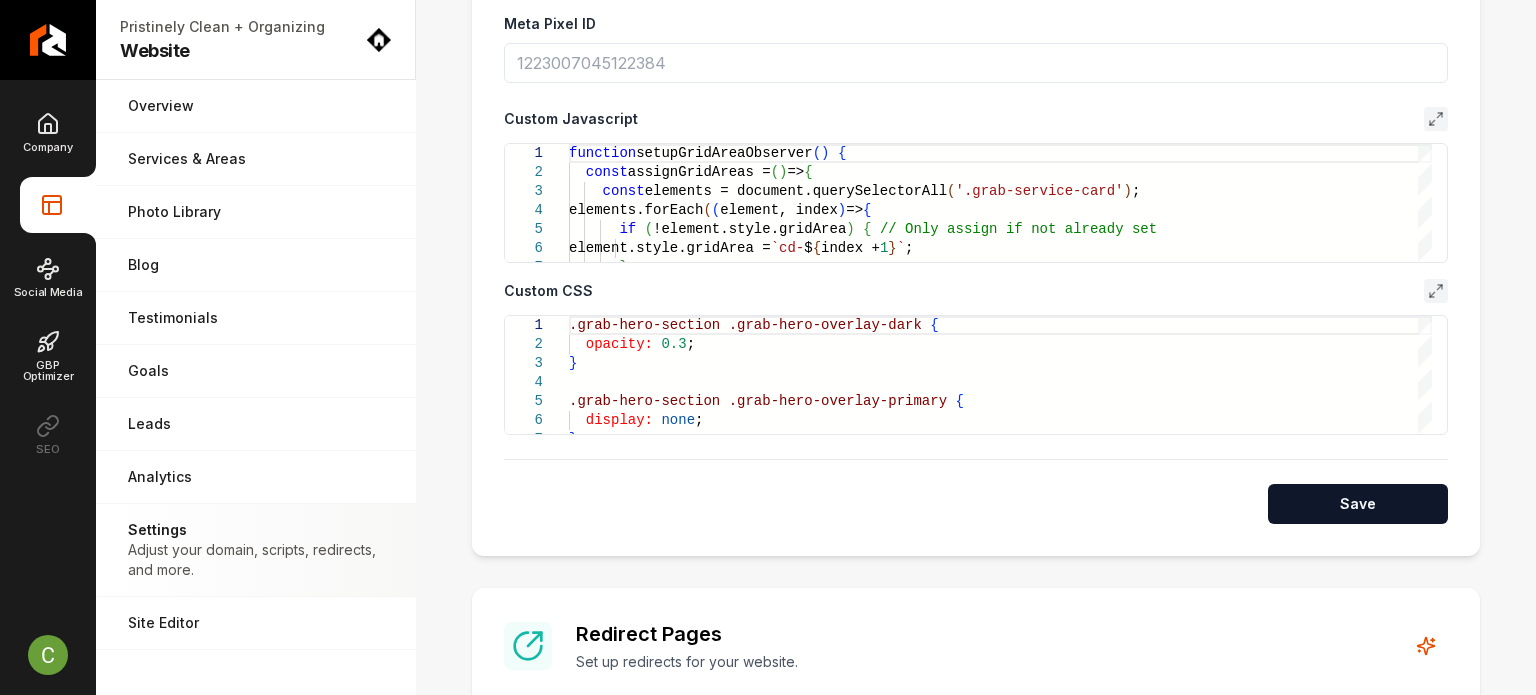 click at bounding box center [1436, 291] 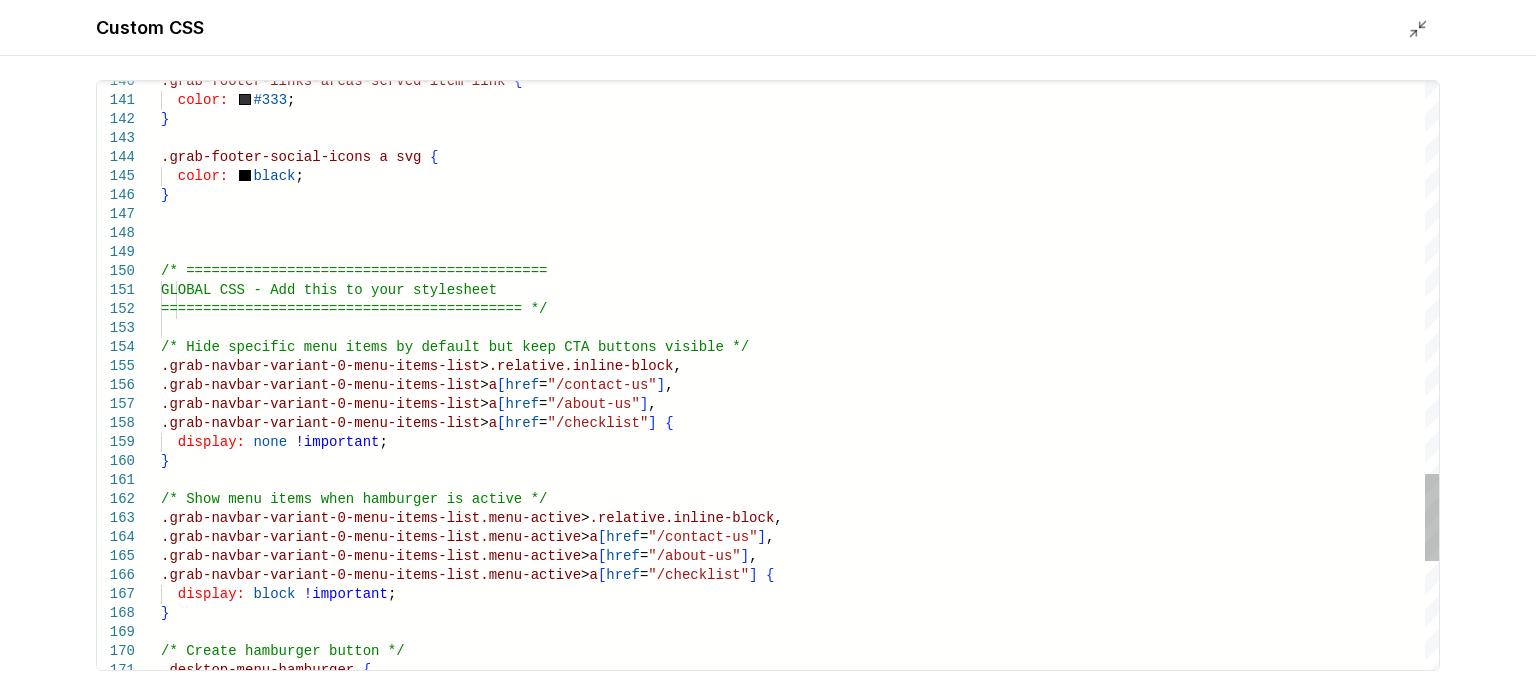 drag, startPoint x: 160, startPoint y: 344, endPoint x: 251, endPoint y: 402, distance: 107.912 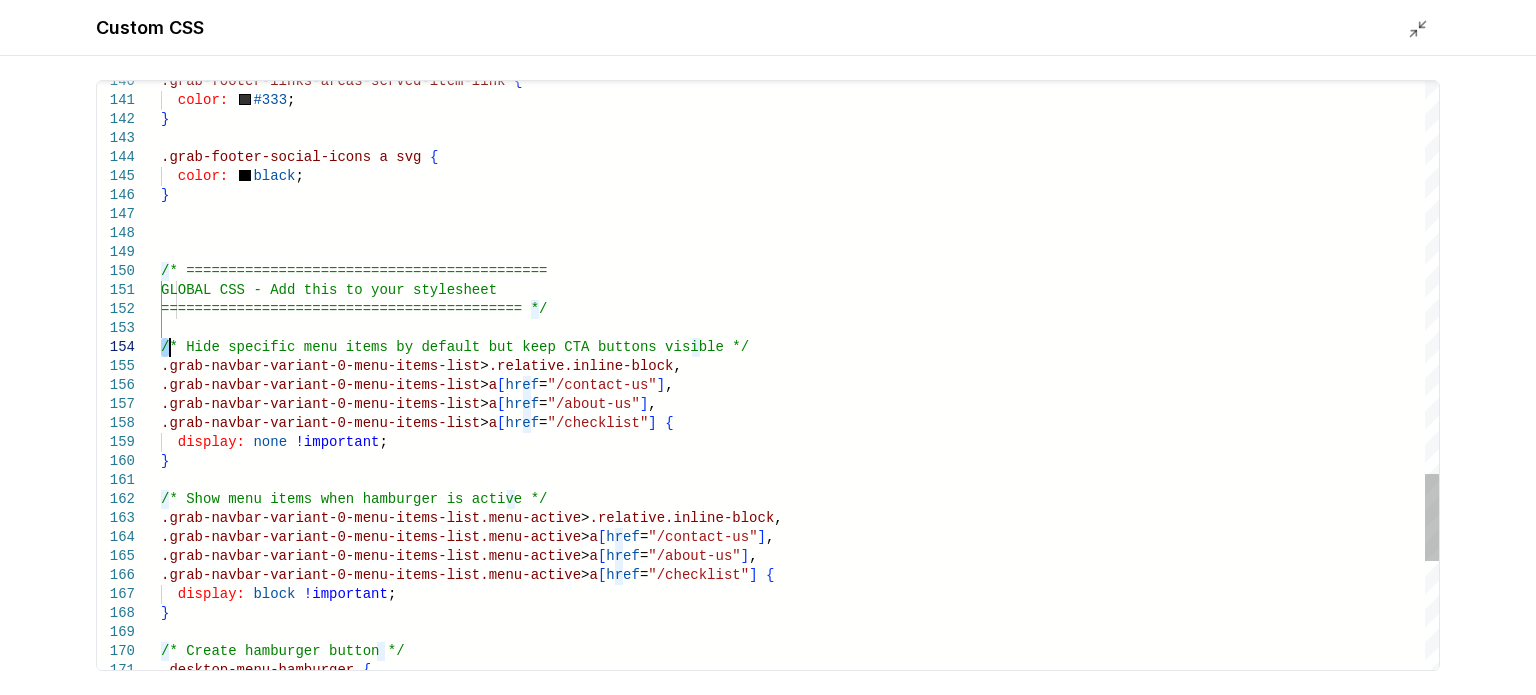 scroll, scrollTop: 0, scrollLeft: 0, axis: both 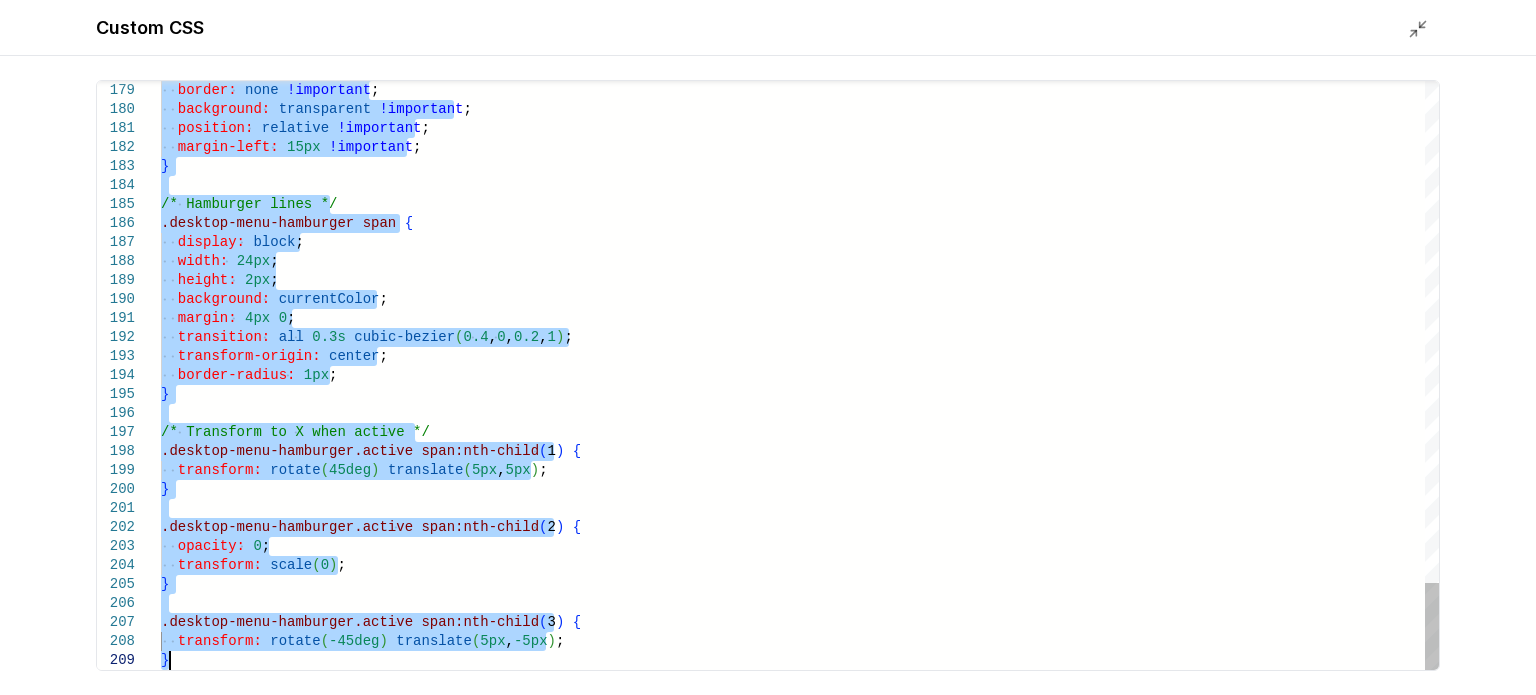drag, startPoint x: 168, startPoint y: 345, endPoint x: 934, endPoint y: 742, distance: 862.7659 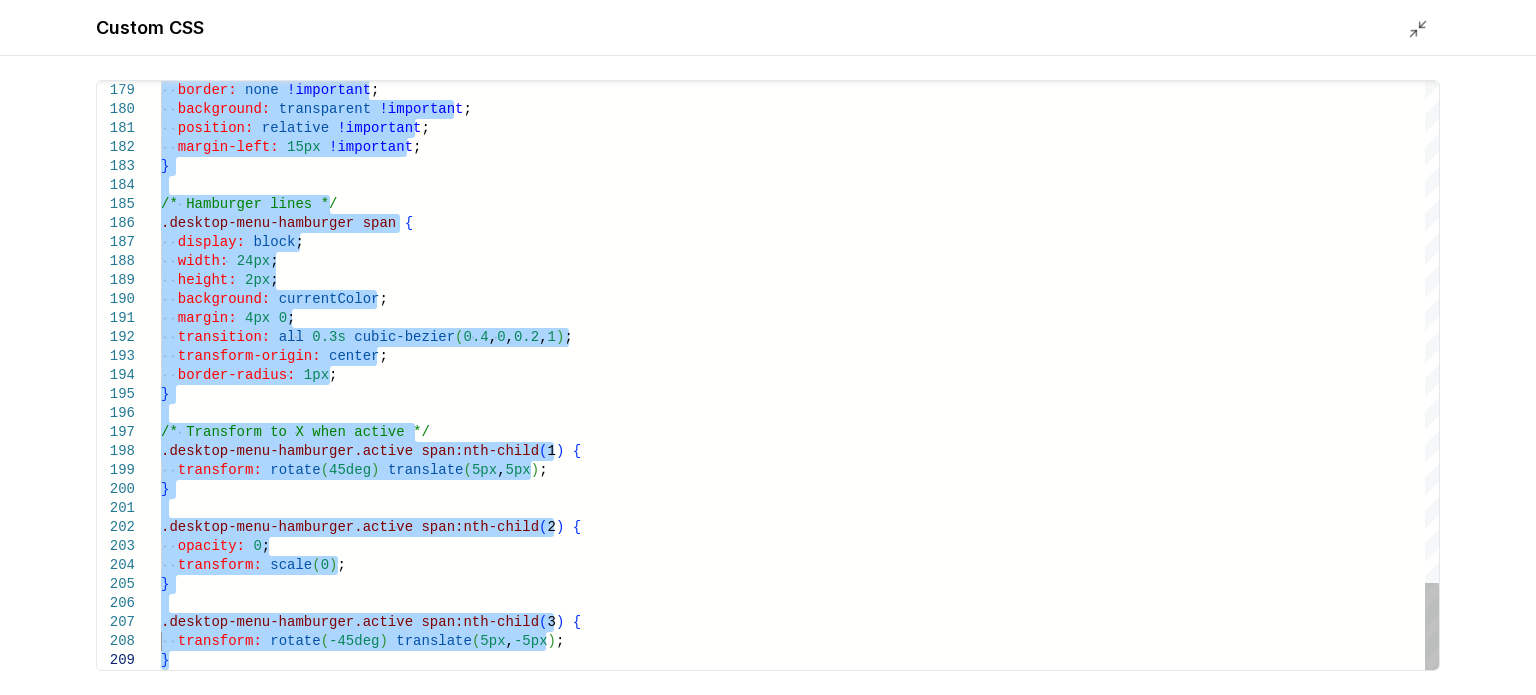 type on "**********" 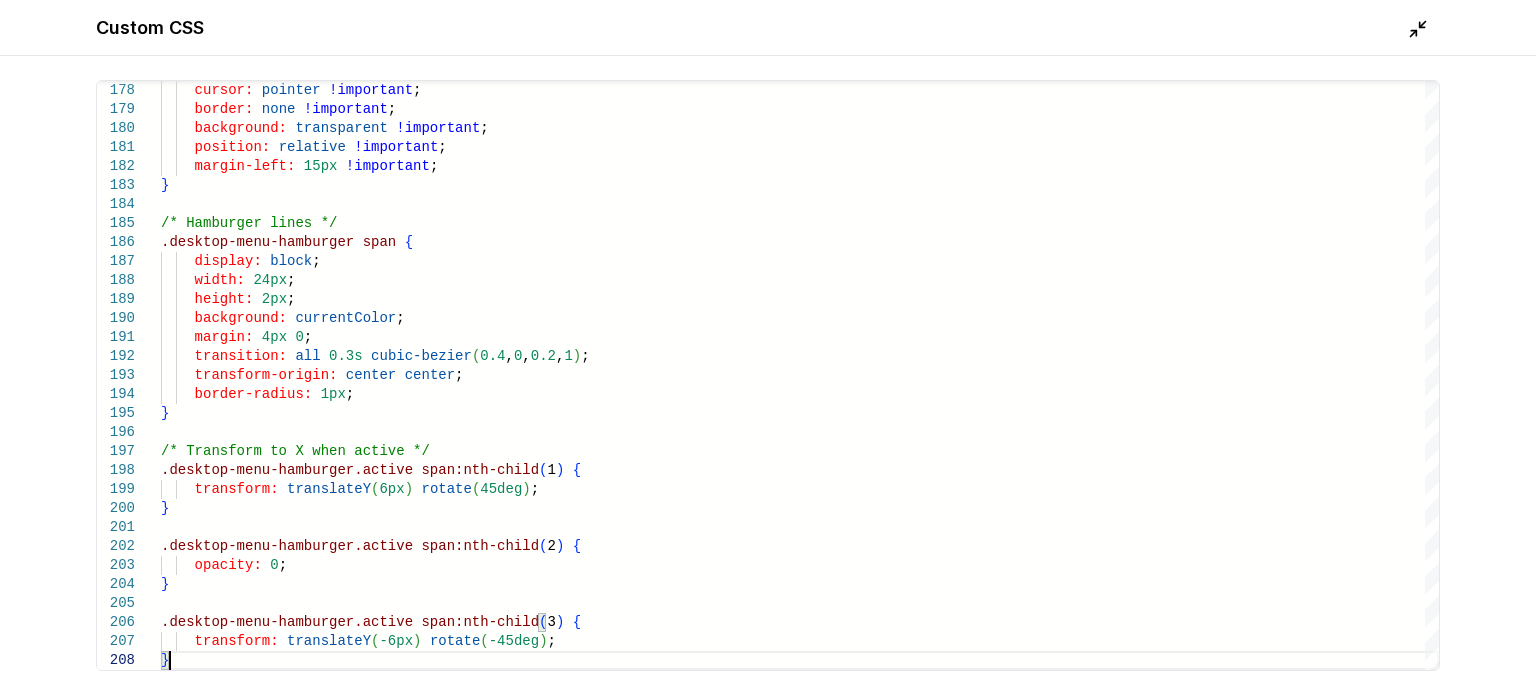 click 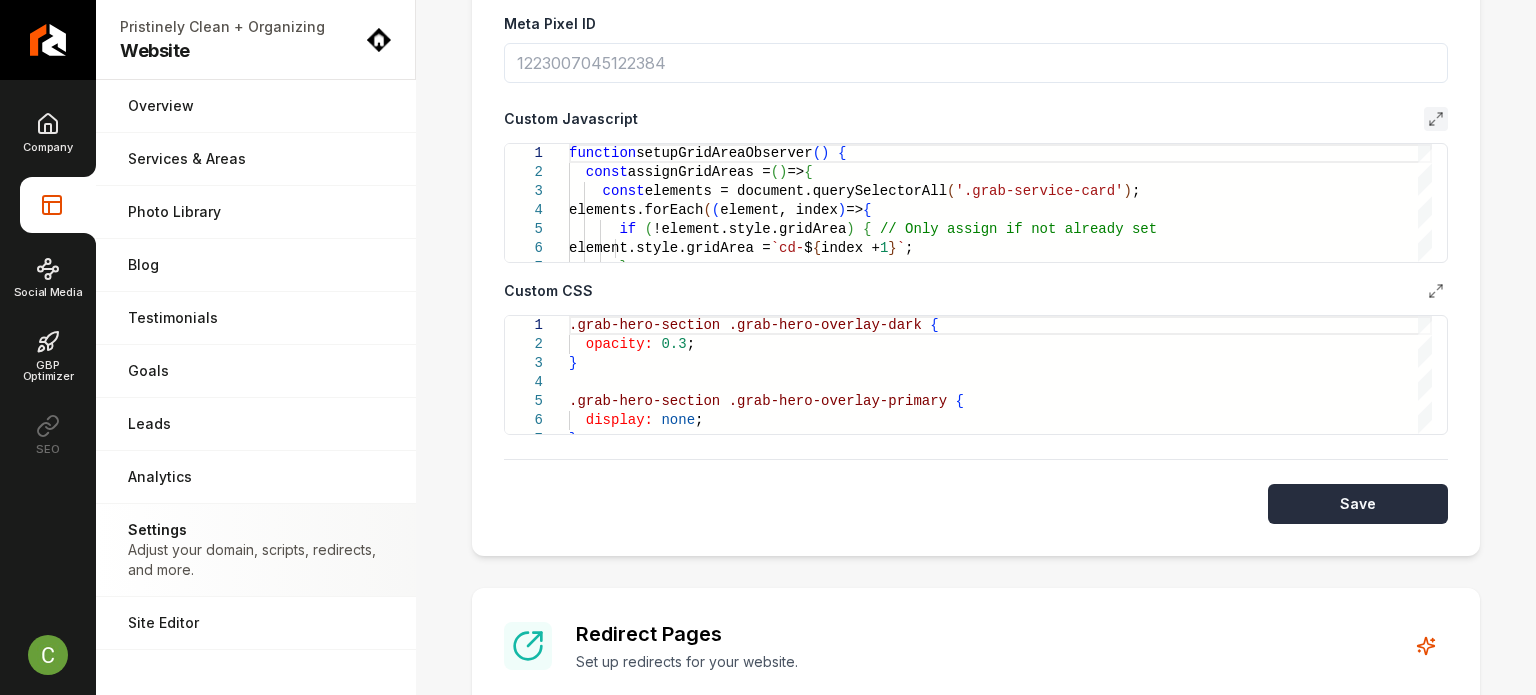 click on "Save" at bounding box center (1358, 504) 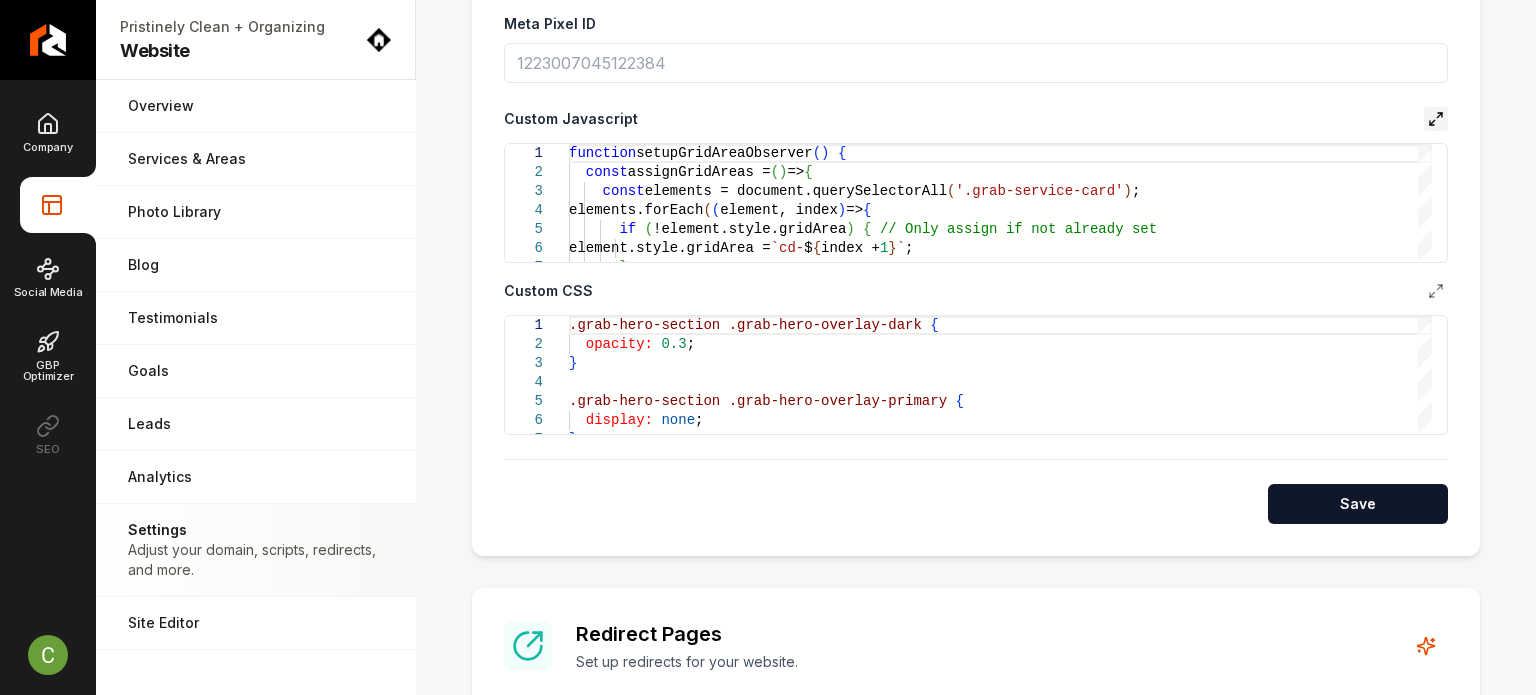 click at bounding box center (1436, 119) 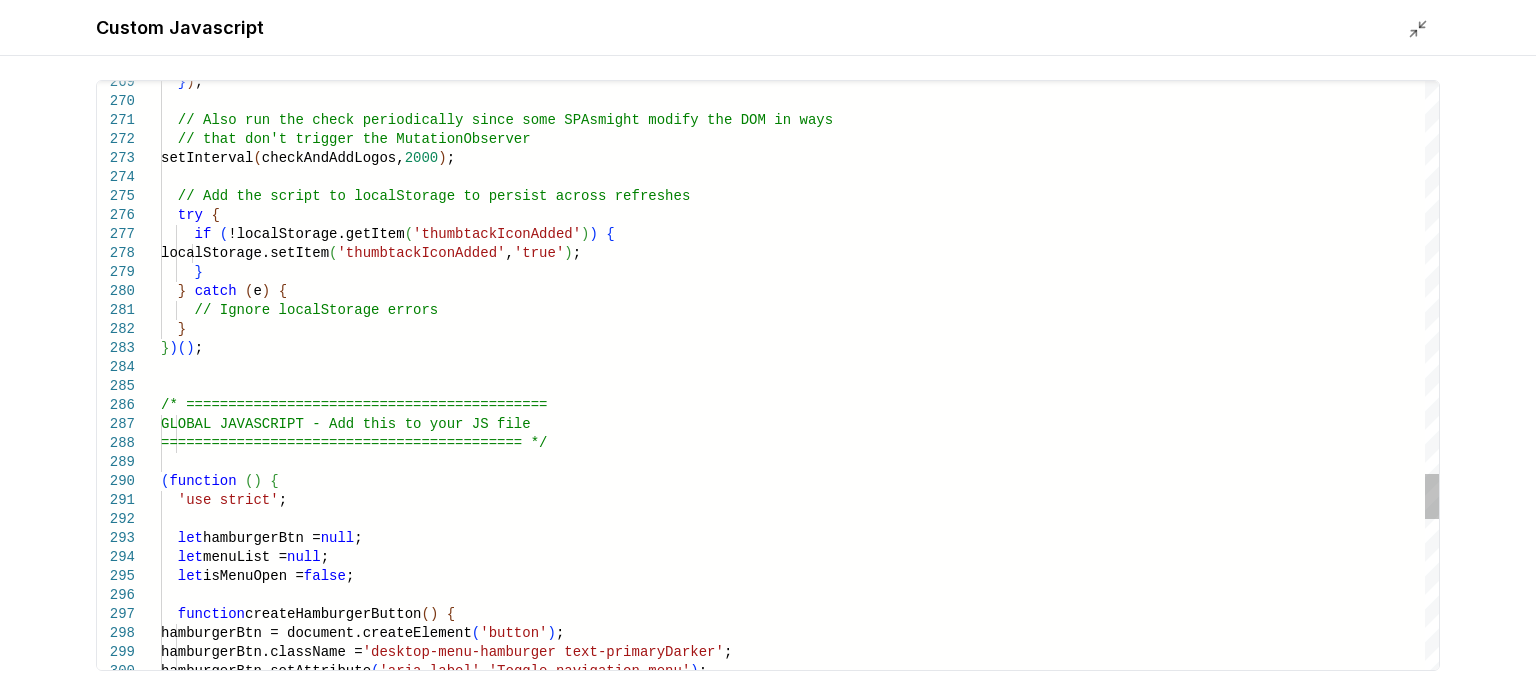 drag, startPoint x: 160, startPoint y: 478, endPoint x: 186, endPoint y: 501, distance: 34.713108 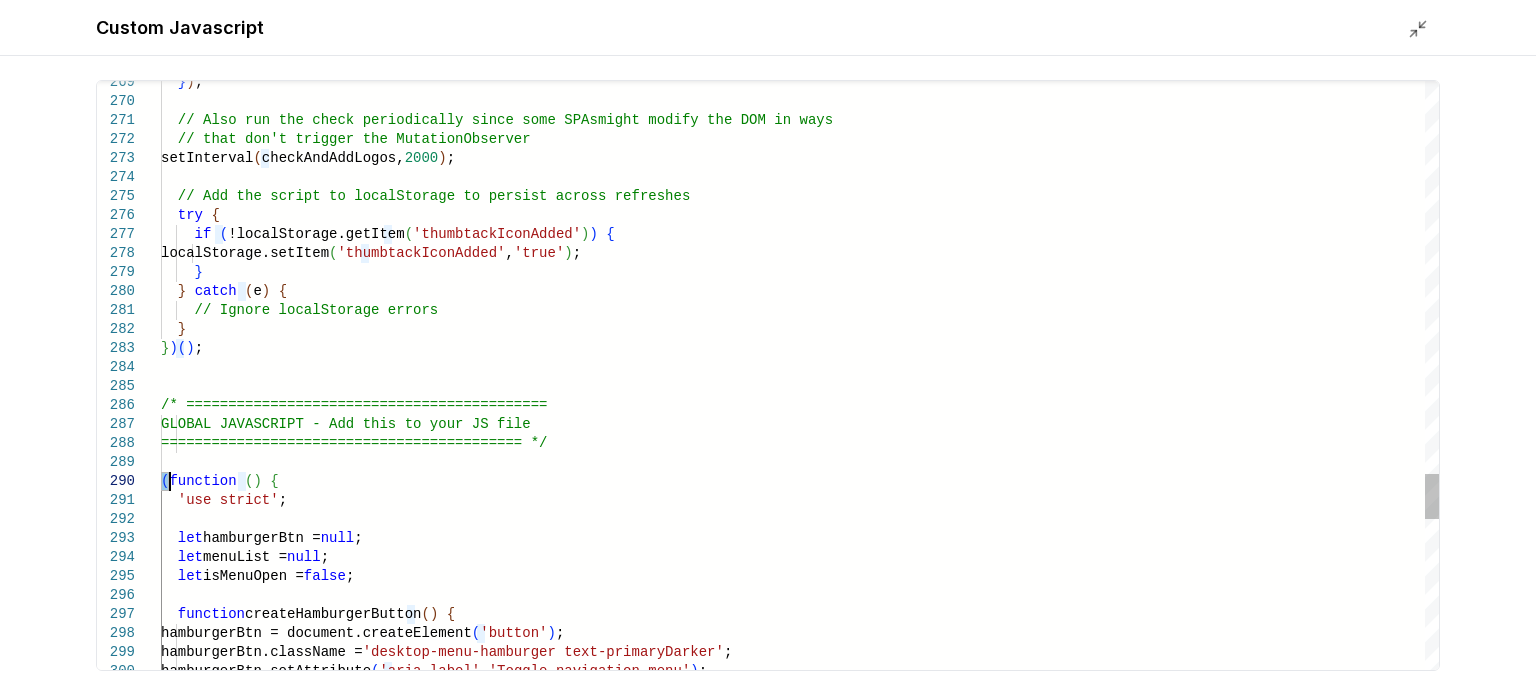 scroll, scrollTop: 0, scrollLeft: 0, axis: both 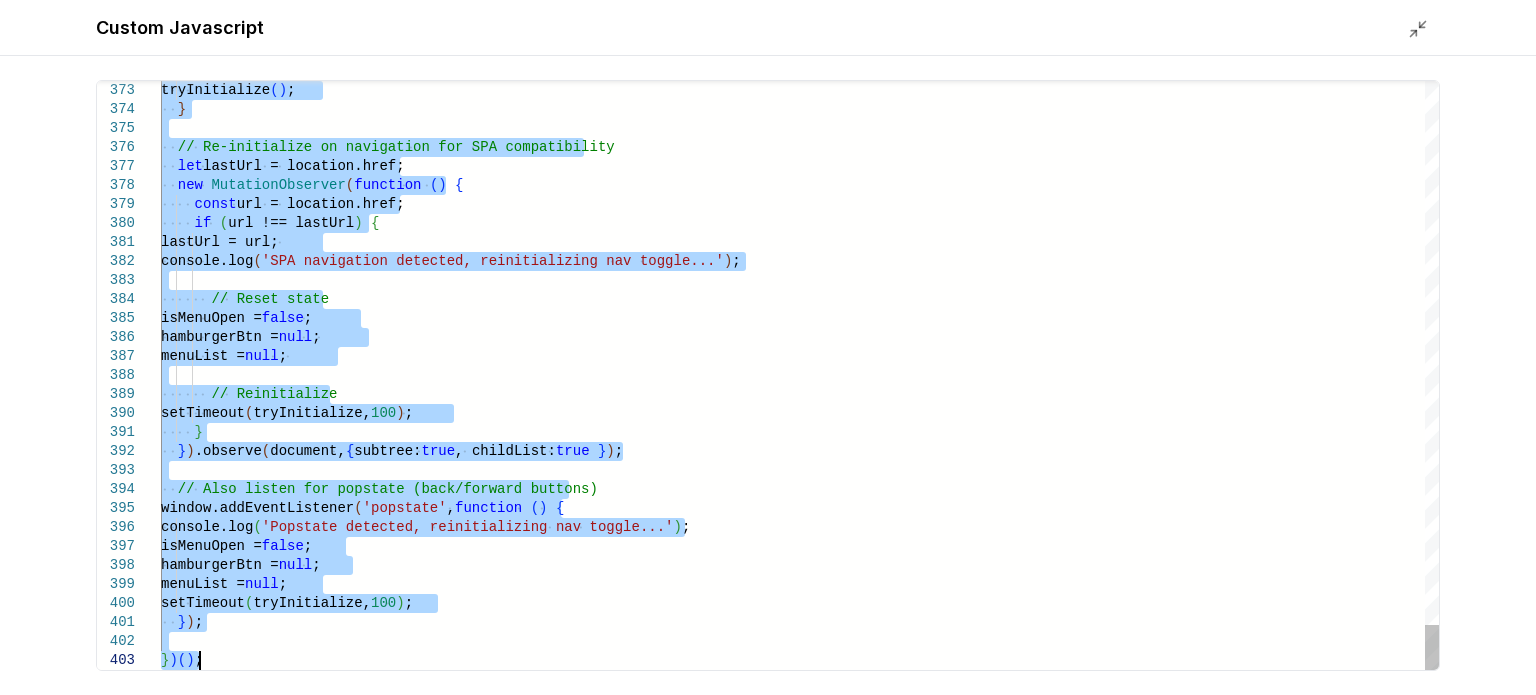drag, startPoint x: 168, startPoint y: 490, endPoint x: 620, endPoint y: 742, distance: 517.5017 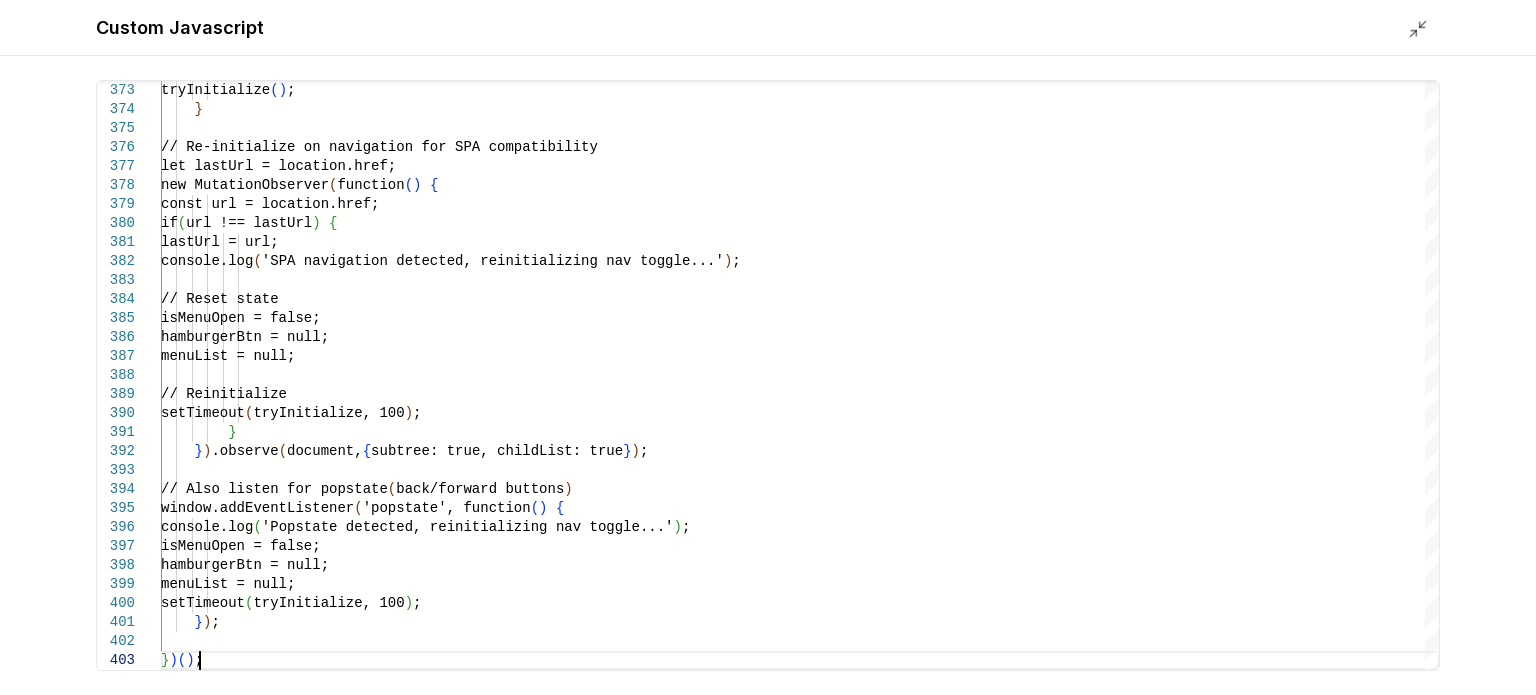 type on "***
****
*****" 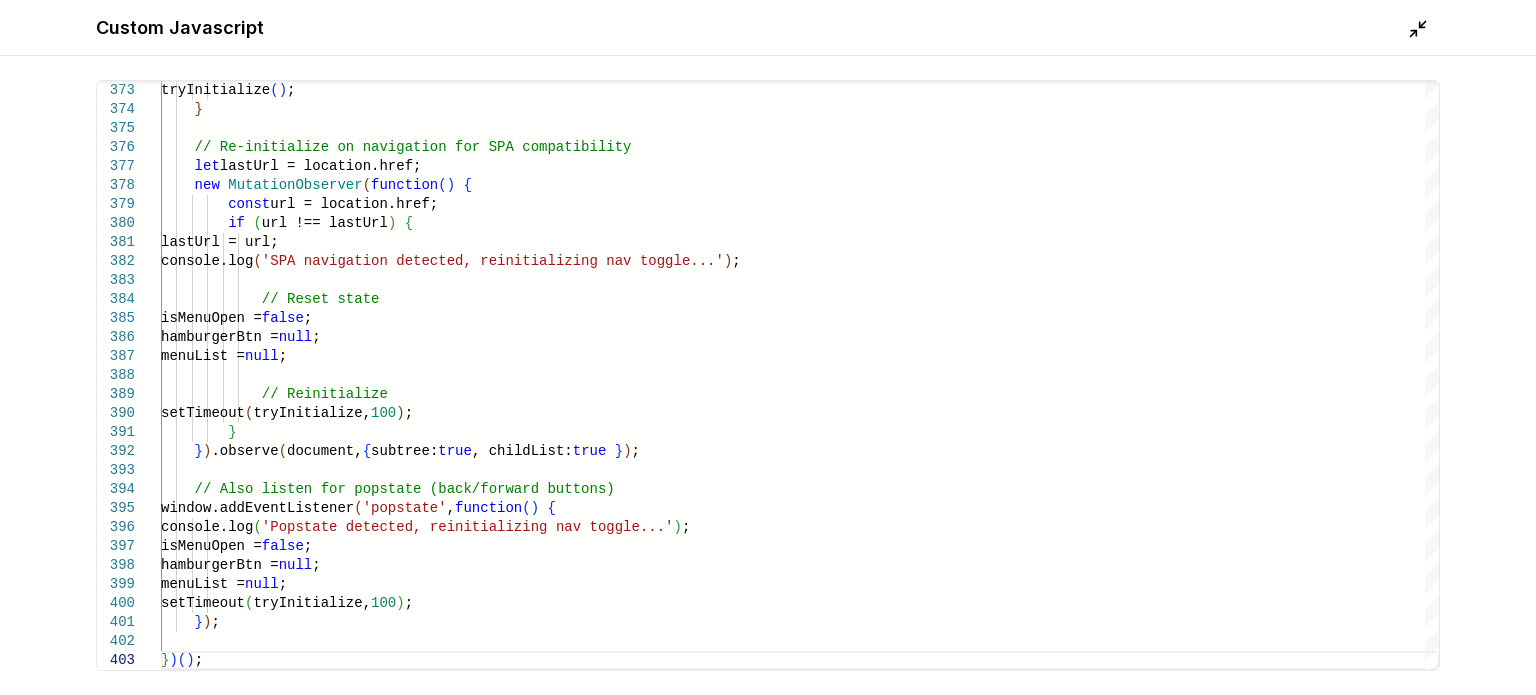 click 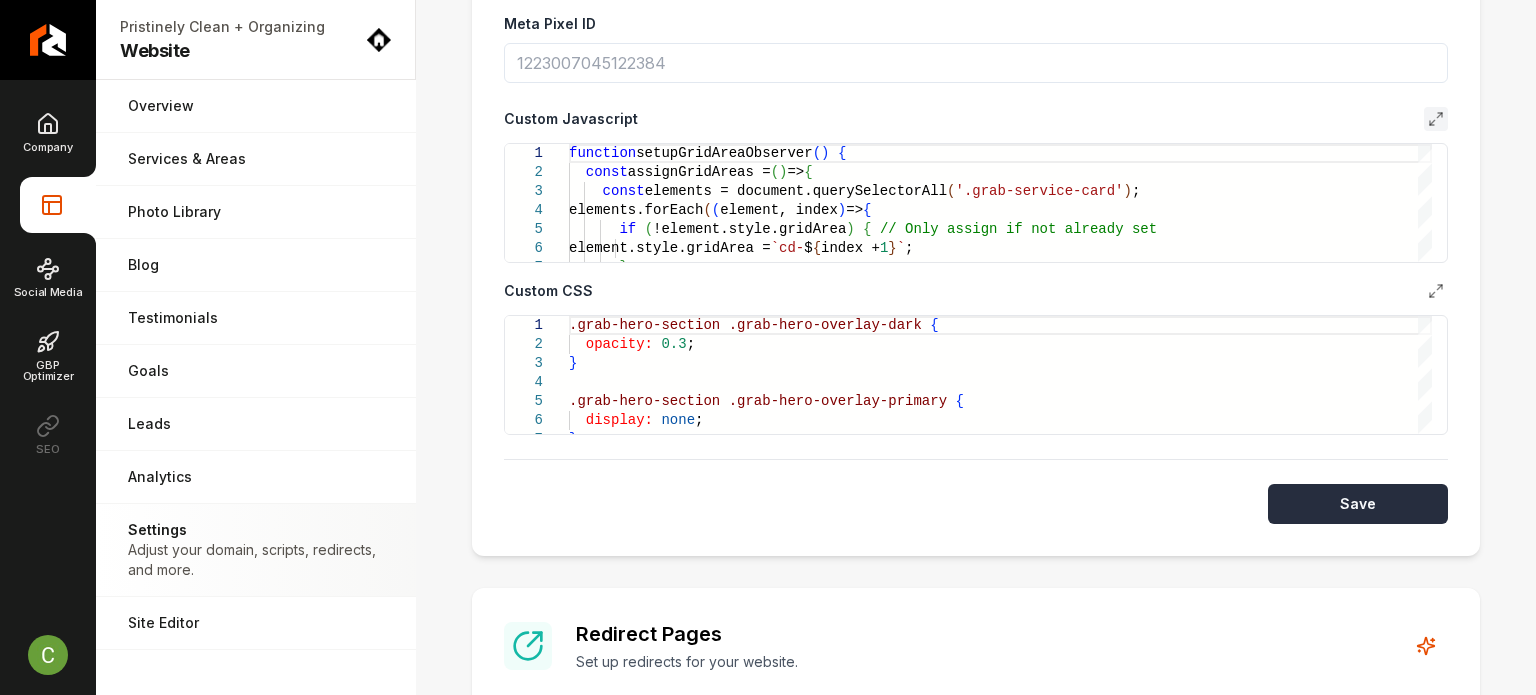 click on "Save" at bounding box center (1358, 504) 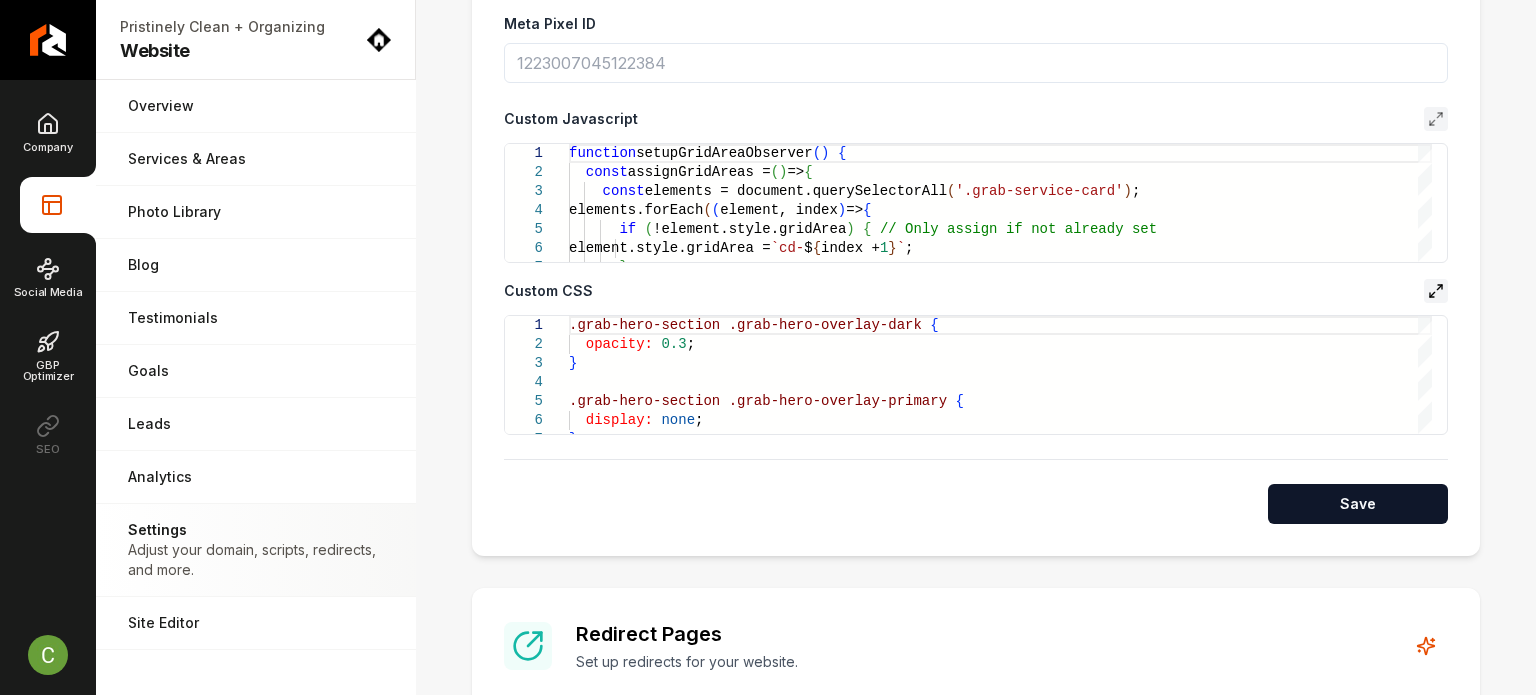 click 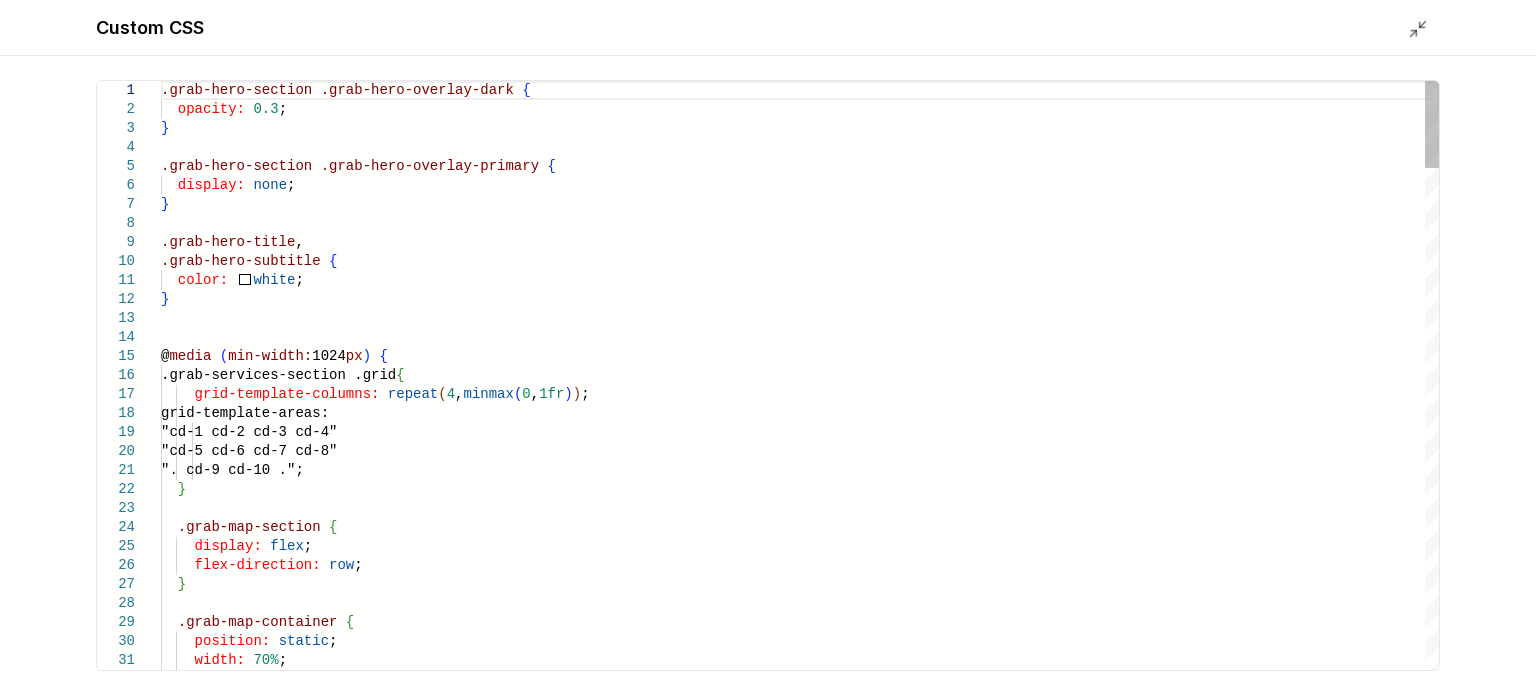 click on ".grab-hero-section   .grab-hero-overlay-dark   {    opacity:   0.3 ; } .grab-hero-section   .grab-hero-overlay-primary   {    display:   none ; } .grab-hero-title , .grab-hero-subtitle   {    color:     white ; } @ media   ( min-width:  1024 px )   {   .grab-services-section .grid  {      grid-template-columns:   repeat ( 4 ,  minmax ( 0 ,  1fr ) ) ;     grid-template-areas:       "cd-1 cd-2 cd-3 cd-4"       "cd-5 cd-6 cd-7 cd-8"       ". cd-9 cd-10 .";    }    .grab-map-section   {      display:   flex ;      flex-direction:   row ;    }    .grab-map-container   {      position:   static ;      width:   70% ;" at bounding box center (800, 2057) 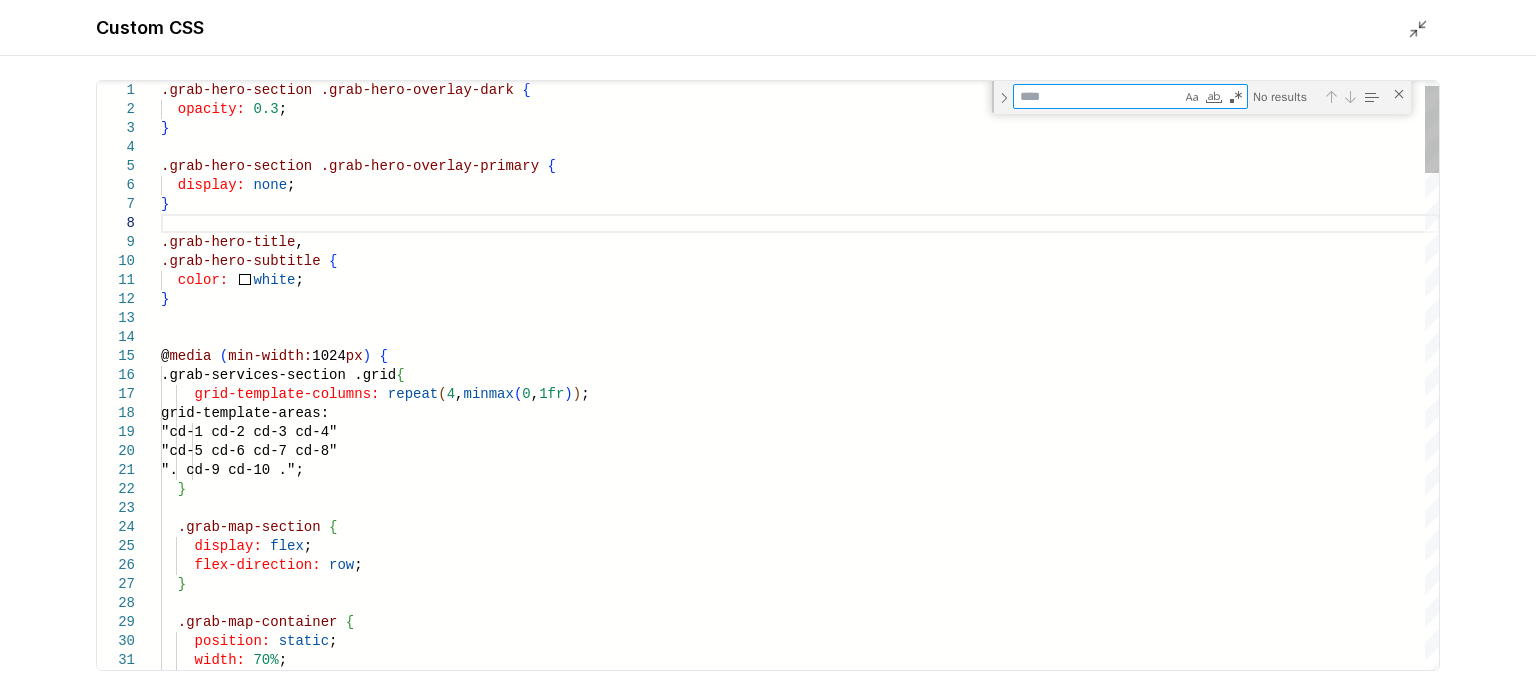 type on "**********" 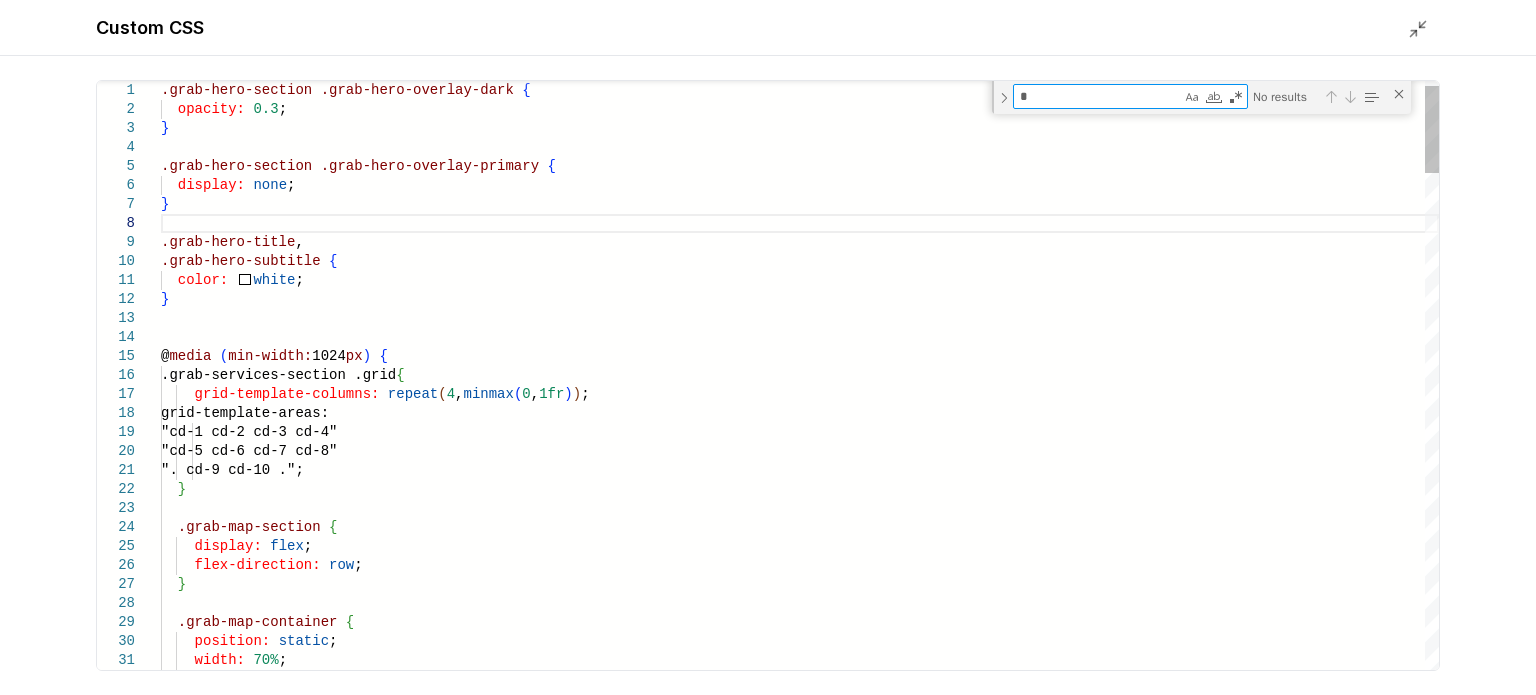type on "**********" 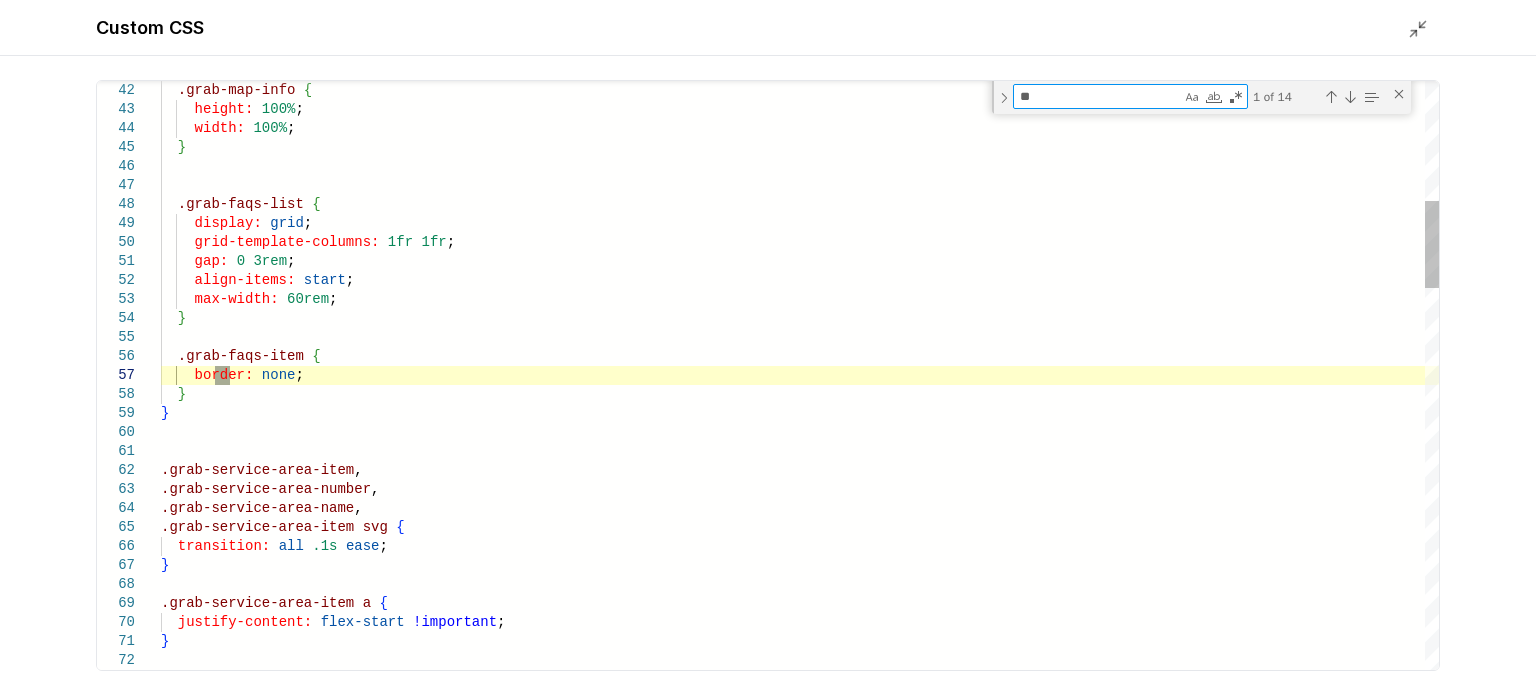type on "**********" 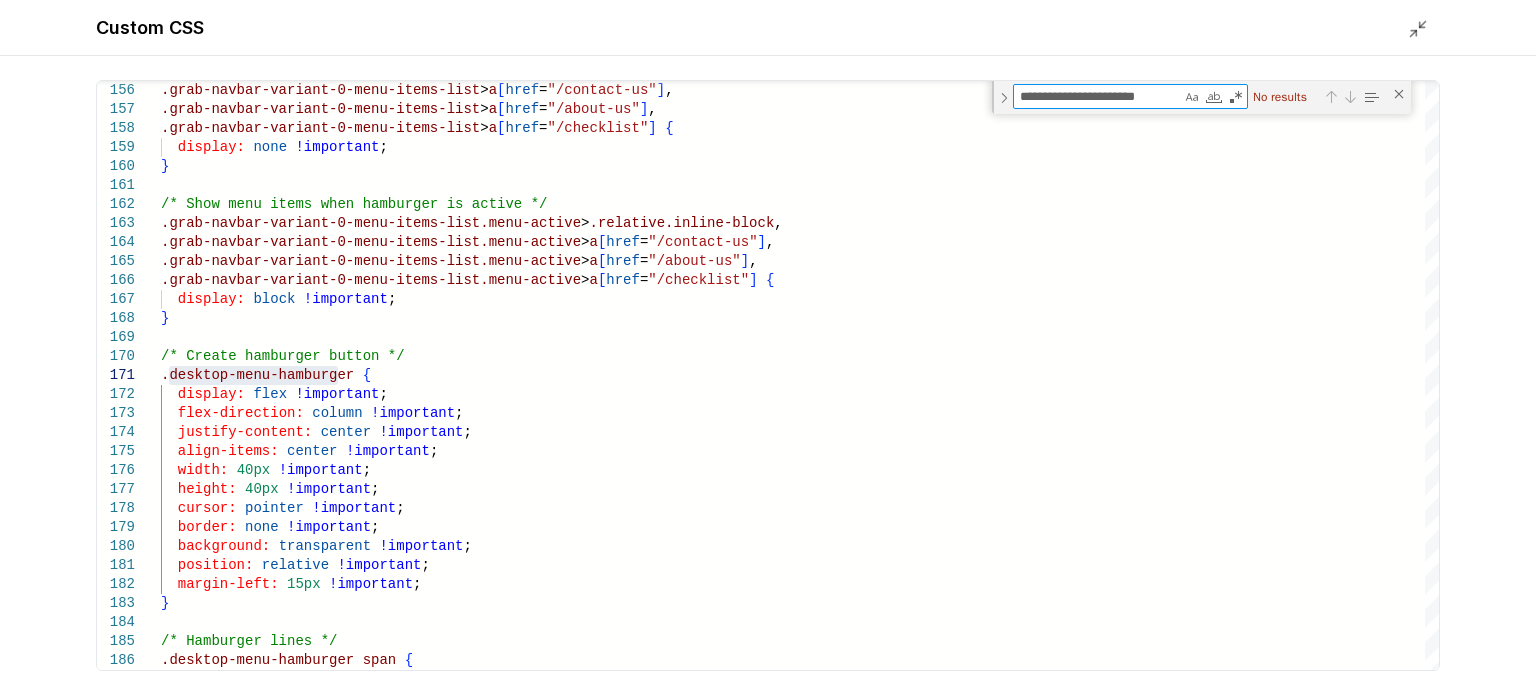 type on "**********" 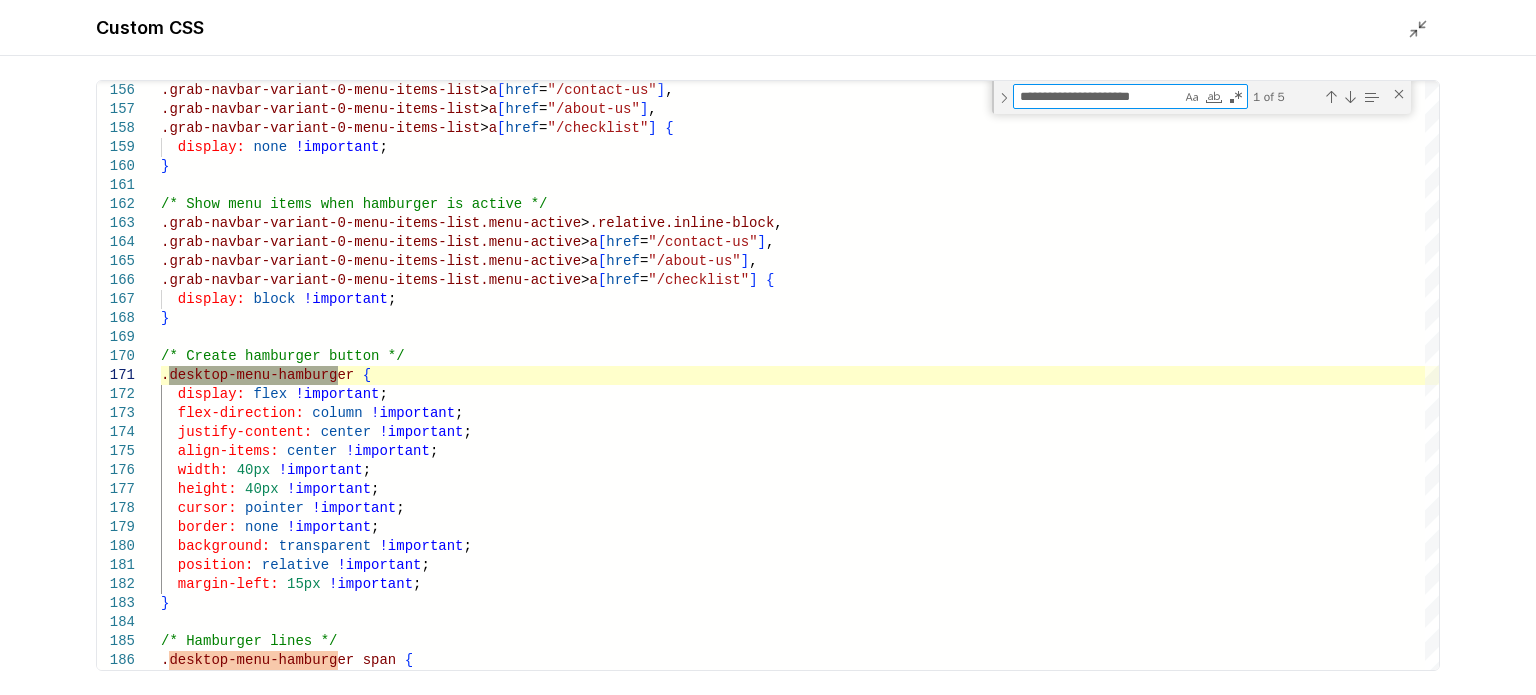 type on "**********" 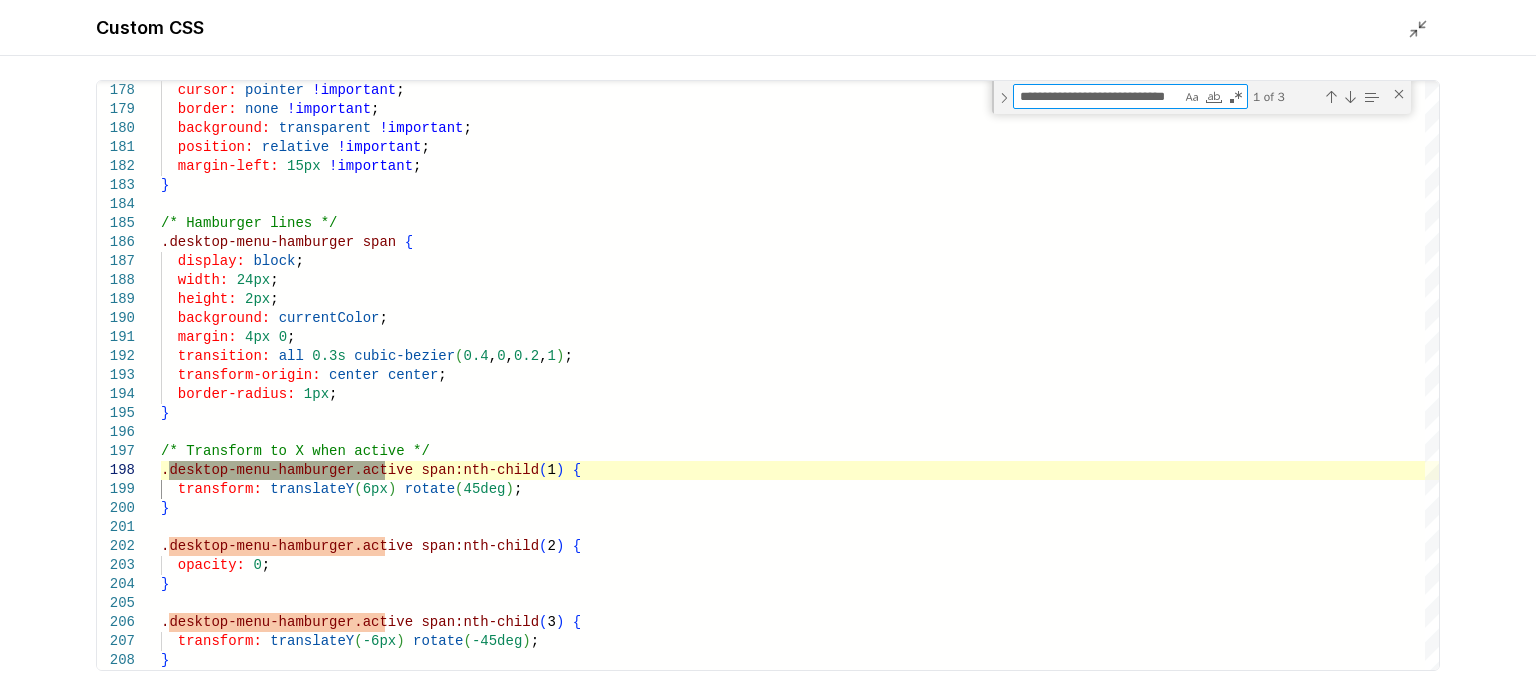 scroll, scrollTop: 0, scrollLeft: 27, axis: horizontal 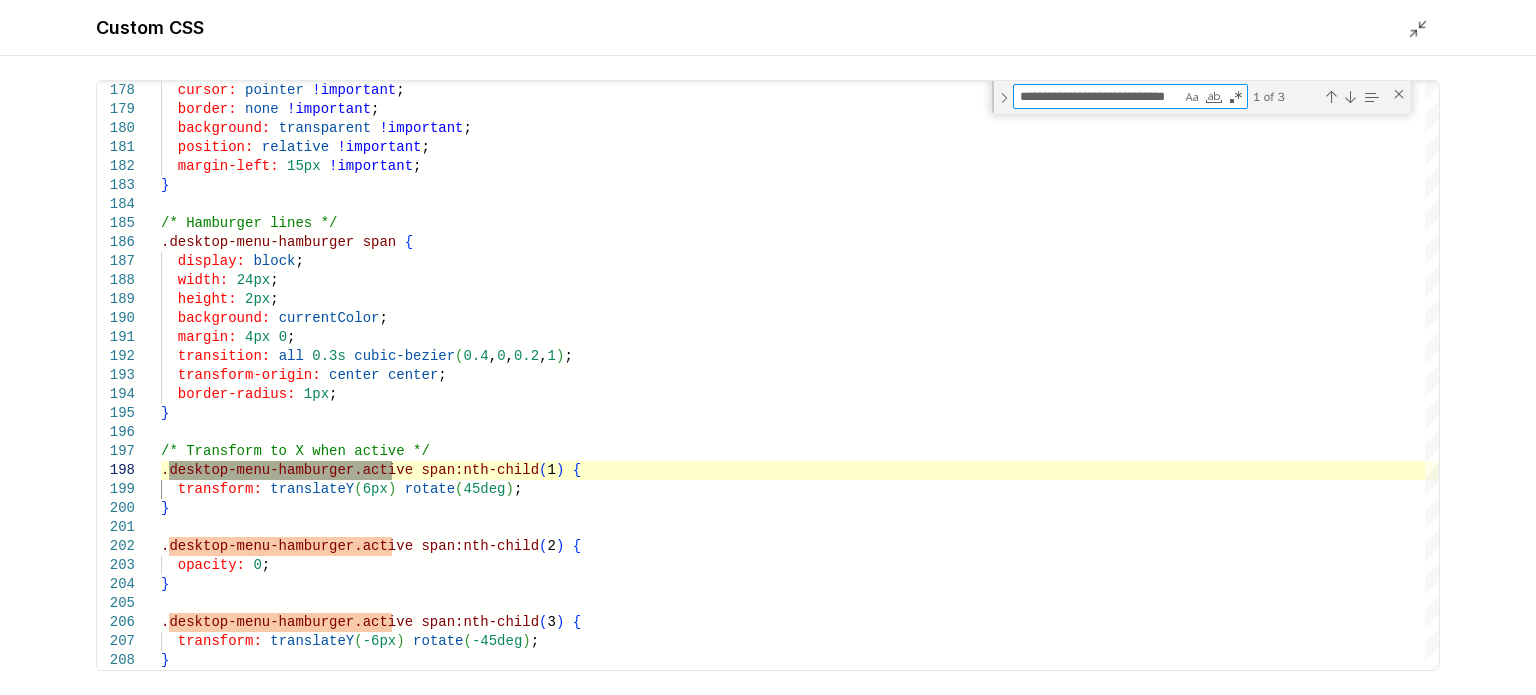 type on "**********" 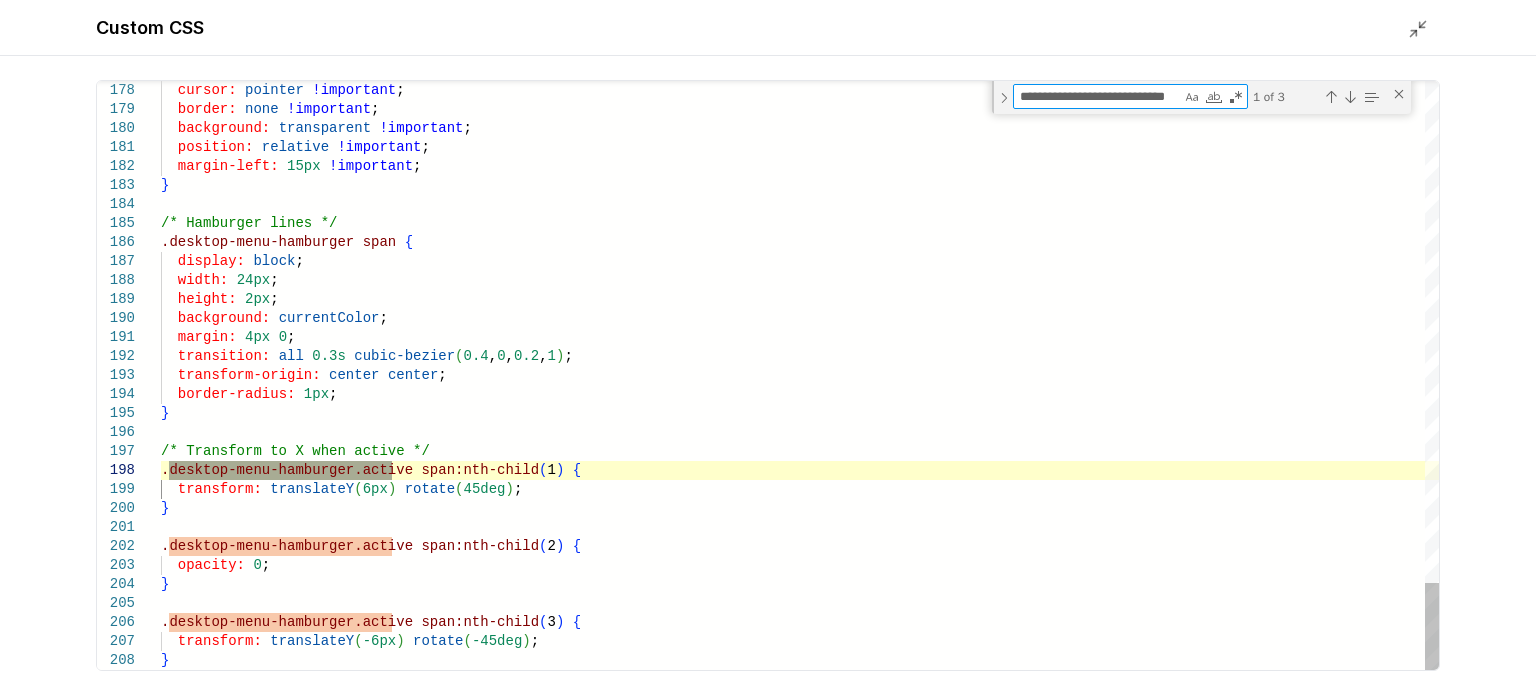 scroll, scrollTop: 0, scrollLeft: 0, axis: both 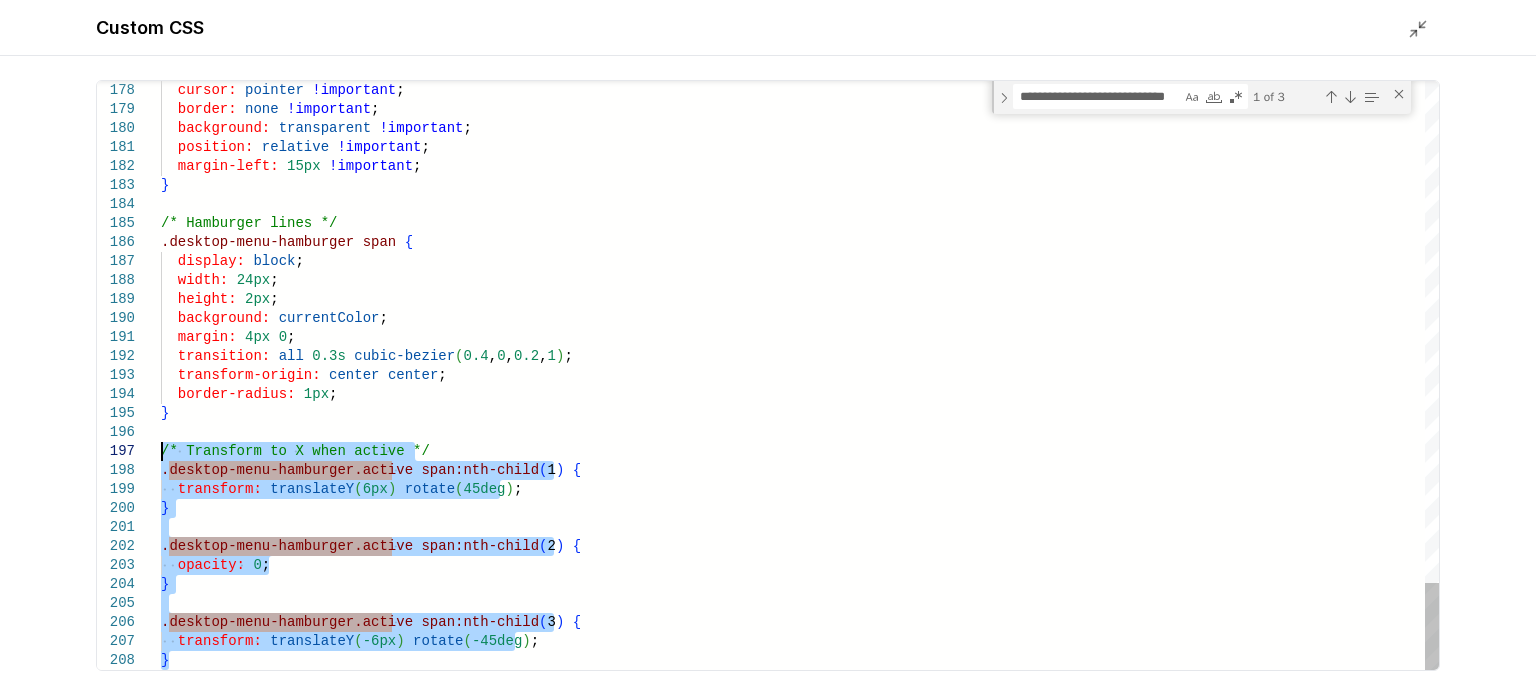 drag, startPoint x: 168, startPoint y: 650, endPoint x: 138, endPoint y: 458, distance: 194.32962 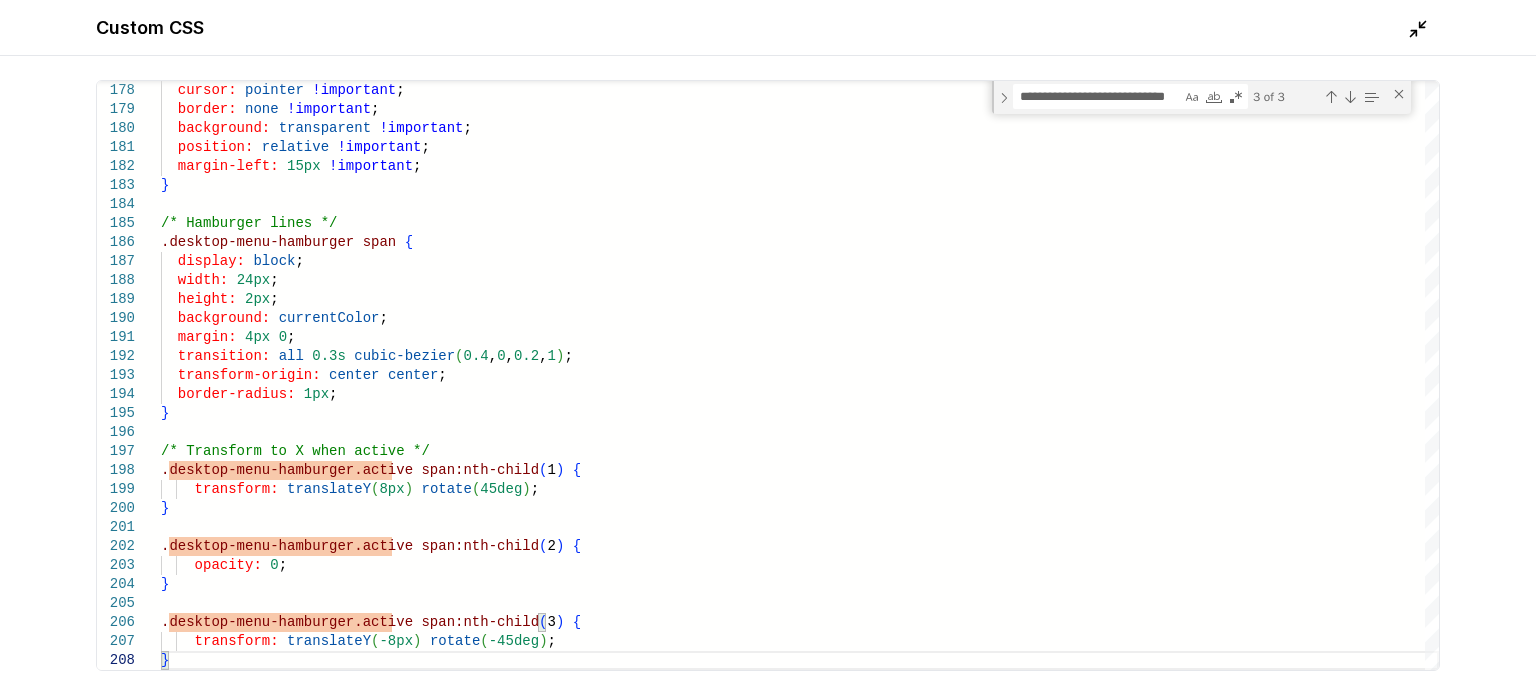 click 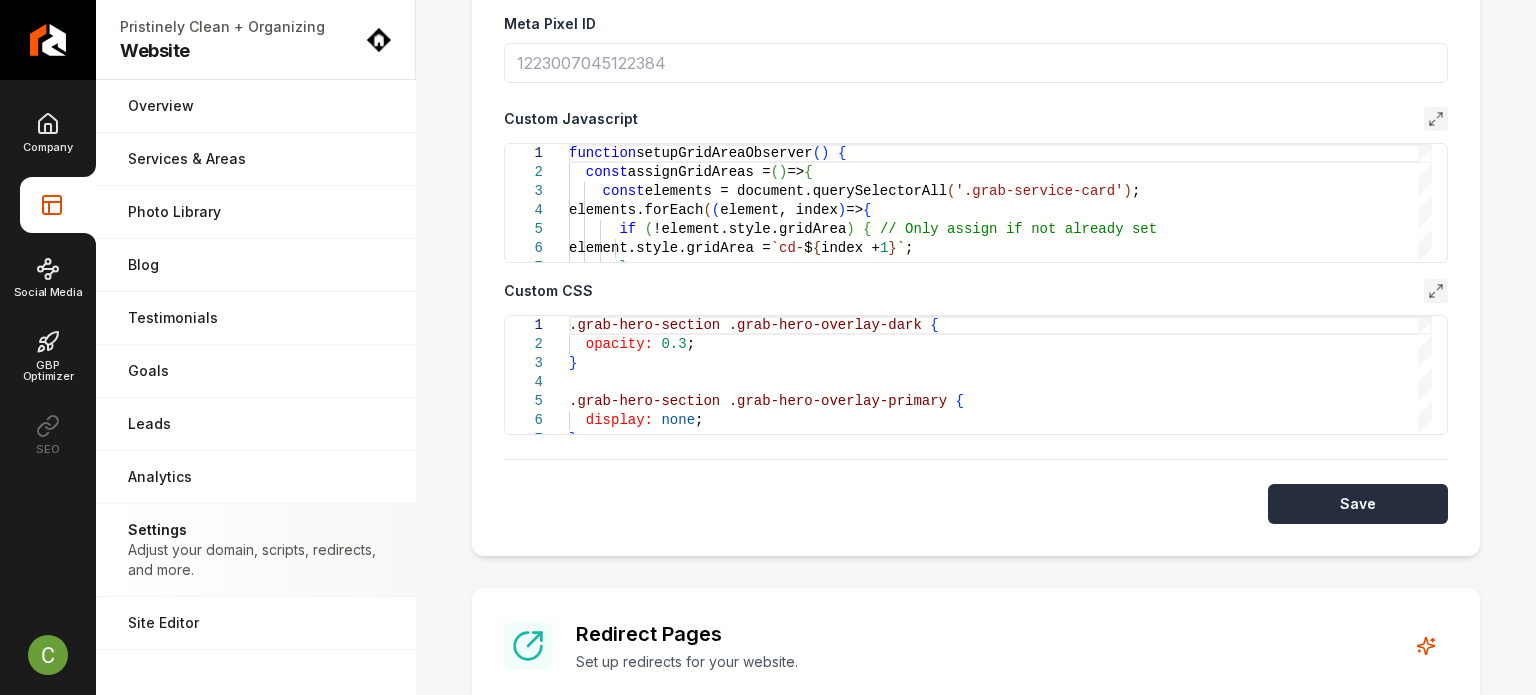 click on "Save" at bounding box center [1358, 504] 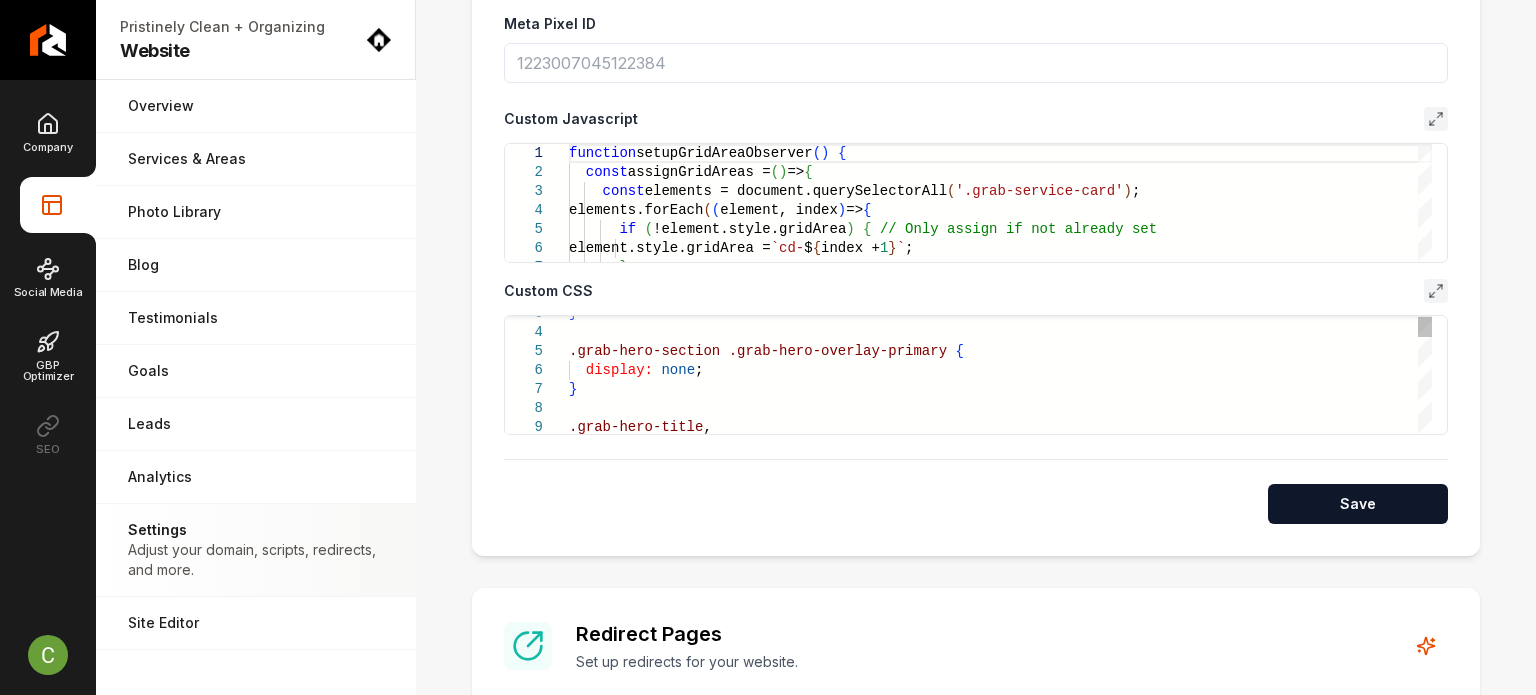 scroll, scrollTop: 1000, scrollLeft: 0, axis: vertical 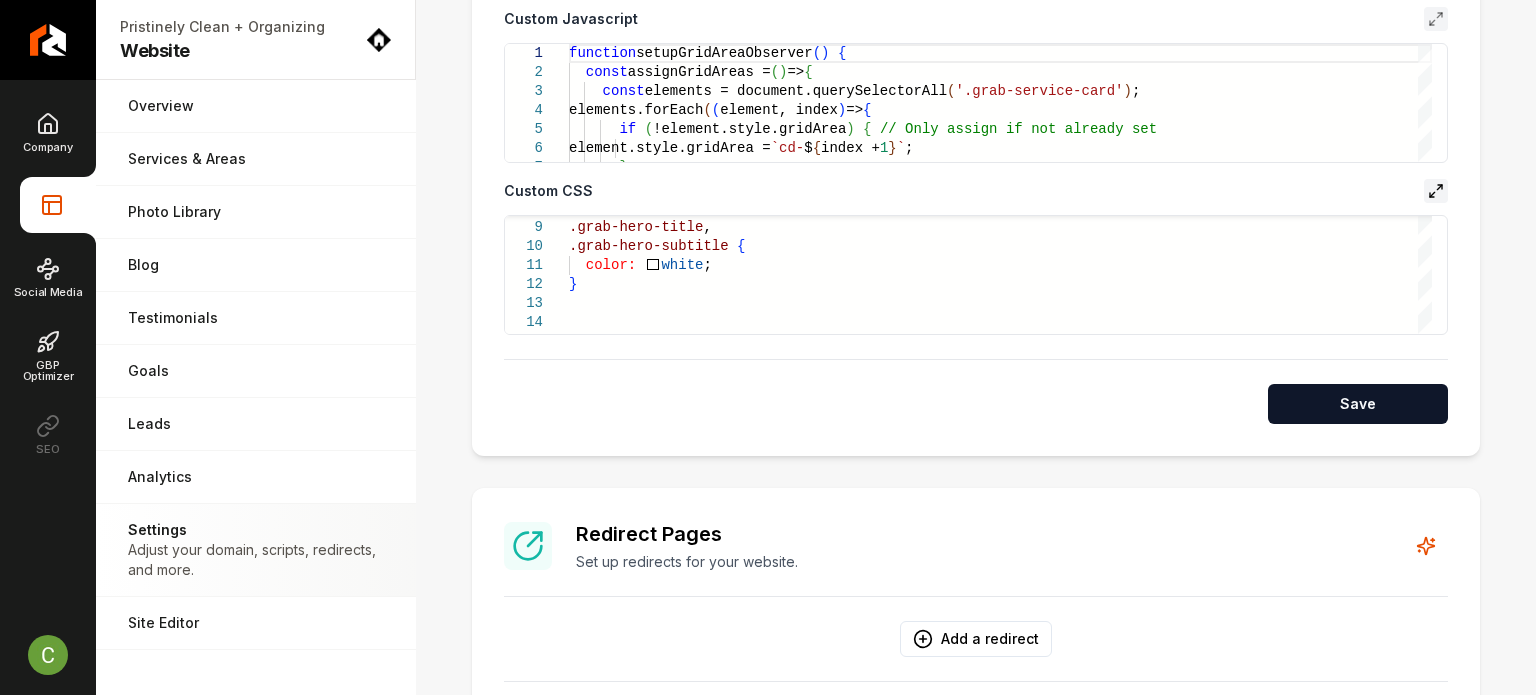 click 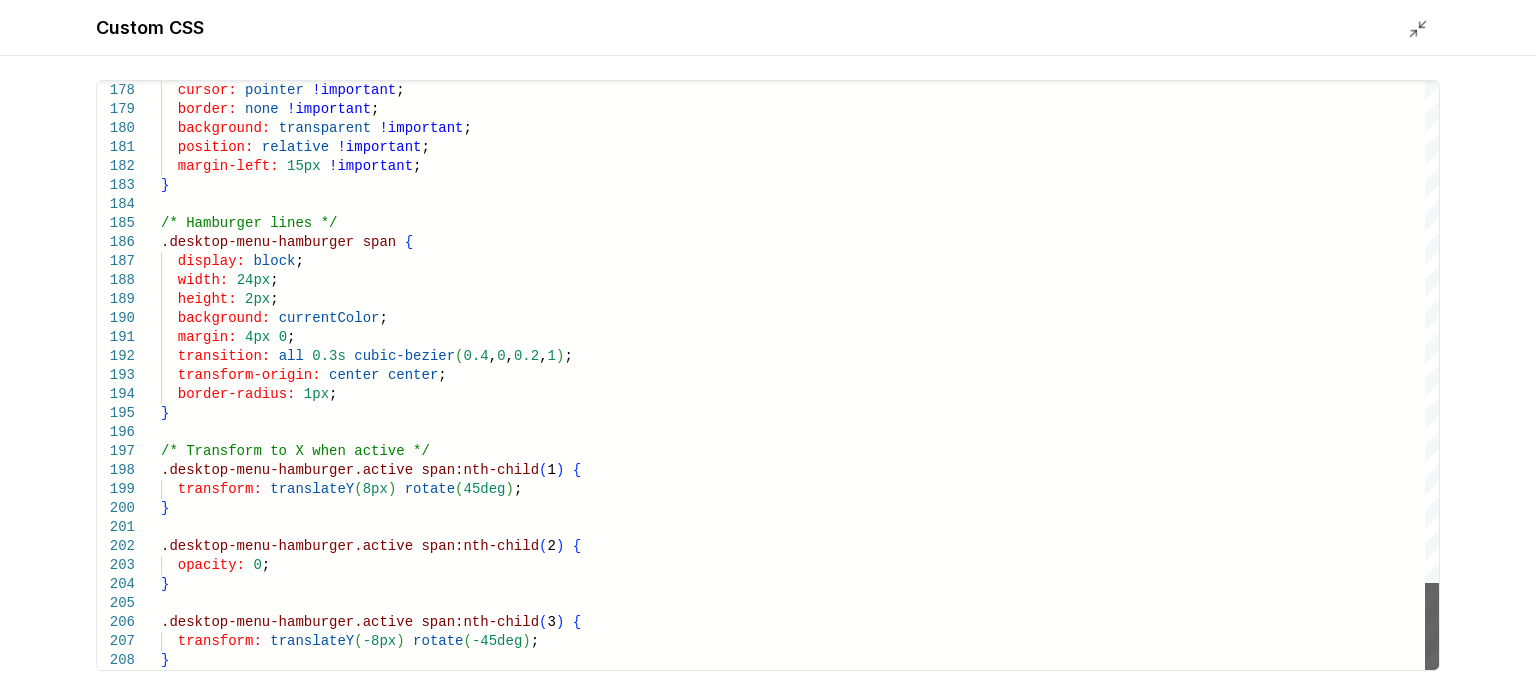 click at bounding box center [1432, 626] 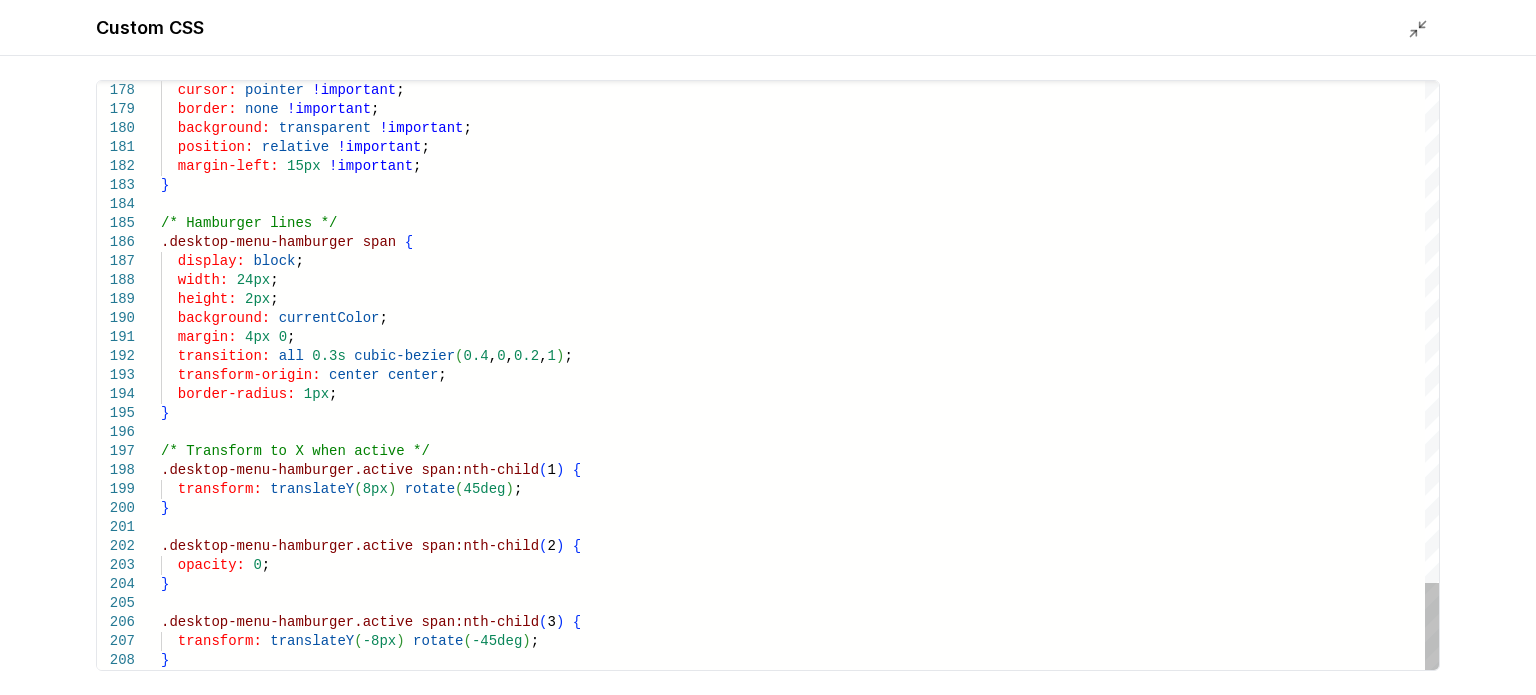 click on "cursor:   pointer   !important ;    border:   none   !important ;    background:   transparent   !important ;    position:   relative   !important ;    margin-left:   15px   !important ; } /* Hamburger lines */ .desktop-menu-hamburger   span   {    display:   block ;    width:   24px ;    height:   2px ;    background:   currentColor ;    margin:   4px   0 ;    transition:   all   0.3s   cubic-bezier ( 0.4 ,  0 ,  0.2 ,  1 ) ;    transform-origin:   center   center ;    border-radius:   1px ; } /* Transform to X when active */ .desktop-menu-hamburger.active   span:nth-child ( 1 )   {    transform:   translateY ( 8px )   rotate ( 45deg ) ; } .desktop-menu-hamburger.active   span:nth-child ( 2 )   {    opacity:   0 ; } .desktop-menu-hamburger.active   span:nth-child ( 3 )   {    transform:   translateY ( -8px )   rotate ( -45deg ) ; }" at bounding box center (800, -1306) 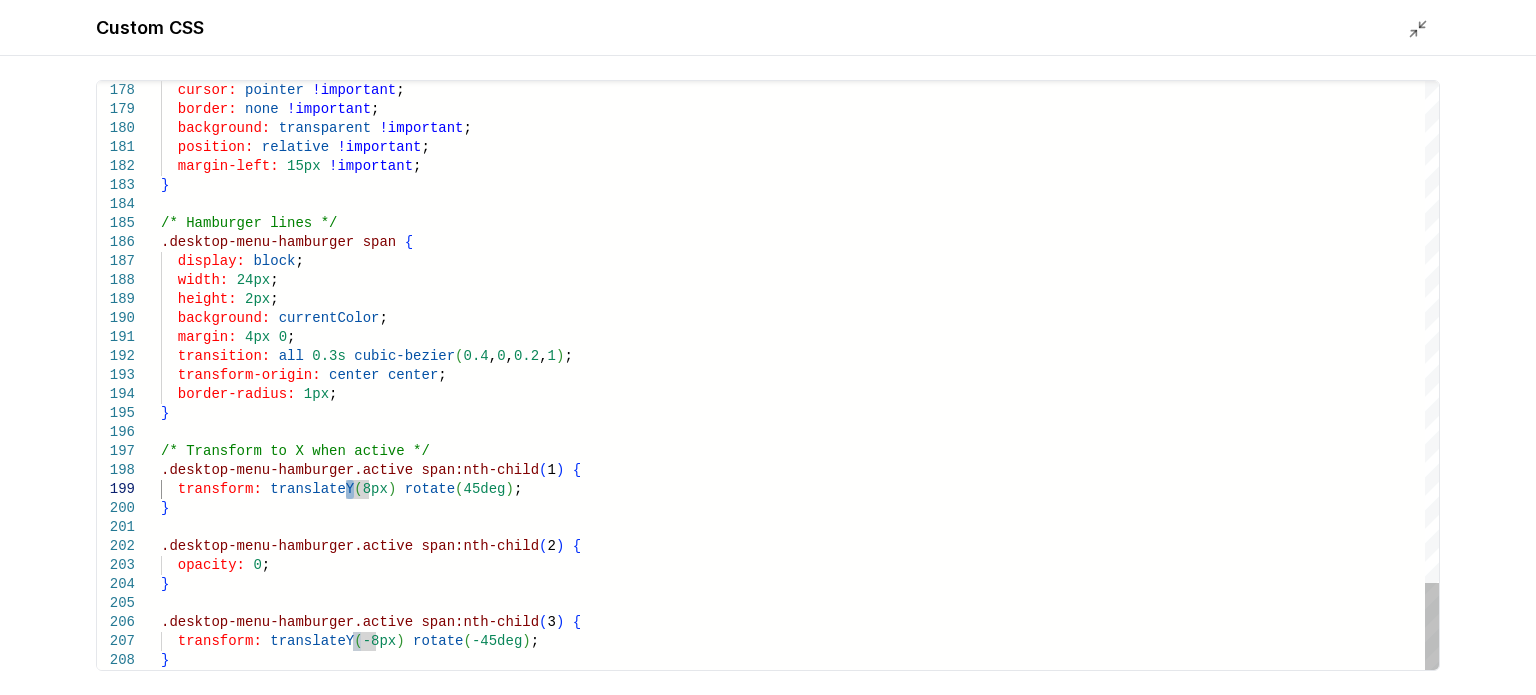 click on "cursor:   pointer   !important ;    border:   none   !important ;    background:   transparent   !important ;    position:   relative   !important ;    margin-left:   15px   !important ; } /* Hamburger lines */ .desktop-menu-hamburger   span   {    display:   block ;    width:   24px ;    height:   2px ;    background:   currentColor ;    margin:   4px   0 ;    transition:   all   0.3s   cubic-bezier ( 0.4 ,  0 ,  0.2 ,  1 ) ;    transform-origin:   center   center ;    border-radius:   1px ; } /* Transform to X when active */ .desktop-menu-hamburger.active   span:nth-child ( 1 )   {    transform:   translateY ( 8px )   rotate ( 45deg ) ; } .desktop-menu-hamburger.active   span:nth-child ( 2 )   {    opacity:   0 ; } .desktop-menu-hamburger.active   span:nth-child ( 3 )   {    transform:   translateY ( -8px )   rotate ( -45deg ) ; }" at bounding box center (800, -1306) 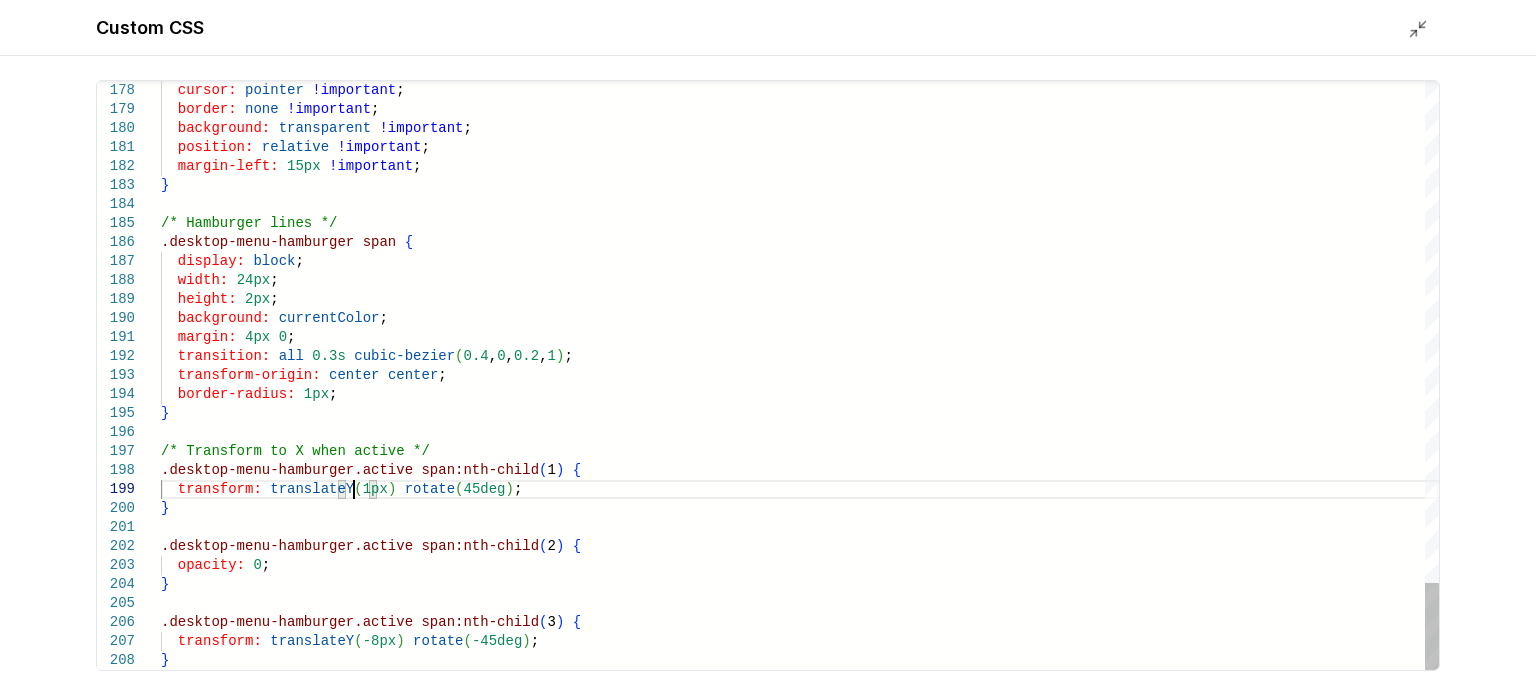 scroll, scrollTop: 152, scrollLeft: 200, axis: both 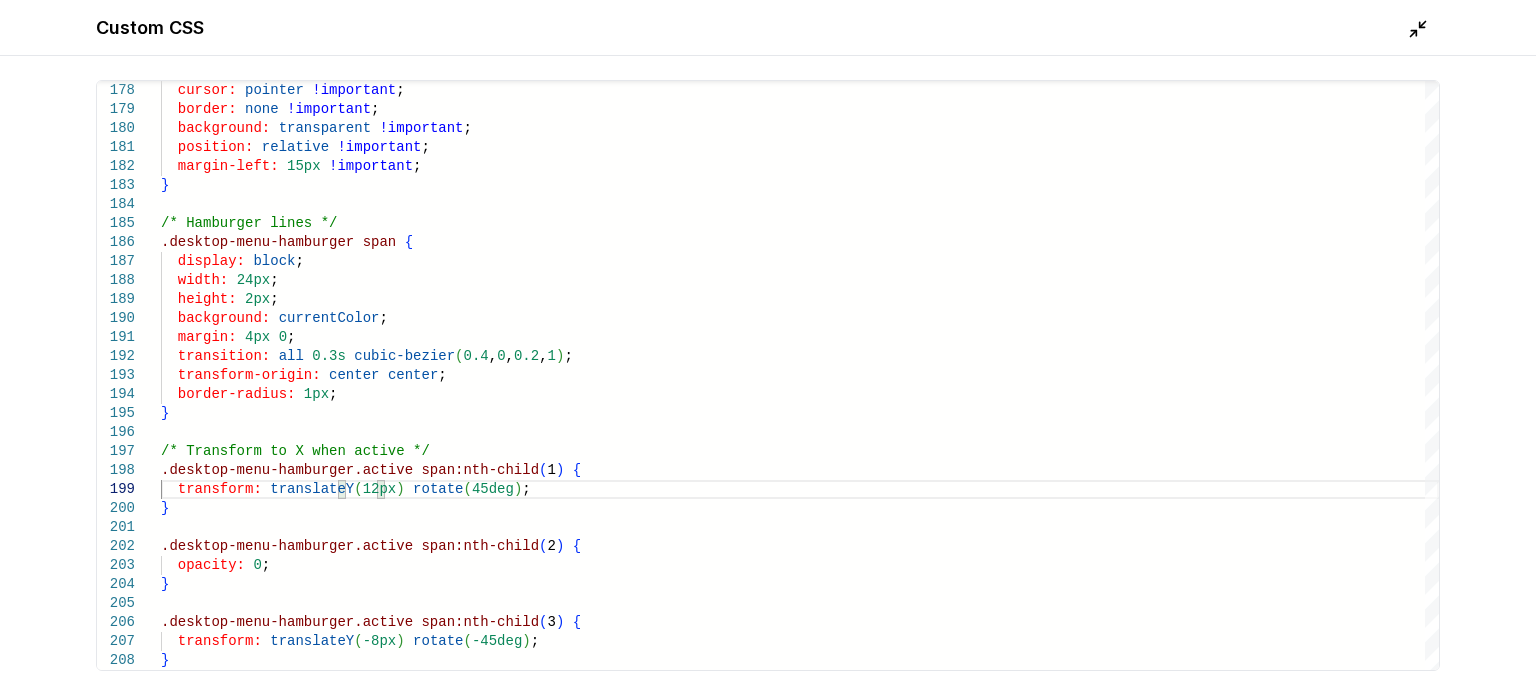 type on "**********" 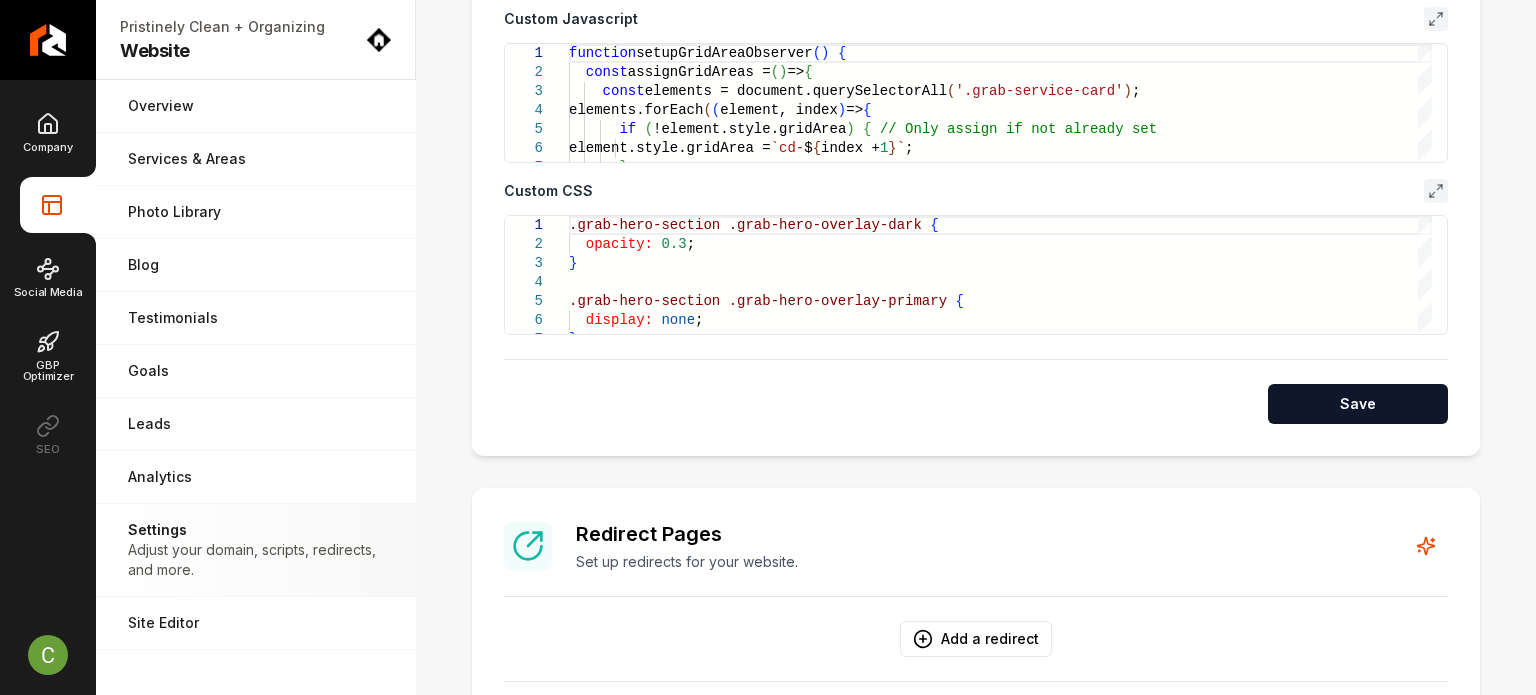 click on "Save" at bounding box center [1358, 404] 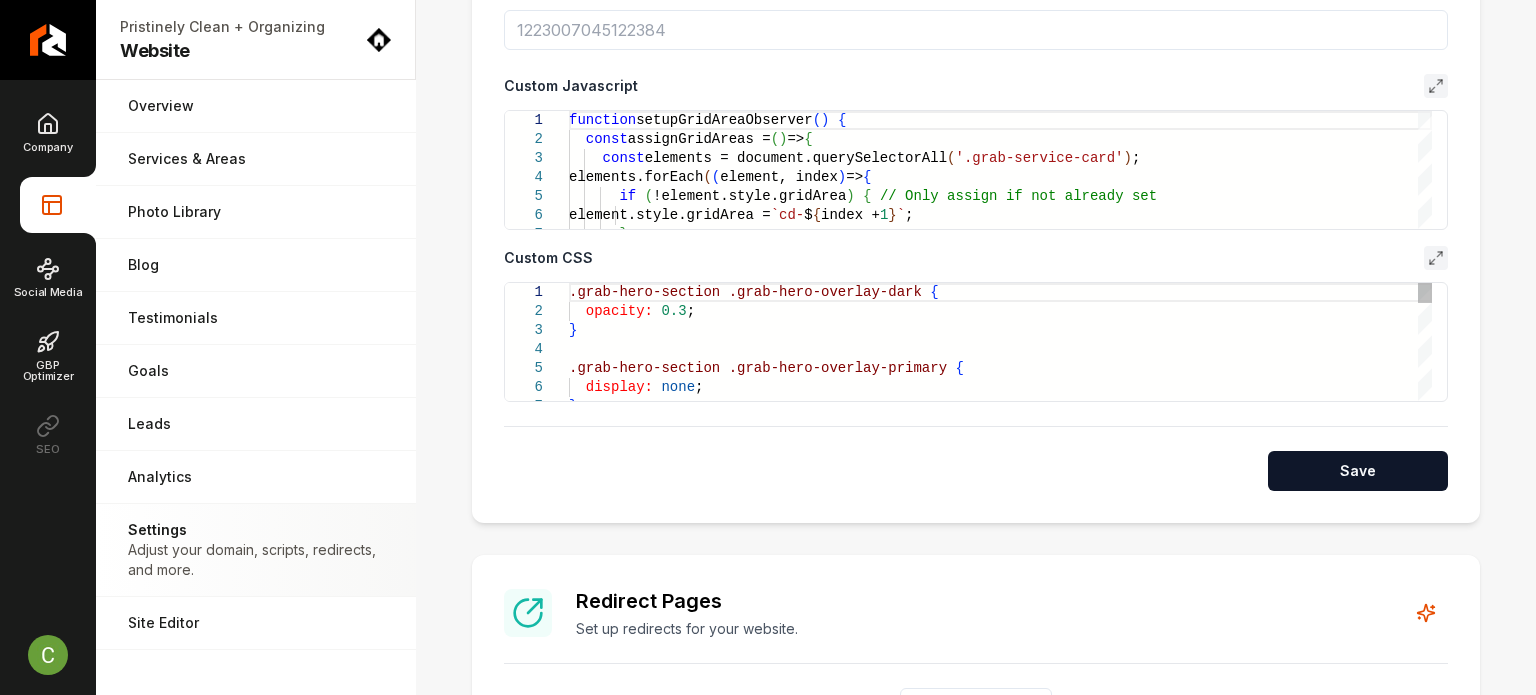 scroll, scrollTop: 900, scrollLeft: 0, axis: vertical 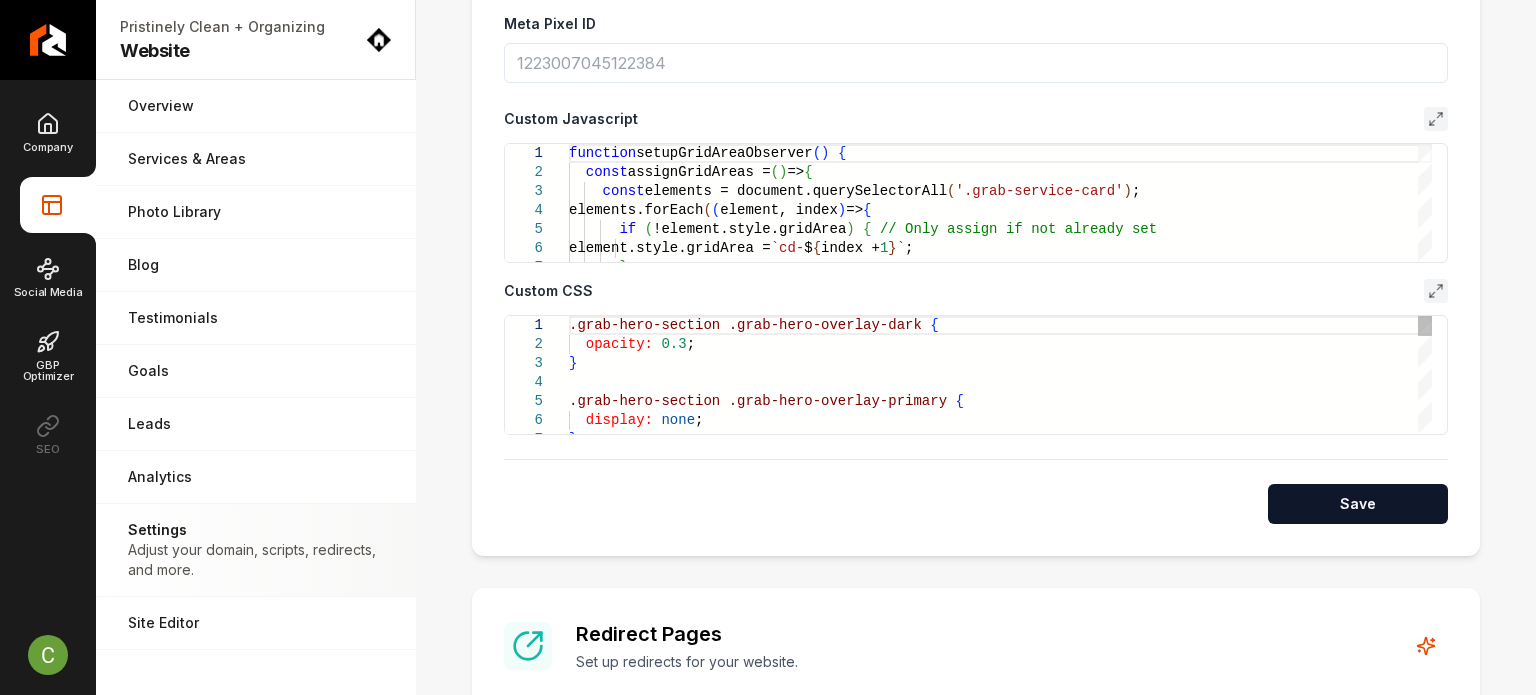 click on ".grab-hero-section   .grab-hero-overlay-dark   {    opacity:   0.3 ; } .grab-hero-section   .grab-hero-overlay-primary   {    display:   none ; }" at bounding box center (1000, 2292) 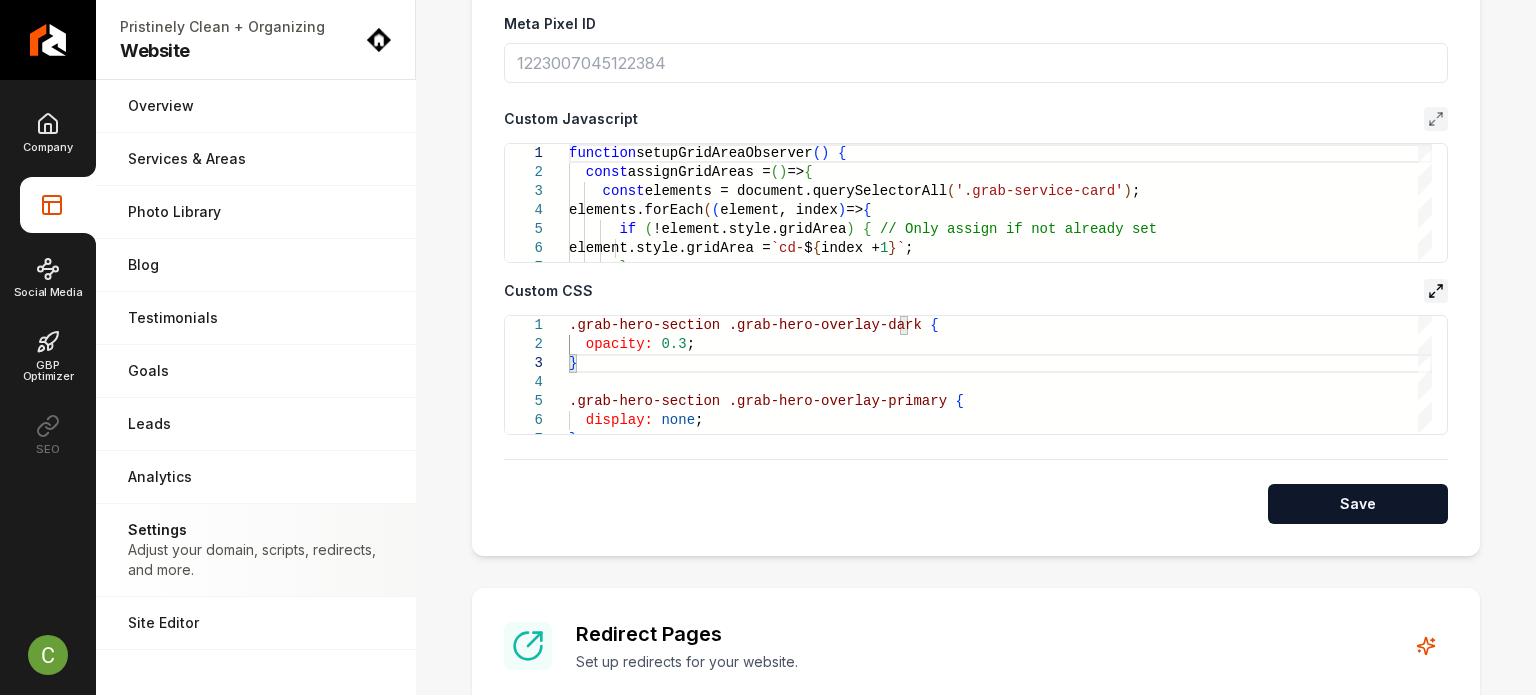 click 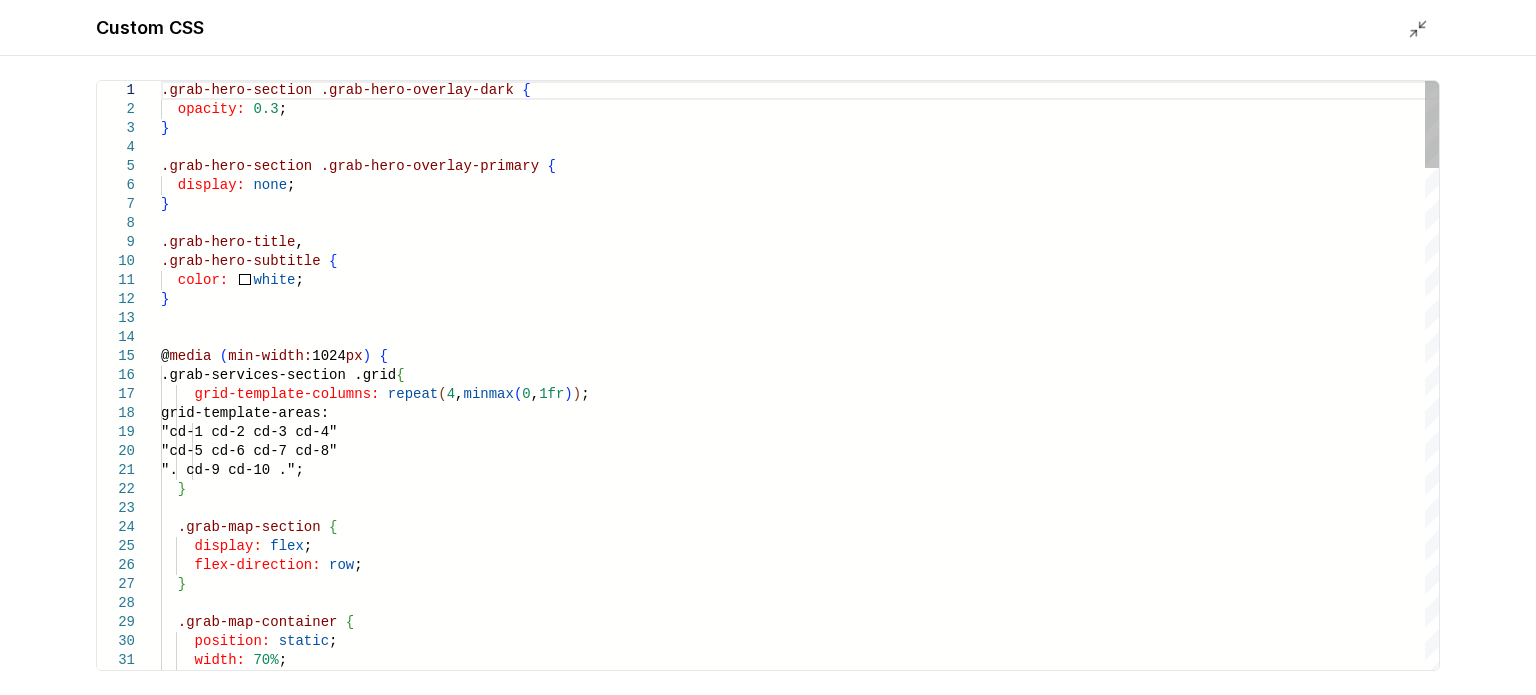 type on "**********" 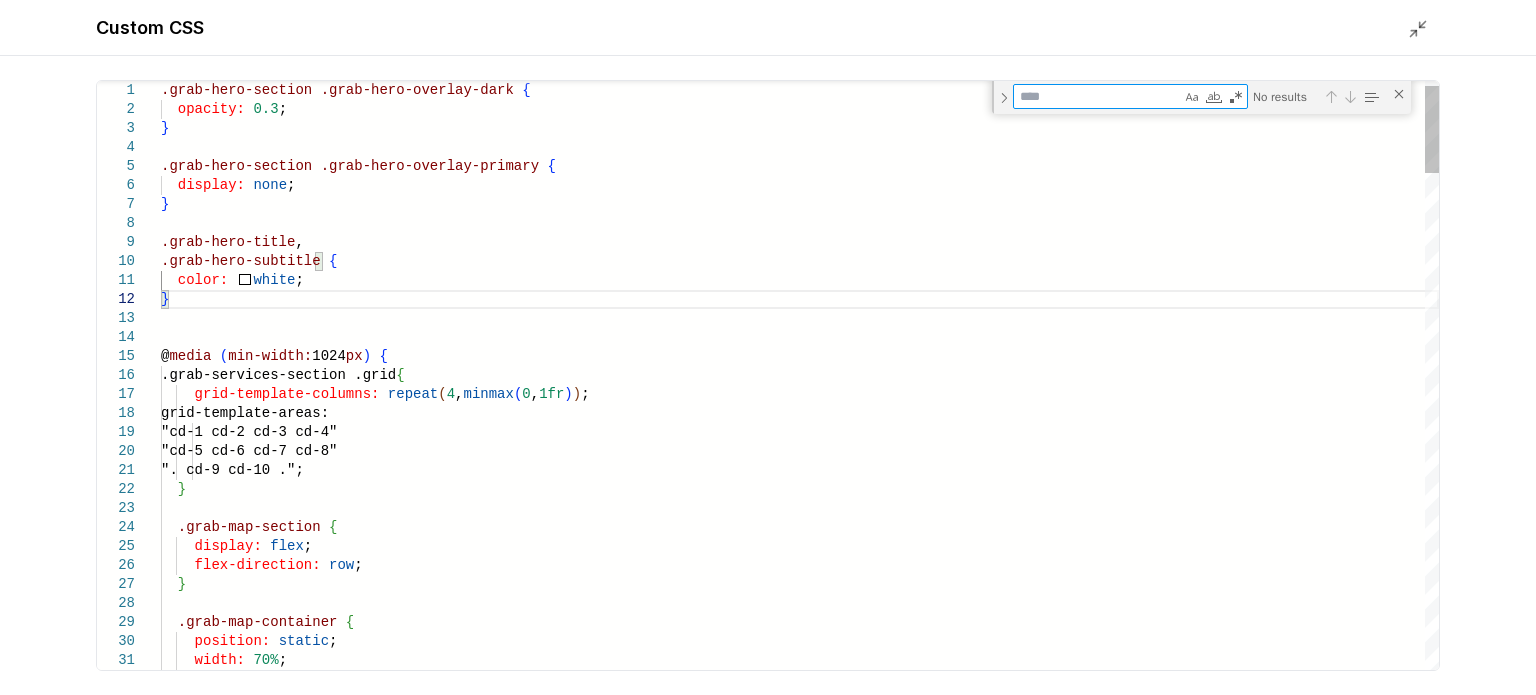 type on "*" 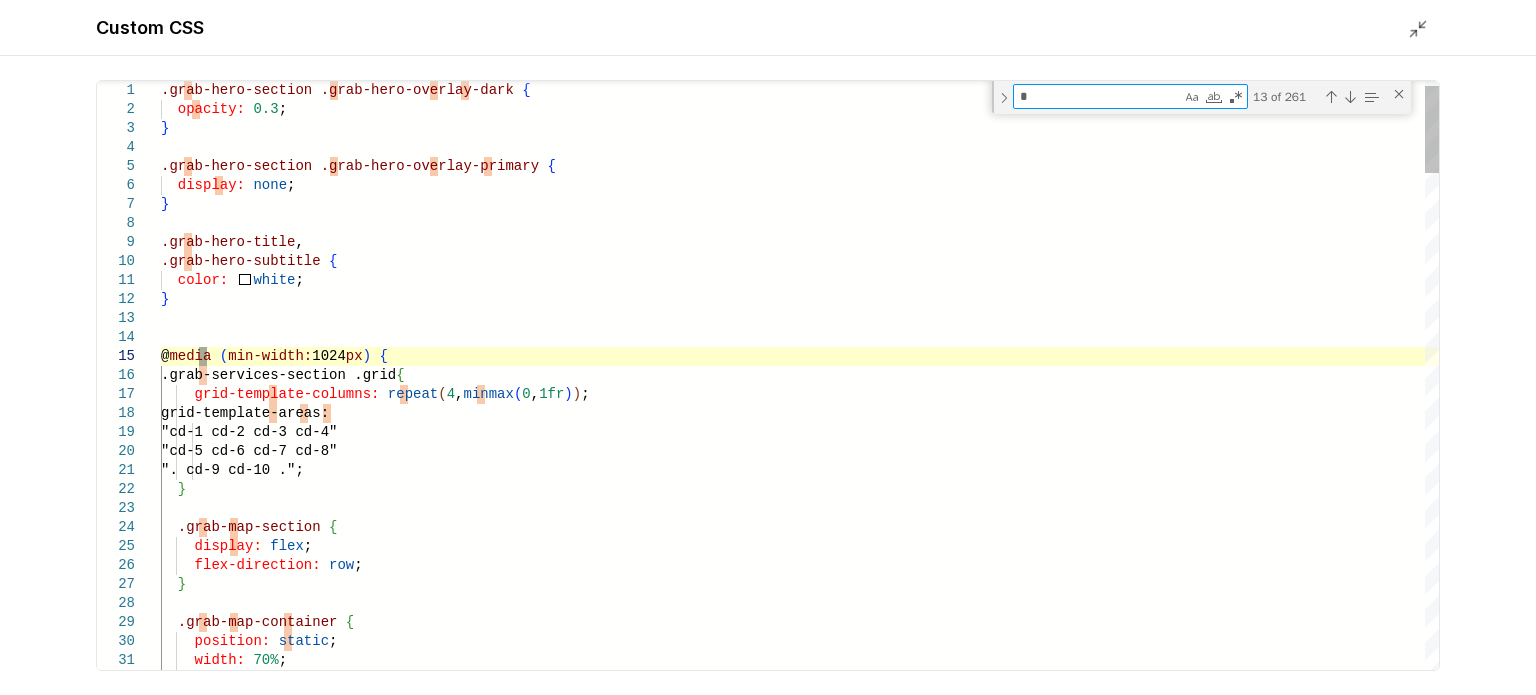 type on "**********" 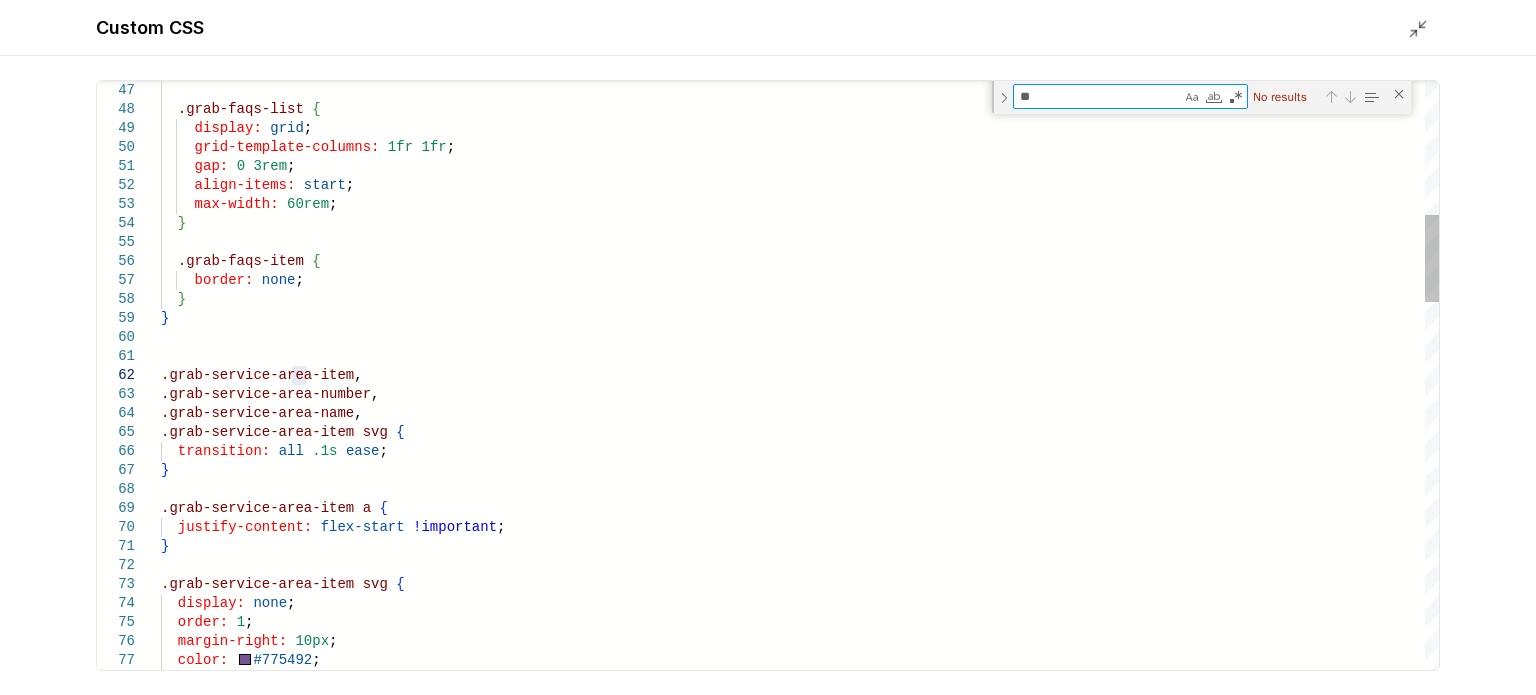 type on "*" 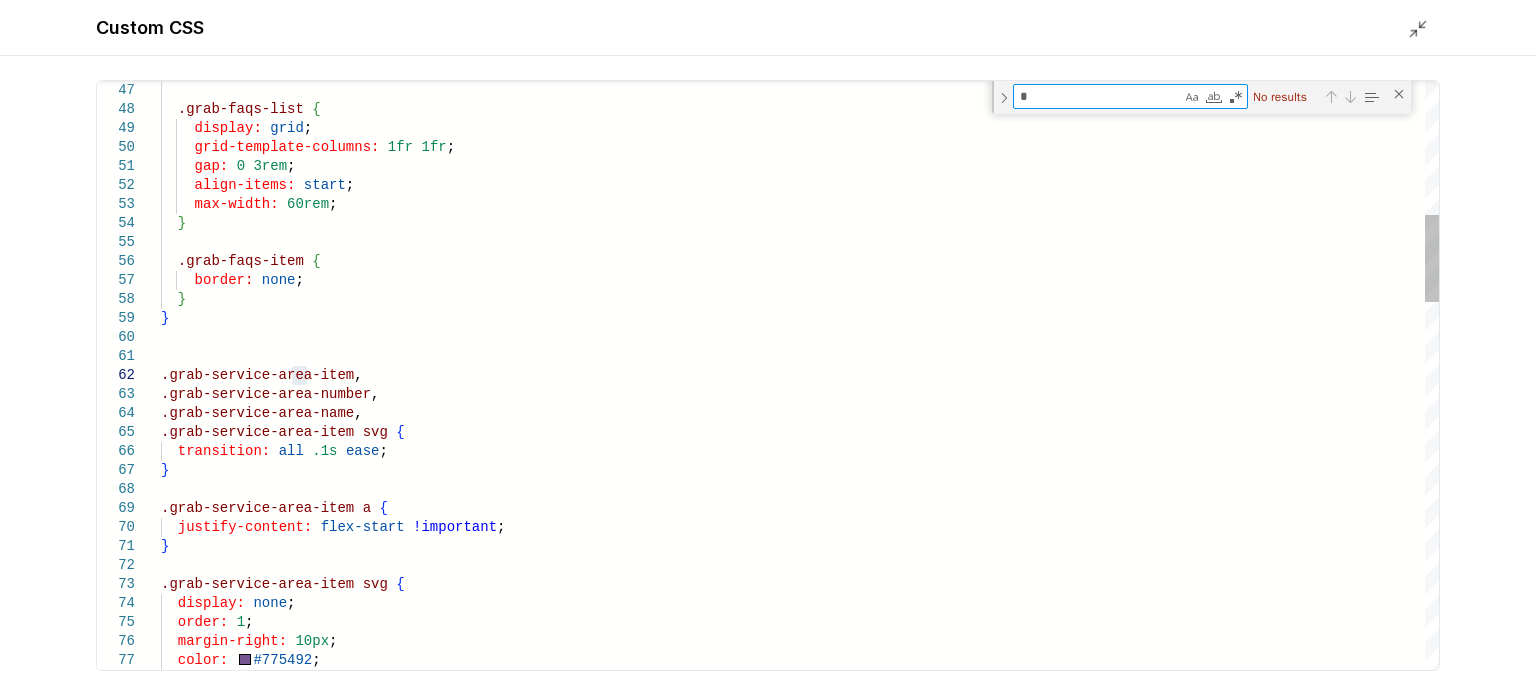 type on "**********" 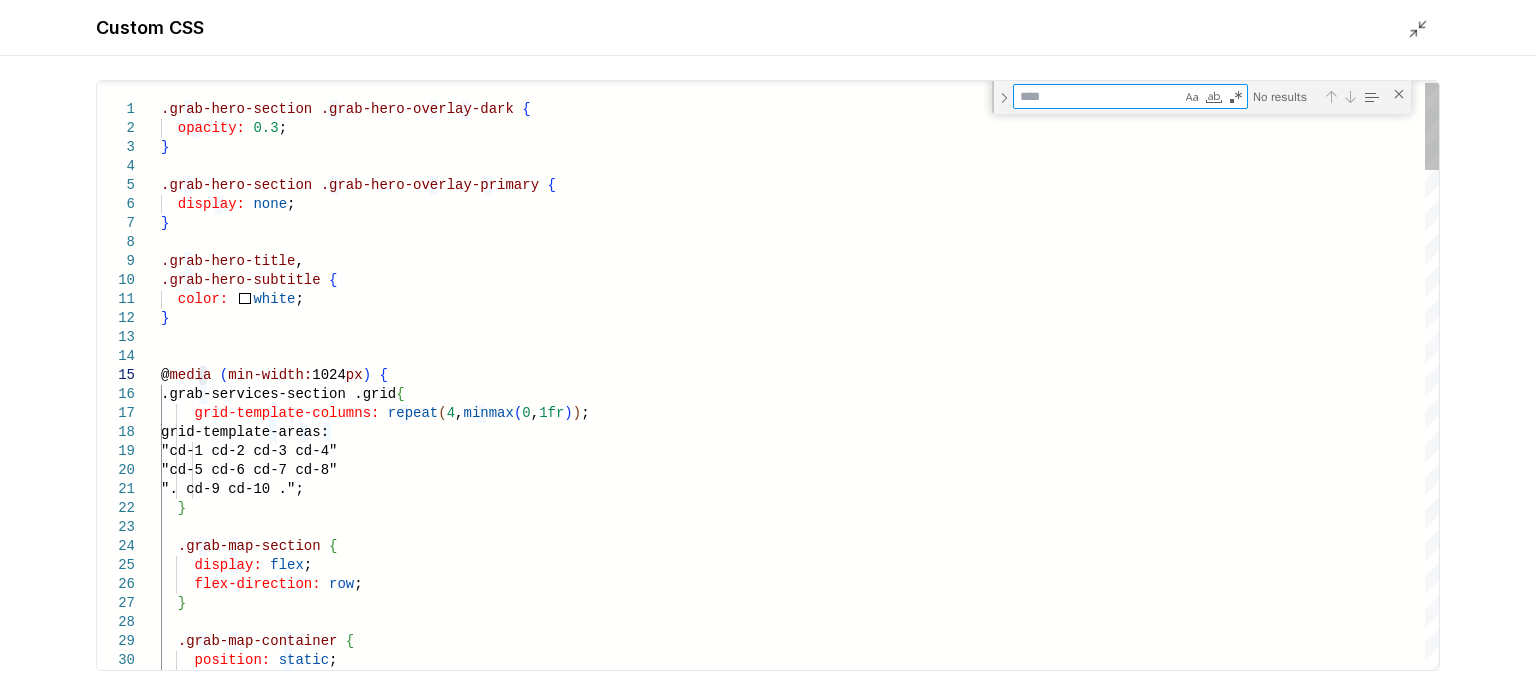type on "*" 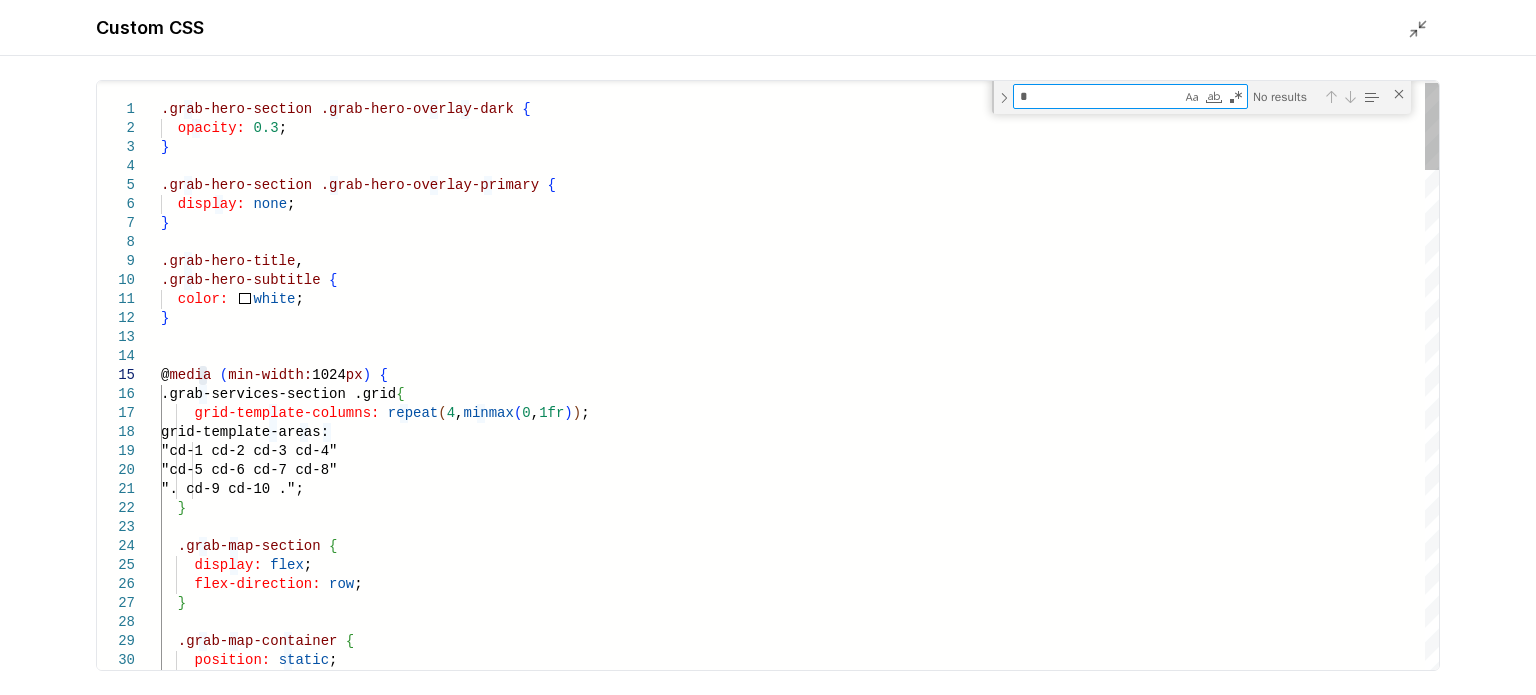 type on "**********" 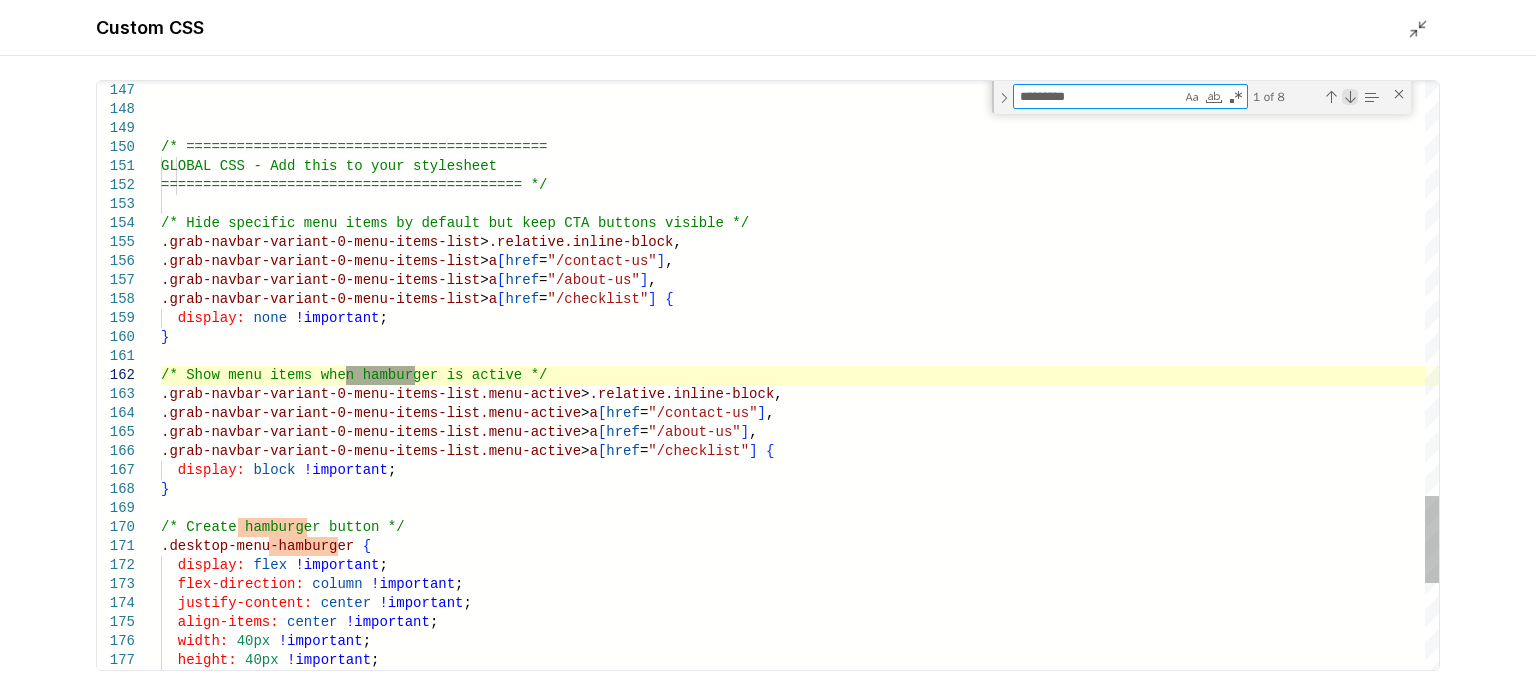 type on "*********" 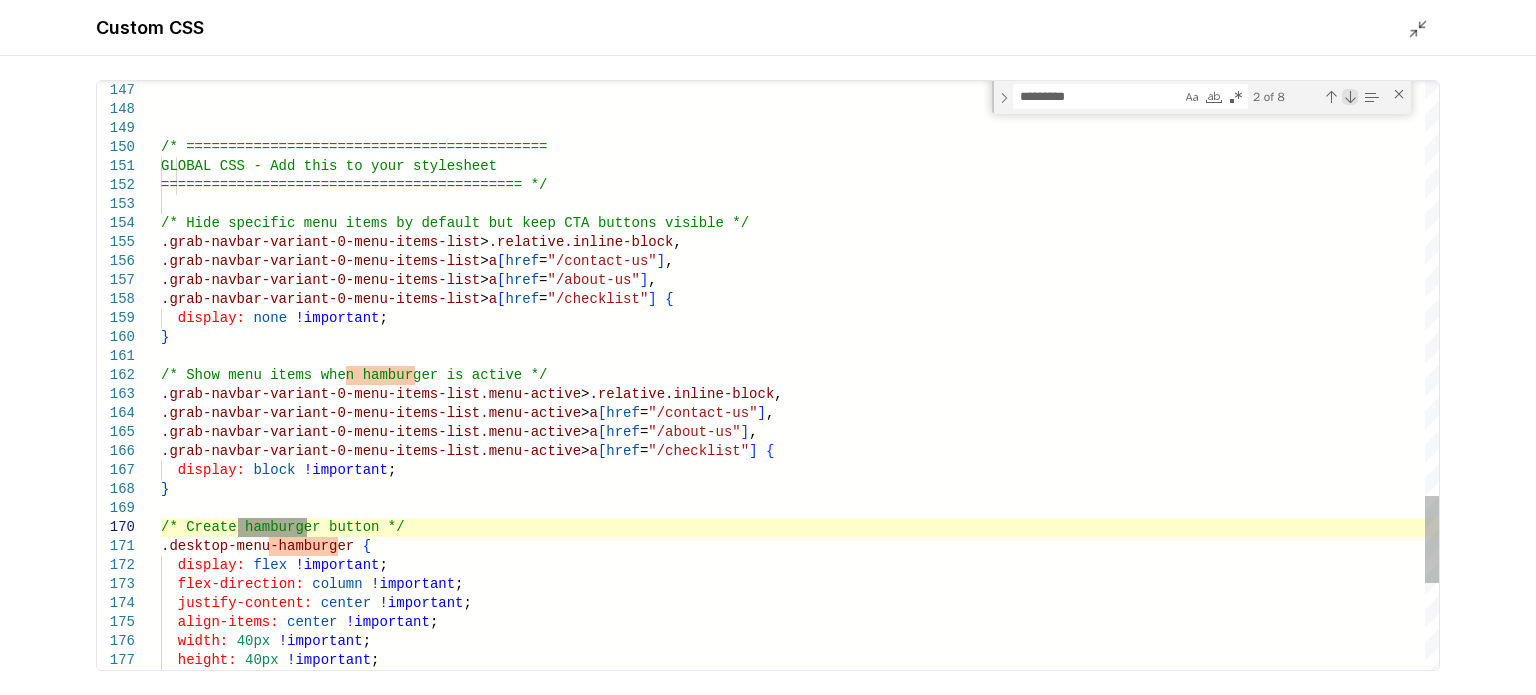 click at bounding box center (1350, 97) 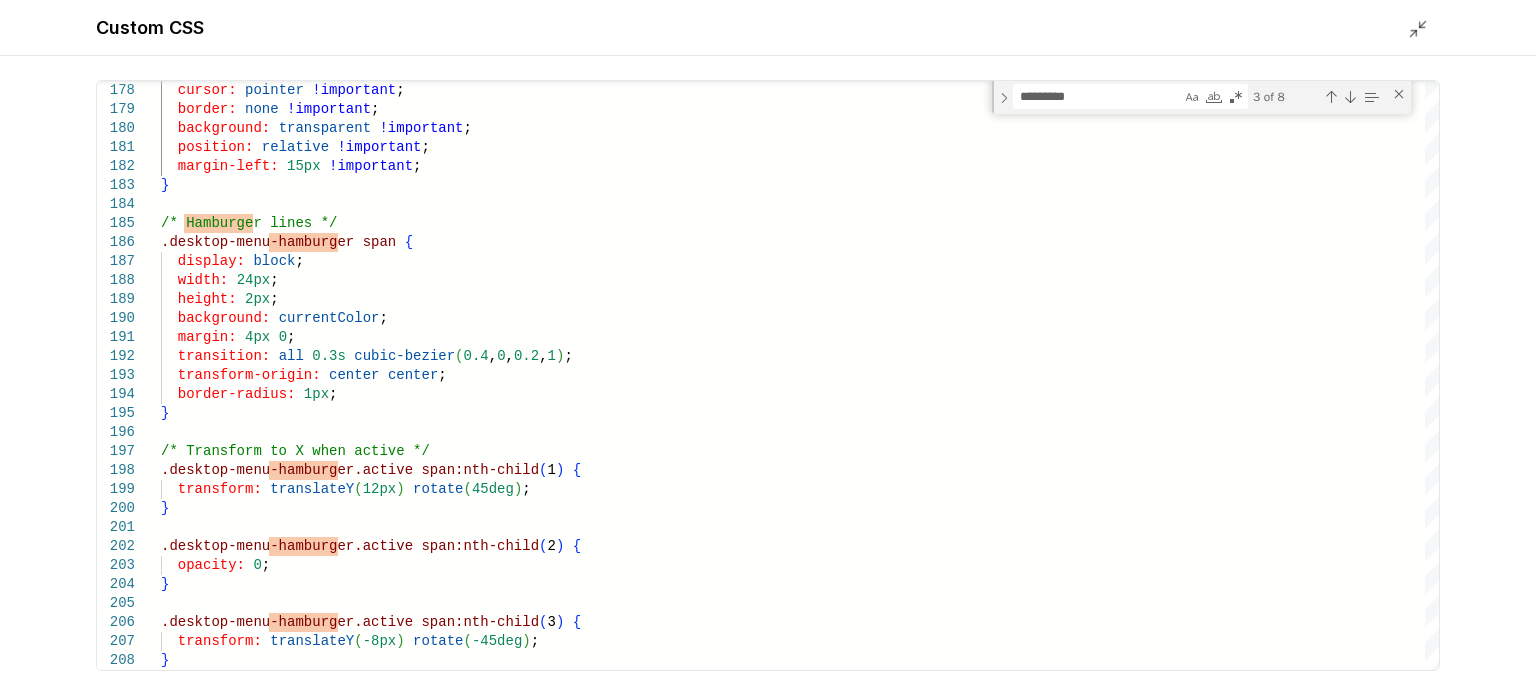 click at bounding box center (1424, 28) 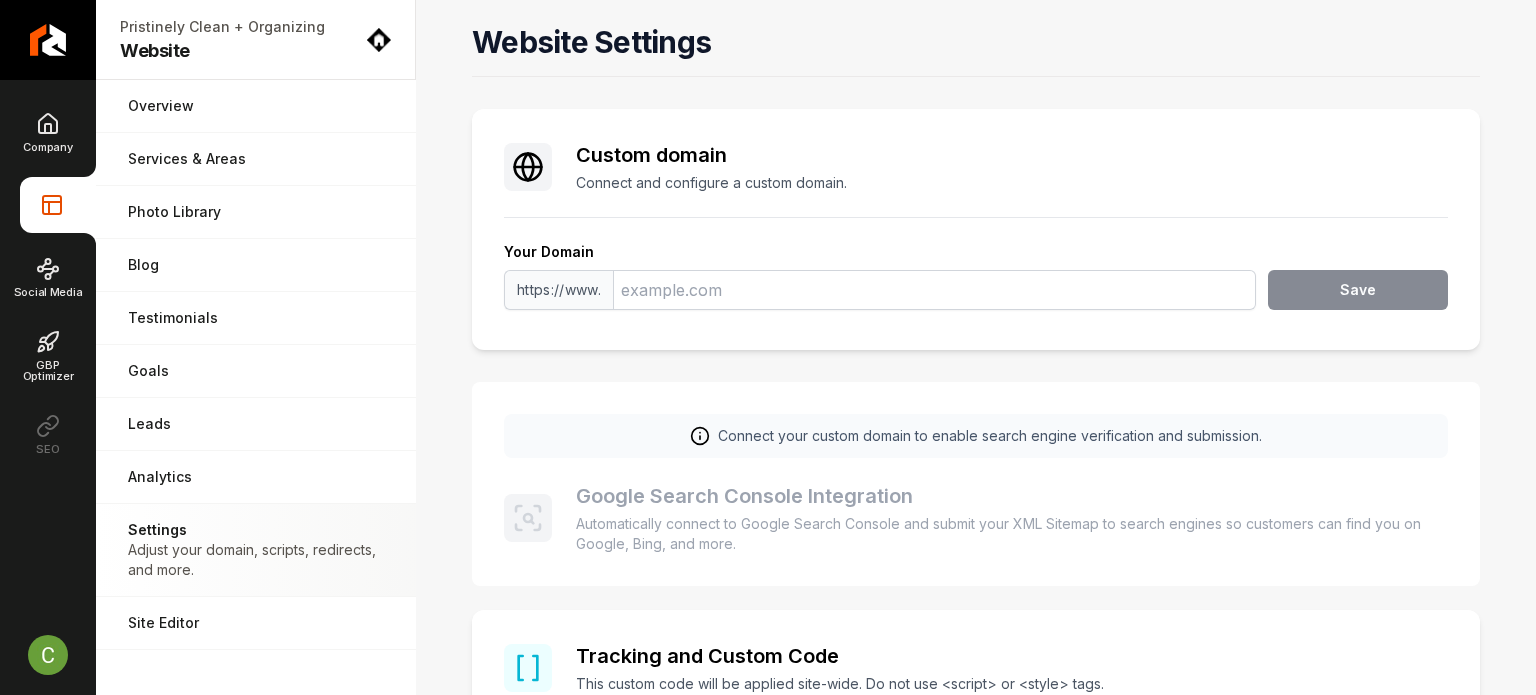scroll, scrollTop: 0, scrollLeft: 0, axis: both 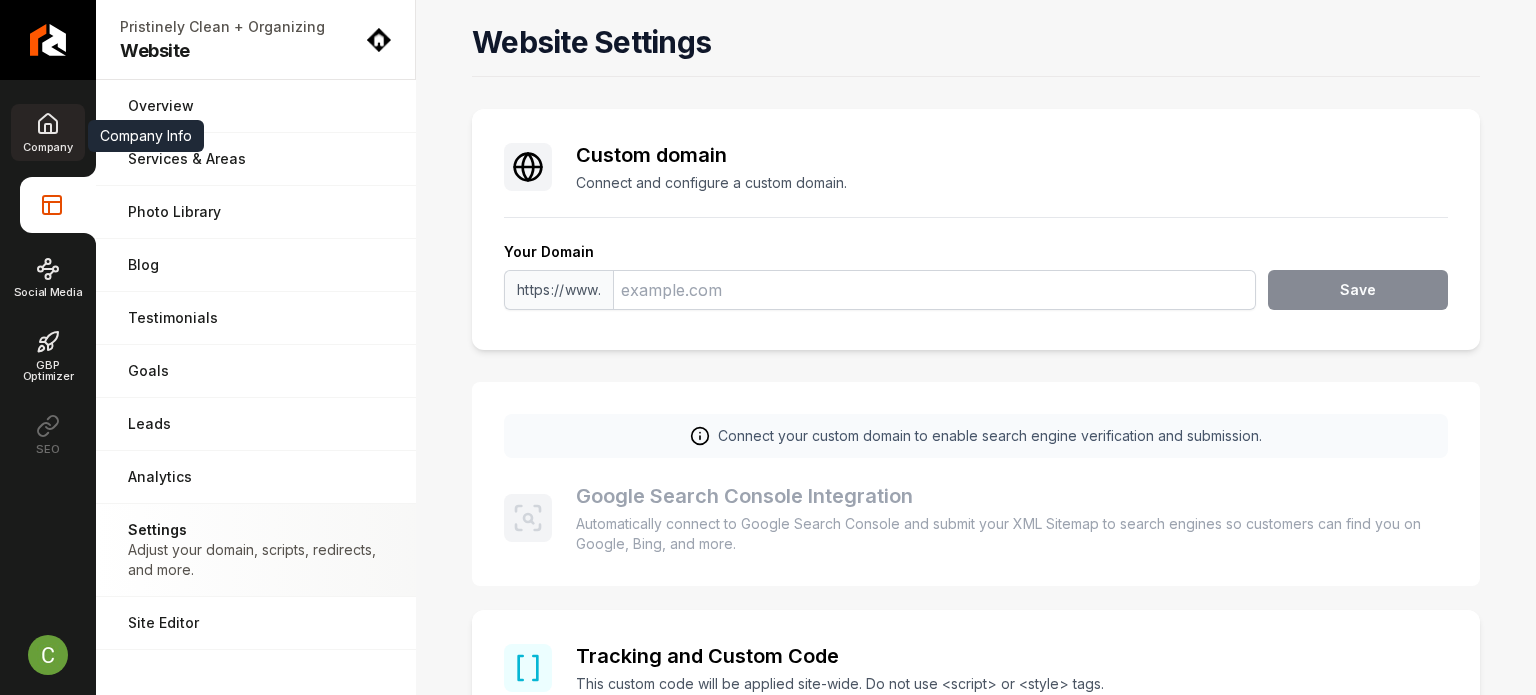 click 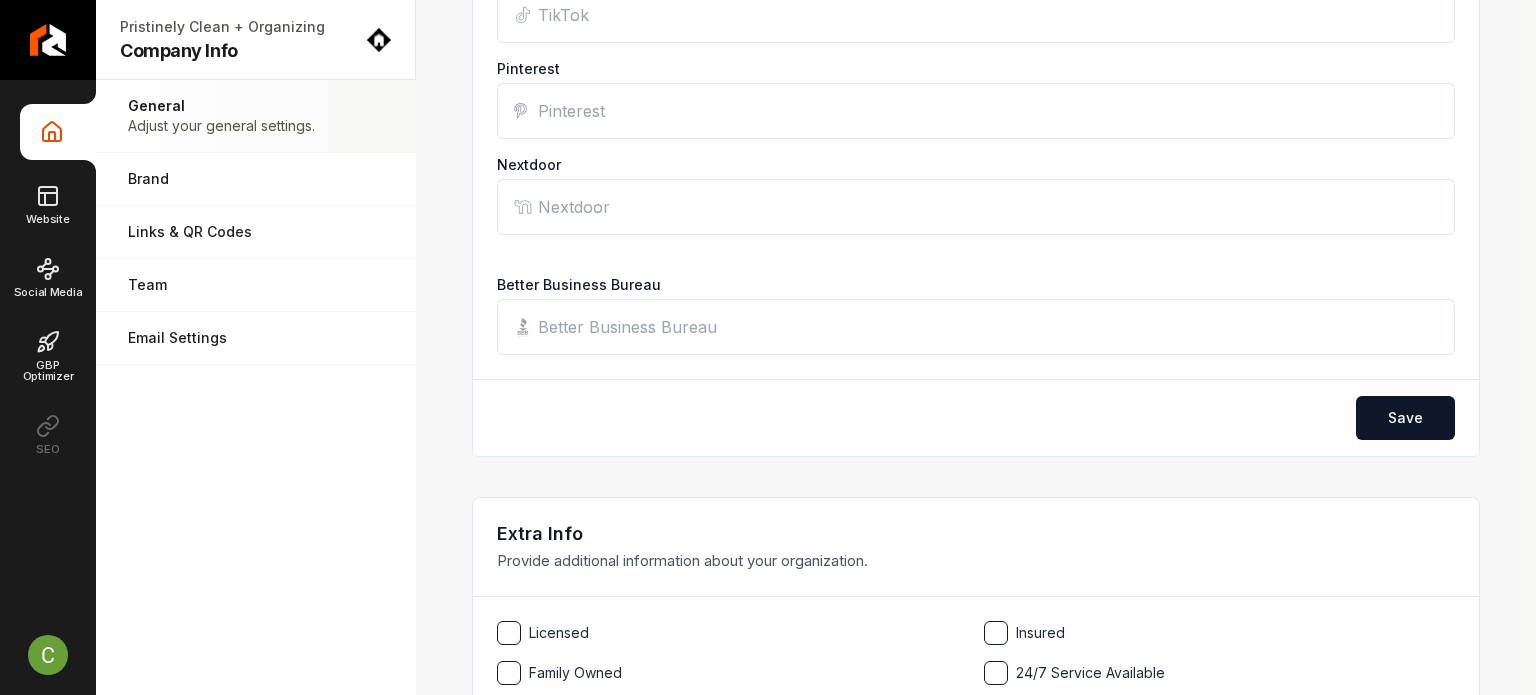 scroll, scrollTop: 2600, scrollLeft: 0, axis: vertical 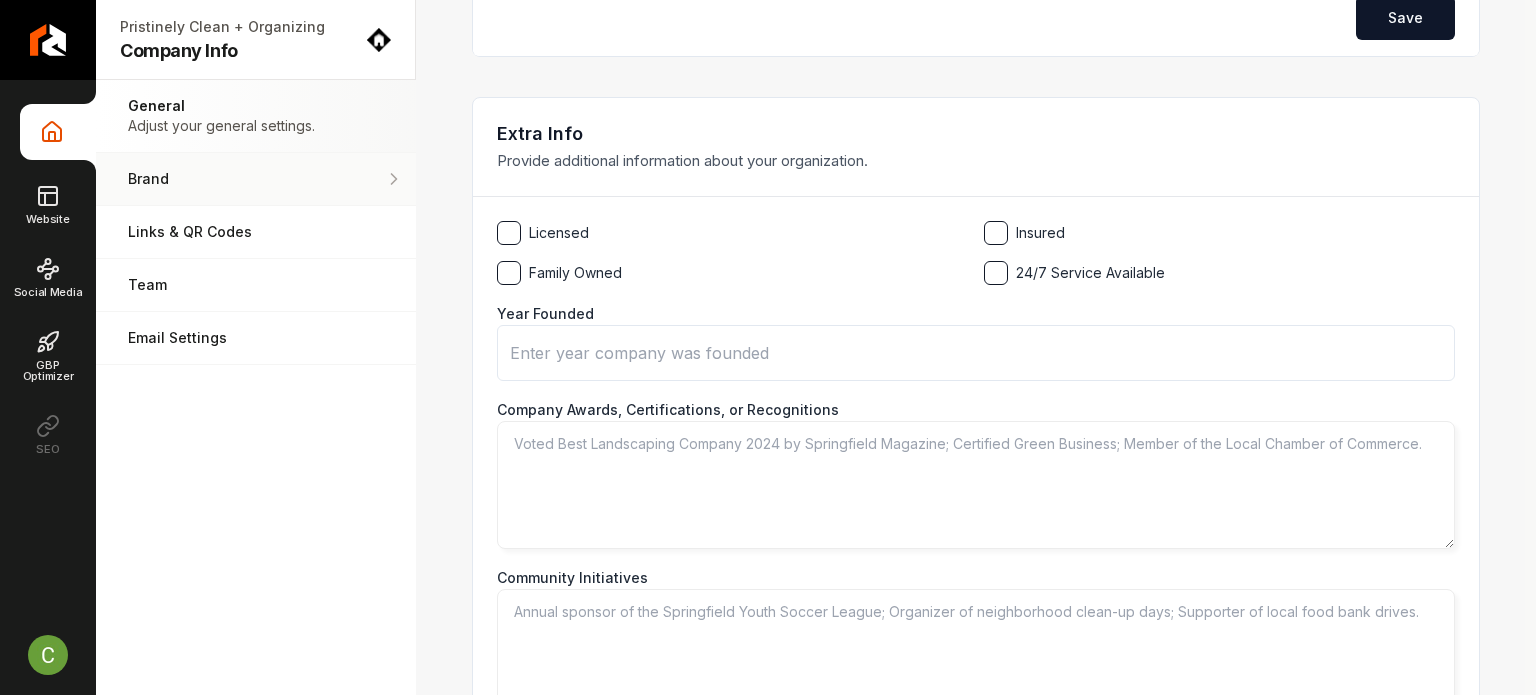 click on "Brand Manage the styles and colors of your business." at bounding box center (256, 179) 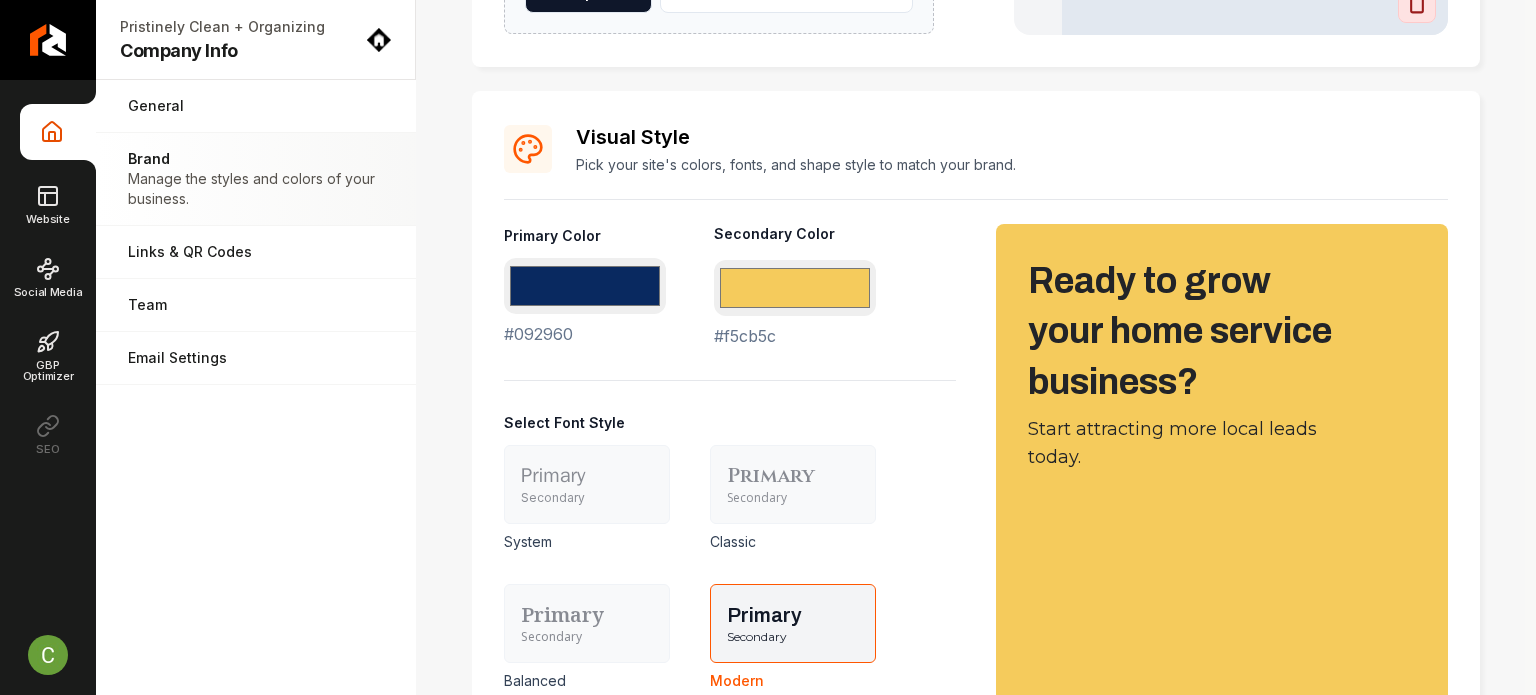 scroll, scrollTop: 734, scrollLeft: 0, axis: vertical 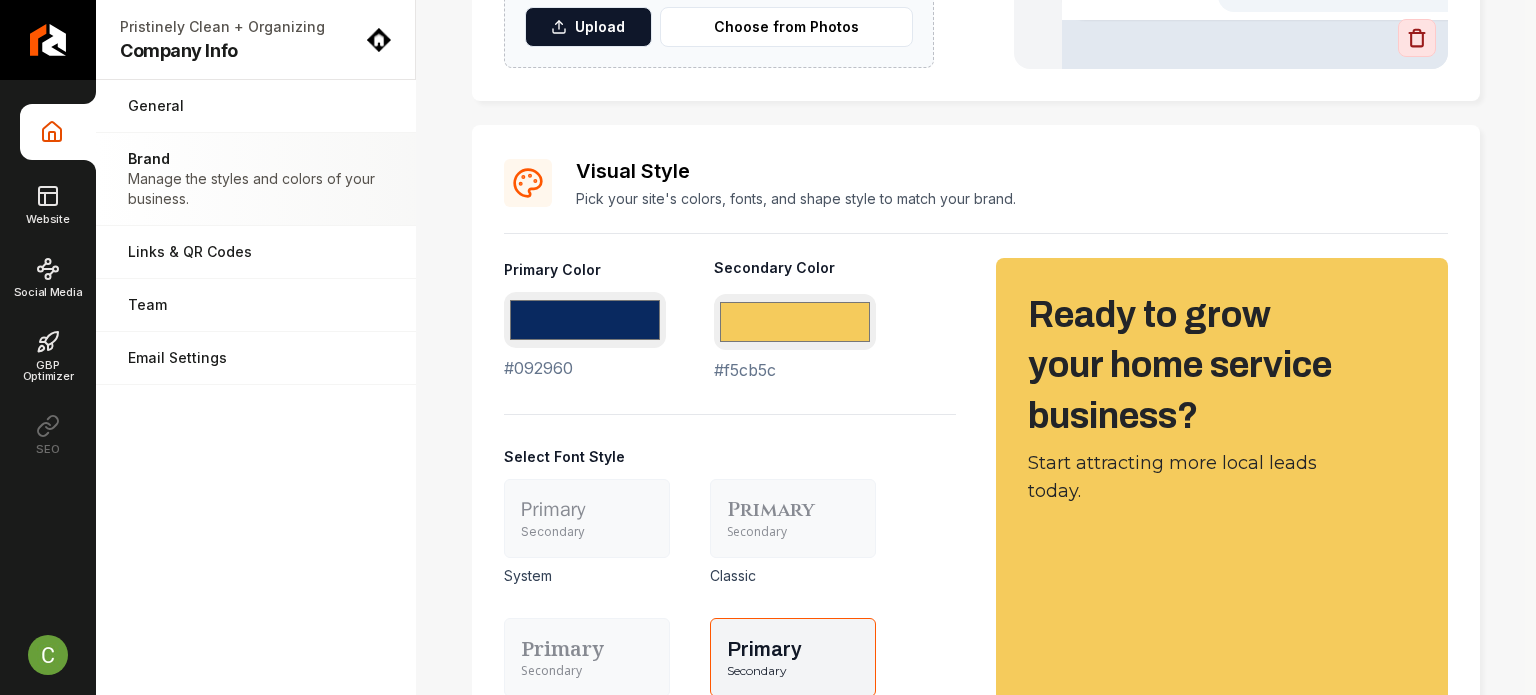 click on "#092960 #092960" at bounding box center (585, 336) 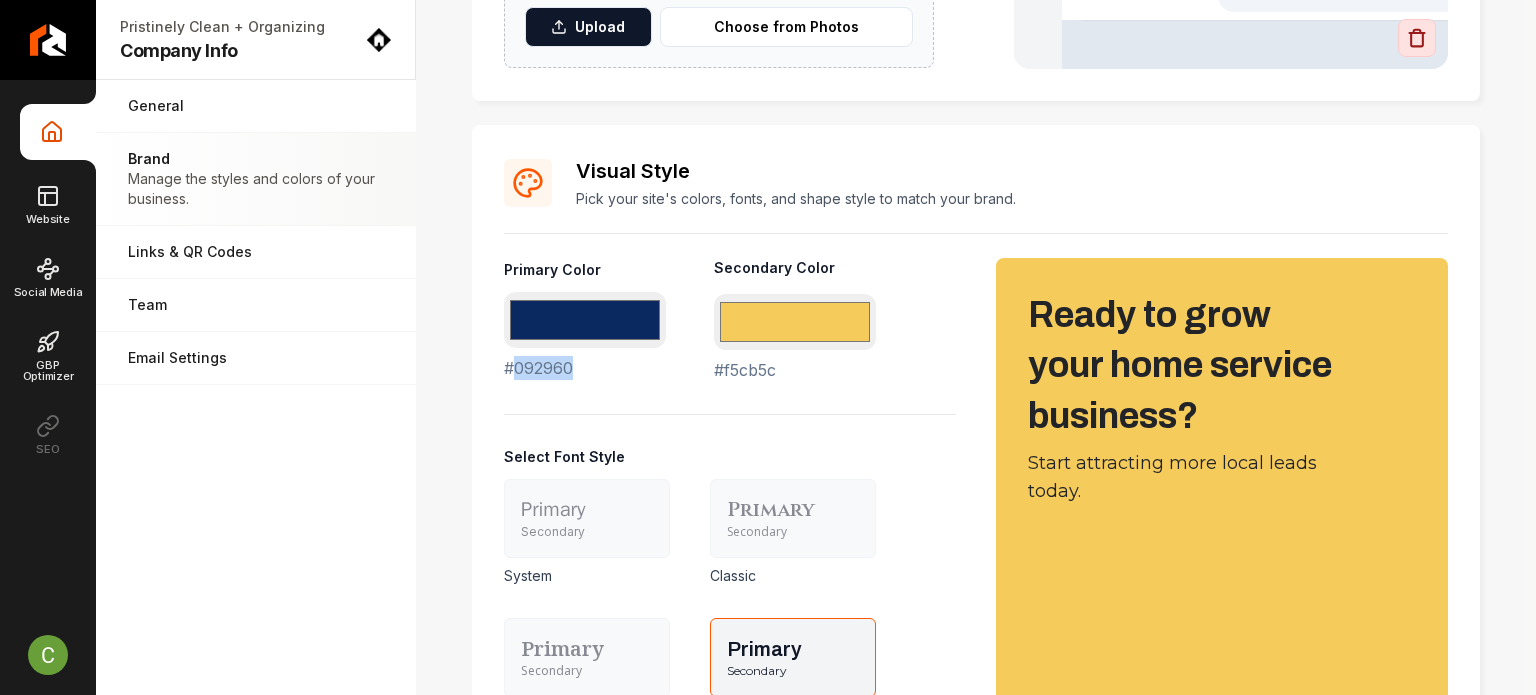 click on "#092960 #092960" at bounding box center (585, 336) 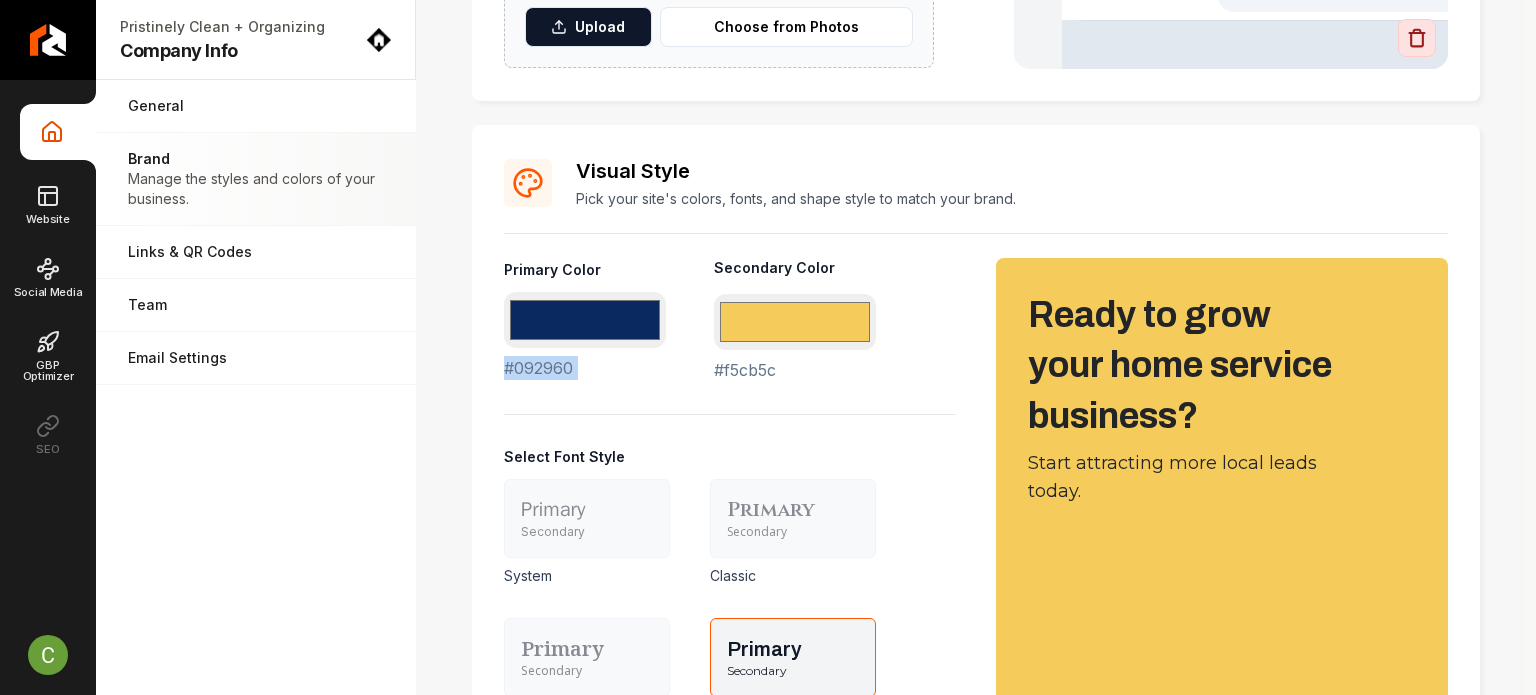 copy on "#092960" 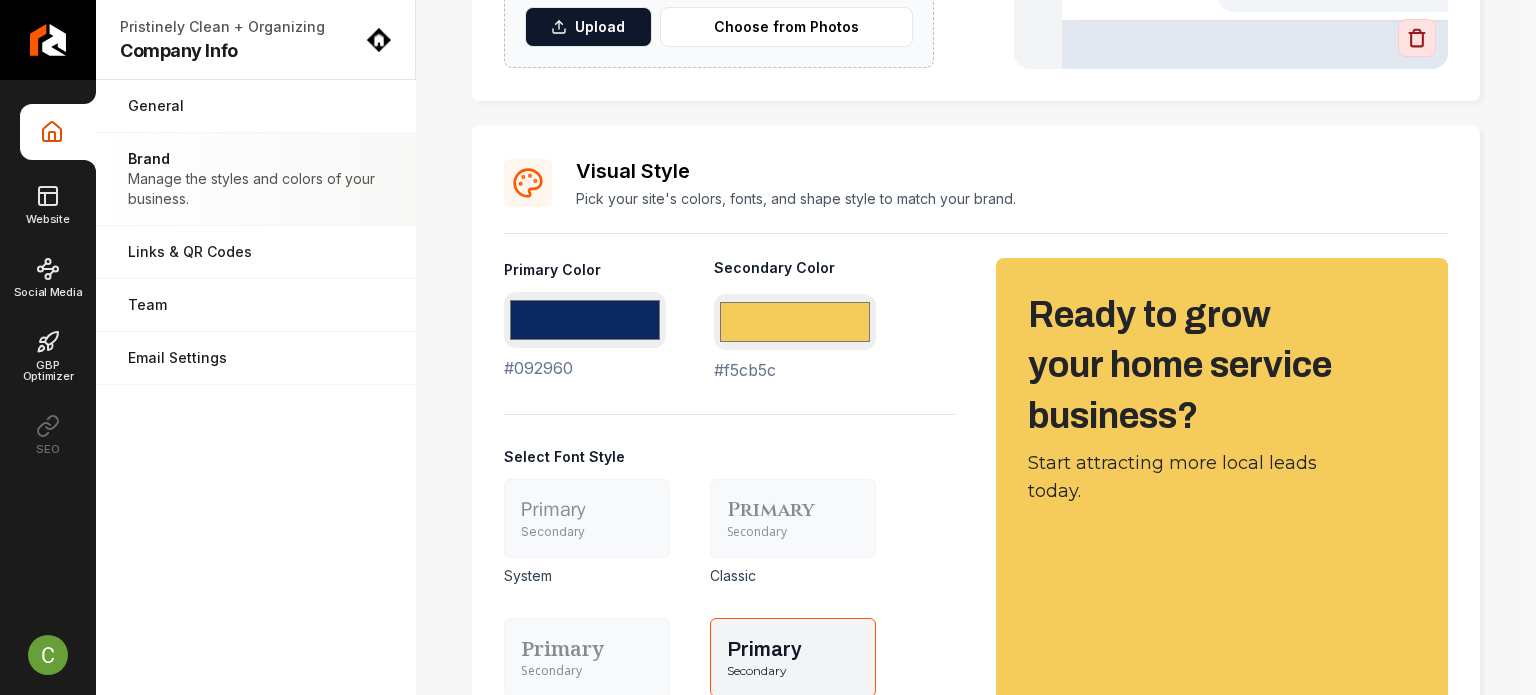 click on "Primary Color #092960 #092960 Secondary Color #f5cb5c #f5cb5c Select Font Style Primary Secondary System Primary Secondary Classic Primary Secondary Balanced Primary Secondary Modern Roundedness CTA None CTA Medium CTA Full" at bounding box center [730, 586] 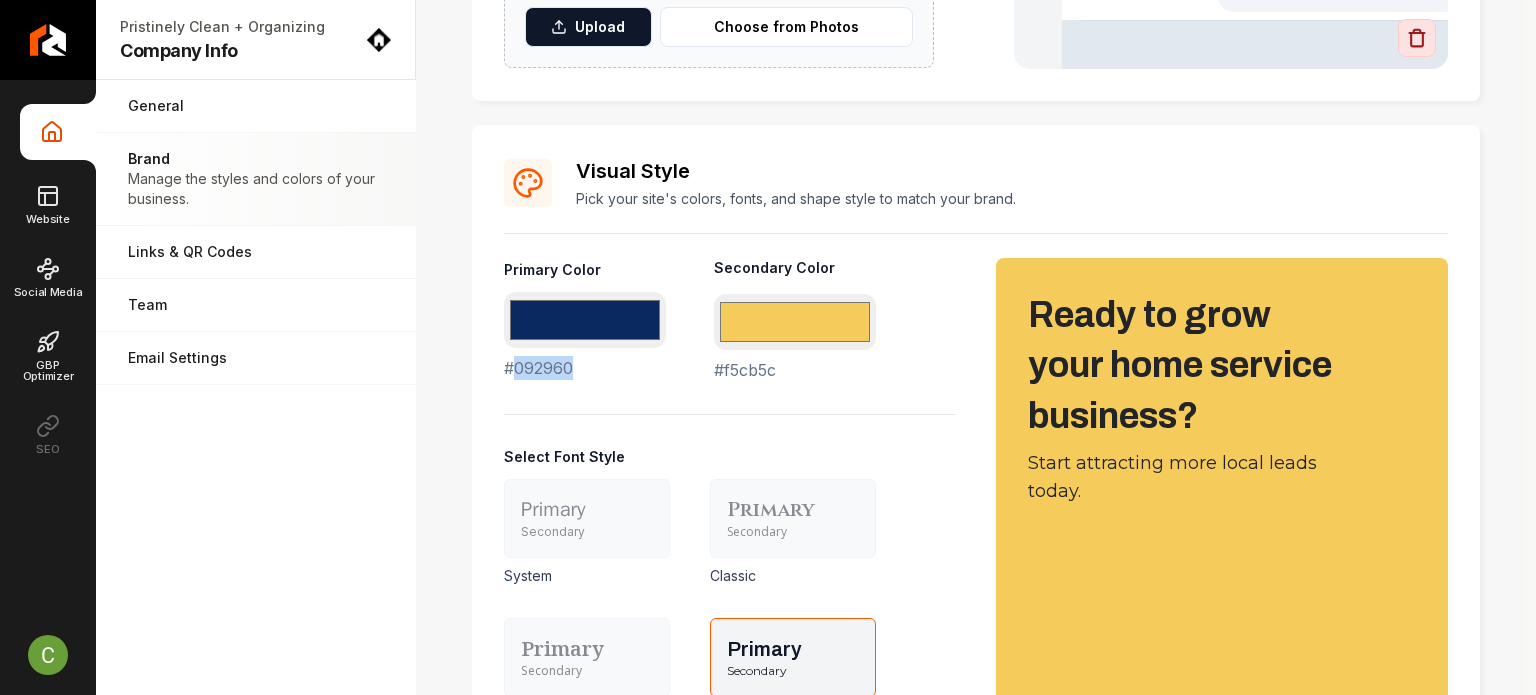 click on "#092960 #092960" at bounding box center (585, 336) 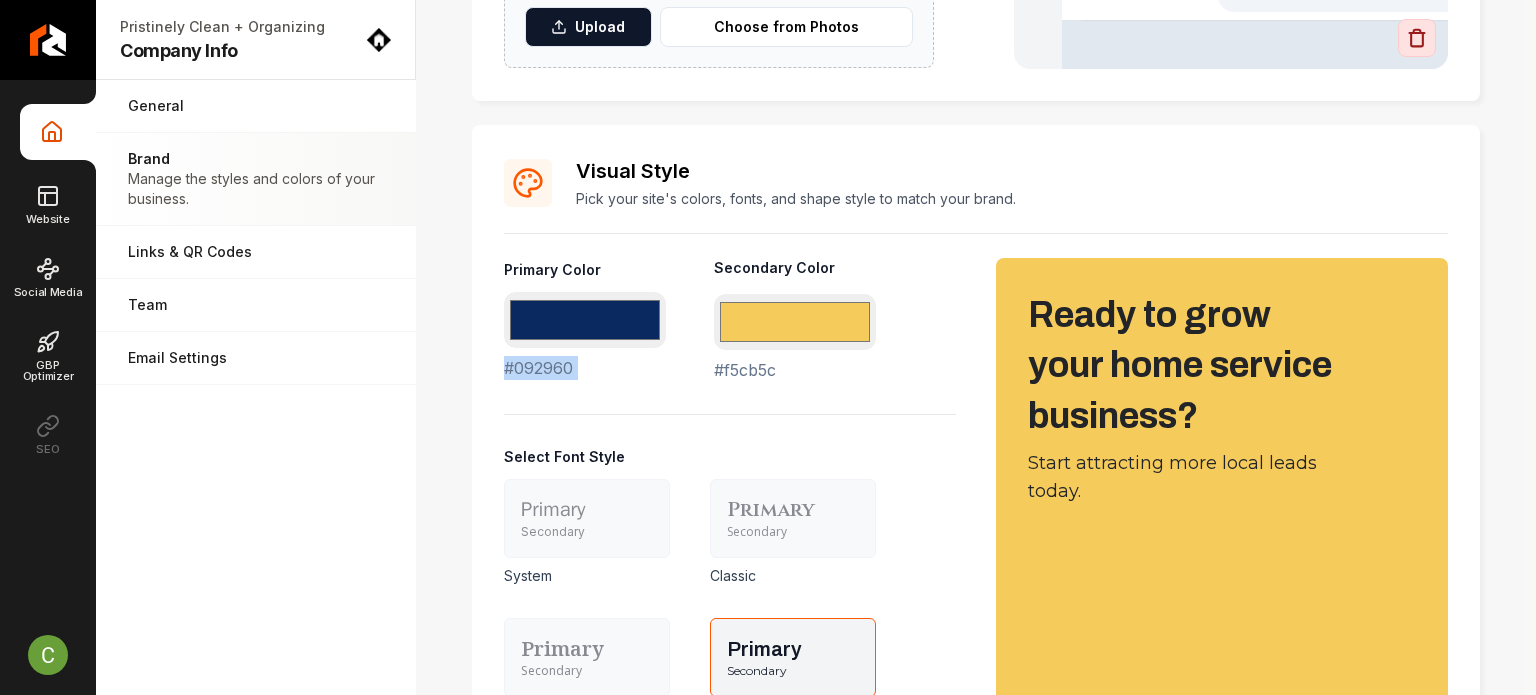 click on "#092960 #092960" at bounding box center [585, 336] 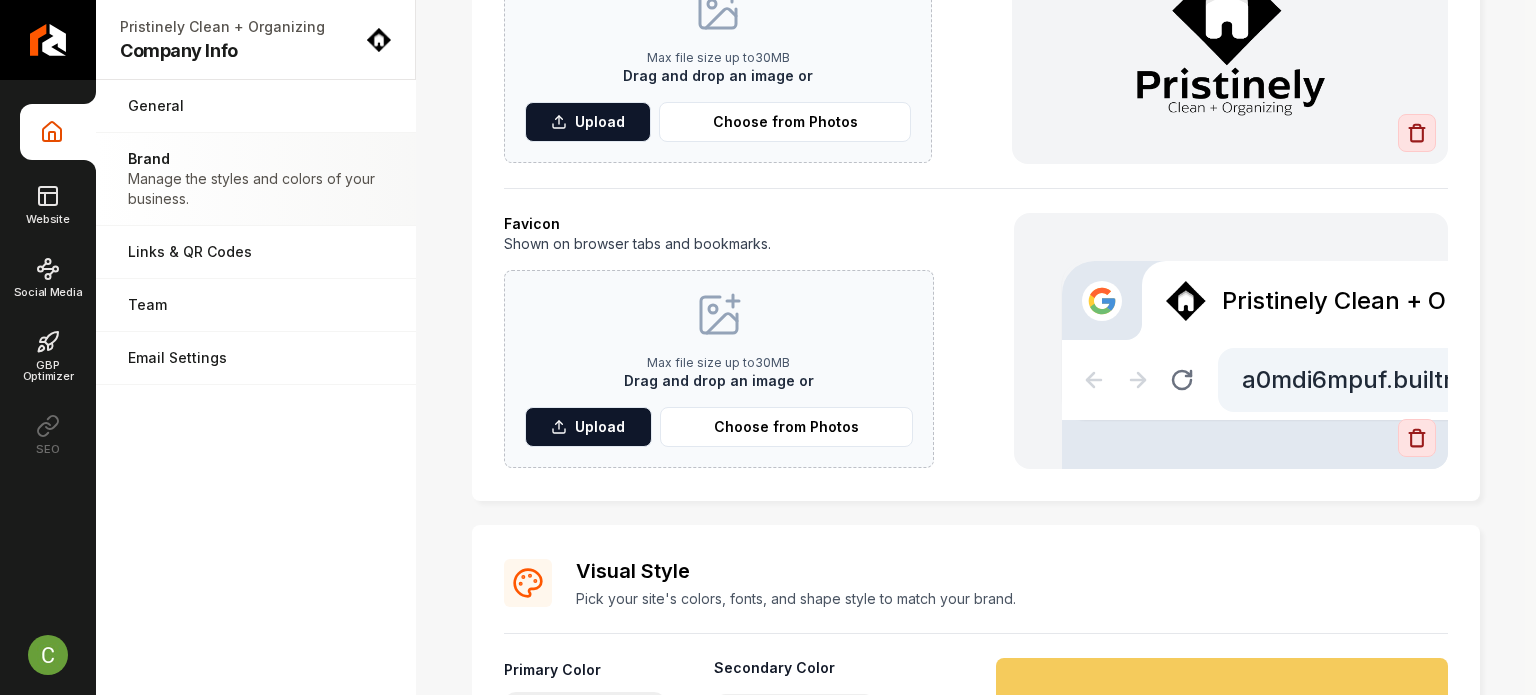 scroll, scrollTop: 0, scrollLeft: 0, axis: both 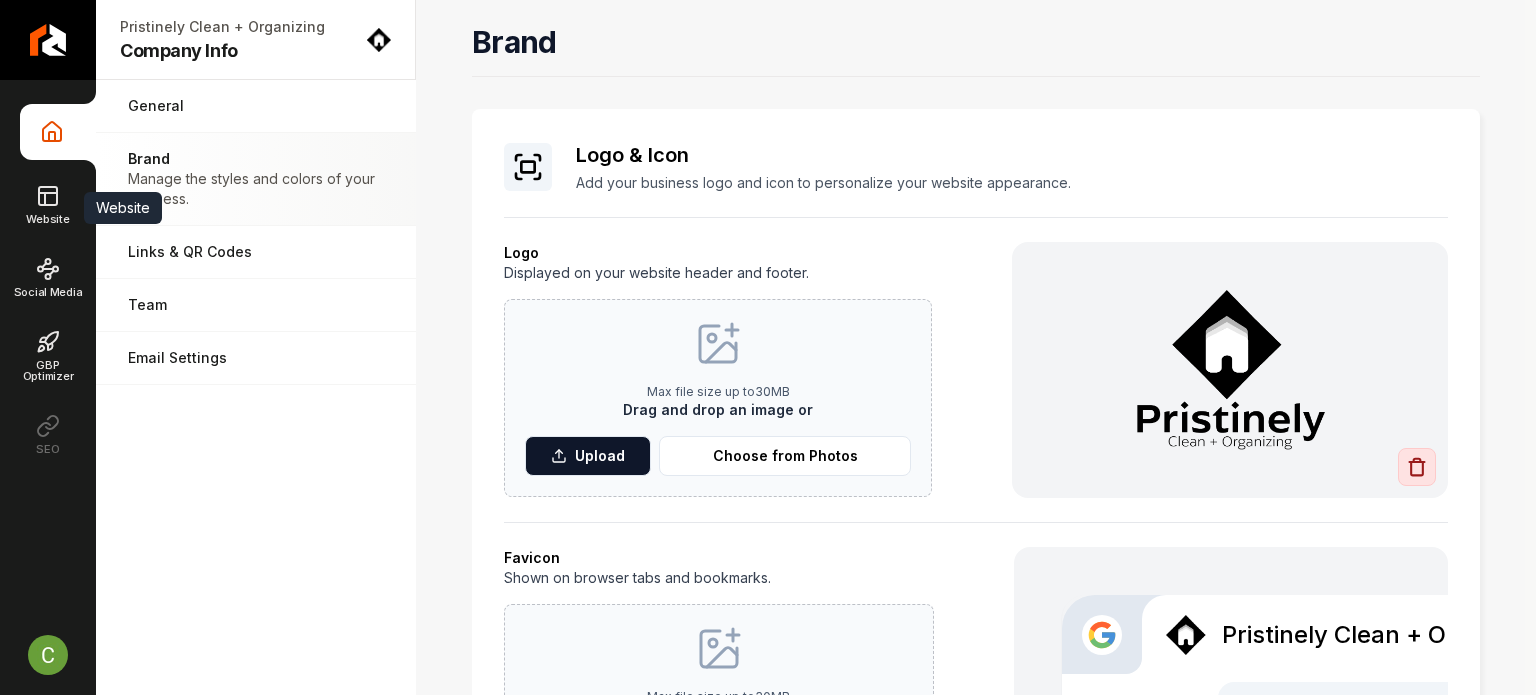 click on "Website" at bounding box center [47, 204] 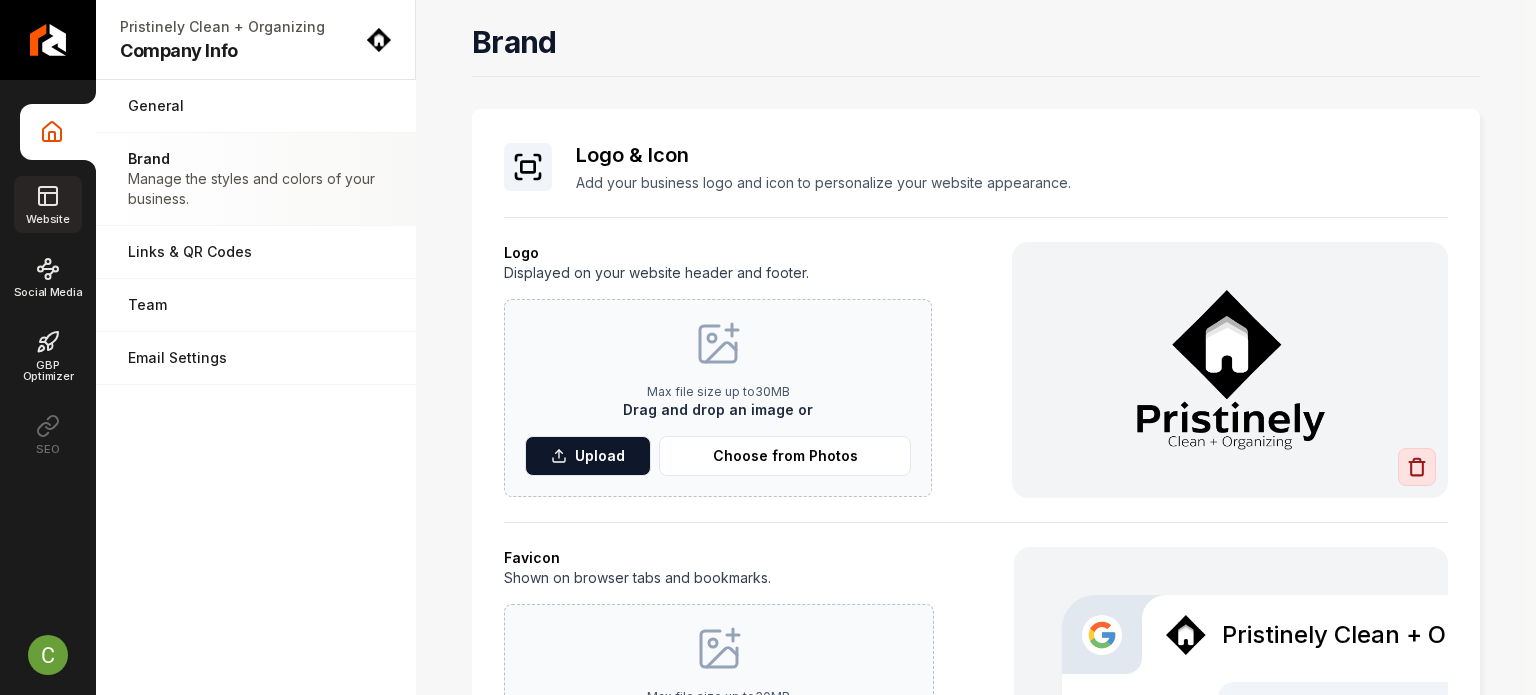 click on "Website" at bounding box center [47, 204] 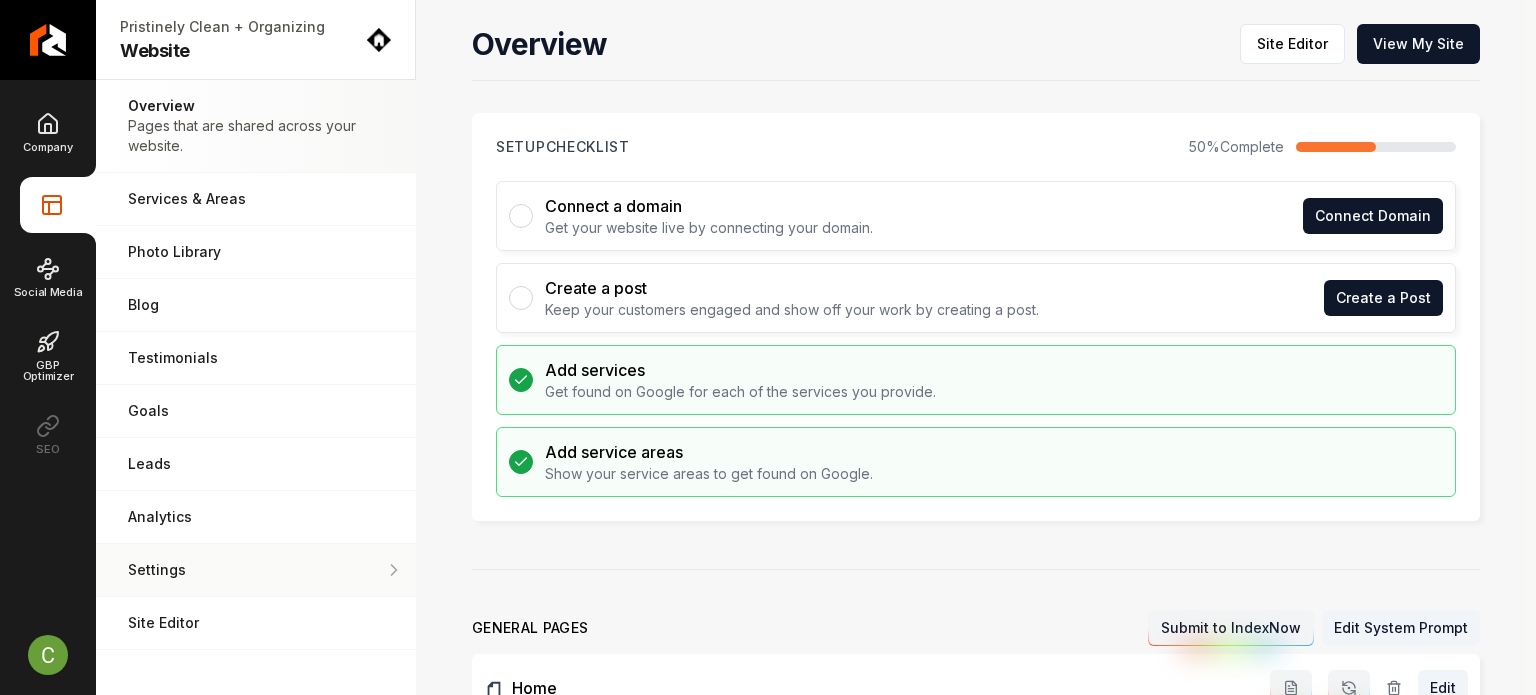 click on "Settings Adjust your domain, scripts, redirects, and more." at bounding box center (256, 570) 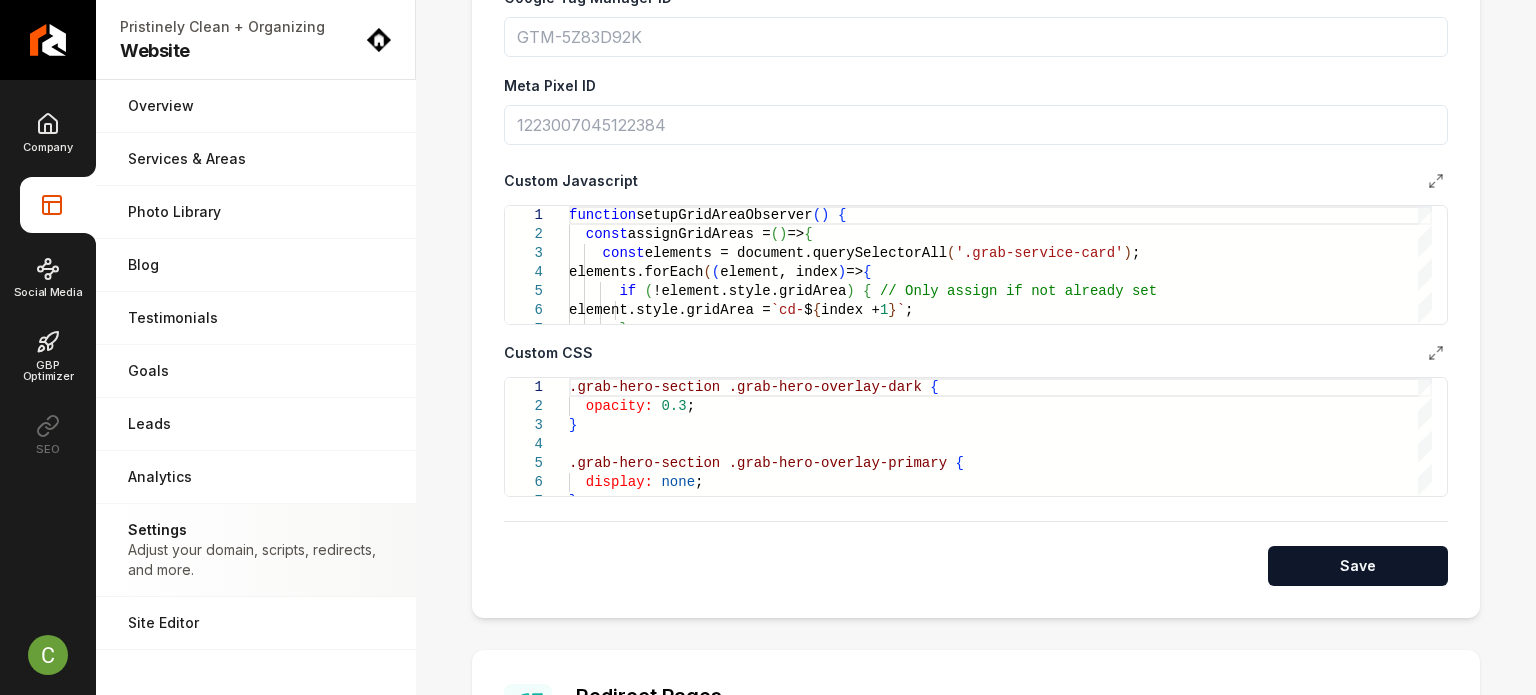 scroll, scrollTop: 800, scrollLeft: 0, axis: vertical 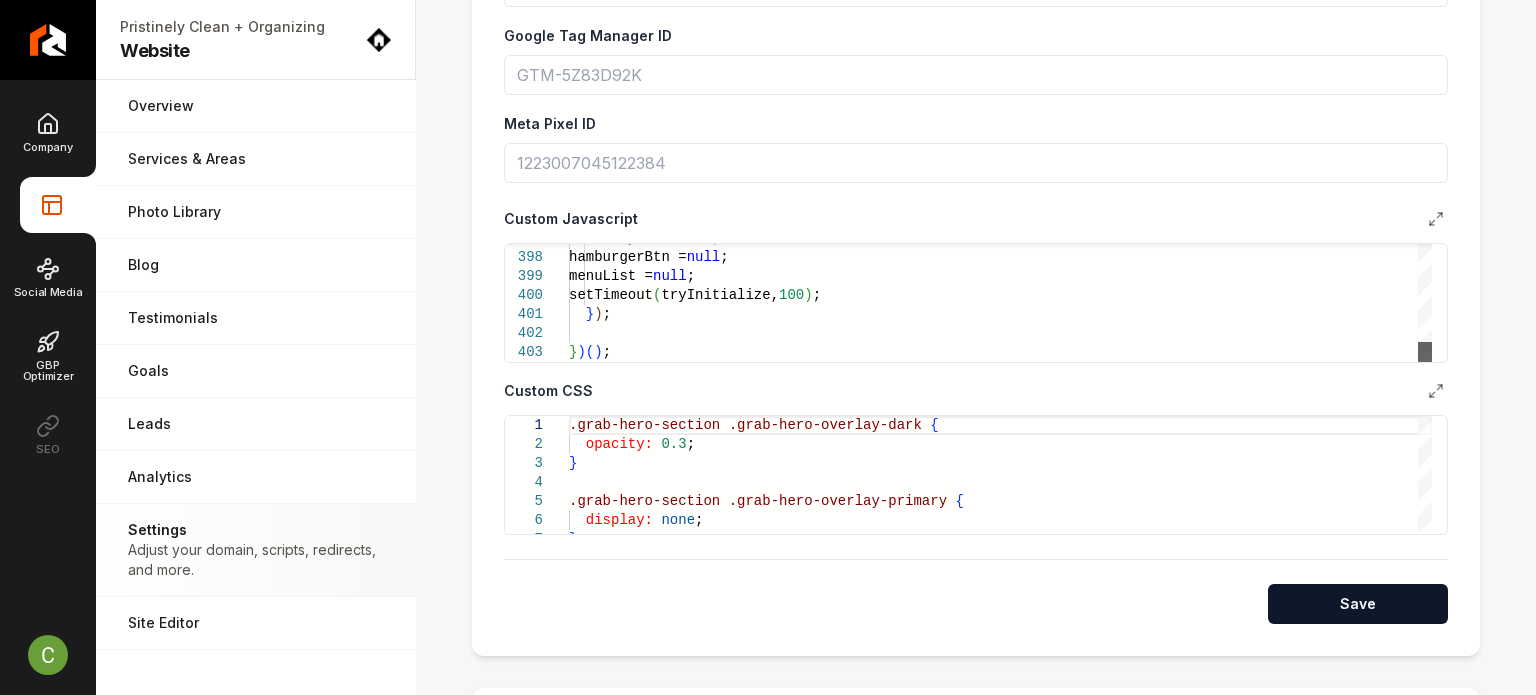 click at bounding box center [1425, 352] 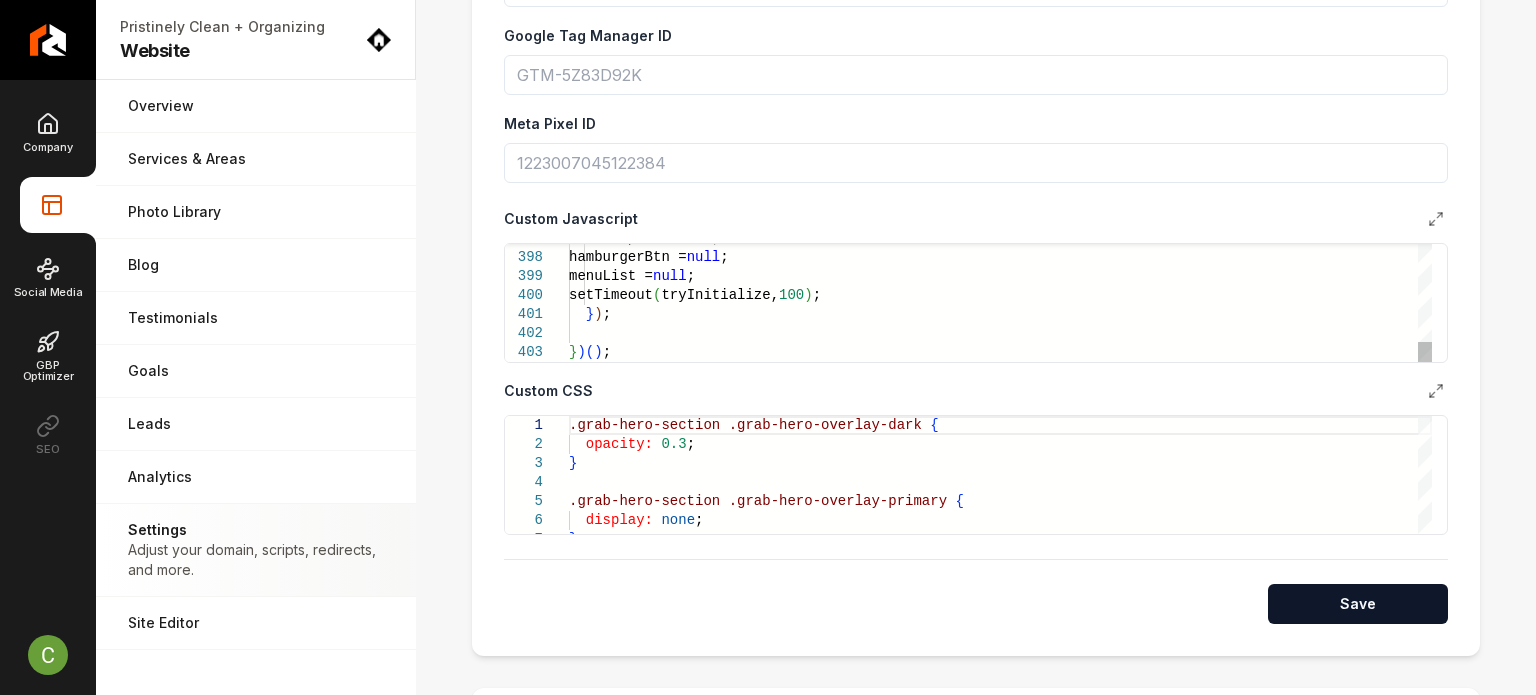 type on "***
*****" 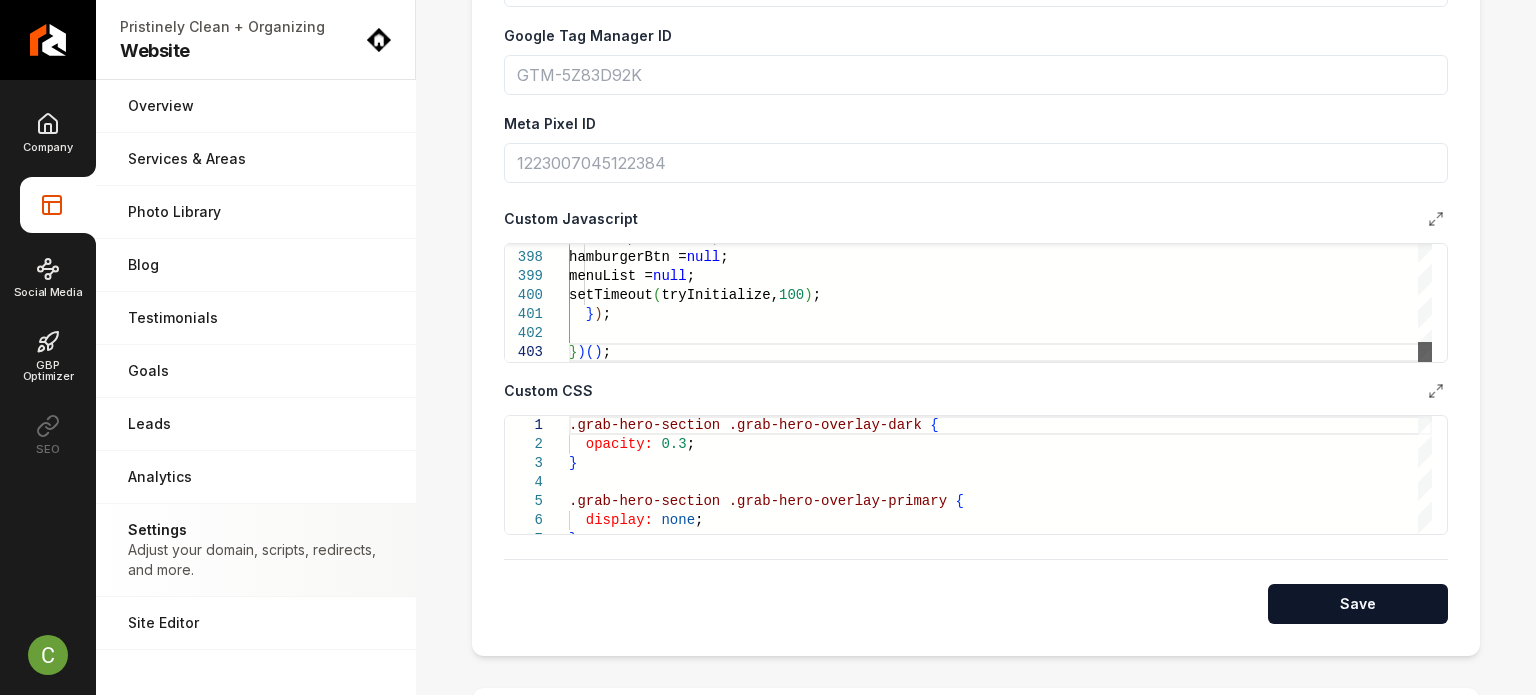 click at bounding box center (1425, 352) 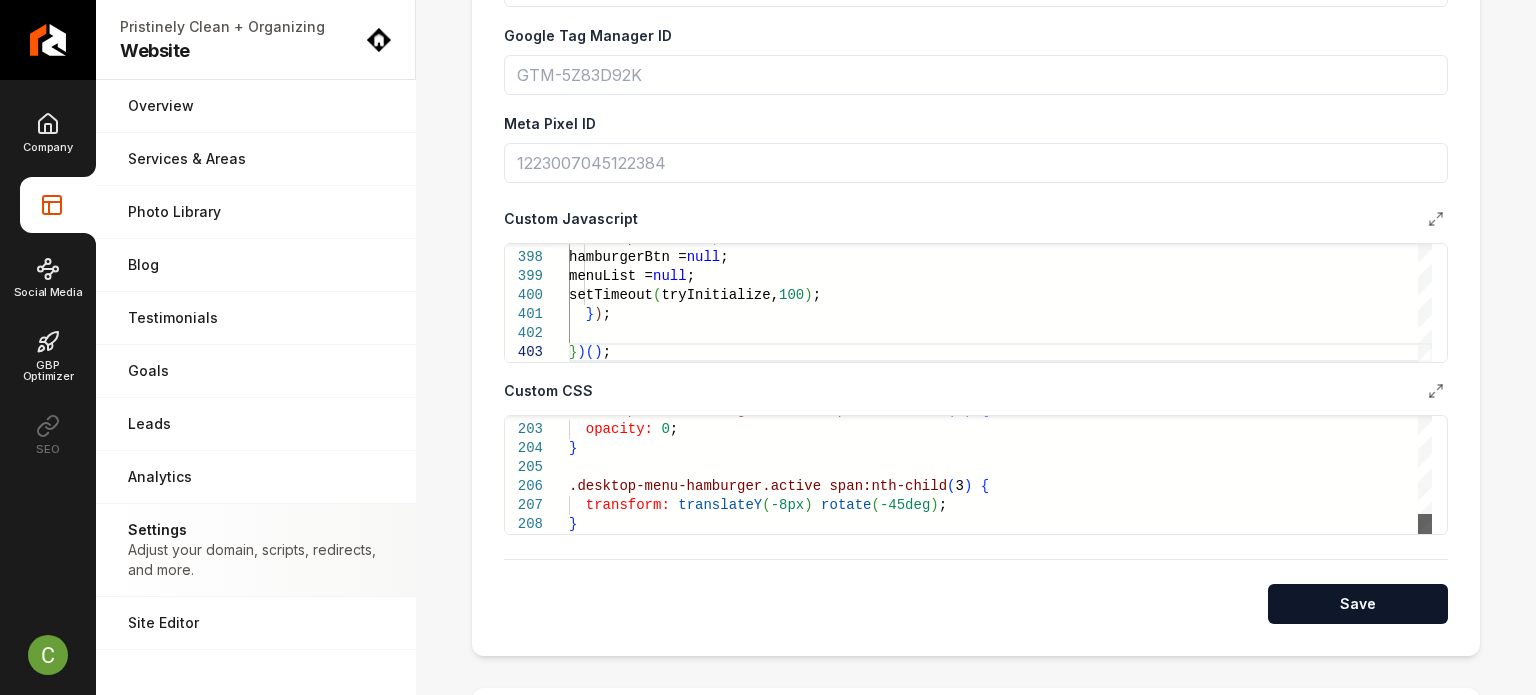 click at bounding box center (1425, 524) 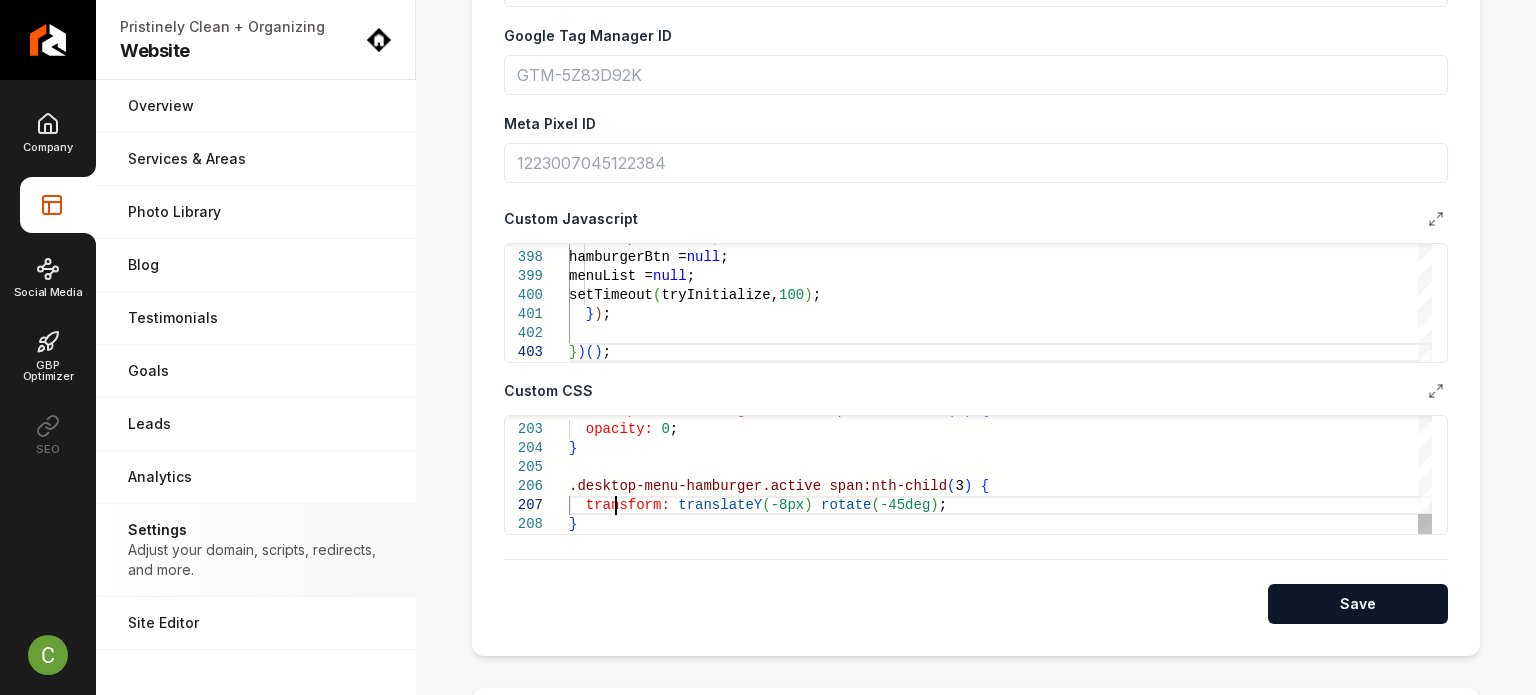 click on ".desktop-menu-hamburger.active   span:nth-child ( 2 )   {    opacity:   0 ; } .desktop-menu-hamburger.active   span:nth-child ( 3 )   {    transform:   translateY ( -8px )   rotate ( -45deg ) ; }" at bounding box center (1000, -1442) 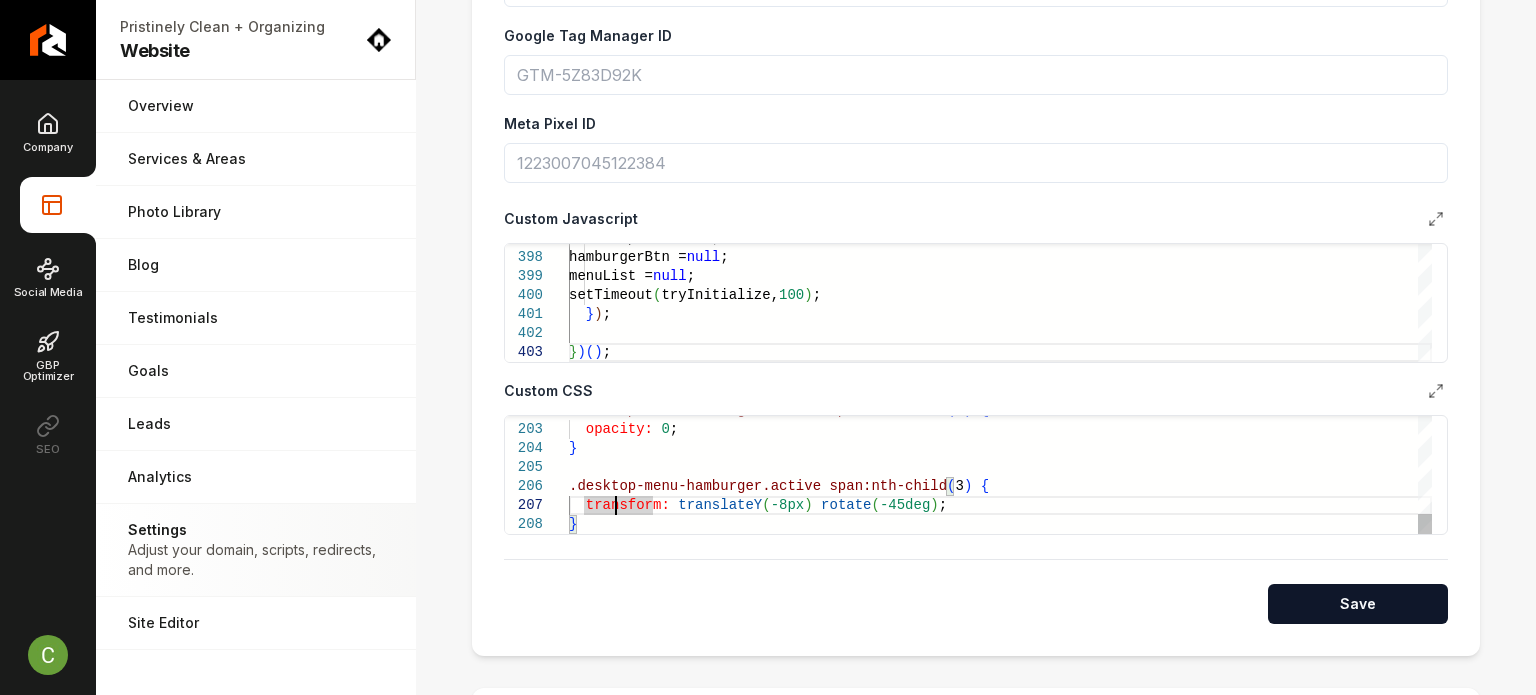 click on ".desktop-menu-hamburger.active   span:nth-child ( 2 )   {    opacity:   0 ; } .desktop-menu-hamburger.active   span:nth-child ( 3 )   {    transform:   translateY ( -8px )   rotate ( -45deg ) ; }" at bounding box center [1000, -1442] 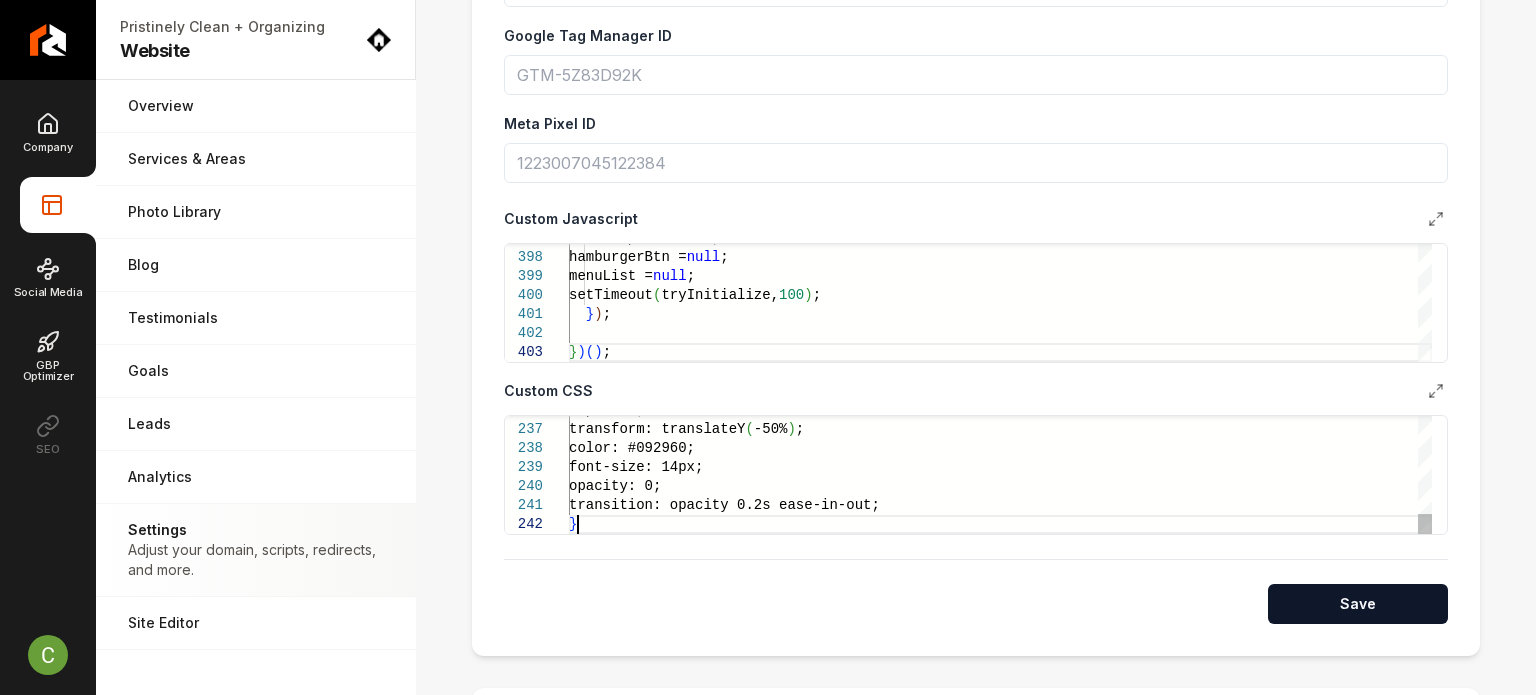scroll, scrollTop: 37, scrollLeft: 0, axis: vertical 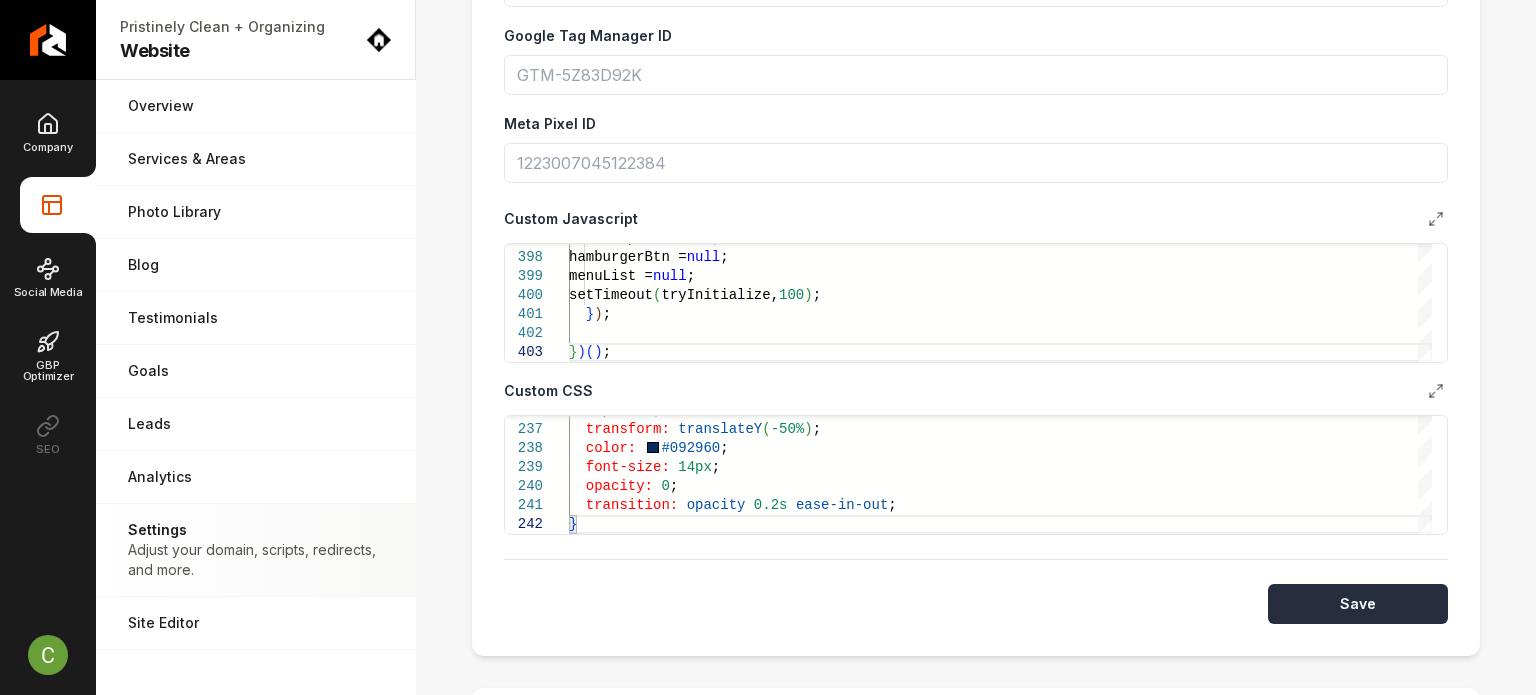 click on "Save" at bounding box center (1358, 604) 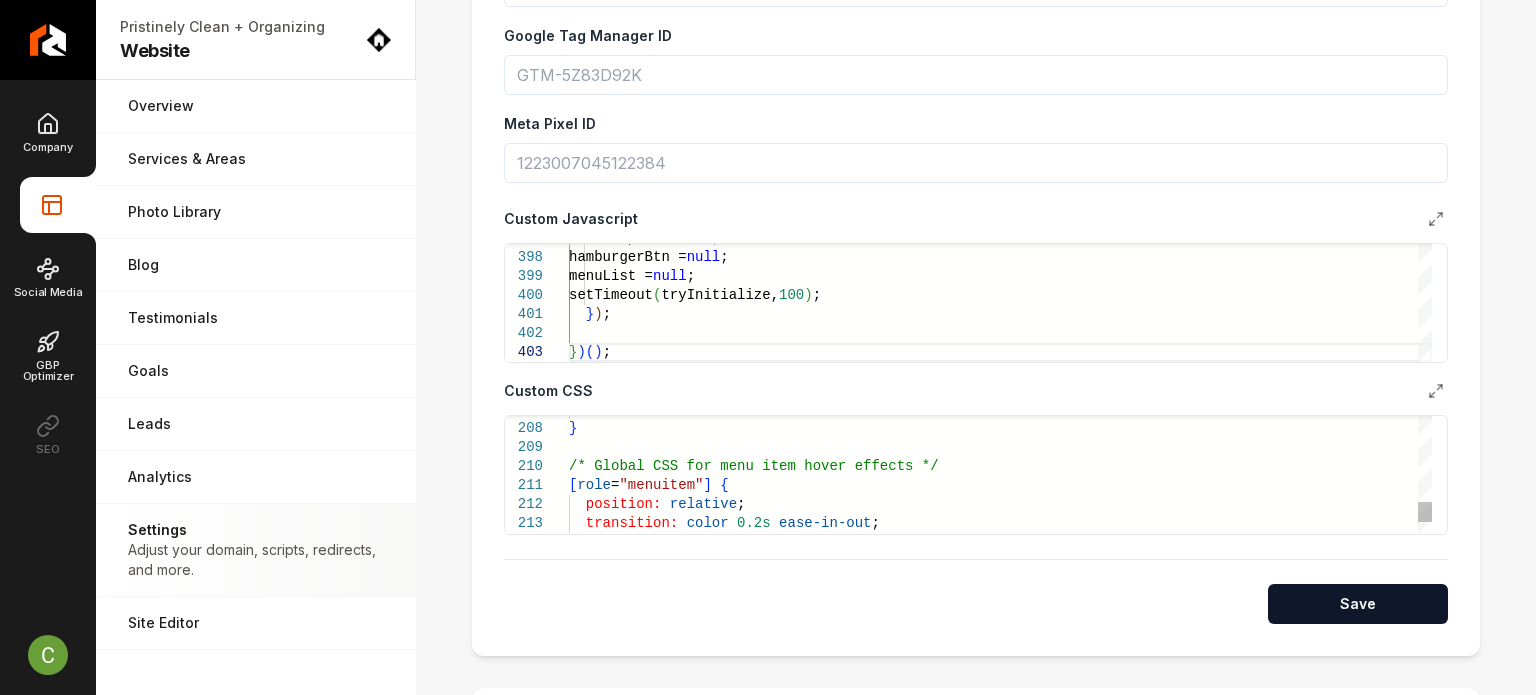 drag, startPoint x: 568, startPoint y: 463, endPoint x: 856, endPoint y: 623, distance: 329.46017 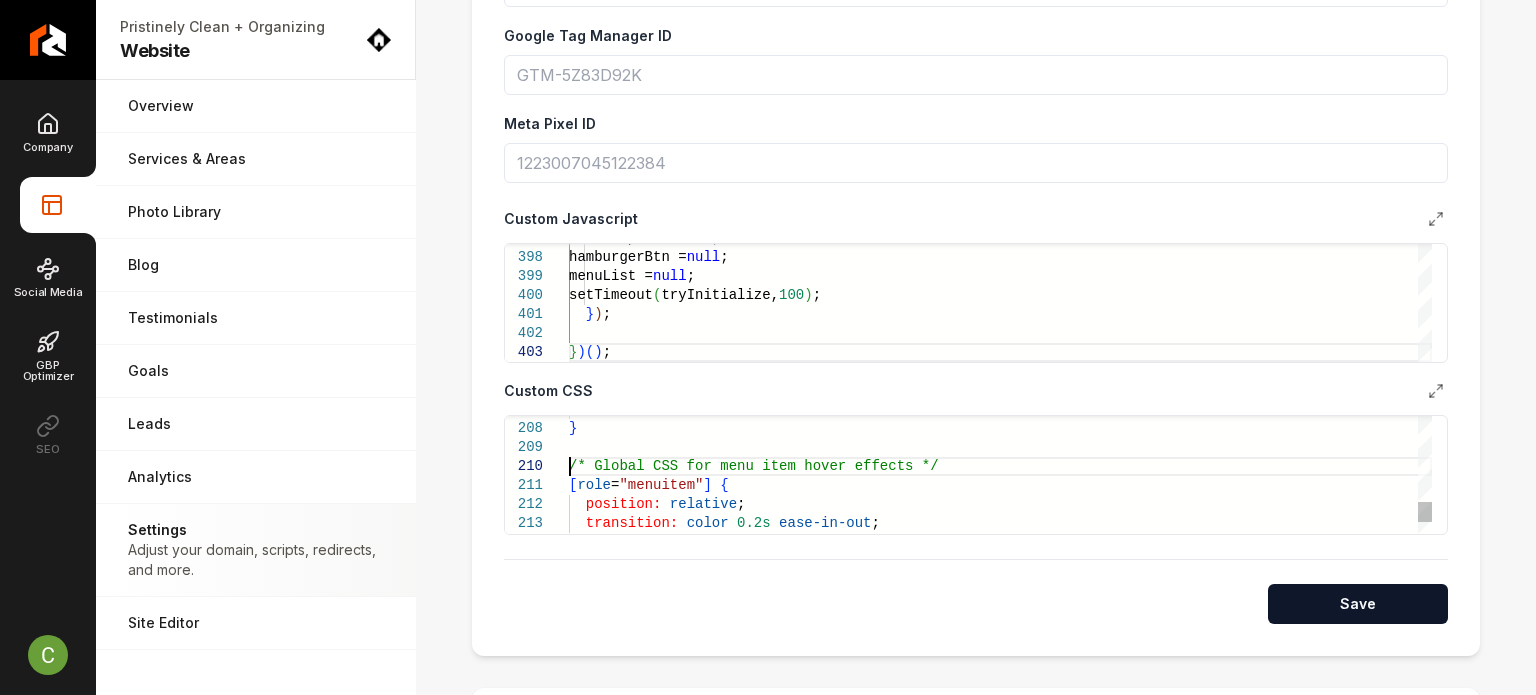 scroll, scrollTop: 37, scrollLeft: 6, axis: both 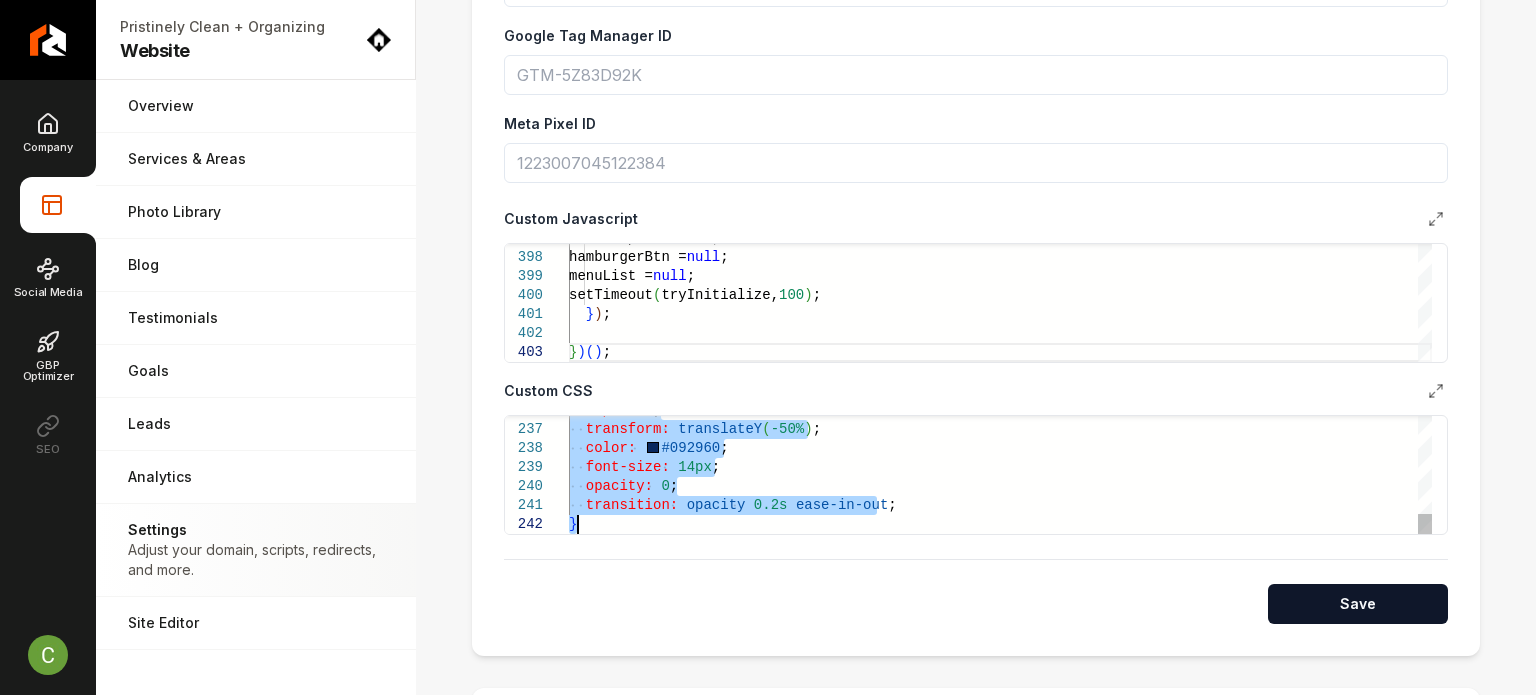 drag, startPoint x: 571, startPoint y: 463, endPoint x: 862, endPoint y: 648, distance: 344.82748 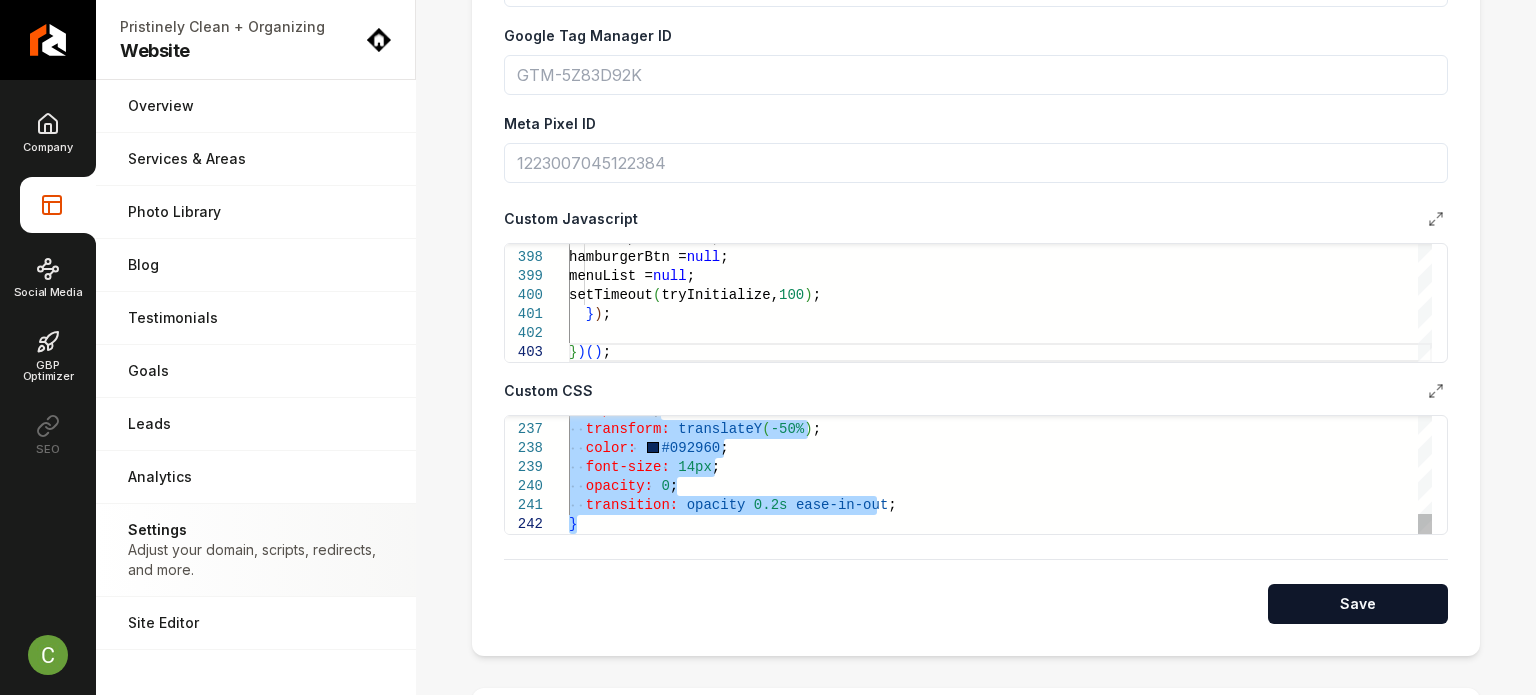 type on "**********" 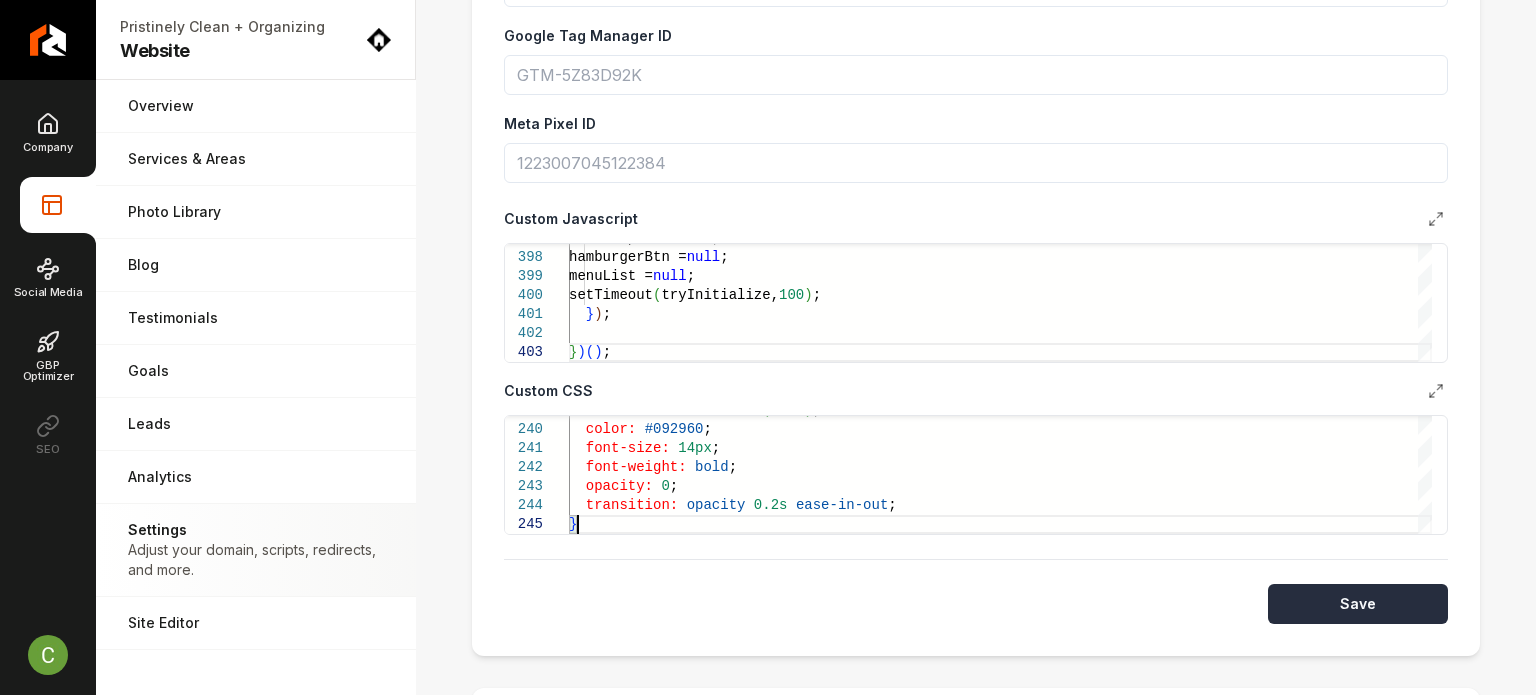 click on "Save" at bounding box center [1358, 604] 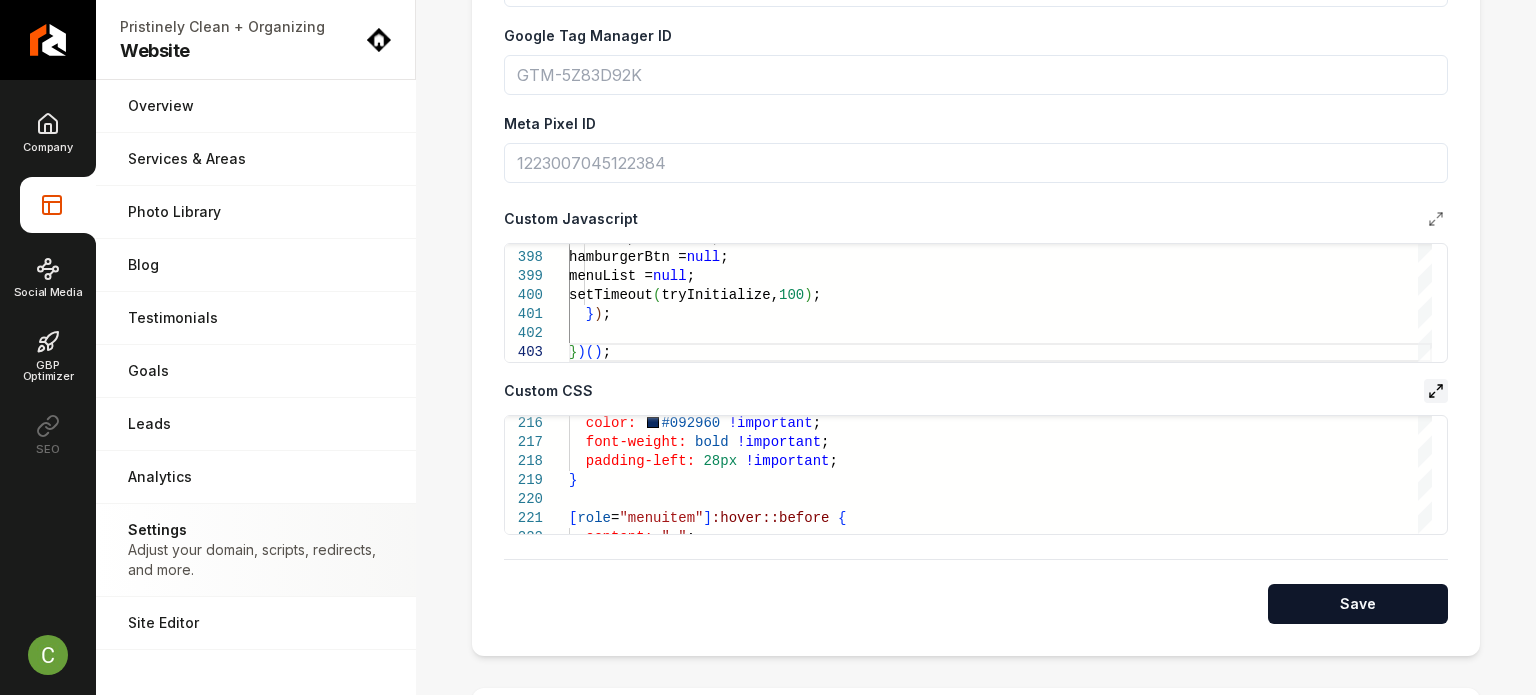 click 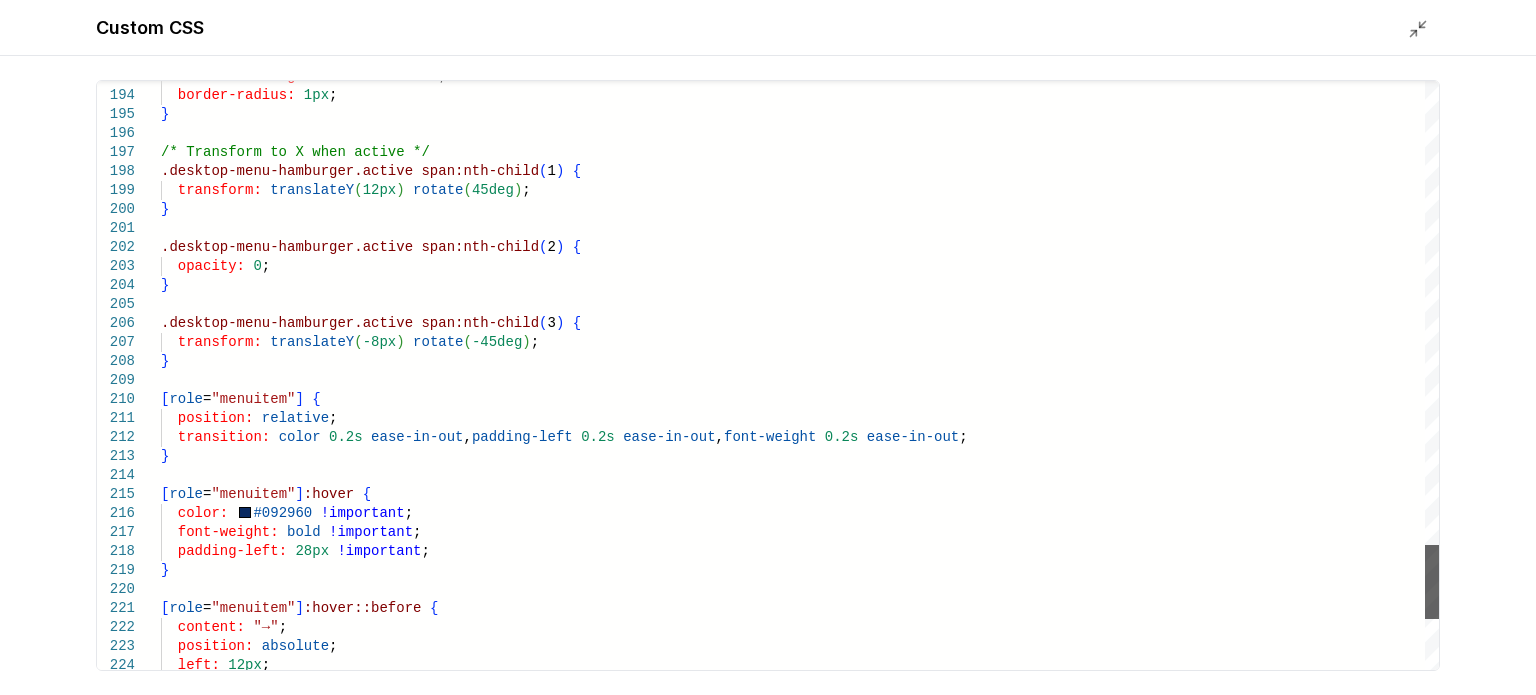 click at bounding box center (1432, 582) 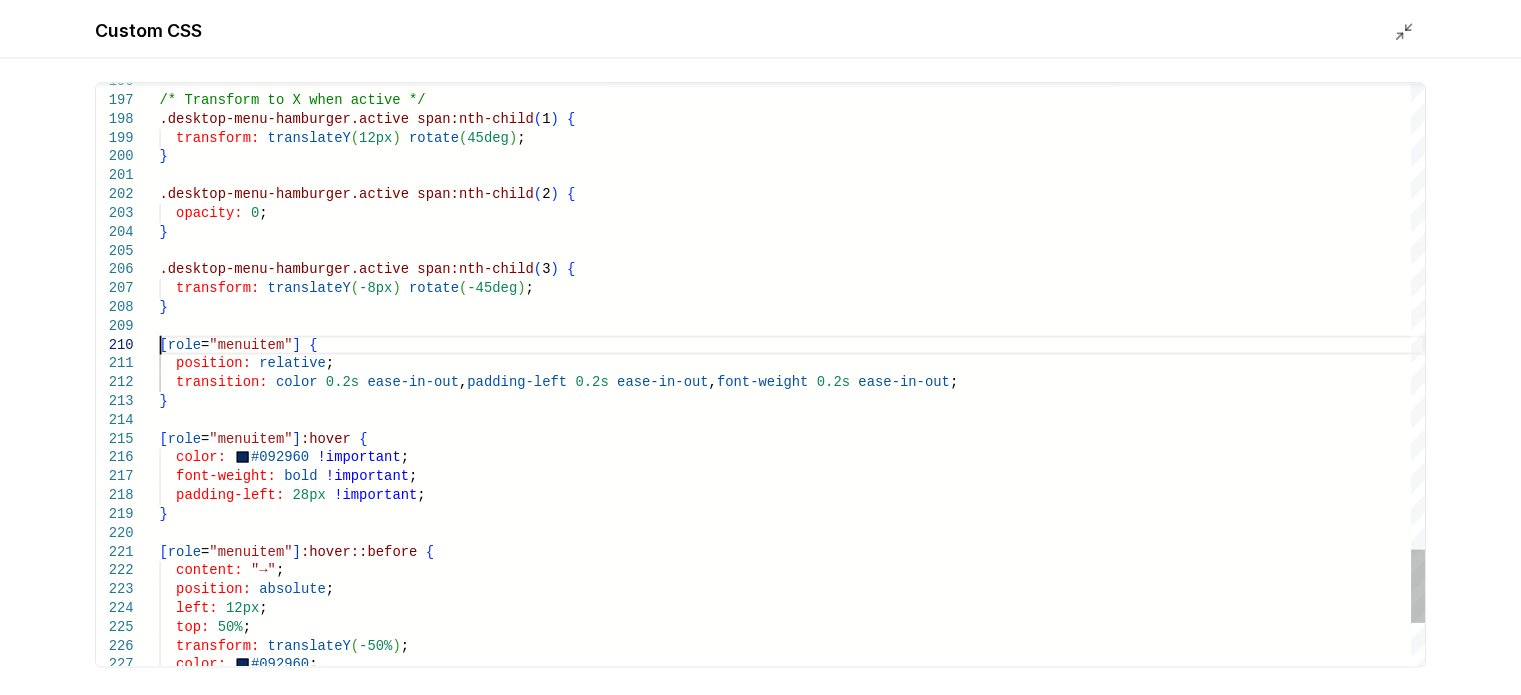 scroll, scrollTop: 0, scrollLeft: 0, axis: both 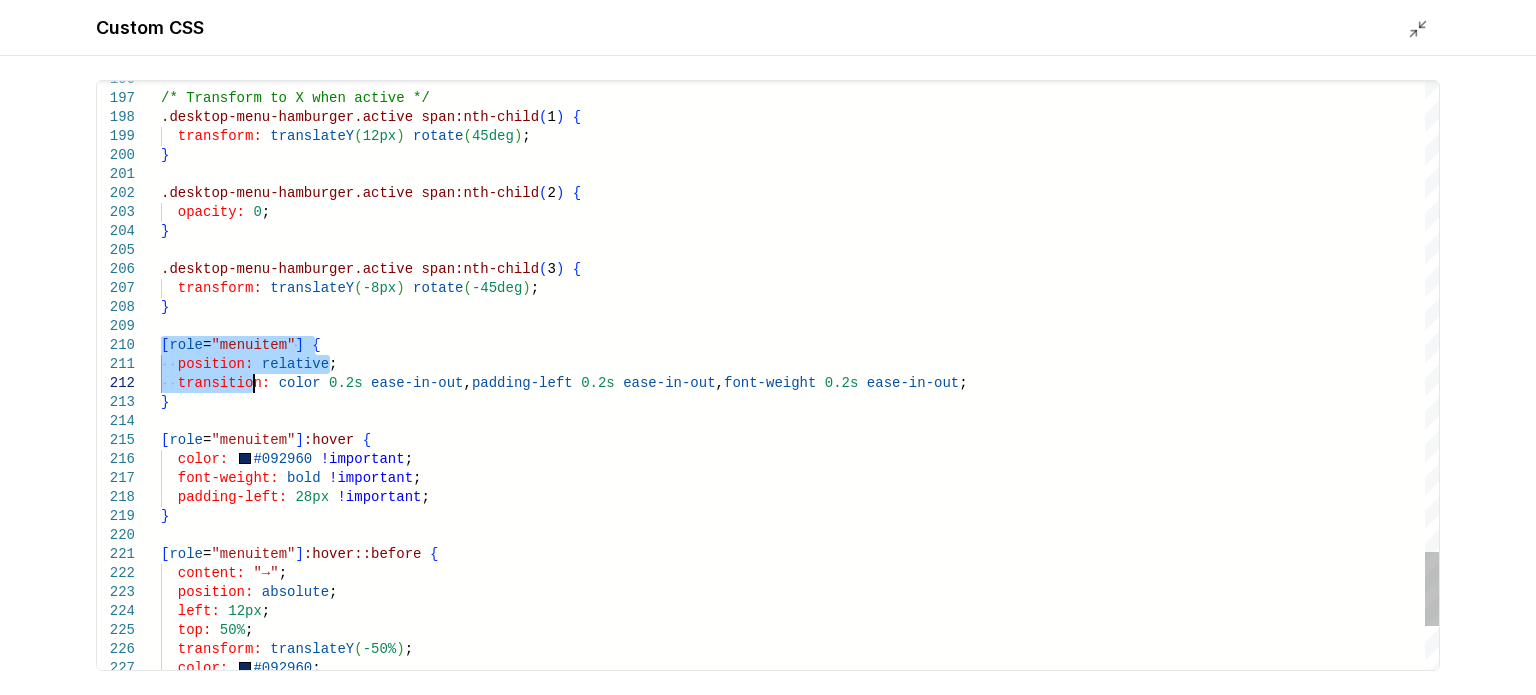 drag, startPoint x: 163, startPoint y: 340, endPoint x: 250, endPoint y: 382, distance: 96.60745 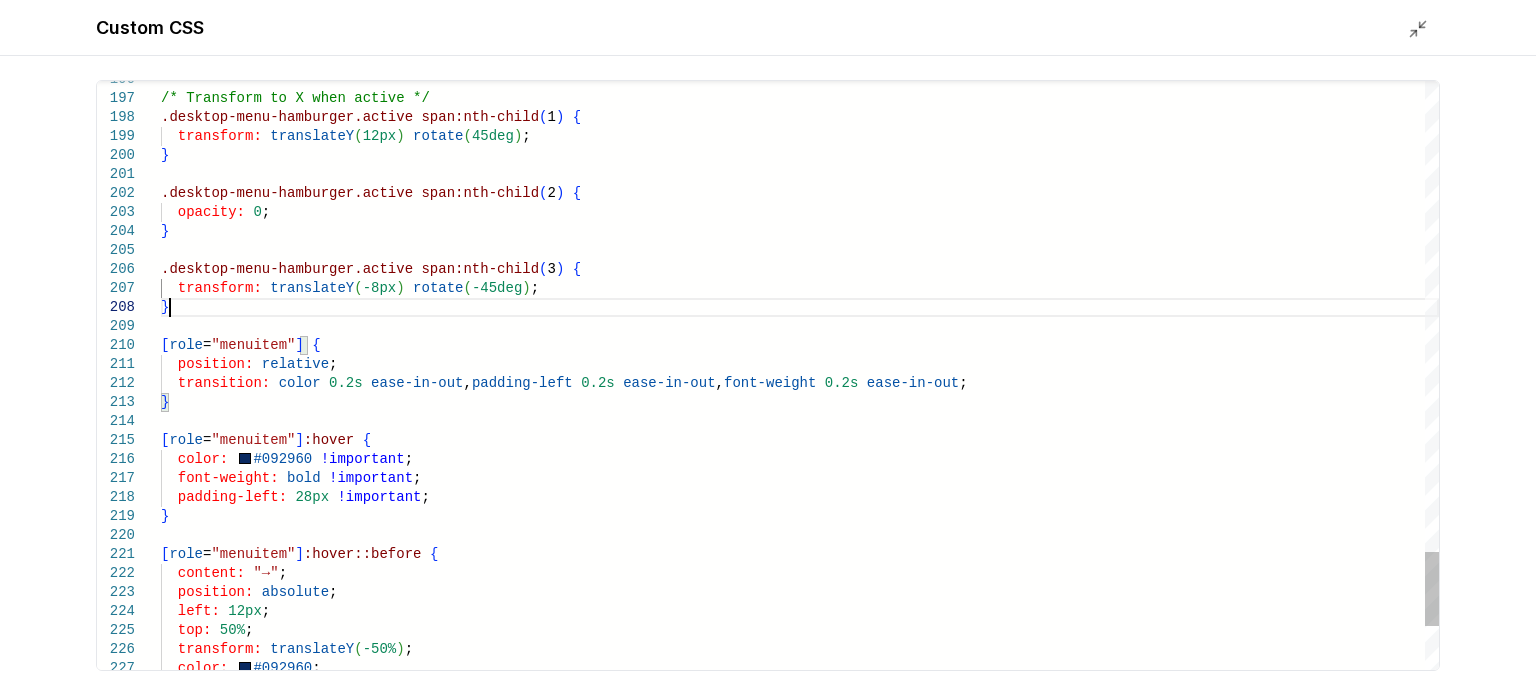 click on "[ role = "menuitem" ] :hover   {    color:     #092960   !important ;    font-weight:   bold   !important ;    padding-left:   28px   !important ; } [ role = "menuitem" ] :hover::before   {    content:   "→" ;    position:   absolute ;    left:   12px ;    top:   50% ;    transform:   translateY ( -50% ) ;    color:     #092960 ;    transition:   color   0.2s   ease-in-out ,  padding-left   0.2s   ease-in-out ,  font-weight   0.2s   ease-in-out ; } [ role = "menuitem" ]   {    position:   relative ;    transform:   translateY ( -8px )   rotate ( -45deg ) ; } } .desktop-menu-hamburger.active   span:nth-child ( 3 )   { .desktop-menu-hamburger.active   span:nth-child ( 2 )   {    opacity:   0 ;    transform:   translateY ( 12px )   rotate ( 45deg ) ; } /* Transform to X when active */ .desktop-menu-hamburger.active   span:nth-child ( 1 )   {" at bounding box center [800, -1308] 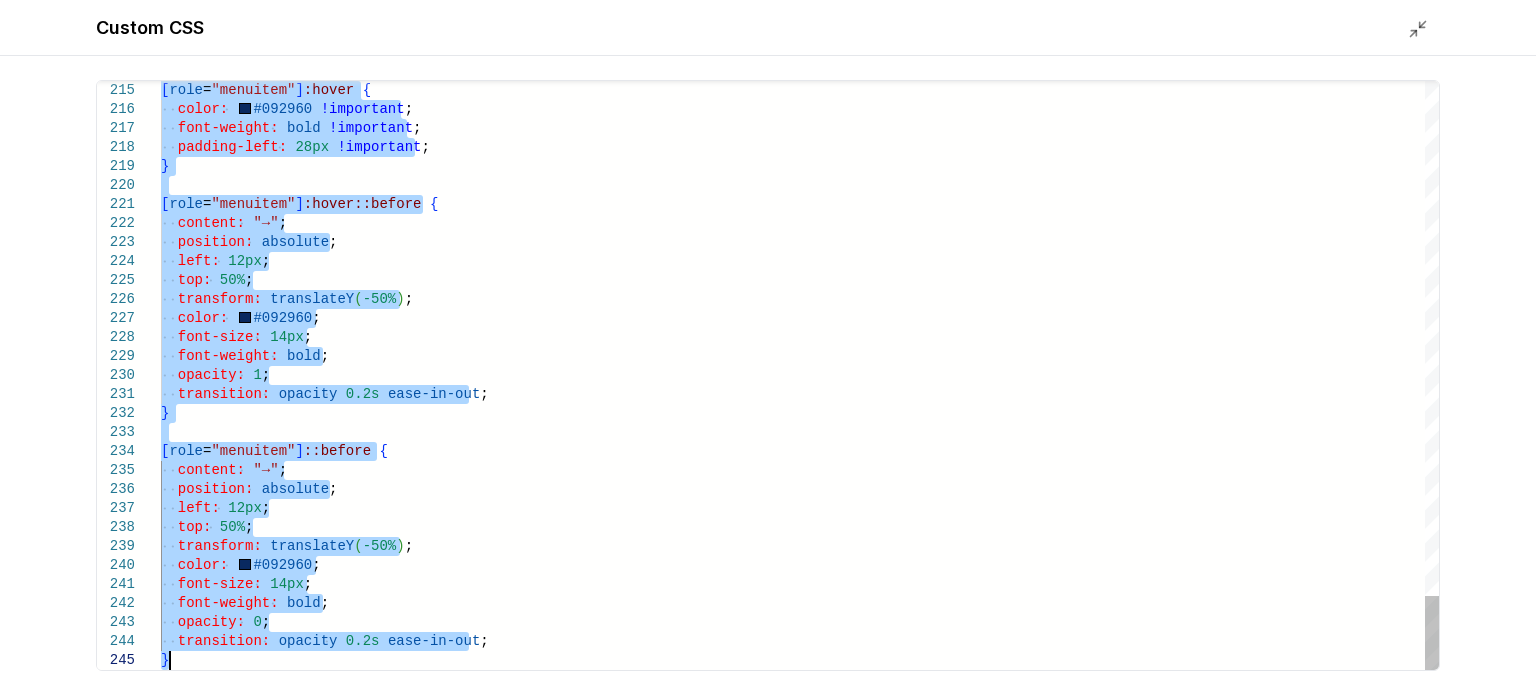 drag, startPoint x: 161, startPoint y: 351, endPoint x: 423, endPoint y: 674, distance: 415.90024 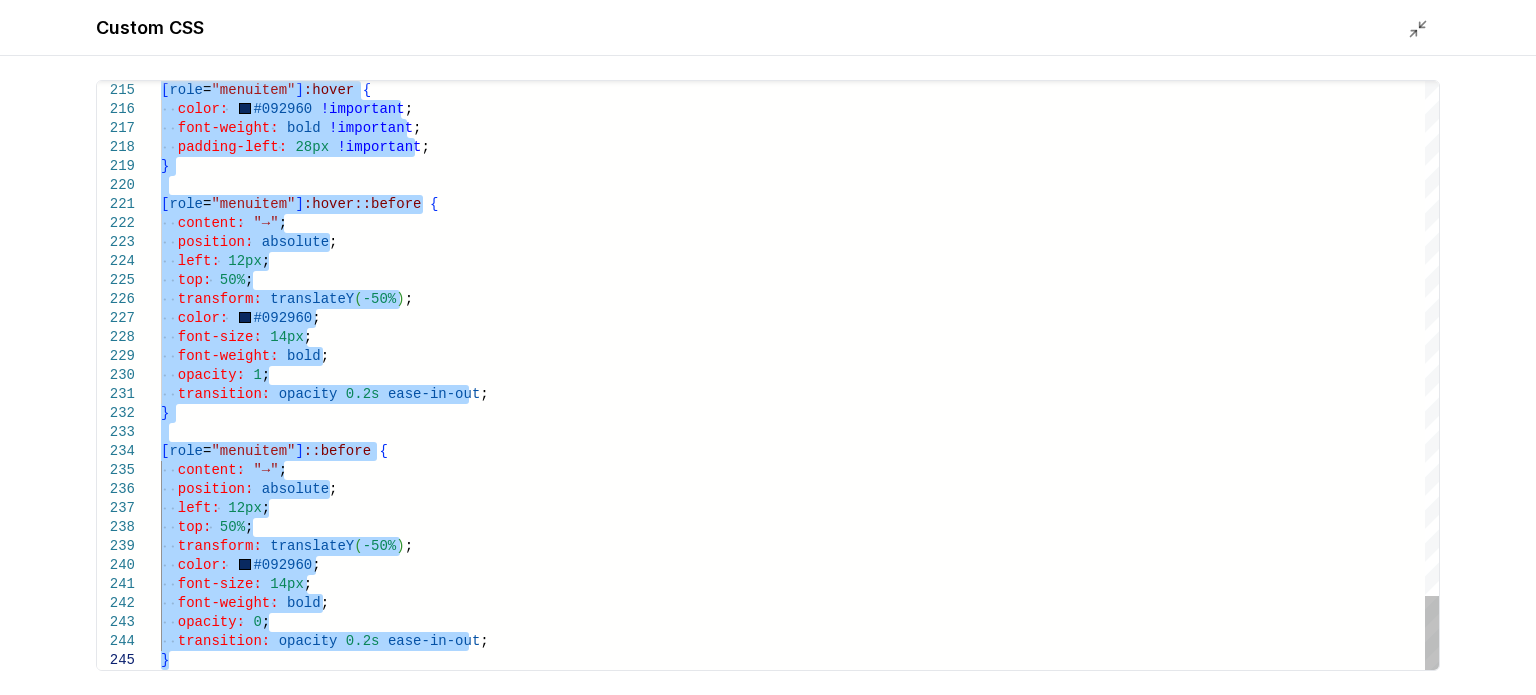 type on "**********" 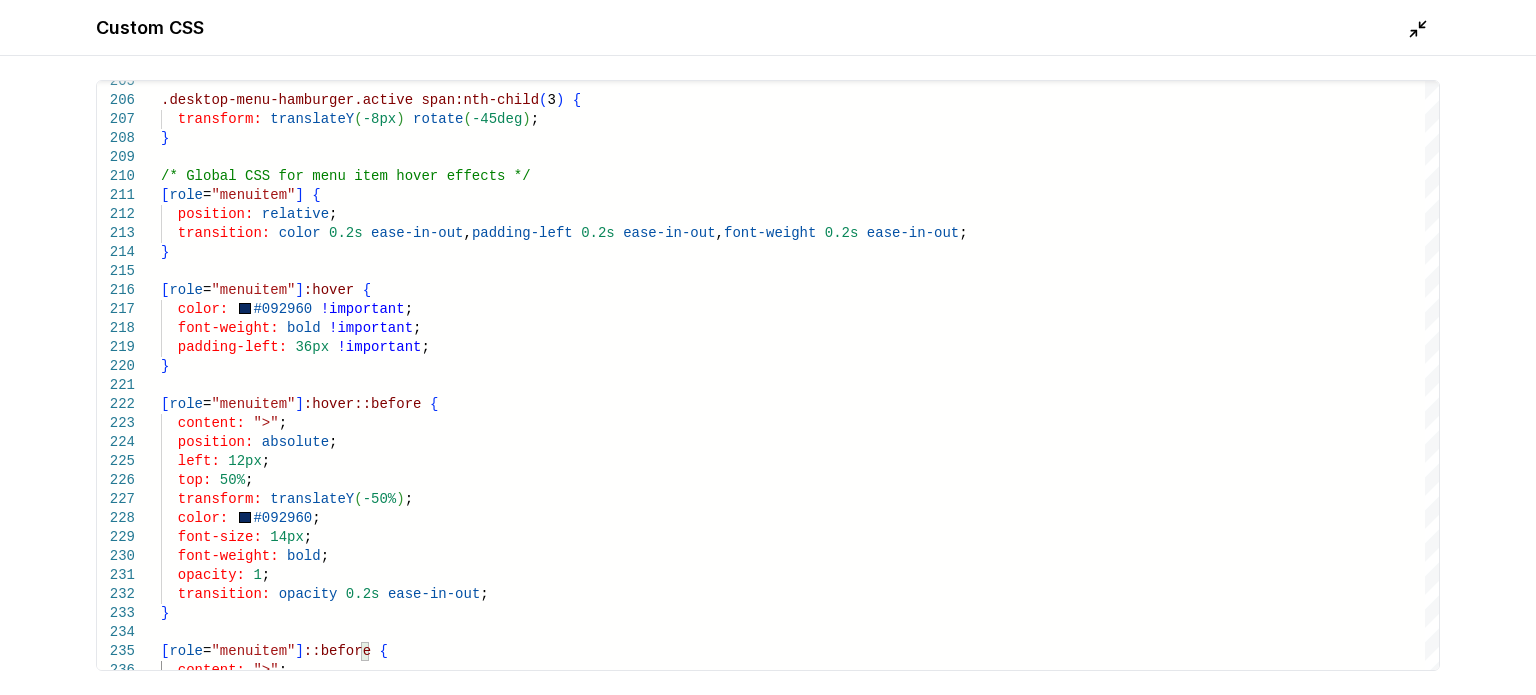 click 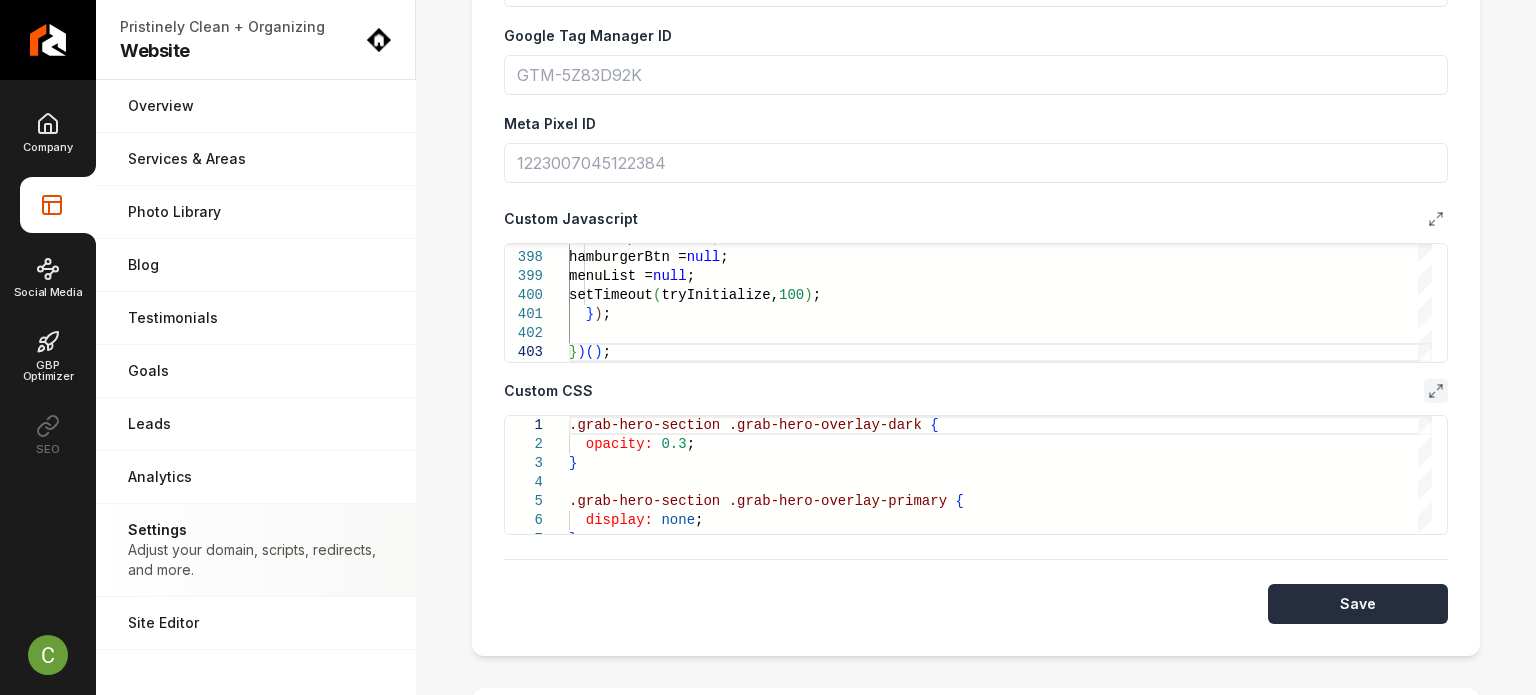 click on "Save" at bounding box center [1358, 604] 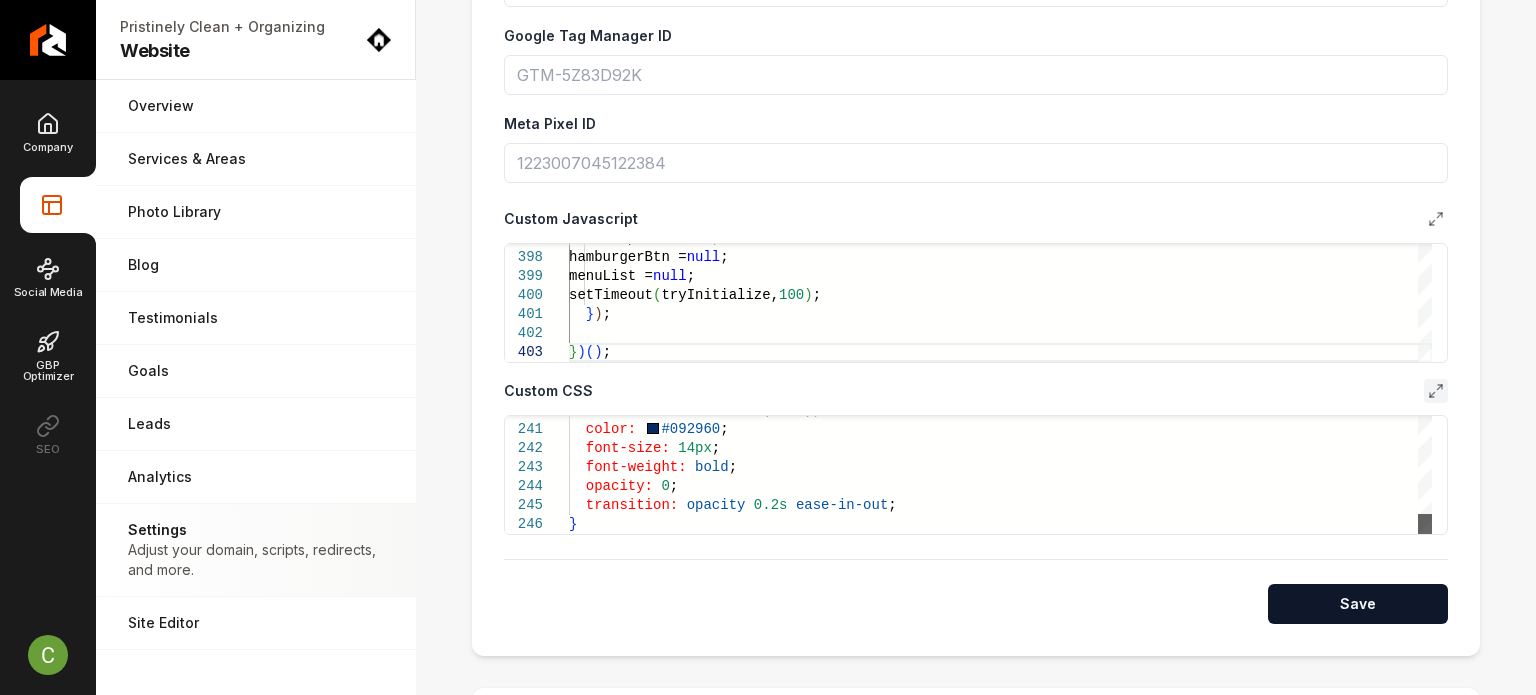 click at bounding box center [1425, 524] 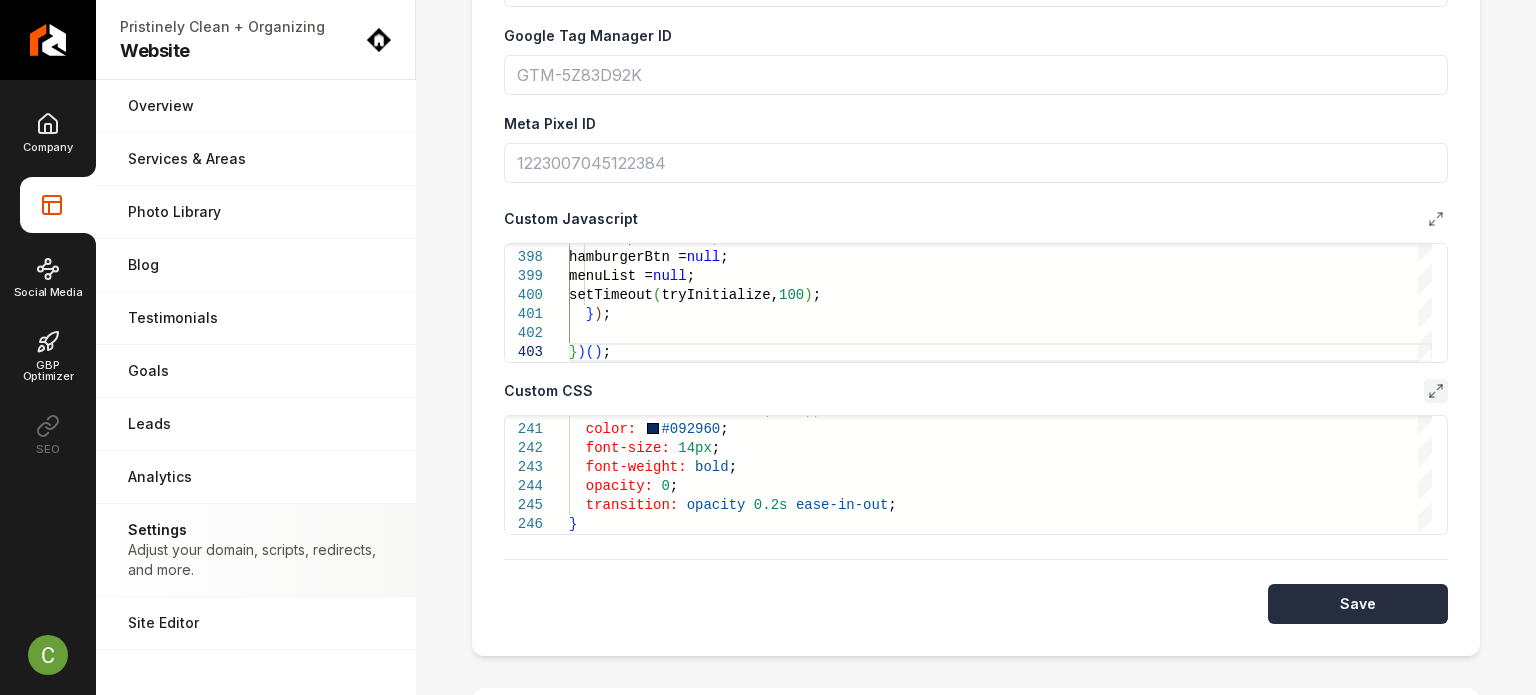 click on "Save" at bounding box center (1358, 604) 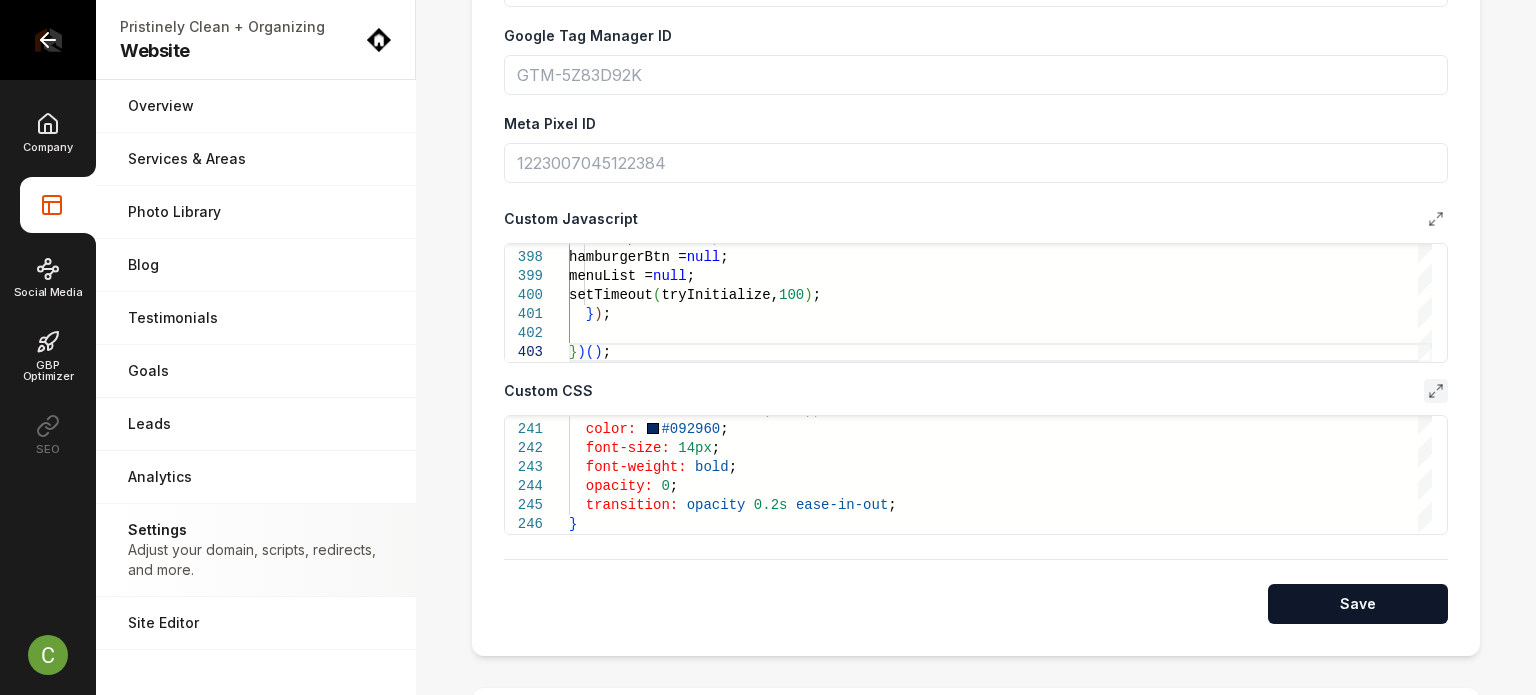 click at bounding box center [48, 40] 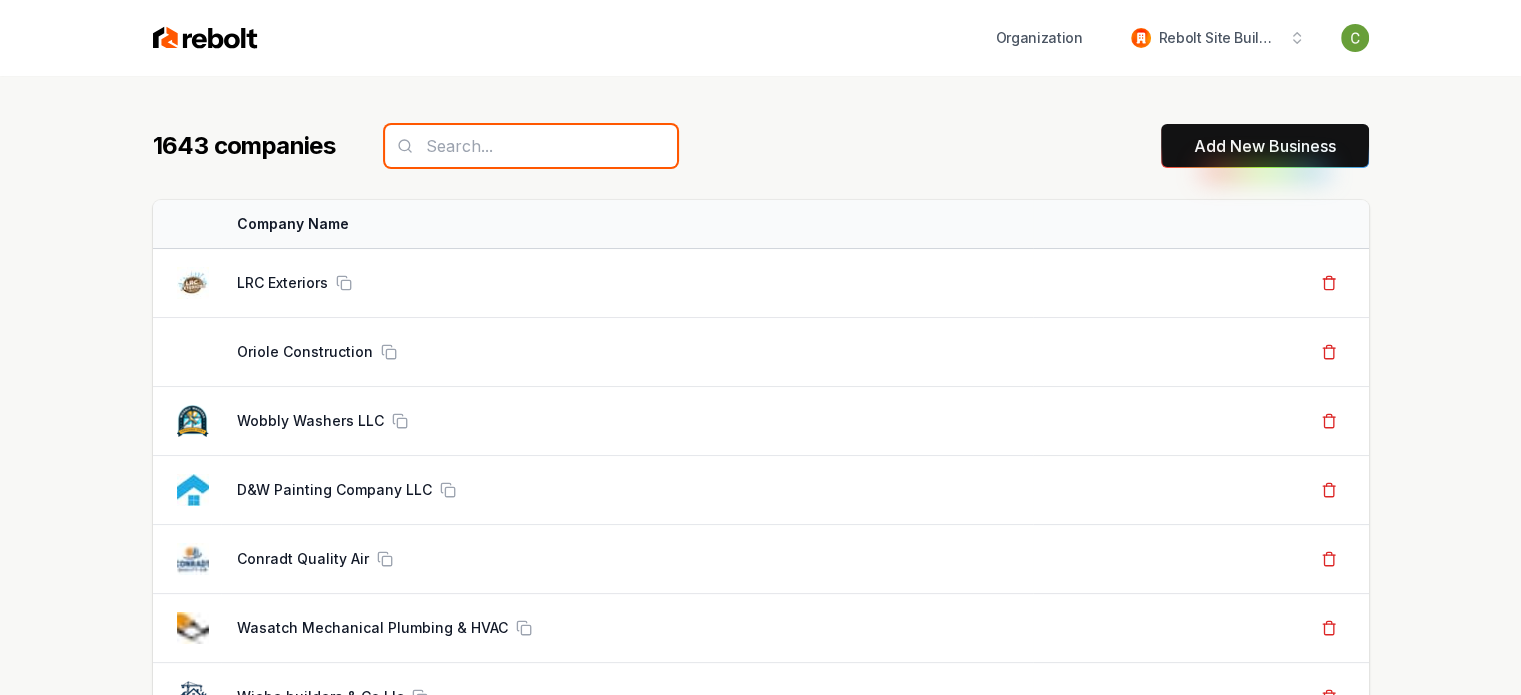 click at bounding box center (531, 146) 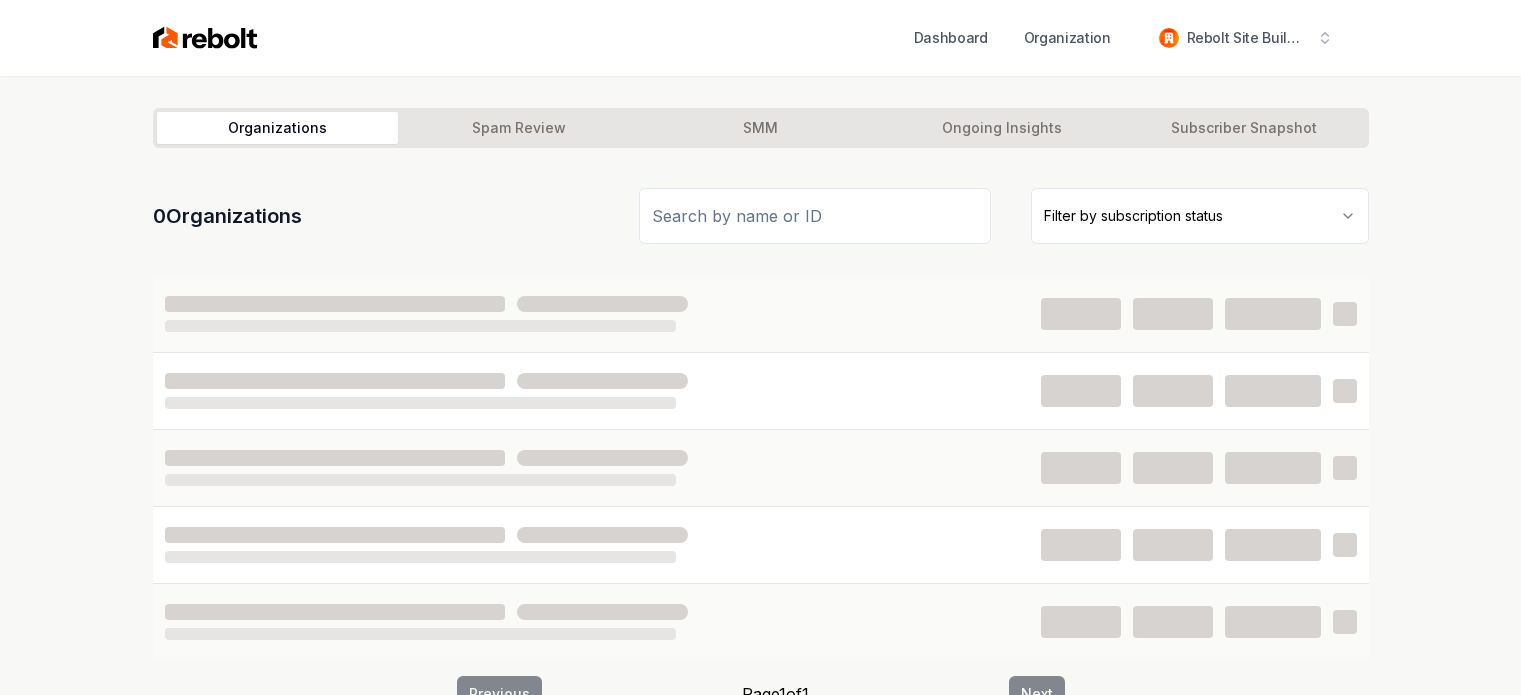 scroll, scrollTop: 0, scrollLeft: 0, axis: both 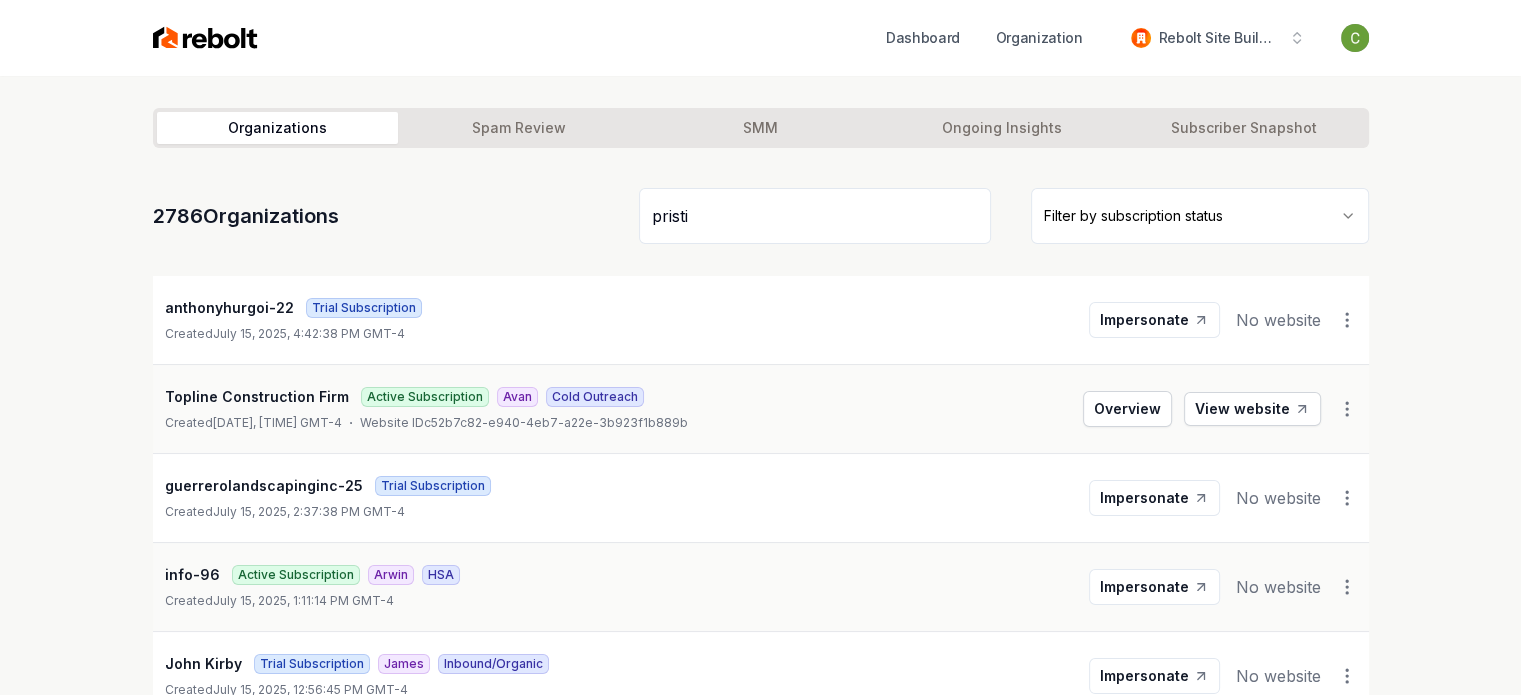 type on "pristi" 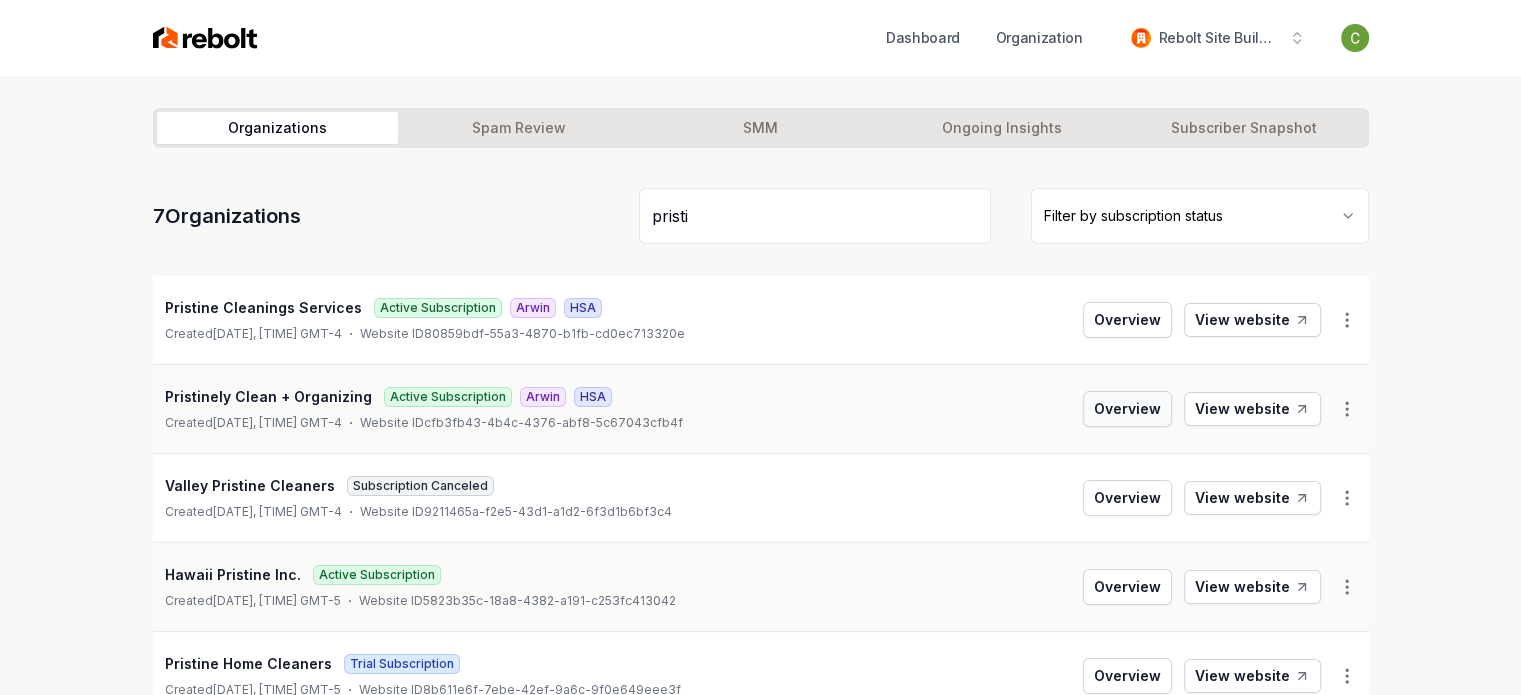 click on "Overview" at bounding box center (1127, 409) 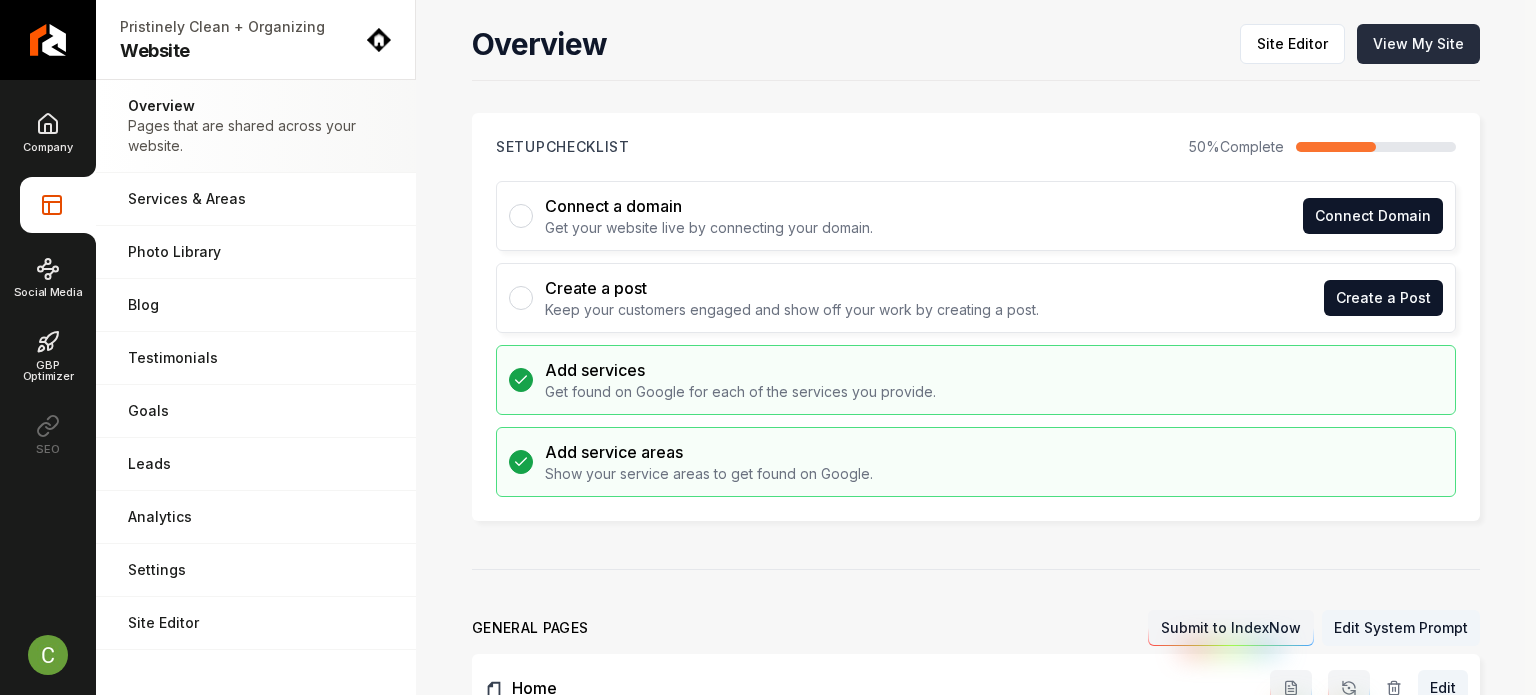 click on "View My Site" at bounding box center [1418, 44] 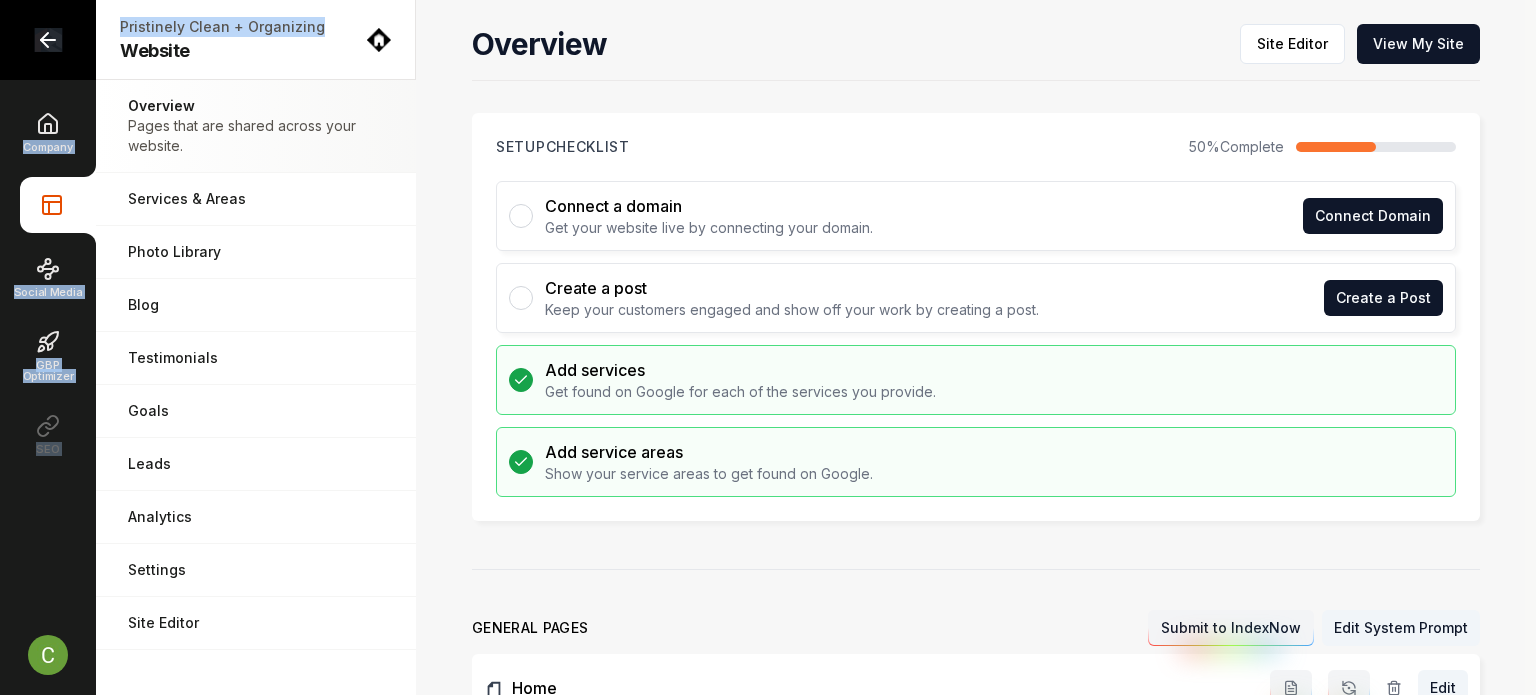 drag, startPoint x: 240, startPoint y: 33, endPoint x: 80, endPoint y: 30, distance: 160.02812 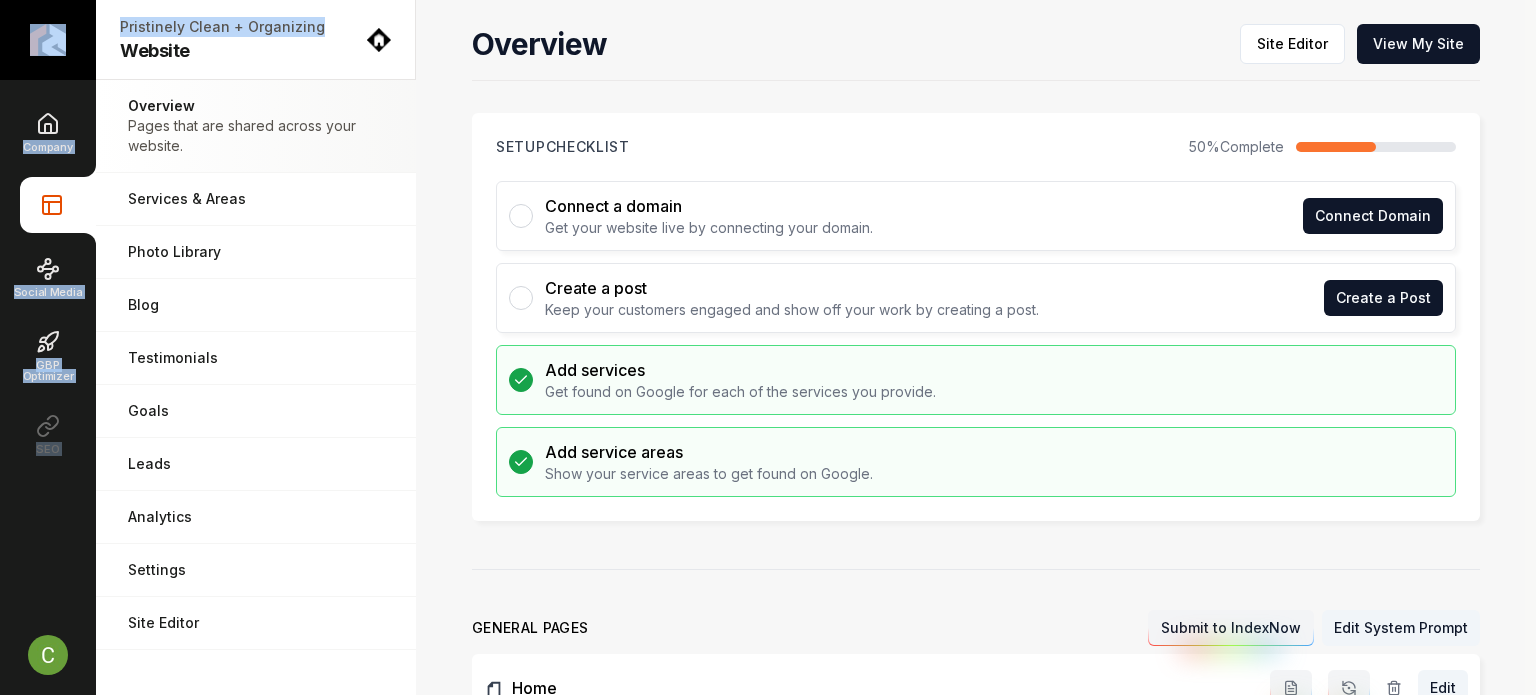 click on "Pristinely Clean + Organizing Website" at bounding box center [256, 40] 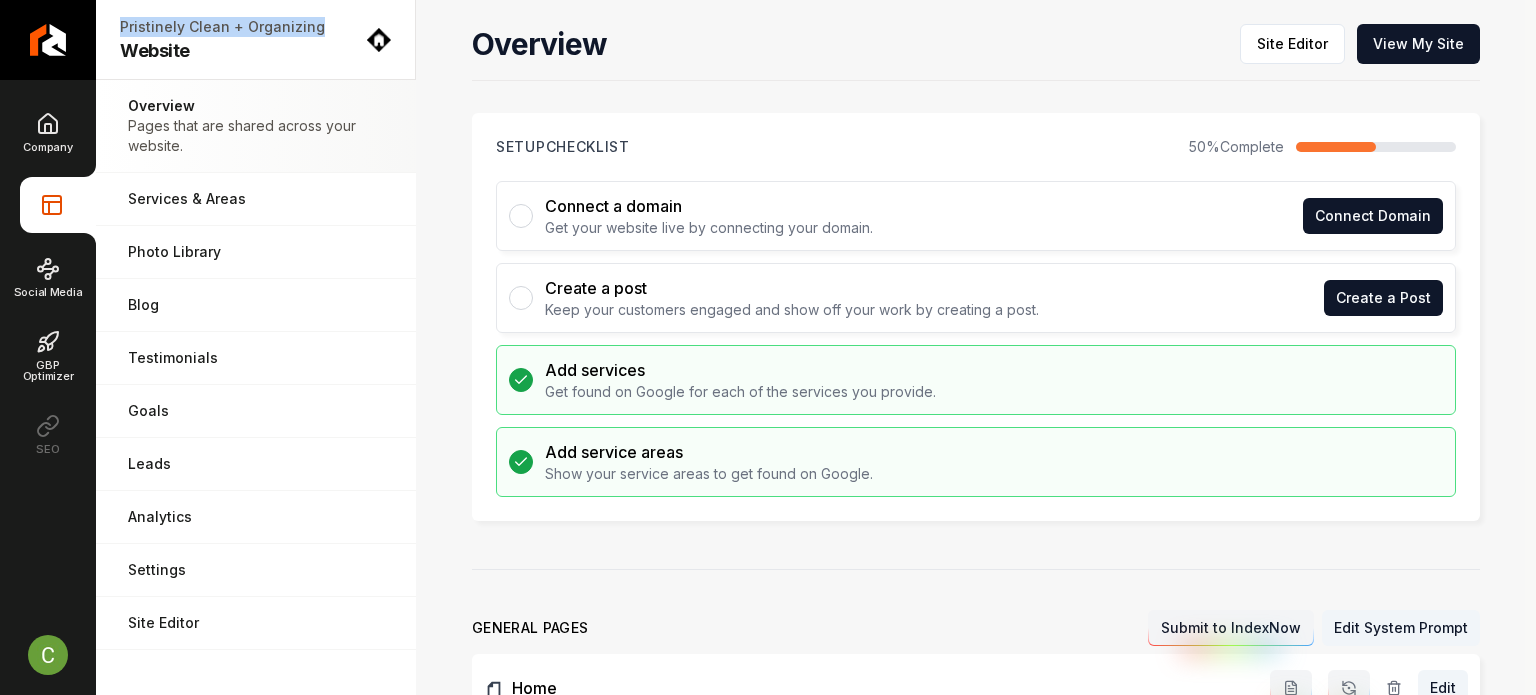 drag, startPoint x: 332, startPoint y: 25, endPoint x: 116, endPoint y: 25, distance: 216 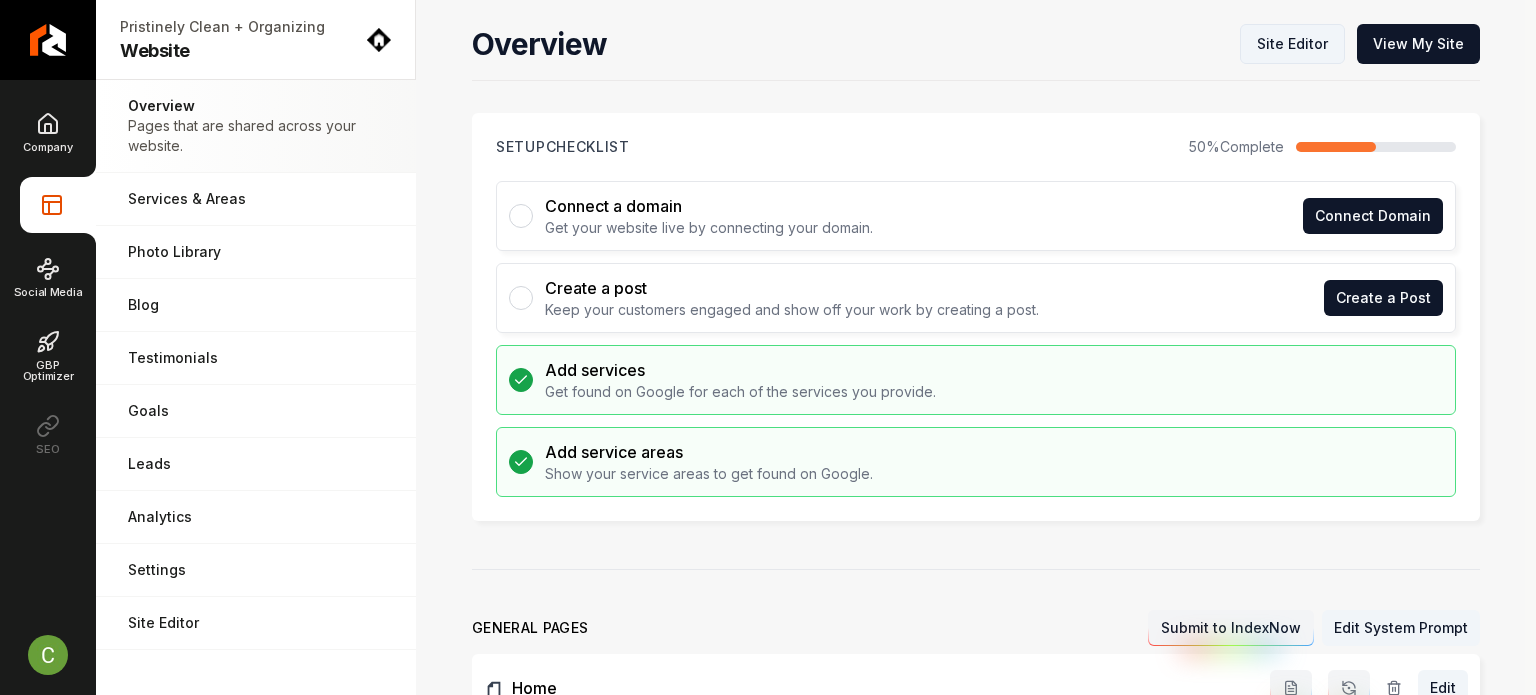 click on "Site Editor" at bounding box center (1292, 44) 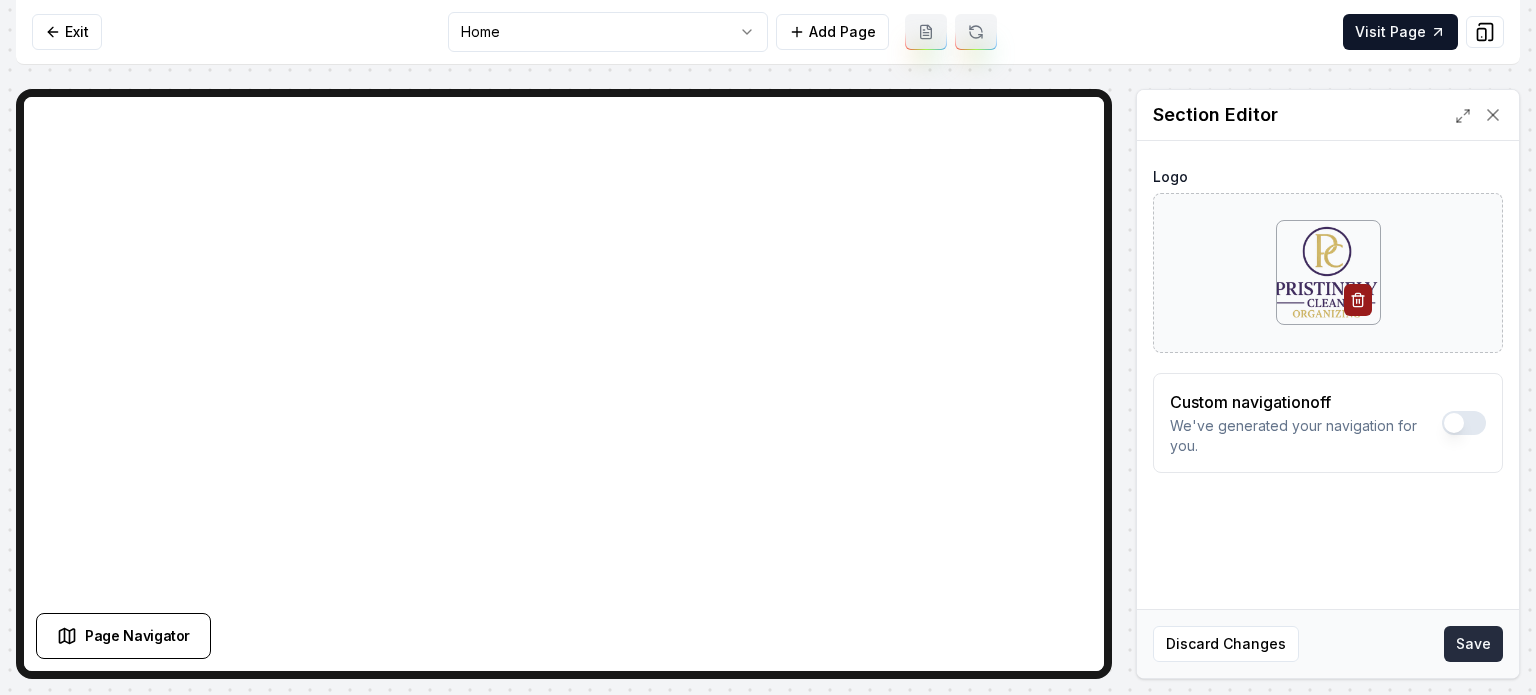 click on "Save" at bounding box center [1473, 644] 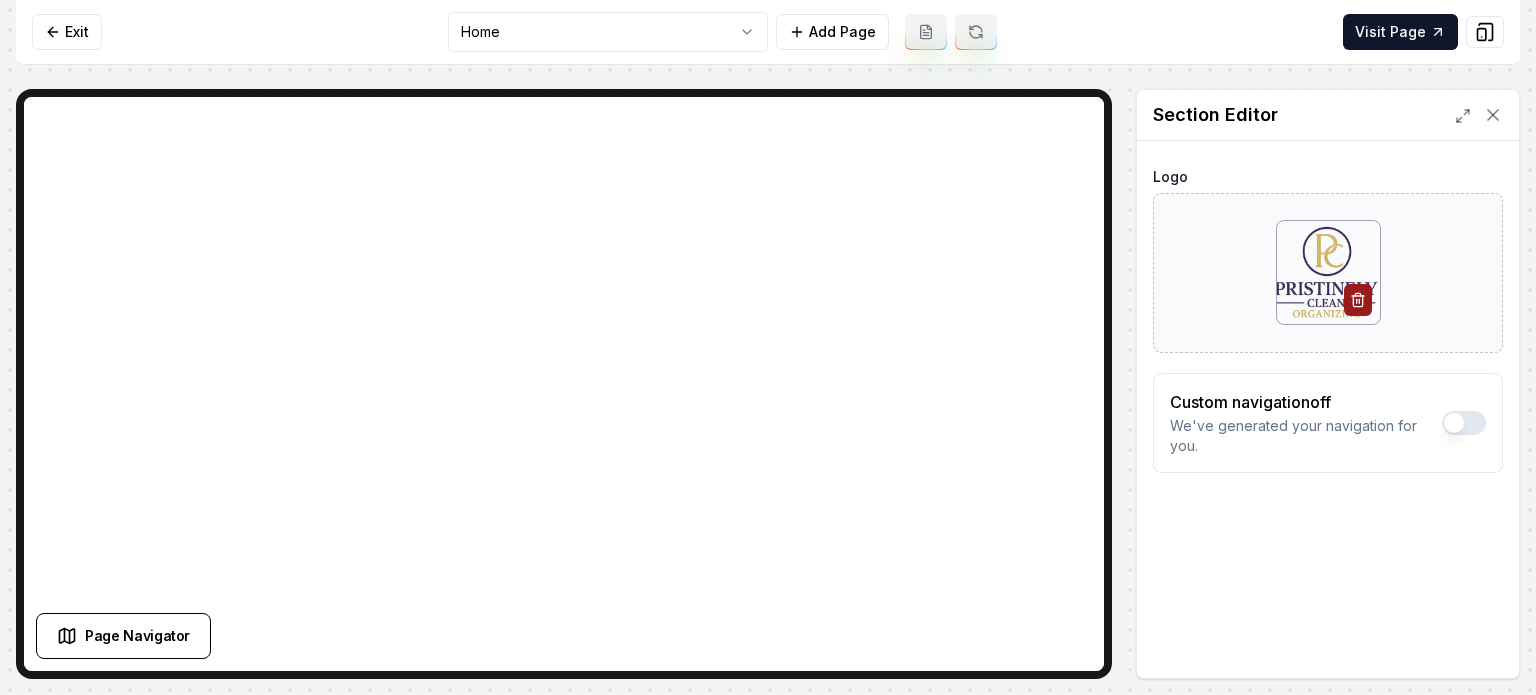 click 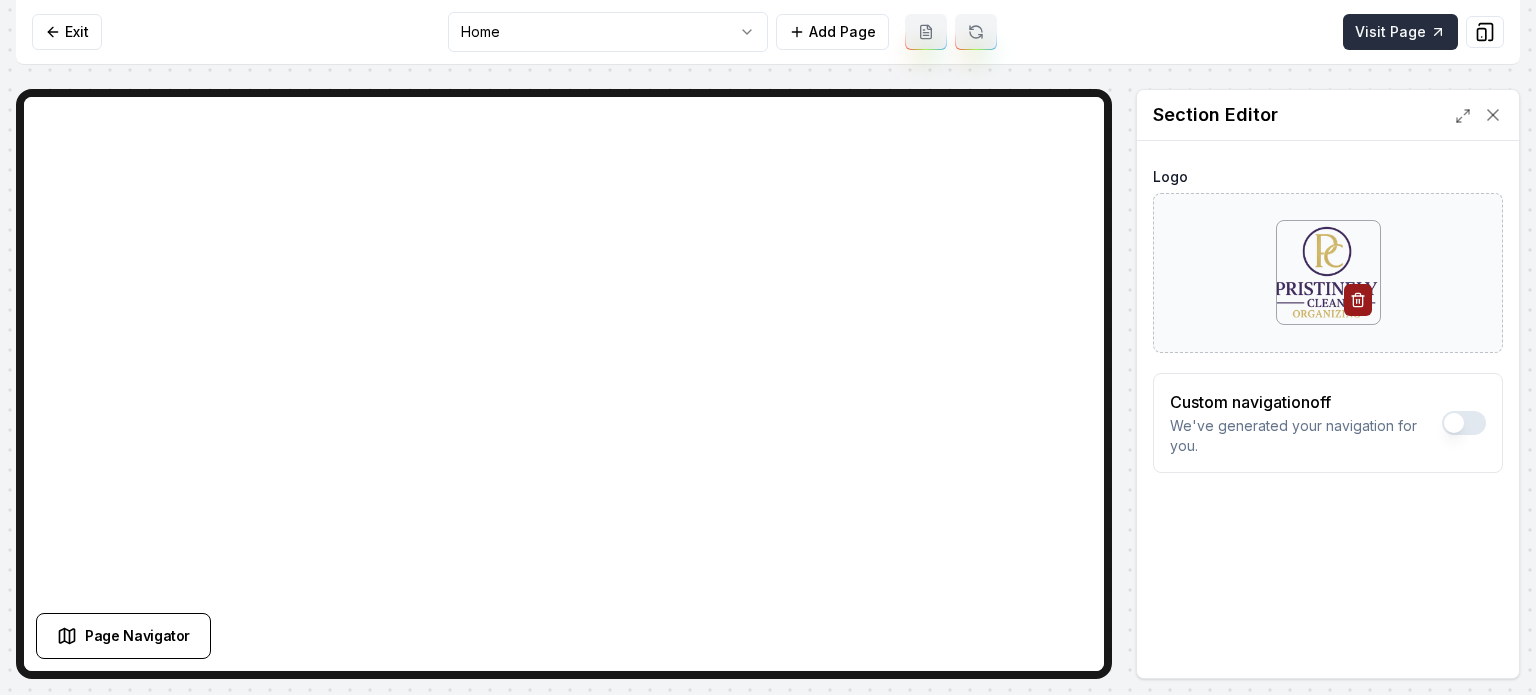click on "Visit Page" at bounding box center [1400, 32] 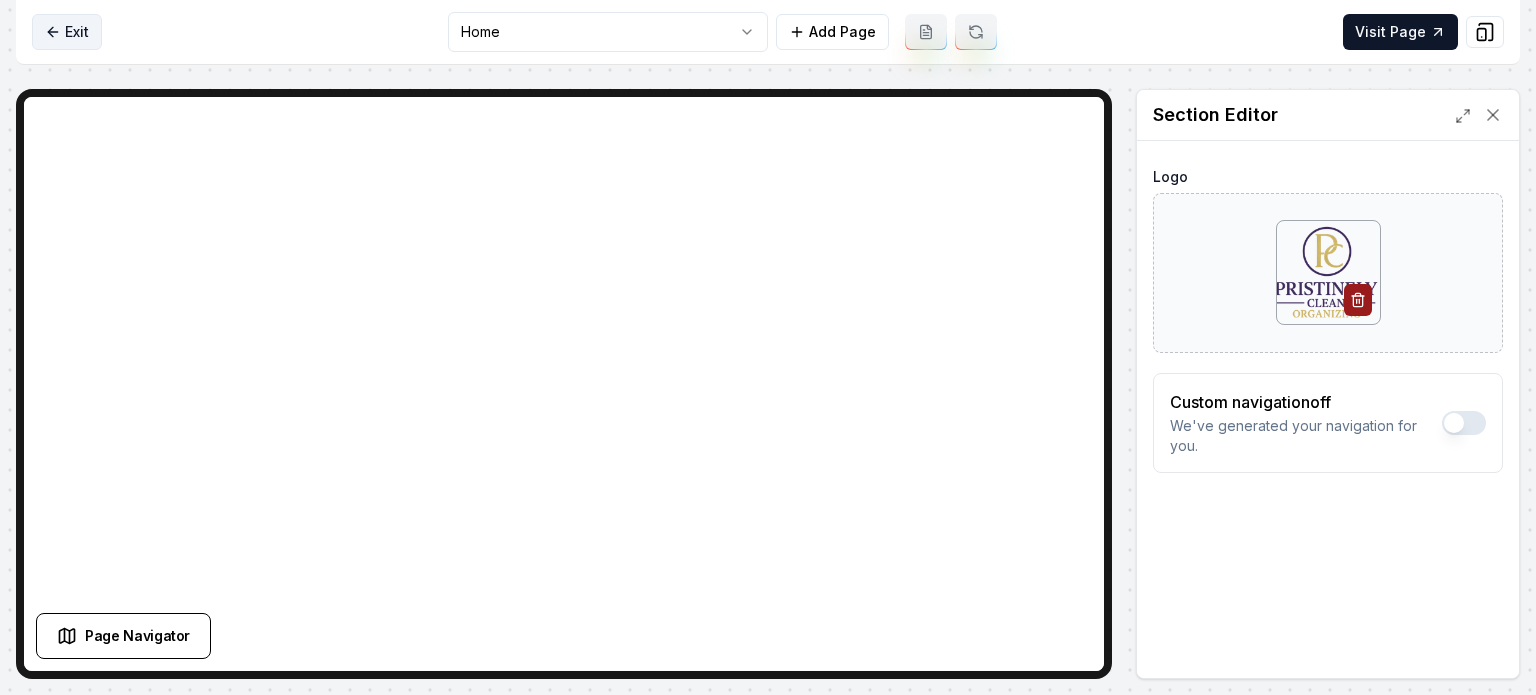 click on "Exit" at bounding box center (67, 32) 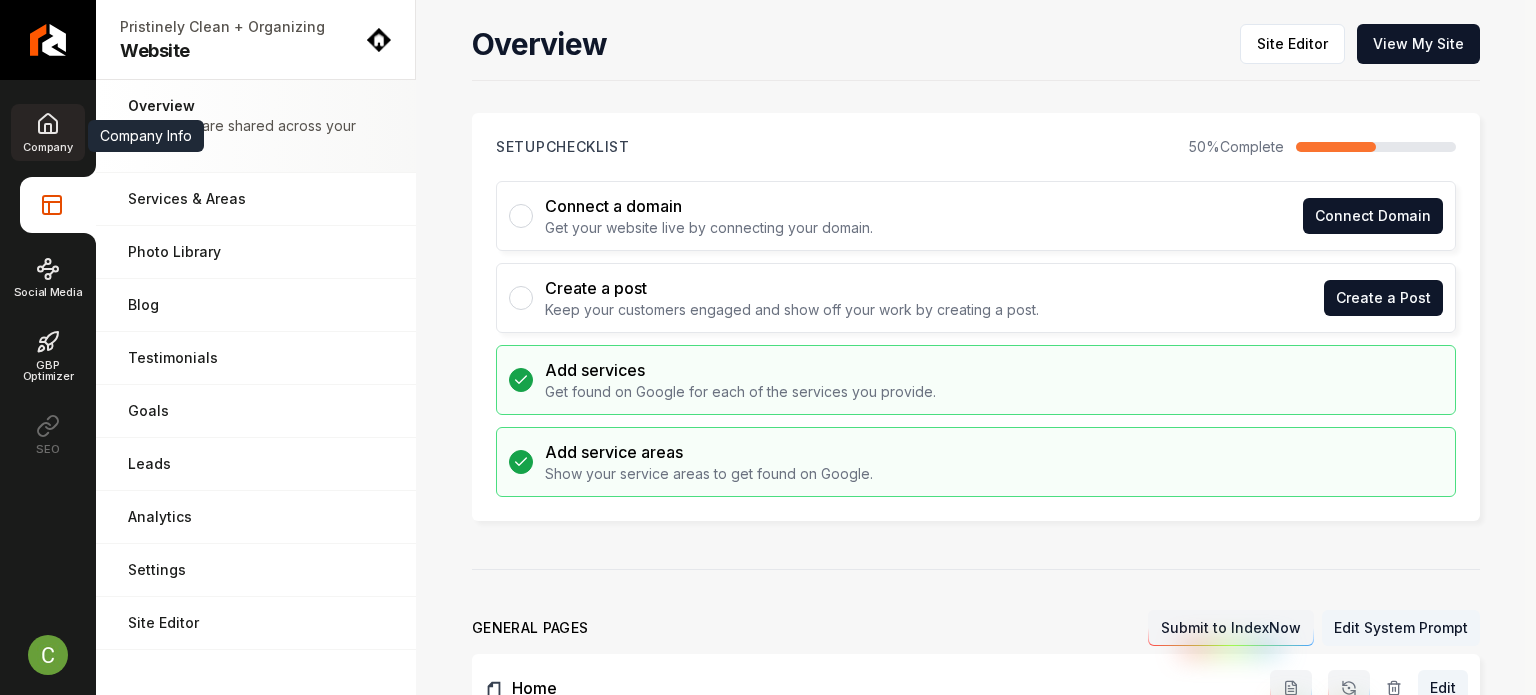 click on "Company" at bounding box center [47, 132] 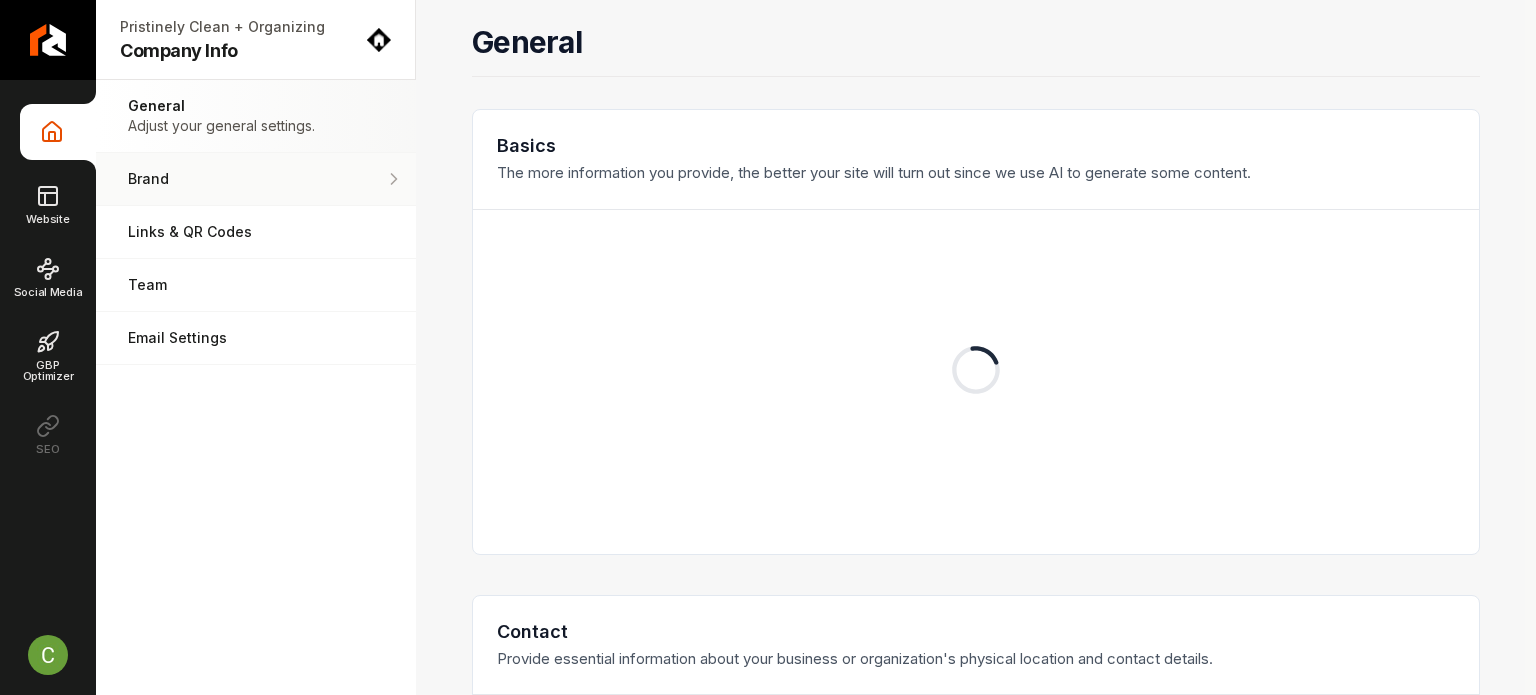click on "Brand" at bounding box center (256, 179) 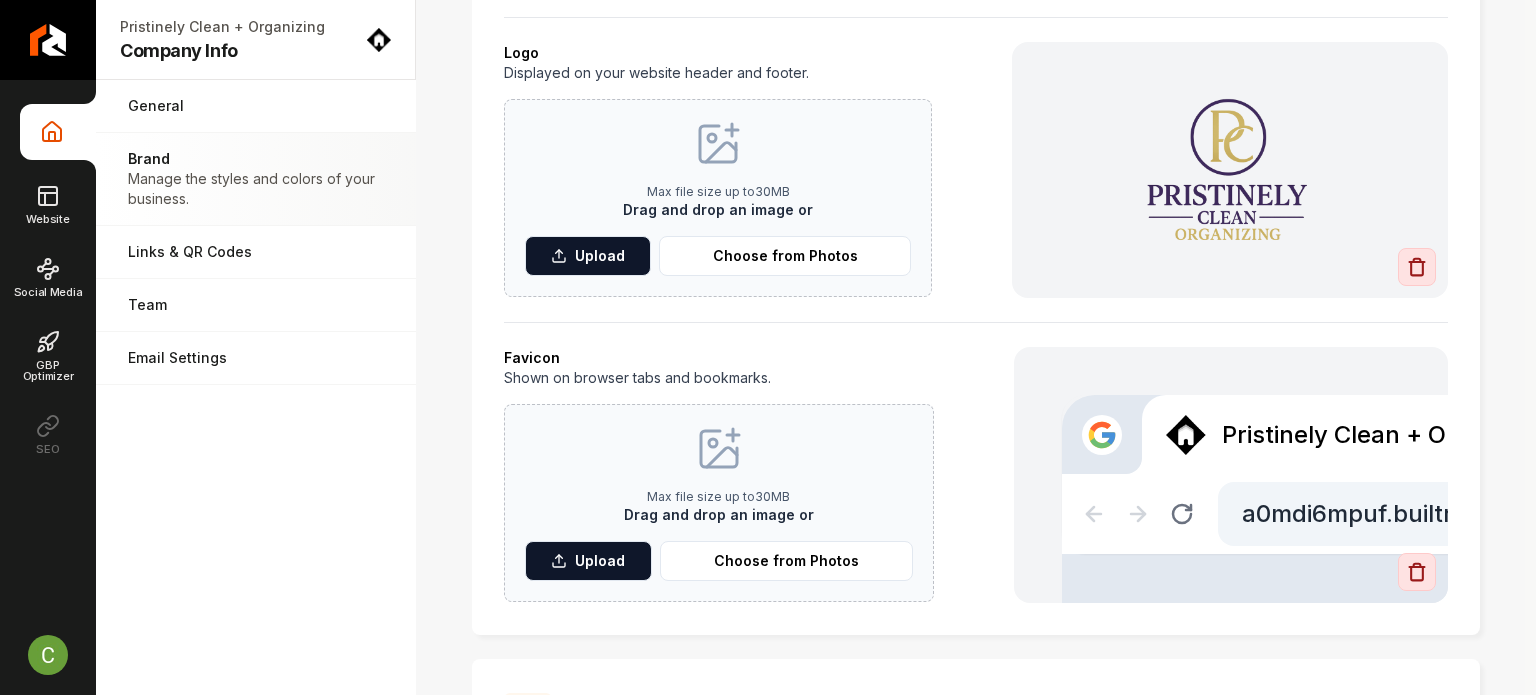 scroll, scrollTop: 400, scrollLeft: 0, axis: vertical 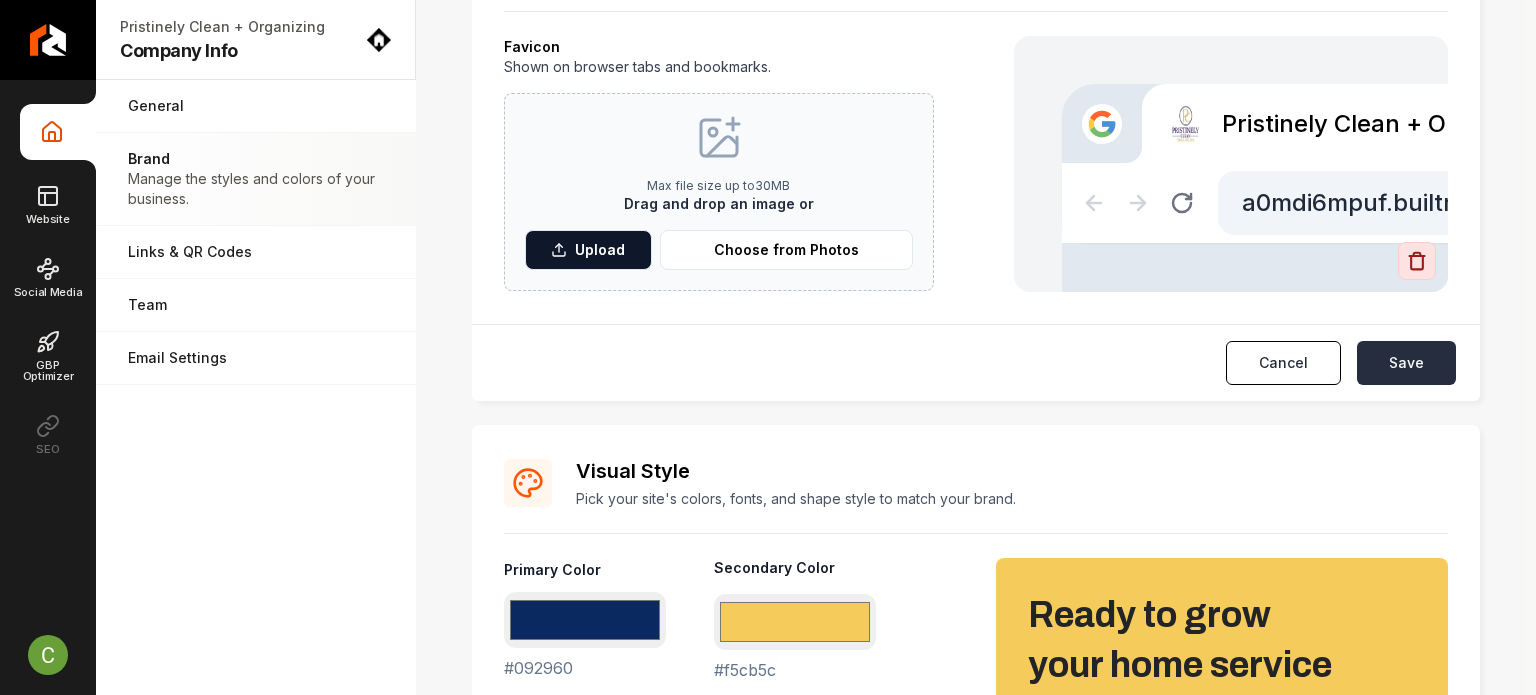 click on "Save" at bounding box center [1406, 363] 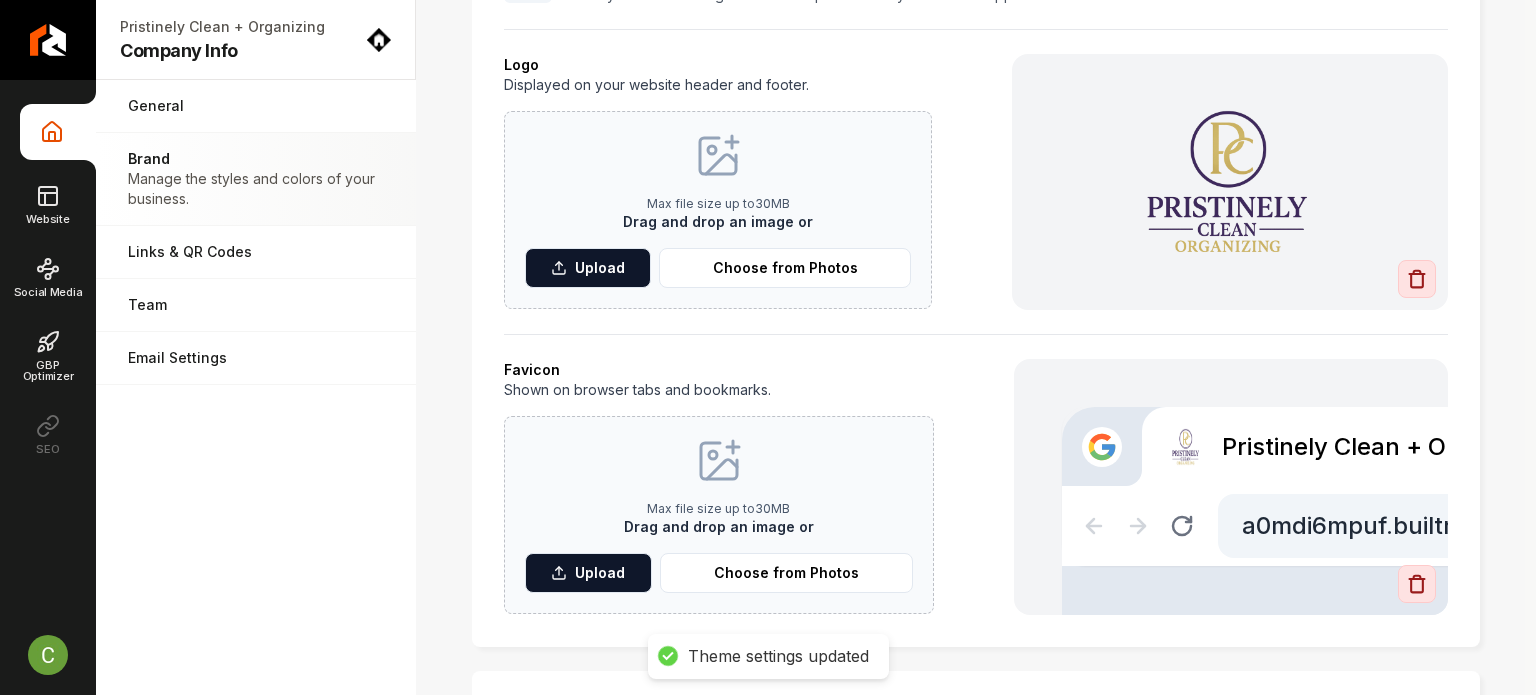 scroll, scrollTop: 0, scrollLeft: 0, axis: both 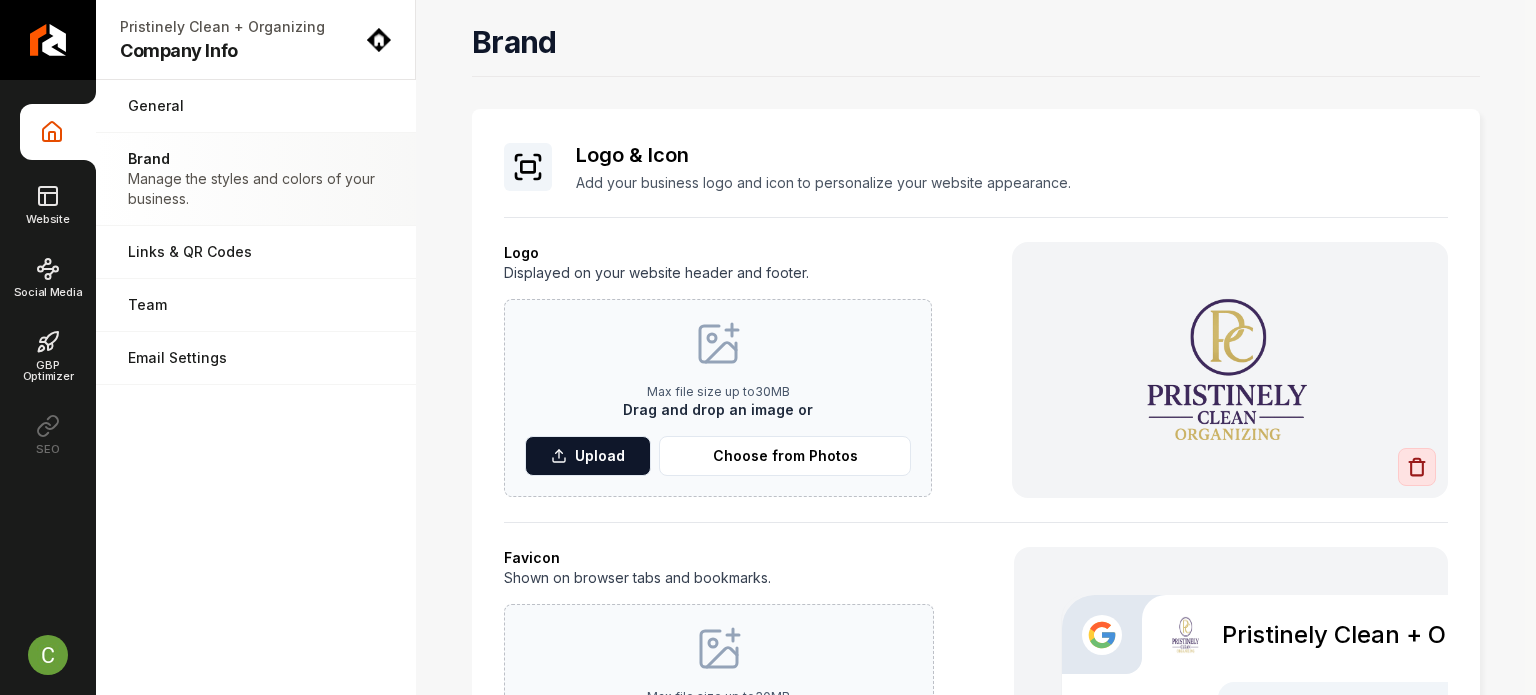 click on "Logo & Icon Add your business logo and icon to personalize your website appearance. Logo Displayed on your website header and footer. Max file size up to  30 MB Drag and drop an image or Upload Choose from Photos Favicon Shown on browser tabs and bookmarks. Max file size up to  30 MB Drag and drop an image or Upload Choose from Photos Pristinely Clean + Organizing a0mdi6mpuf.builtright.app" at bounding box center (976, 472) 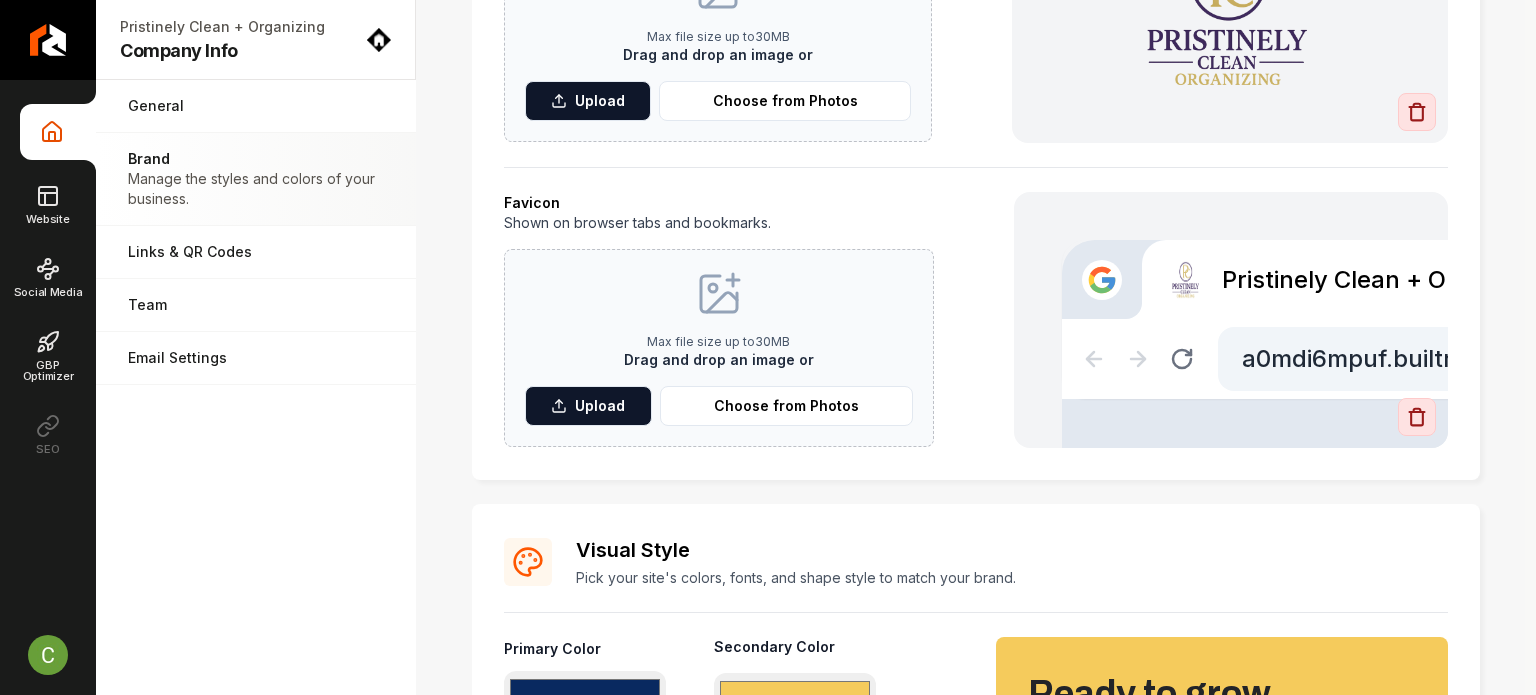 scroll, scrollTop: 400, scrollLeft: 0, axis: vertical 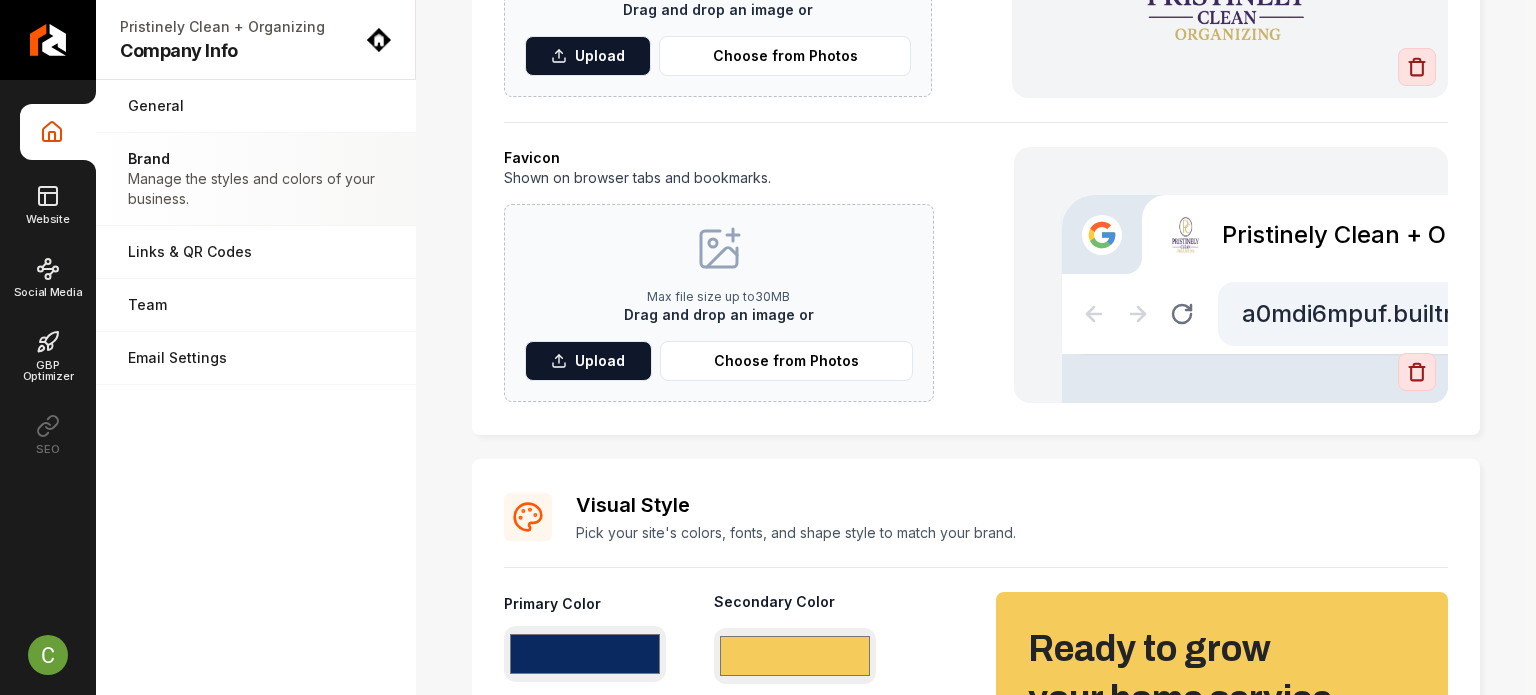 click on "Logo & Icon Add your business logo and icon to personalize your website appearance. Logo Displayed on your website header and footer. Max file size up to  30 MB Drag and drop an image or Upload Choose from Photos Favicon Shown on browser tabs and bookmarks. Max file size up to  30 MB Drag and drop an image or Upload Choose from Photos Pristinely Clean + Organizing a0mdi6mpuf.builtright.app" at bounding box center [976, 72] 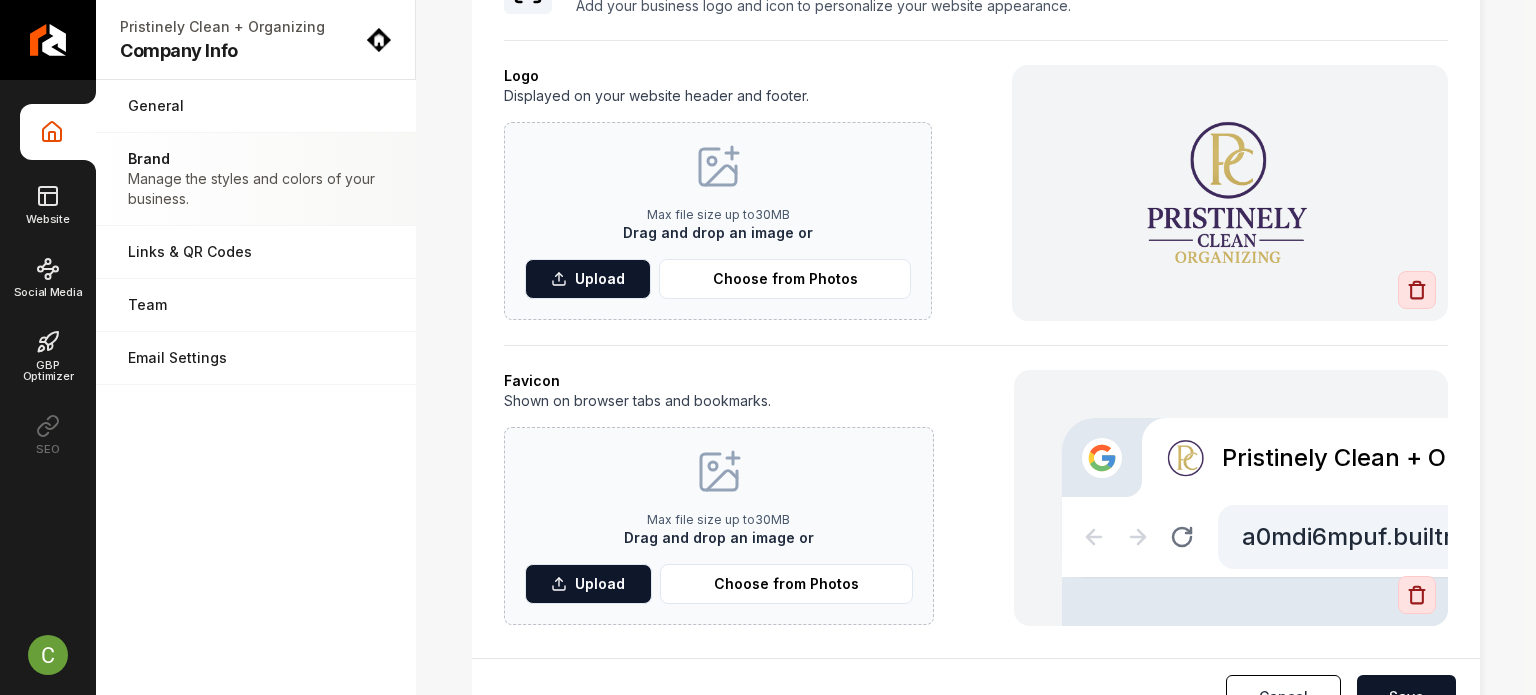 scroll, scrollTop: 400, scrollLeft: 0, axis: vertical 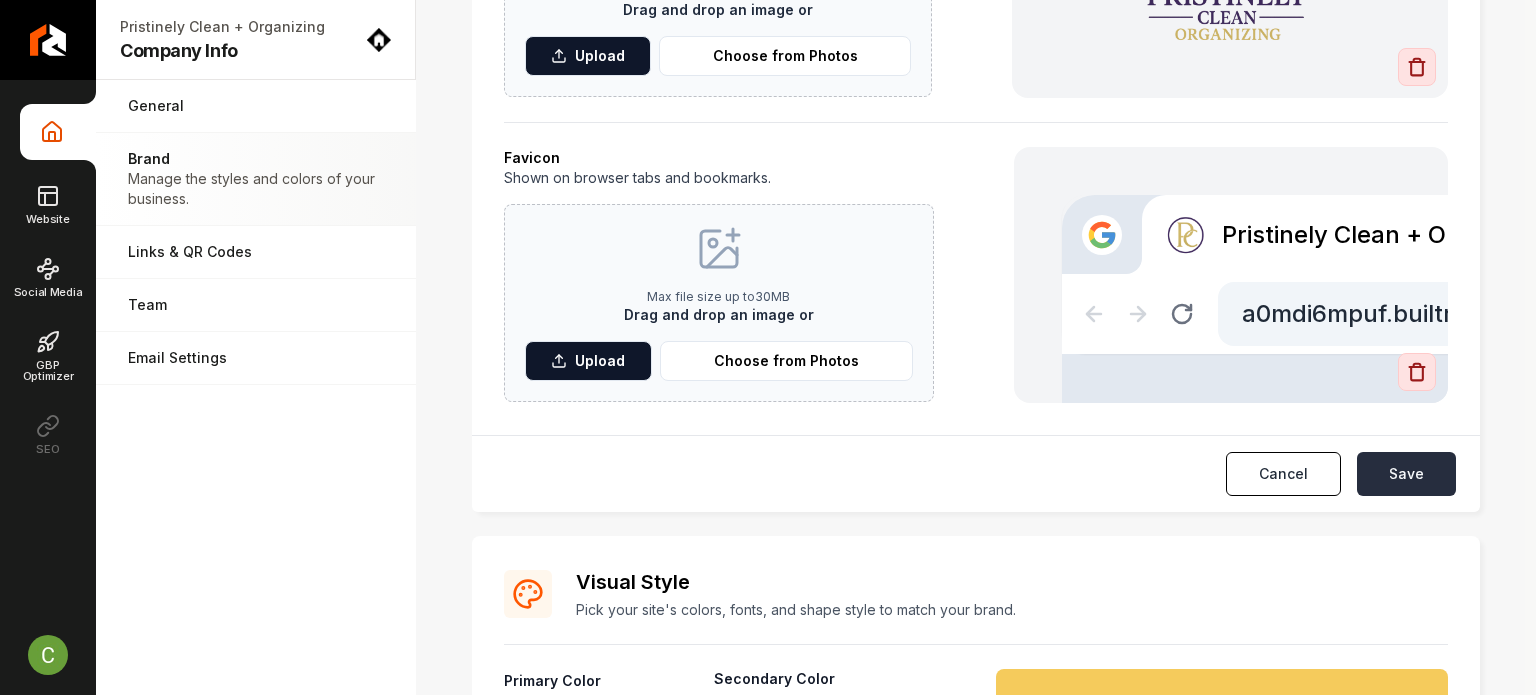 click on "Save" at bounding box center [1406, 474] 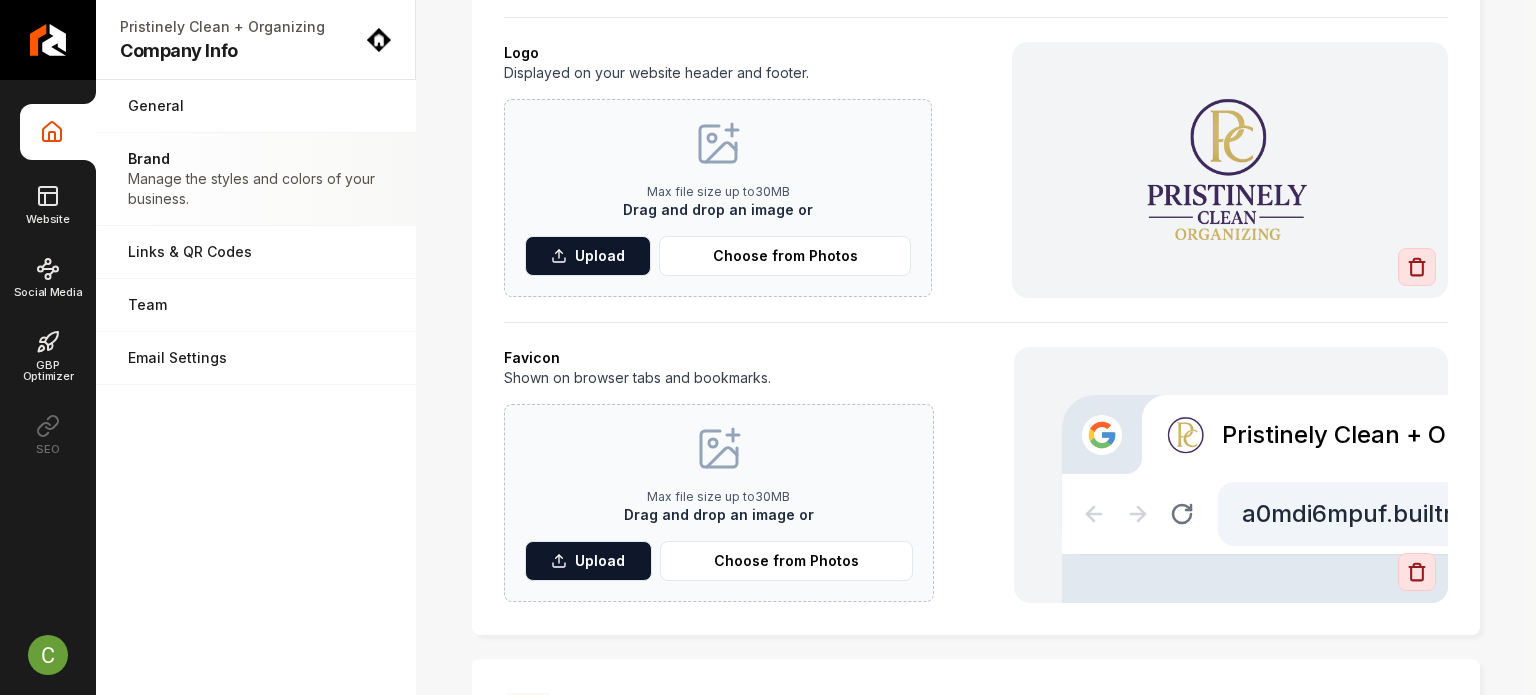 scroll, scrollTop: 0, scrollLeft: 0, axis: both 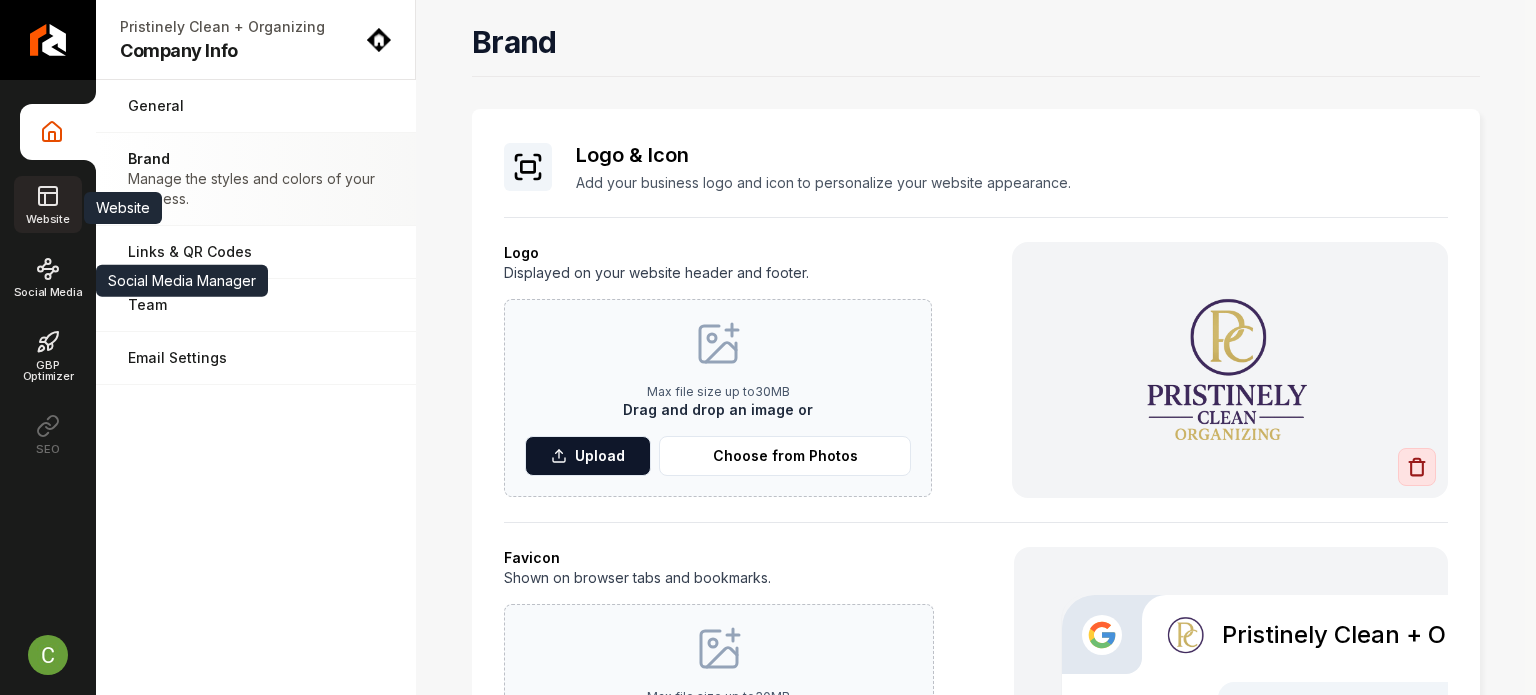 click 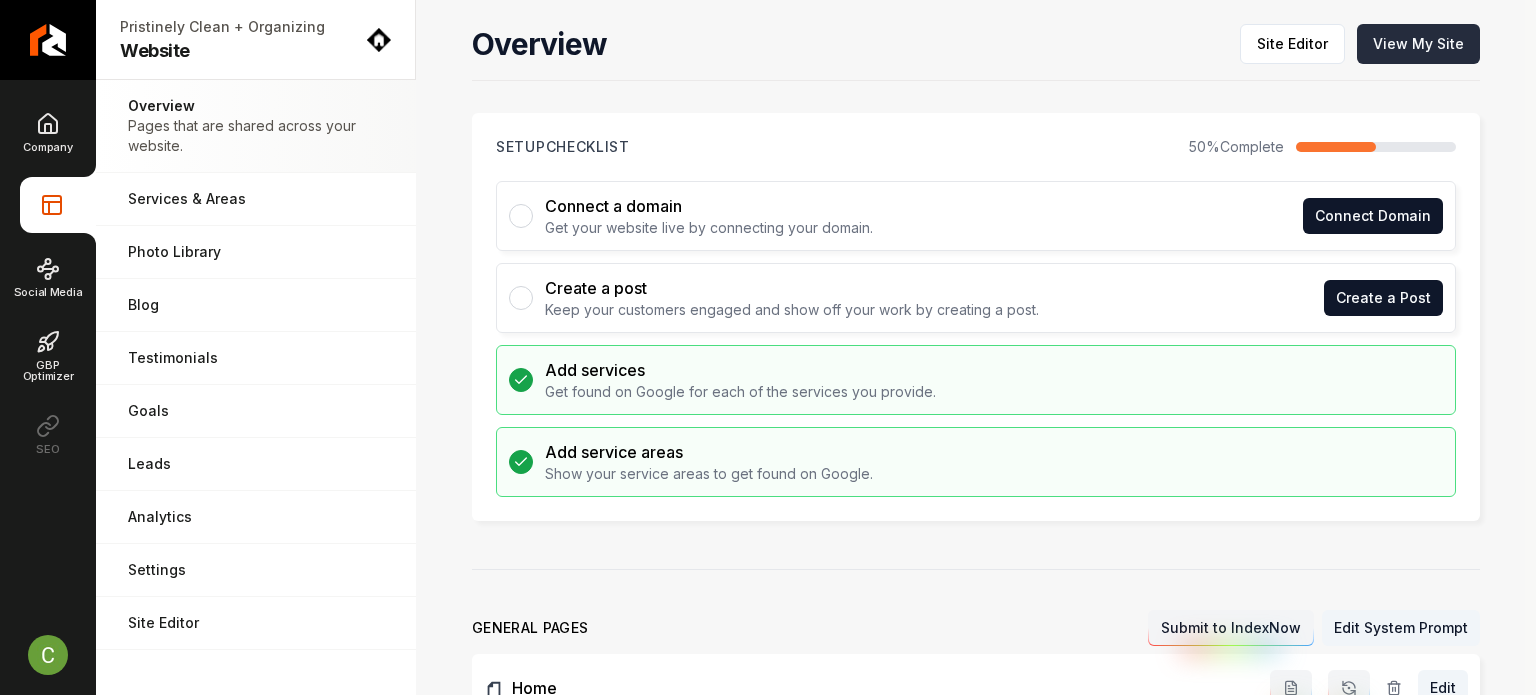 click on "View My Site" at bounding box center [1418, 44] 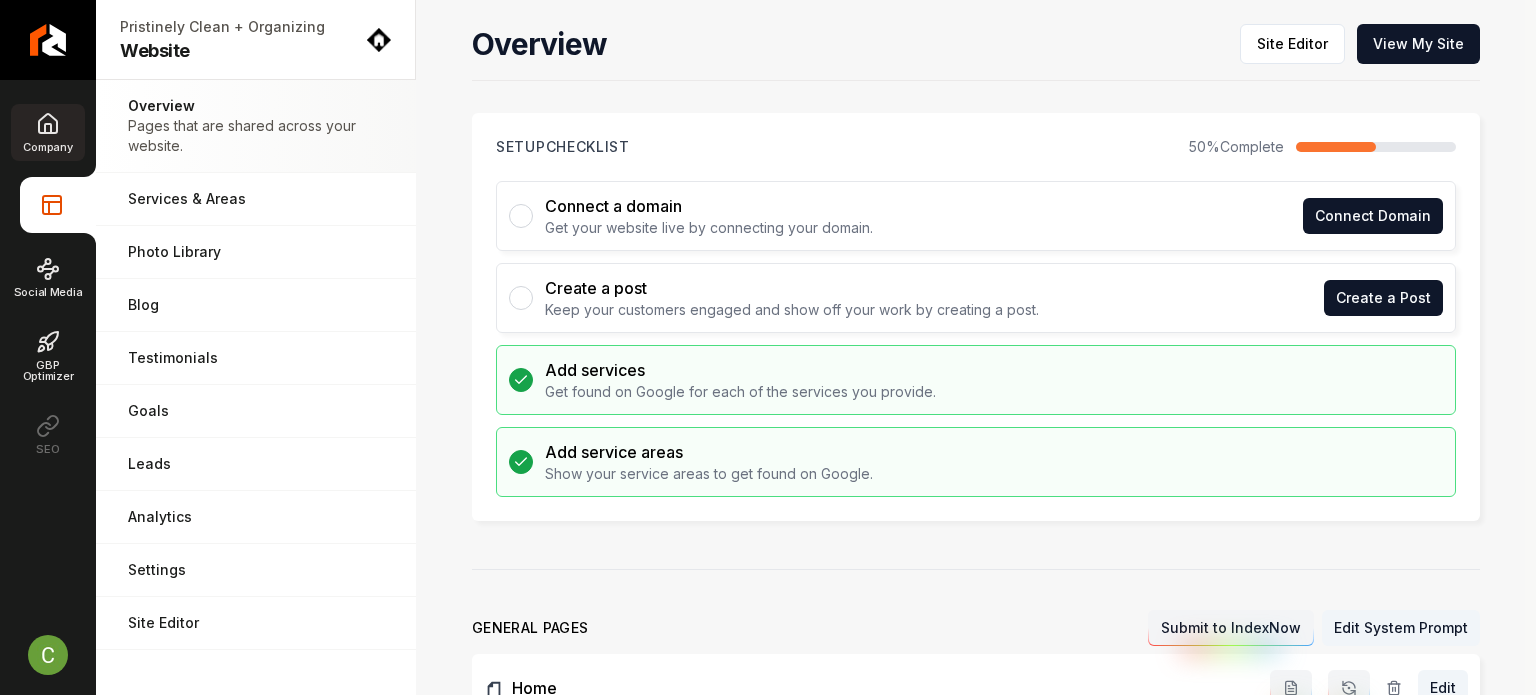 click 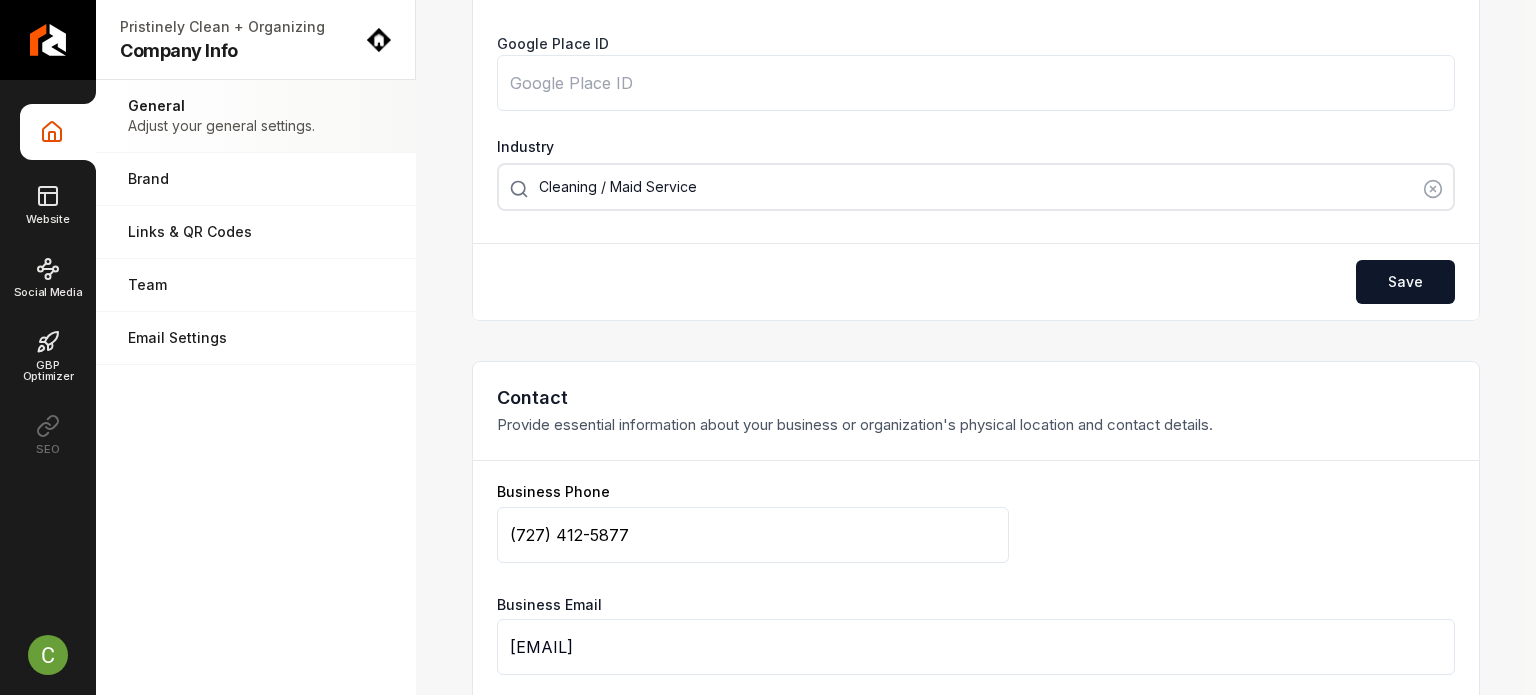 scroll, scrollTop: 600, scrollLeft: 0, axis: vertical 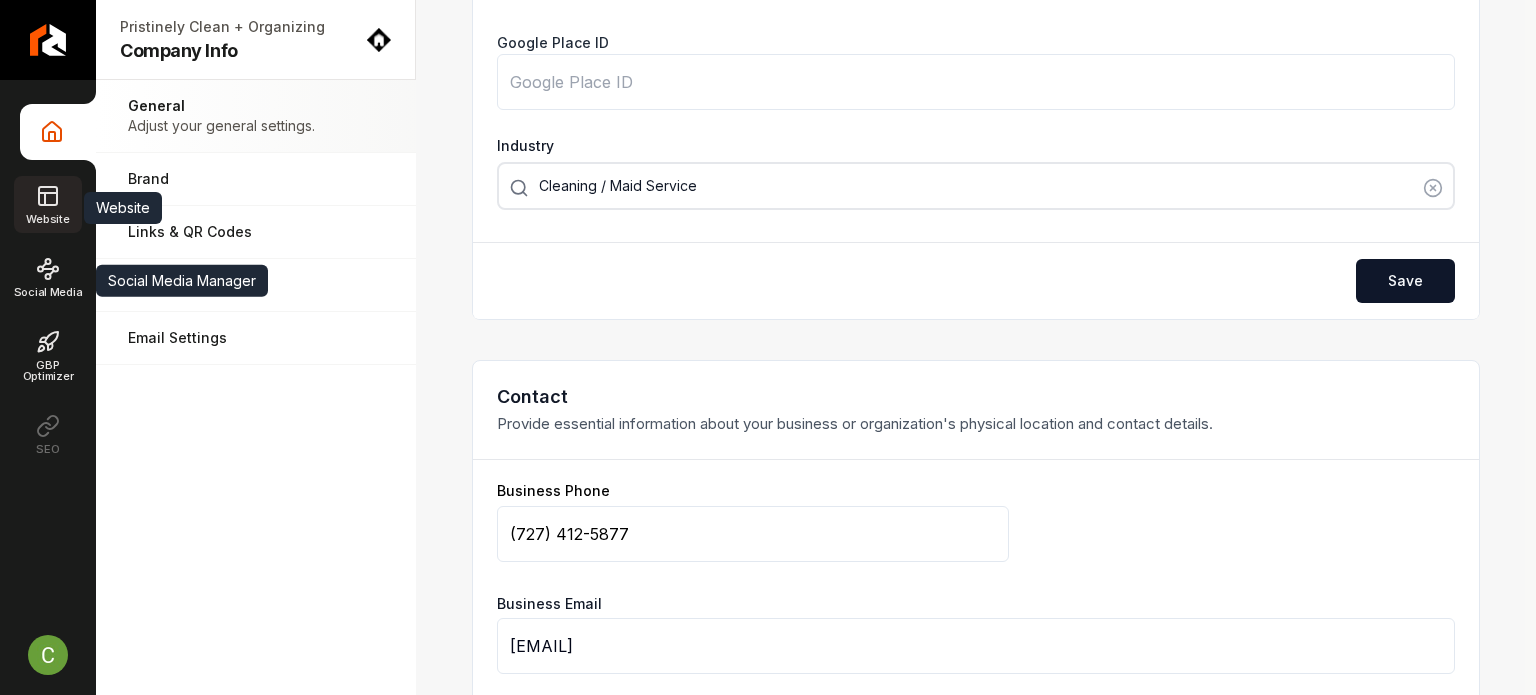 click on "Website" at bounding box center (47, 204) 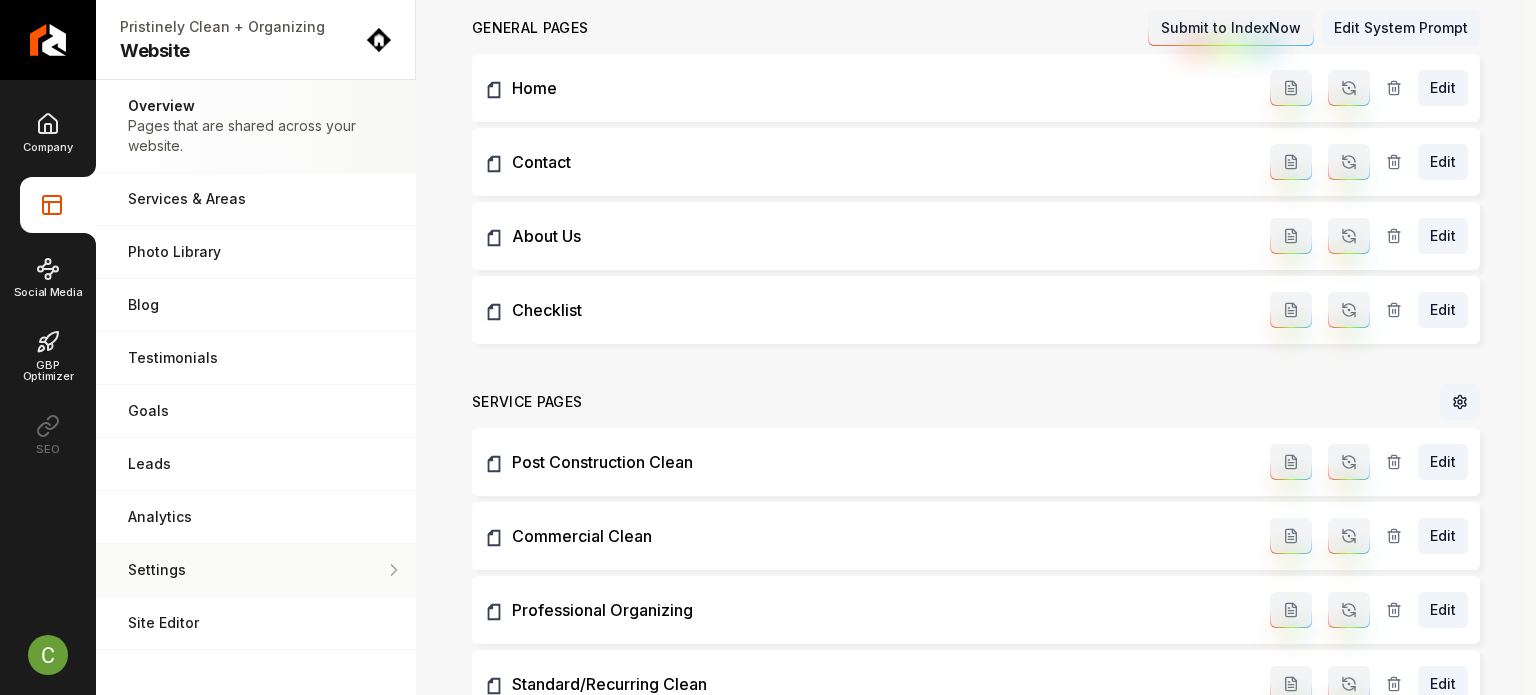 click on "Settings Adjust your domain, scripts, redirects, and more." at bounding box center (256, 570) 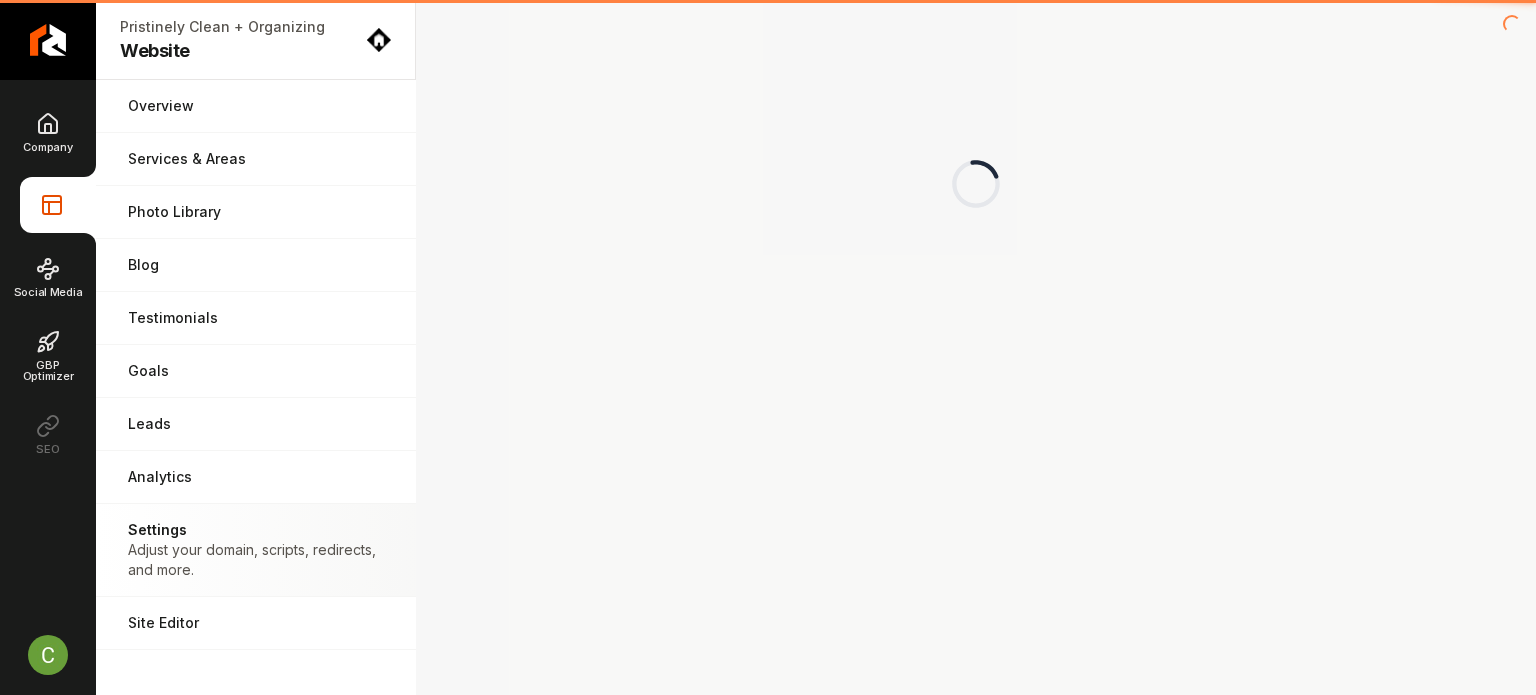 scroll, scrollTop: 0, scrollLeft: 0, axis: both 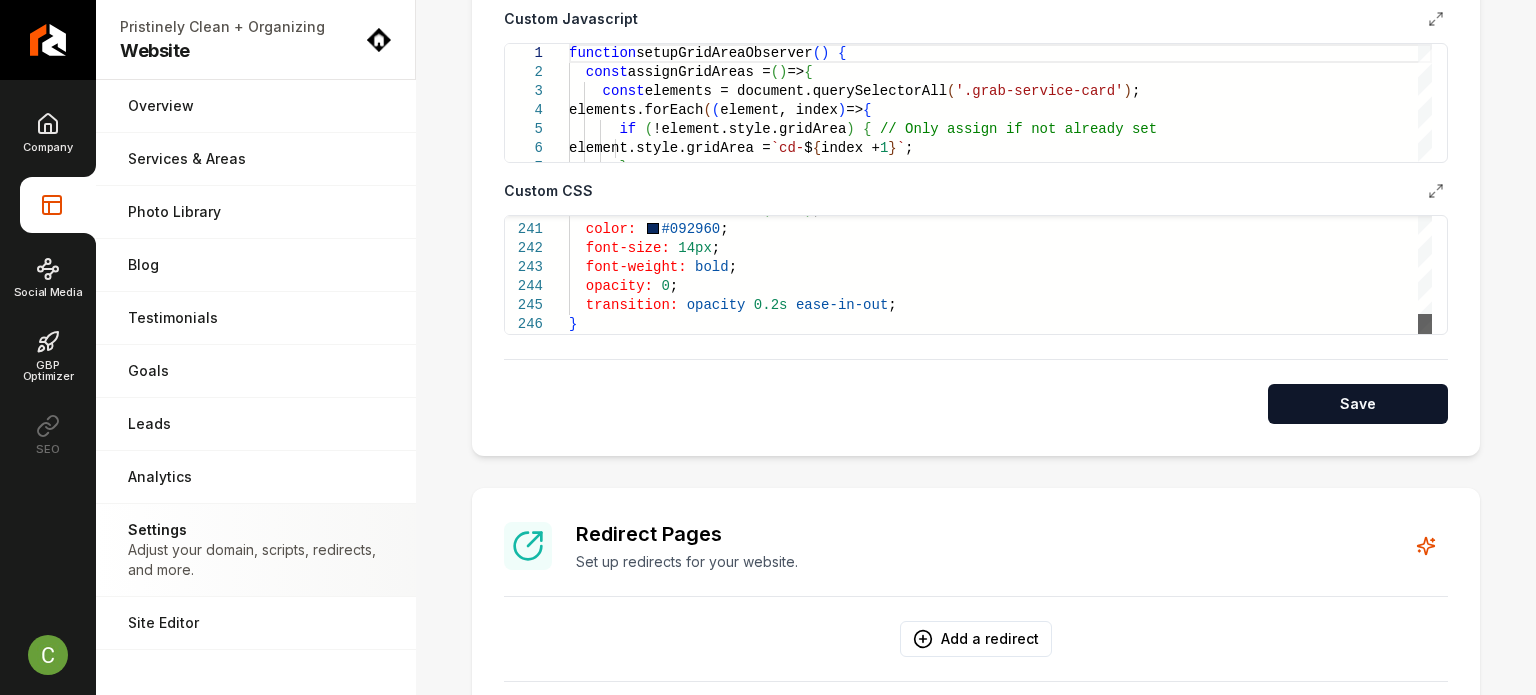 click at bounding box center (1425, 324) 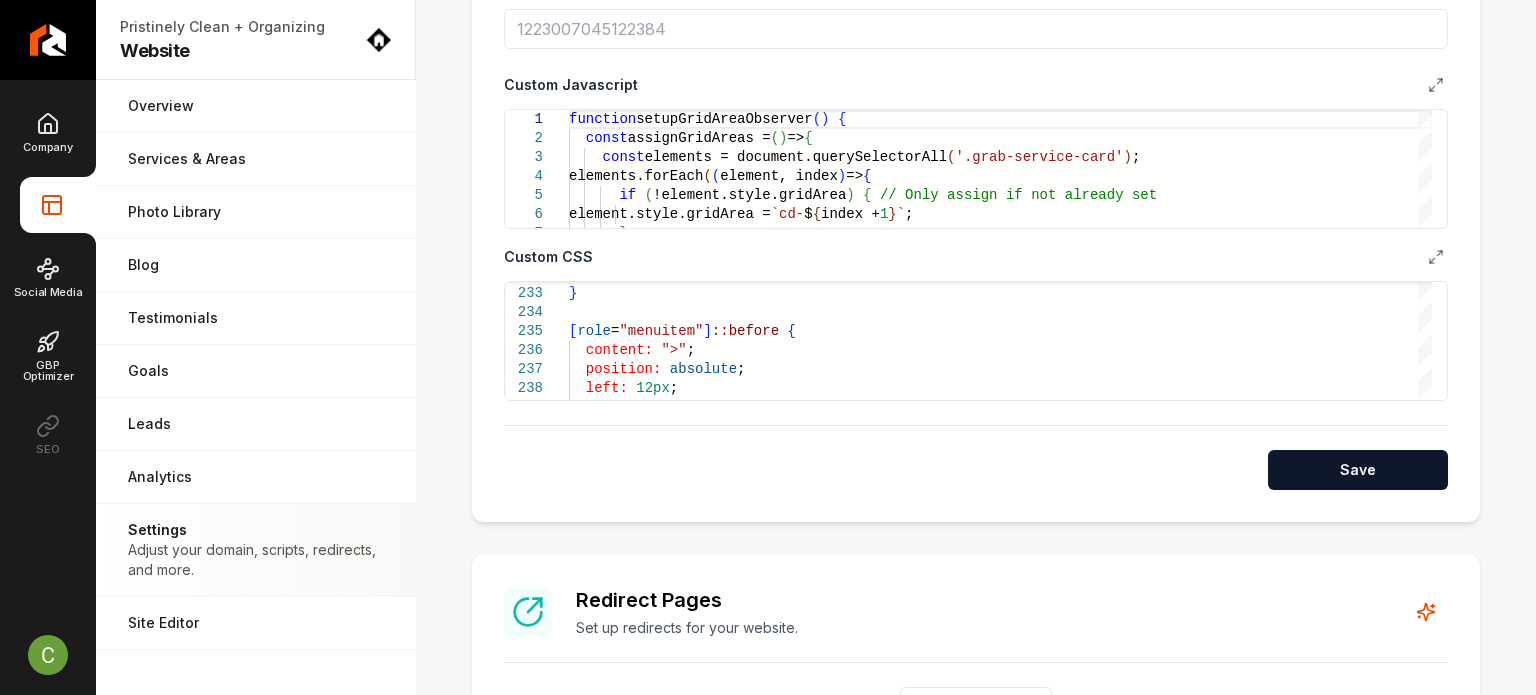 scroll, scrollTop: 800, scrollLeft: 0, axis: vertical 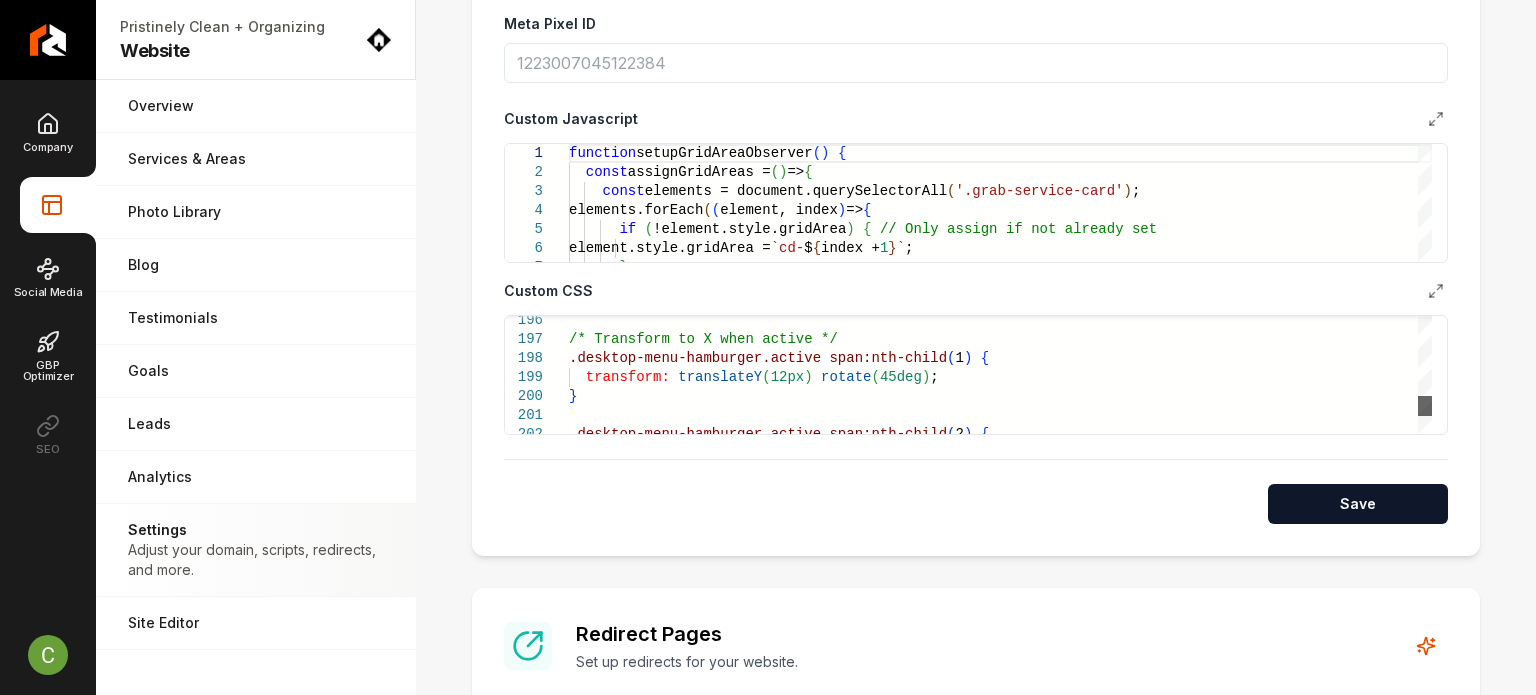 click at bounding box center [1425, 406] 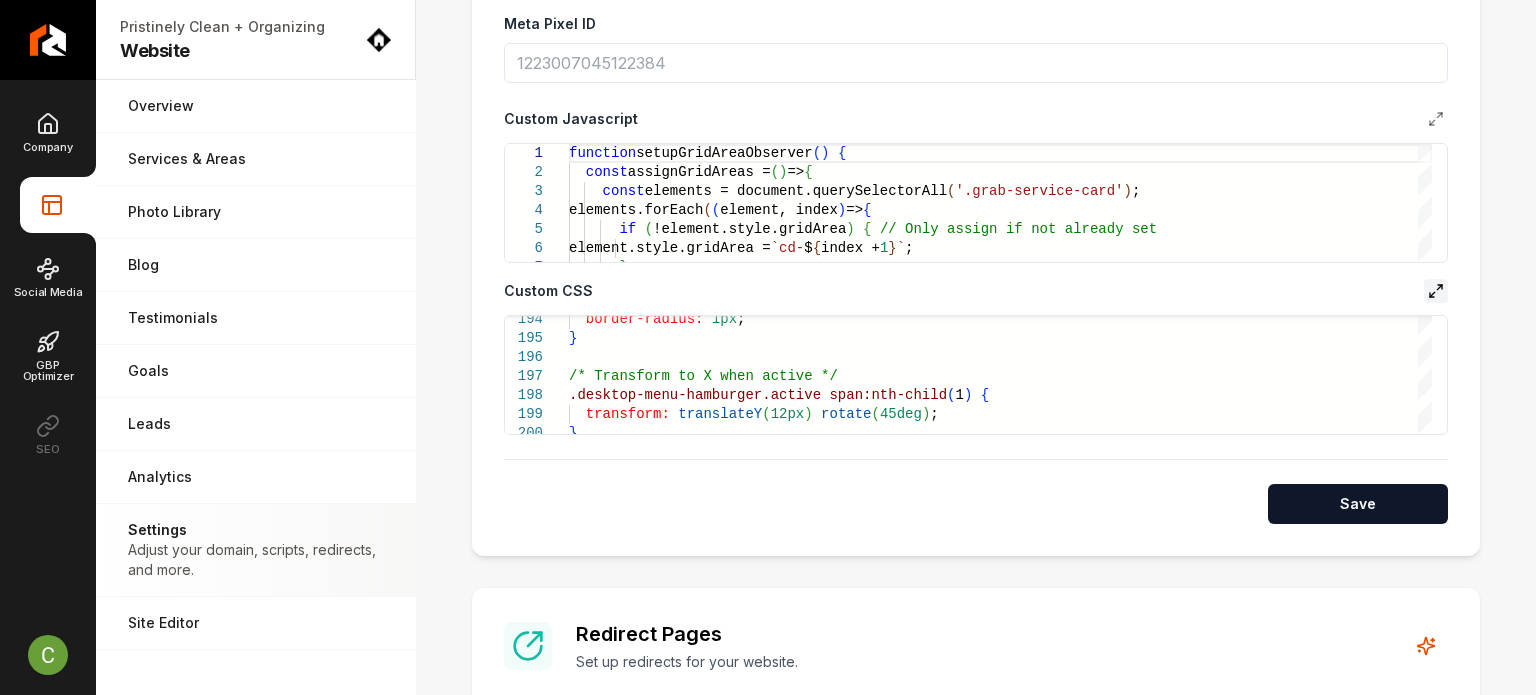 click 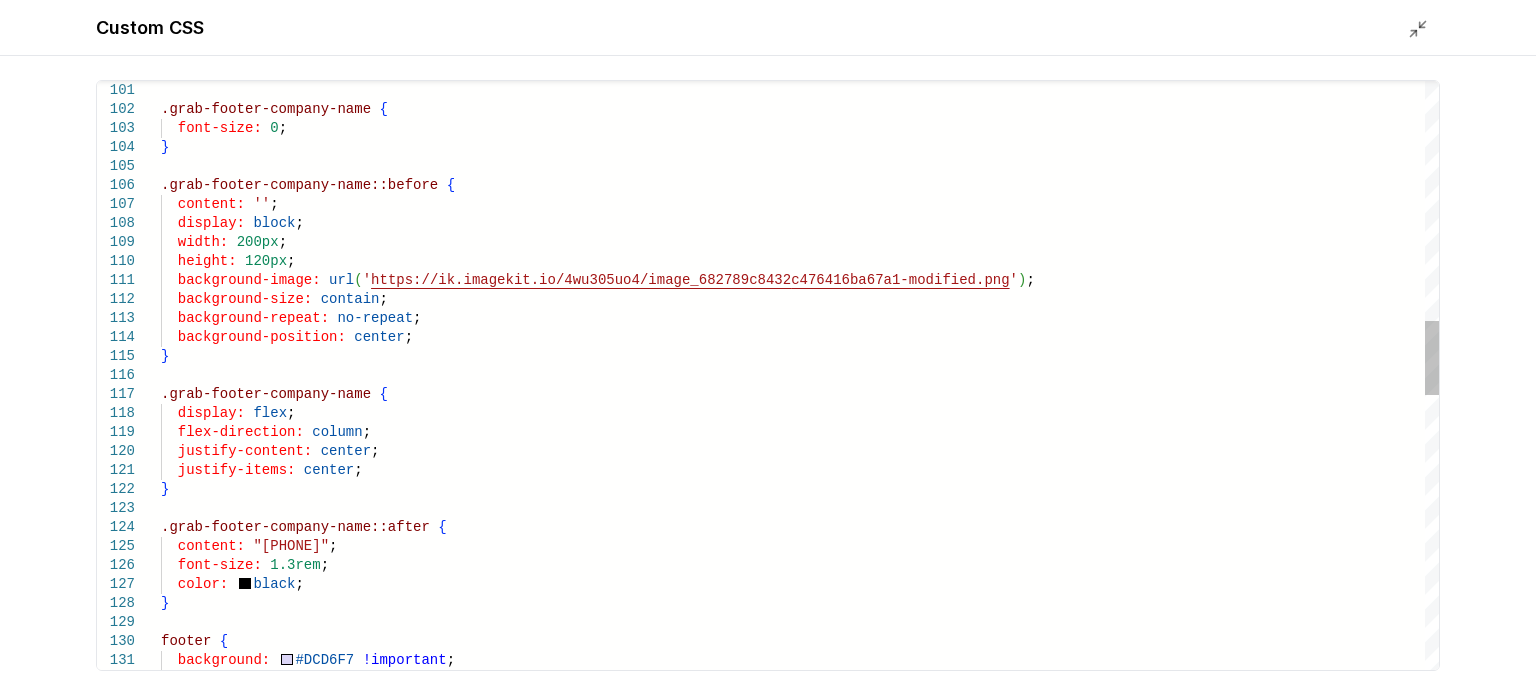click on ".grab-footer-company-name   {    display:   flex ;    flex-direction:   column ;    justify-content:   center ;    justify-items:   center ; } .grab-footer-company-name::after   {    content:   "(727) 412-5877" ;    font-size:   1.3rem ;    color:     black ; } footer   {    background:     #DCD6F7   !important ;    background-position:   center ; }    background-image:   url ( ' https://ik.imagekit.io/4wu305uo4/image_682789c8432 c476416ba67a1-modified.png ' ) ;    background-size:   contain ;    background-repeat:   no-repeat ;    display:   block ;    width:   200px ;    height:   120px ; .grab-footer-company-name::before   {    content:   '' ;    font-size:   0 ; } .grab-footer-company-name   {" at bounding box center [800, 518] 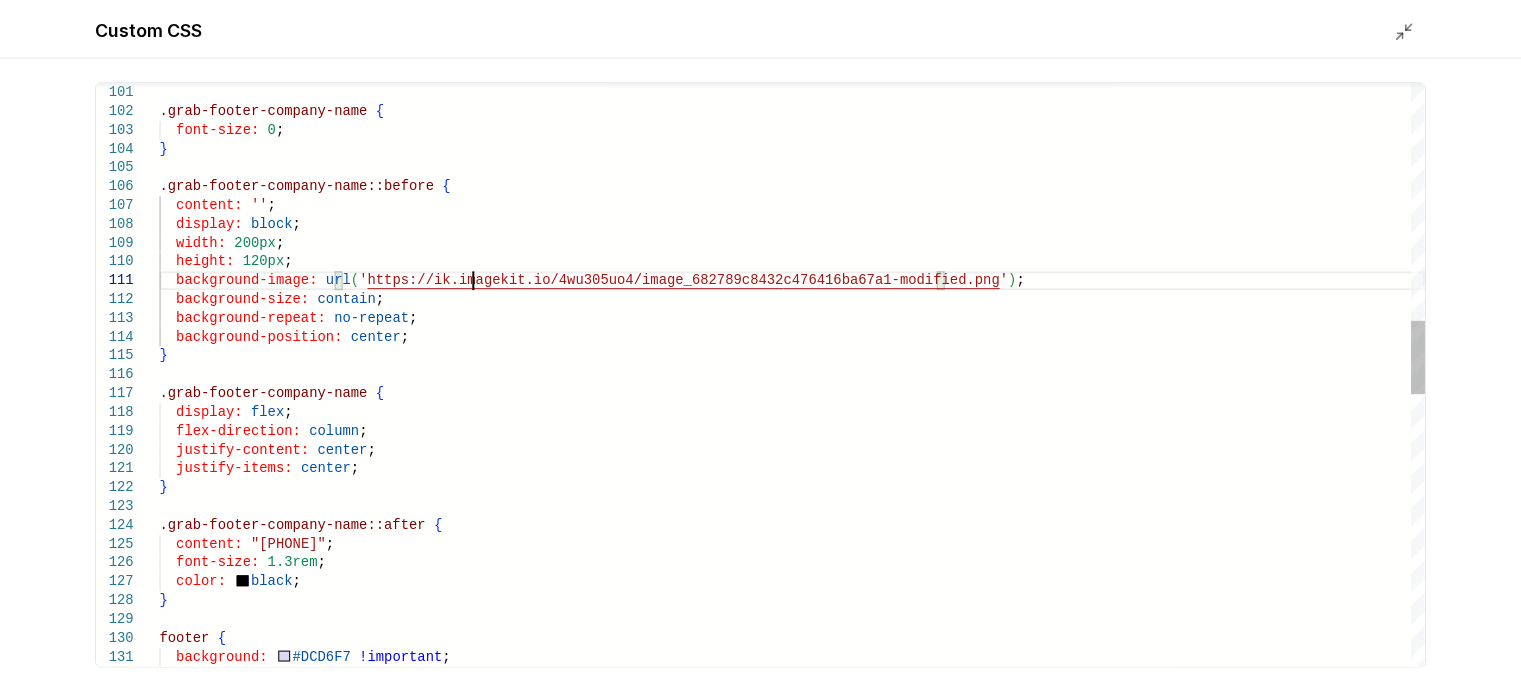 scroll, scrollTop: 0, scrollLeft: 0, axis: both 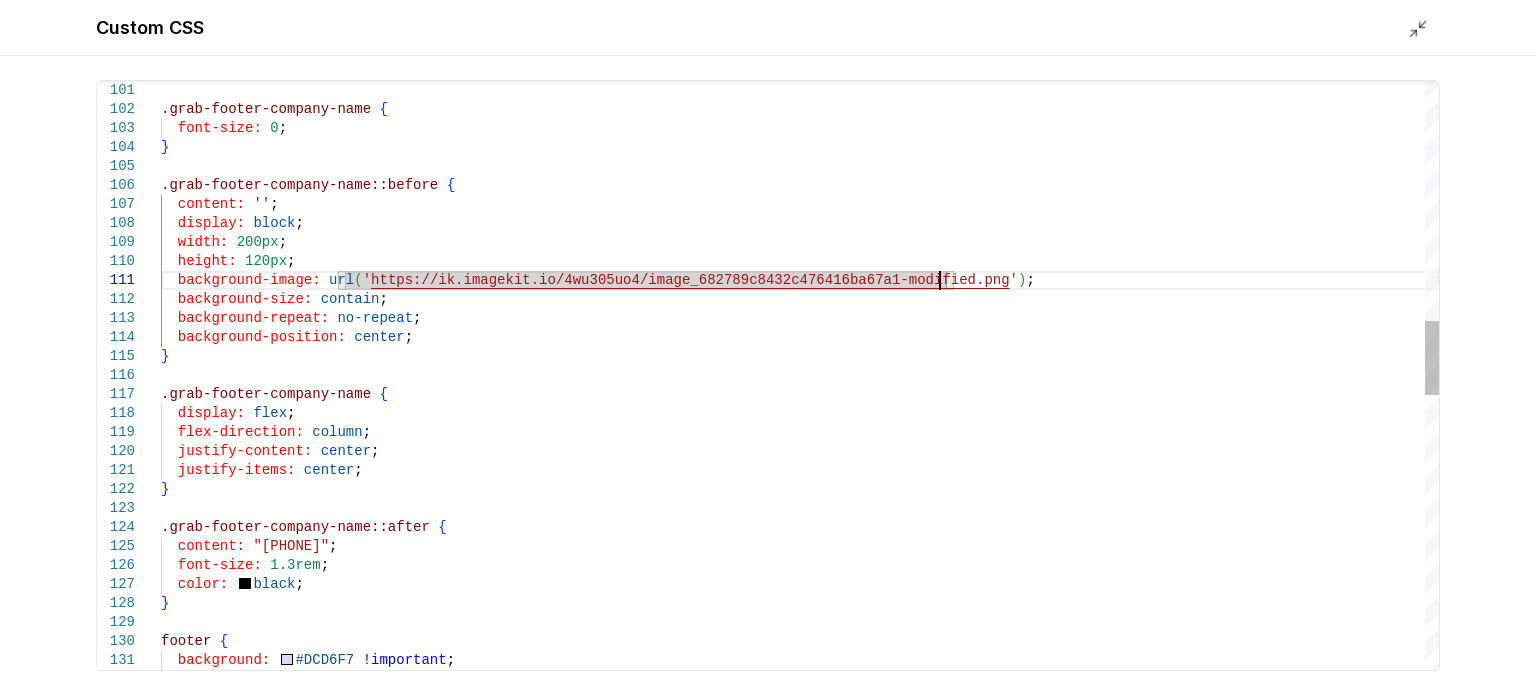 click on ".grab-footer-company-name   {    display:   flex ;    flex-direction:   column ;    justify-content:   center ;    justify-items:   center ; } .grab-footer-company-name::after   {    content:   "(727) 412-5877" ;    font-size:   1.3rem ;    color:     black ; } footer   {    background:     #DCD6F7   !important ;    background-position:   center ; }    background-image:   url ( ' https://ik.imagekit.io/4wu305uo4/image_682789c8432 c476416ba67a1-modified.png ' ) ;    background-size:   contain ;    background-repeat:   no-repeat ;    display:   block ;    width:   200px ;    height:   120px ; .grab-footer-company-name::before   {    content:   '' ;    font-size:   0 ; } .grab-footer-company-name   {" at bounding box center [800, 518] 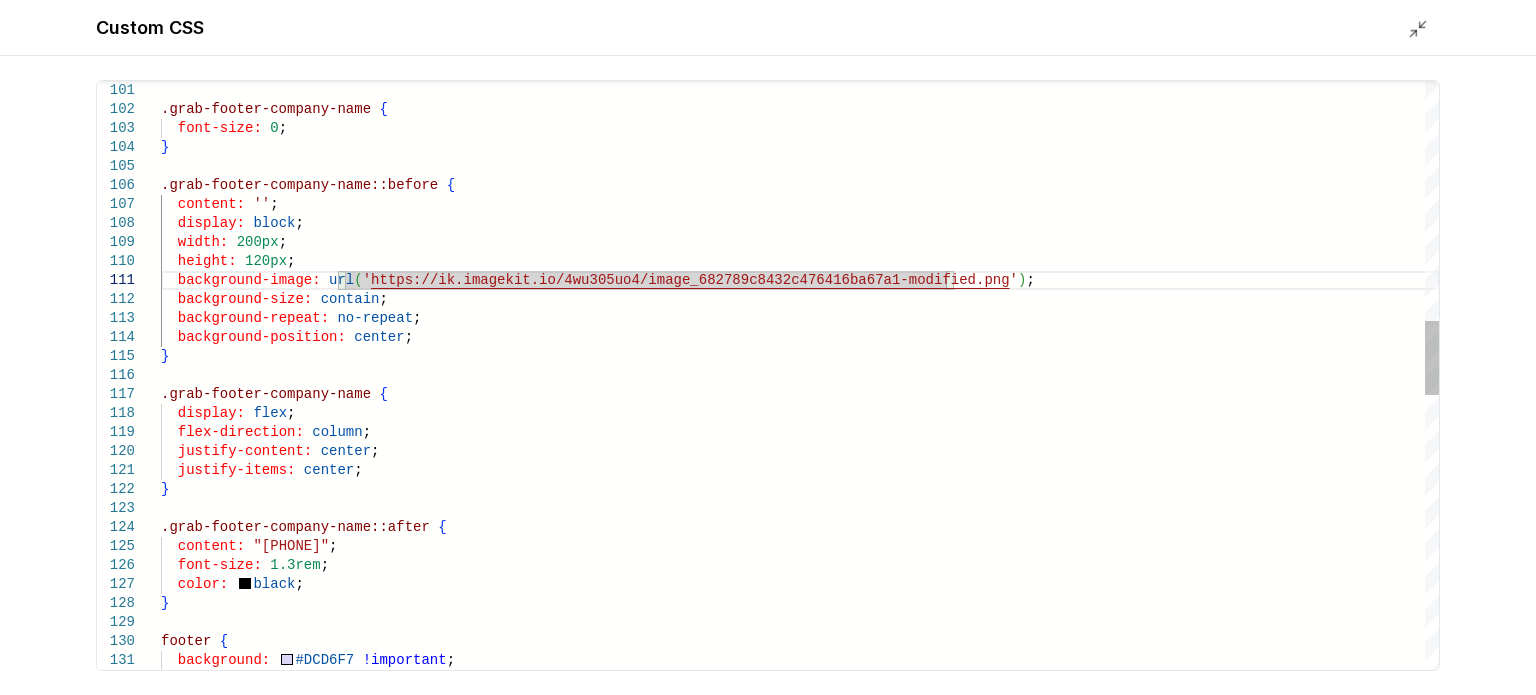 click on ".grab-footer-company-name   {    display:   flex ;    flex-direction:   column ;    justify-content:   center ;    justify-items:   center ; } .grab-footer-company-name::after   {    content:   "(727) 412-5877" ;    font-size:   1.3rem ;    color:     black ; } footer   {    background:     #DCD6F7   !important ;    background-position:   center ; }    background-image:   url ( ' https://ik.imagekit.io/4wu305uo4/image_682789c8432 c476416ba67a1-modified.png ' ) ;    background-size:   contain ;    background-repeat:   no-repeat ;    display:   block ;    width:   200px ;    height:   120px ; .grab-footer-company-name::before   {    content:   '' ;    font-size:   0 ; } .grab-footer-company-name   {" at bounding box center (800, 518) 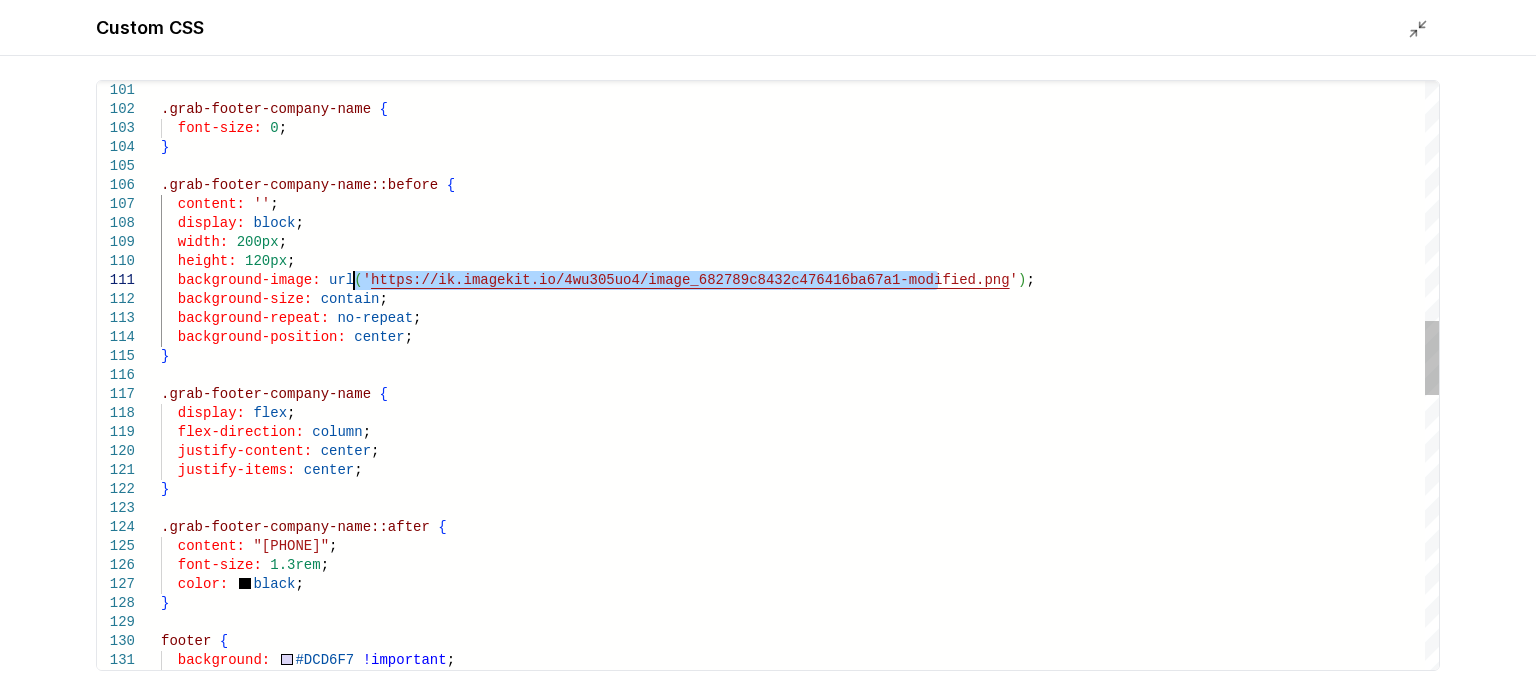 drag, startPoint x: 940, startPoint y: 279, endPoint x: 355, endPoint y: 285, distance: 585.03076 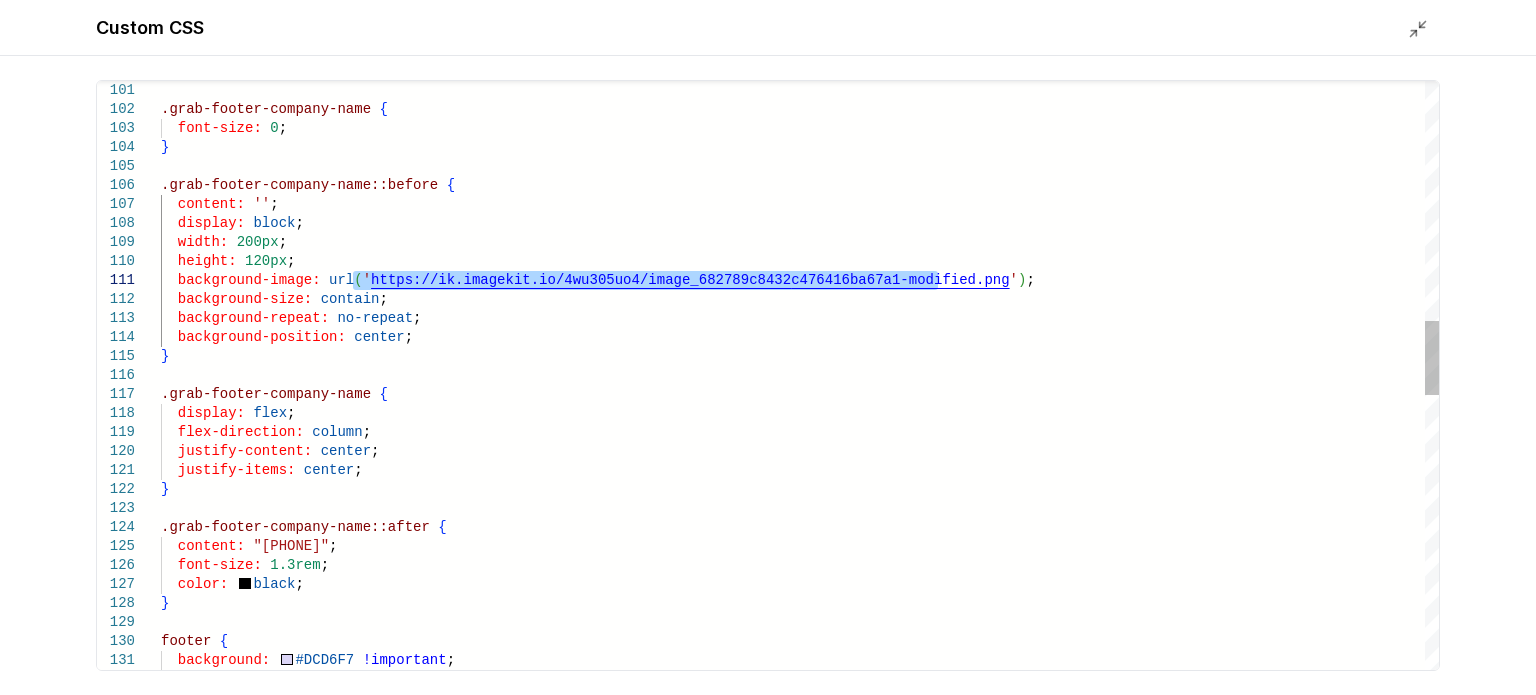 type on "**********" 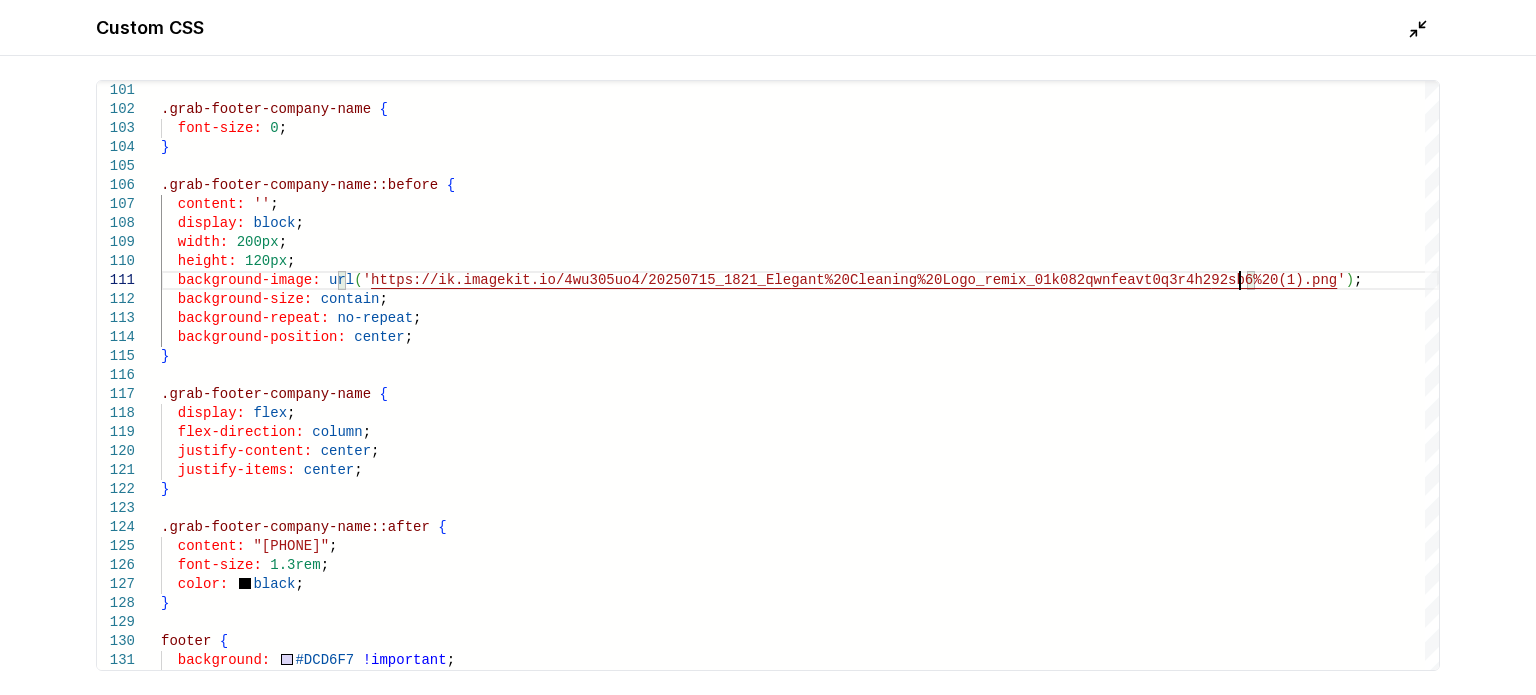 click 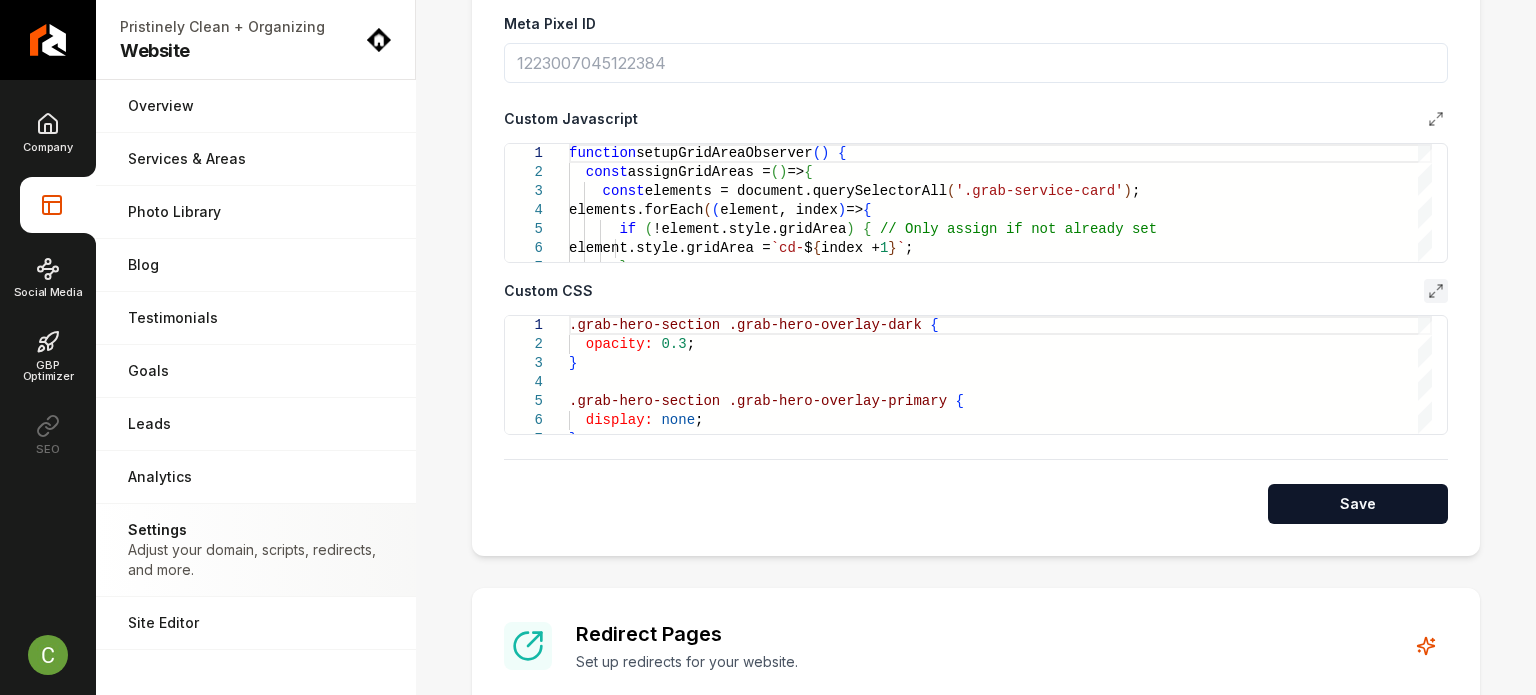 click on "**********" at bounding box center [976, 179] 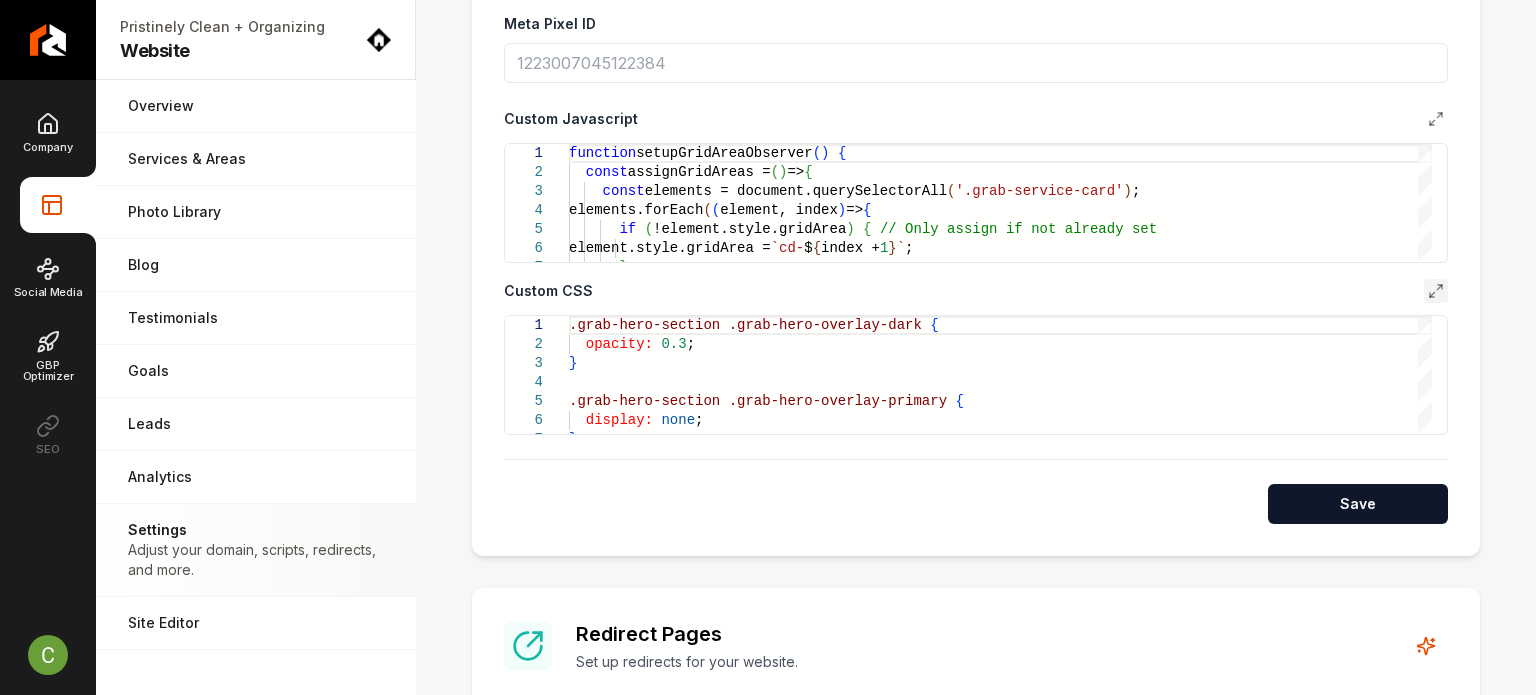 click on "Save" at bounding box center [1358, 504] 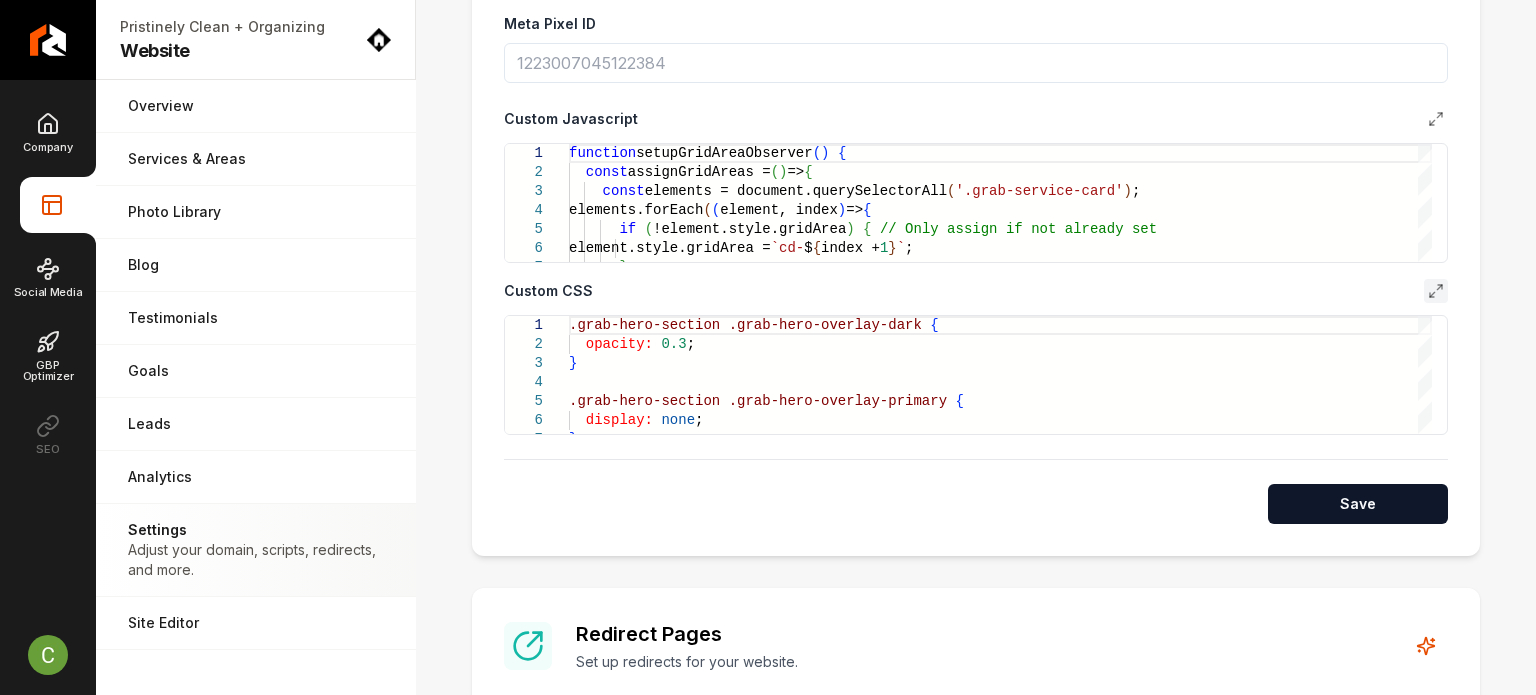 click on "Save" at bounding box center [1358, 504] 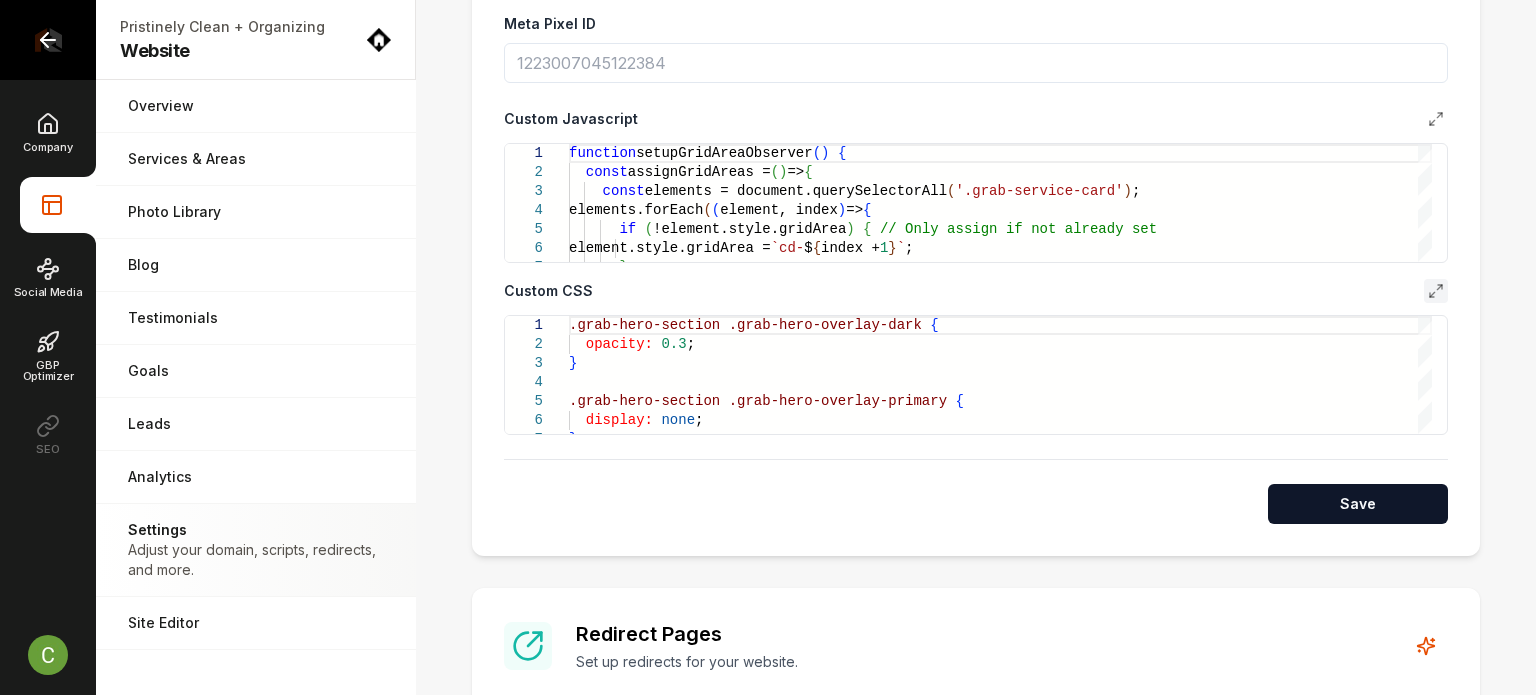 click at bounding box center [48, 40] 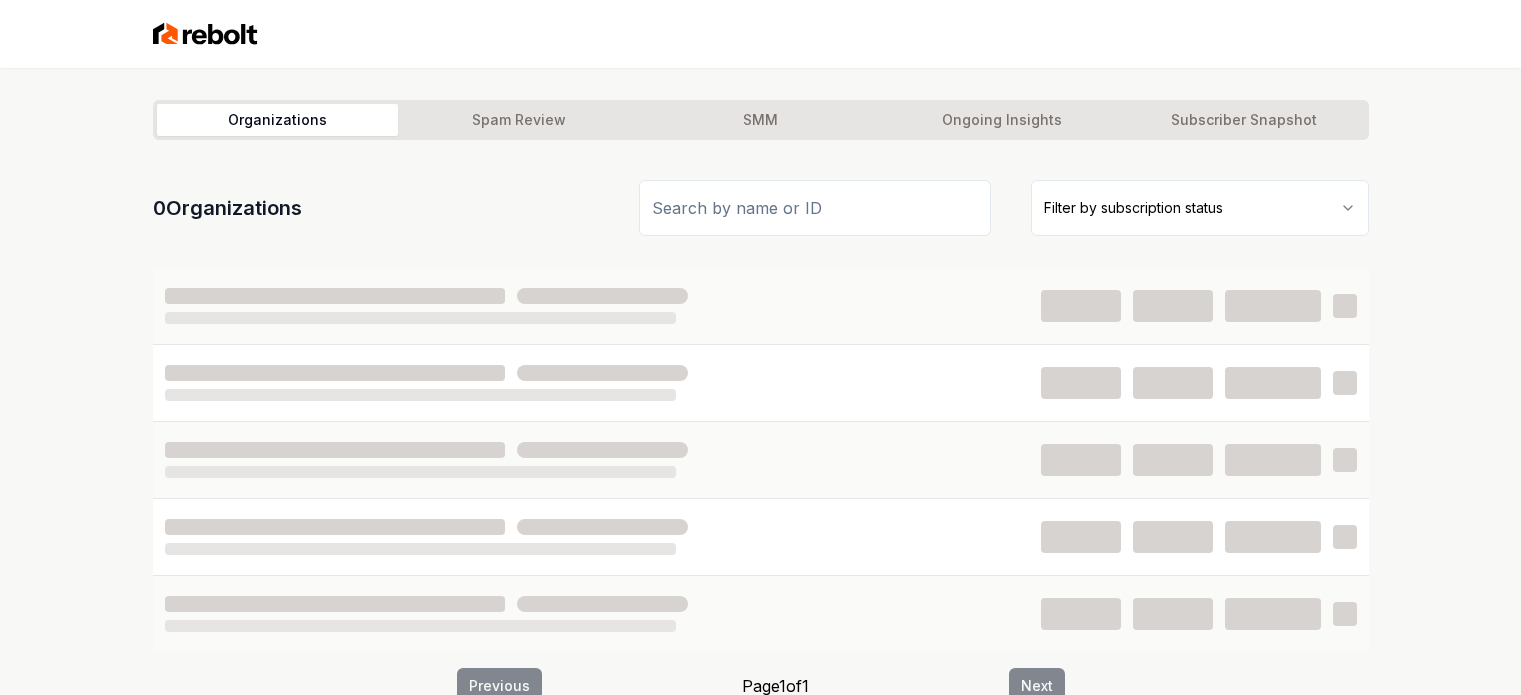 scroll, scrollTop: 0, scrollLeft: 0, axis: both 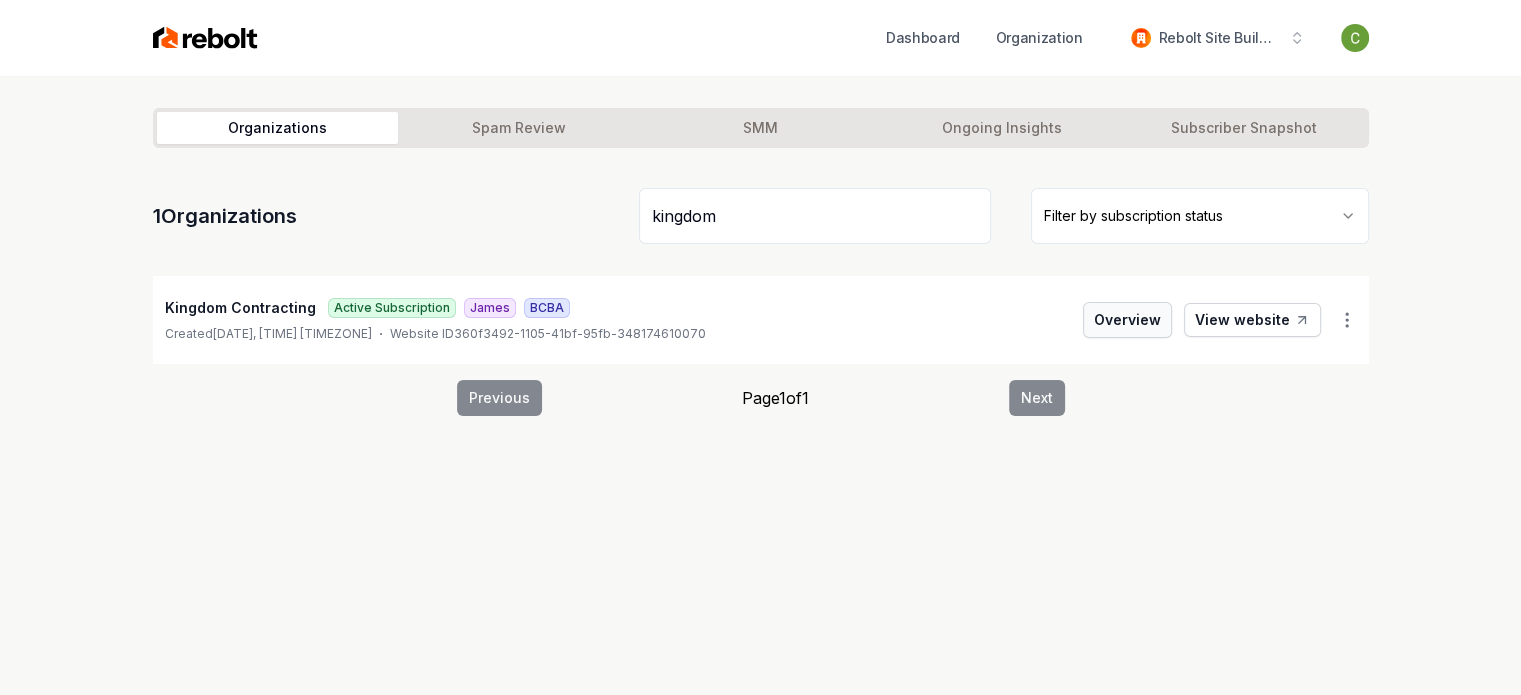 type on "kingdom" 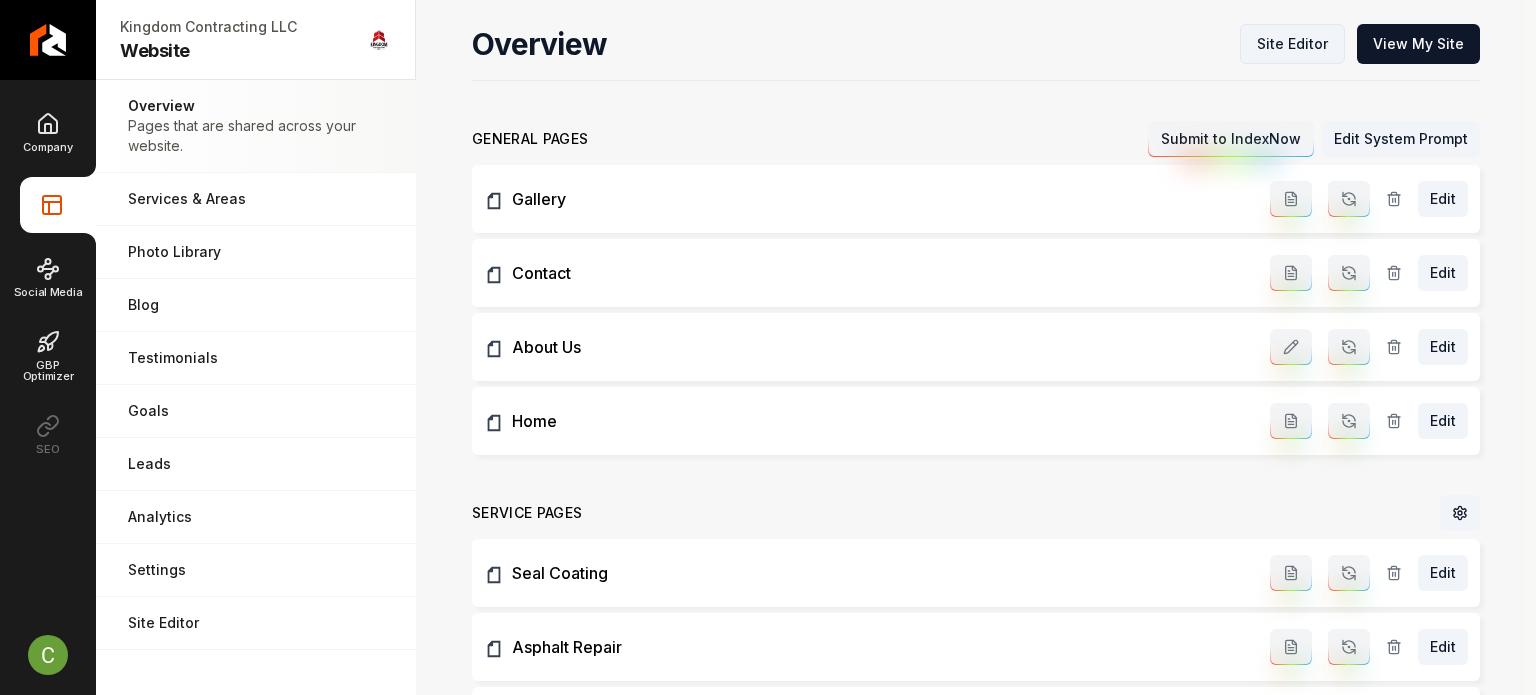 click on "Site Editor" at bounding box center (1292, 44) 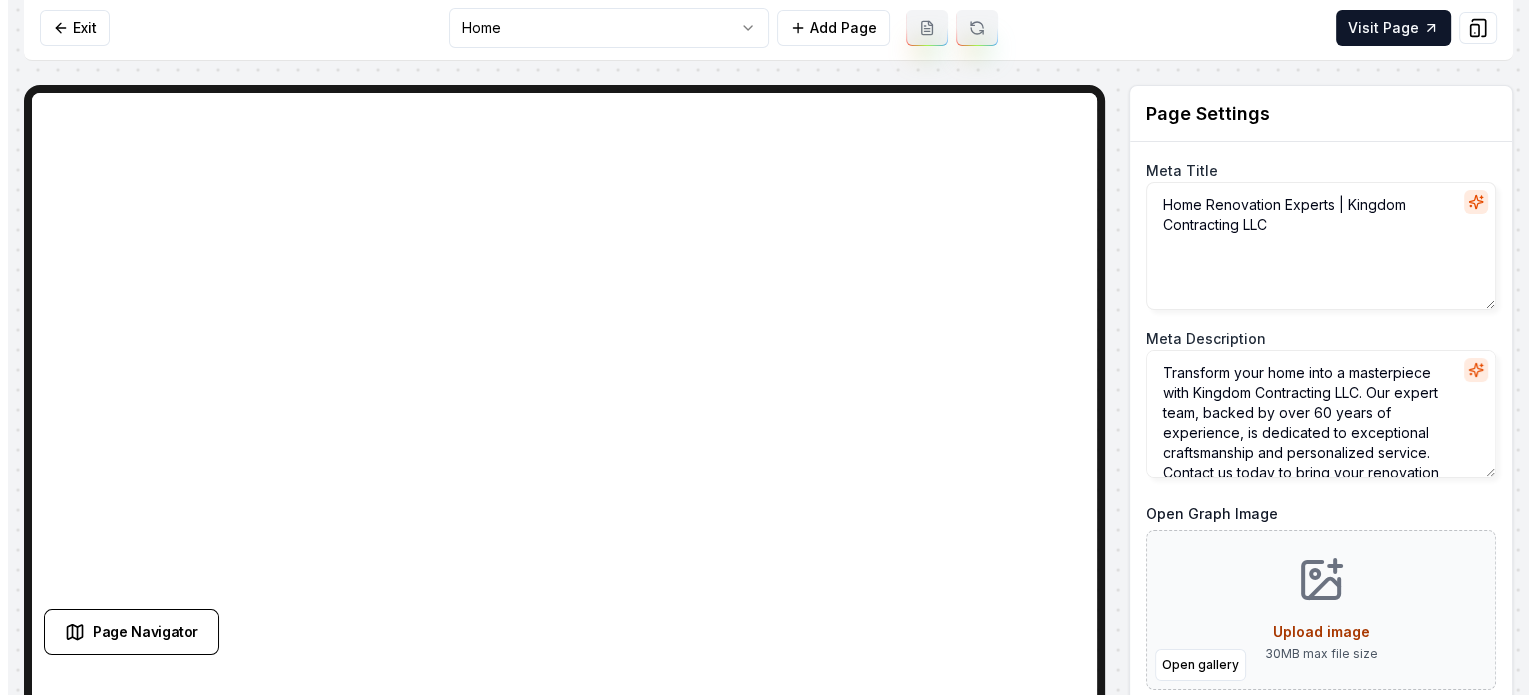 scroll, scrollTop: 19, scrollLeft: 0, axis: vertical 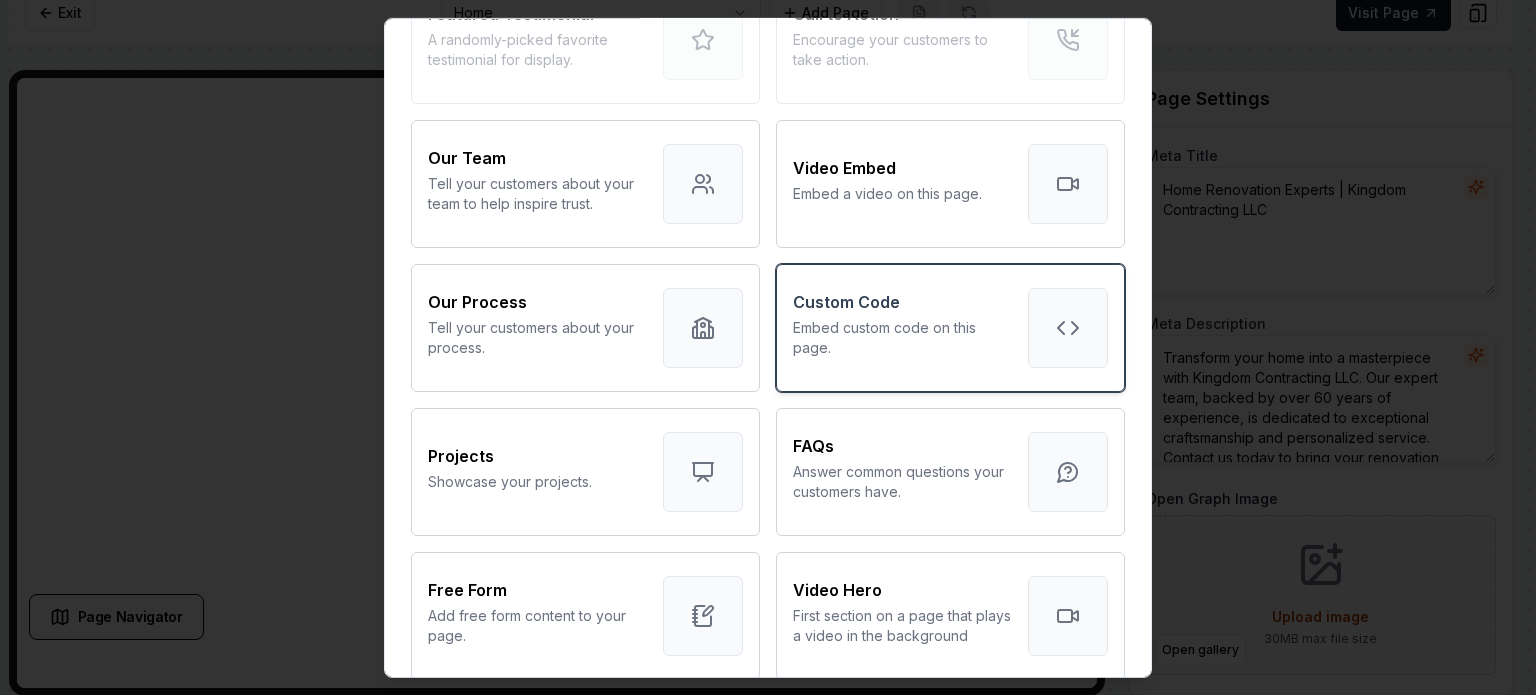 click on "Embed custom code on this page." at bounding box center [902, 337] 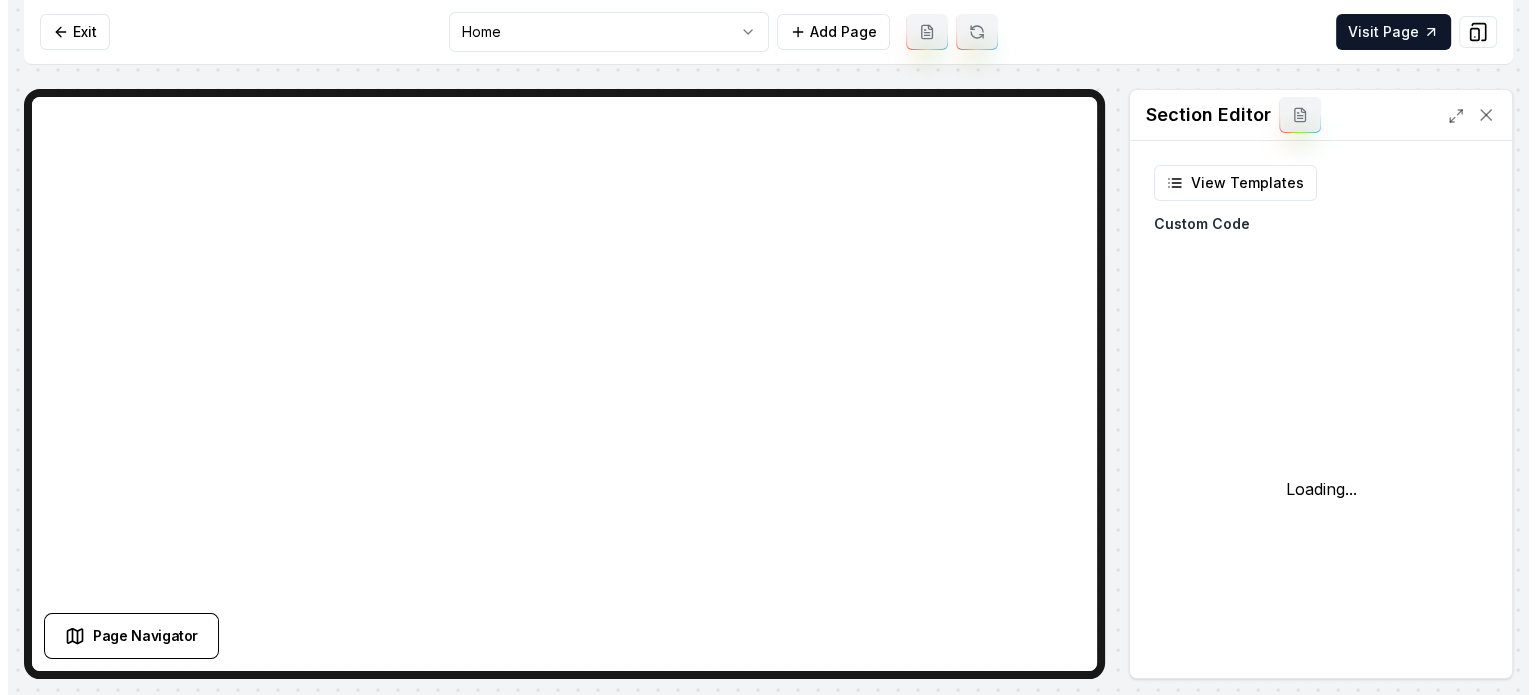 scroll, scrollTop: 0, scrollLeft: 0, axis: both 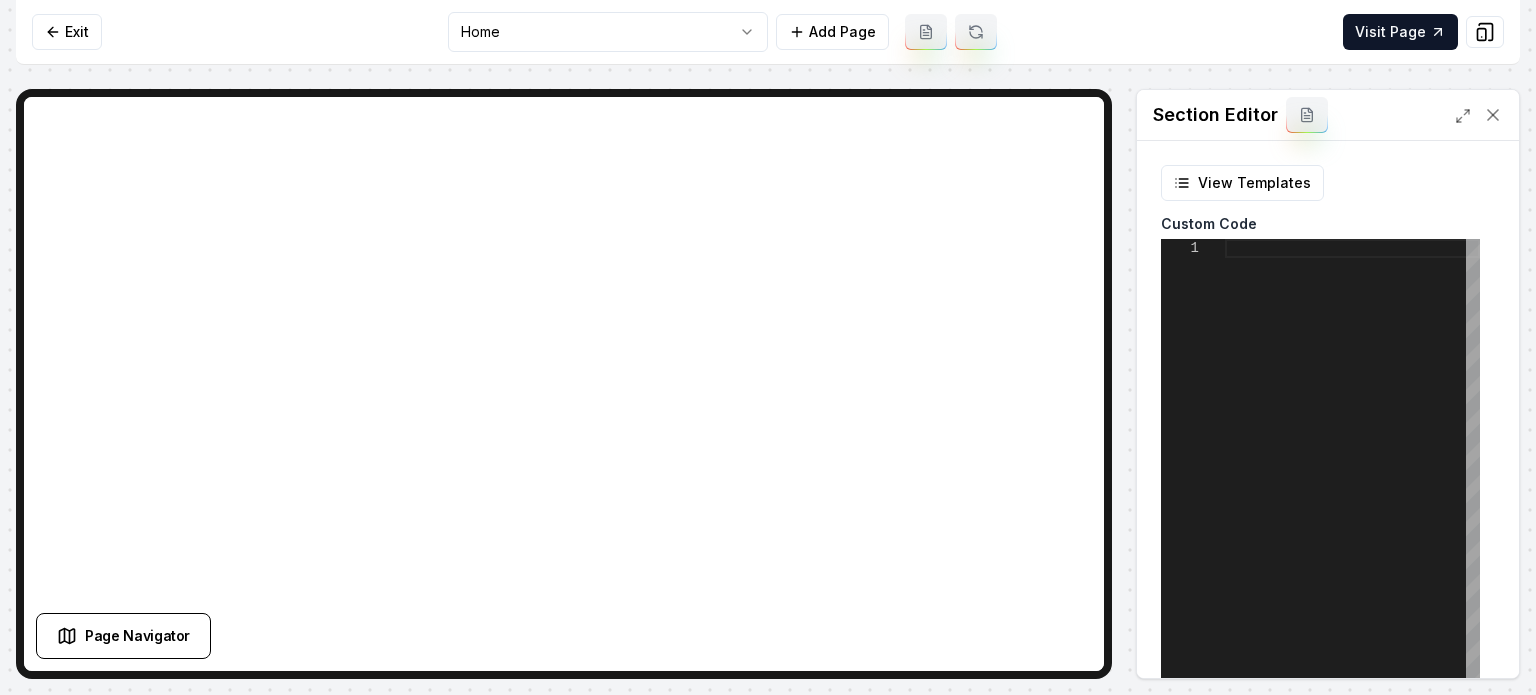 click at bounding box center (1352, 489) 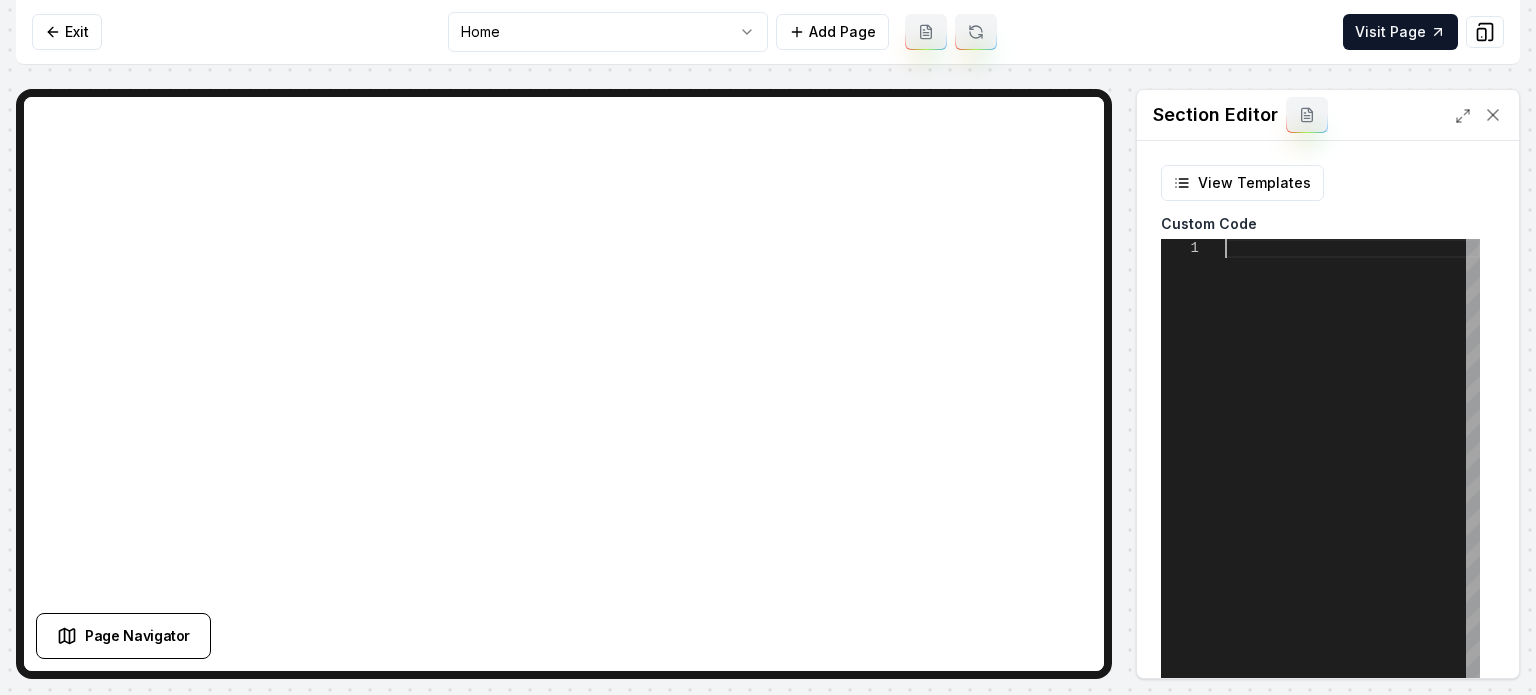 scroll, scrollTop: 0, scrollLeft: 0, axis: both 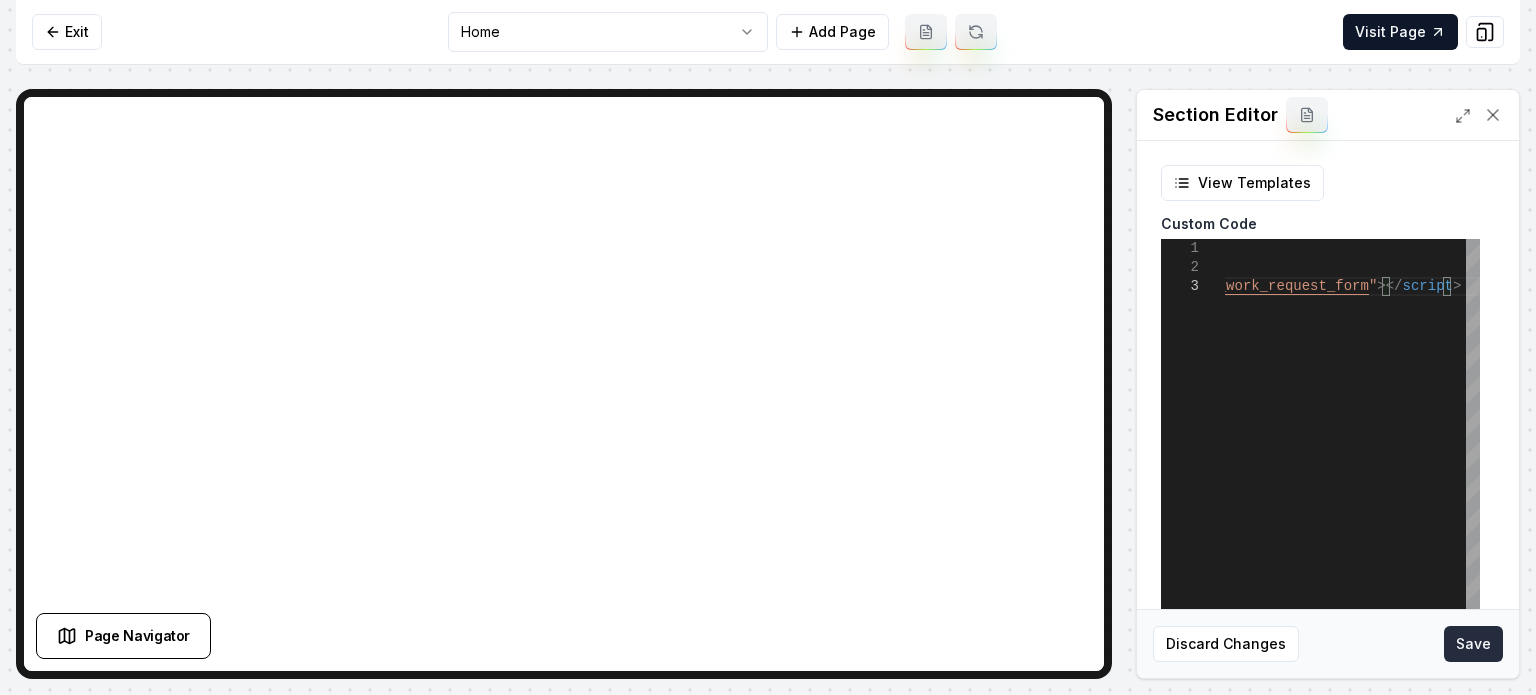 click on "Save" at bounding box center [1473, 644] 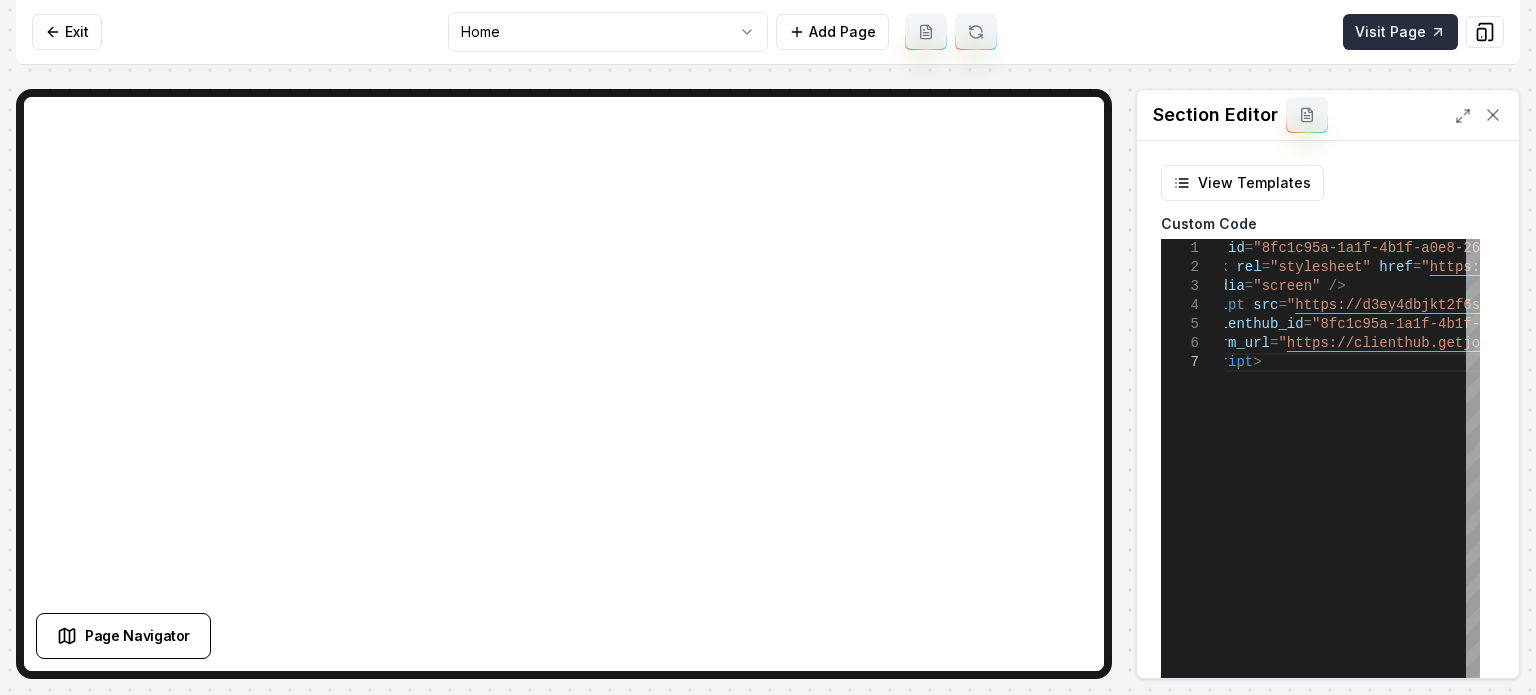 click on "Visit Page" at bounding box center (1400, 32) 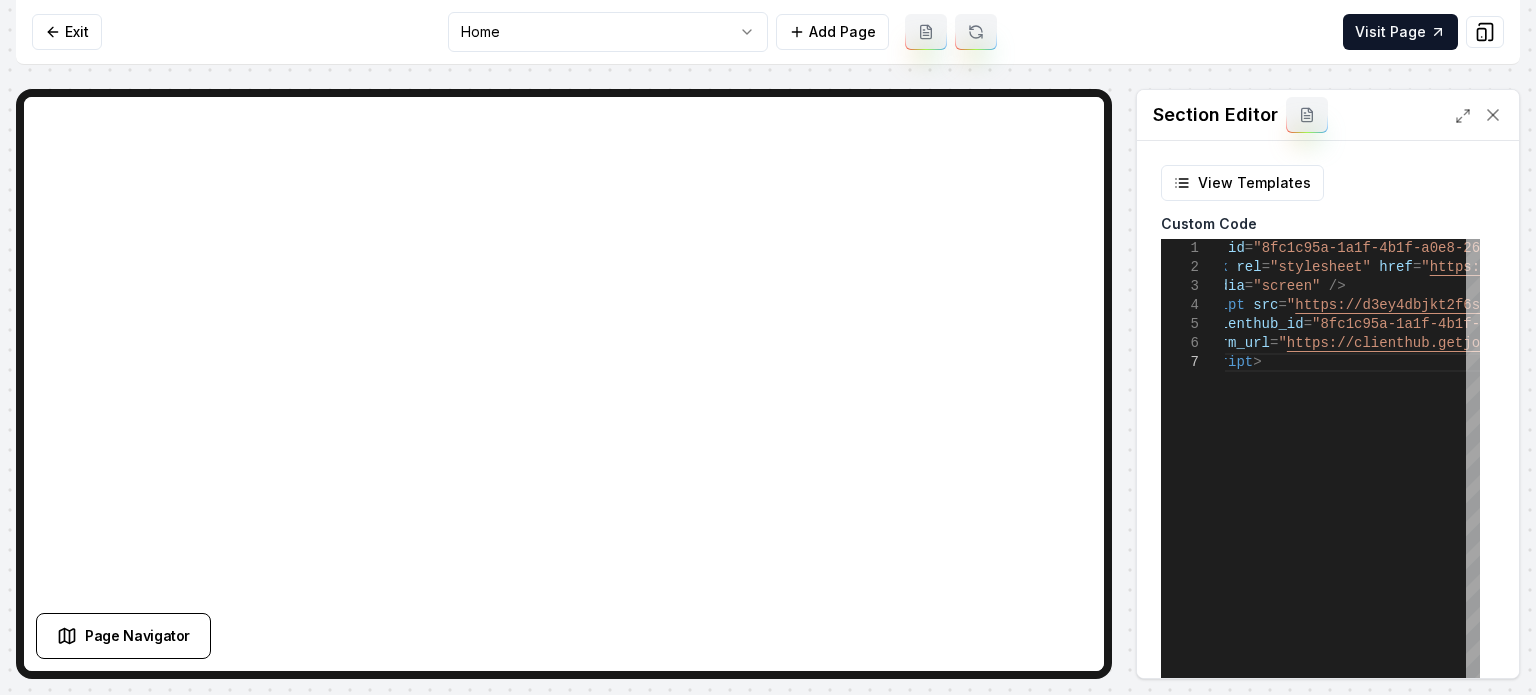 click on "< div   id = "[UUID]" ></ div > < link   rel = "stylesheet"   href = " https://d3ey4dbjkt2f6s.cloudfront.net/assets/exter nal/work_request_embed.css "    media = "screen"   /> < script   src = " https://d3ey4dbjkt2f6s.cloudfront.net/assets/stati c_link/work_request_embed_snippet.js "    clienthub_id = "[UUID]"    form_url = " https://clienthub.getjobber.com/client_hubs/[UUID]/public/work_request /embedded_work_request_form " > </ script >" at bounding box center (1751, 489) 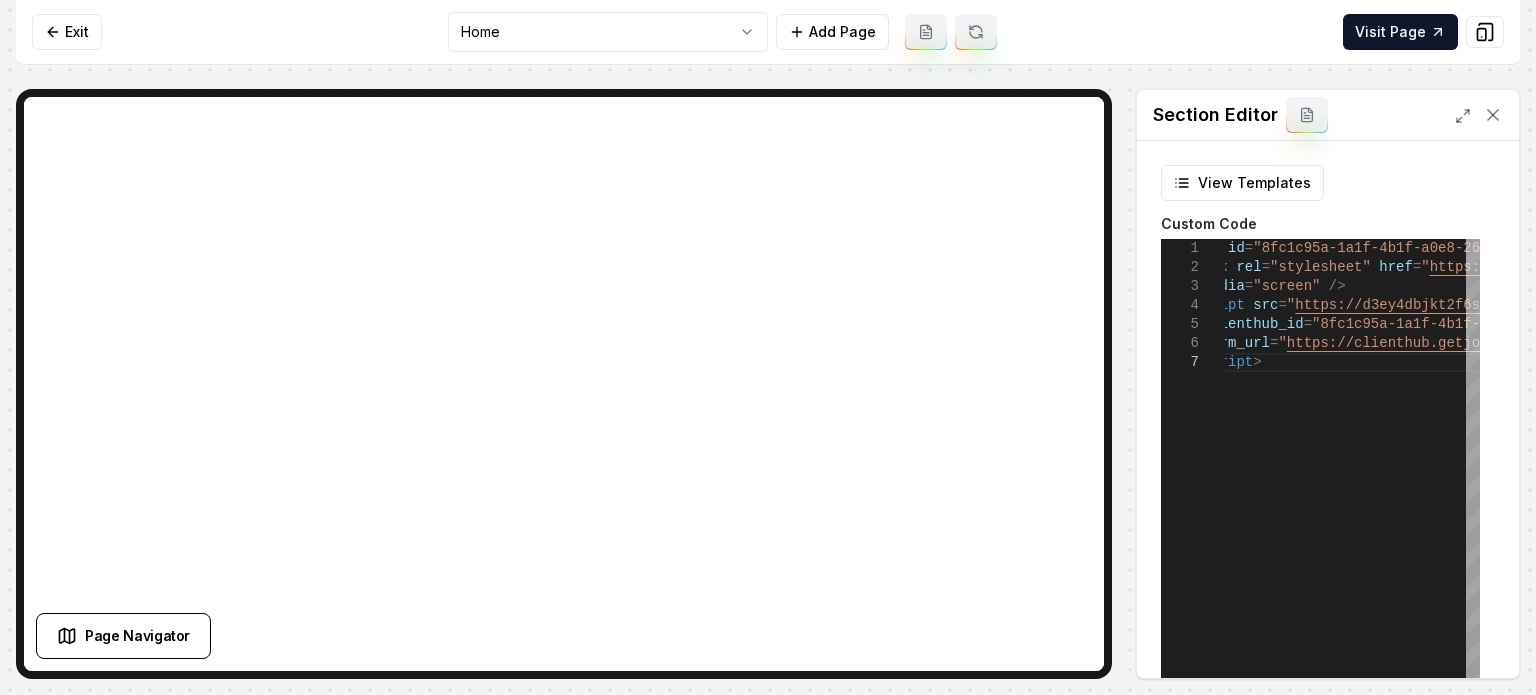 click on "Computer Required This feature is only available on a computer. Please switch to a computer to edit your site. Go back  Exit Home Add Page Visit Page  Page Navigator Page Settings Section Editor View Templates Custom Code 1 2 3 4 5 6 7 < div   id = "[UUID]" ></ div > < link   rel = "stylesheet"   href = " https://d3ey4dbjkt2f6s.cloudfront.net/assets/exter nal/work_request_embed.css "    media = "screen"   /> < script   src = " https://d3ey4dbjkt2f6s.cloudfront.net/assets/stati c_link/work_request_embed_snippet.js "    clienthub_id = "[UUID]"    form_url = " https://clienthub.getjobber.com/client_hubs/[UUID]/public/work_request /embedded_work_request_form " > </ script > Brand Colors Primary #000000 Secondary #cc1019 Discard Changes Save /dashboard/sites/[UUID]/pages/[UUID] Made 5 formatting edits between lines 2 and 3" at bounding box center [768, 347] 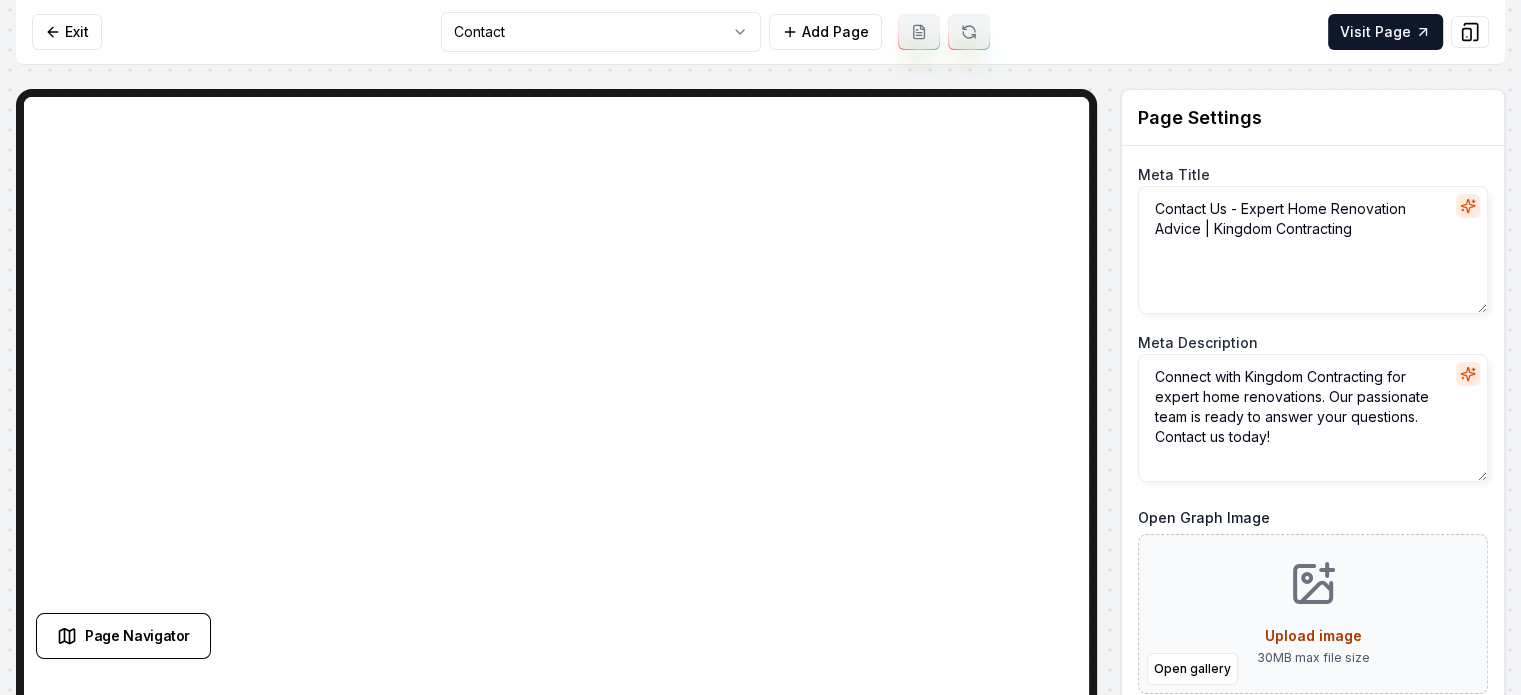 click on "Computer Required This feature is only available on a computer. Please switch to a computer to edit your site. Go back  Exit Contact Add Page Visit Page  Page Navigator Page Settings Meta Title Contact Us - Expert Home Renovation Advice | Kingdom Contracting Meta Description Connect with Kingdom Contracting for expert home renovations. Our passionate team is ready to answer your questions. Contact us today! Open Graph Image Open gallery Upload image 30  MB max file size URL Slug contact-us Discard Changes Save Section Editor Unsupported section type /dashboard/sites/[UUID]/pages/[UUID] Made 5 formatting edits between lines 2 and 3" at bounding box center [760, 347] 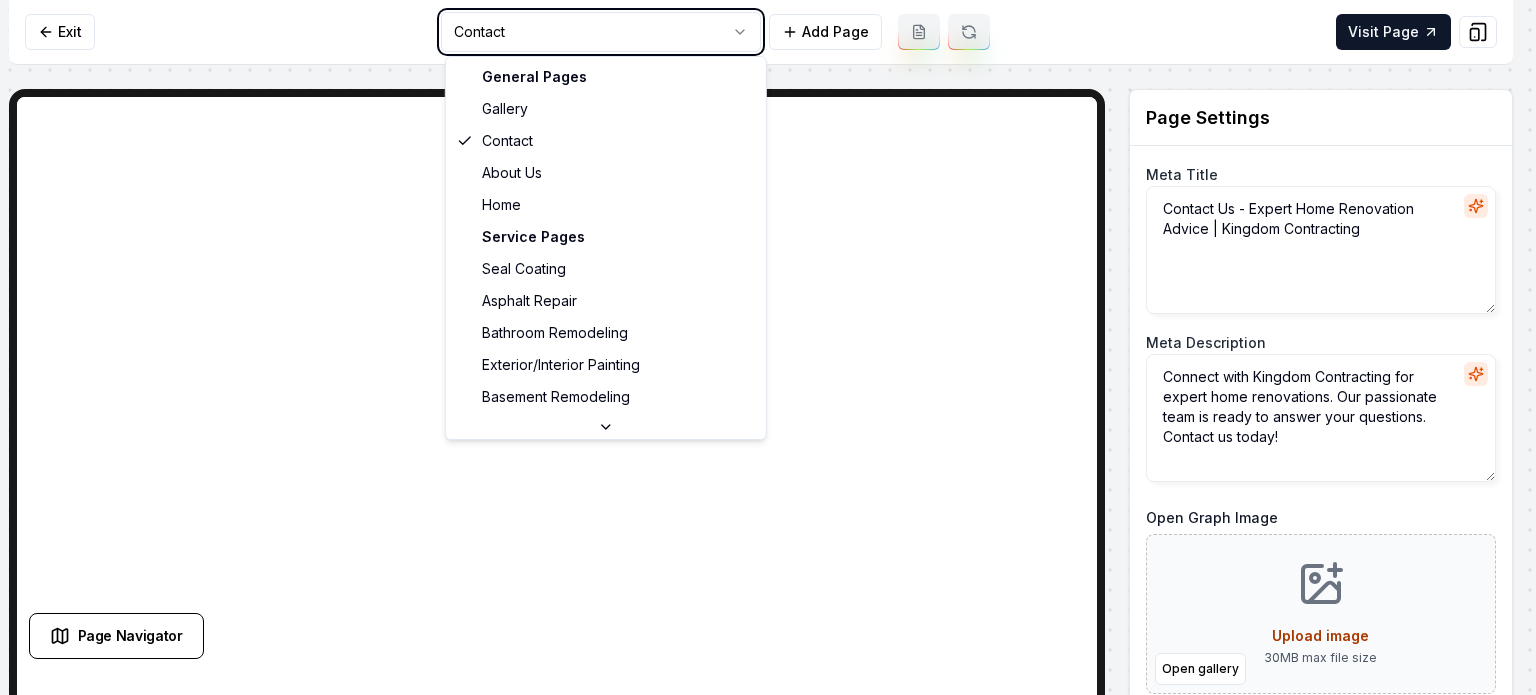 click on "Computer Required This feature is only available on a computer. Please switch to a computer to edit your site. Go back  Exit Contact Add Page Visit Page  Page Navigator Page Settings Meta Title Contact Us - Expert Home Renovation Advice | Kingdom Contracting Meta Description Connect with Kingdom Contracting for expert home renovations. Our passionate team is ready to answer your questions. Contact us today! Open Graph Image Open gallery Upload image 30  MB max file size URL Slug contact-us Discard Changes Save Section Editor Unsupported section type /dashboard/sites/[UUID]/pages/[UUID] Made 5 formatting edits between lines 2 and 3 General Pages Gallery Contact About Us Home Service Pages Seal Coating Asphalt Repair Bathroom Remodeling Exterior/Interior Painting Basement Remodeling Service Area Pages [CITY], [STATE] [CITY], [STATE] [CITY], [STATE] [CITY], [STATE] [CITY], [STATE] [CITY], [STATE] [CITY], [STATE] [CITY], [STATE] [CITY], [STATE]" at bounding box center [768, 347] 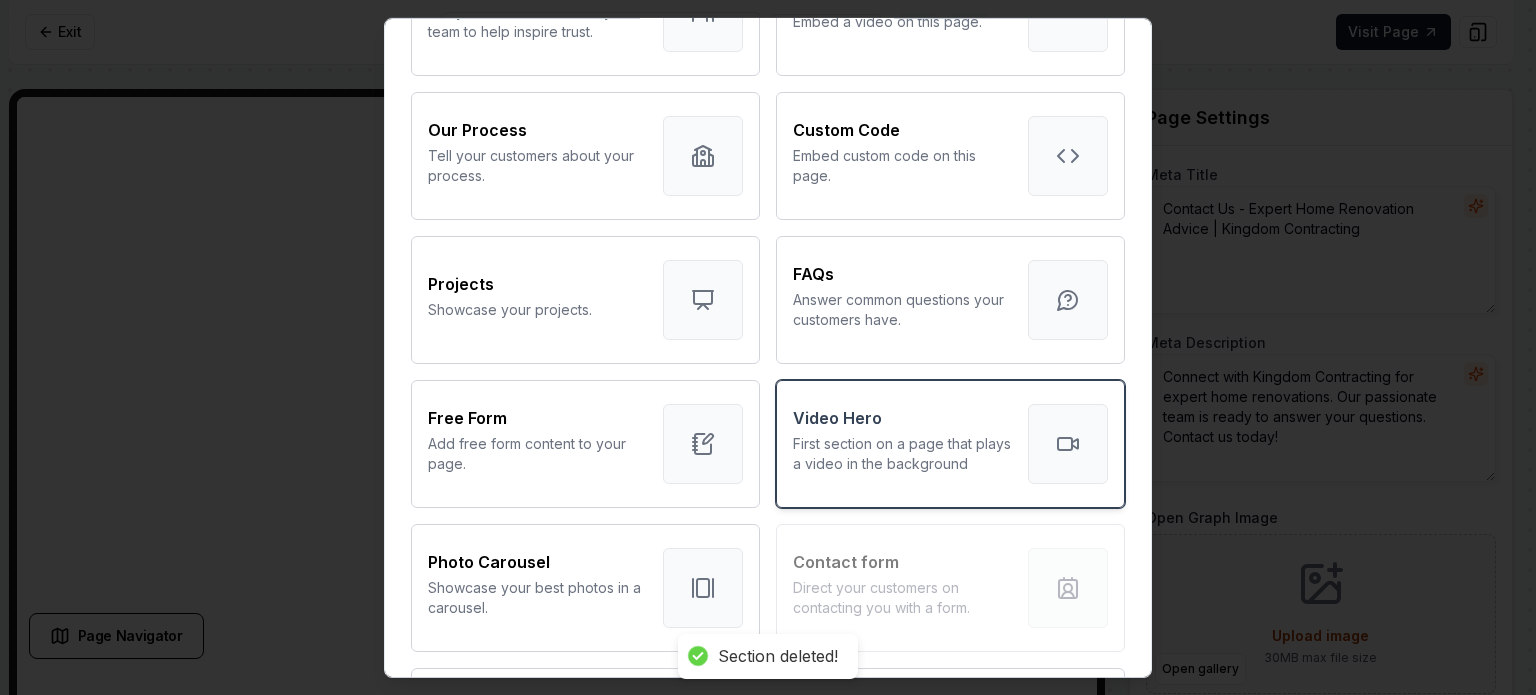scroll, scrollTop: 800, scrollLeft: 0, axis: vertical 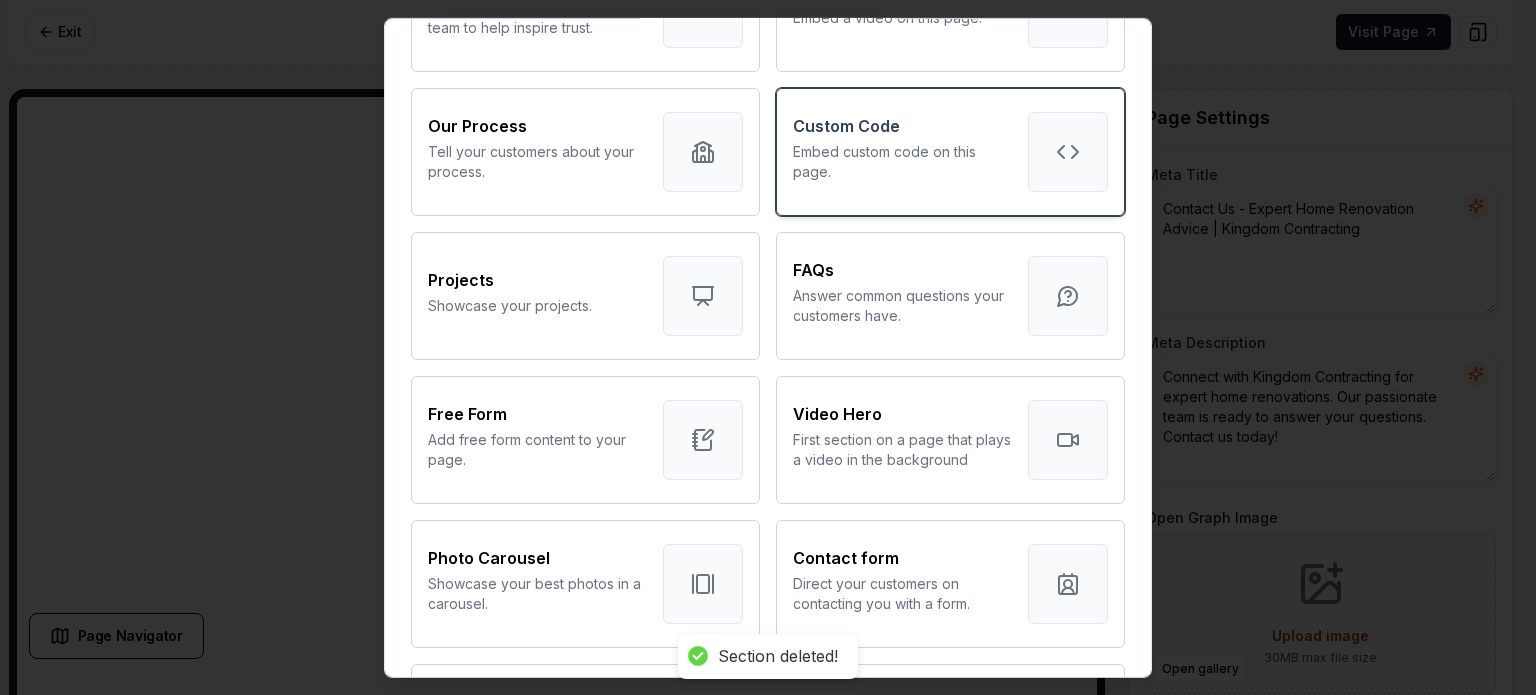click on "Custom Code Embed custom code on this page." at bounding box center [902, 151] 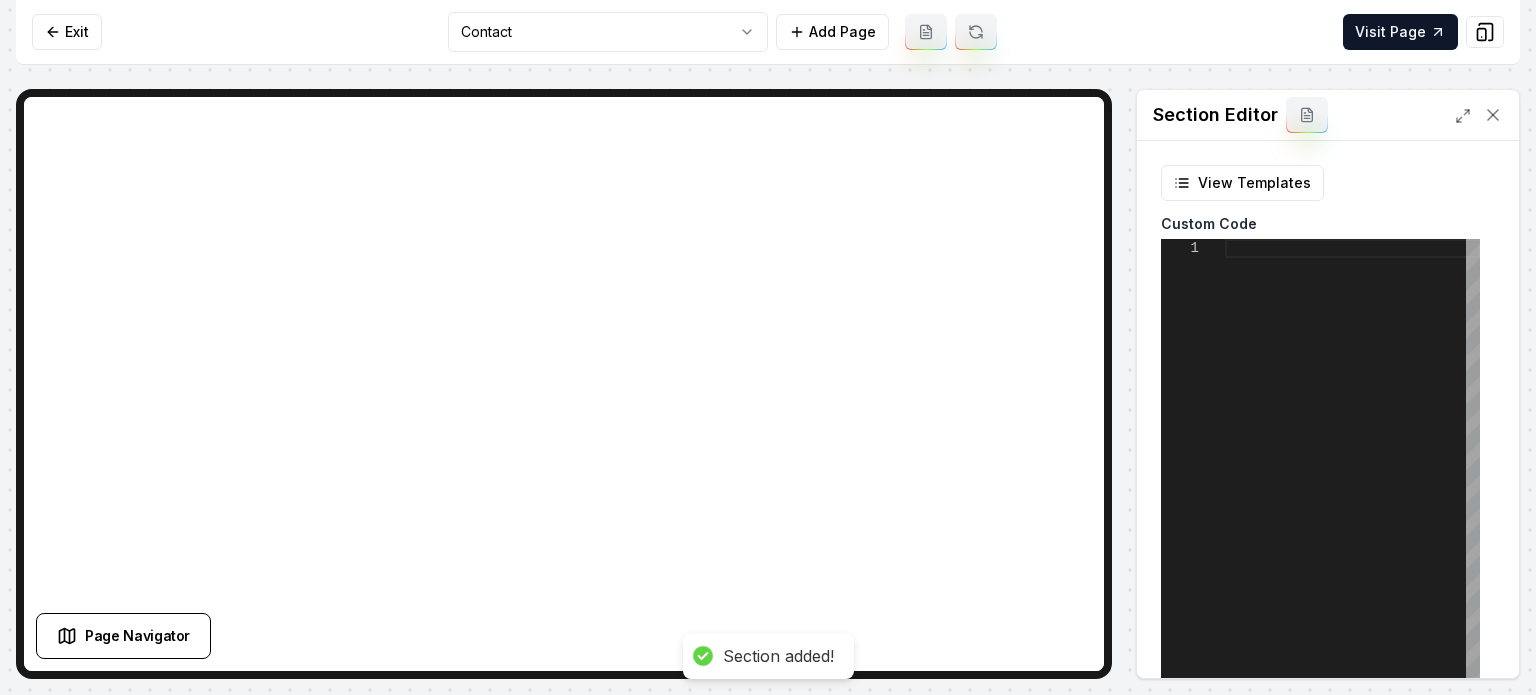 click at bounding box center (1352, 489) 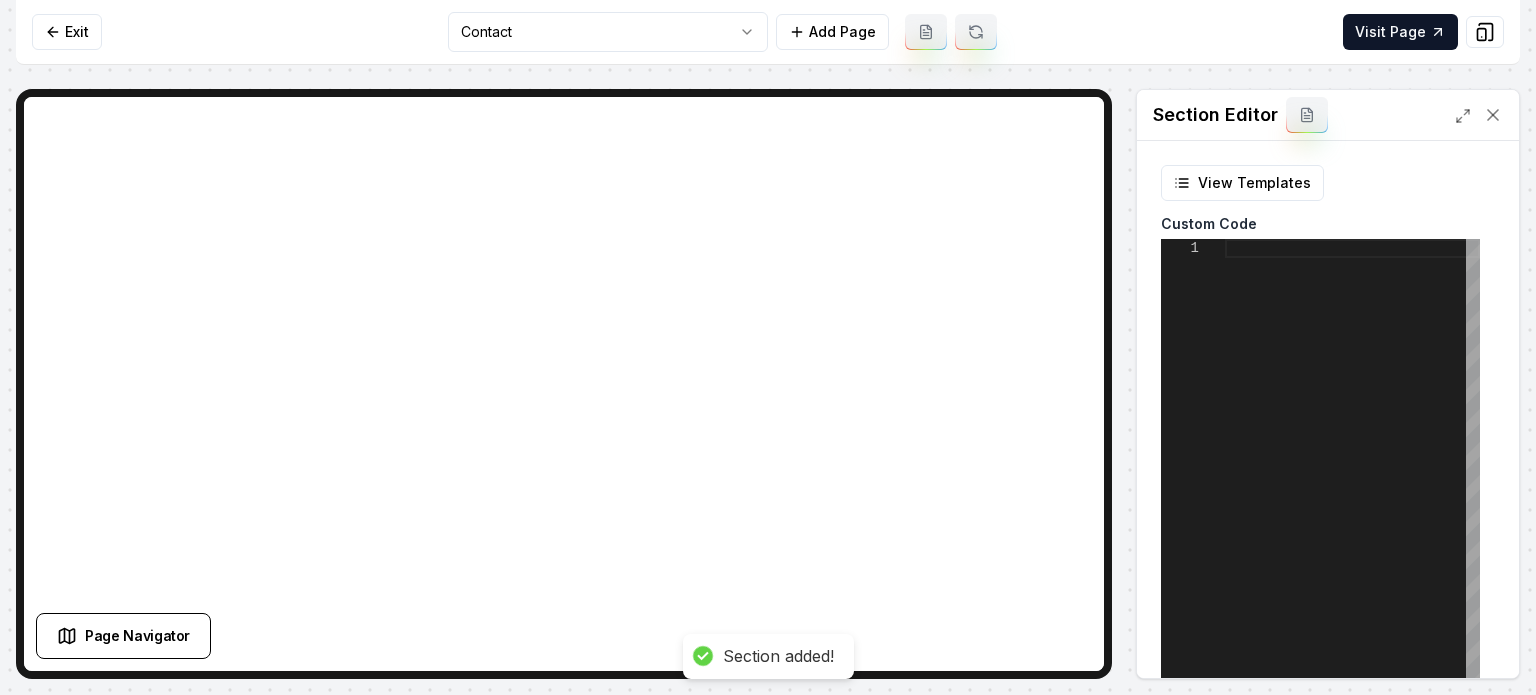scroll, scrollTop: 0, scrollLeft: 0, axis: both 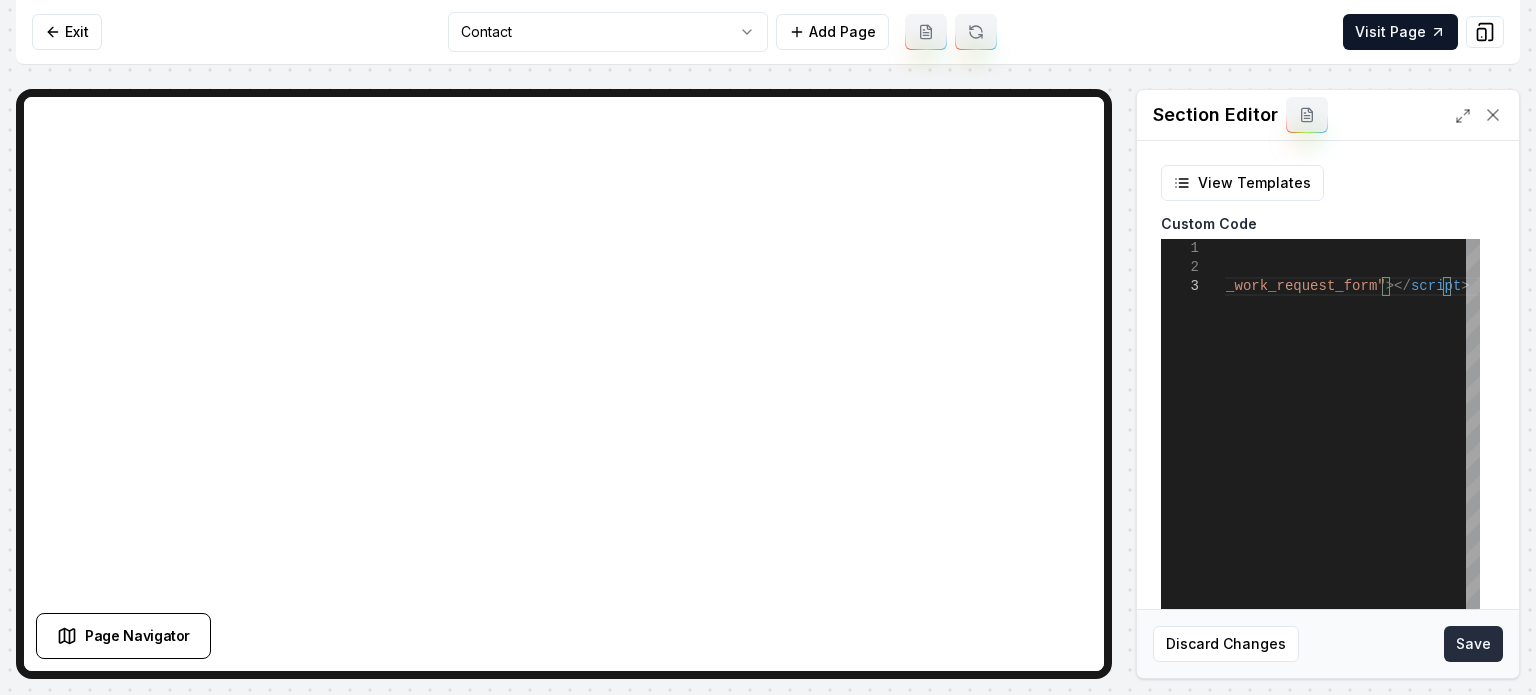 click on "Save" at bounding box center [1473, 644] 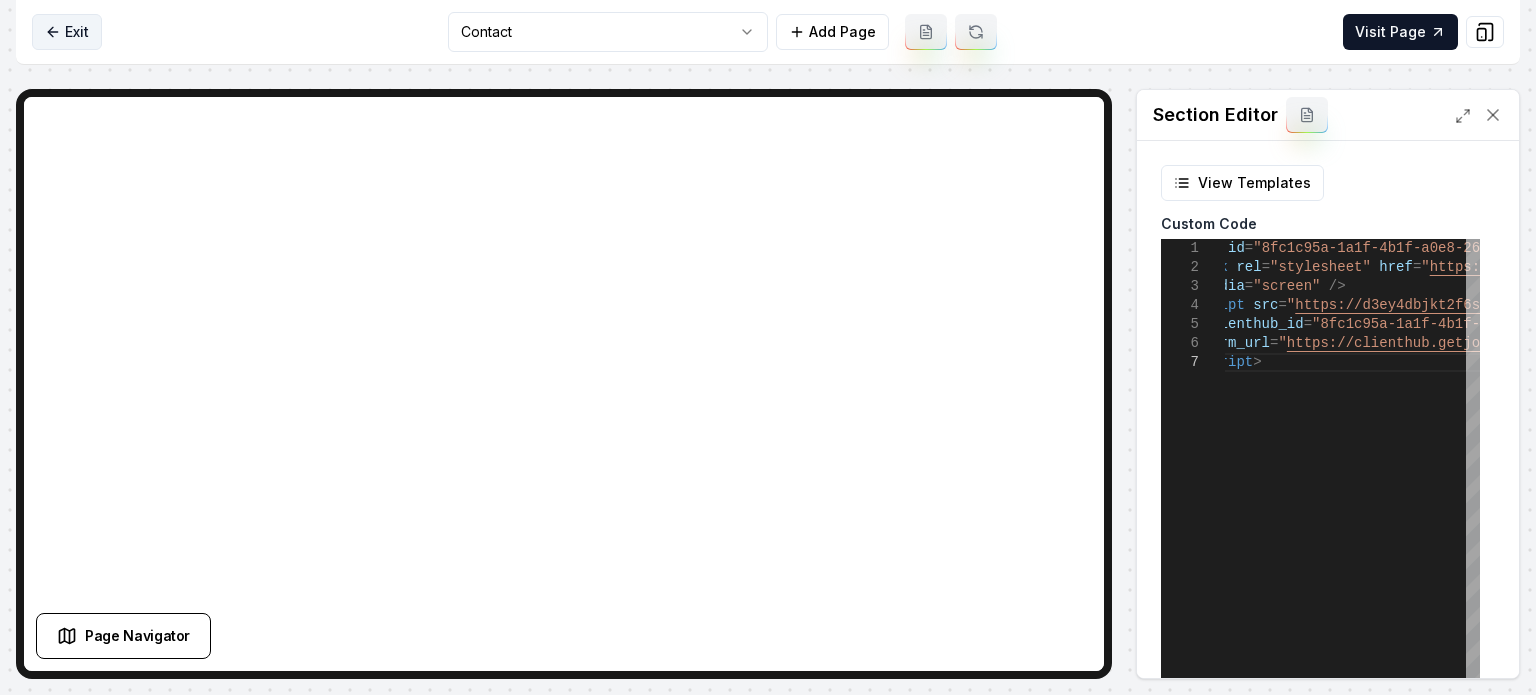 click on "Exit" at bounding box center [67, 32] 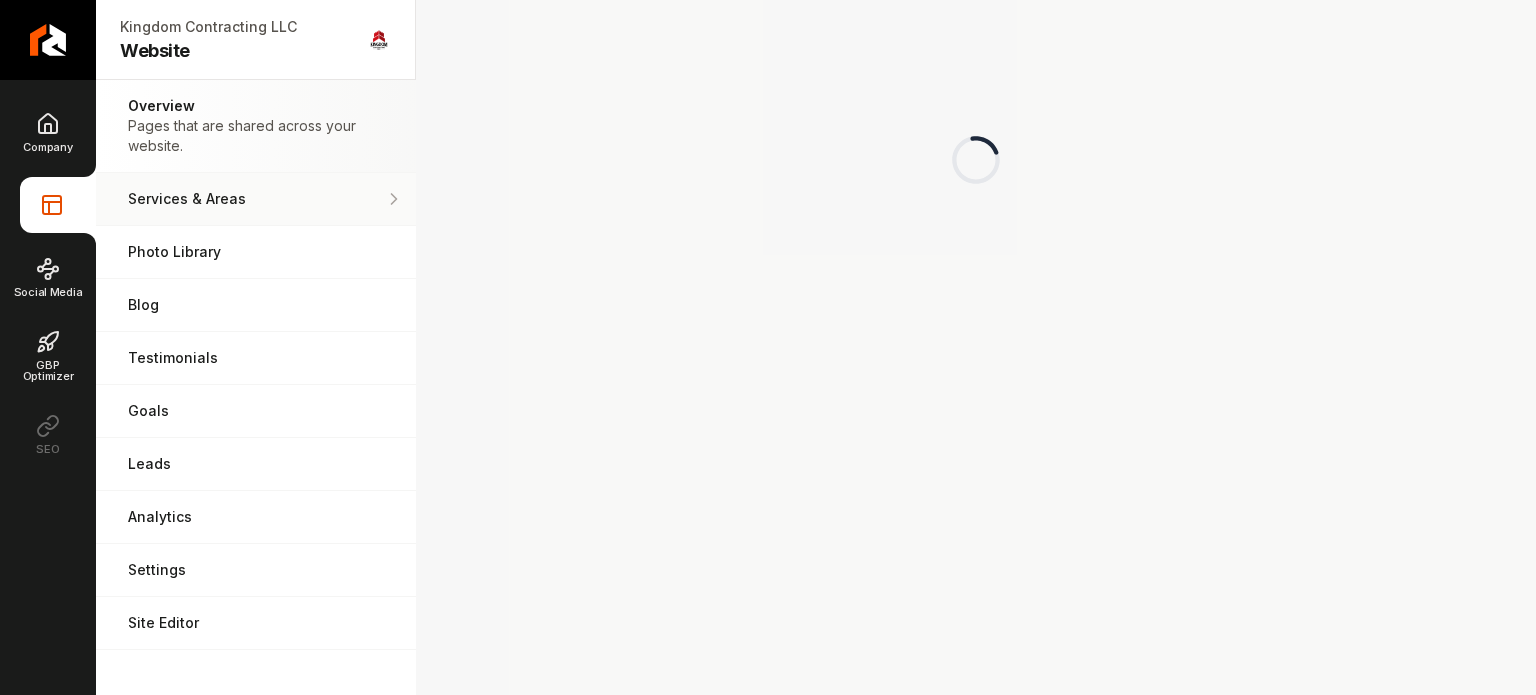 scroll, scrollTop: 0, scrollLeft: 0, axis: both 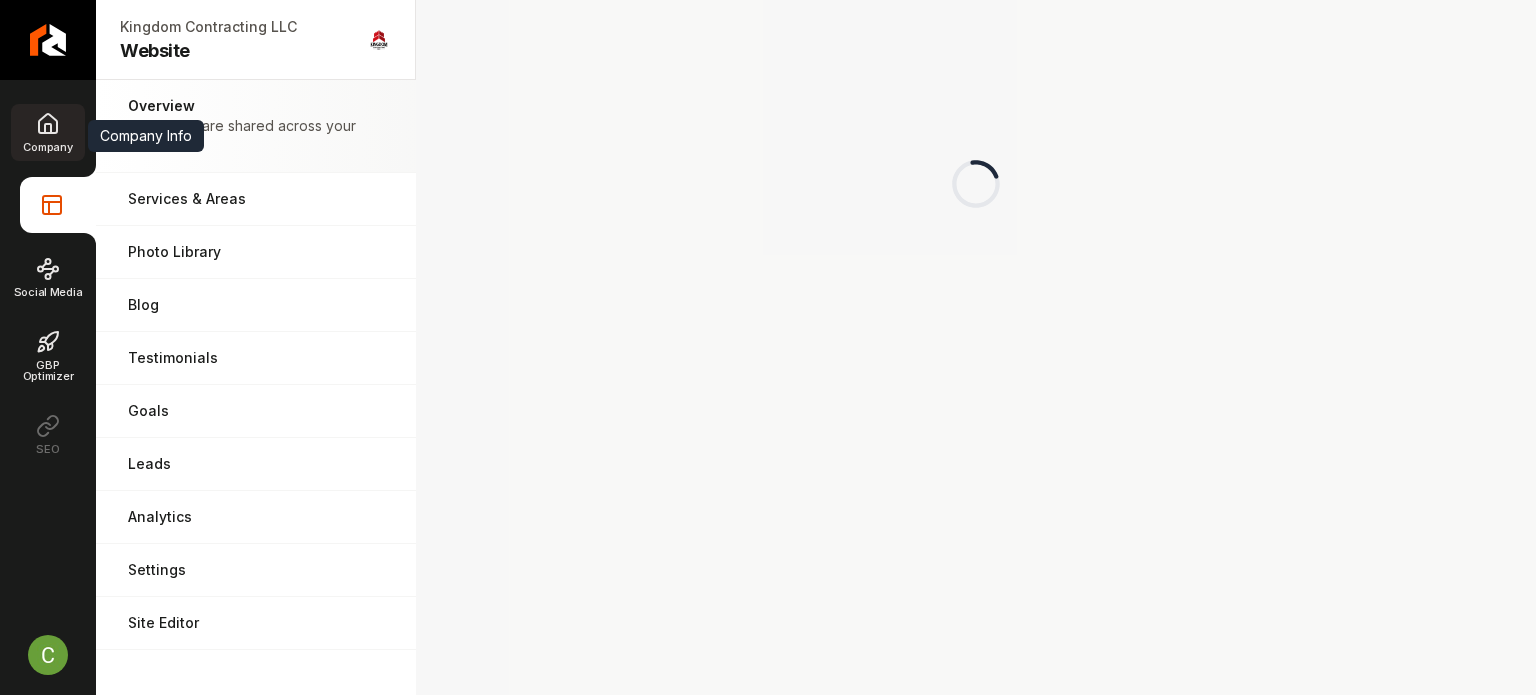 click on "Company" at bounding box center [47, 147] 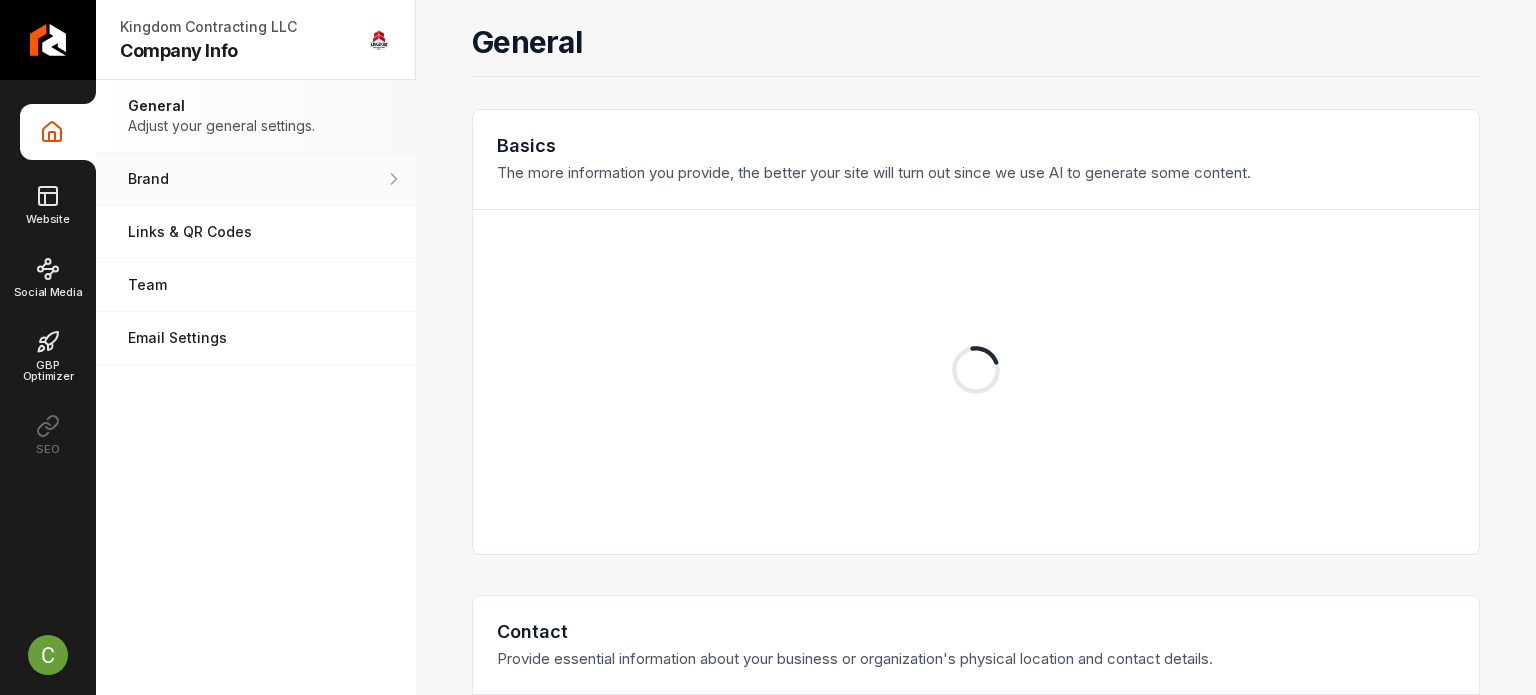 click on "Brand Manage the styles and colors of your business." at bounding box center (256, 179) 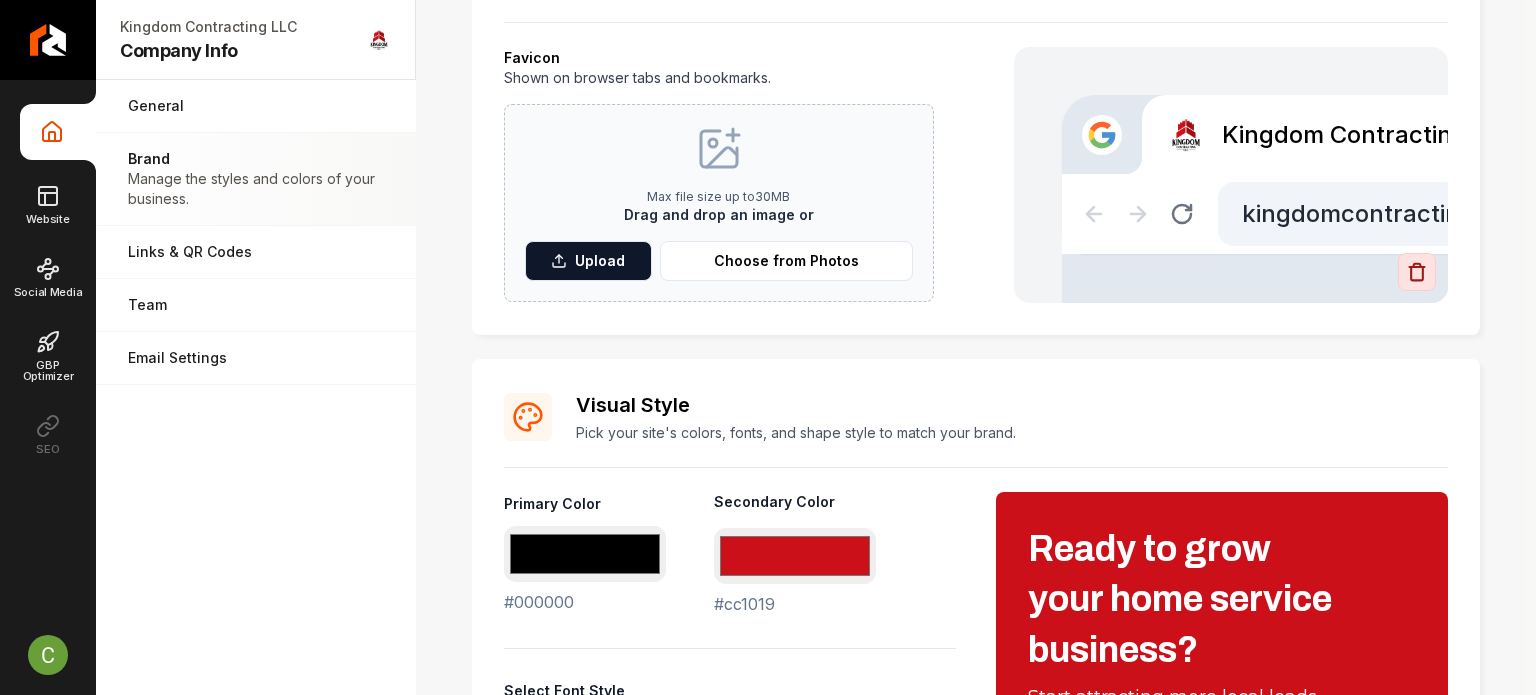 scroll, scrollTop: 800, scrollLeft: 0, axis: vertical 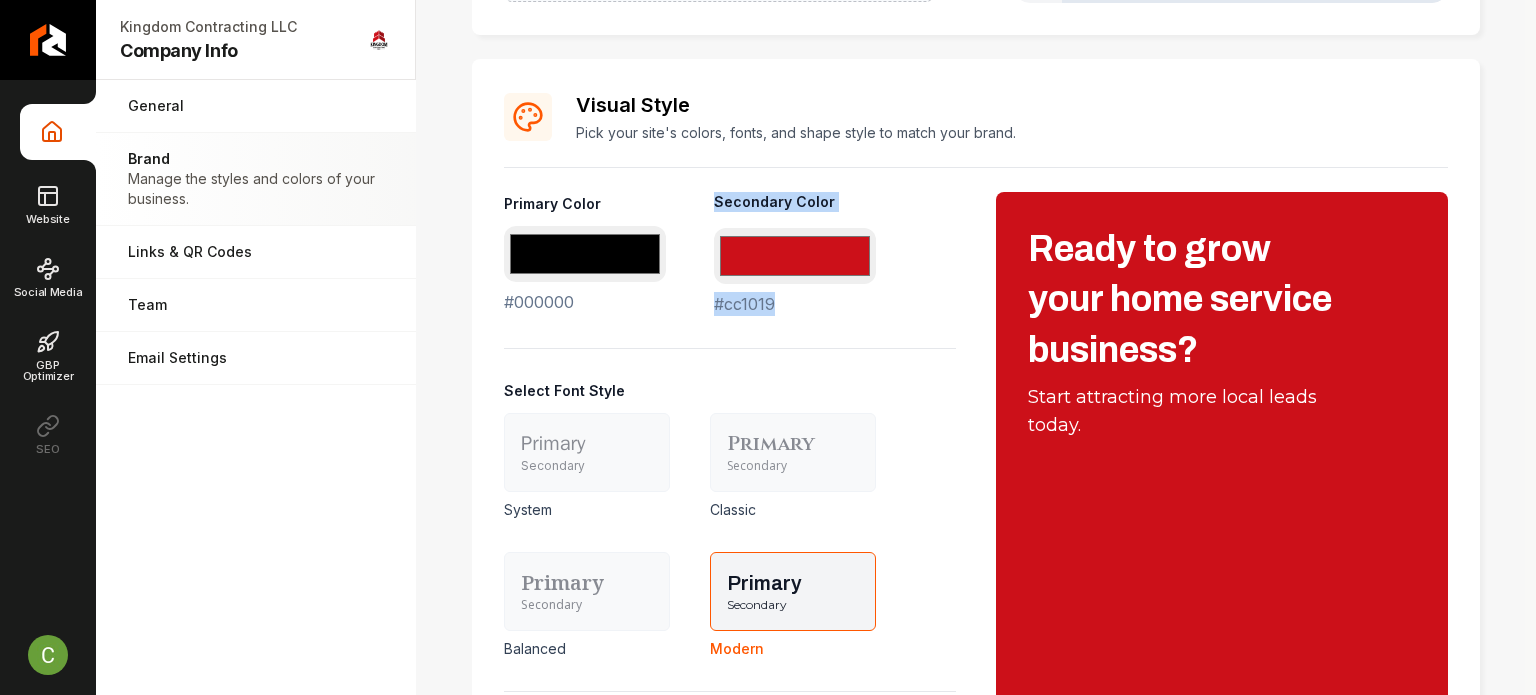 drag, startPoint x: 802, startPoint y: 293, endPoint x: 711, endPoint y: 203, distance: 127.98828 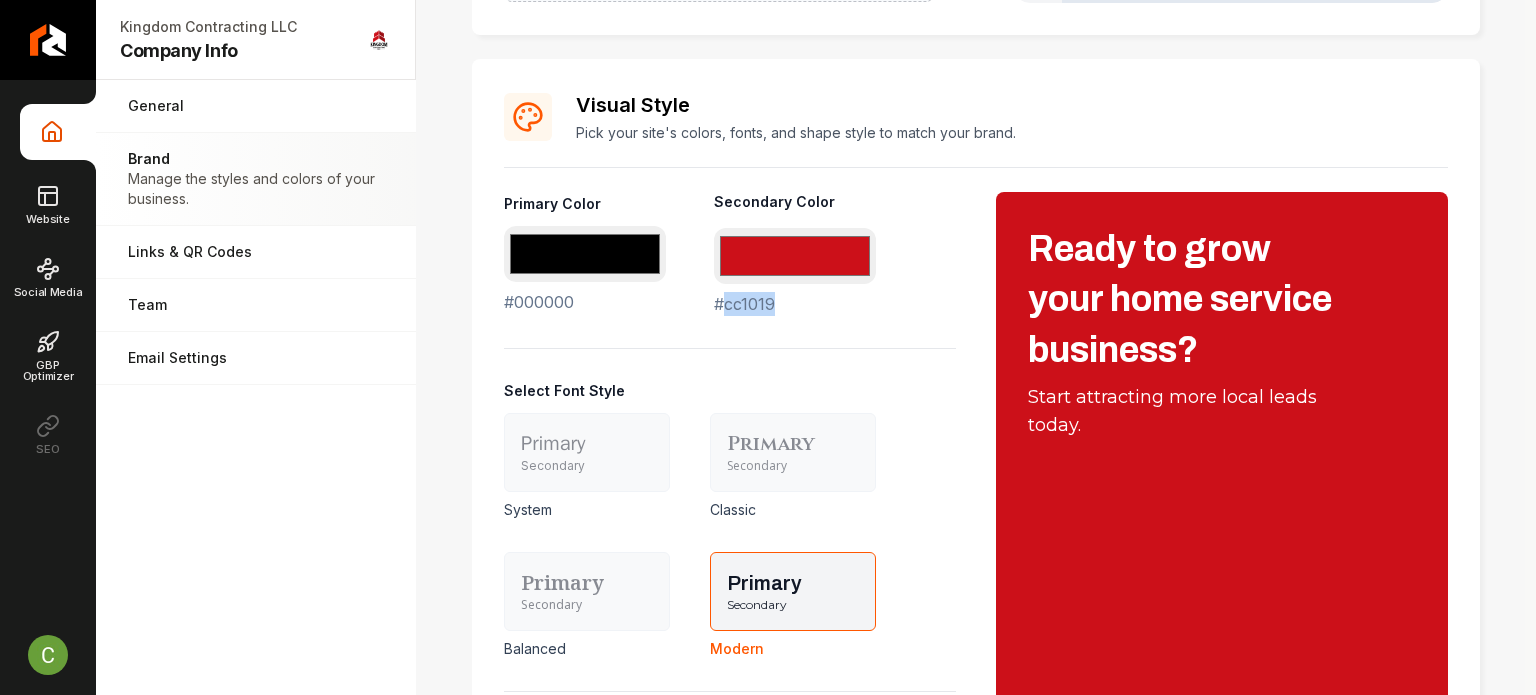 click on "#cc1019 #cc1019" at bounding box center [795, 272] 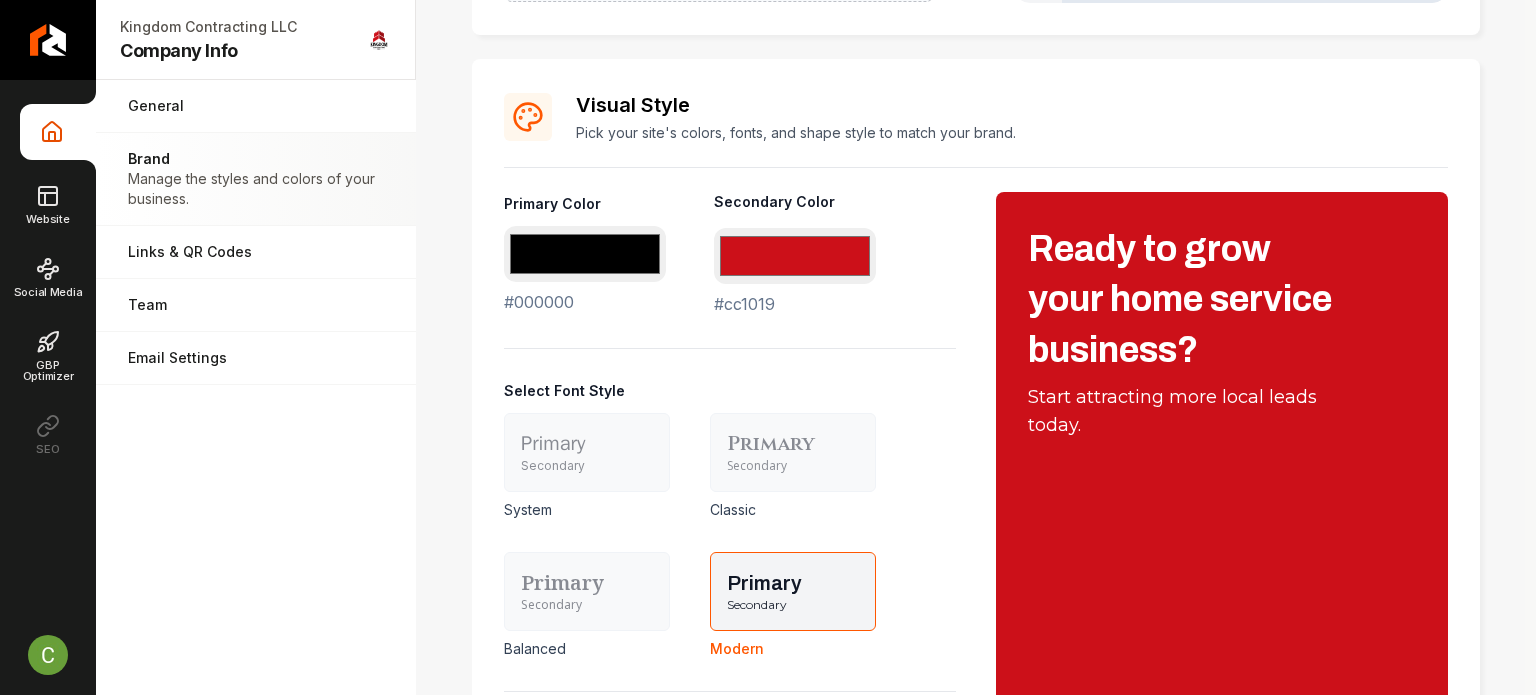 click on "#cc1019 #cc1019" at bounding box center [795, 272] 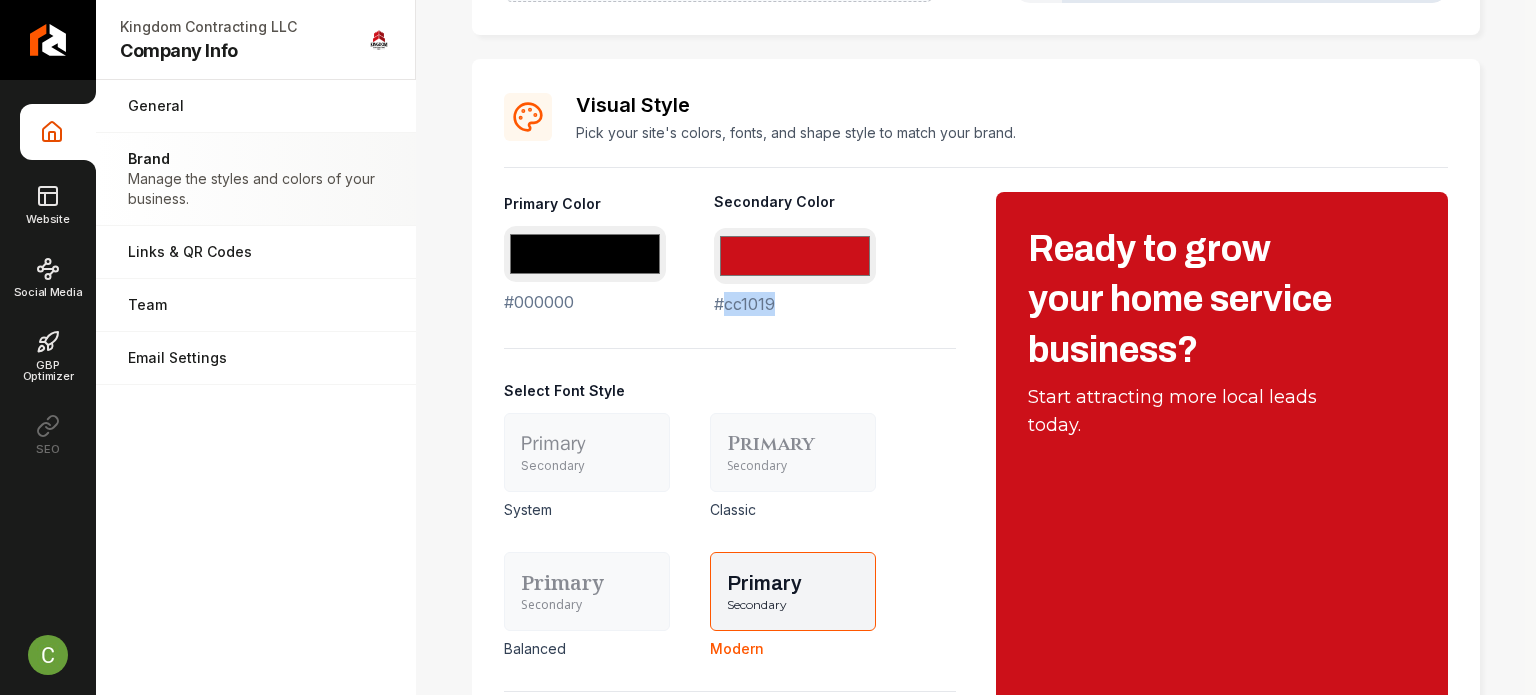 click on "#cc1019 #cc1019" at bounding box center (795, 272) 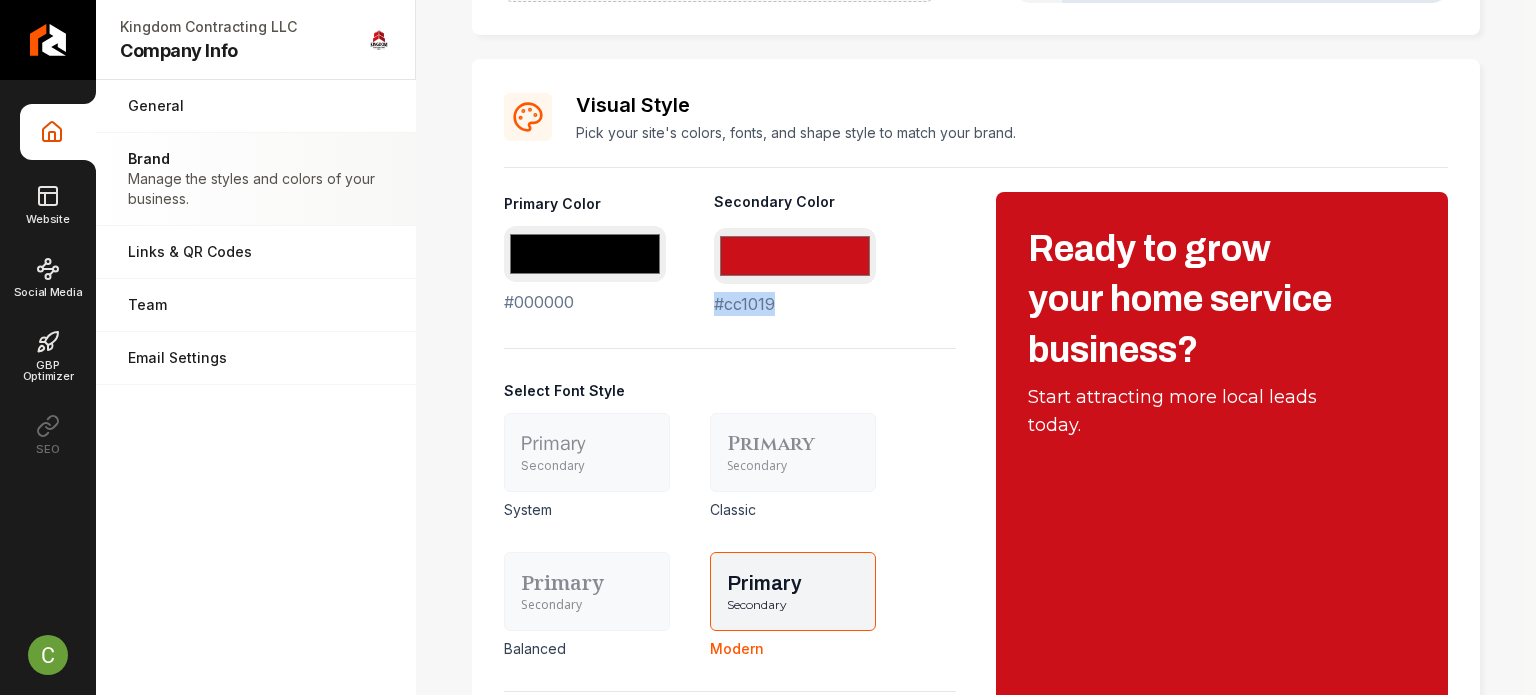 click on "#cc1019 #cc1019" at bounding box center [795, 272] 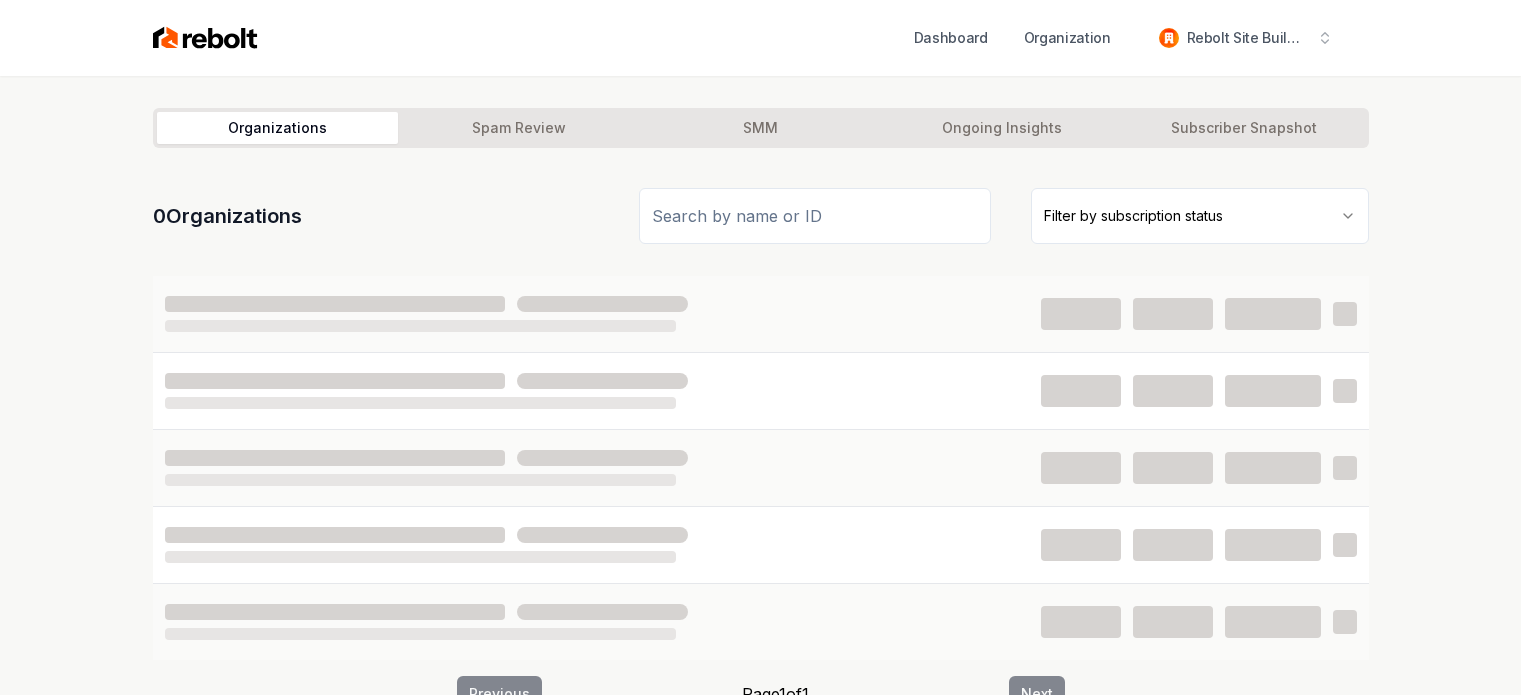 scroll, scrollTop: 0, scrollLeft: 0, axis: both 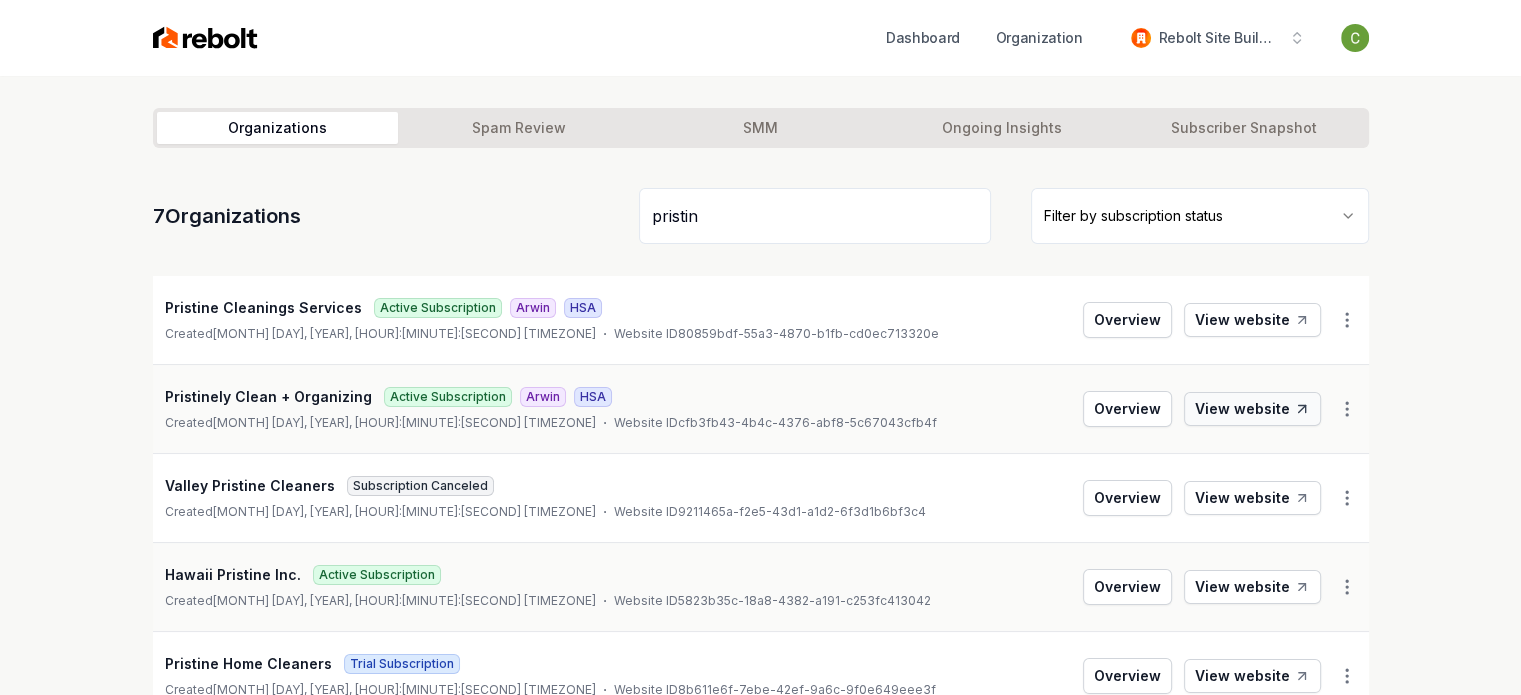 type on "pristin" 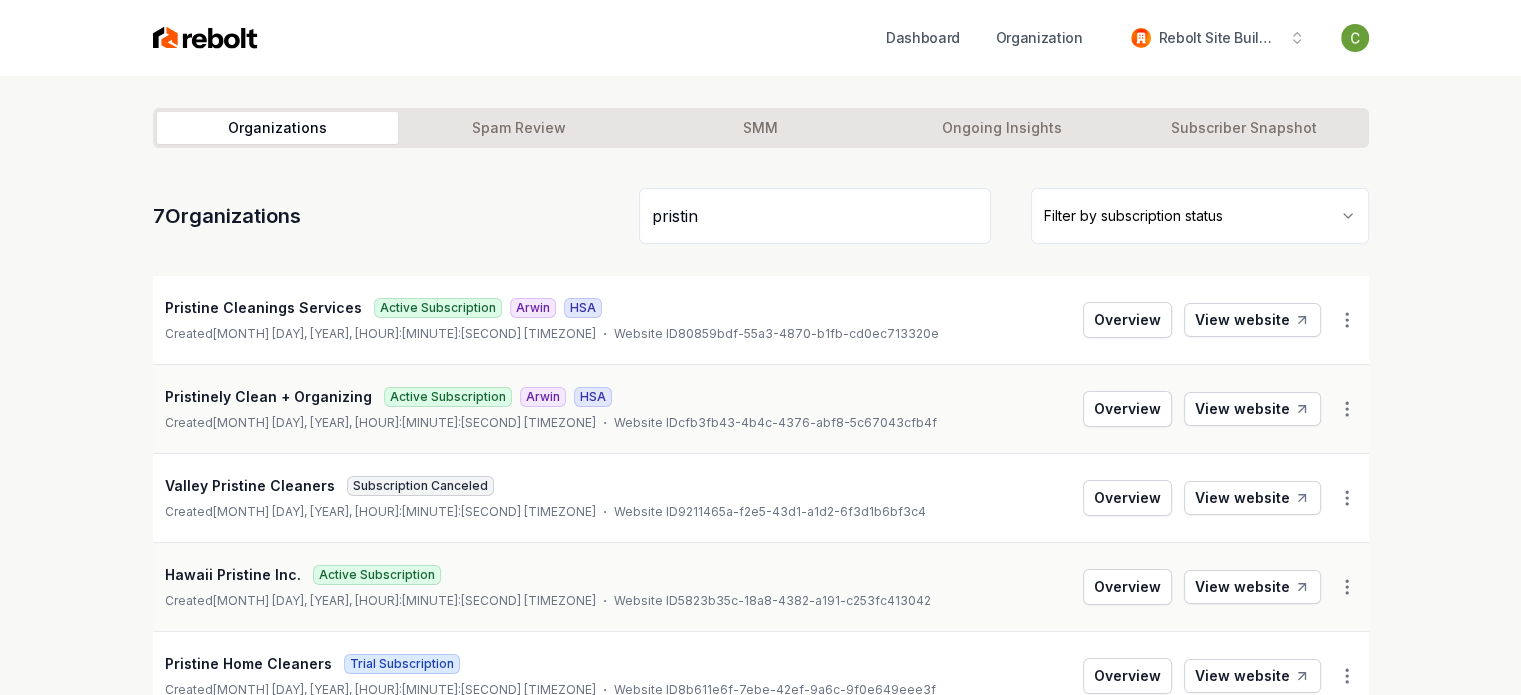 click on "pristin" at bounding box center [815, 216] 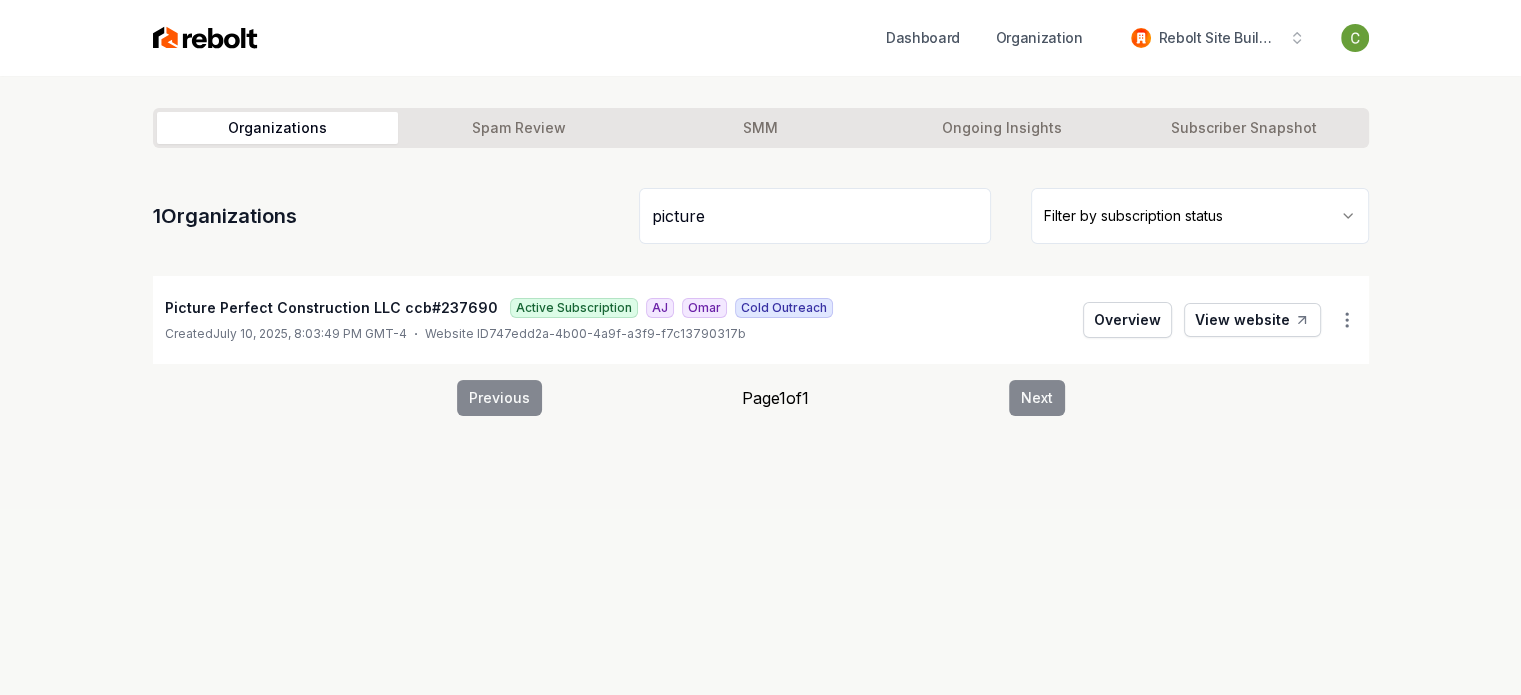 type on "picture" 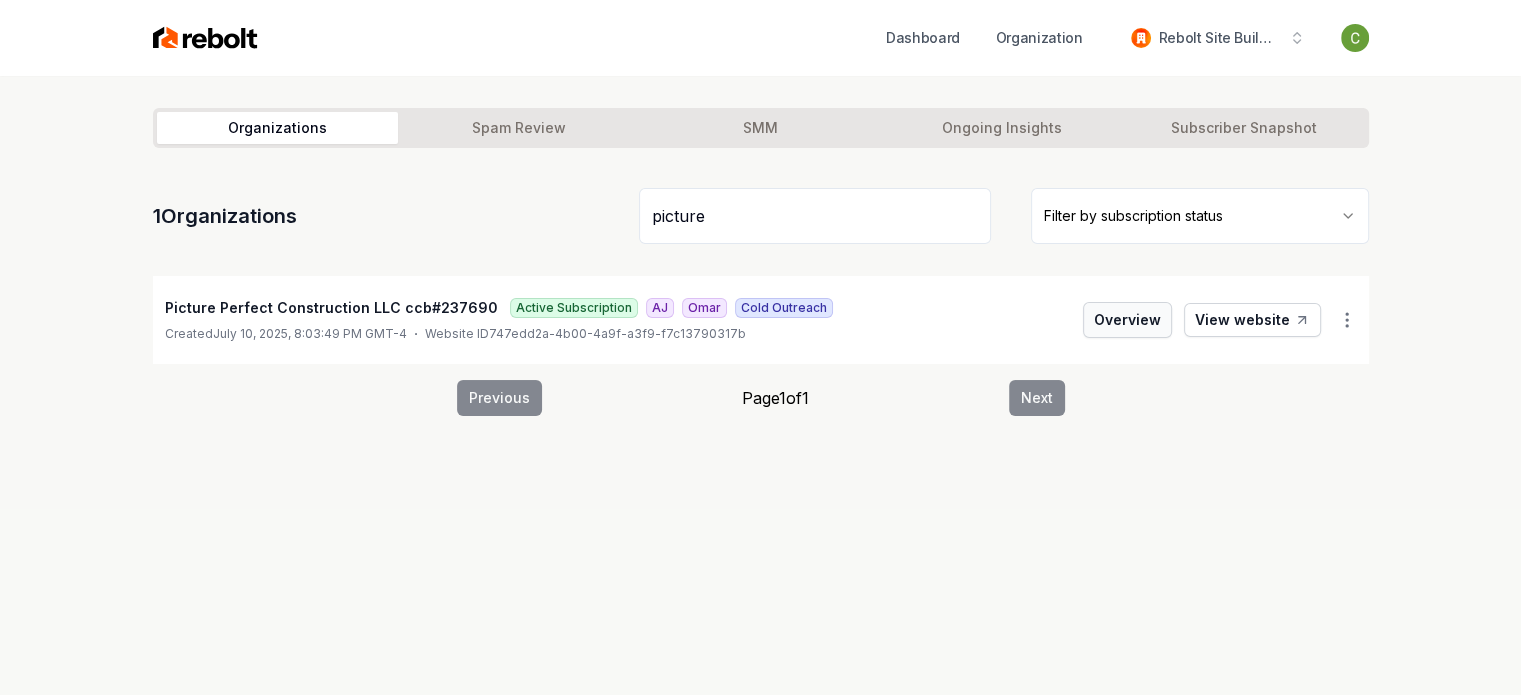 click on "Overview" at bounding box center [1127, 320] 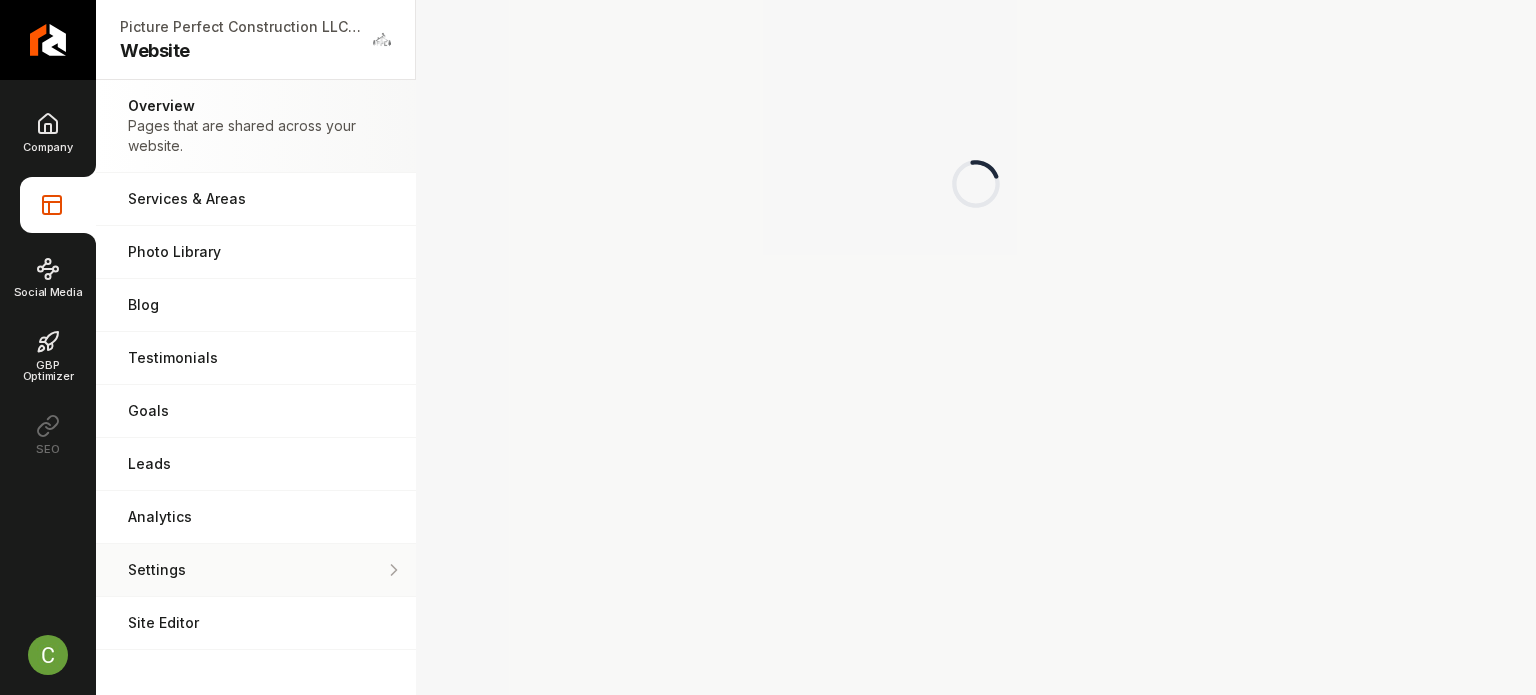 drag, startPoint x: 219, startPoint y: 579, endPoint x: 226, endPoint y: 544, distance: 35.69314 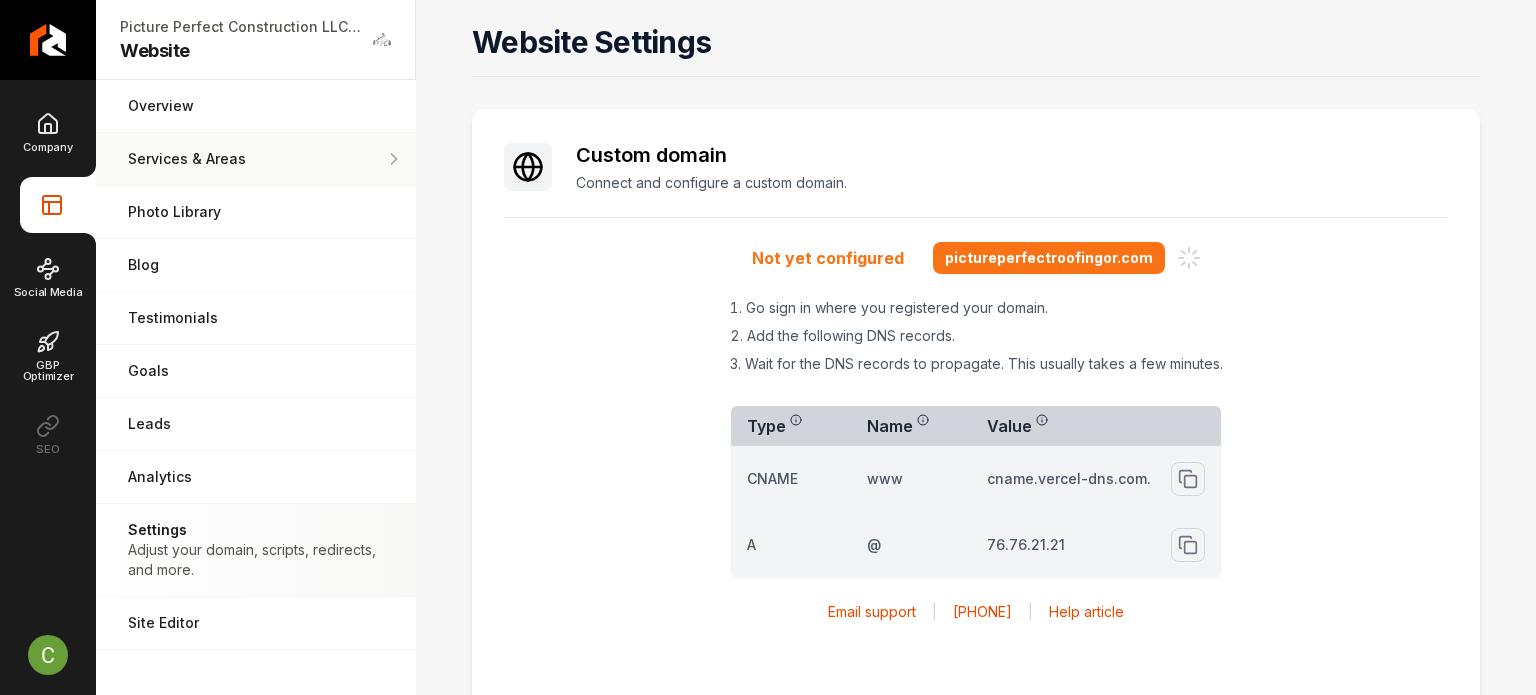 click on "Services & Areas Adjust your services and areas of expertise." at bounding box center (256, 159) 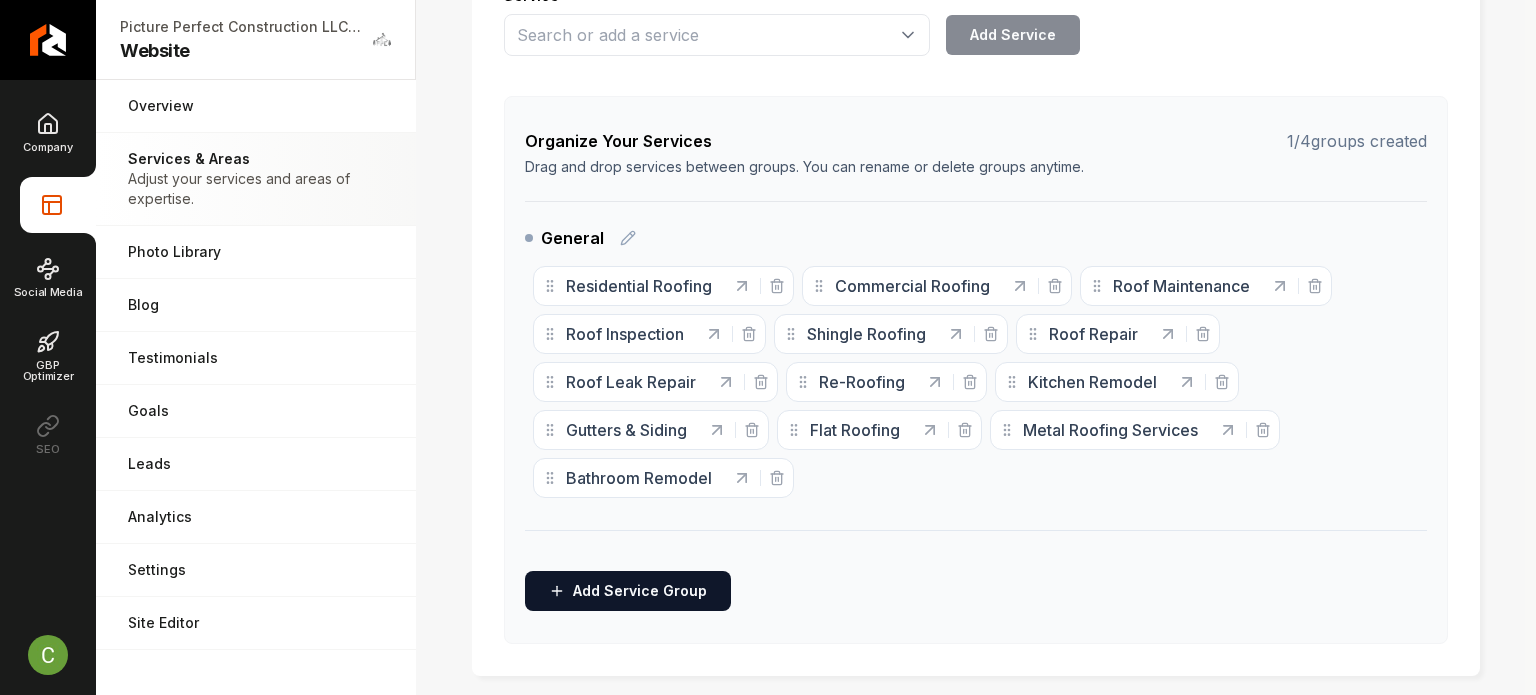 scroll, scrollTop: 300, scrollLeft: 0, axis: vertical 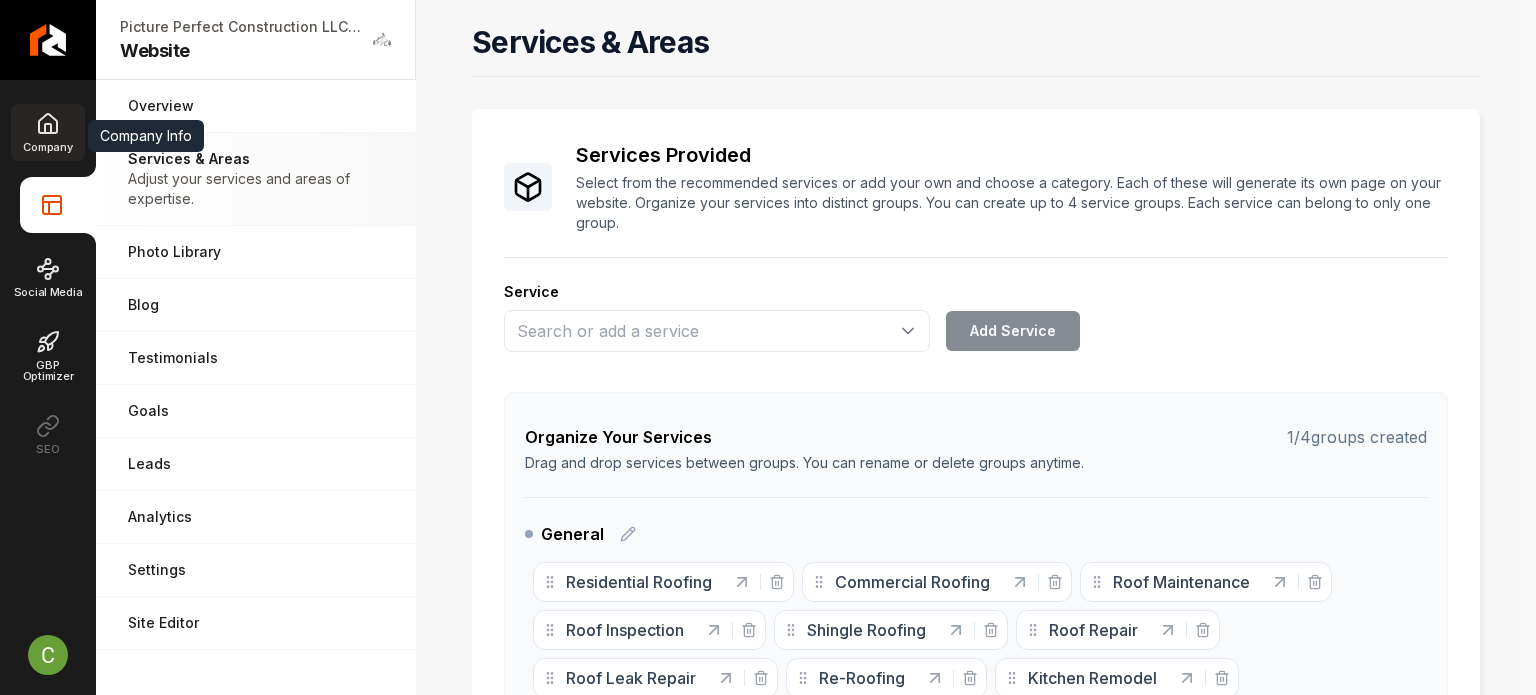 click on "Company" at bounding box center (47, 132) 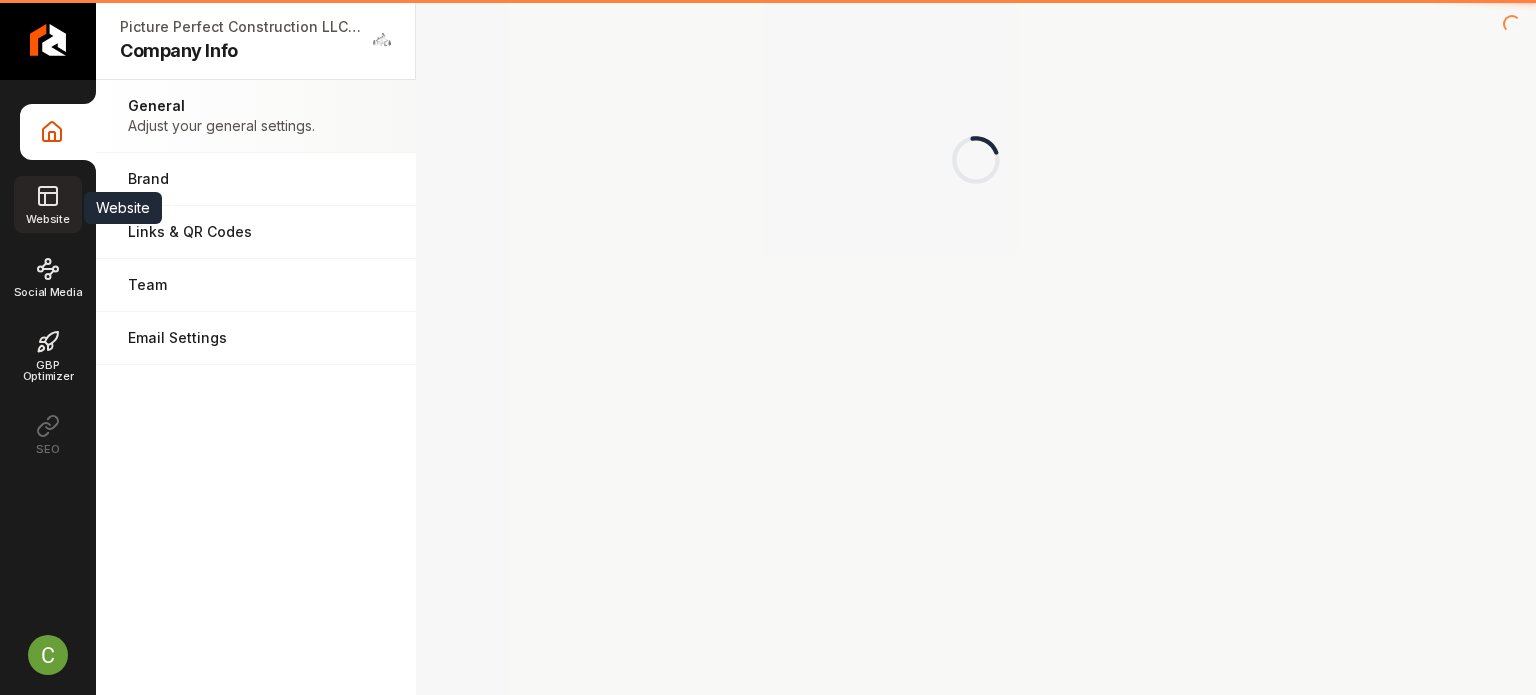 click on "Website" at bounding box center (47, 204) 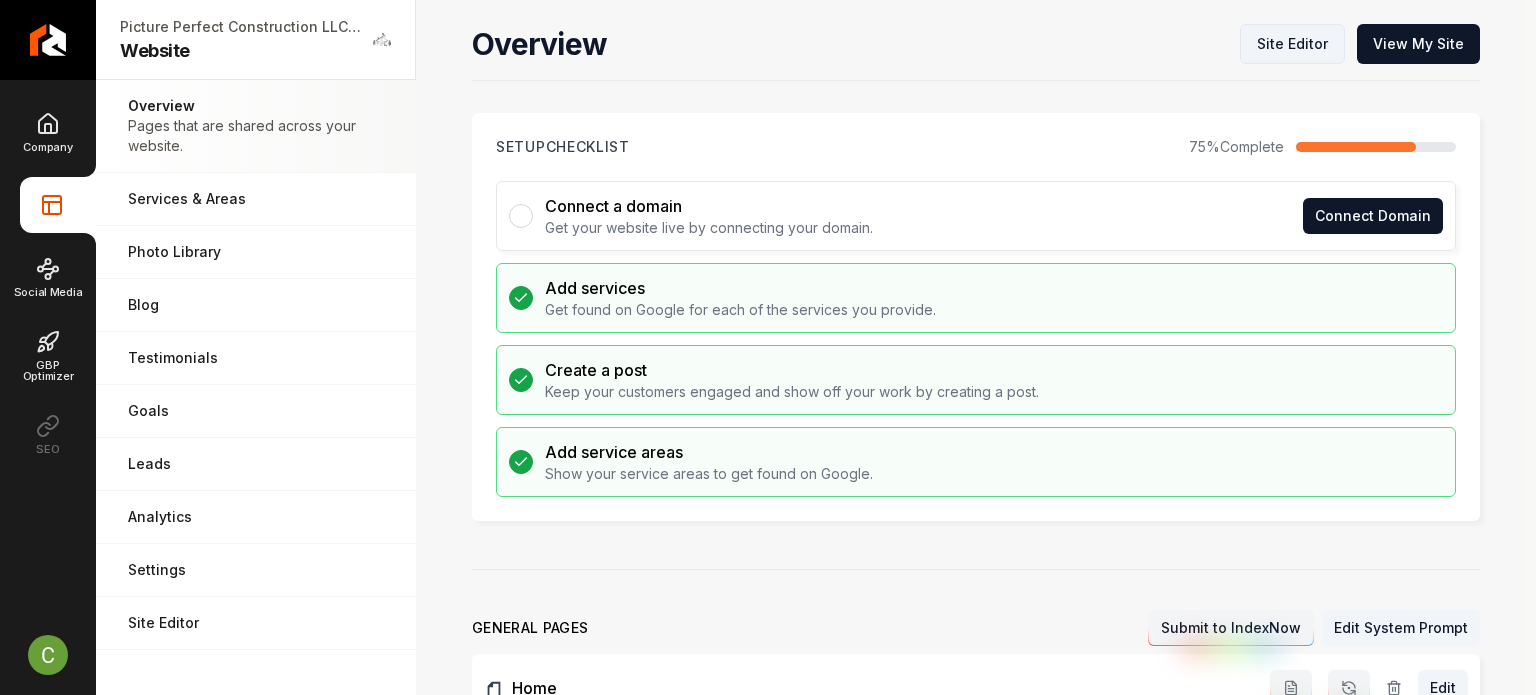 click on "Site Editor" at bounding box center (1292, 44) 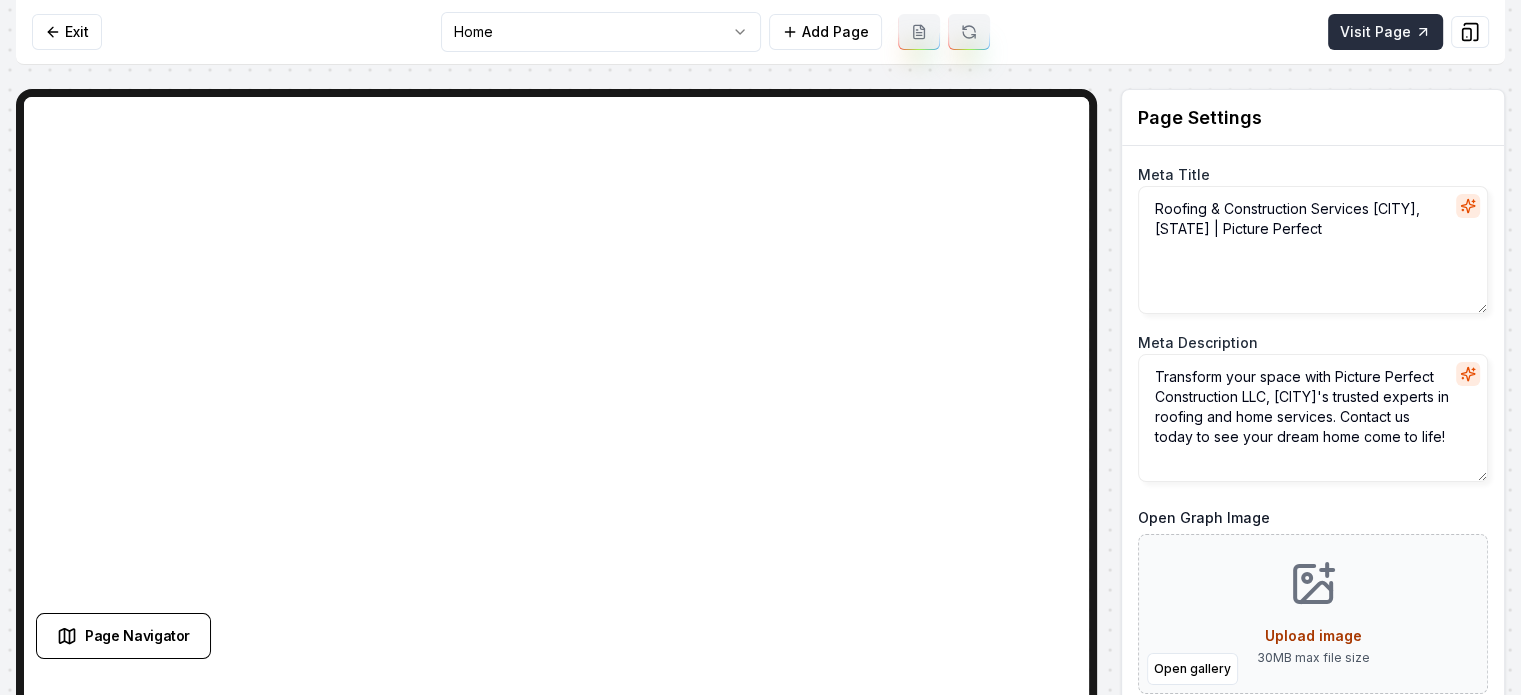 click on "Visit Page" at bounding box center (1385, 32) 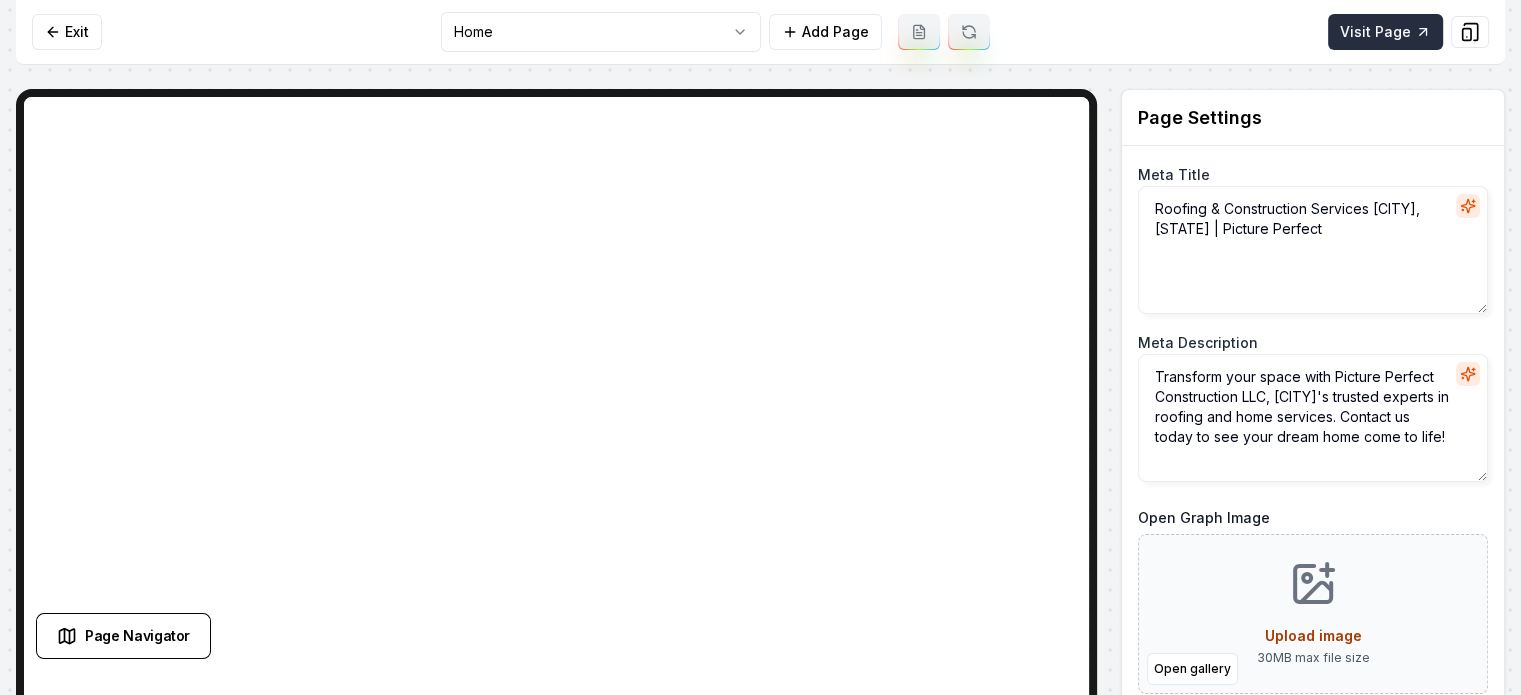 click on "Visit Page" at bounding box center [1385, 32] 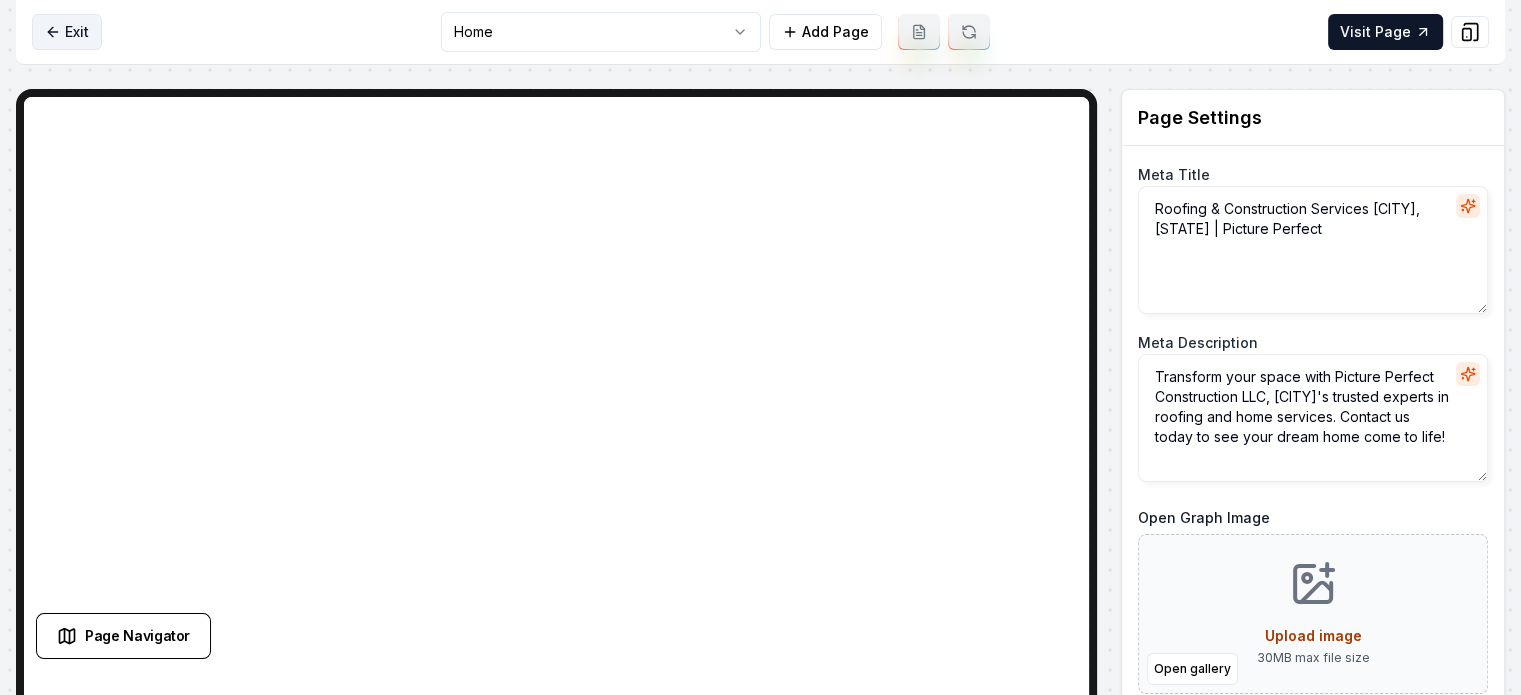 click 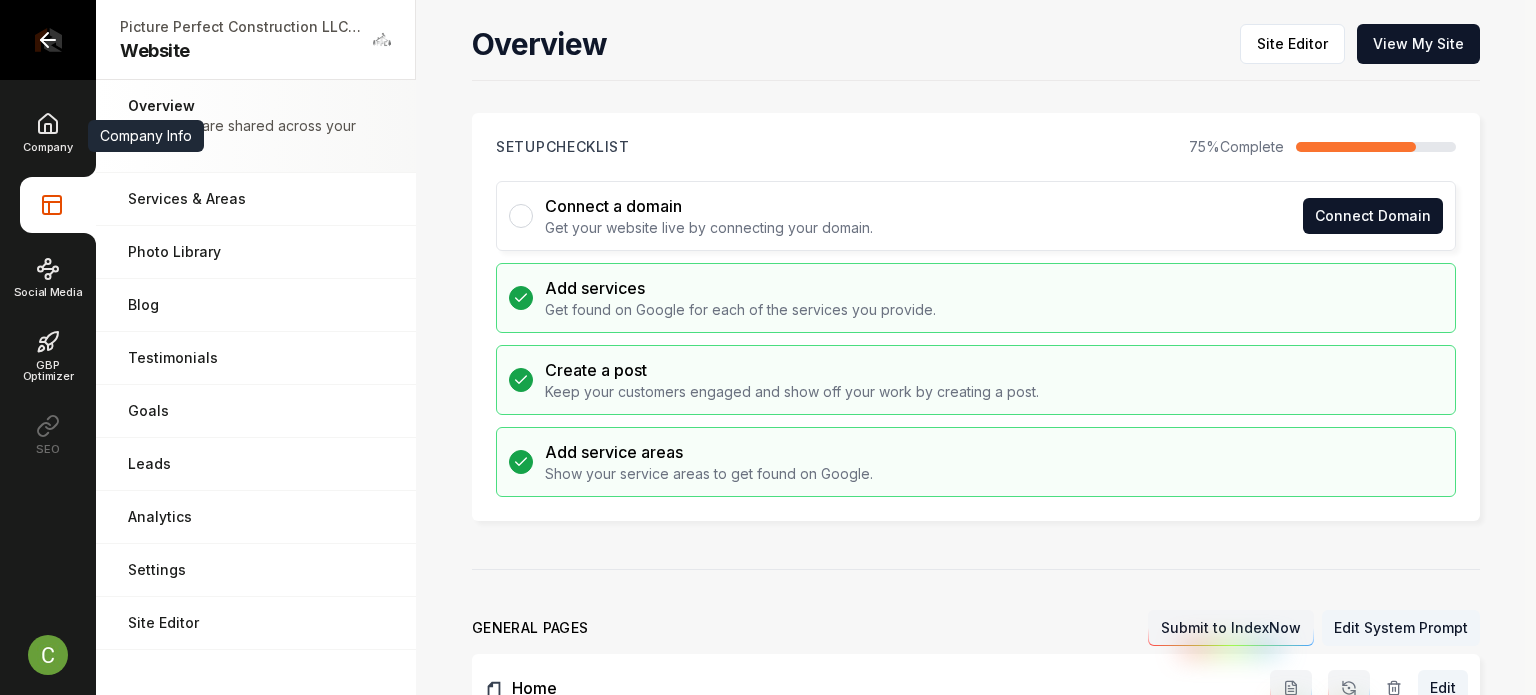 click at bounding box center (48, 40) 